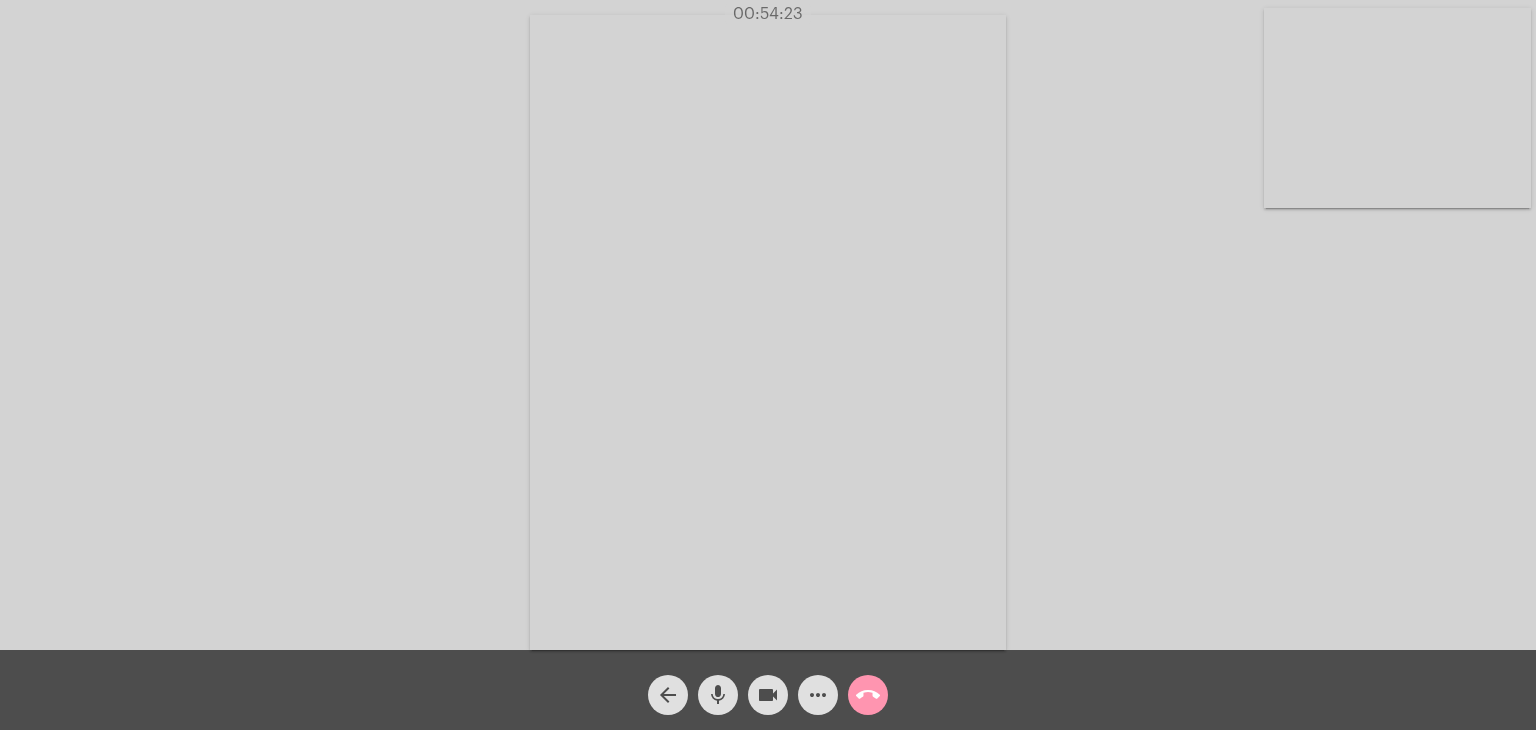 scroll, scrollTop: 0, scrollLeft: 0, axis: both 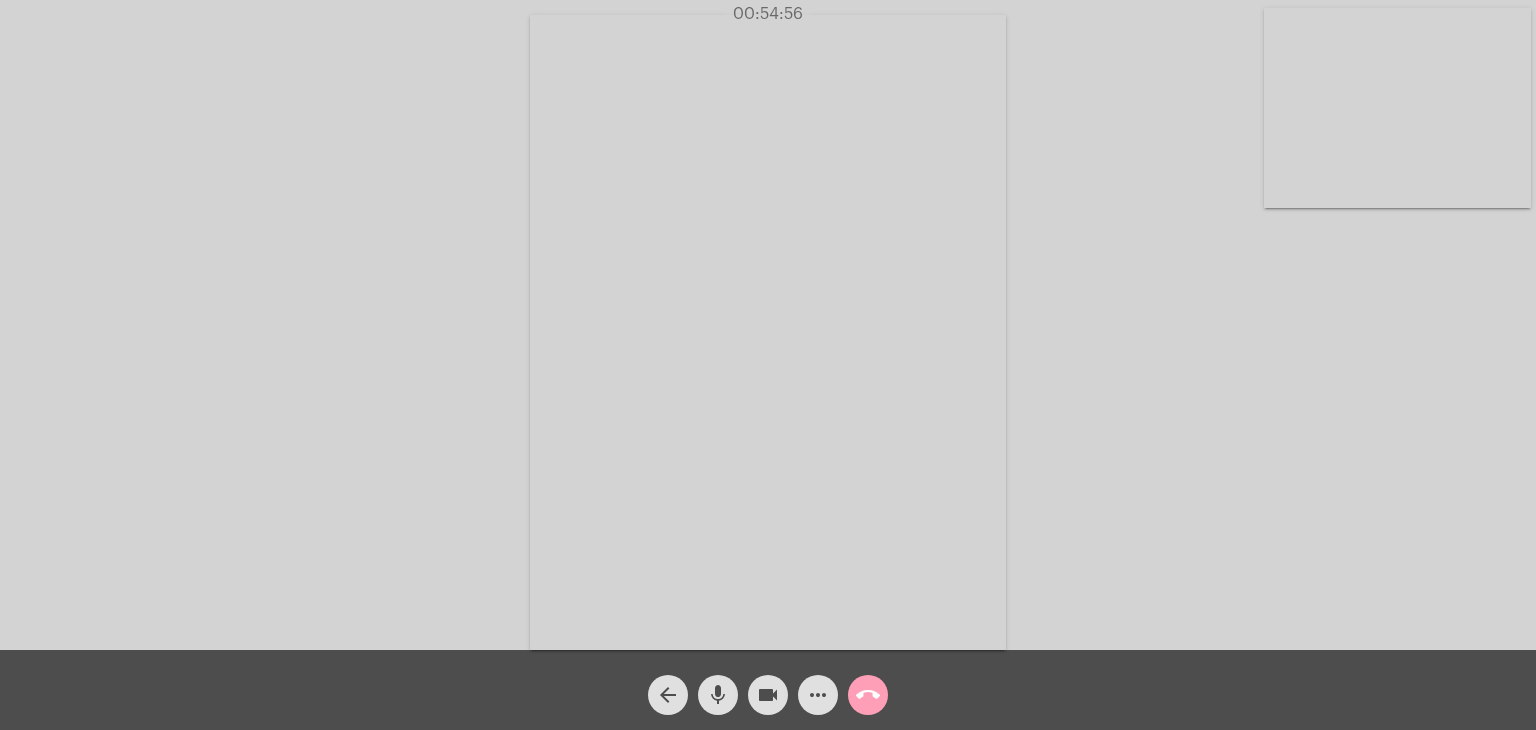 click on "call_end" 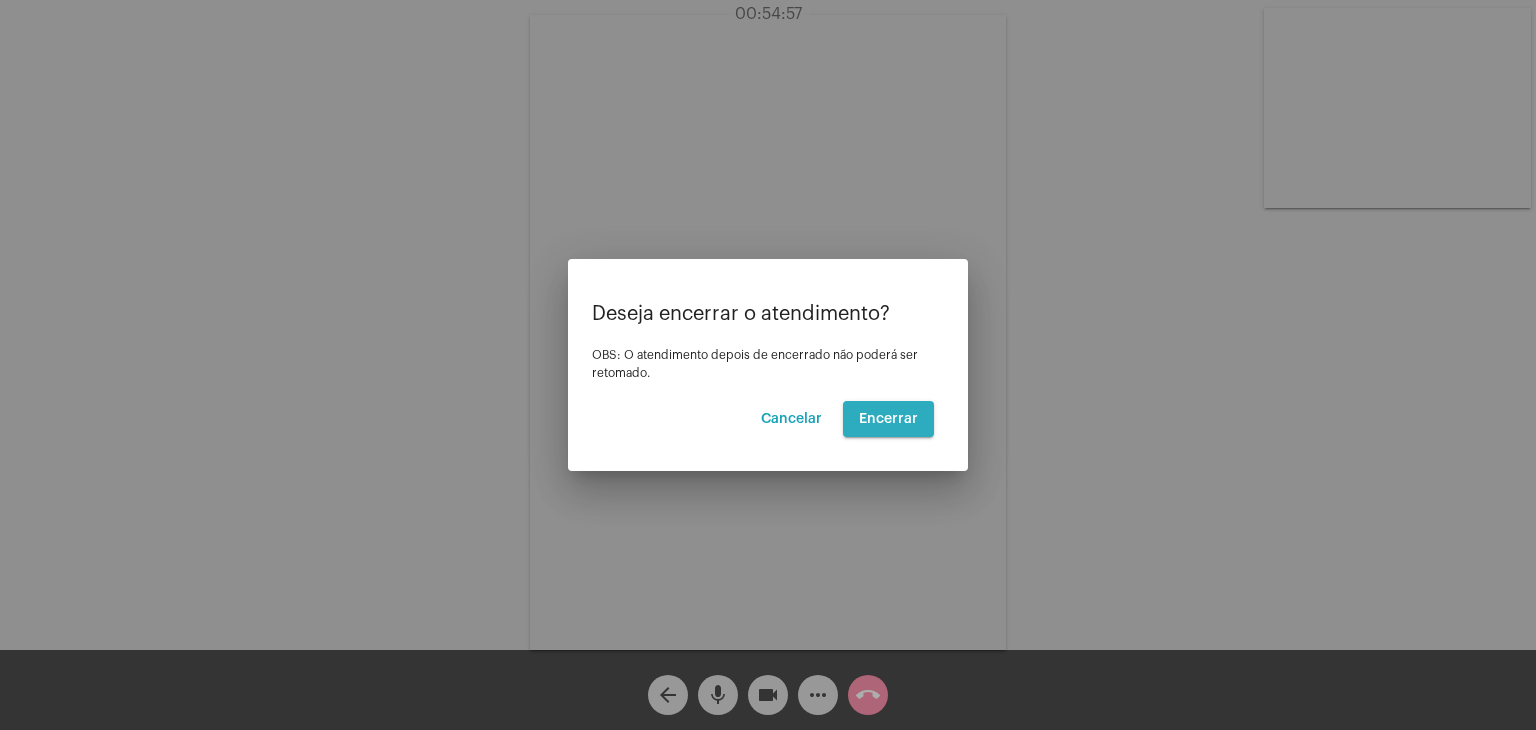click on "Encerrar" at bounding box center (888, 419) 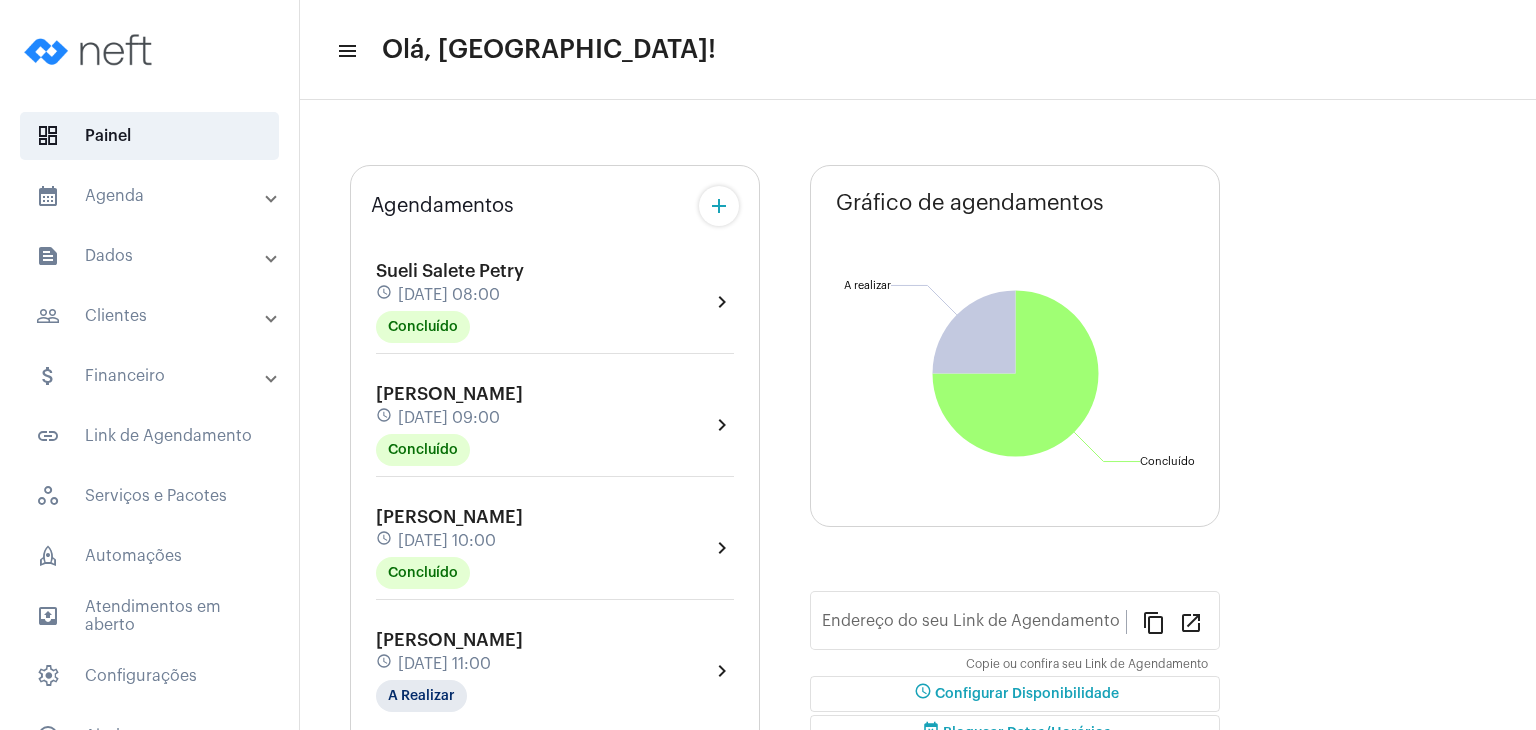 type on "[URL][DOMAIN_NAME]" 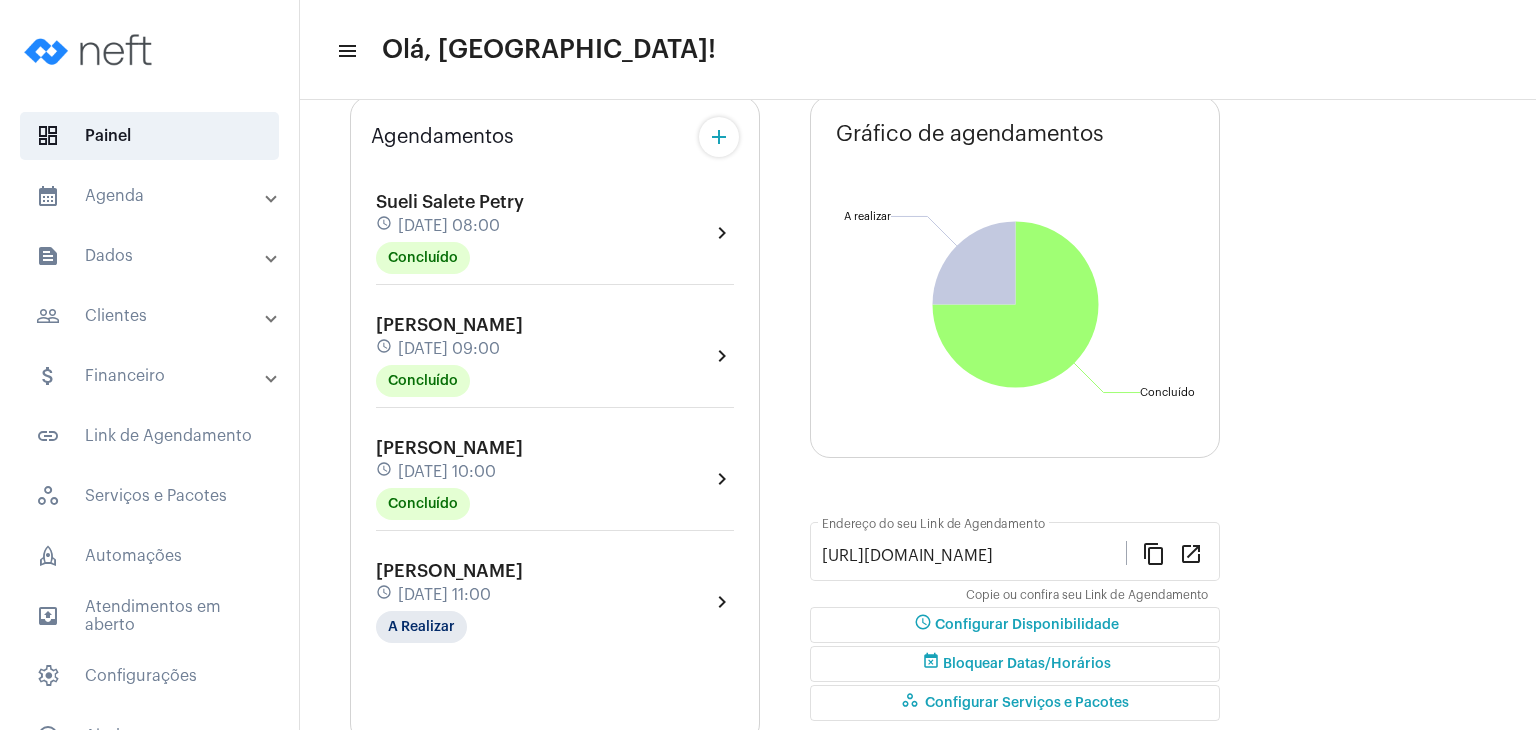scroll, scrollTop: 336, scrollLeft: 0, axis: vertical 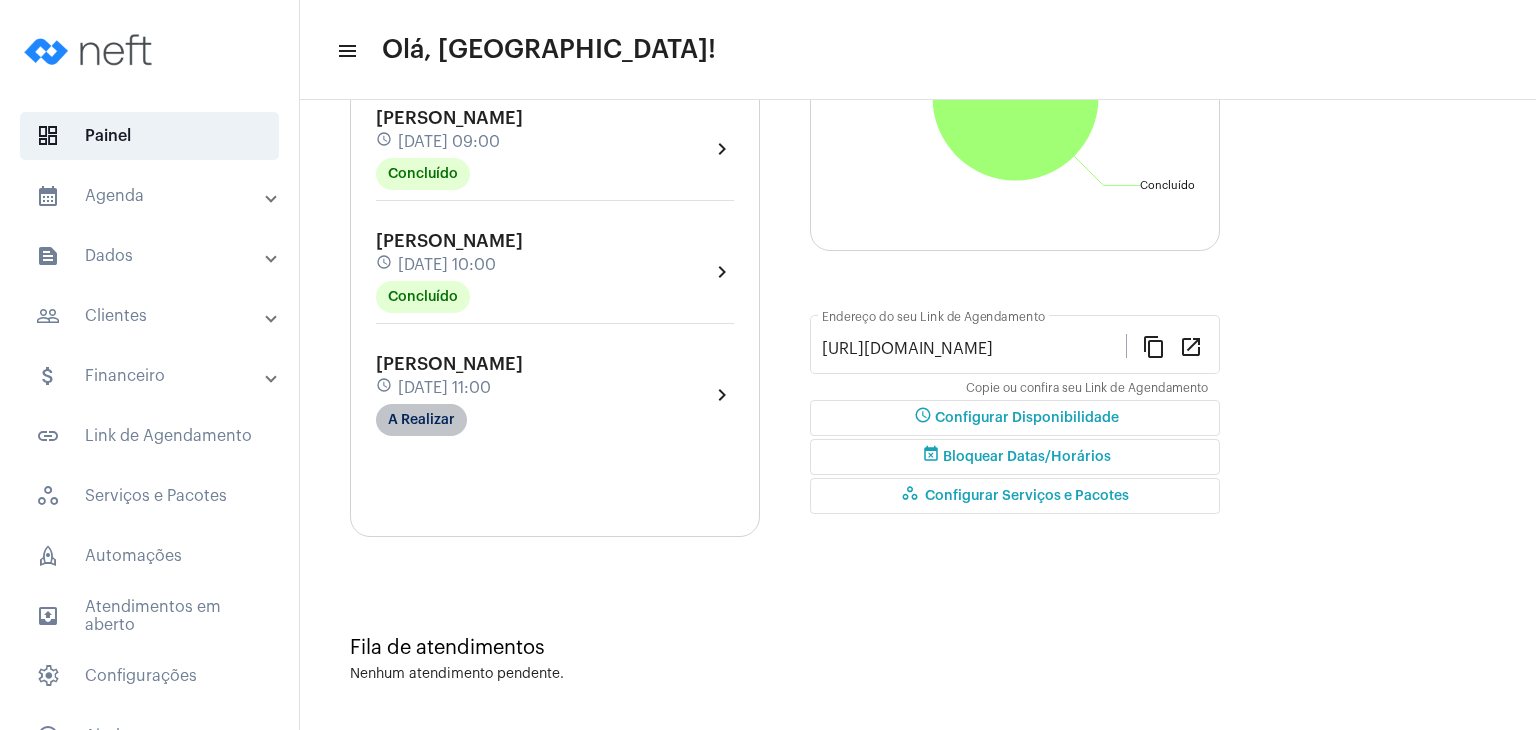 click on "A Realizar" 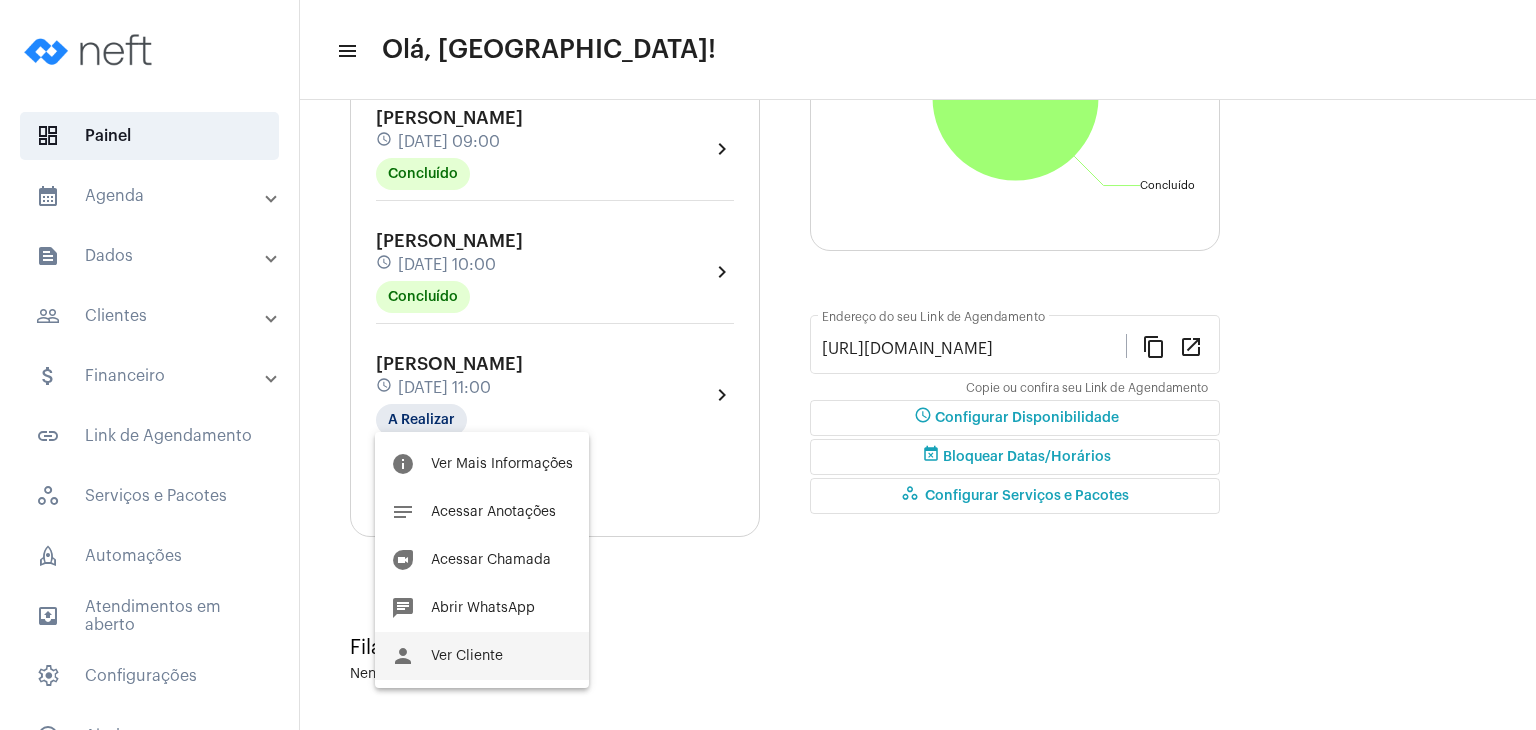click on "Ver Cliente" at bounding box center (467, 656) 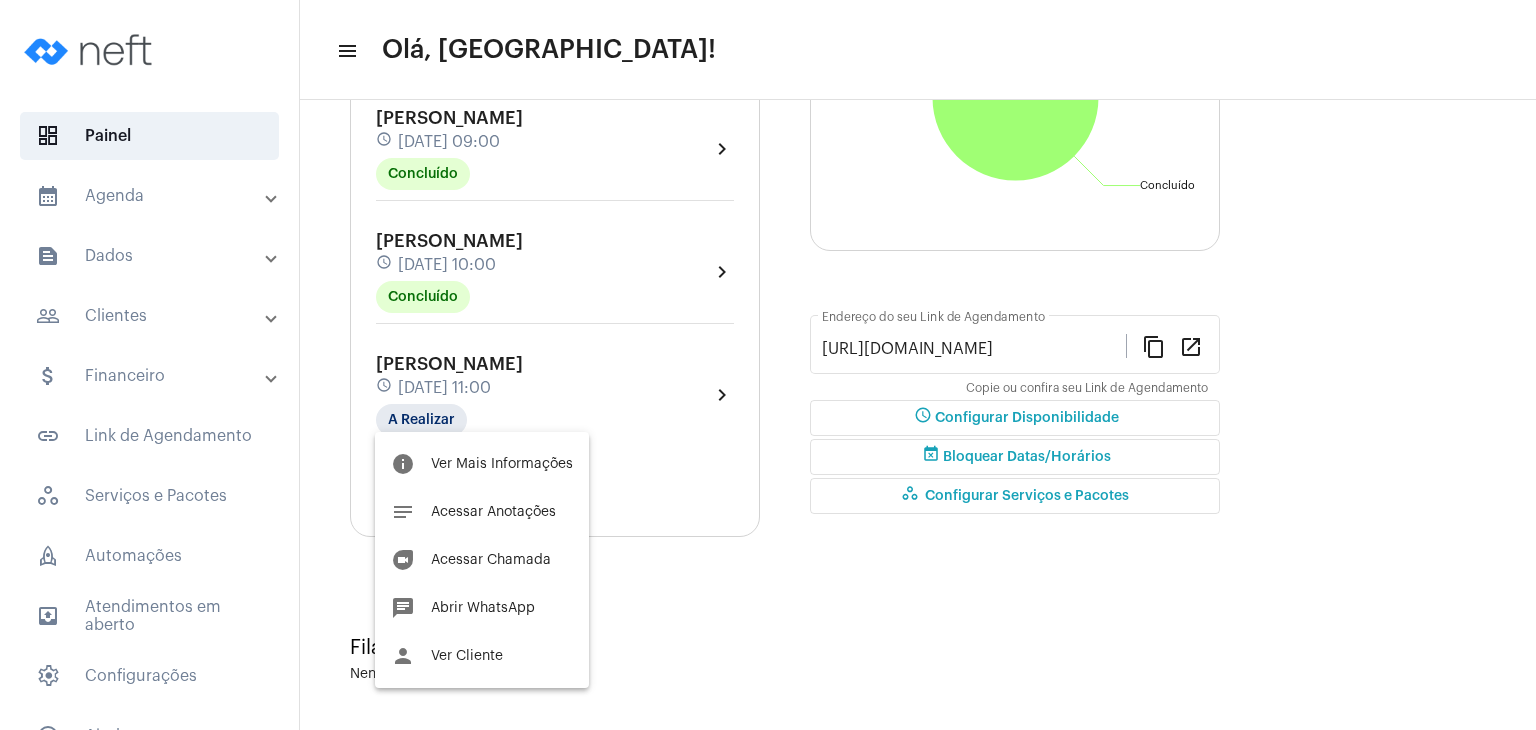 scroll, scrollTop: 0, scrollLeft: 0, axis: both 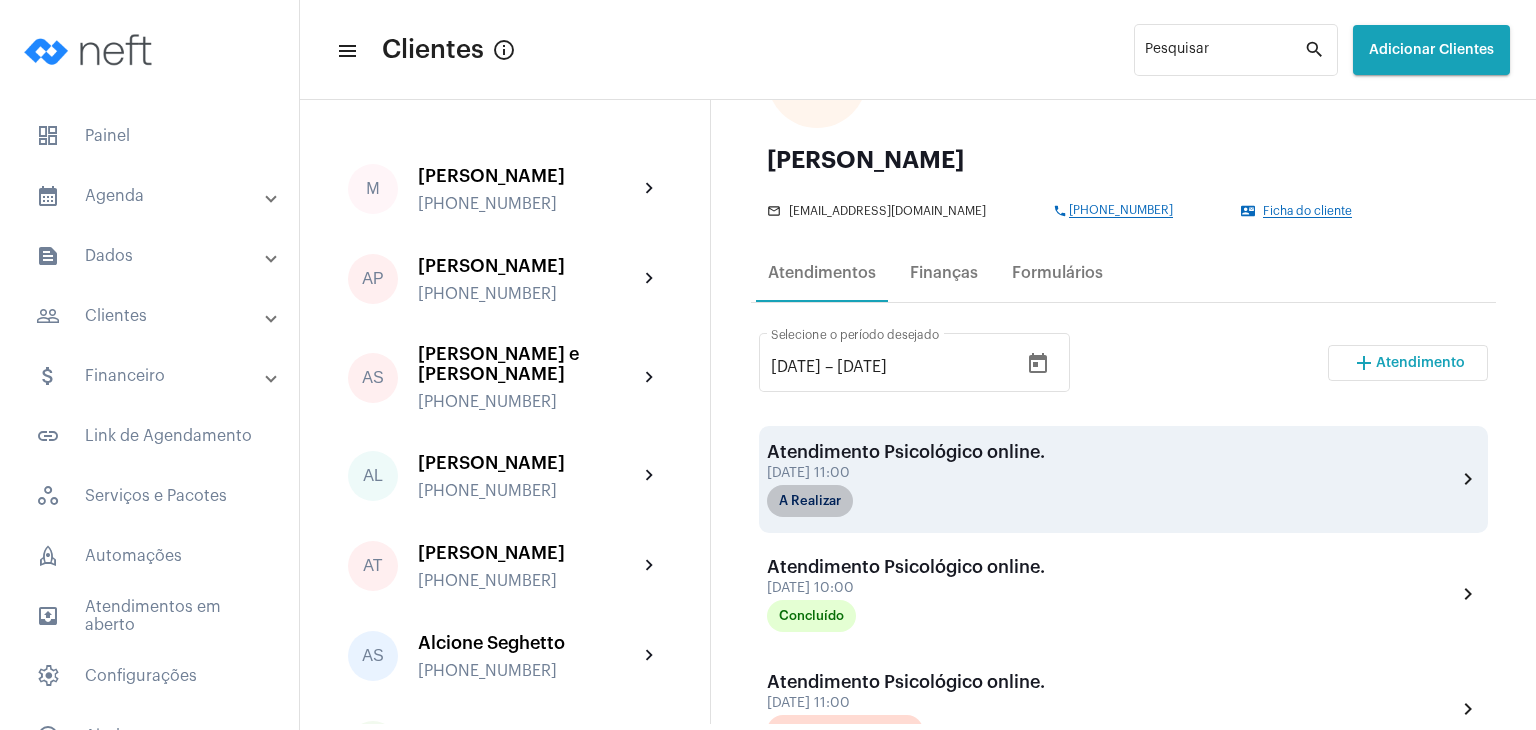 click on "A Realizar" at bounding box center [810, 501] 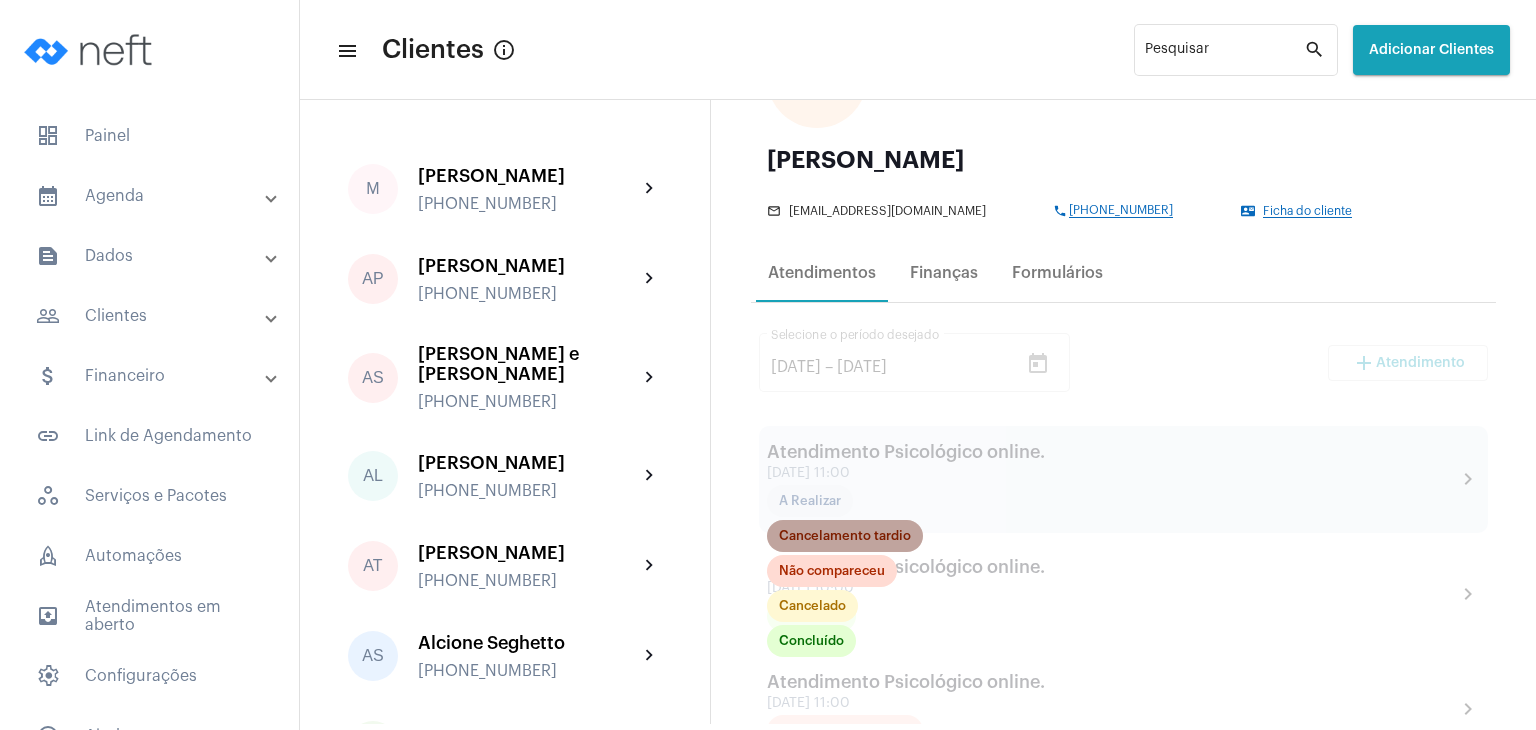 click on "Cancelamento tardio" 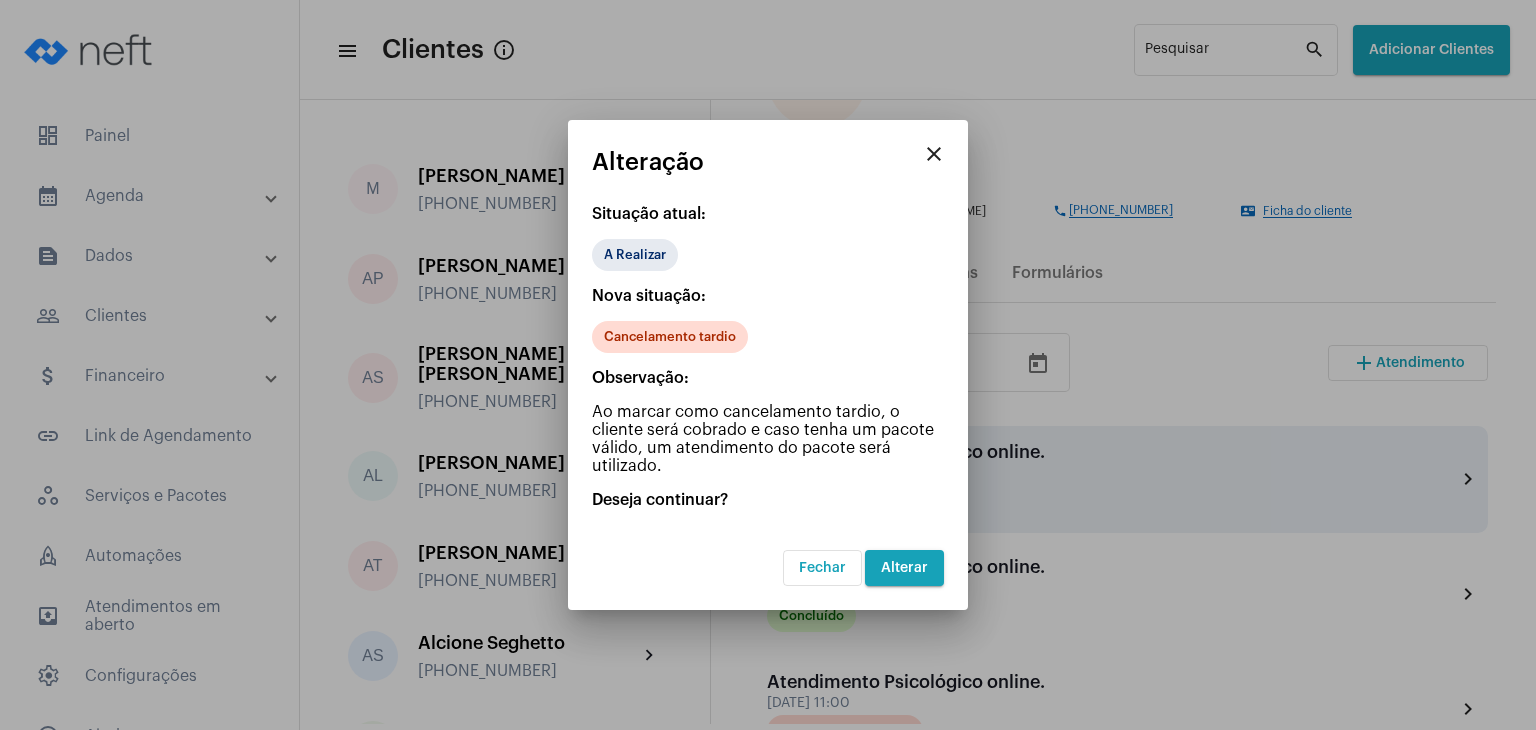 click on "Alterar" at bounding box center (904, 568) 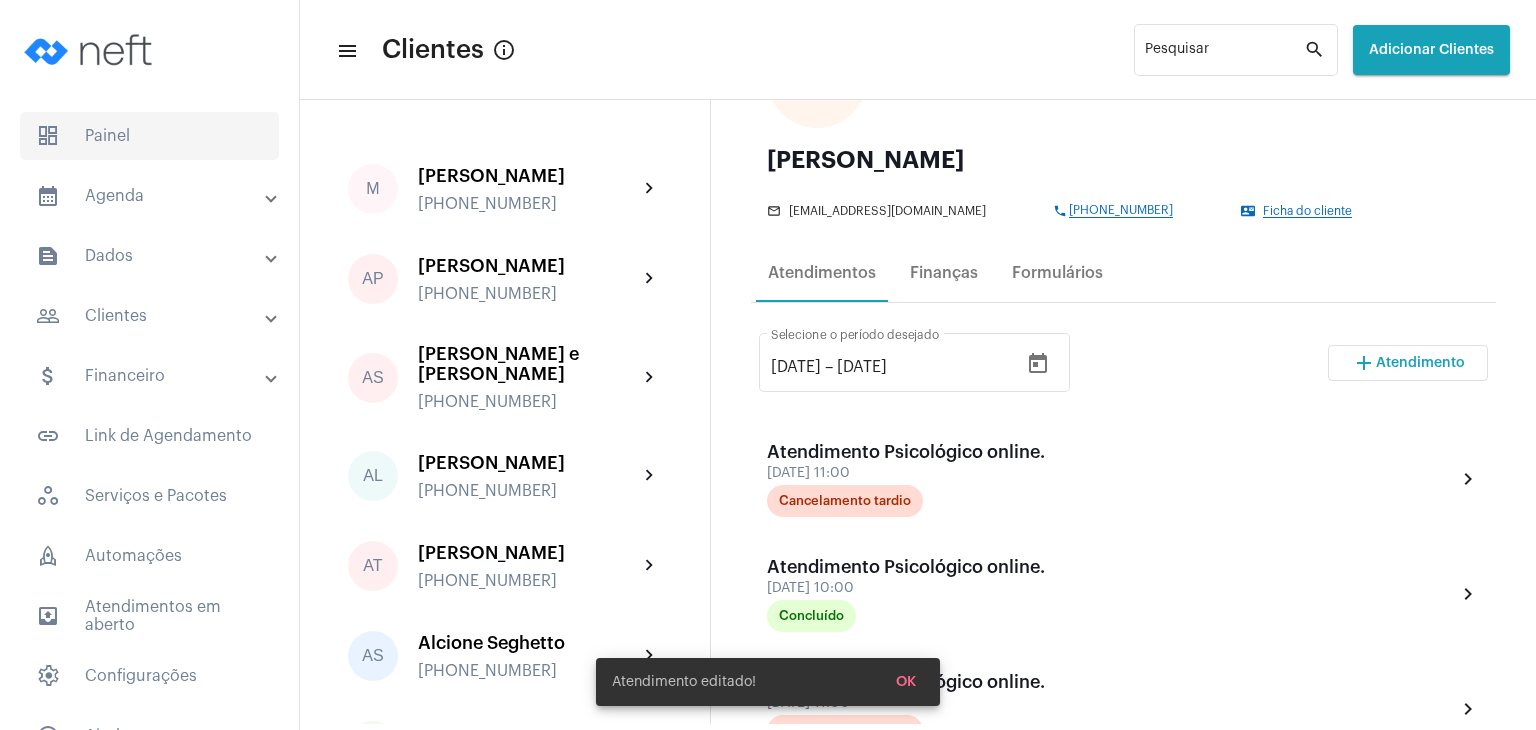 click on "dashboard   Painel" 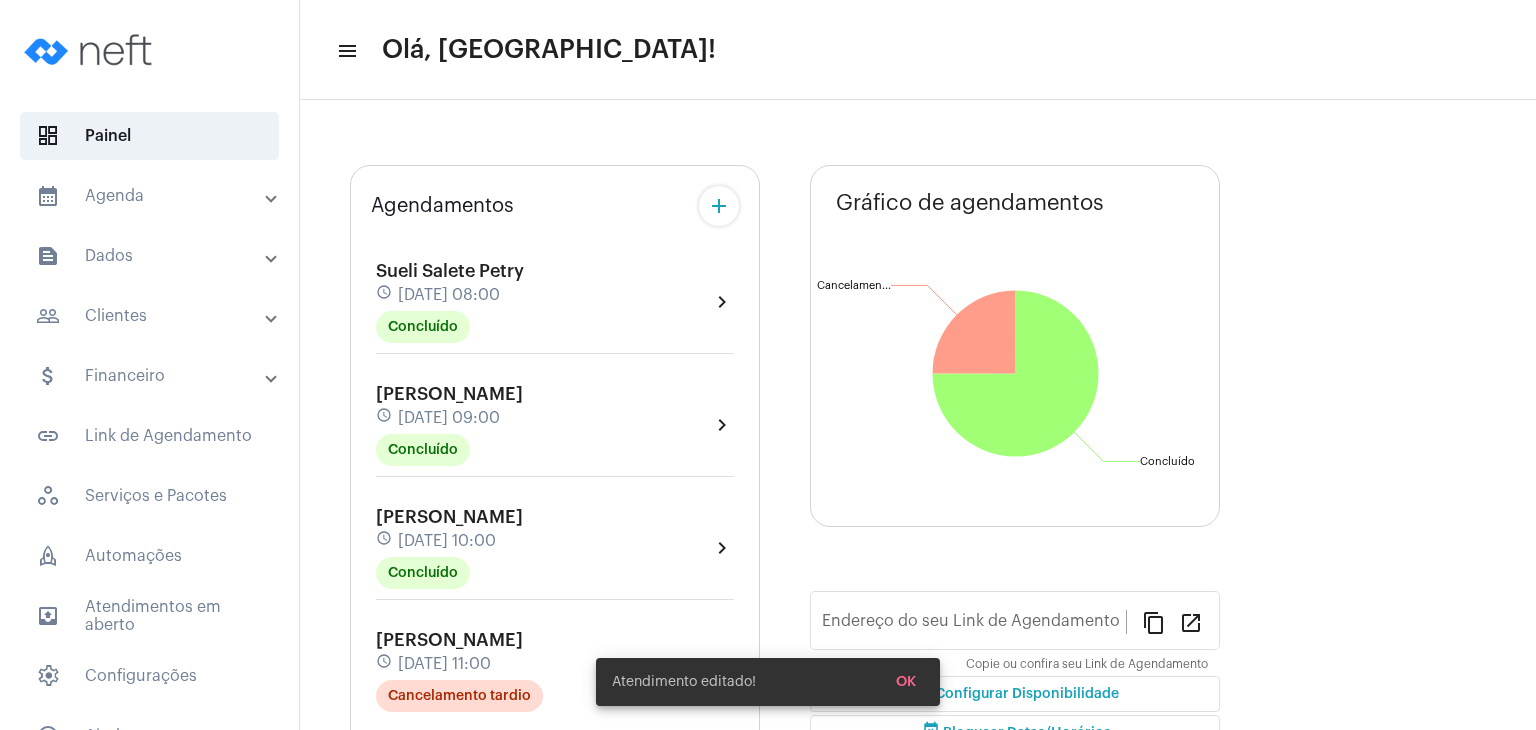 type on "[URL][DOMAIN_NAME]" 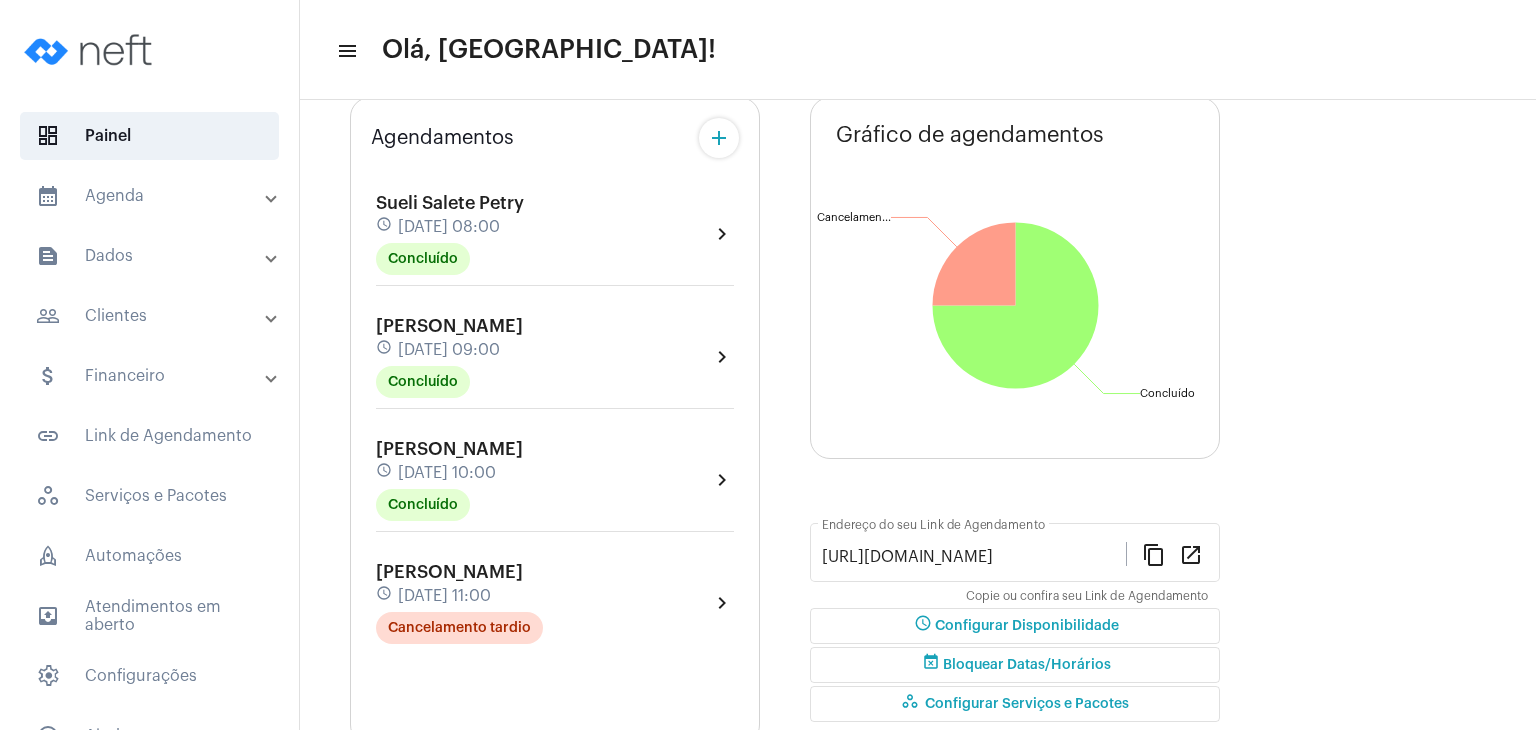 scroll, scrollTop: 0, scrollLeft: 0, axis: both 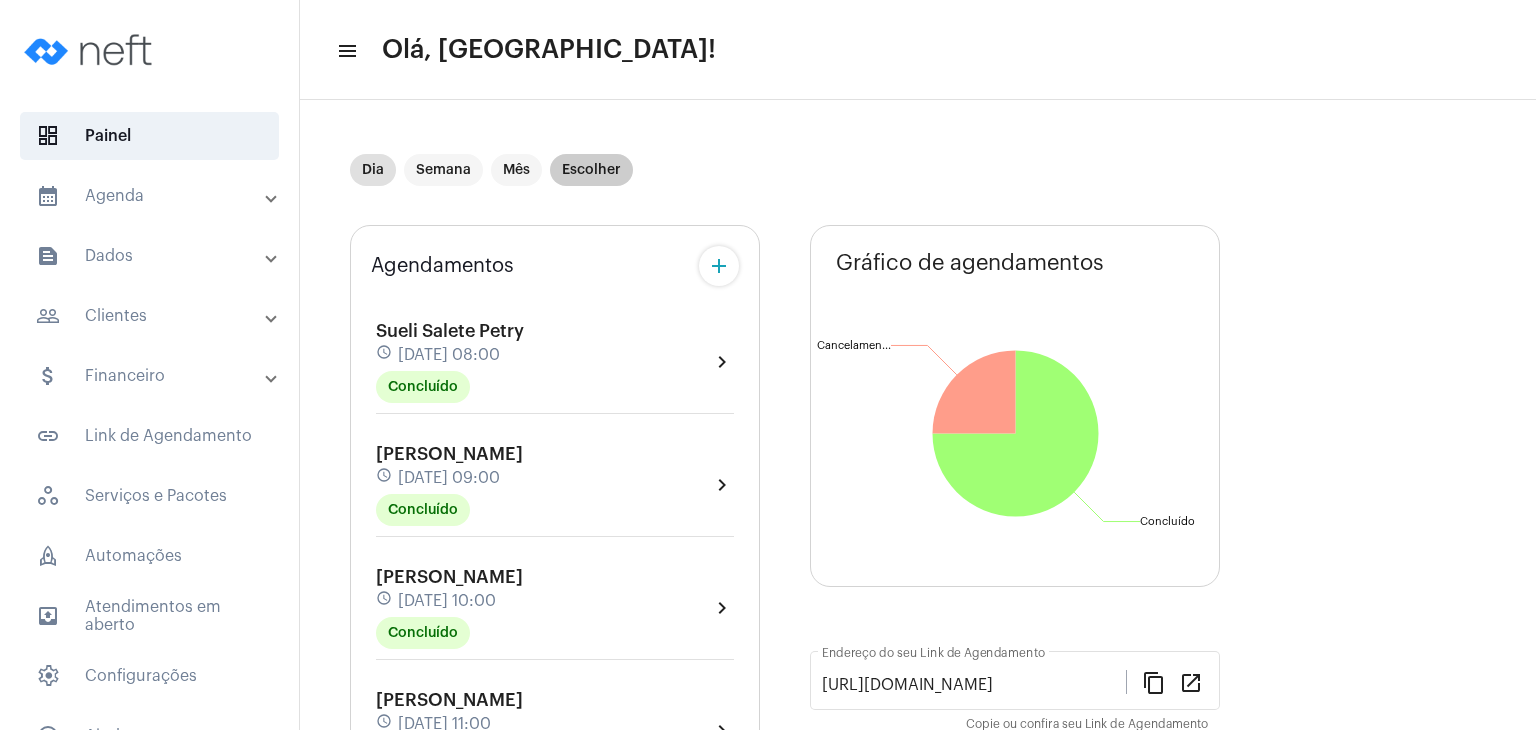 click on "Escolher" at bounding box center (591, 170) 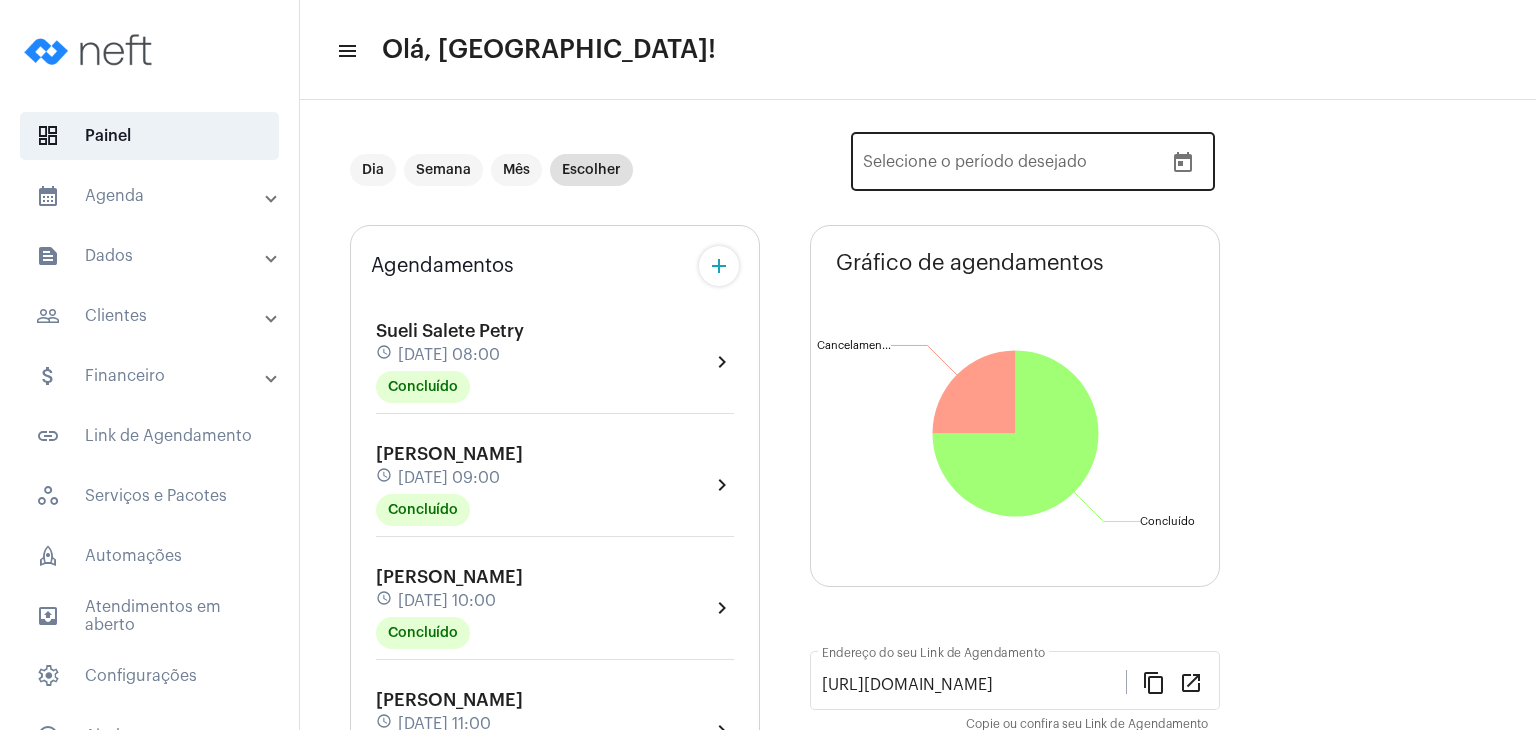 click 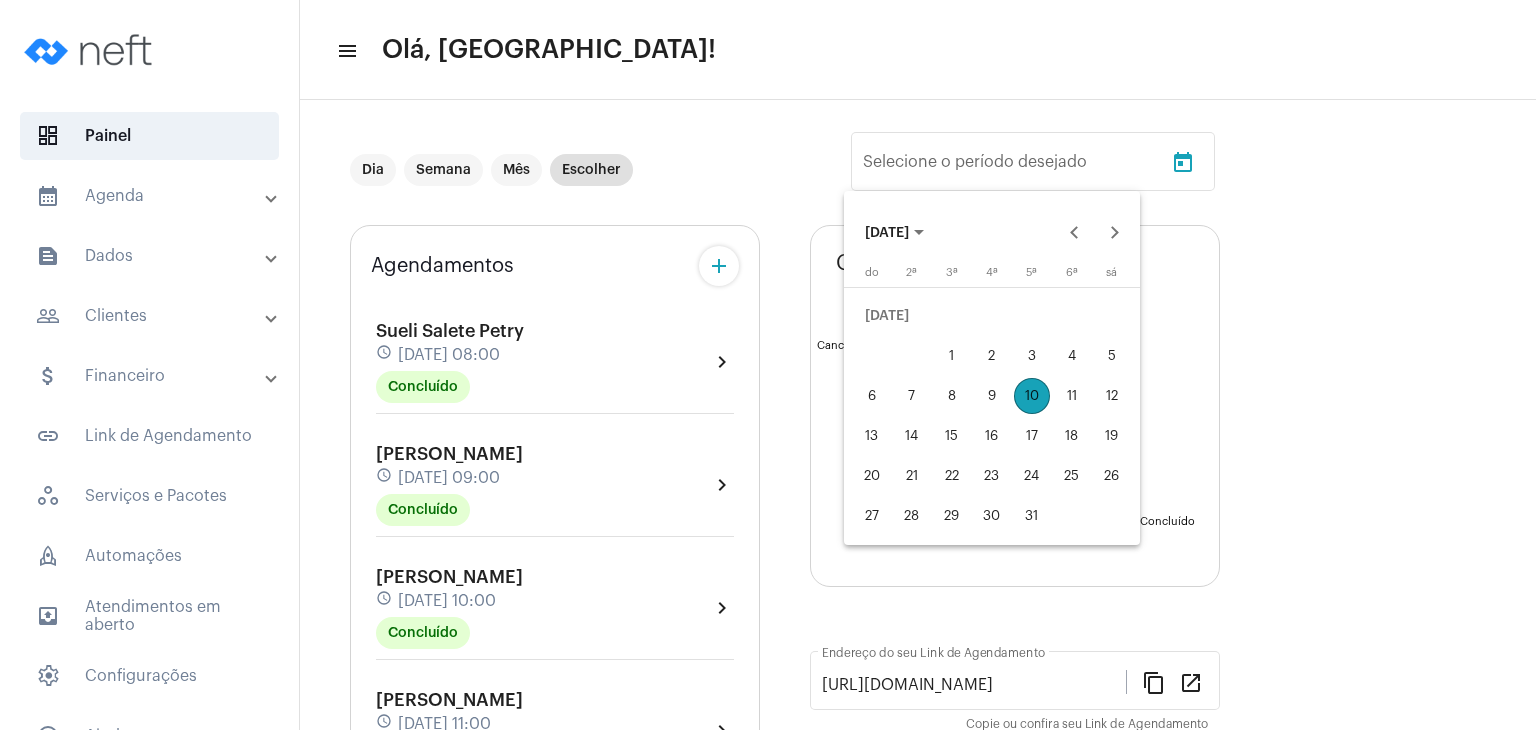 click on "13" at bounding box center [872, 436] 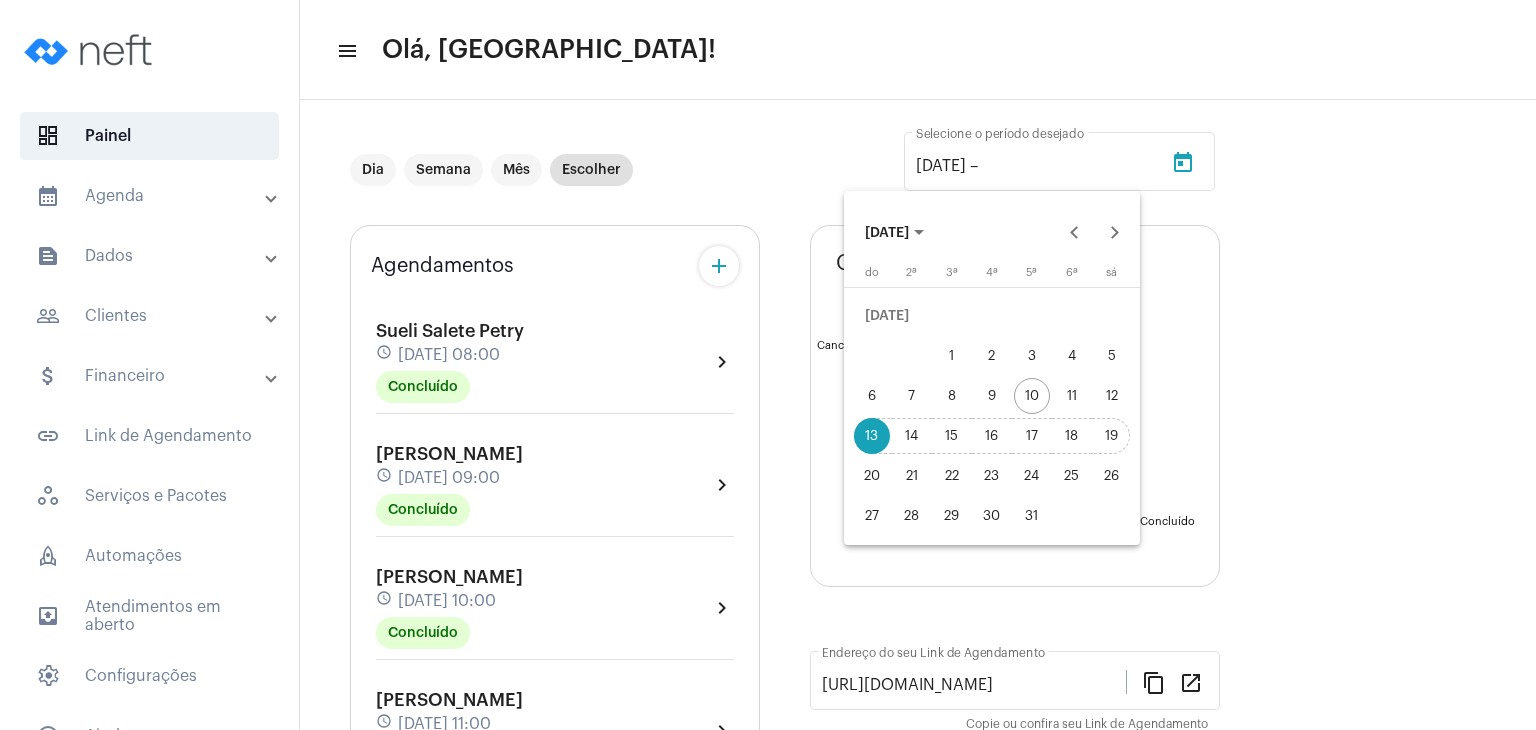 click on "19" at bounding box center (1112, 436) 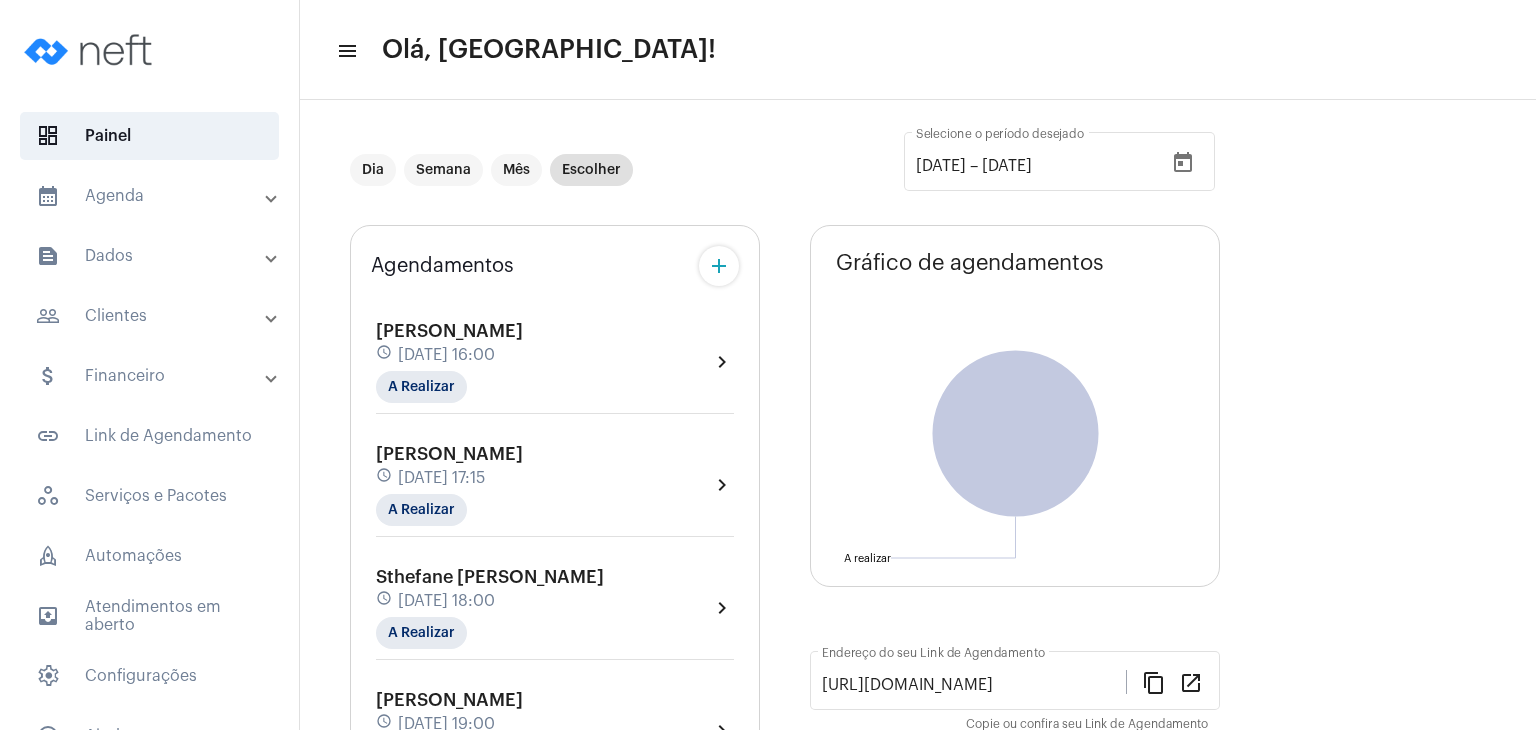 click on "people_outline  Clientes" at bounding box center (151, 316) 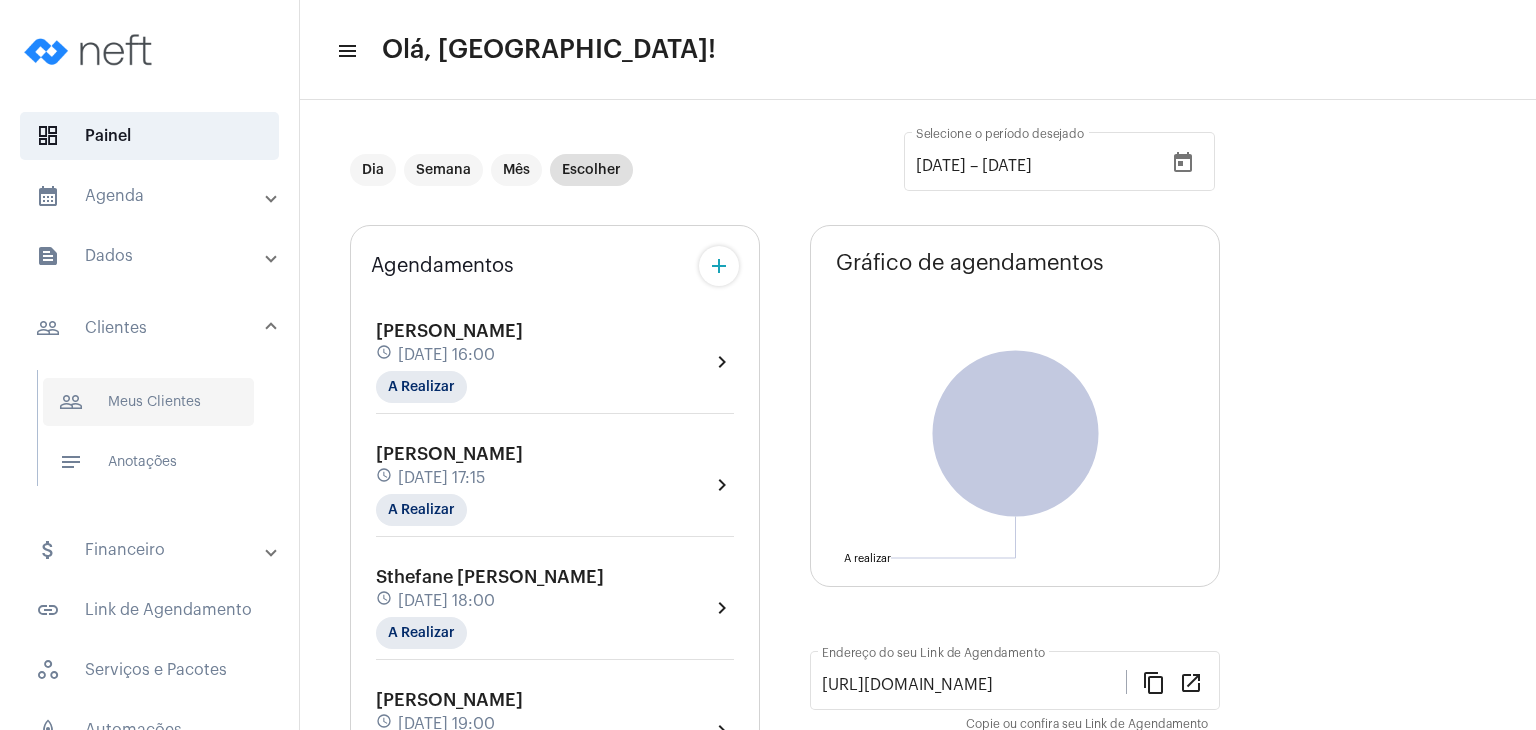 click on "people_outline  Meus Clientes" at bounding box center [148, 402] 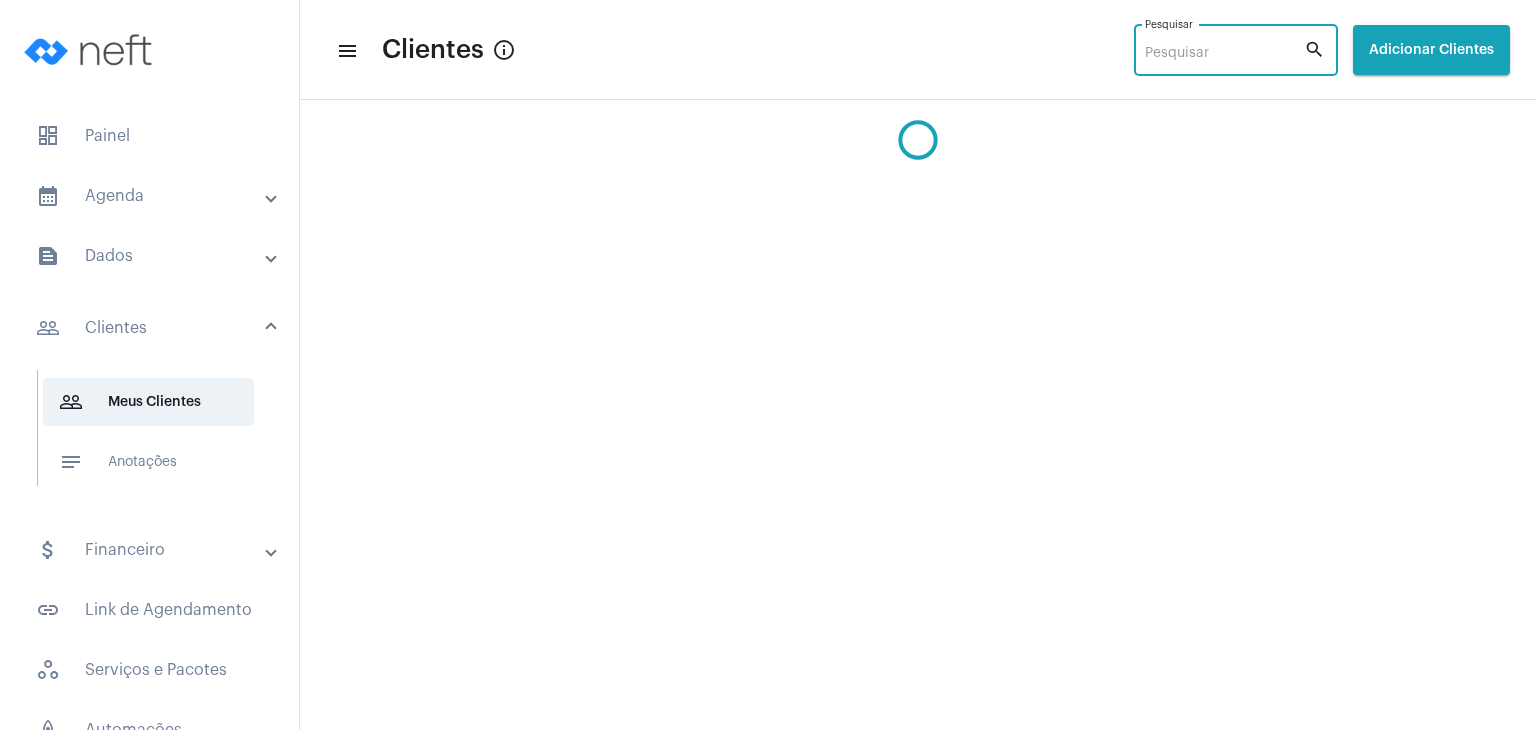 click on "Pesquisar" at bounding box center [1224, 54] 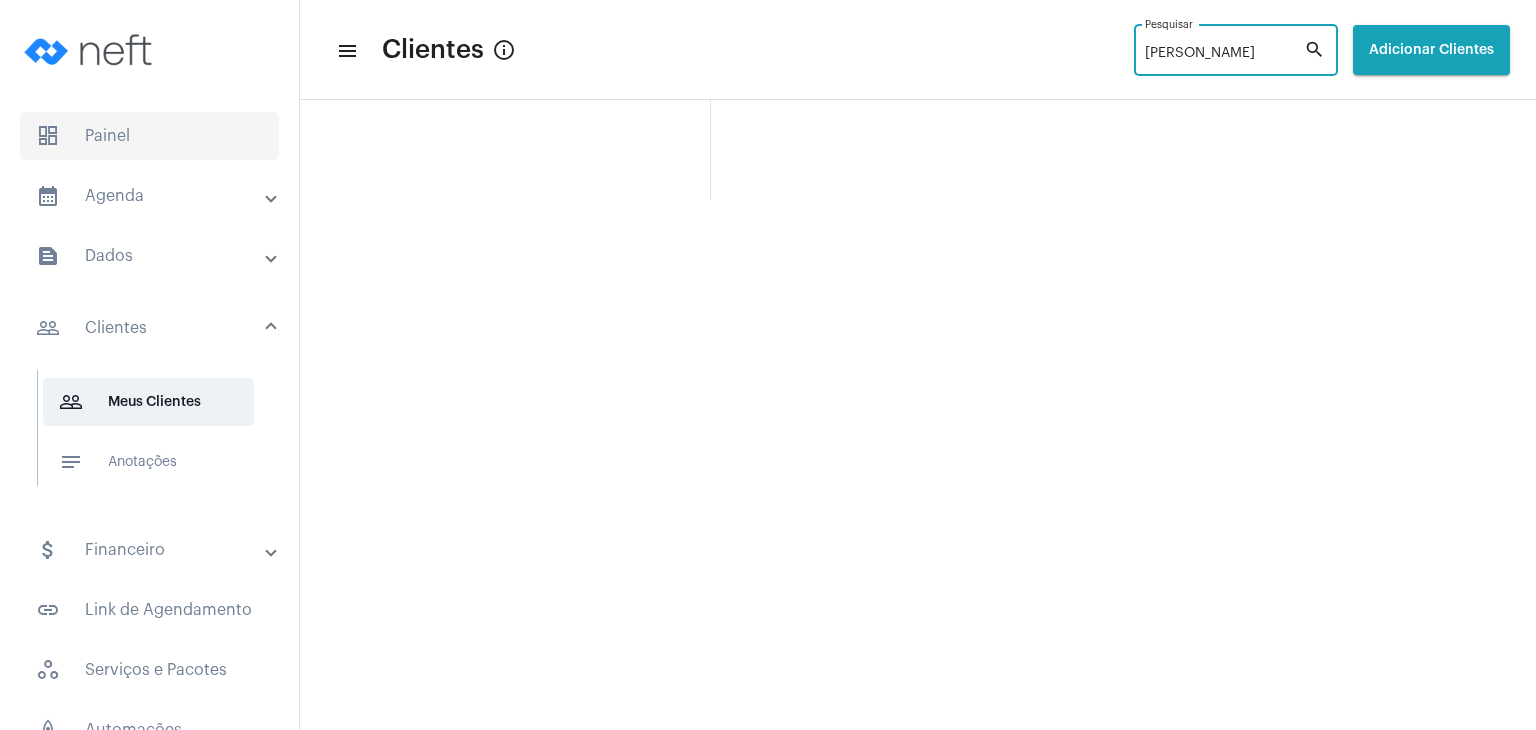 type on "[PERSON_NAME]" 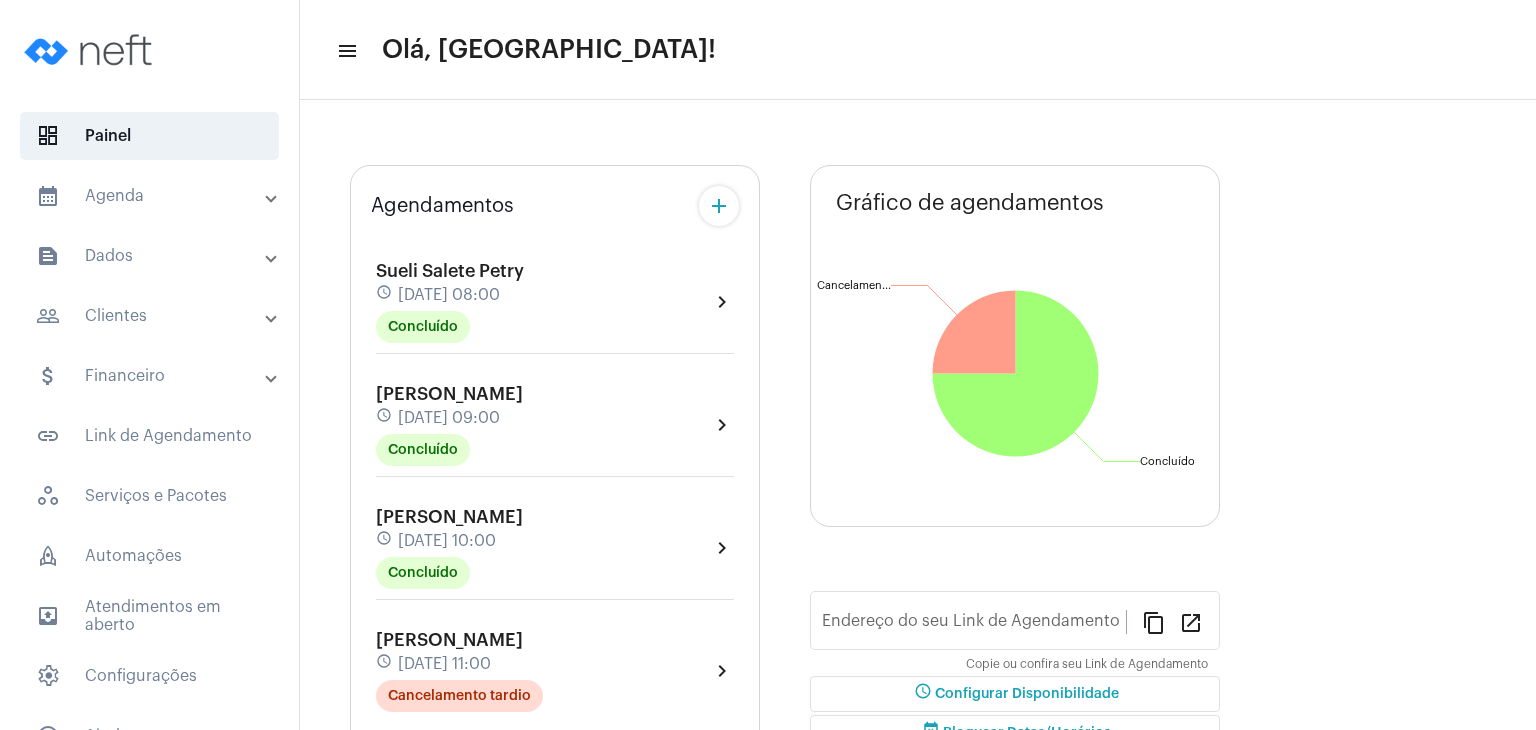 type on "[URL][DOMAIN_NAME]" 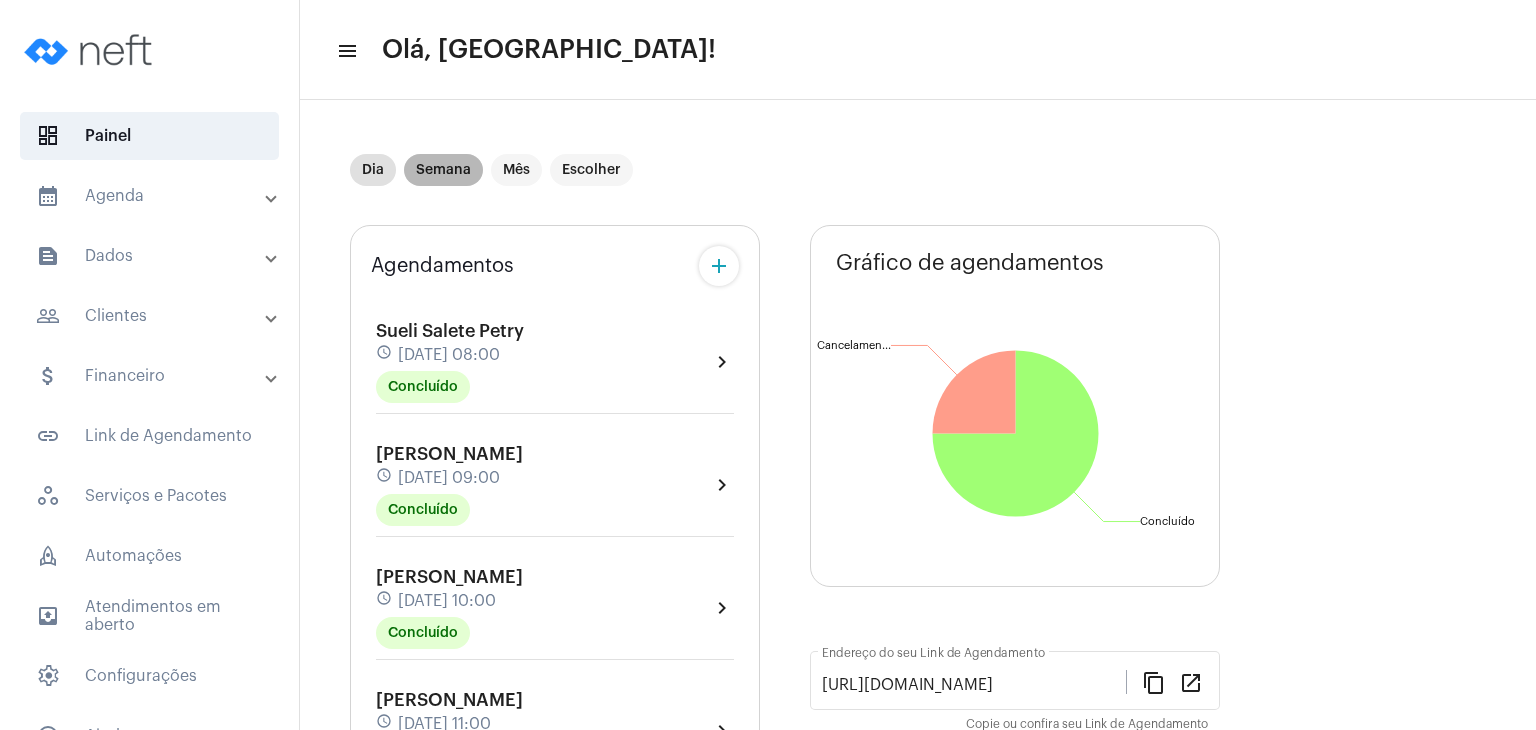click on "Semana" at bounding box center [443, 170] 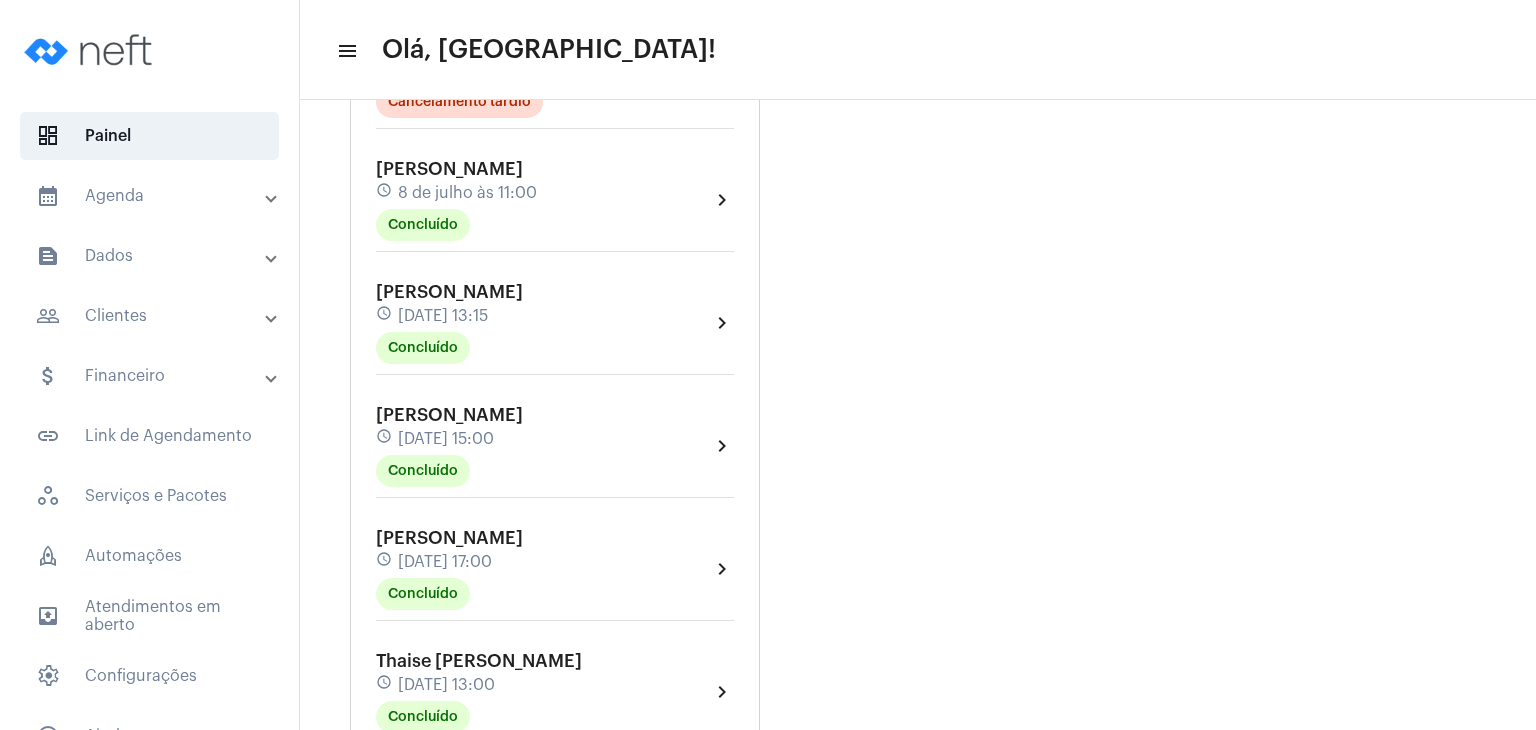 scroll, scrollTop: 1600, scrollLeft: 0, axis: vertical 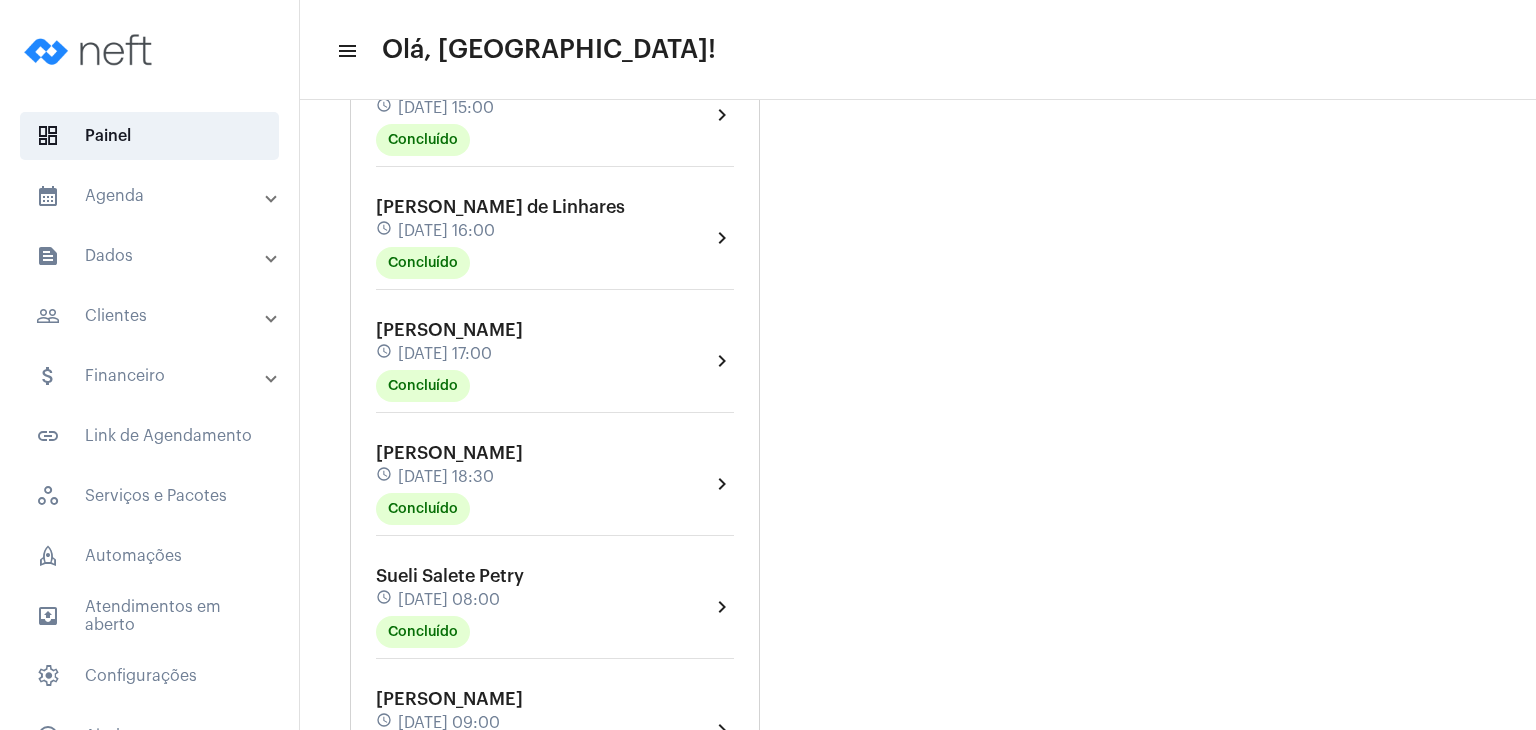 click on "[PERSON_NAME]" 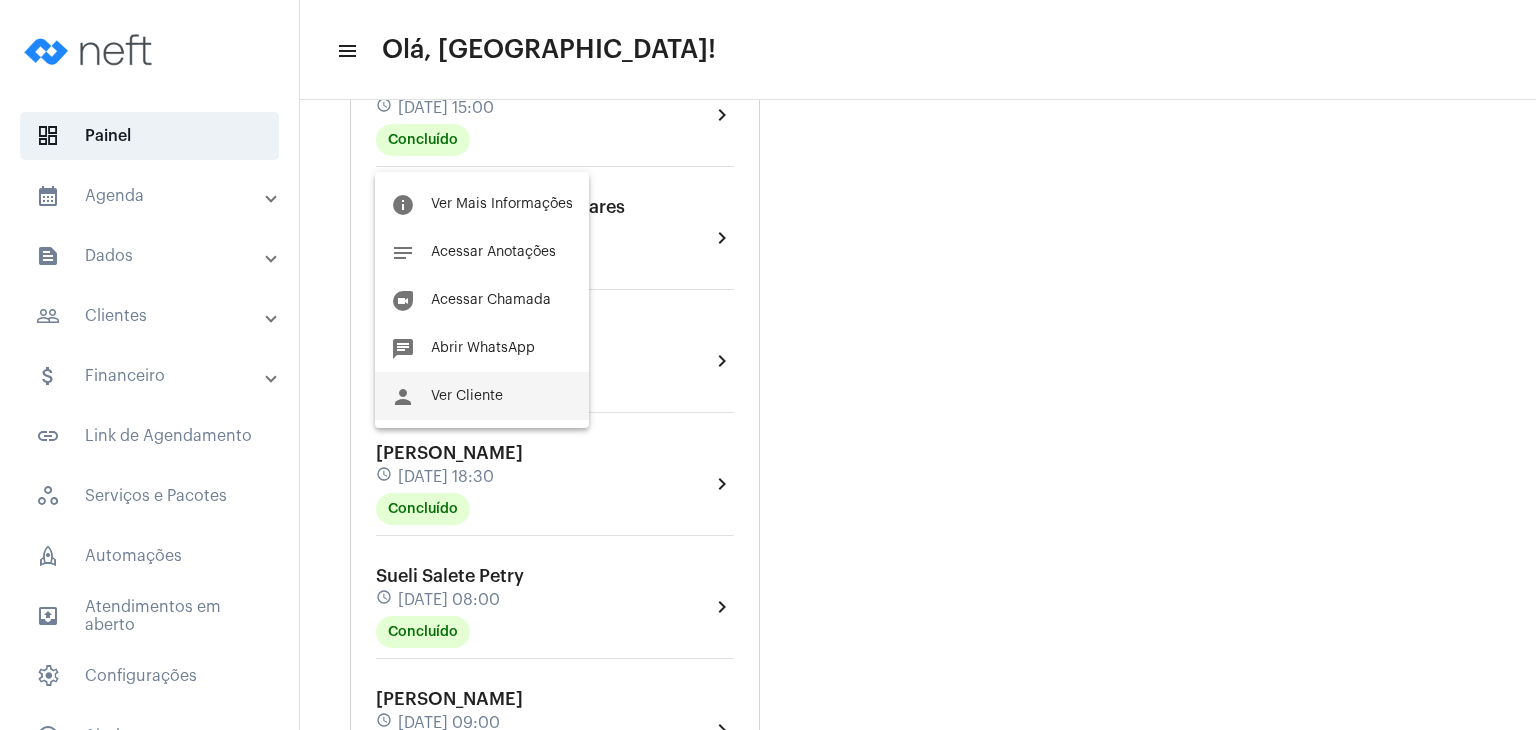 click on "person Ver Cliente" at bounding box center (482, 396) 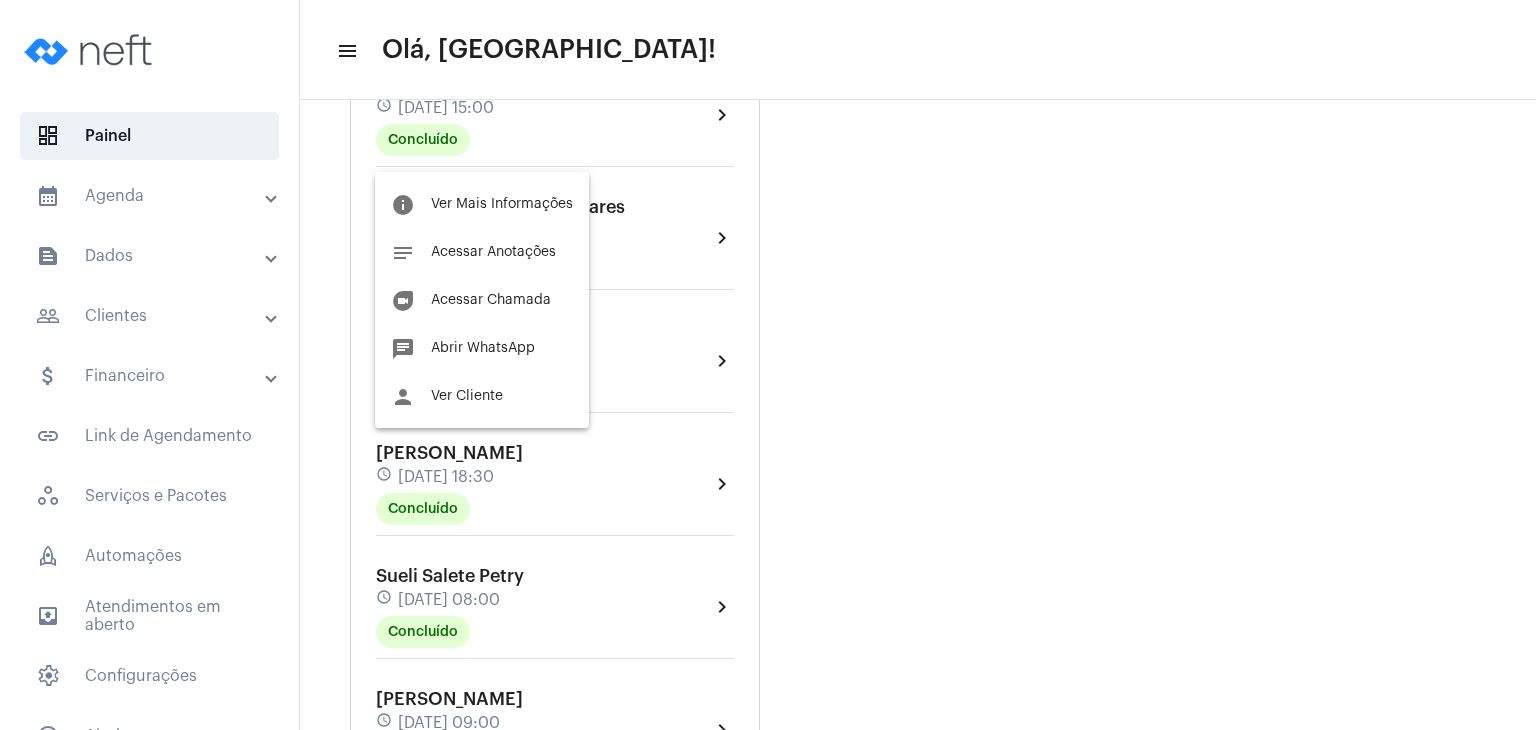 scroll, scrollTop: 0, scrollLeft: 0, axis: both 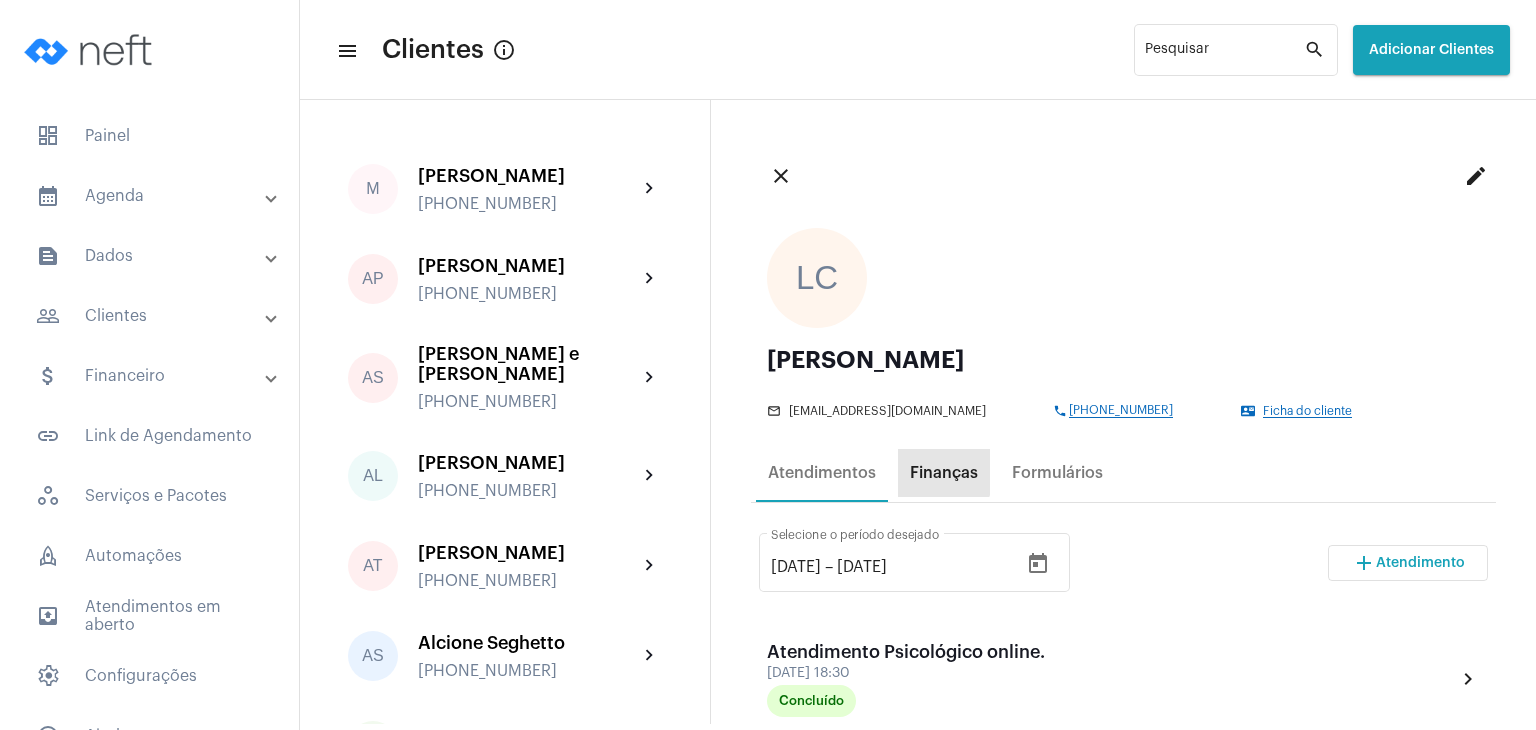 click on "Finanças" at bounding box center [944, 473] 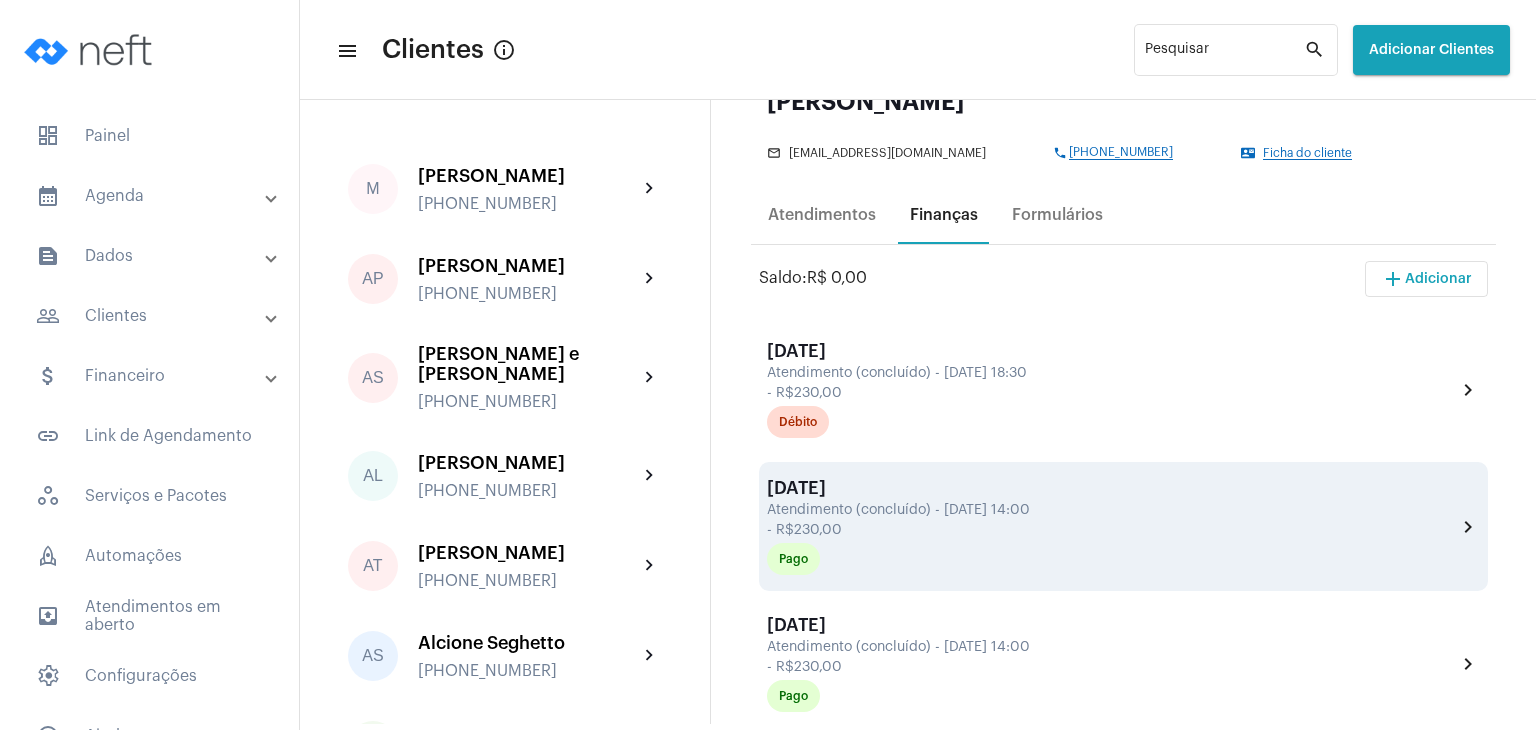 scroll, scrollTop: 300, scrollLeft: 0, axis: vertical 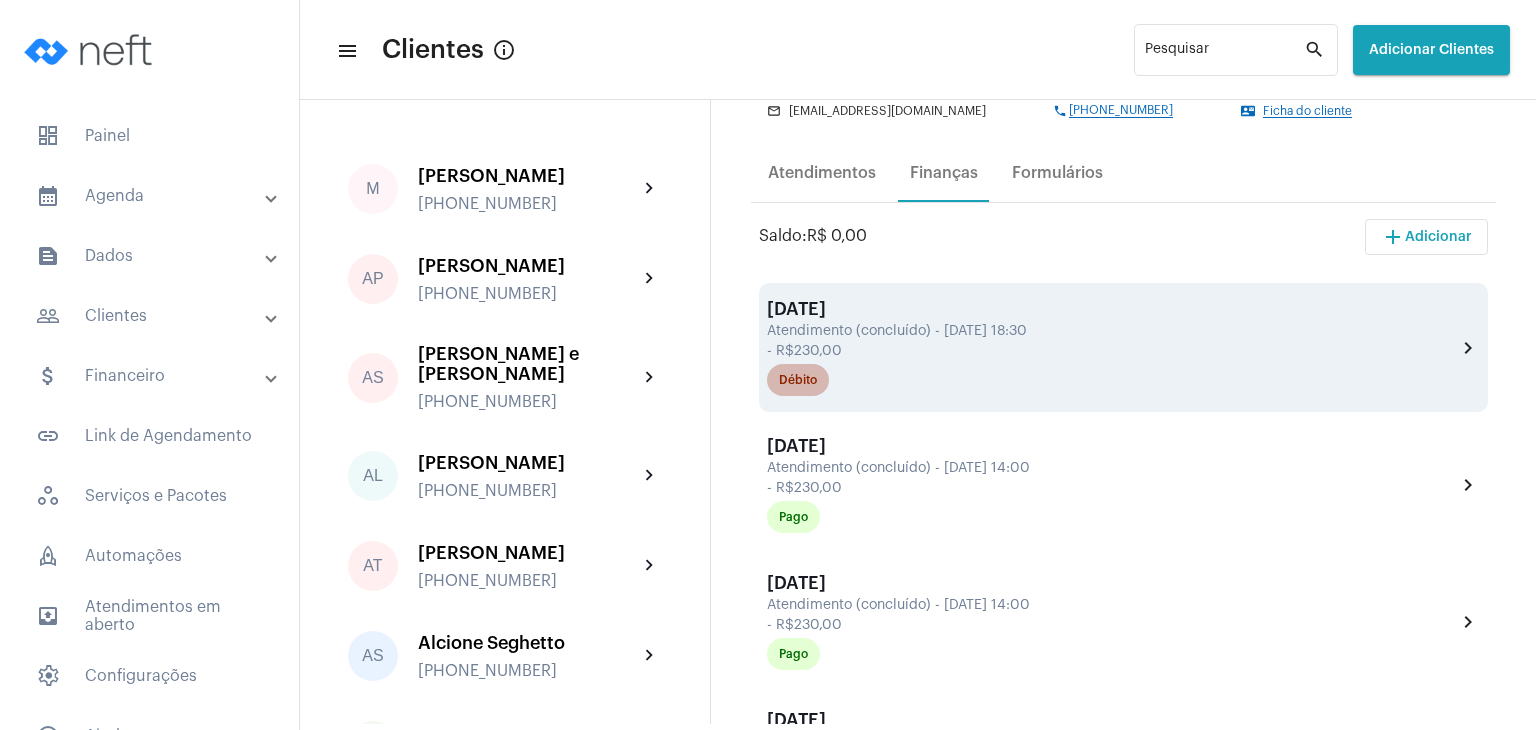 click on "Débito" at bounding box center (798, 380) 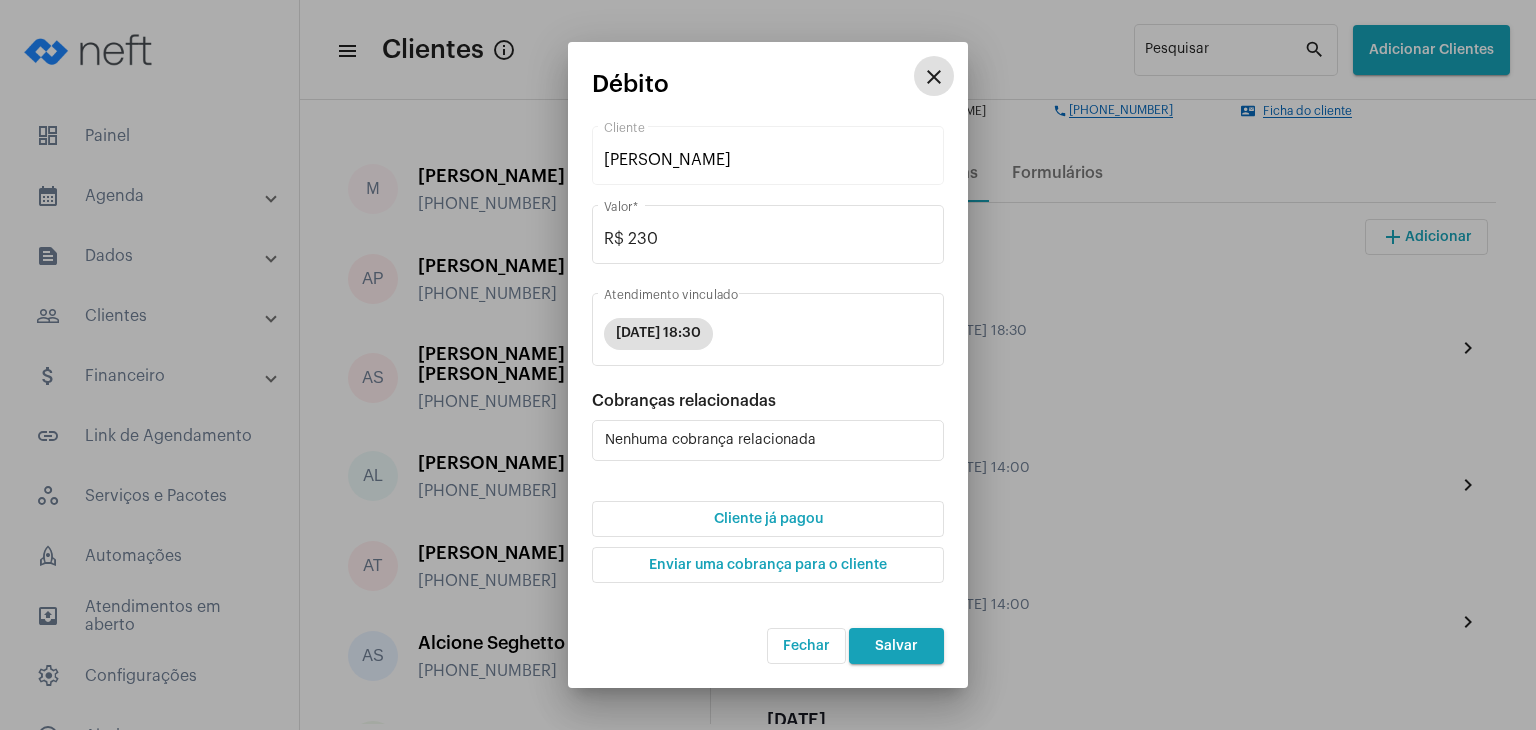 click on "Cliente já pagou" at bounding box center [768, 519] 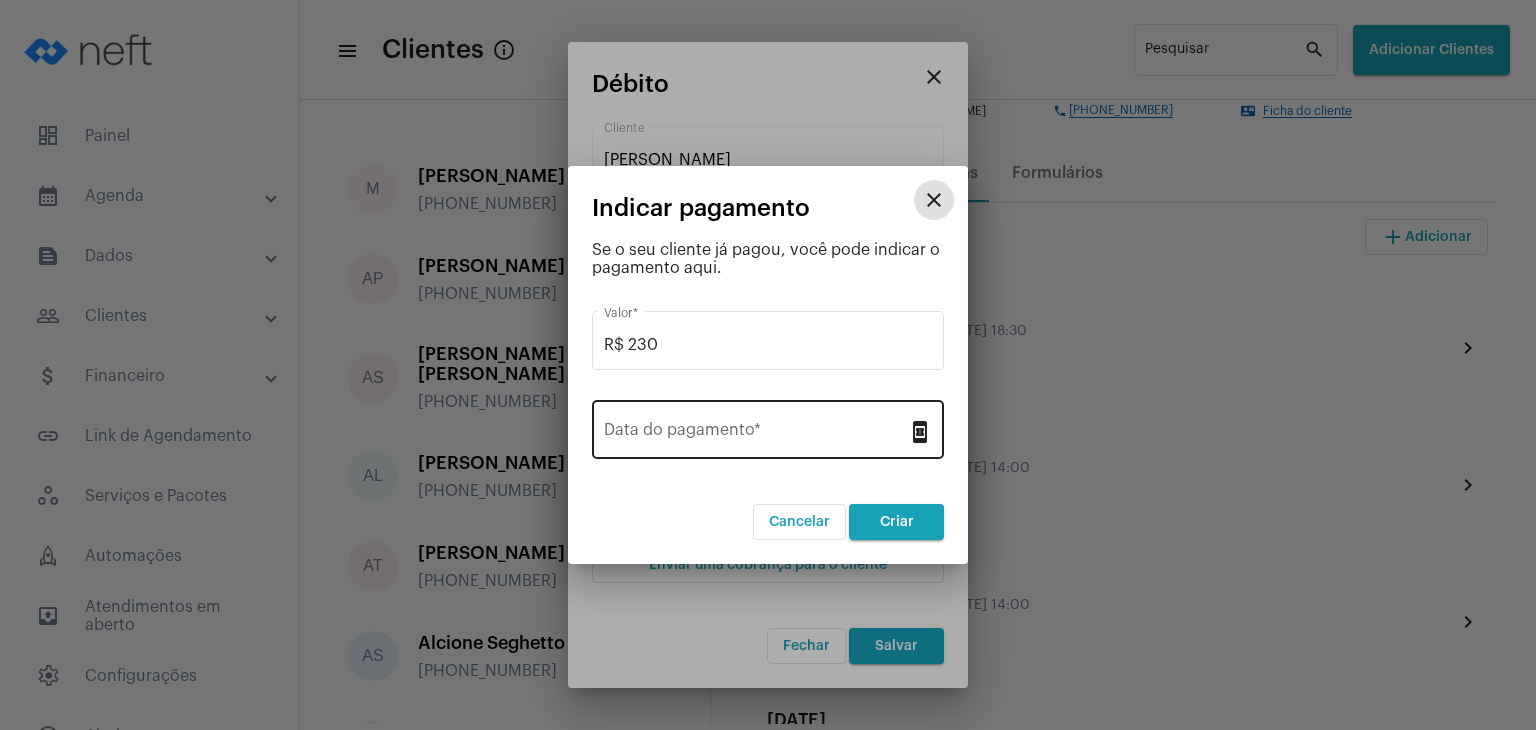 click on "Data do pagamento  *" at bounding box center (756, 434) 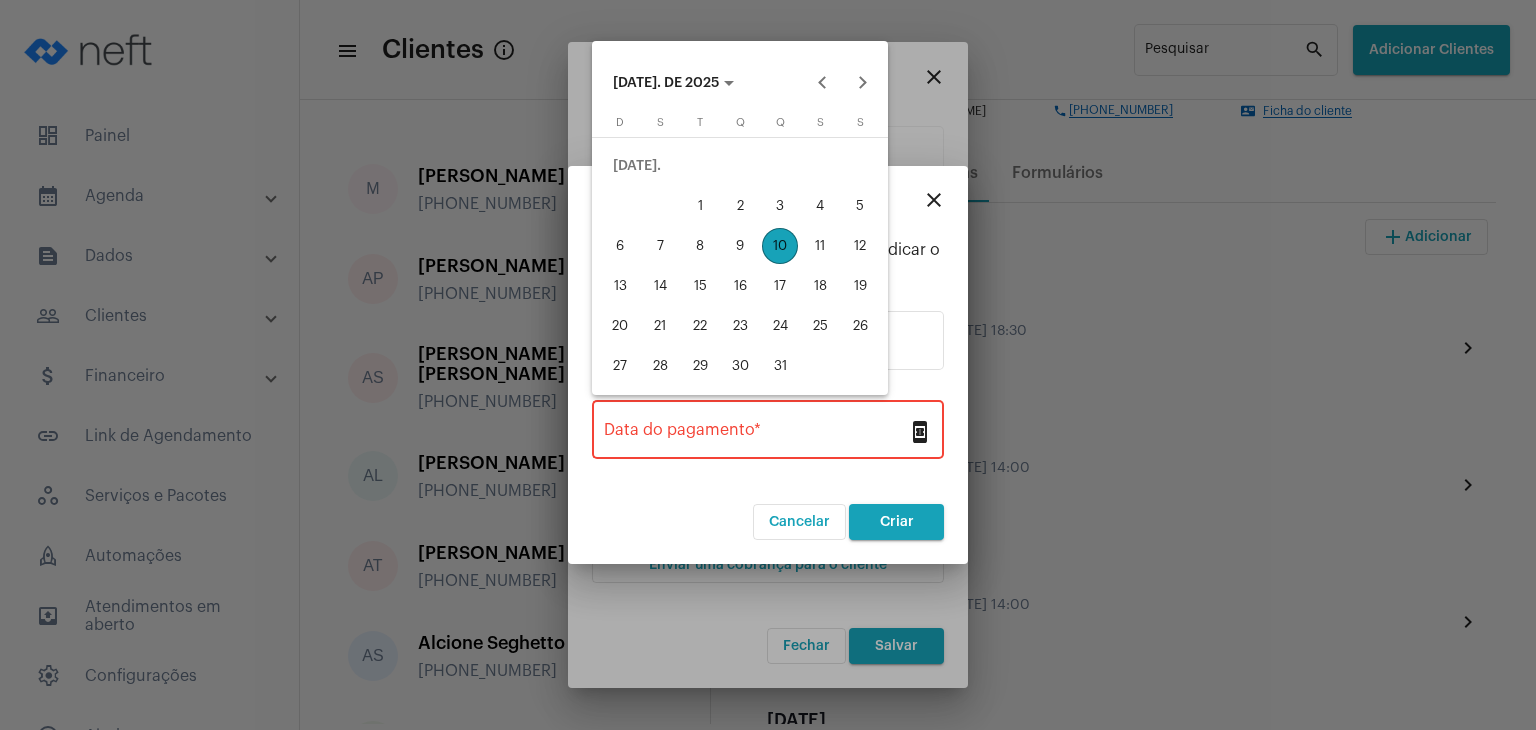 click on "10" at bounding box center (780, 246) 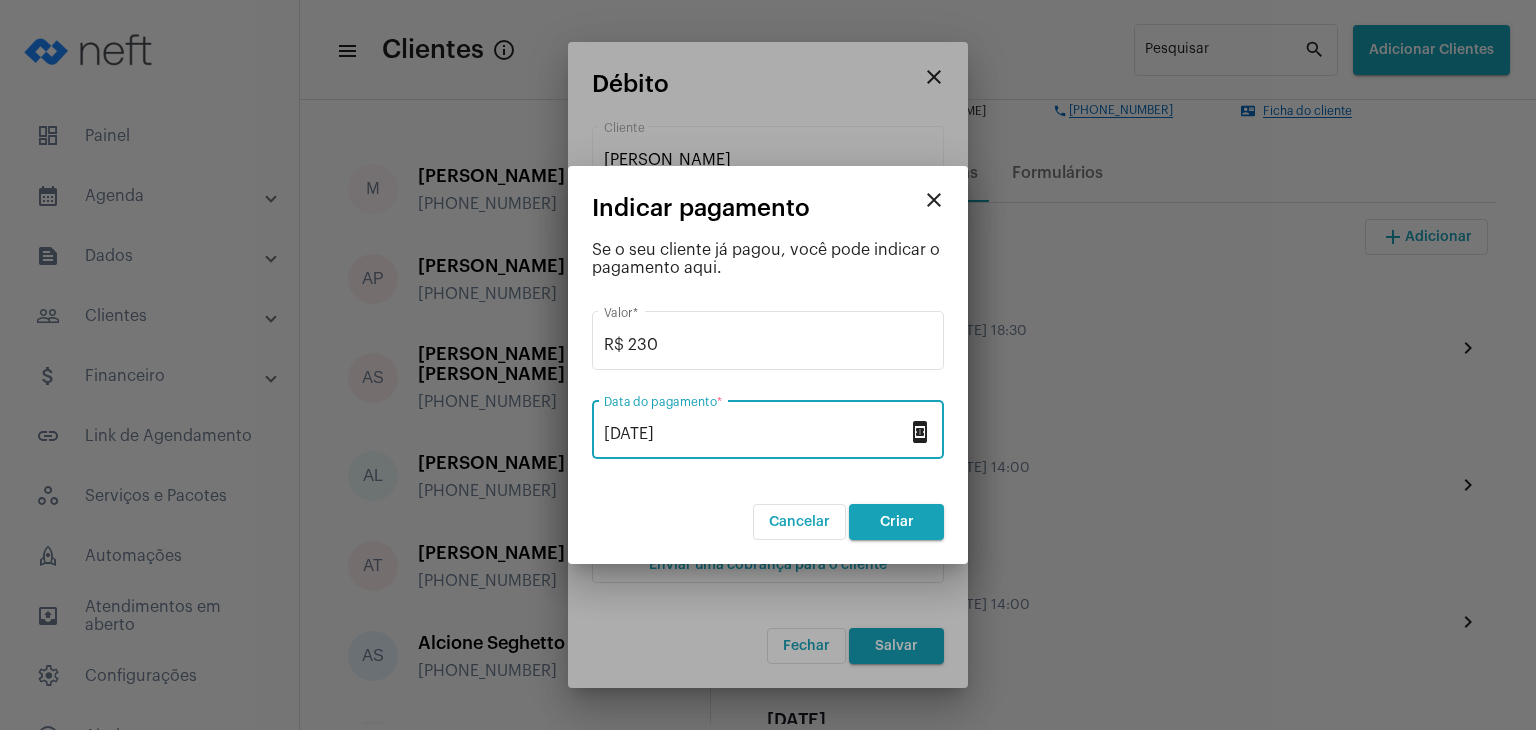 click on "Criar" at bounding box center [896, 522] 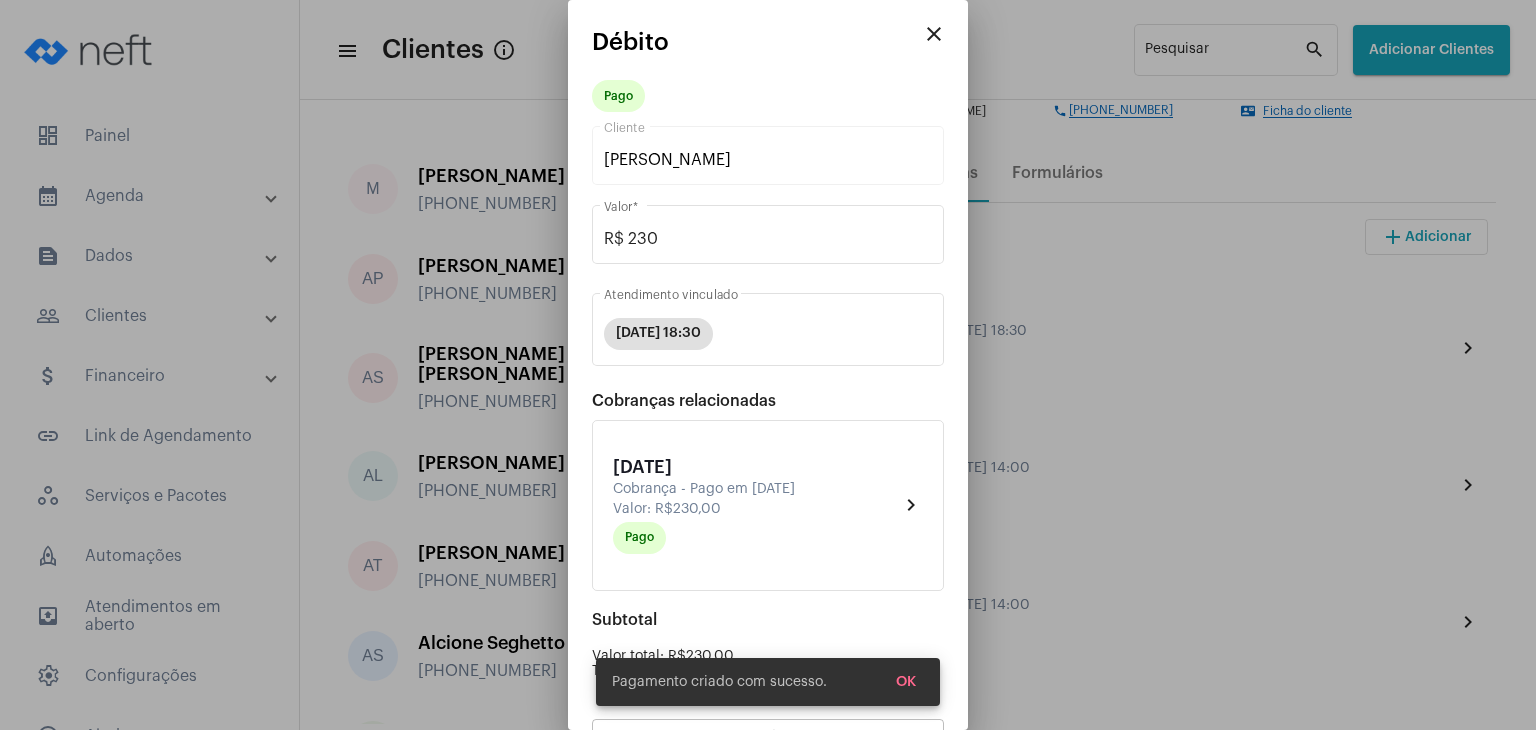 click on "OK" at bounding box center [906, 682] 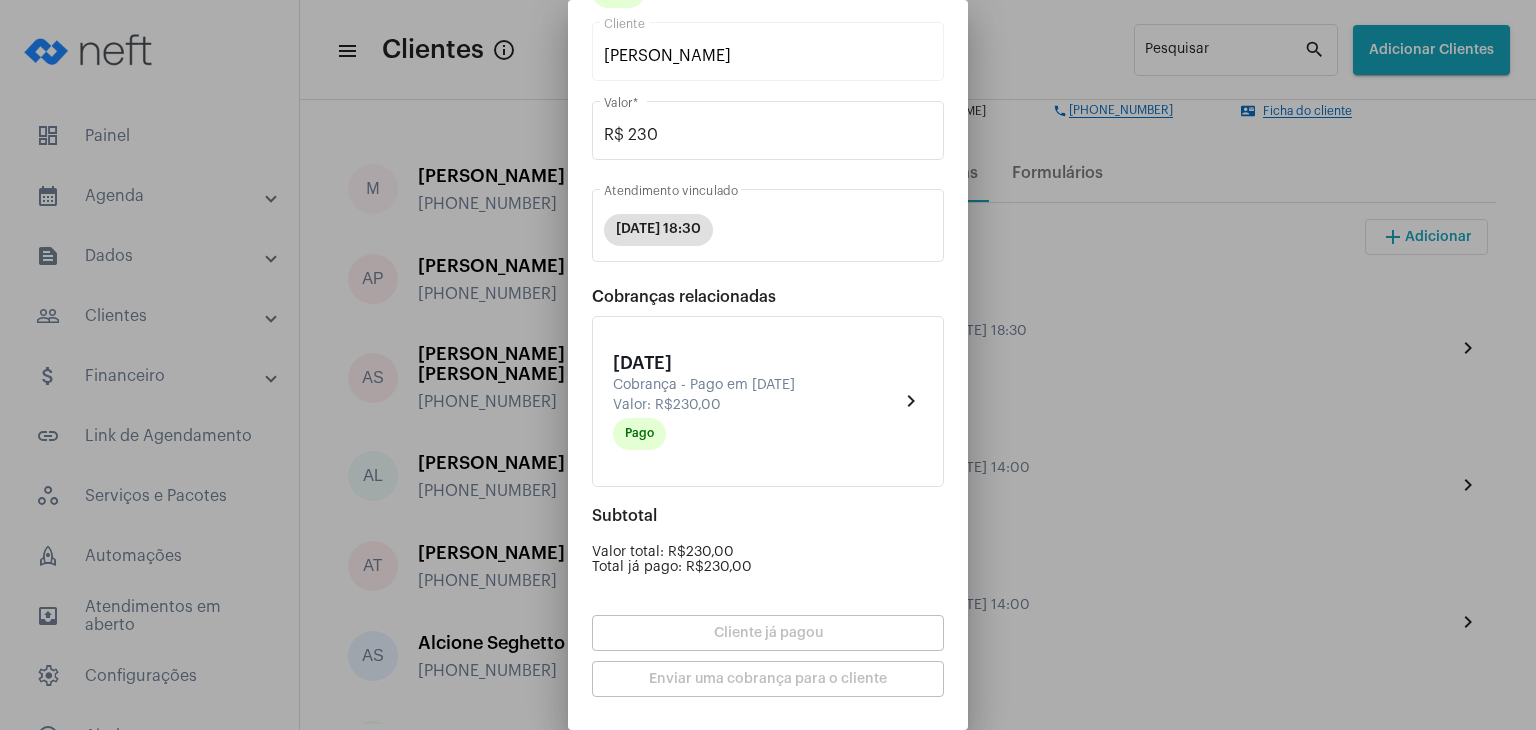 scroll, scrollTop: 174, scrollLeft: 0, axis: vertical 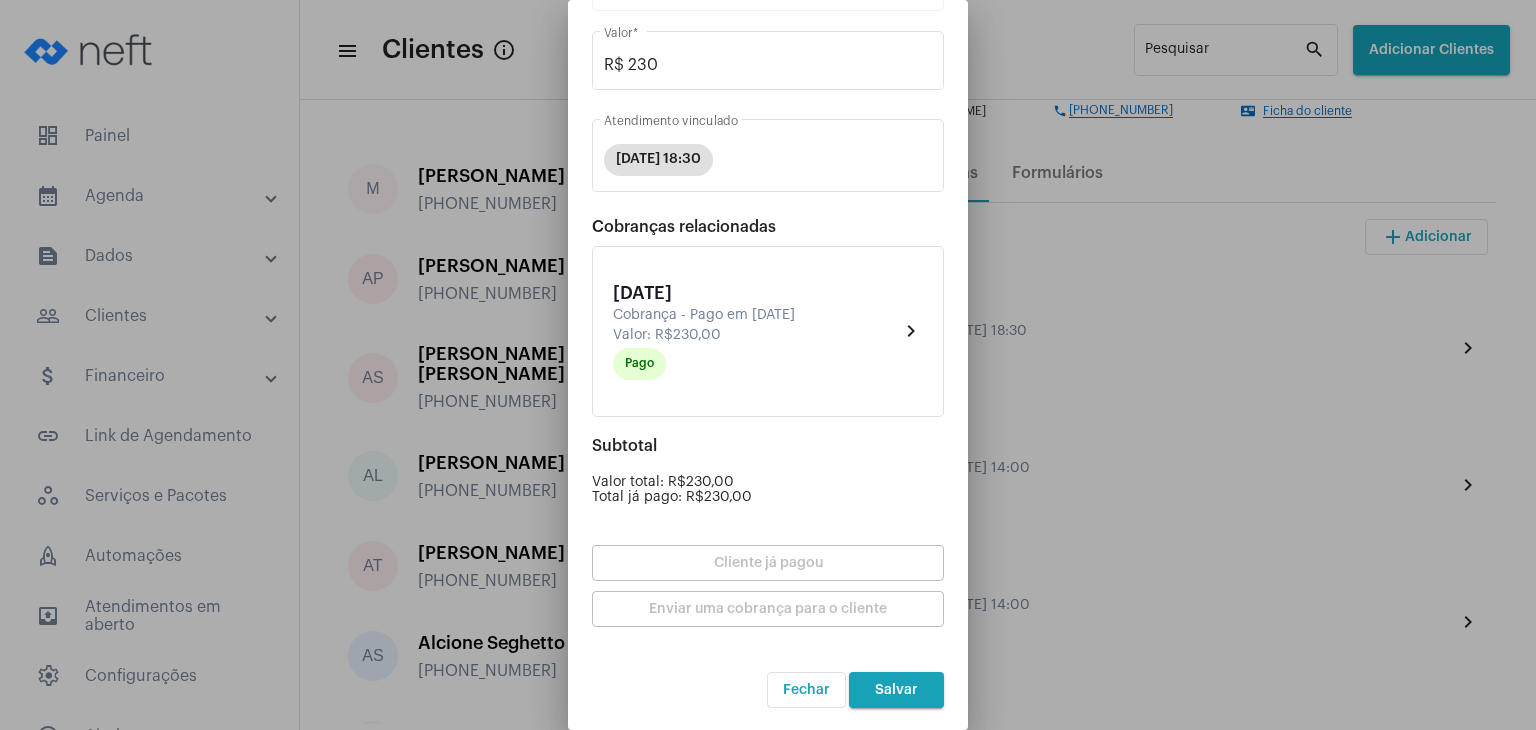 click on "Salvar" at bounding box center [896, 690] 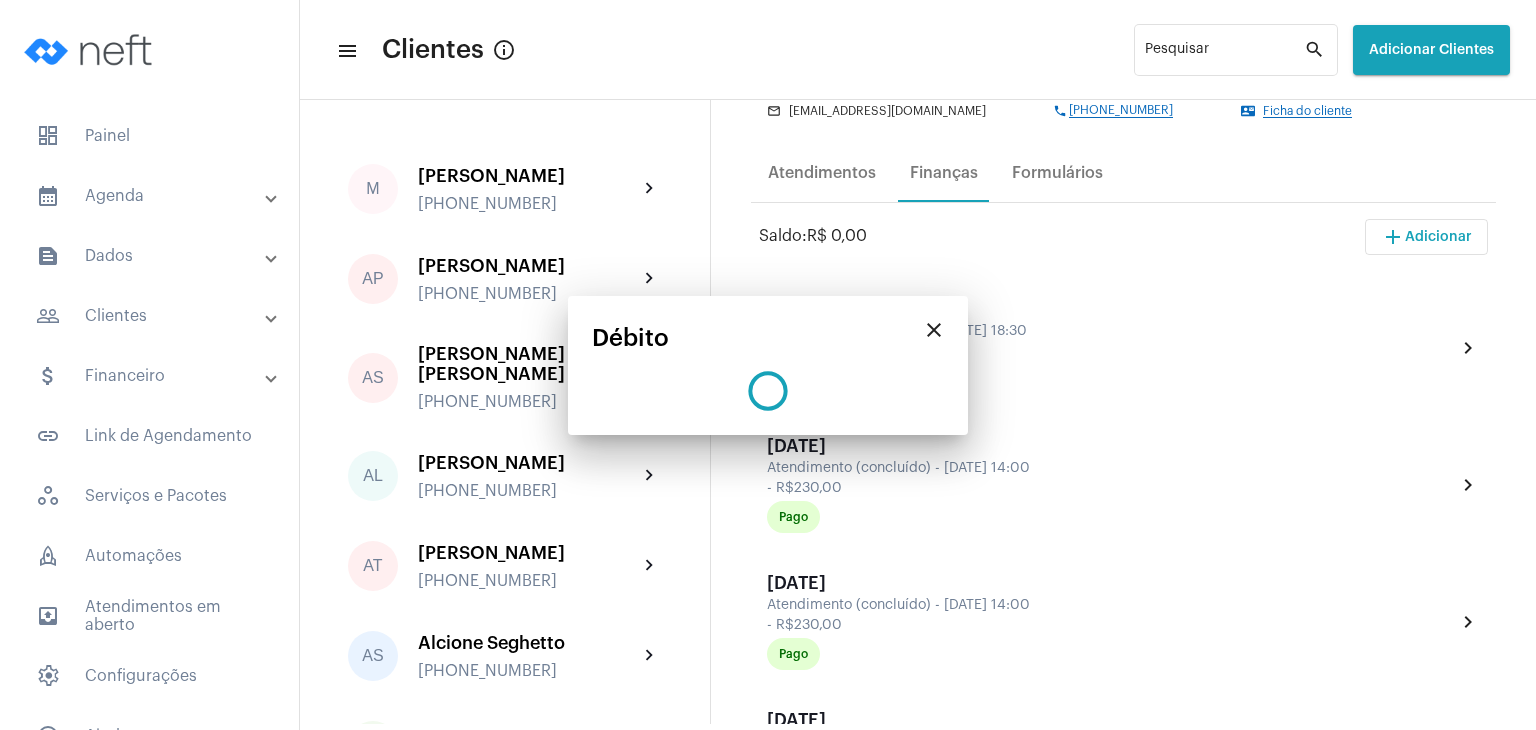 scroll, scrollTop: 0, scrollLeft: 0, axis: both 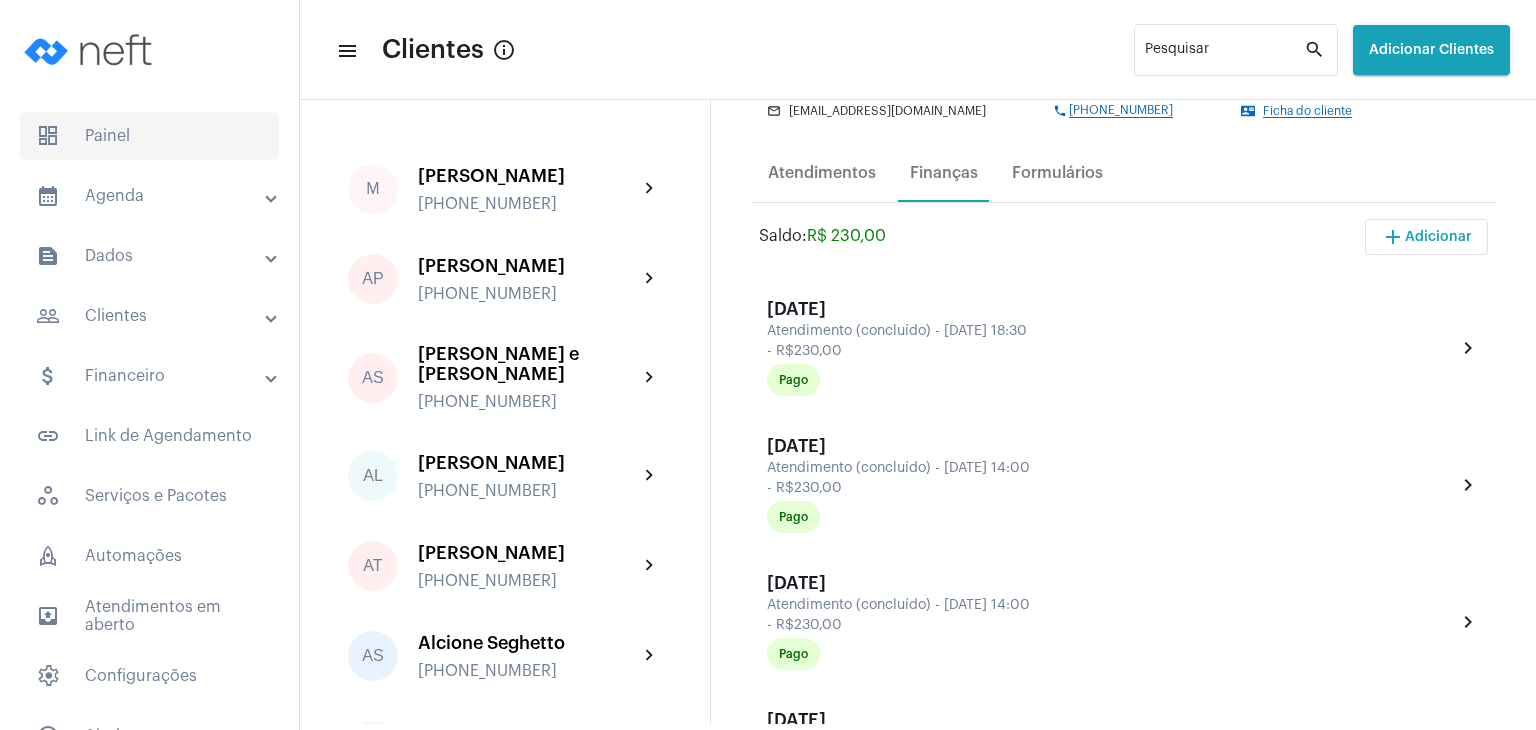 click on "dashboard   Painel" 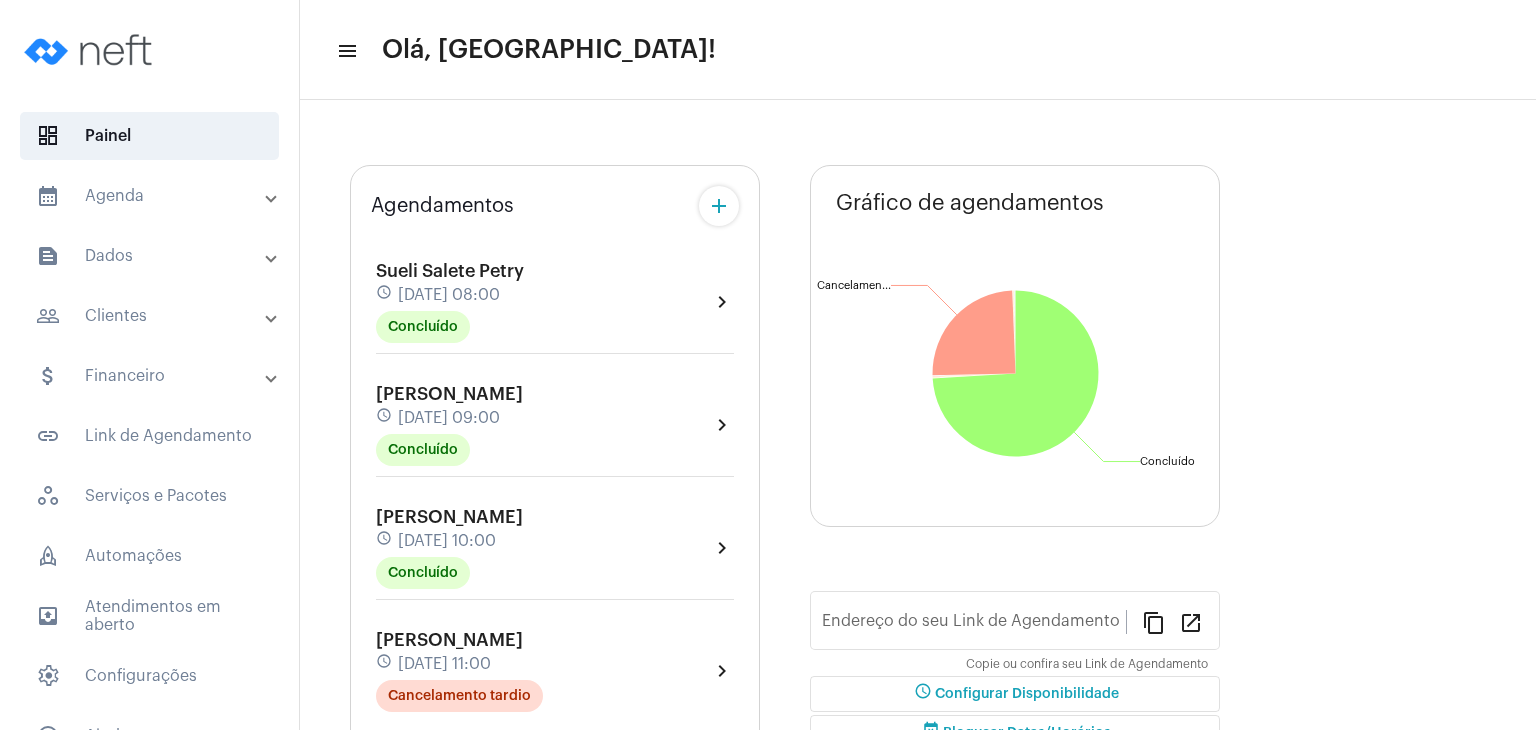 type on "[URL][DOMAIN_NAME]" 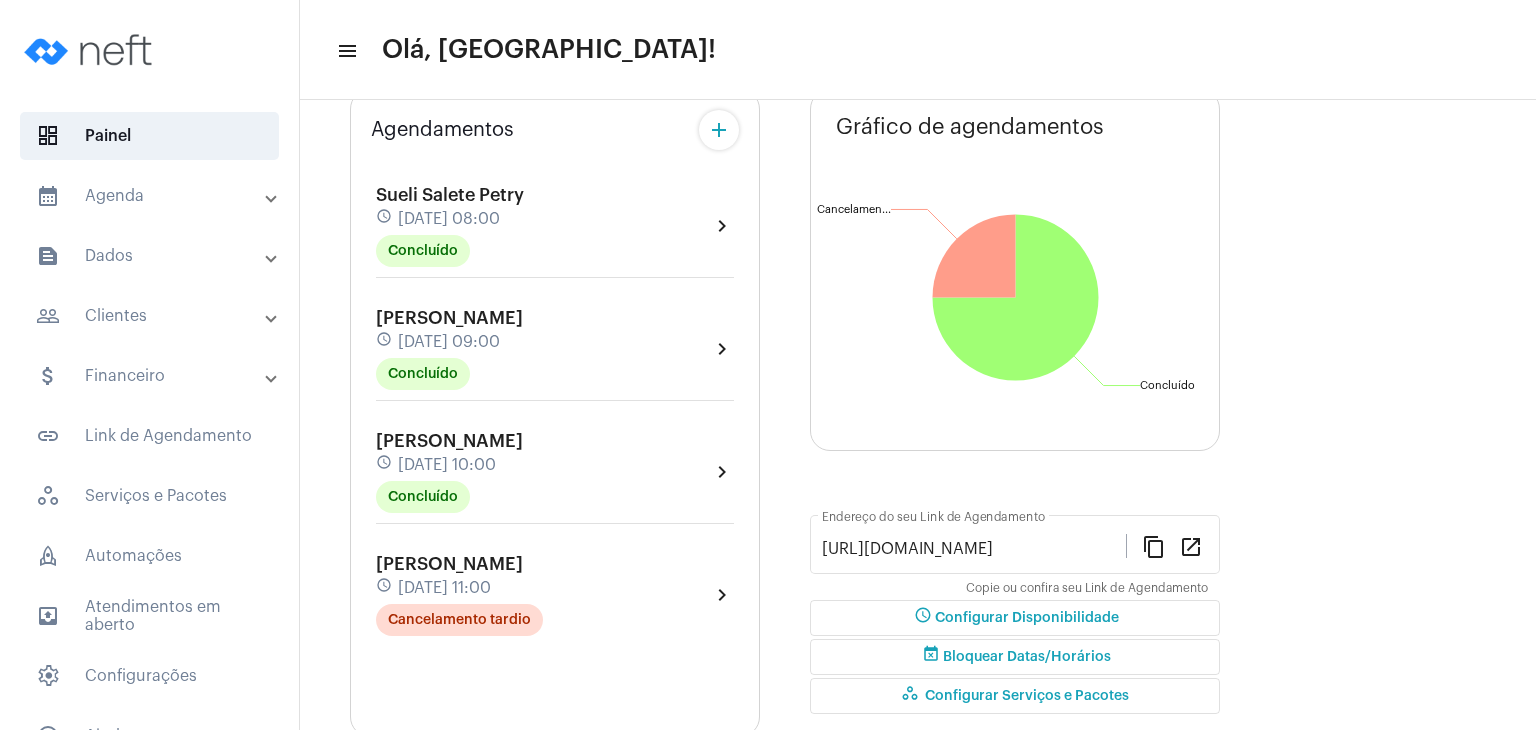 scroll, scrollTop: 336, scrollLeft: 0, axis: vertical 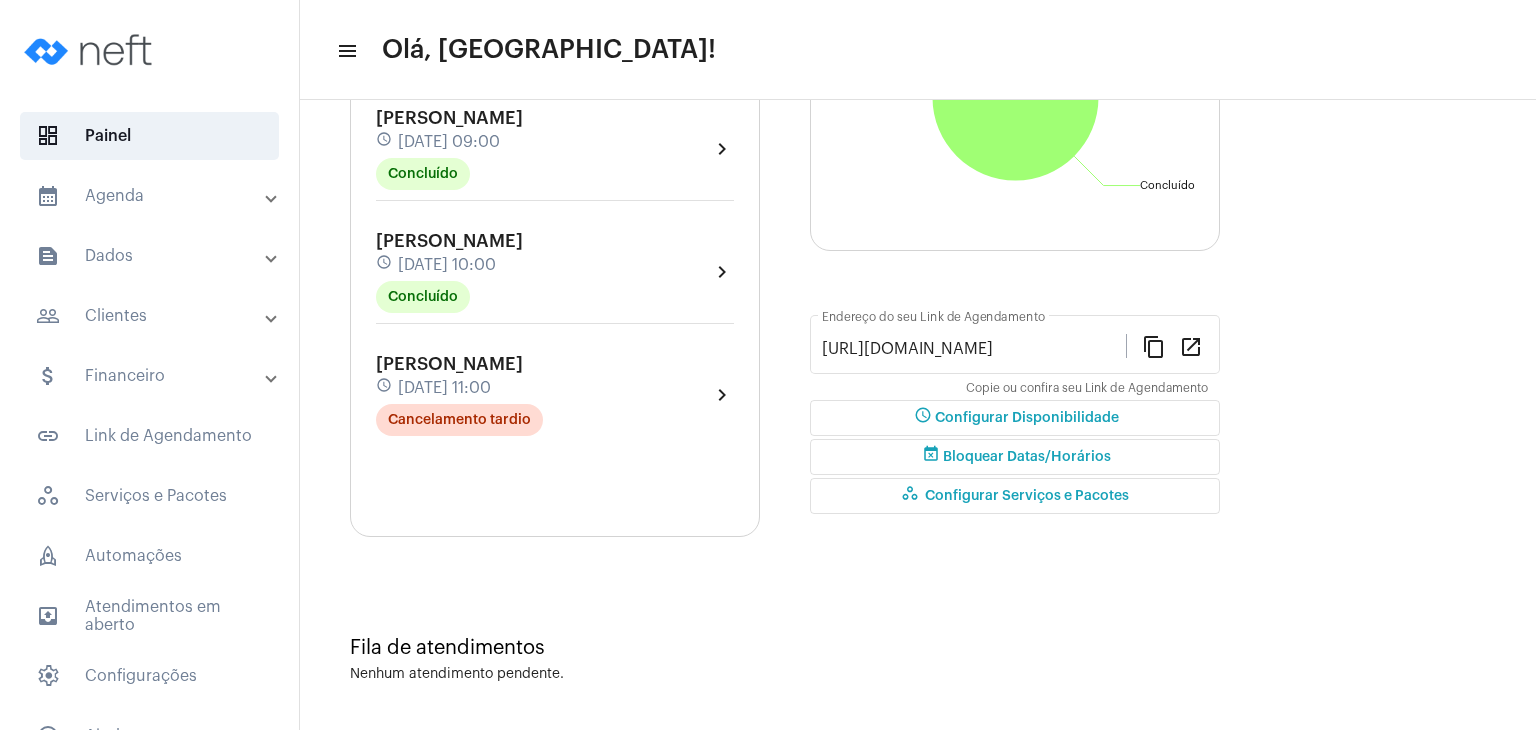 click on "[PERSON_NAME]" 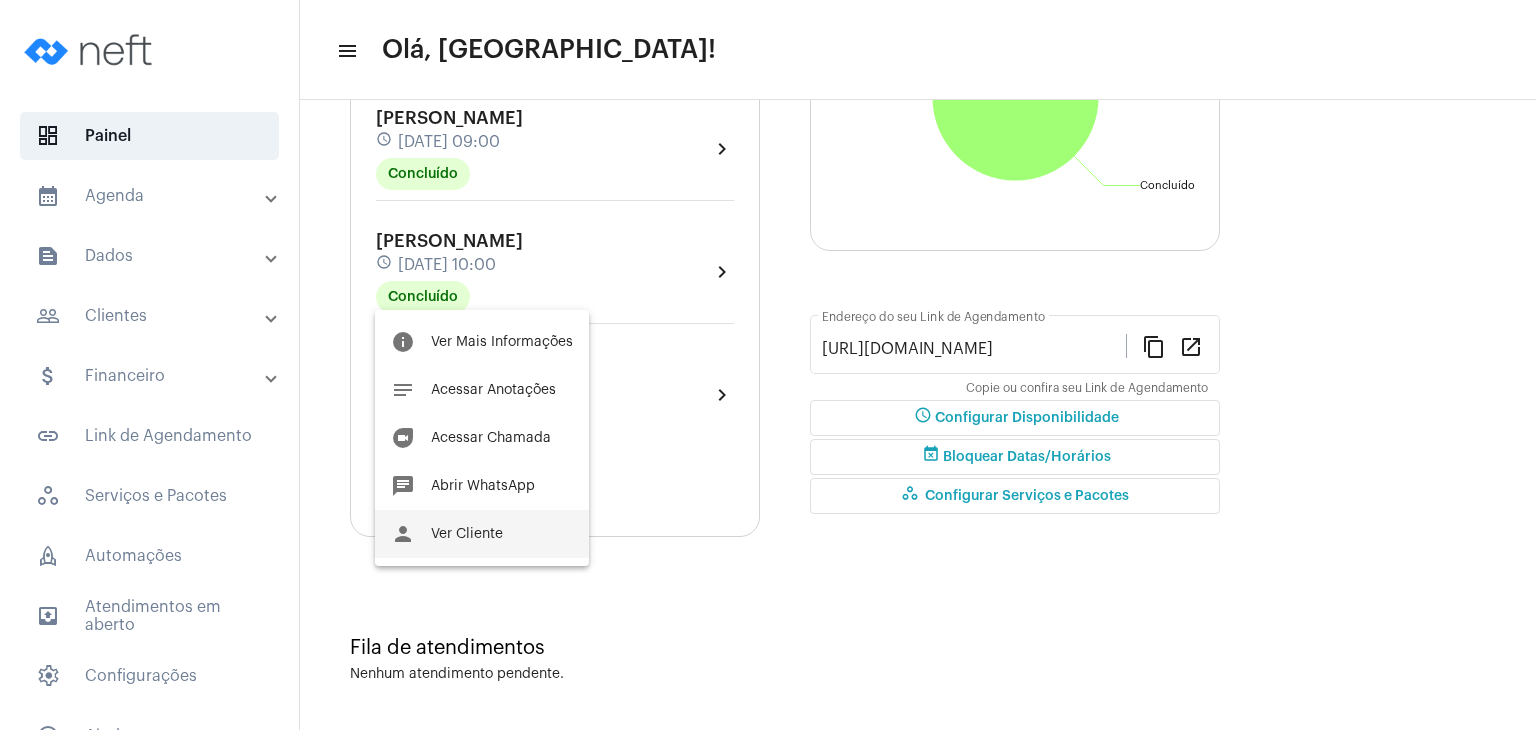 click on "Ver Cliente" at bounding box center (467, 534) 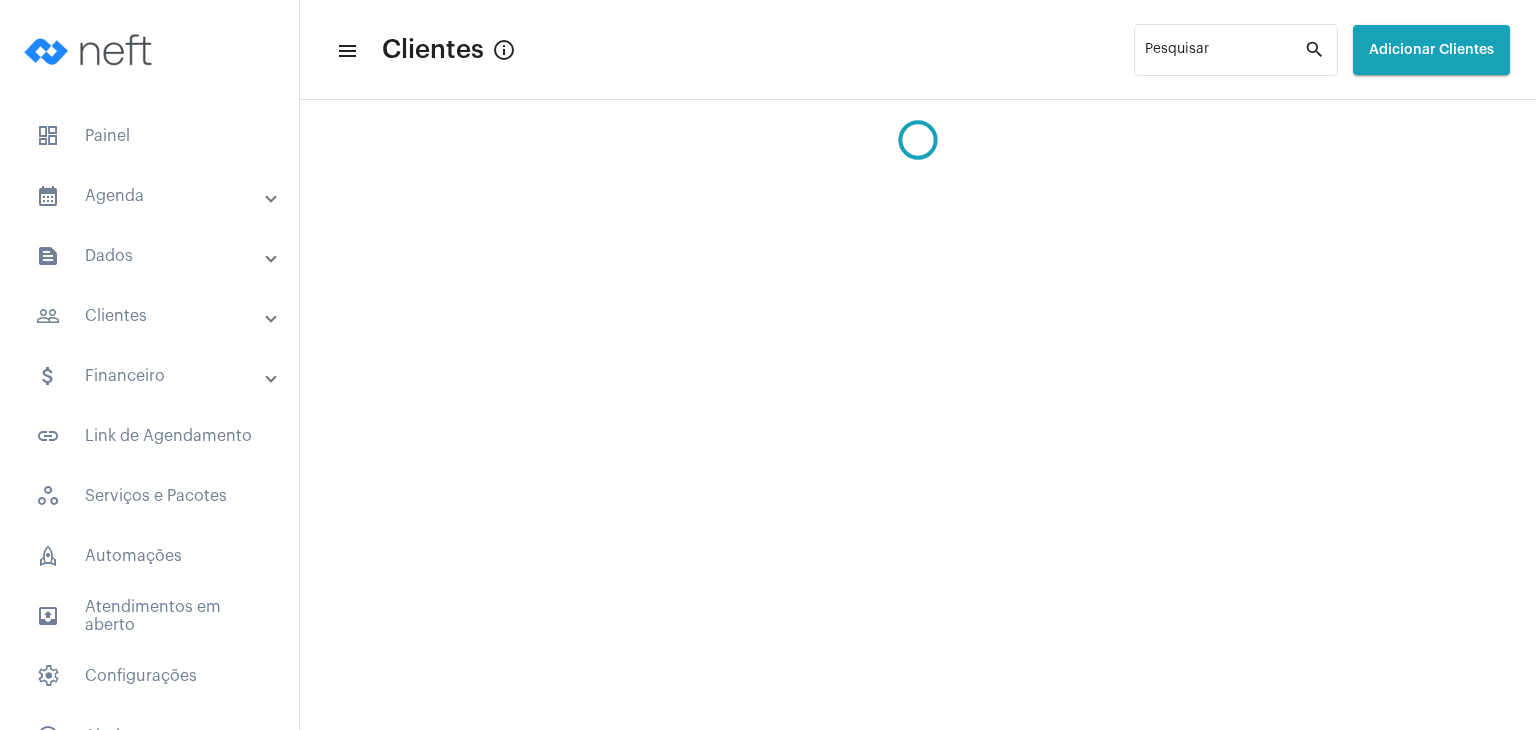scroll, scrollTop: 0, scrollLeft: 0, axis: both 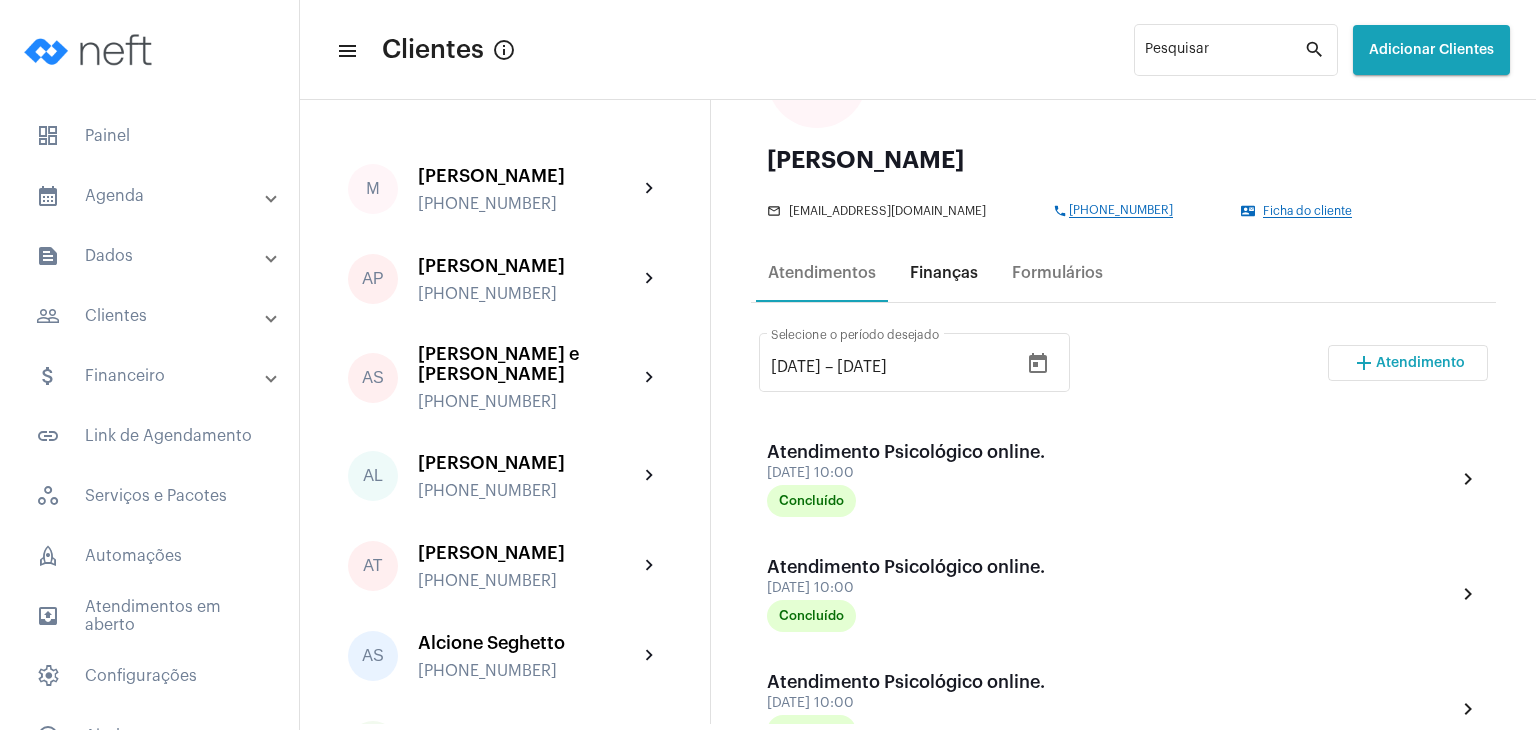 click on "Finanças" at bounding box center [944, 273] 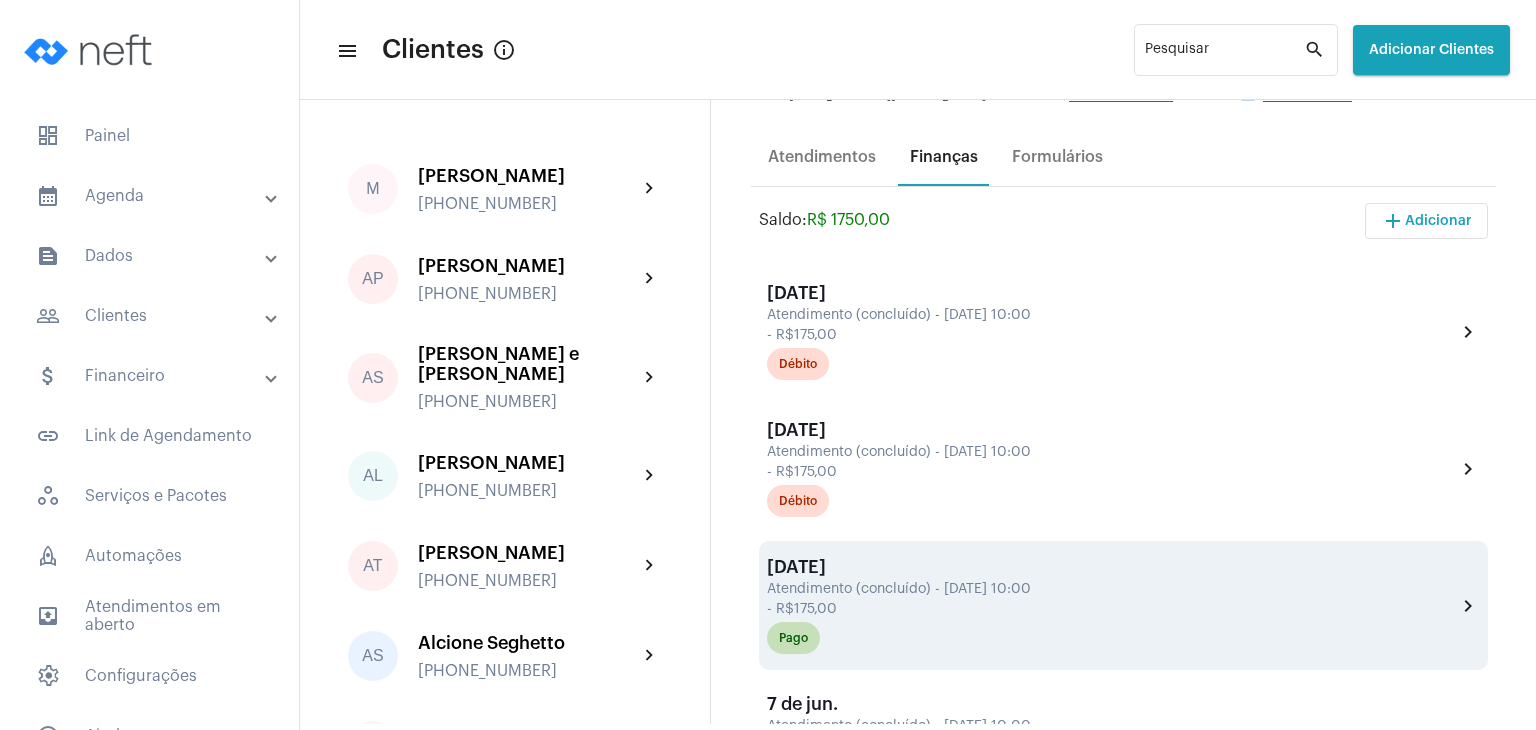 scroll, scrollTop: 400, scrollLeft: 0, axis: vertical 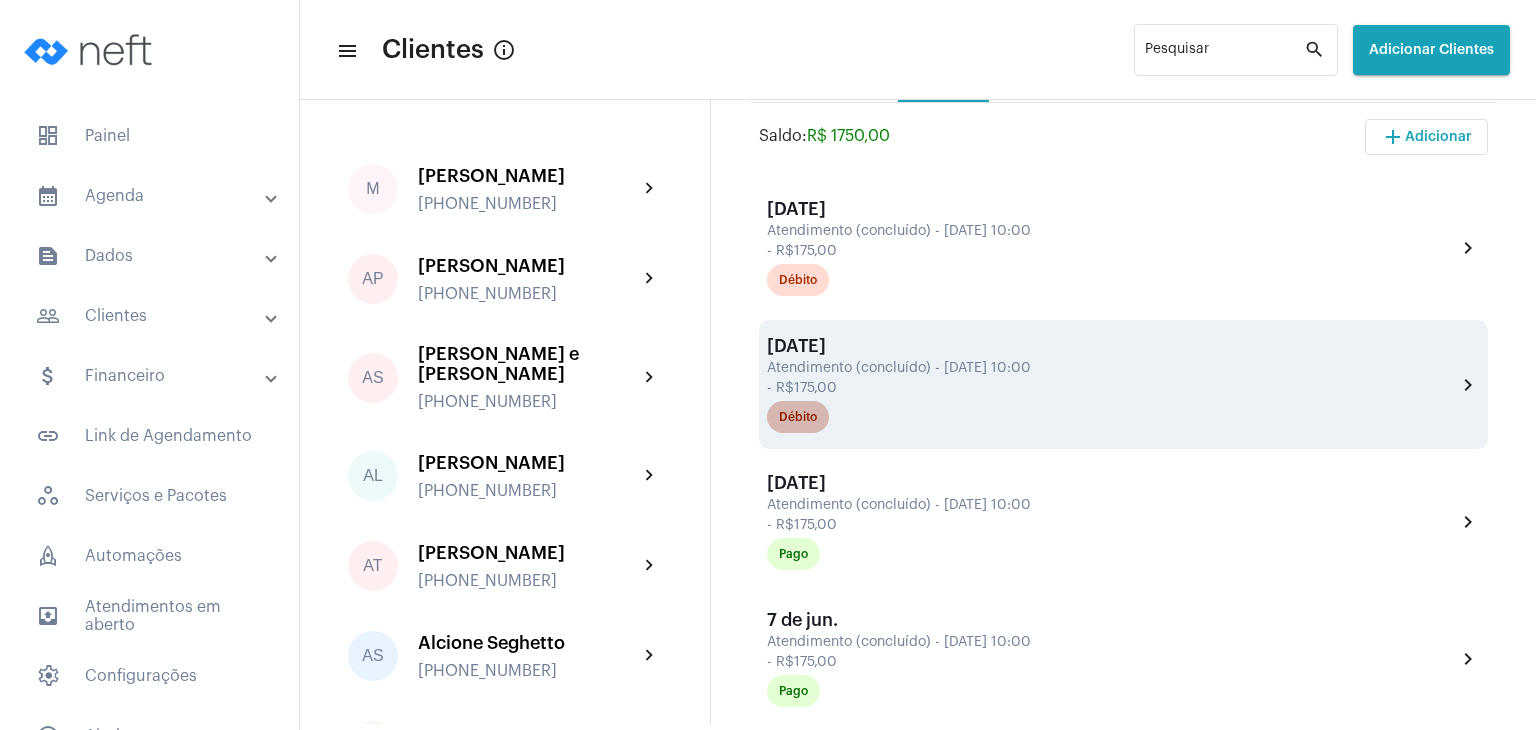 click on "Débito" at bounding box center (798, 417) 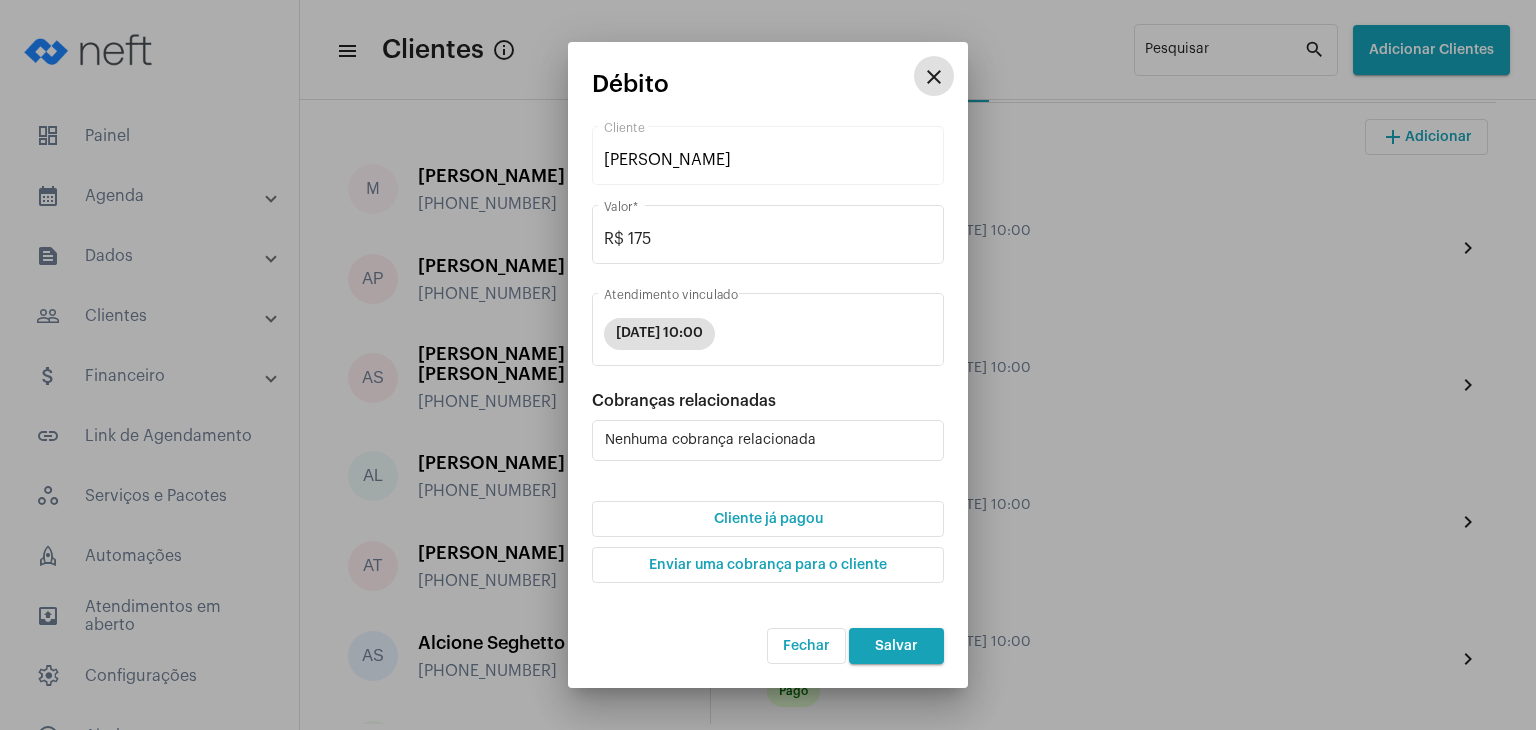 click on "Cliente já pagou" at bounding box center [768, 519] 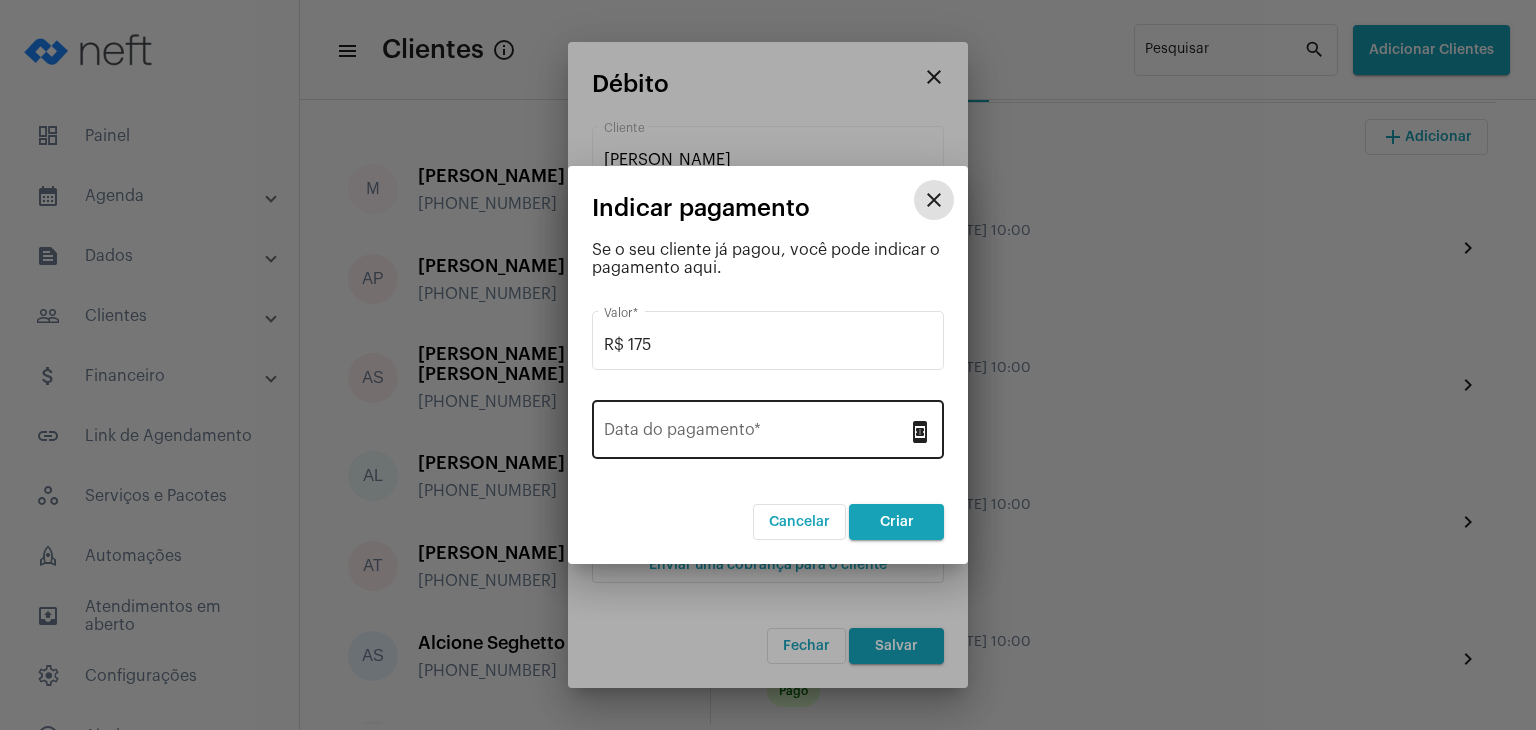 click on "Data do pagamento  *" at bounding box center (756, 434) 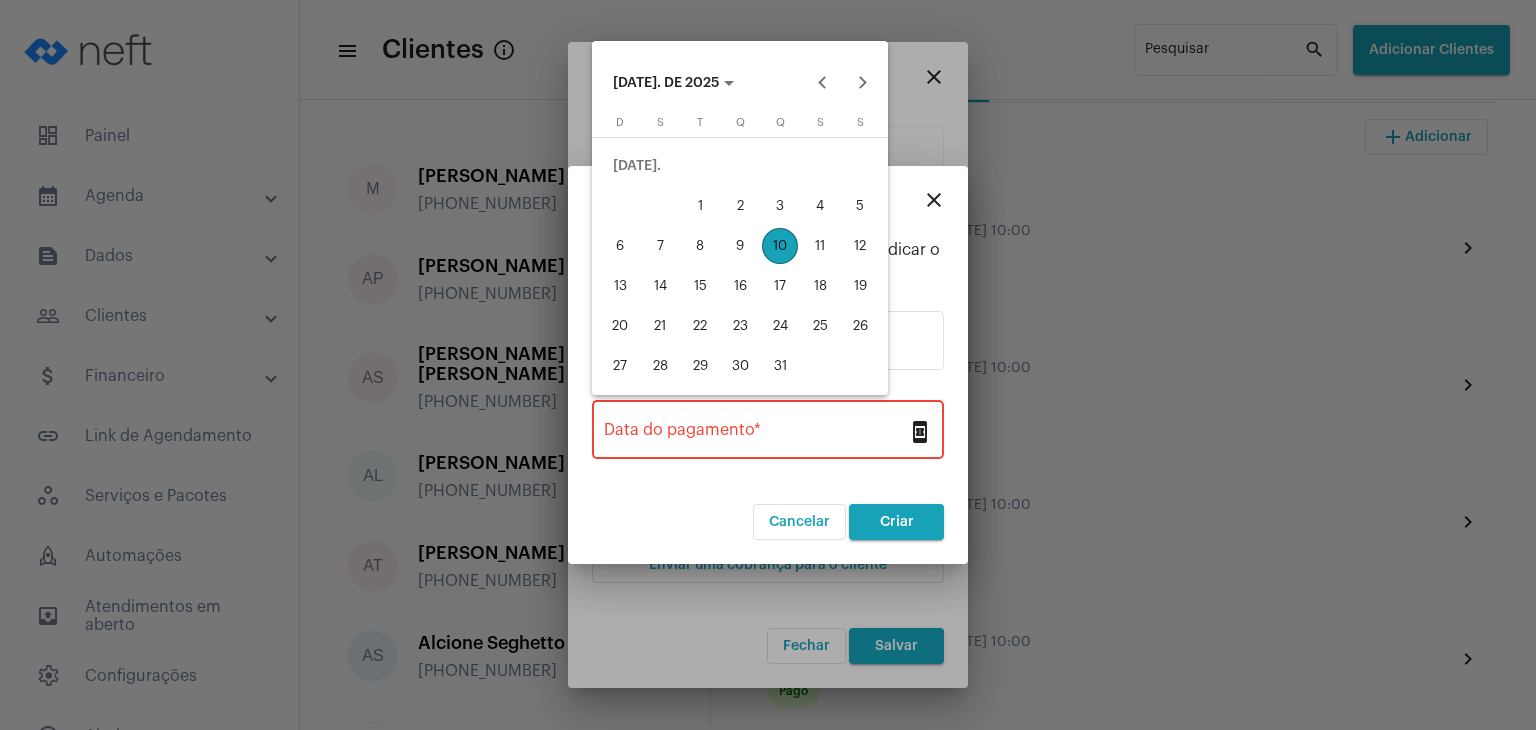 click on "3" at bounding box center [780, 206] 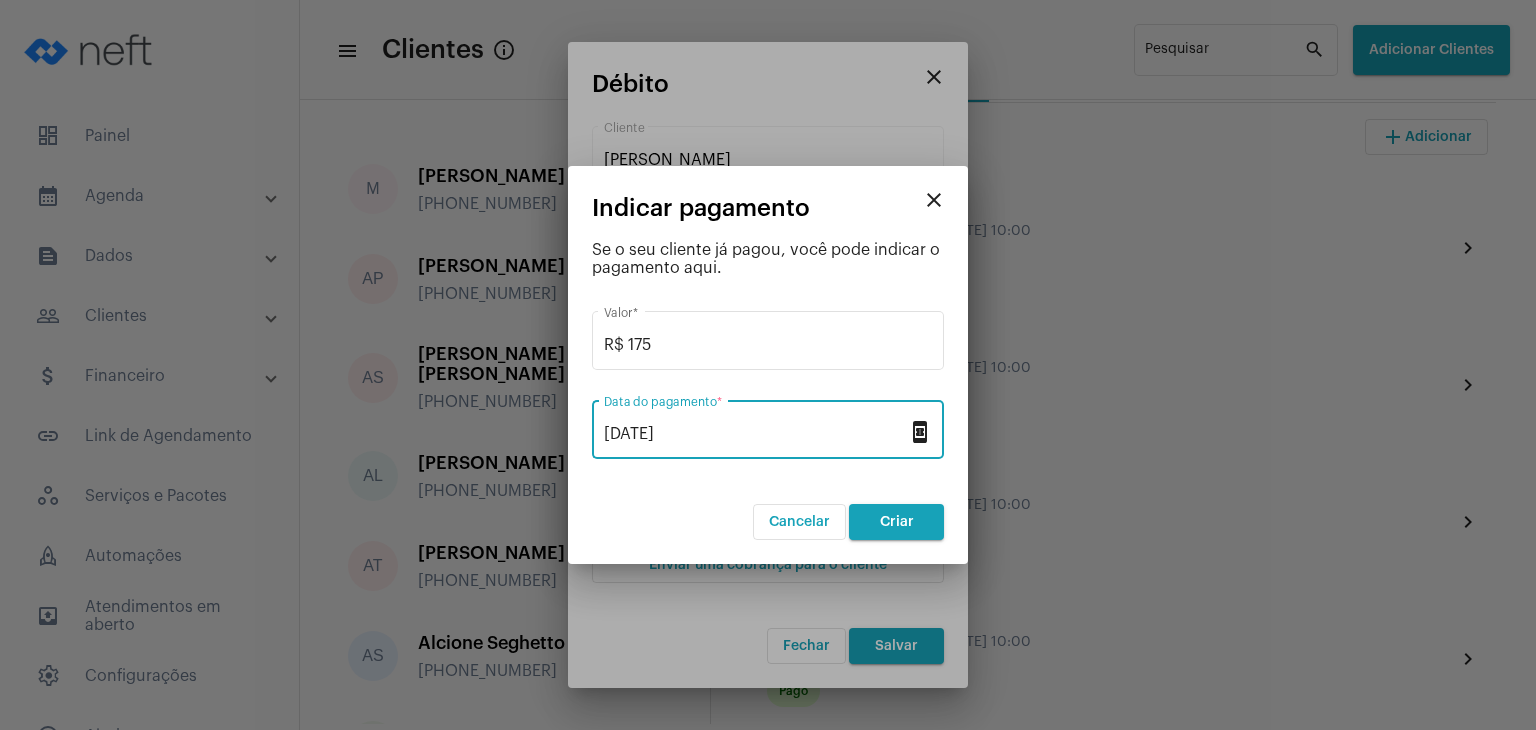 click on "Criar" at bounding box center (897, 522) 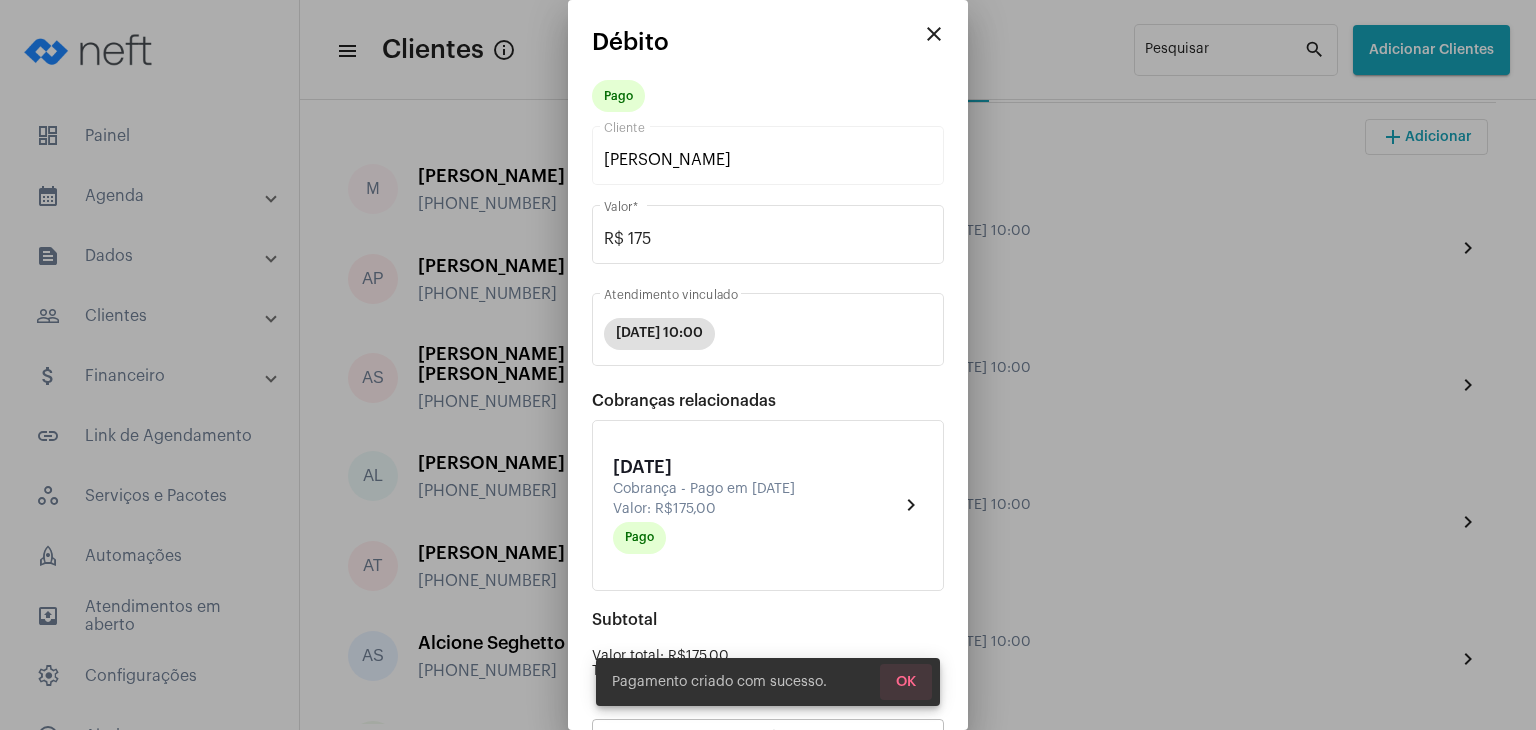 click on "OK" at bounding box center [906, 682] 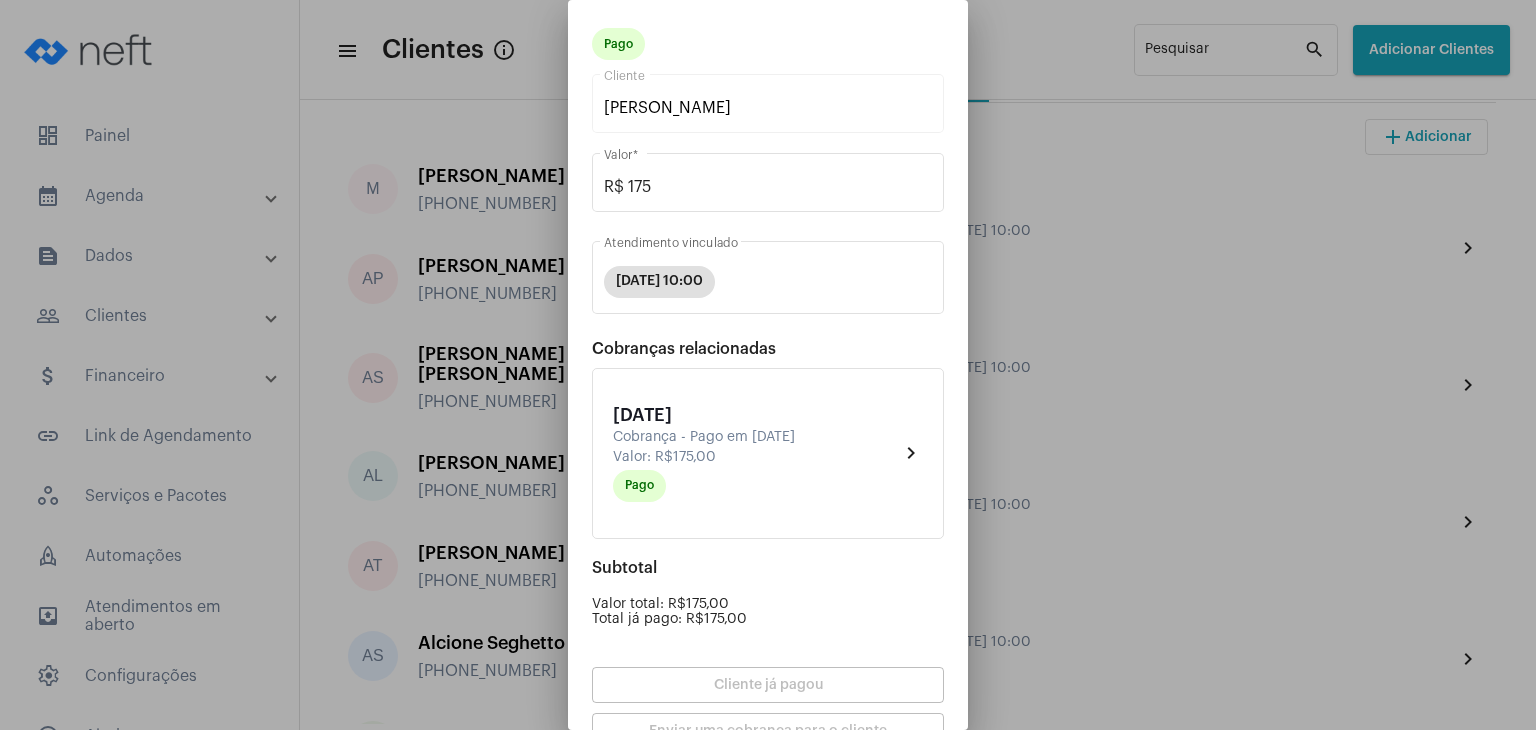 scroll, scrollTop: 174, scrollLeft: 0, axis: vertical 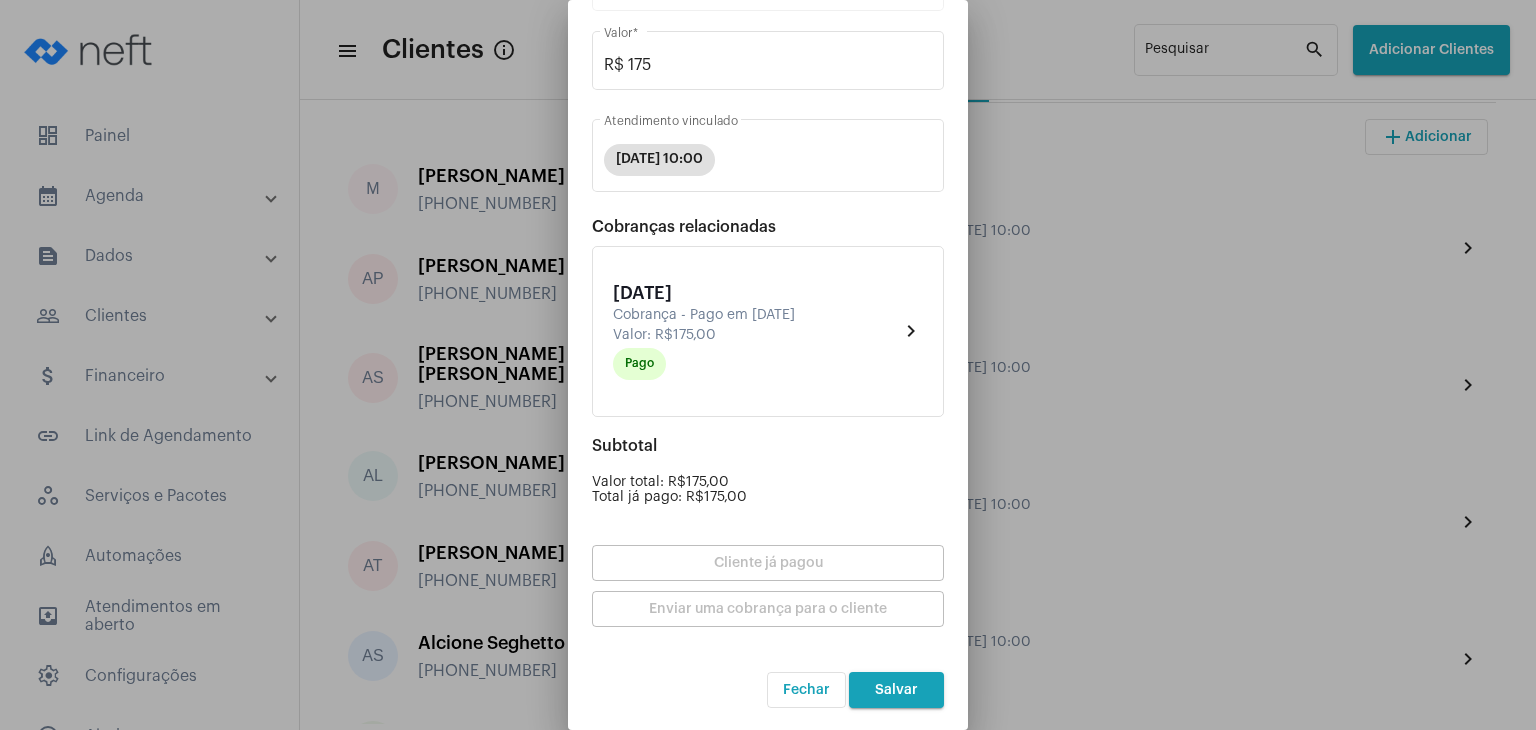 click on "Salvar" at bounding box center [896, 690] 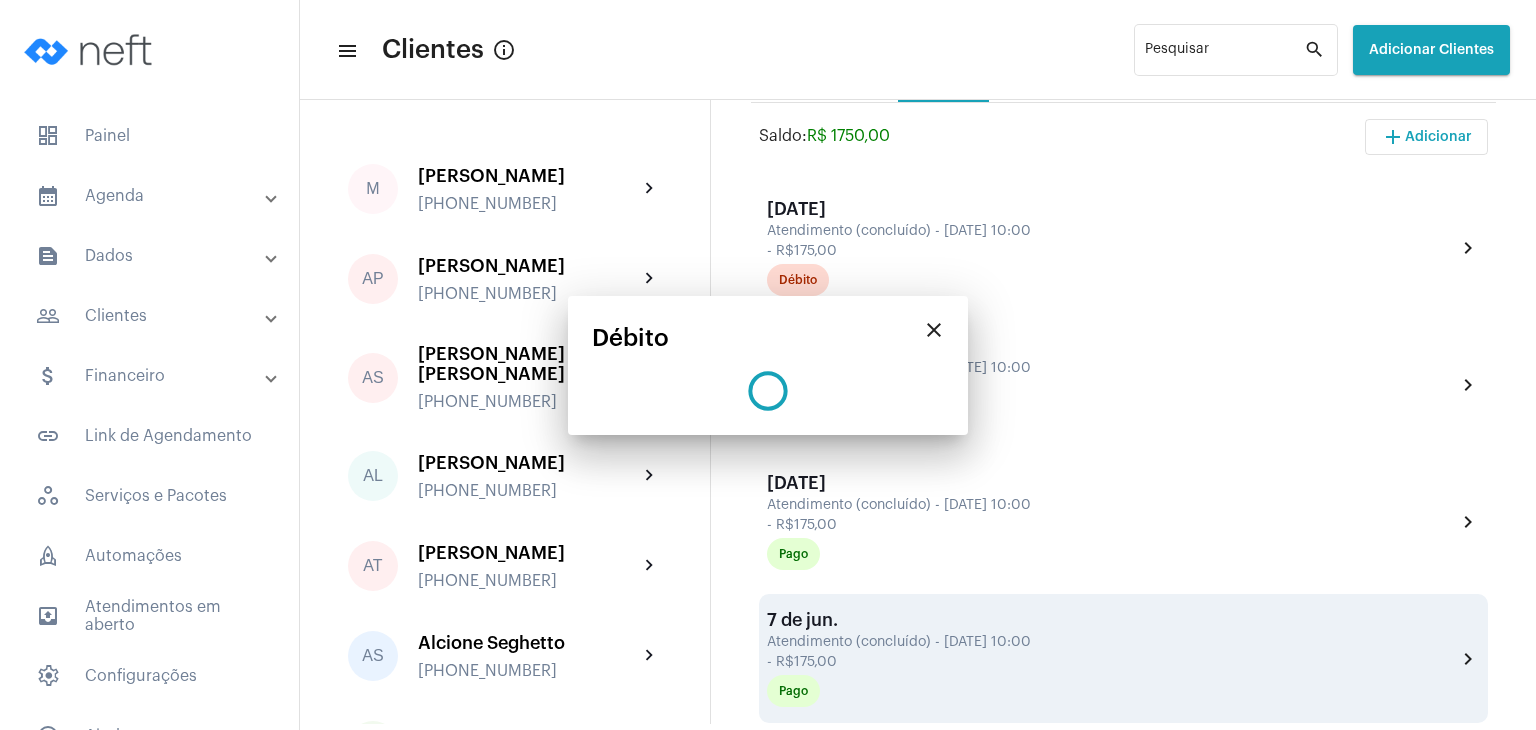scroll, scrollTop: 0, scrollLeft: 0, axis: both 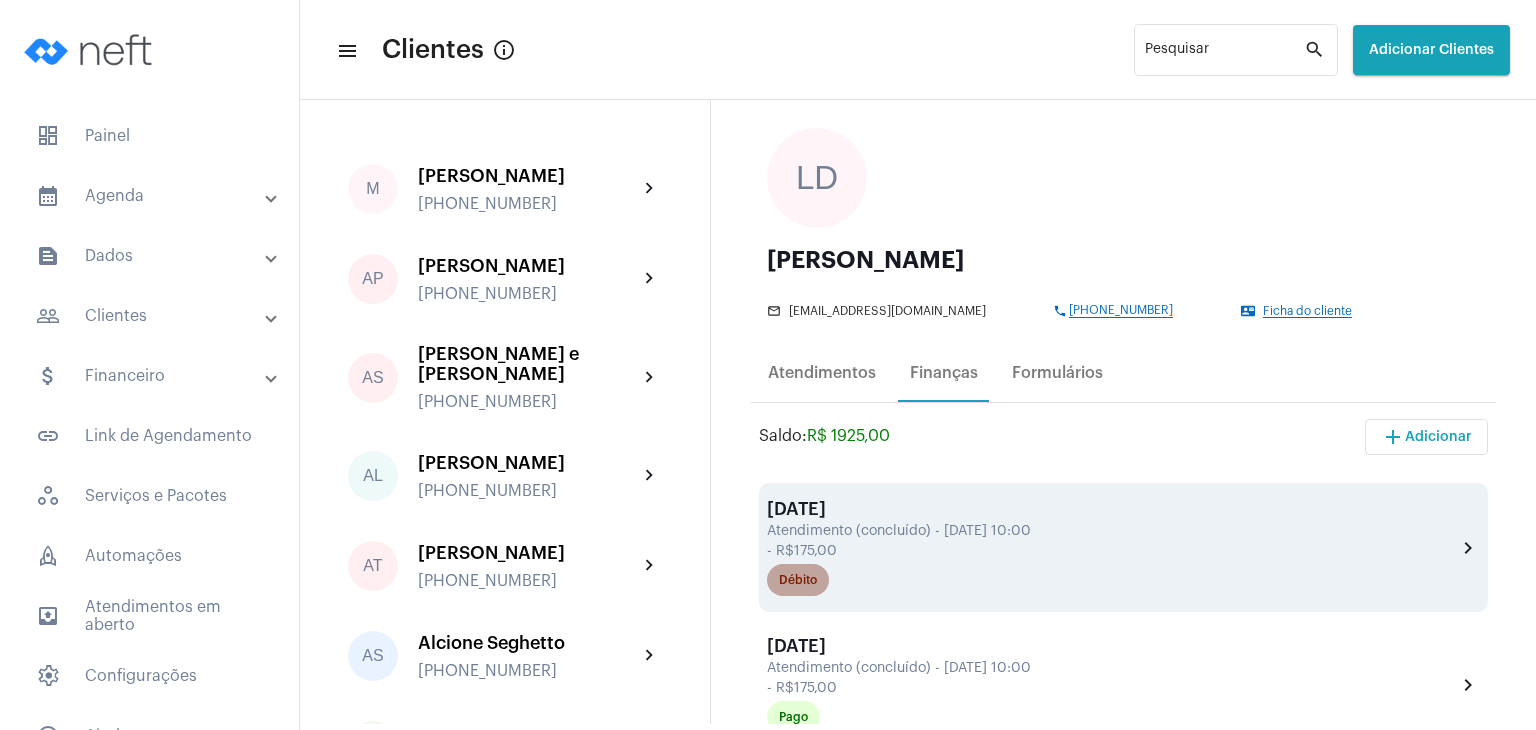 click on "Débito" at bounding box center [798, 580] 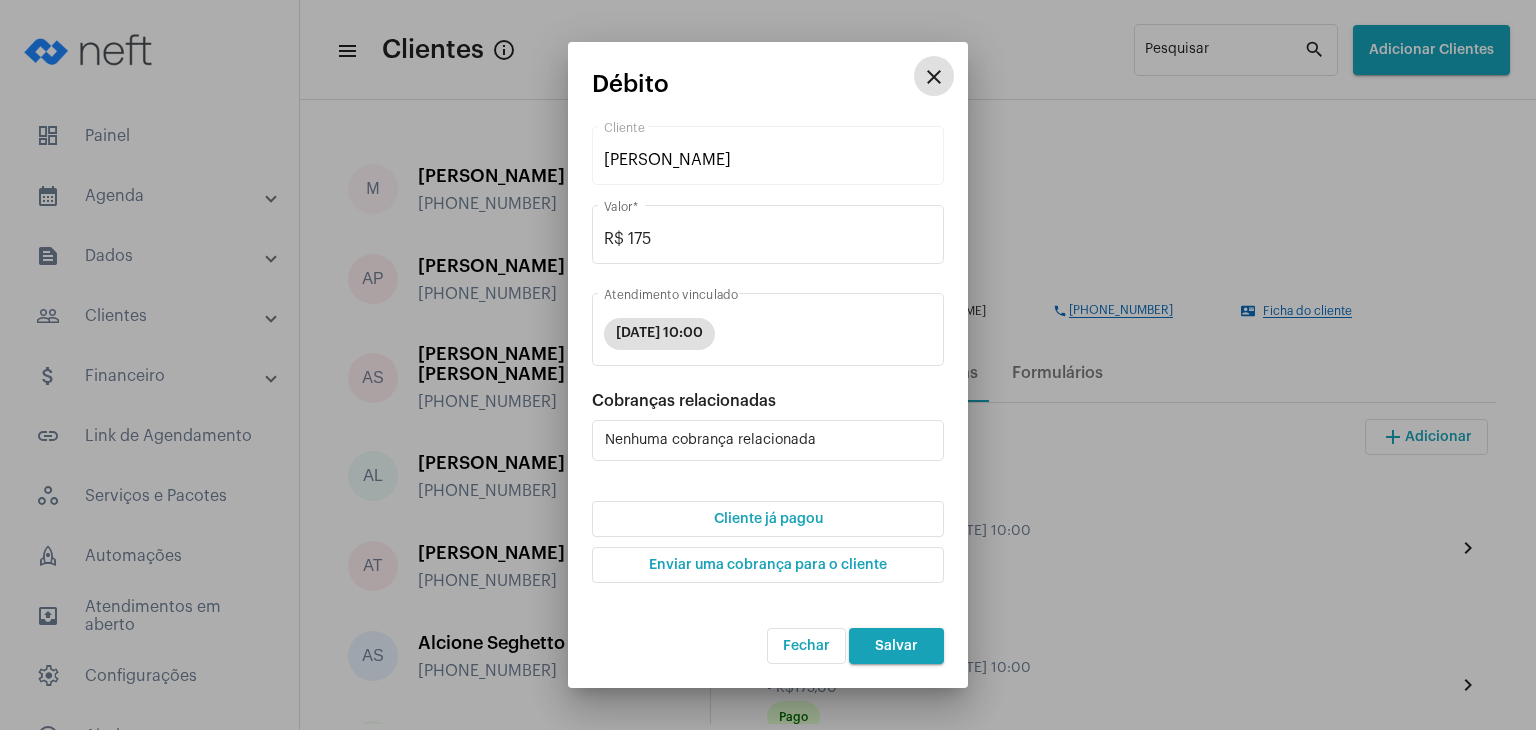 click on "Cliente já pagou" at bounding box center [768, 519] 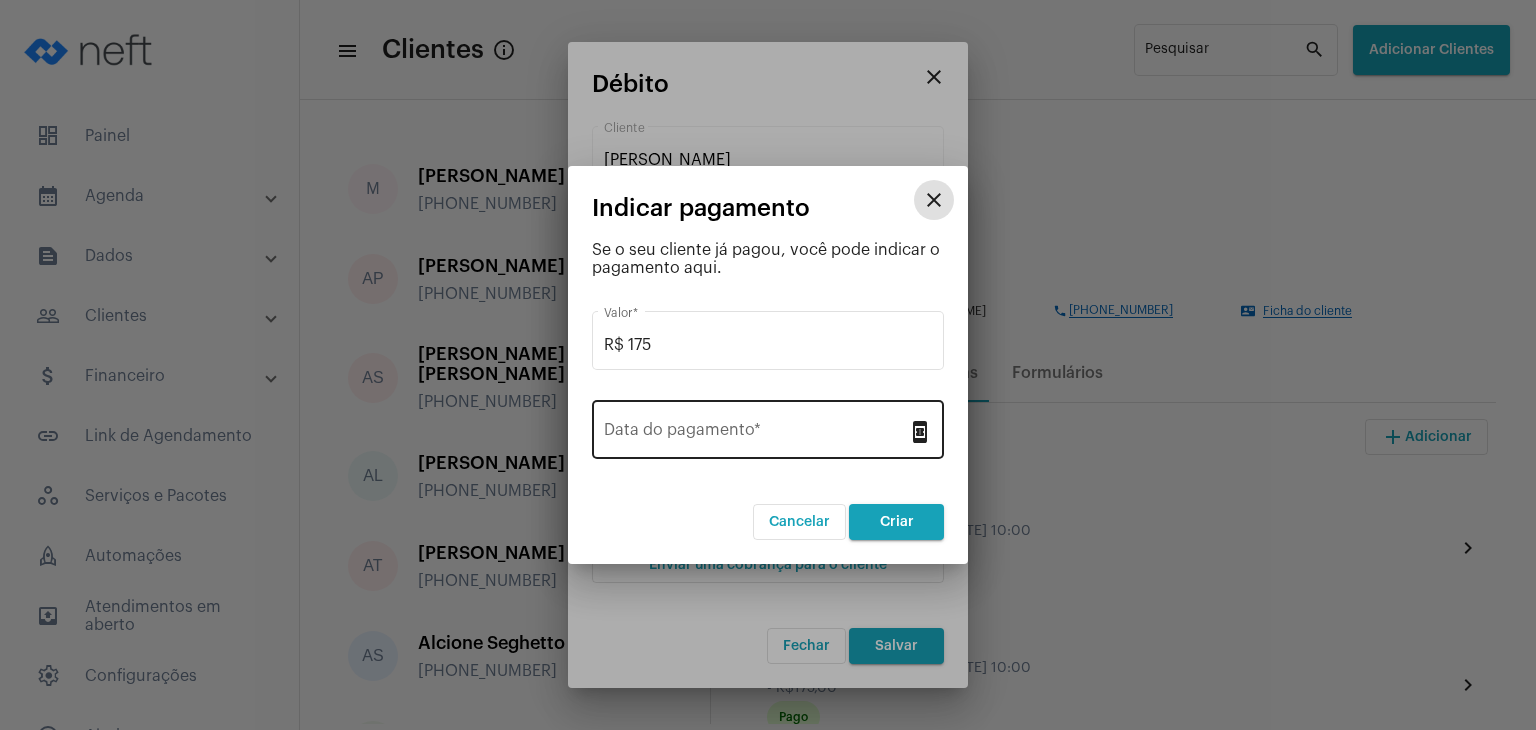 click on "Data do pagamento  *" at bounding box center [756, 427] 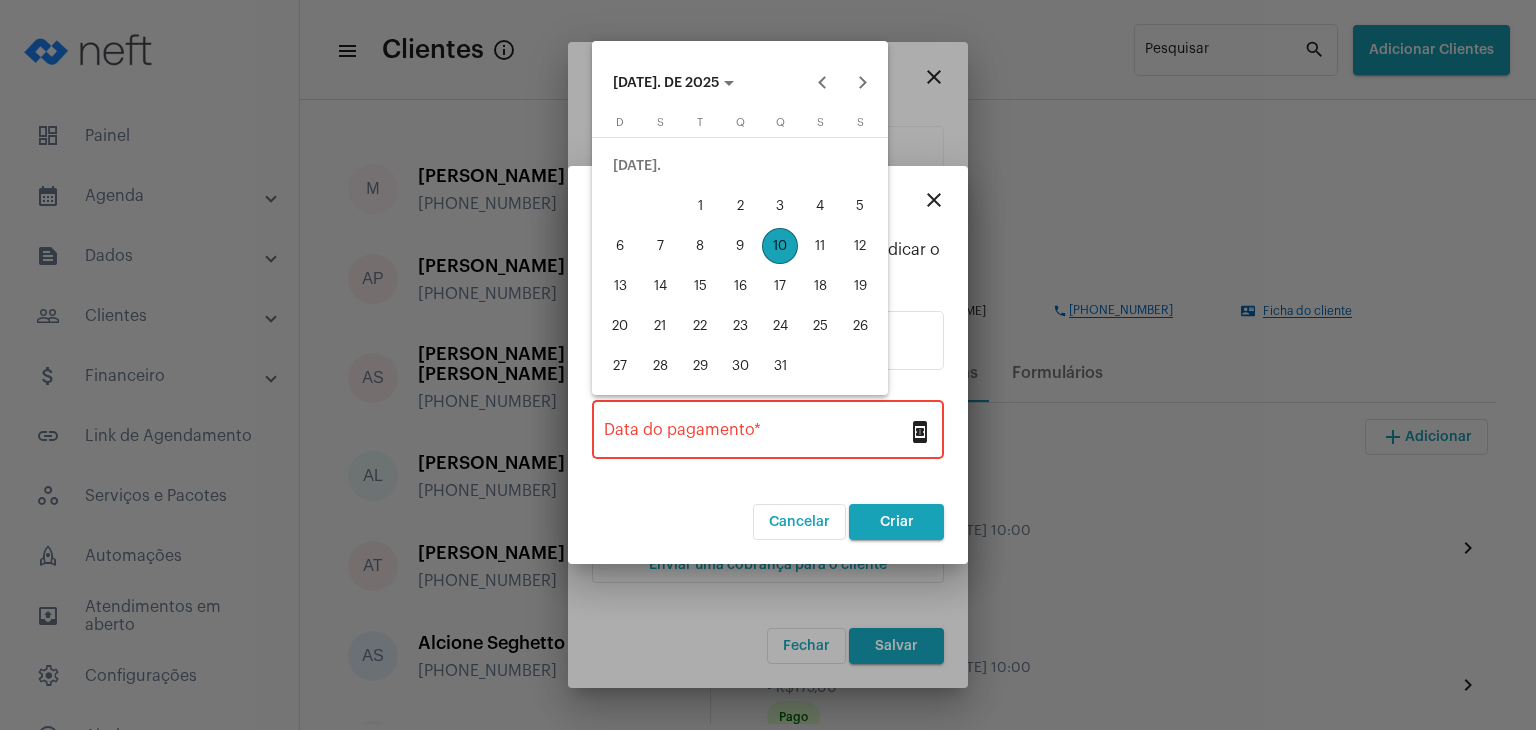 click on "10" at bounding box center (780, 246) 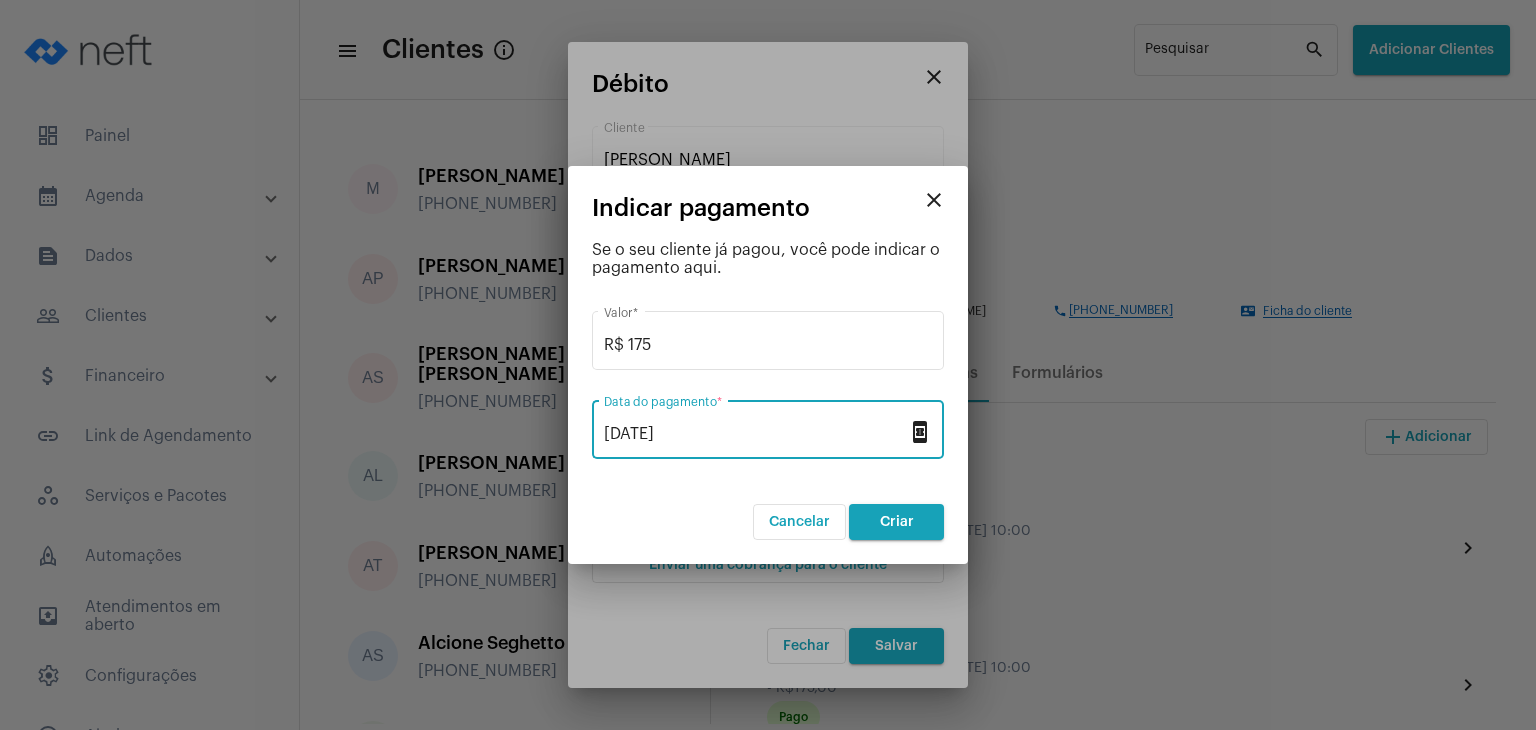 click on "Criar" at bounding box center [897, 522] 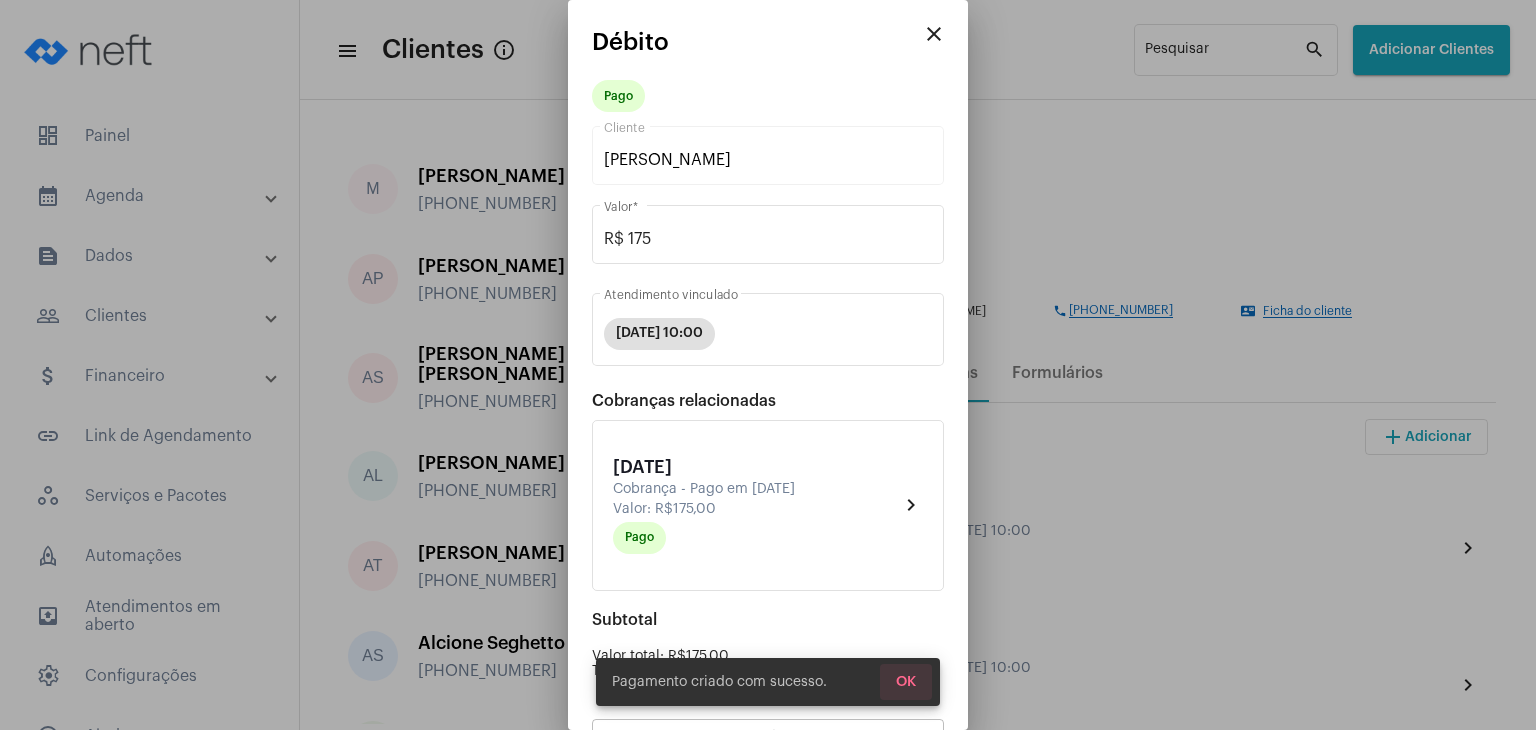 click on "OK" at bounding box center [906, 682] 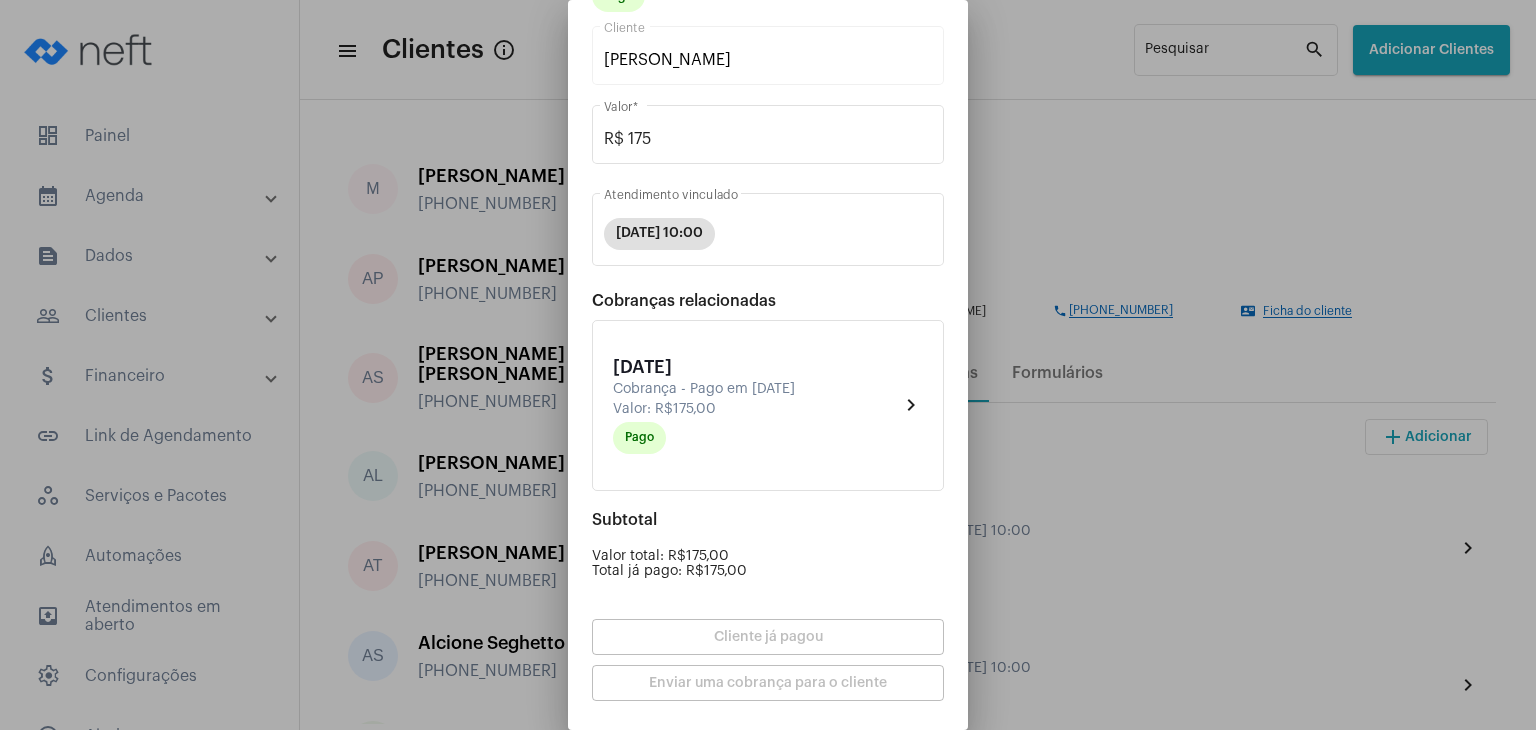 scroll, scrollTop: 174, scrollLeft: 0, axis: vertical 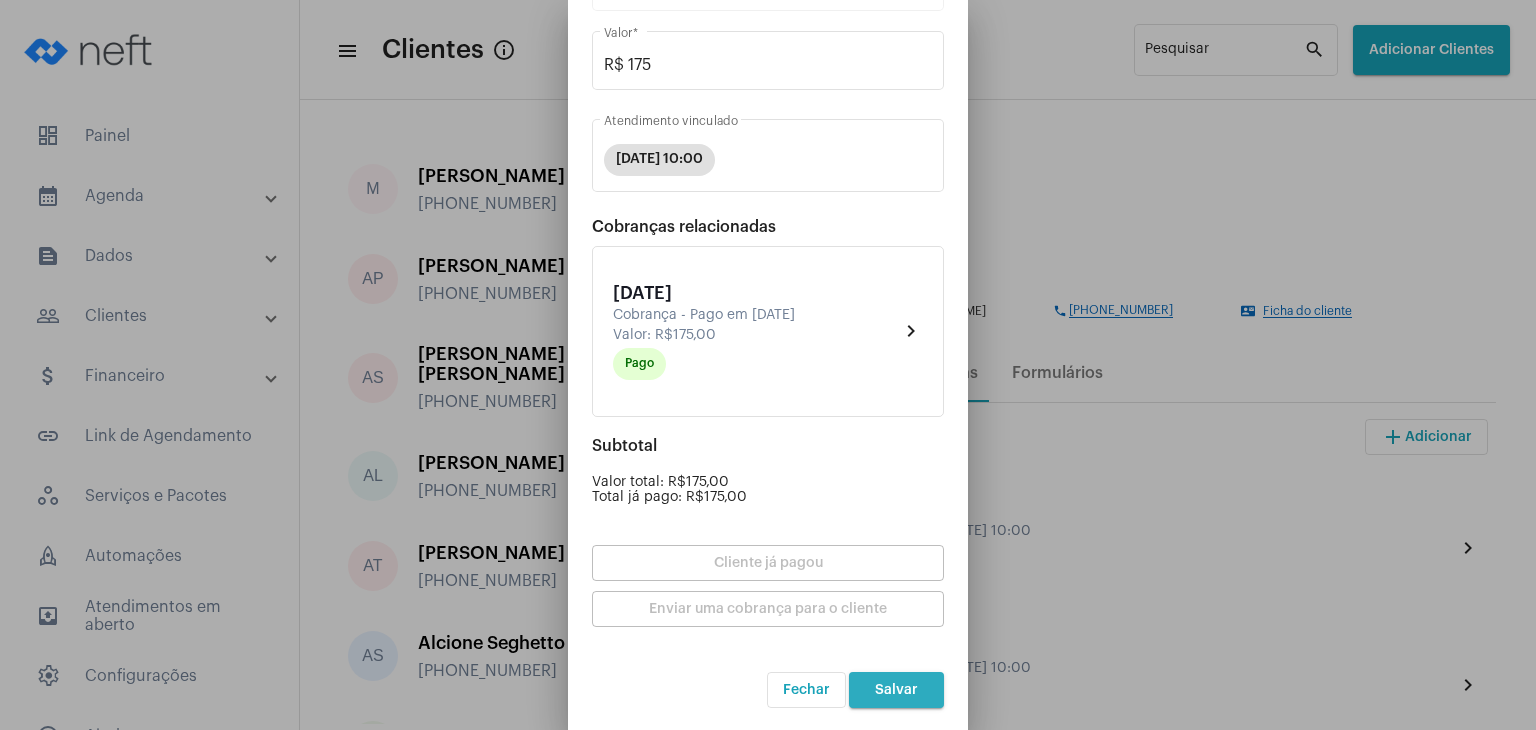 click on "Salvar" at bounding box center [896, 690] 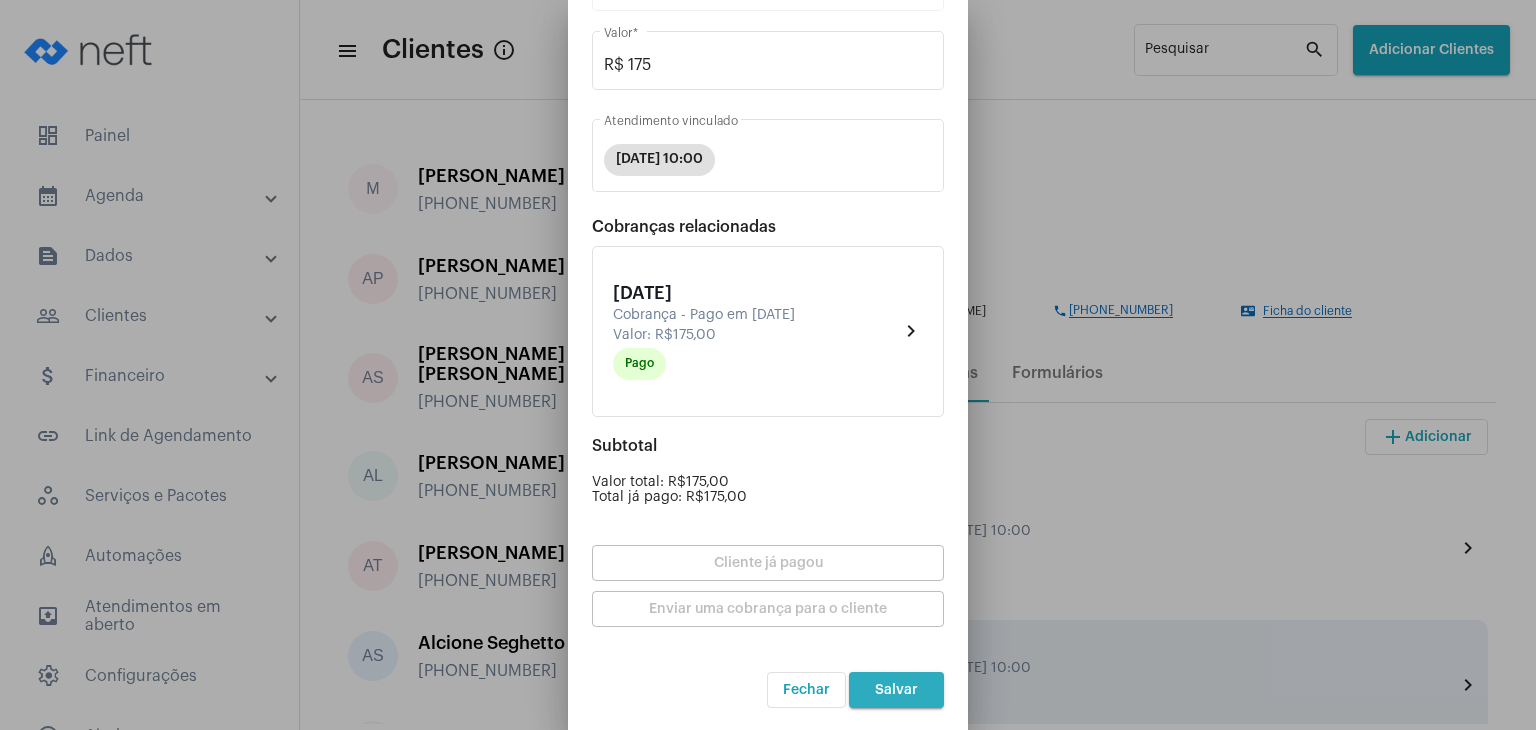 scroll, scrollTop: 0, scrollLeft: 0, axis: both 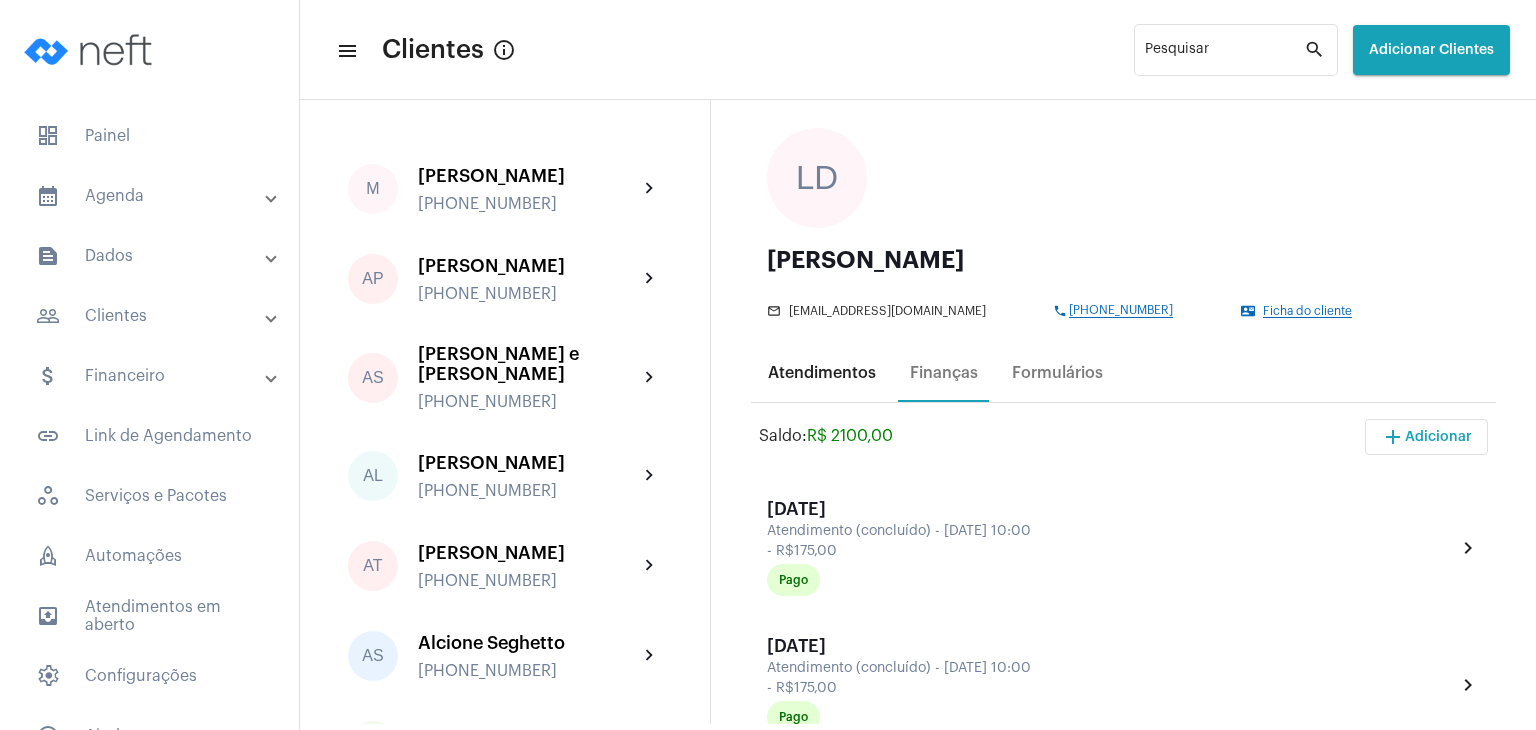 click on "Atendimentos" at bounding box center [822, 373] 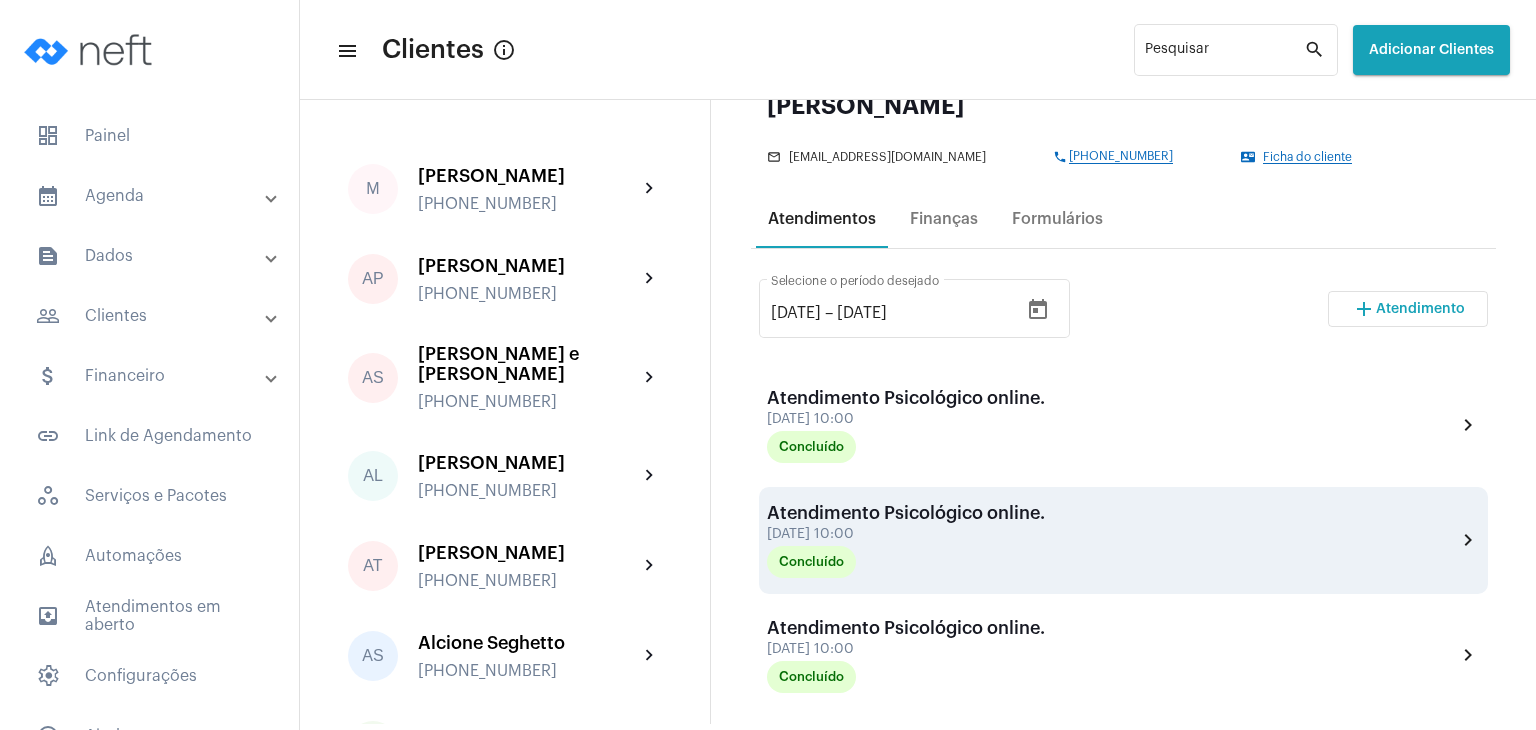 scroll, scrollTop: 300, scrollLeft: 0, axis: vertical 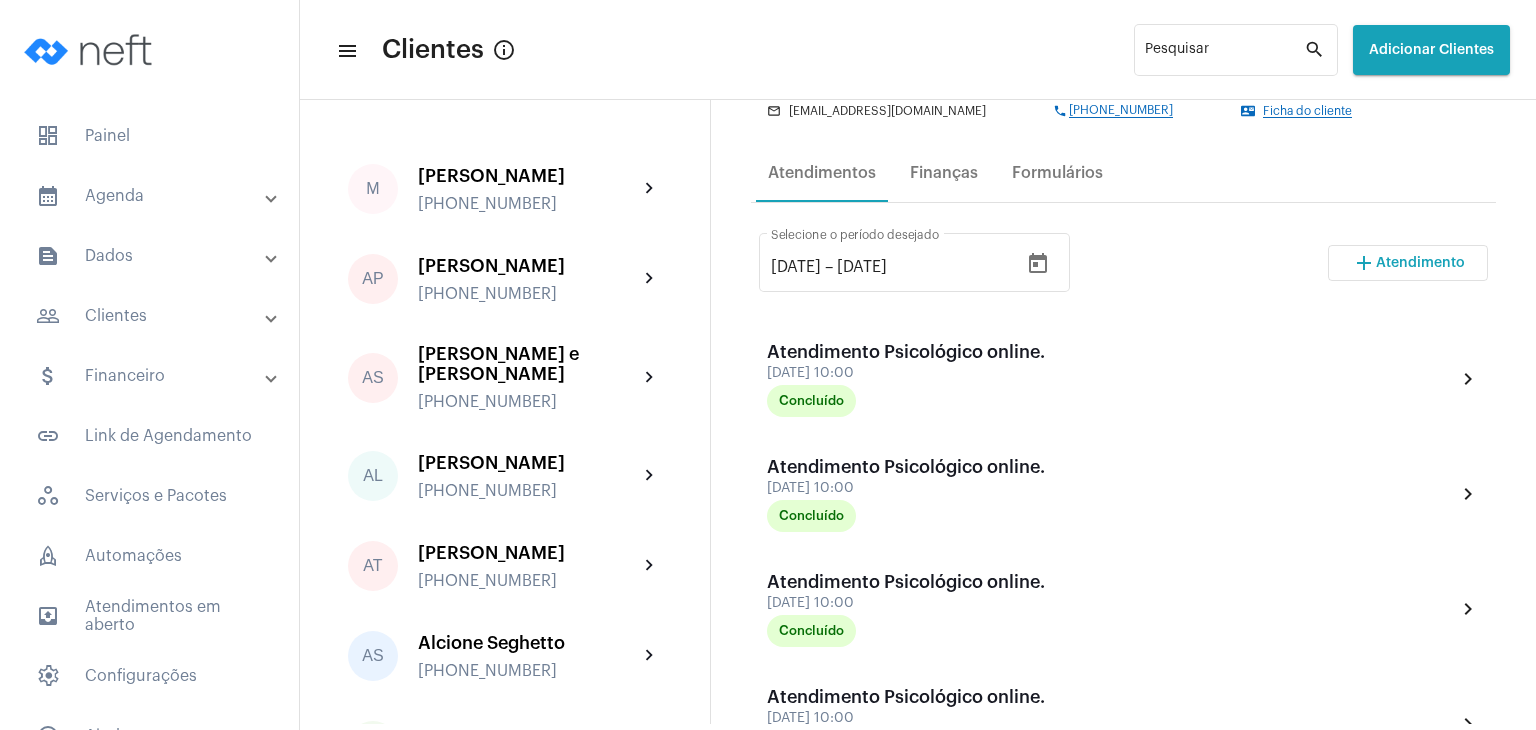 click on "Atendimento" at bounding box center [1420, 263] 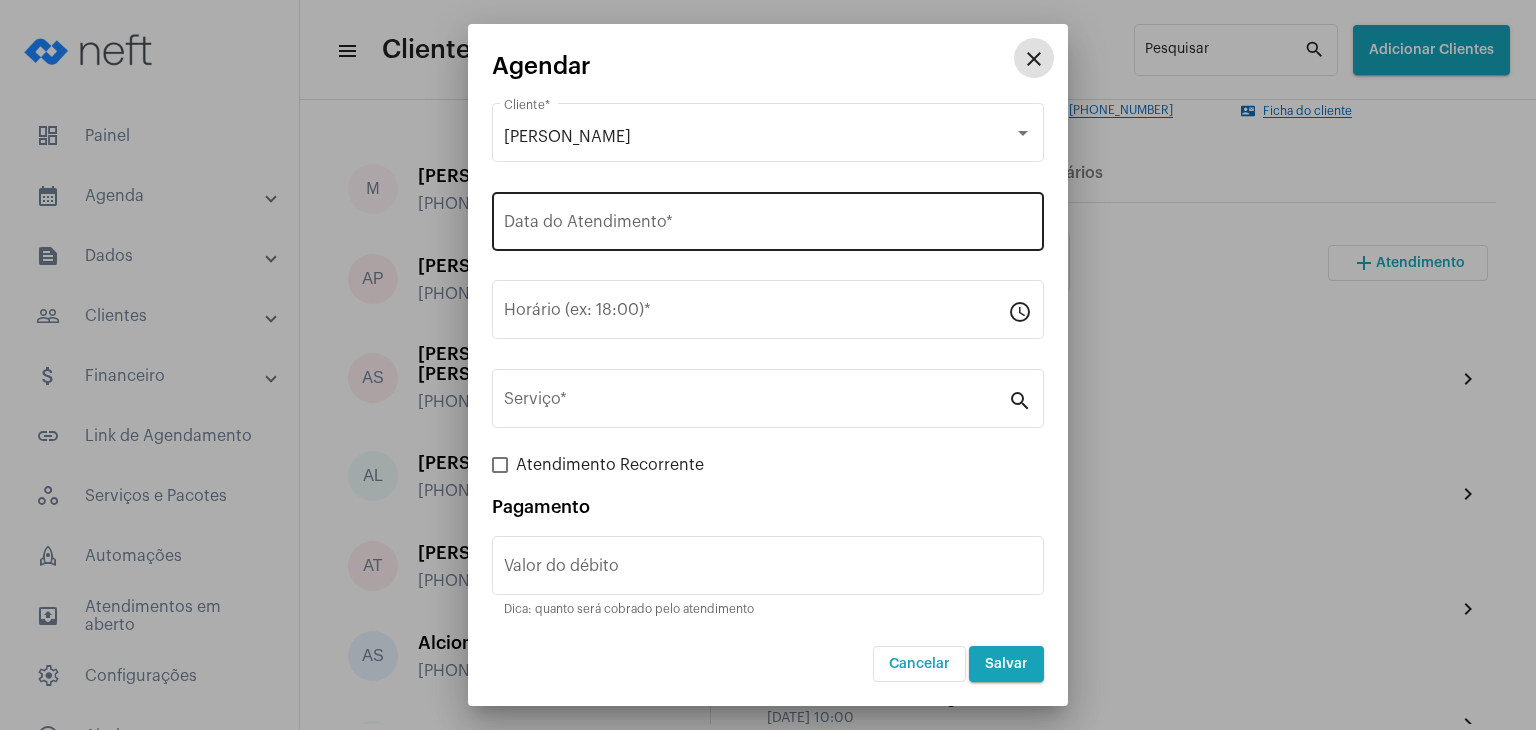 click on "Data do Atendimento  *" at bounding box center (768, 226) 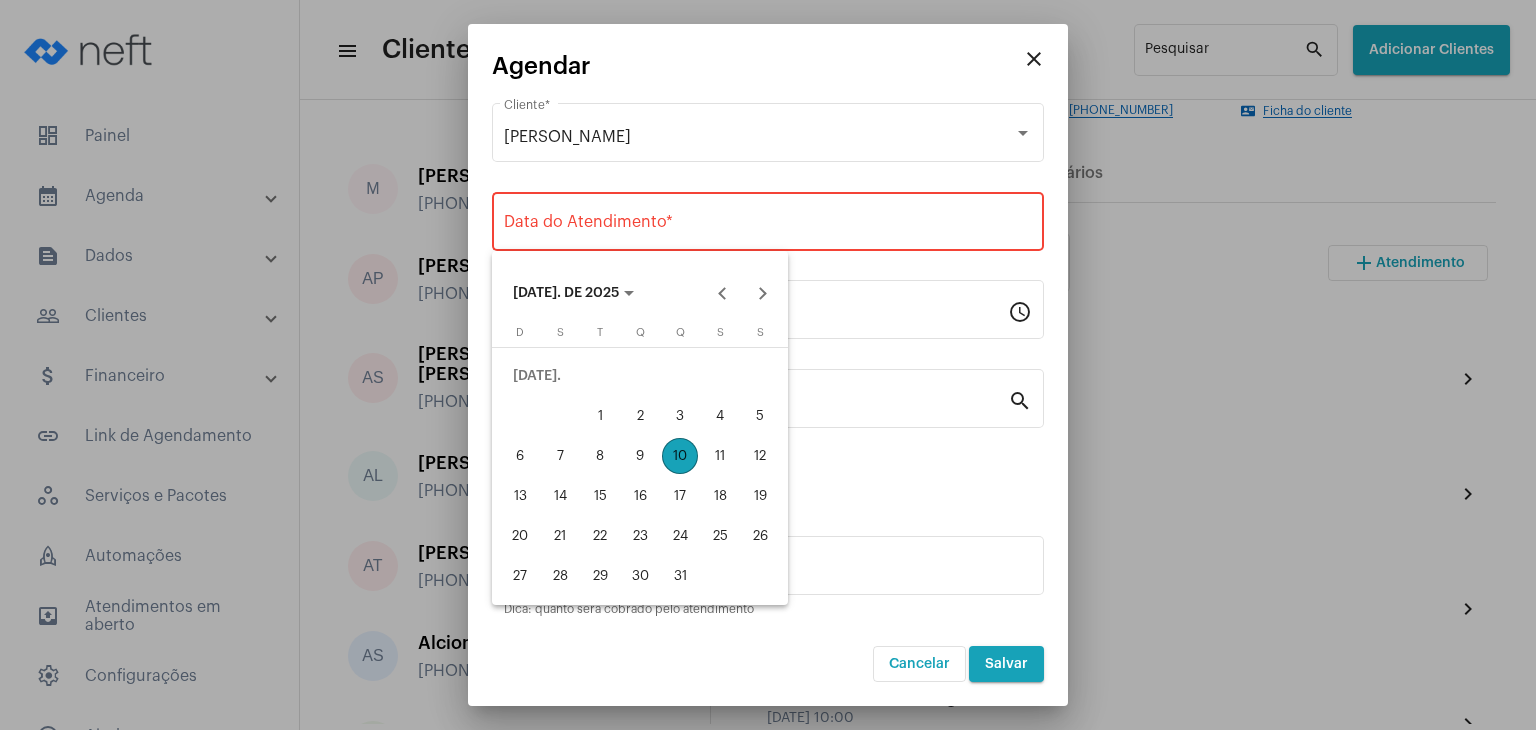 click on "17" at bounding box center [680, 496] 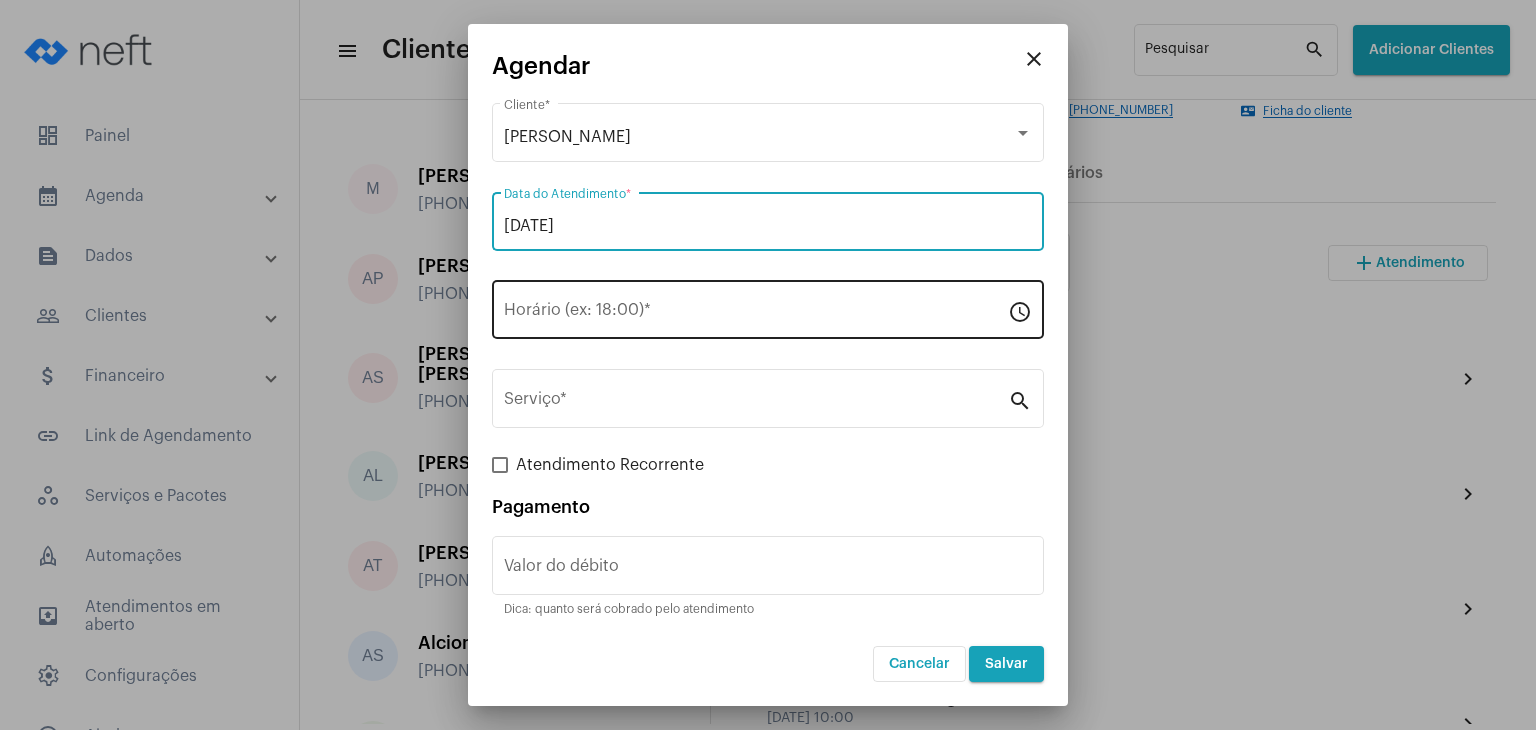 click on "Horário (ex: 18:00)  *" at bounding box center (756, 314) 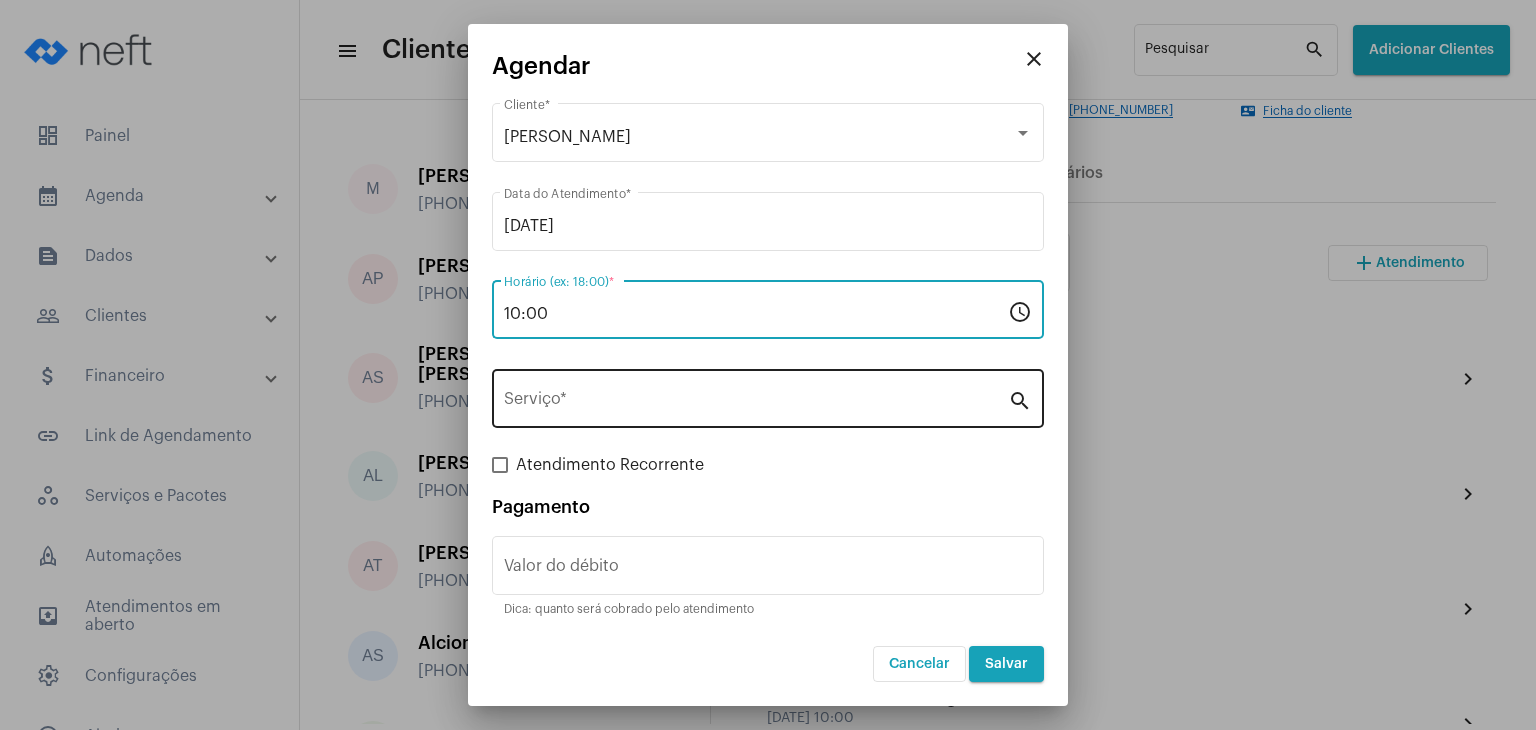 type on "10:00" 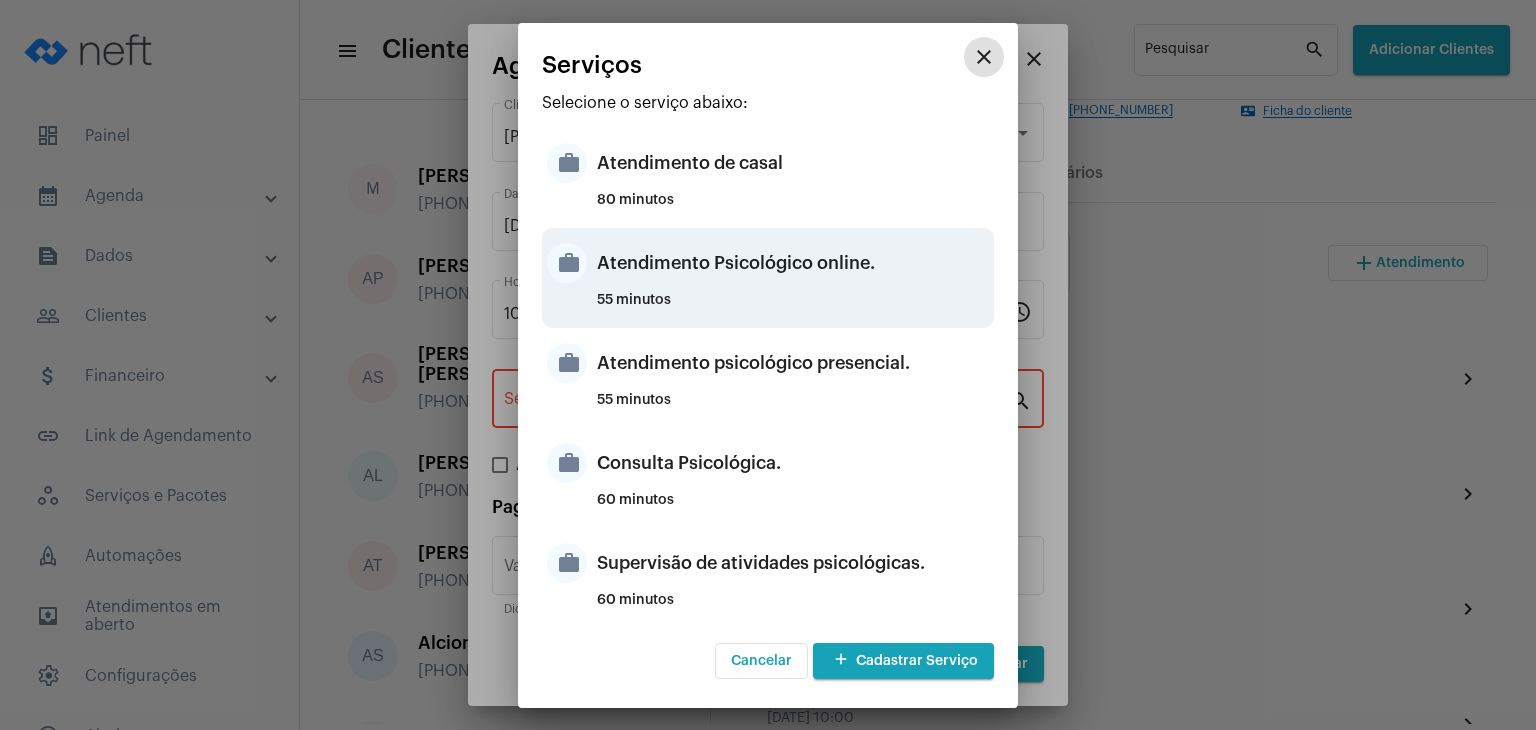 click on "Atendimento Psicológico online." at bounding box center (793, 263) 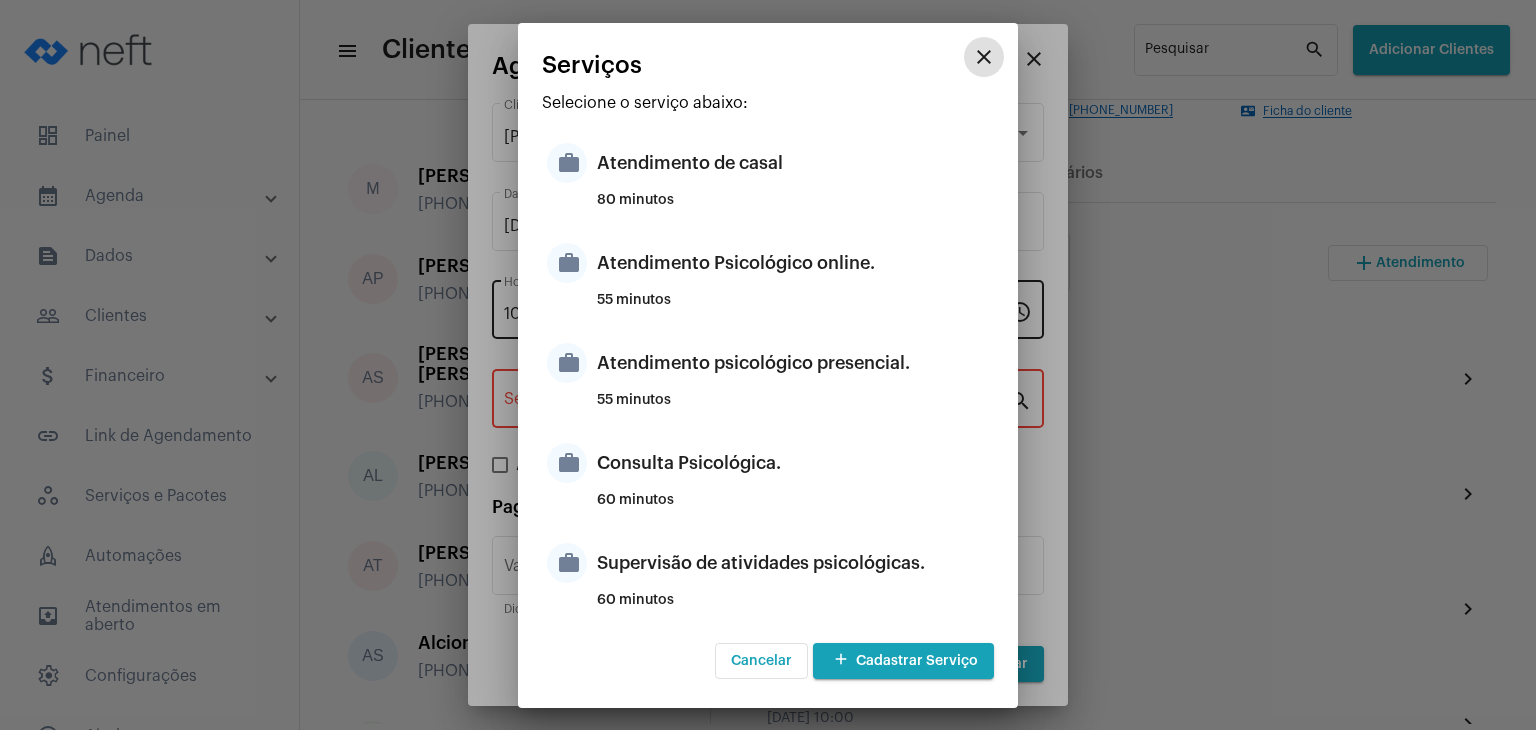 type on "Atendimento Psicológico online." 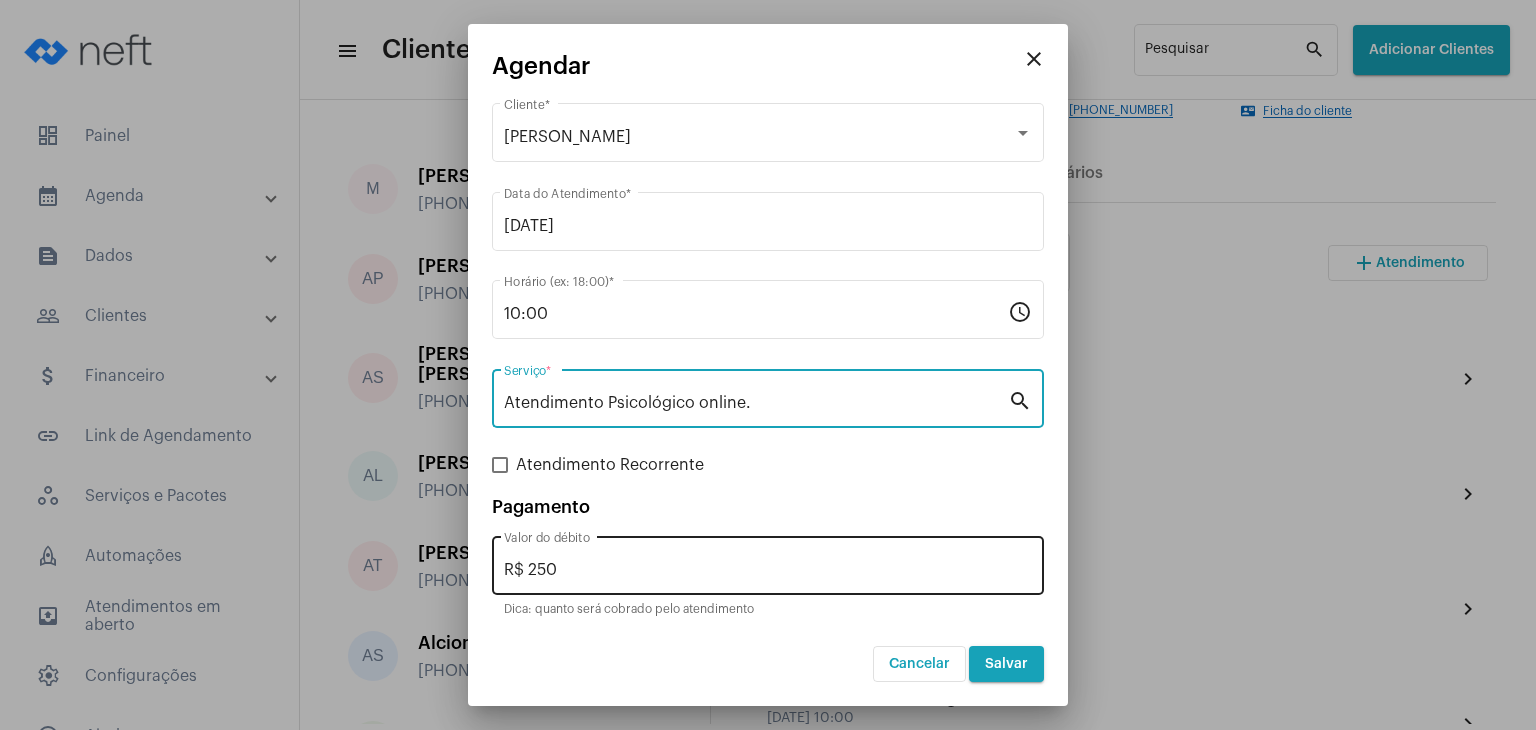 click on "R$ 250" at bounding box center [768, 570] 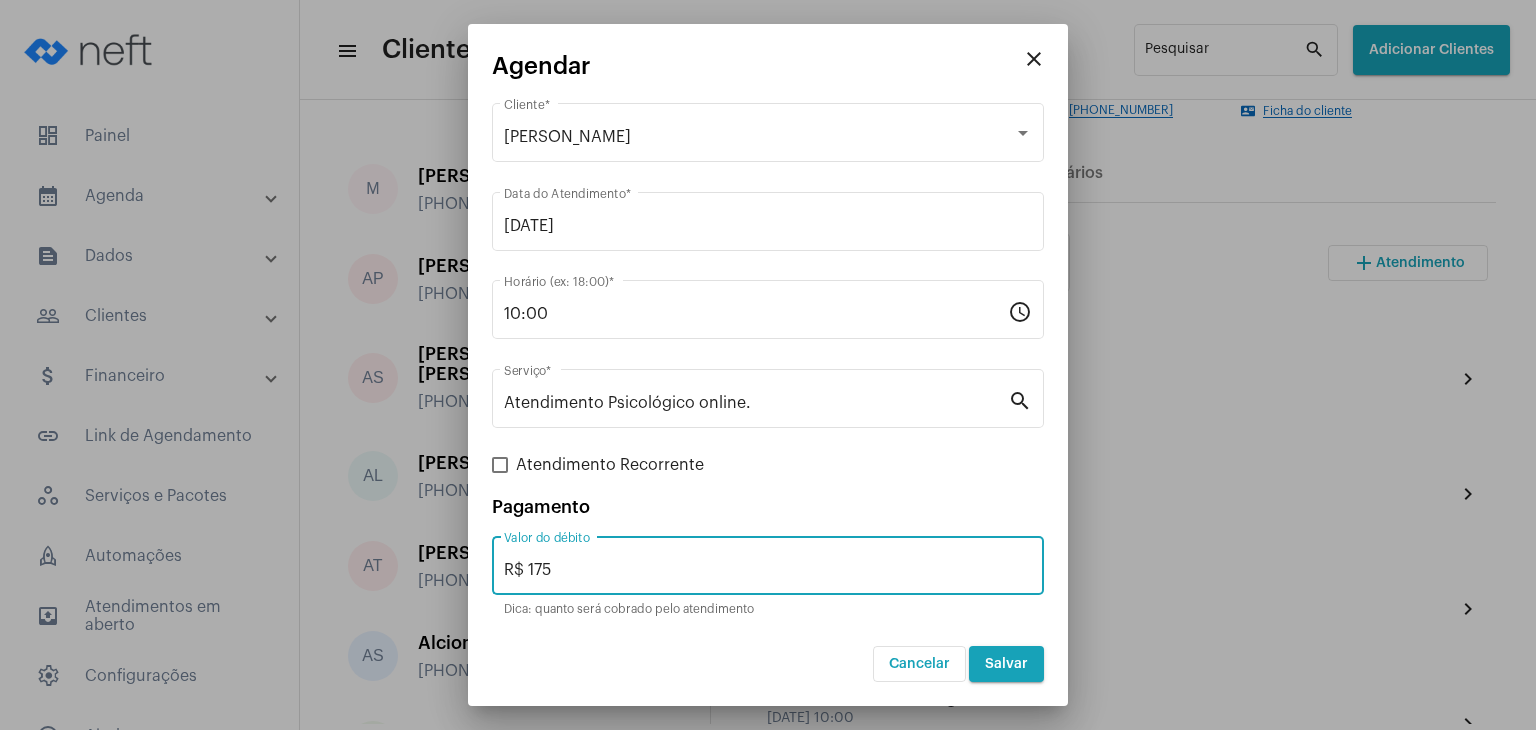 type on "R$ 175" 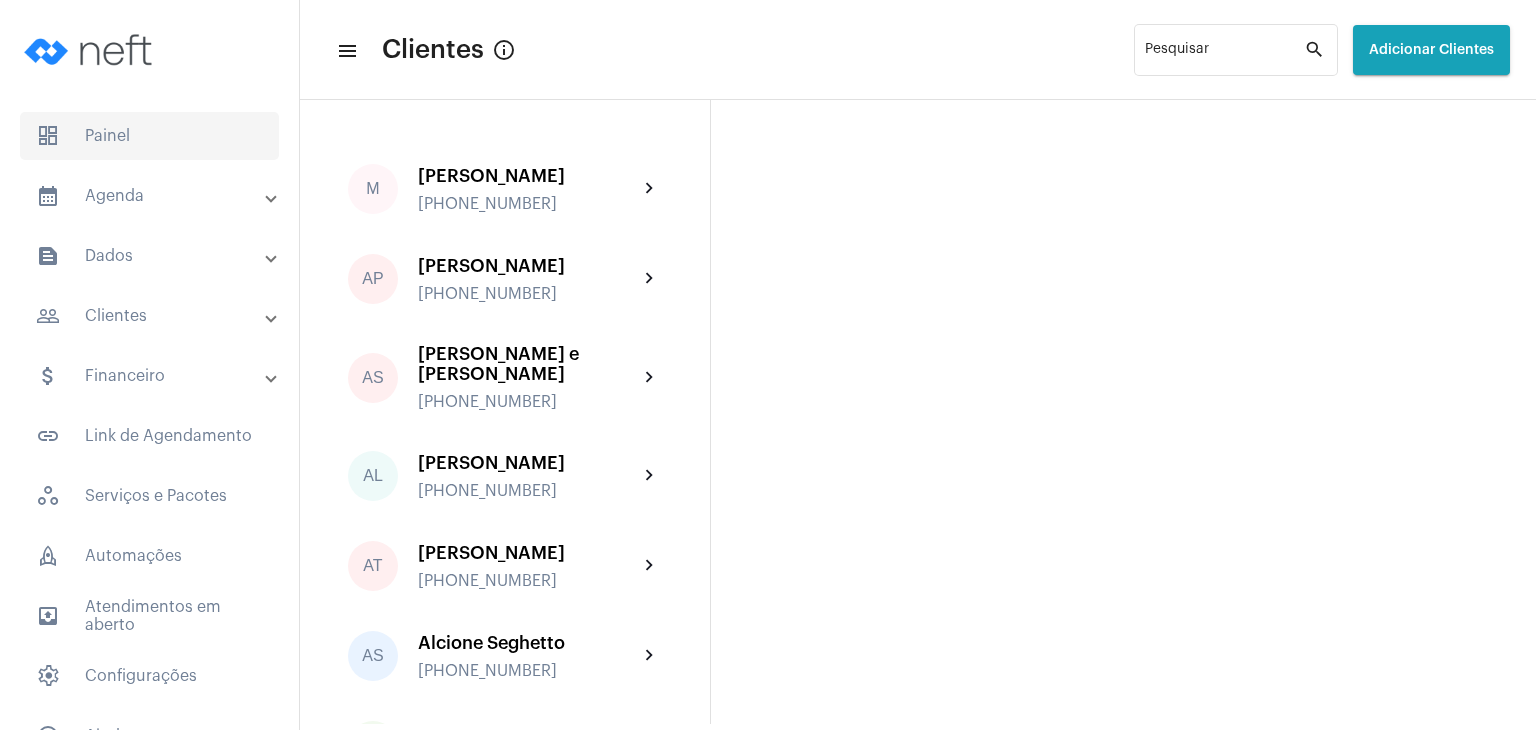 click on "dashboard   Painel" 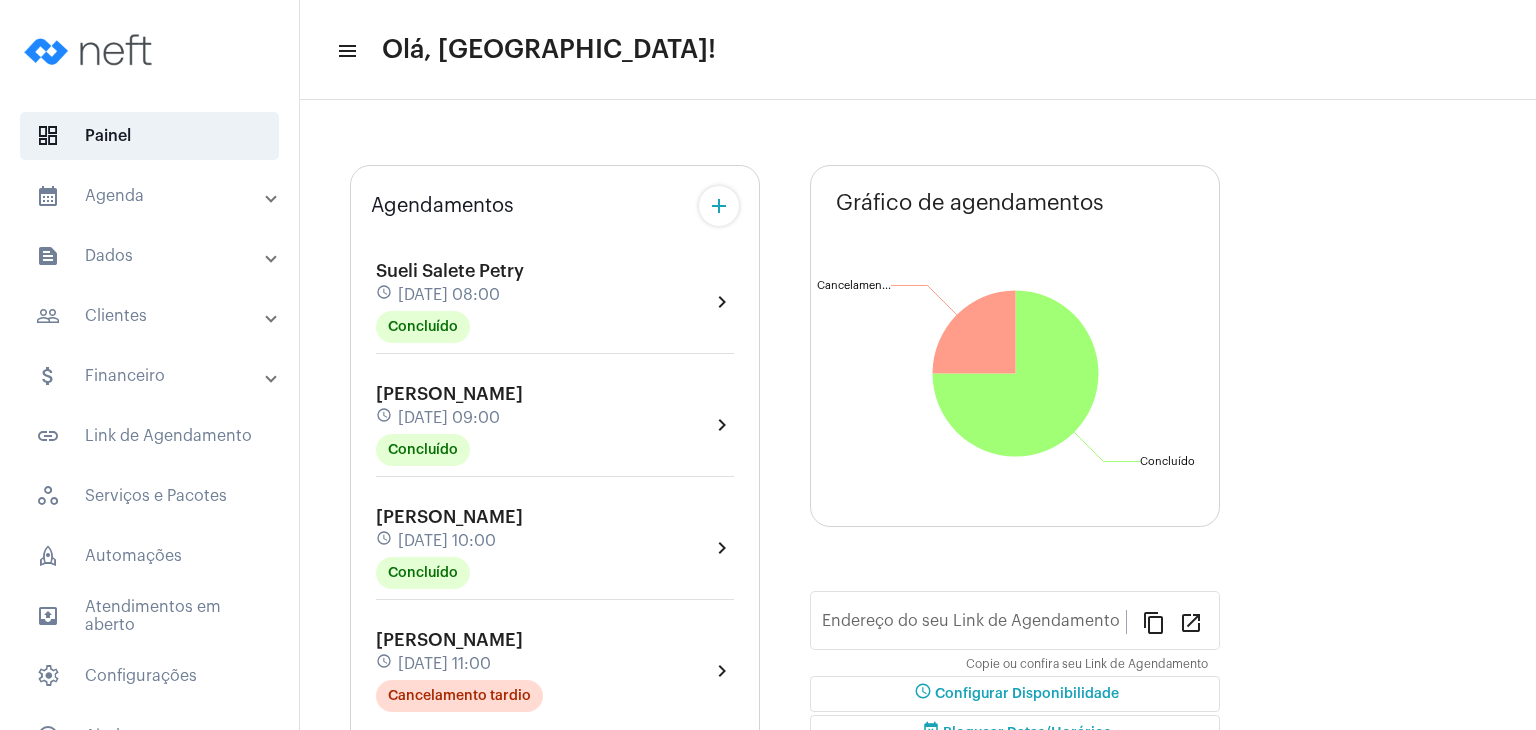 type on "[URL][DOMAIN_NAME]" 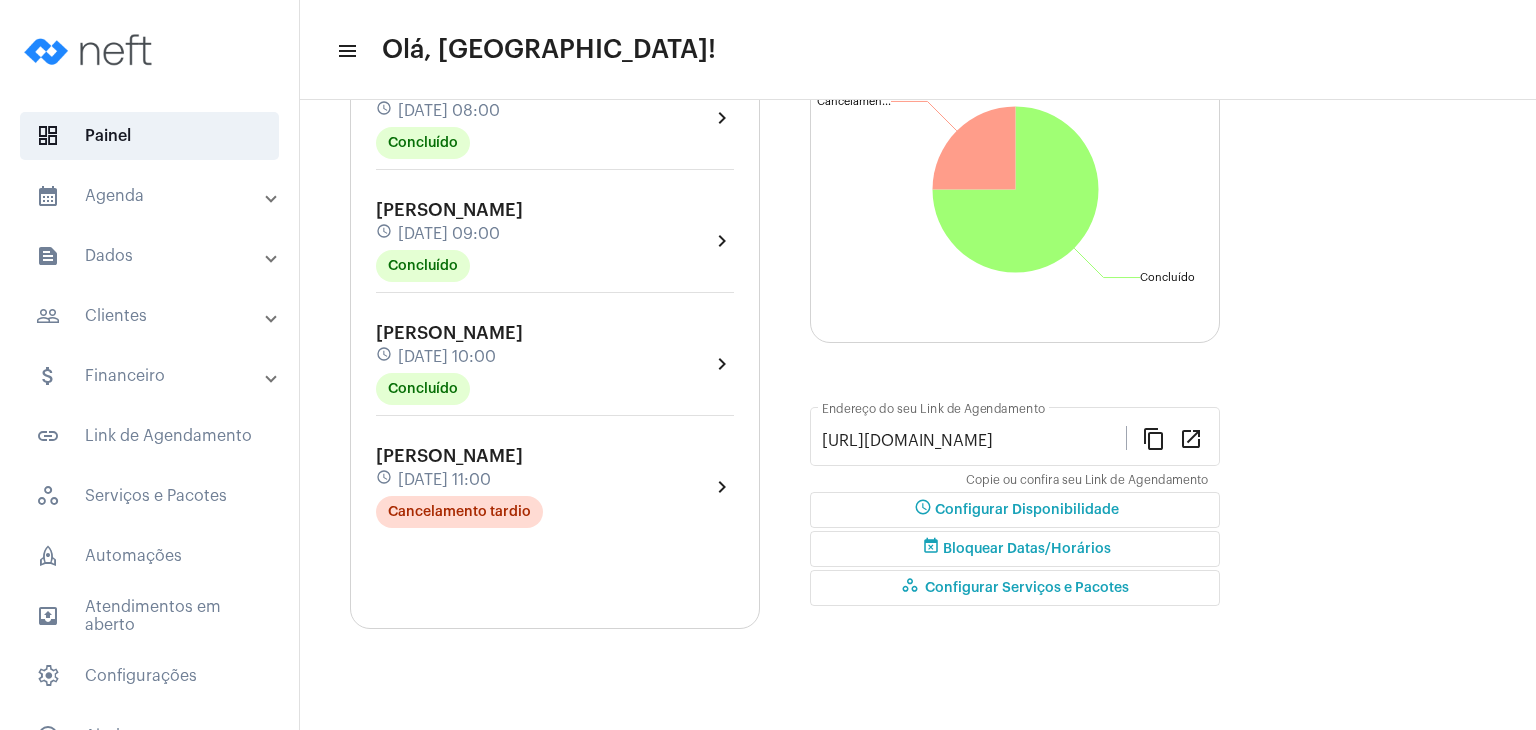 scroll, scrollTop: 300, scrollLeft: 0, axis: vertical 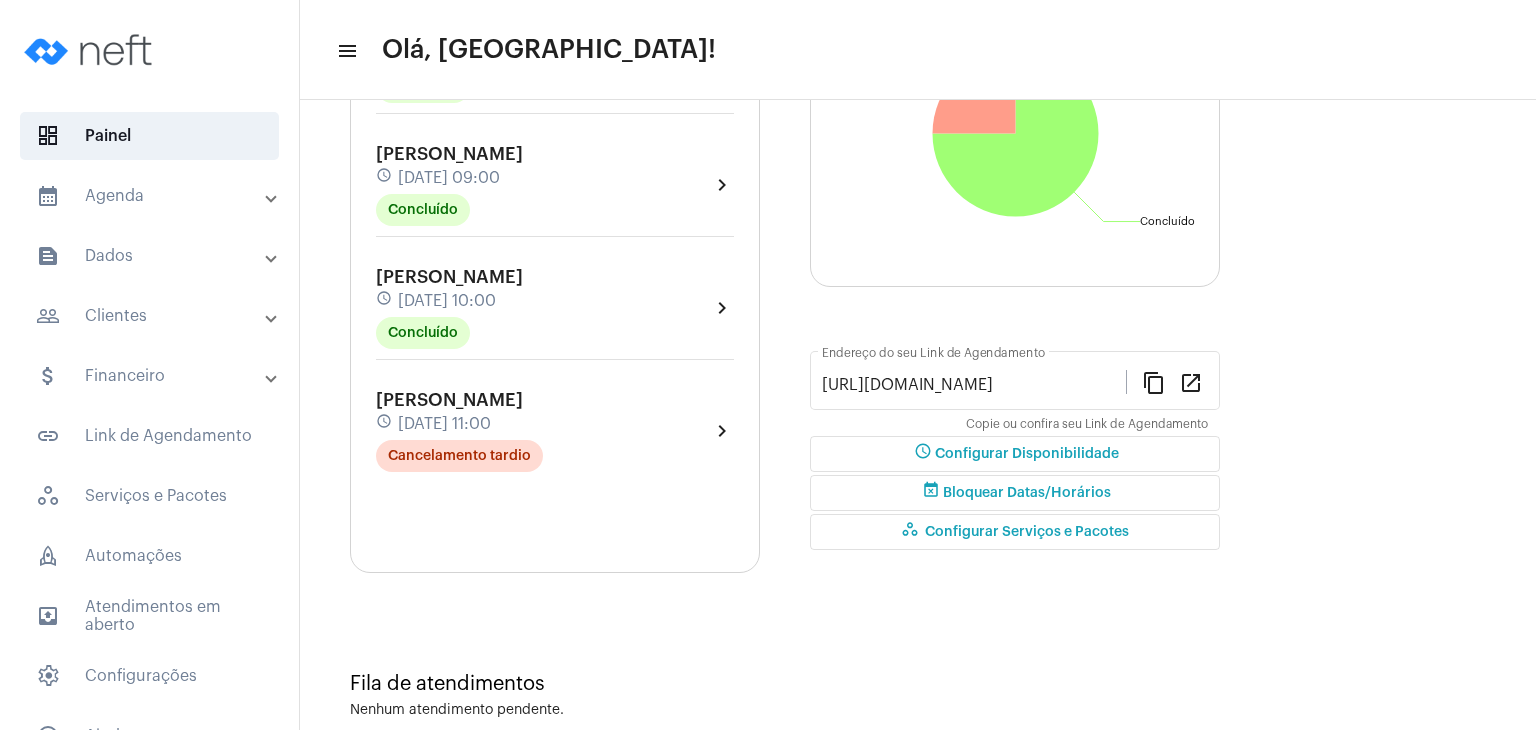 click on "text_snippet_outlined  Dados" at bounding box center [151, 256] 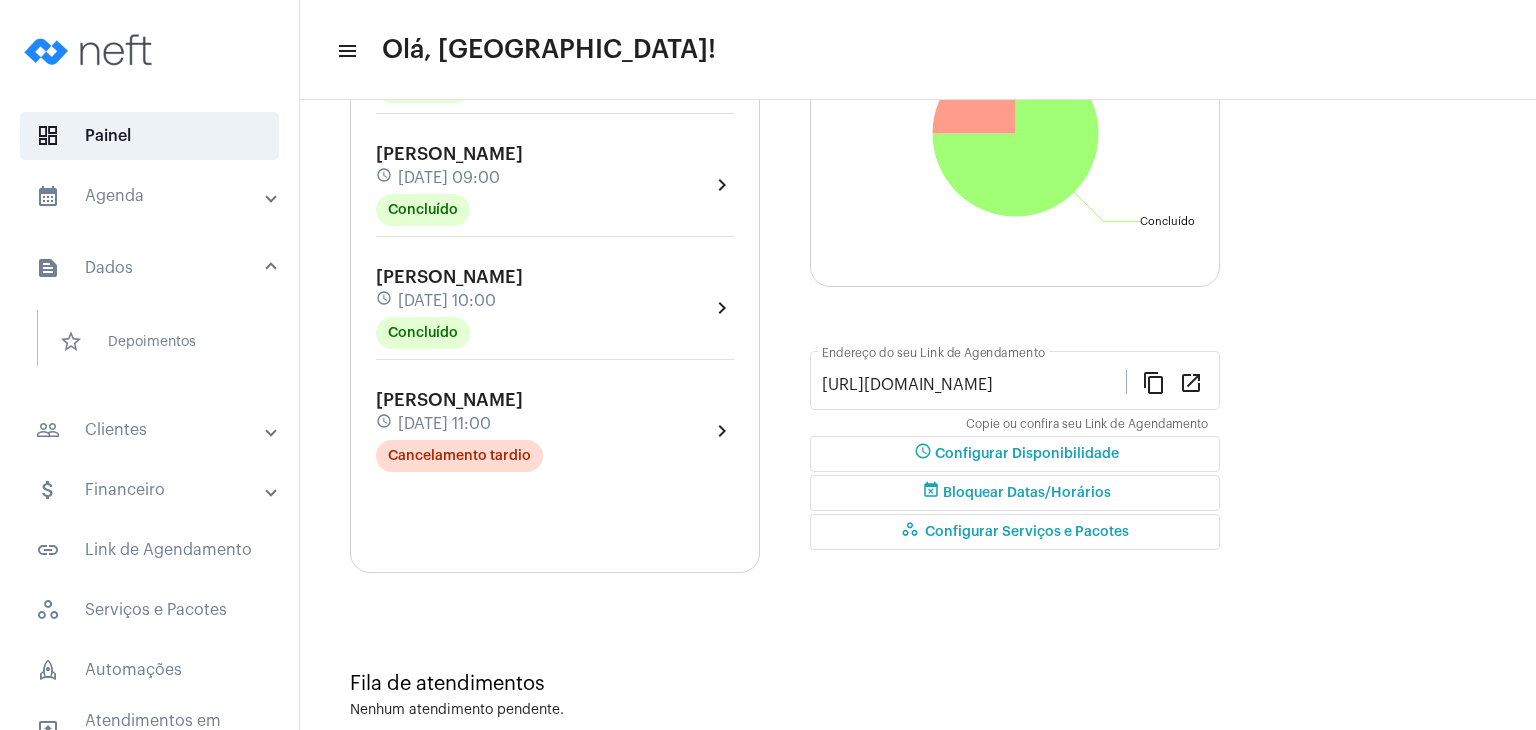 scroll, scrollTop: 0, scrollLeft: 0, axis: both 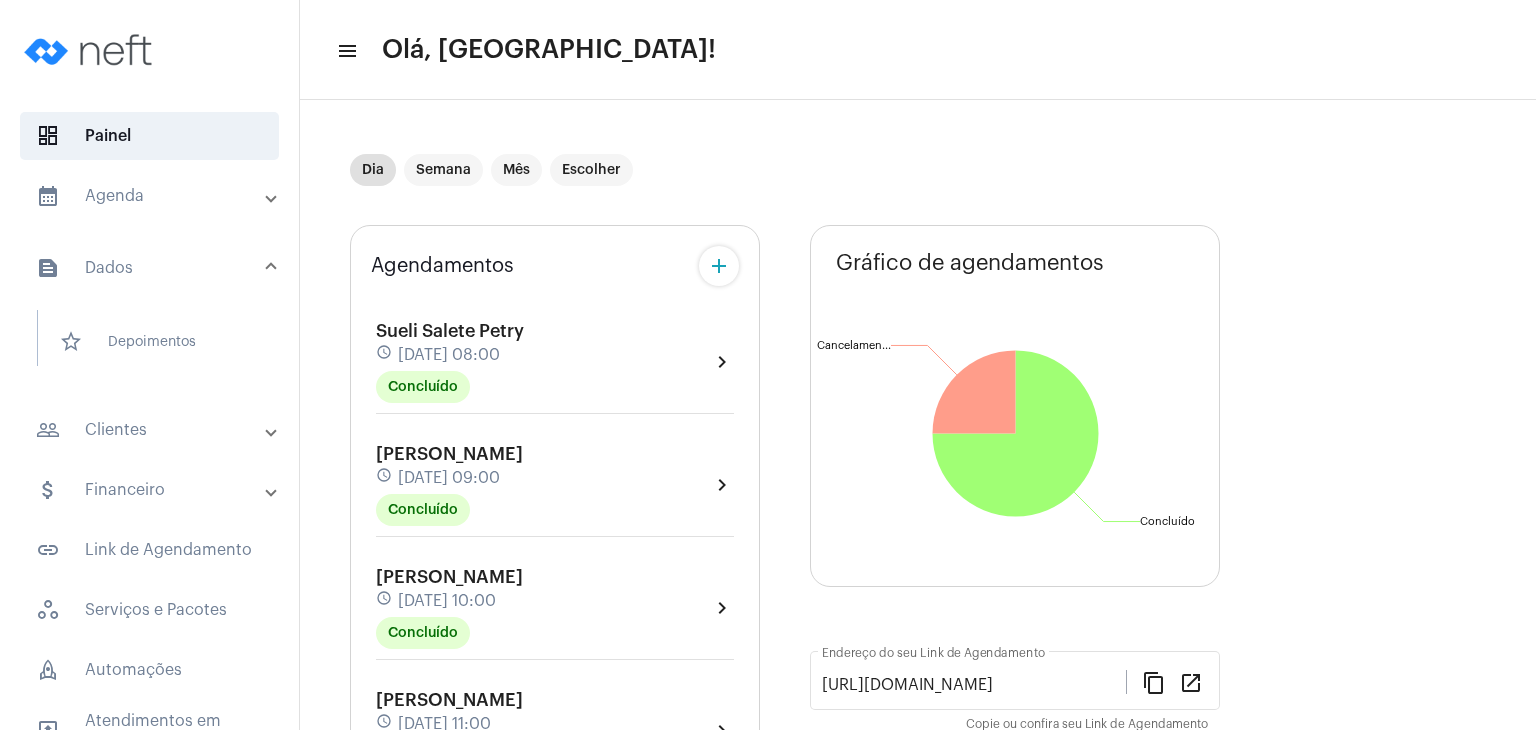 click on "[PERSON_NAME] schedule [DATE] 10:00 Concluído" 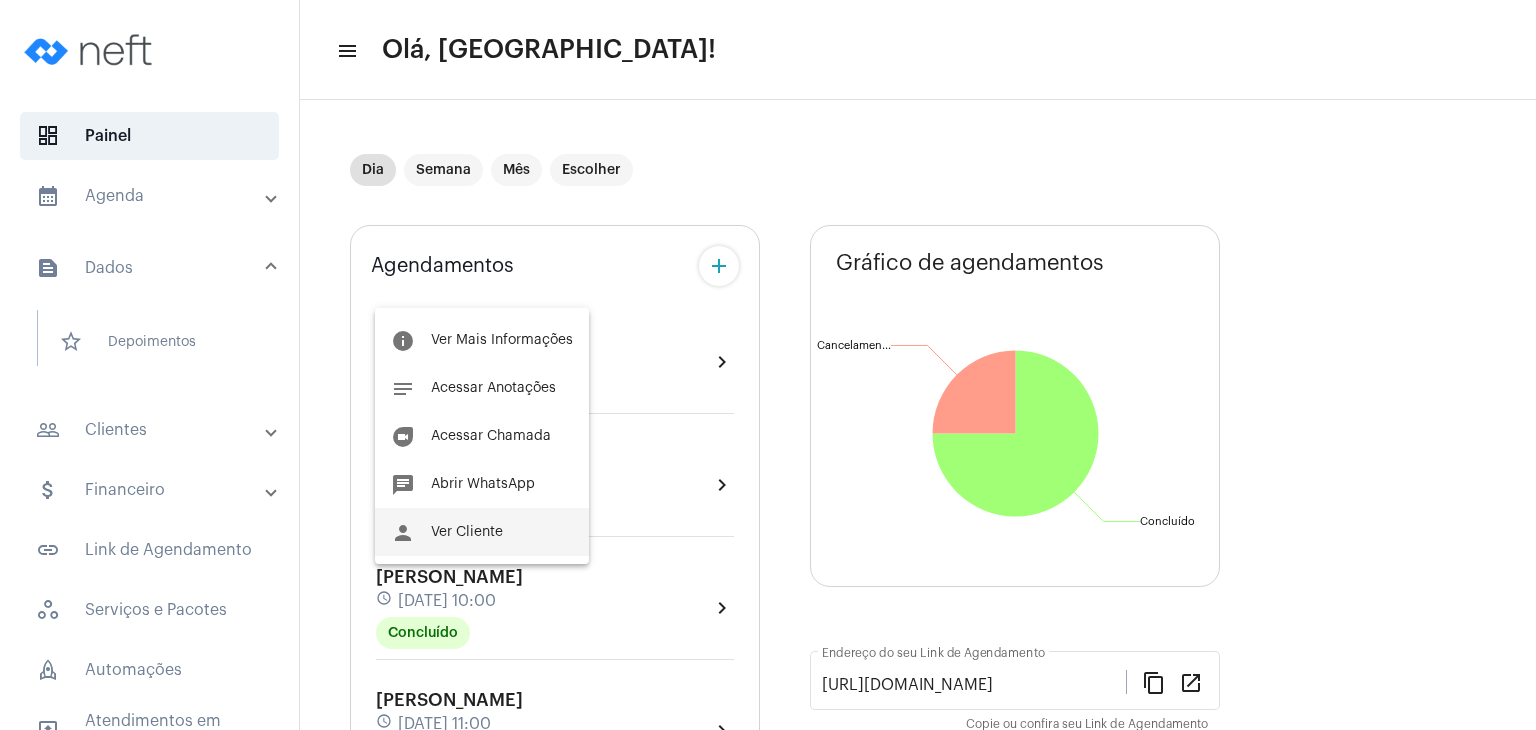 click on "Ver Cliente" at bounding box center (467, 532) 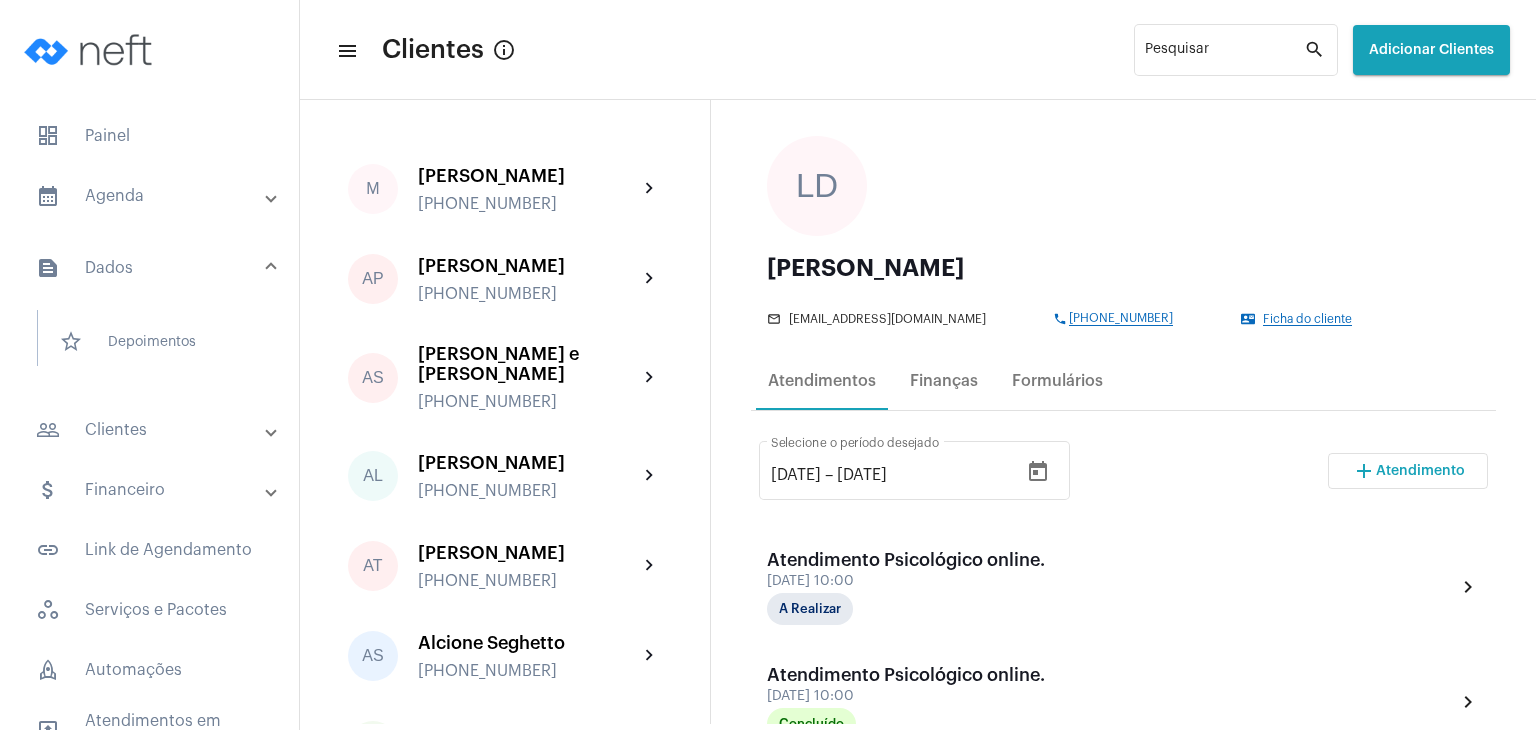 scroll, scrollTop: 200, scrollLeft: 0, axis: vertical 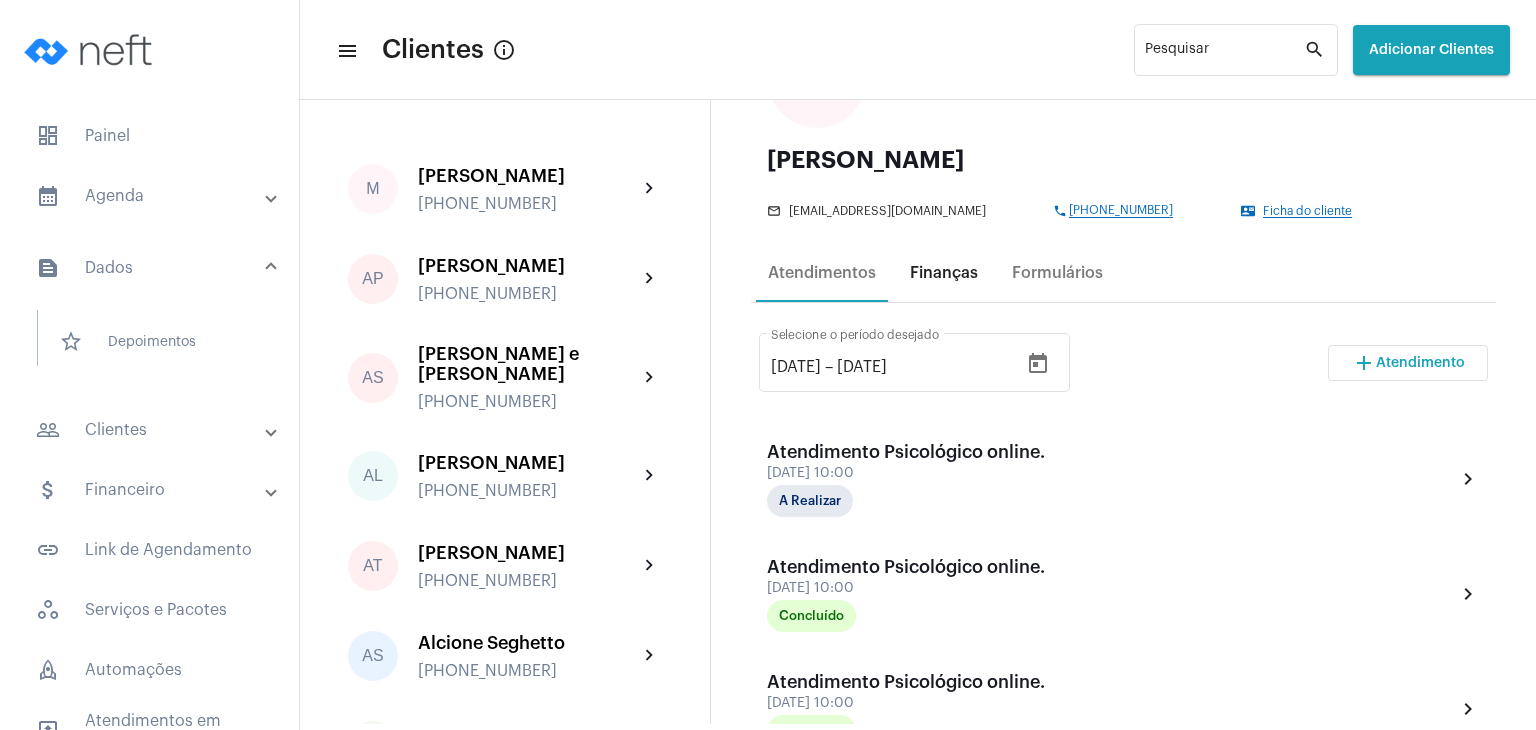 click on "Finanças" at bounding box center (944, 273) 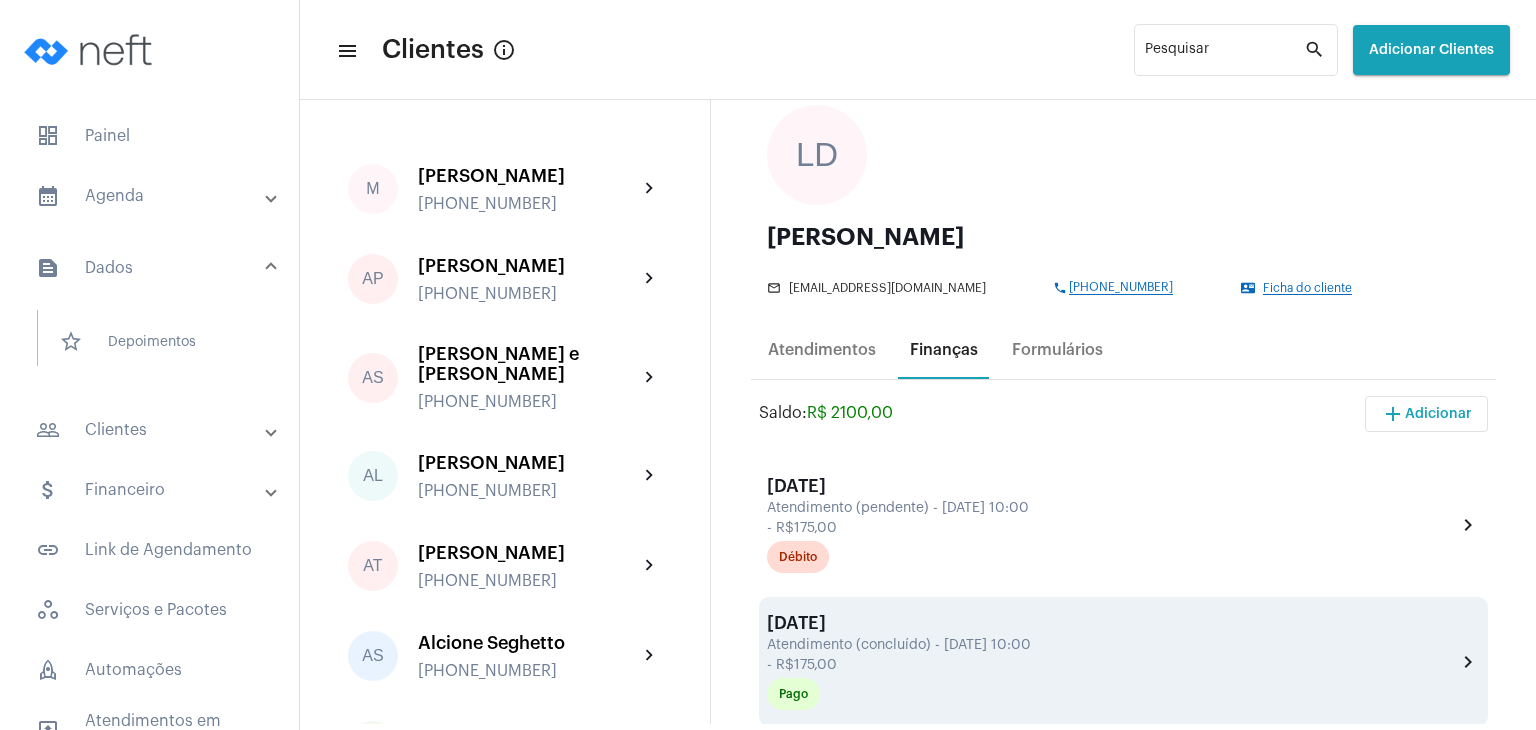 scroll, scrollTop: 200, scrollLeft: 0, axis: vertical 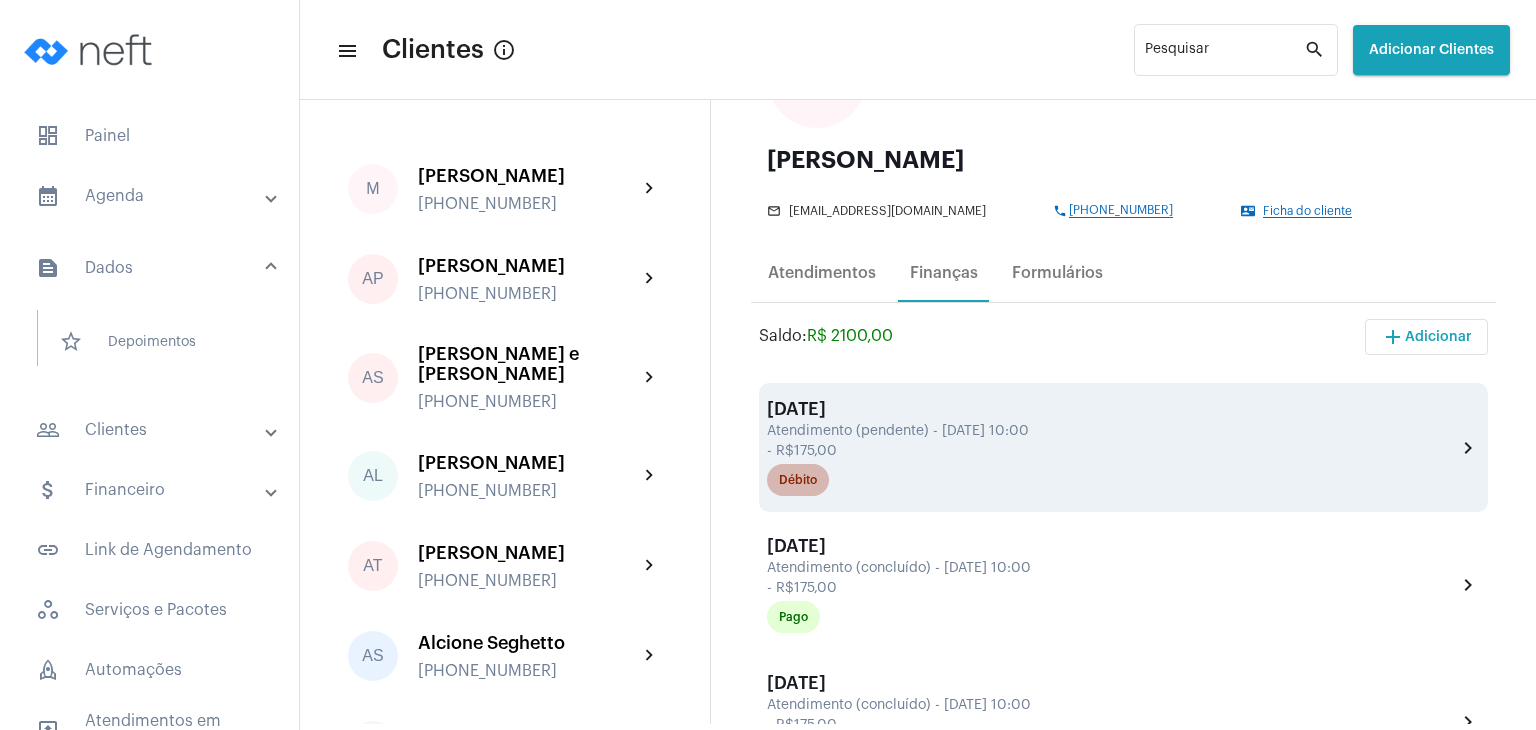 click on "Débito" at bounding box center (798, 480) 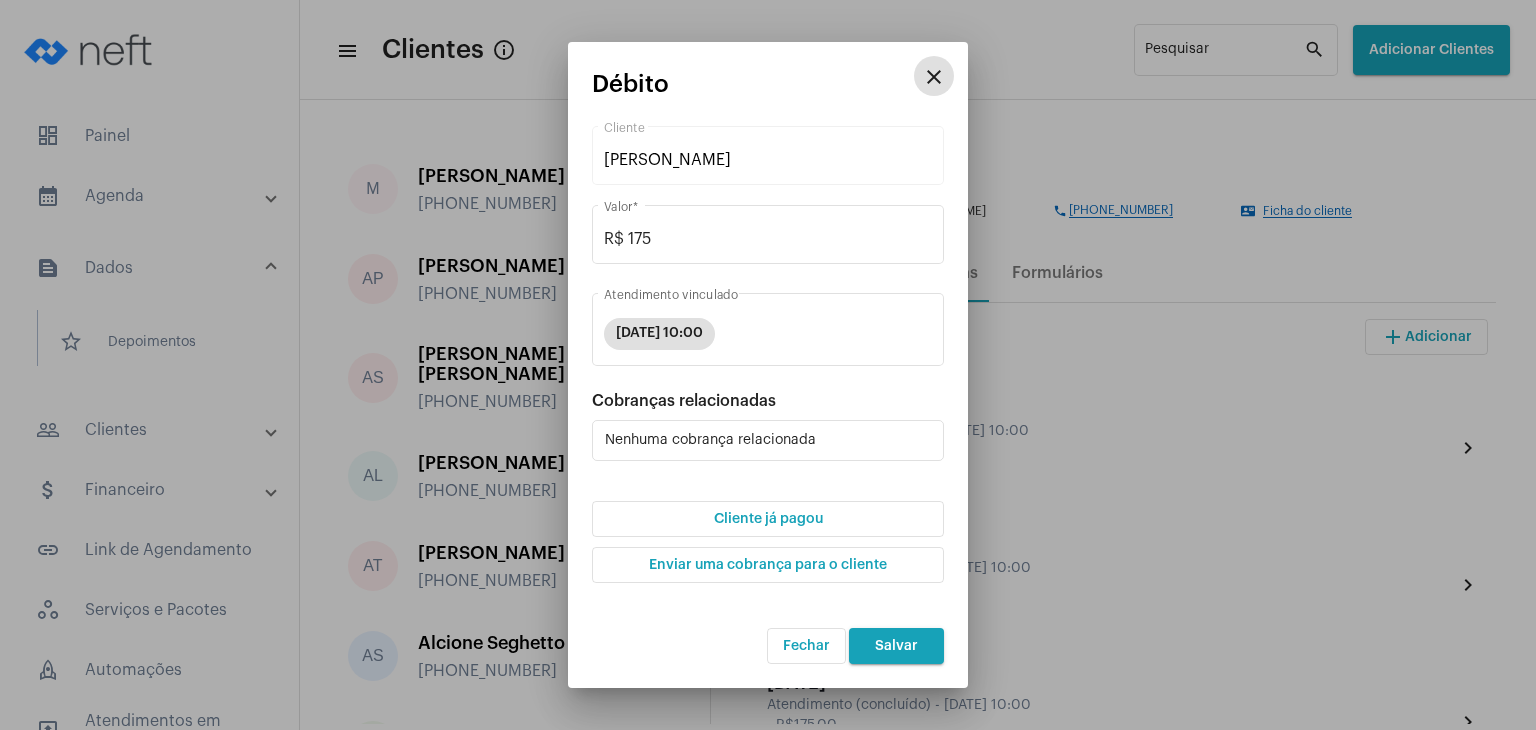 click on "Cliente já pagou" at bounding box center [768, 519] 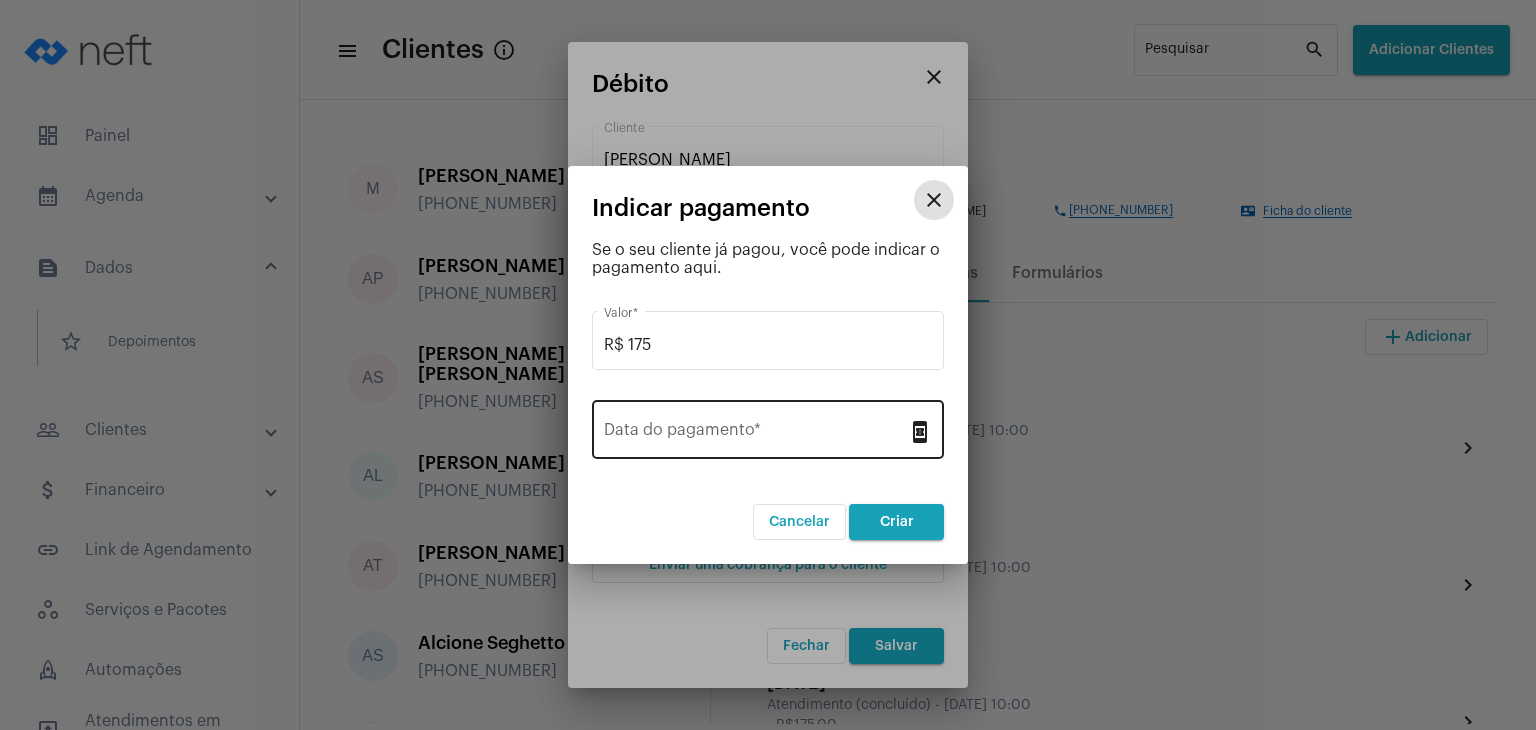 click on "Data do pagamento  *" at bounding box center (756, 434) 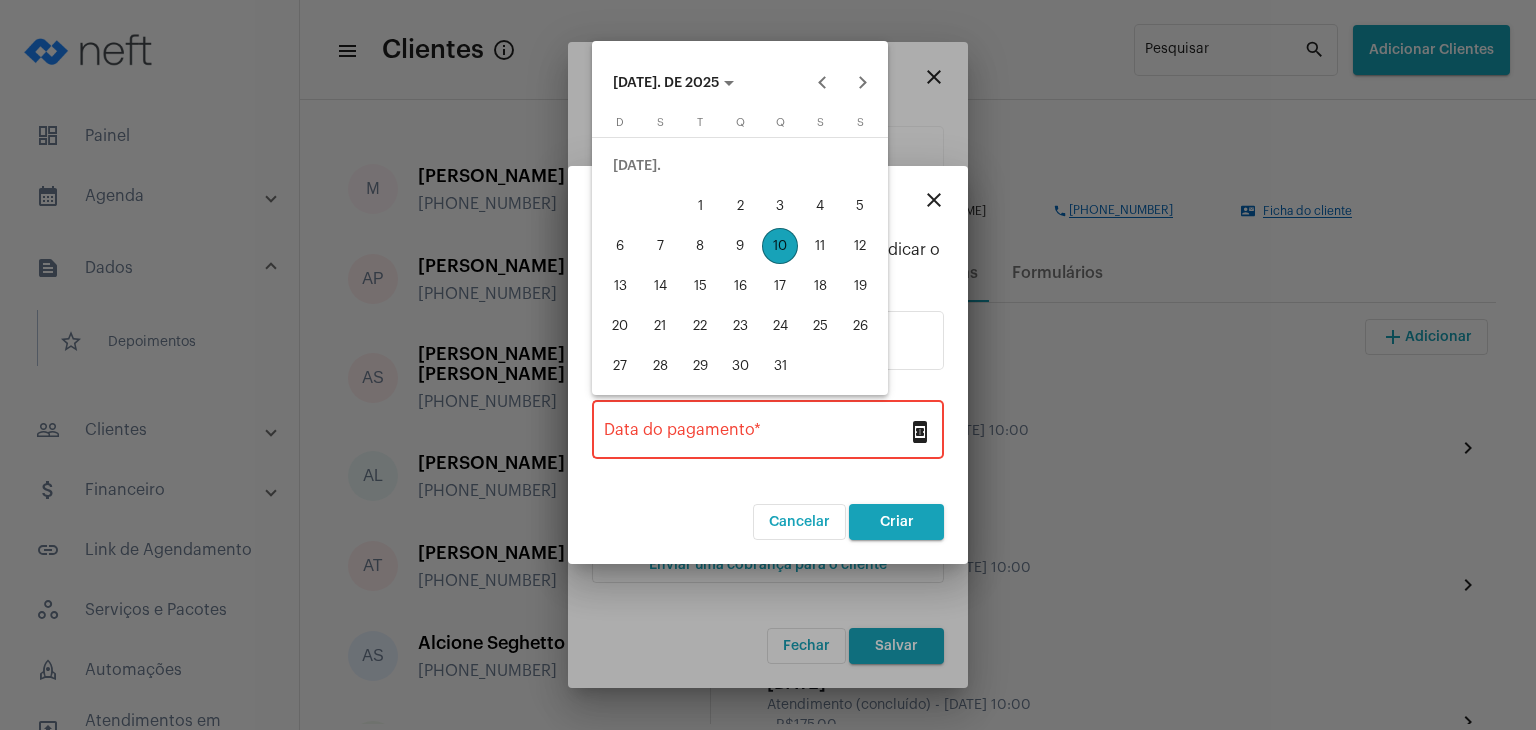 click on "10" at bounding box center [780, 246] 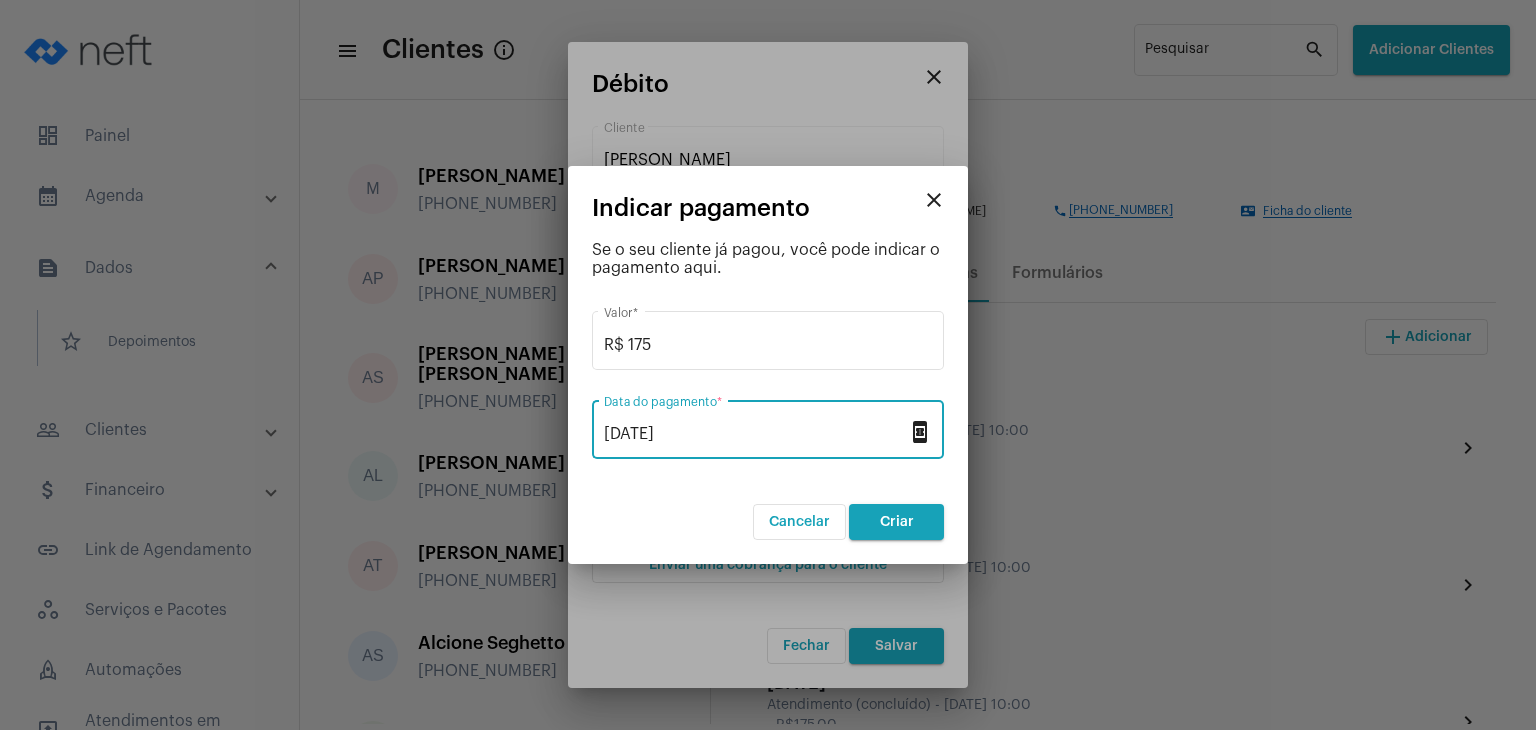 click on "Criar" at bounding box center (896, 522) 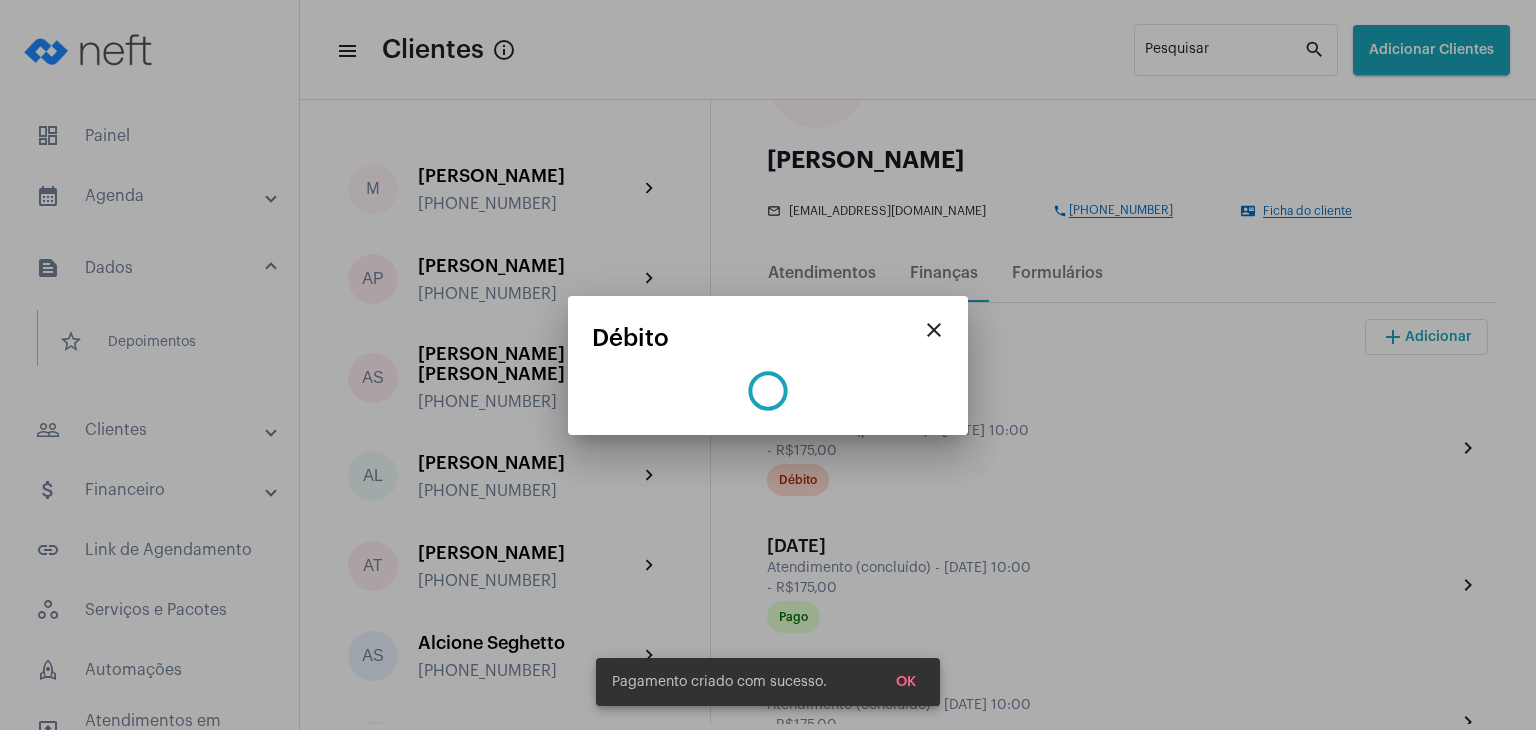 click on "OK" at bounding box center (906, 682) 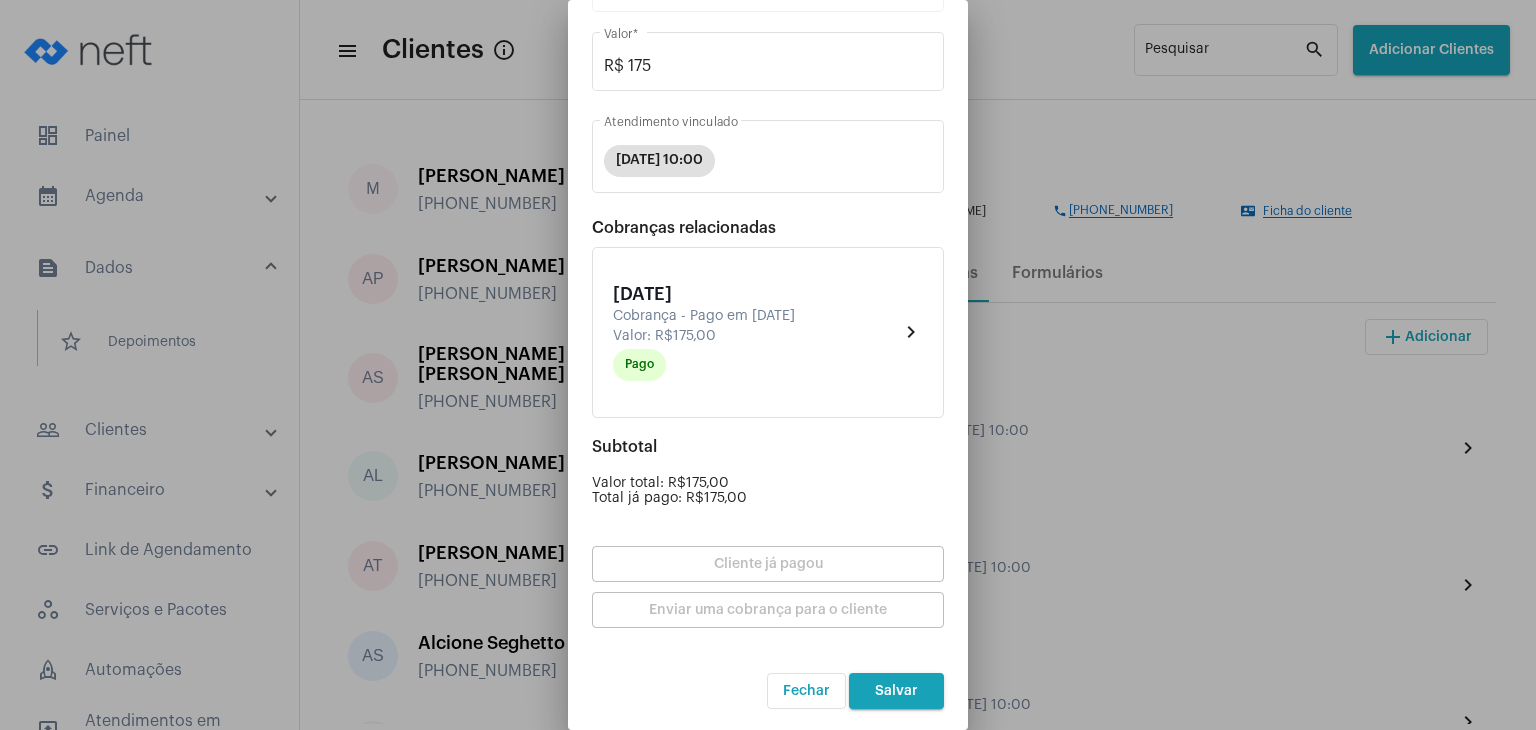 scroll, scrollTop: 174, scrollLeft: 0, axis: vertical 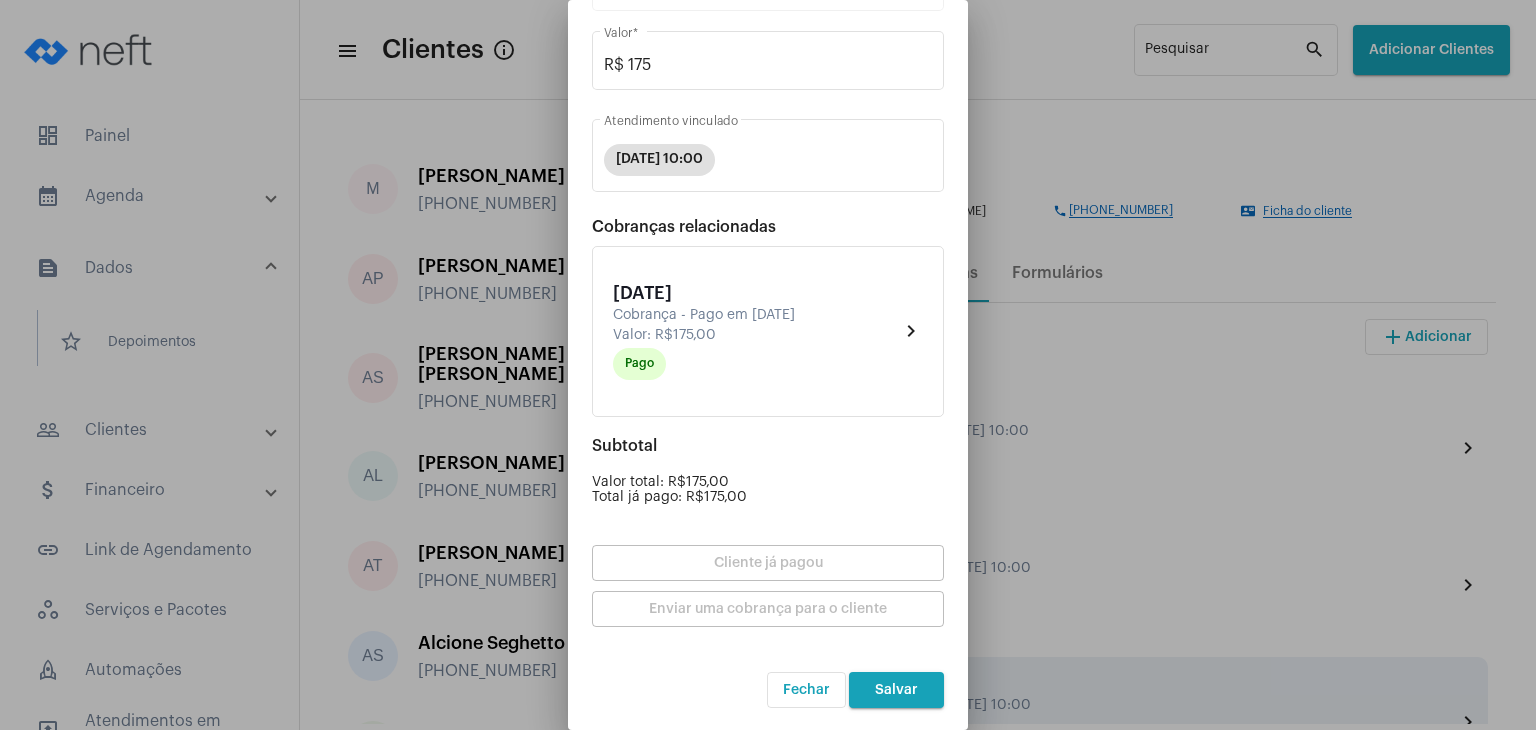 click on "Salvar" at bounding box center [896, 690] 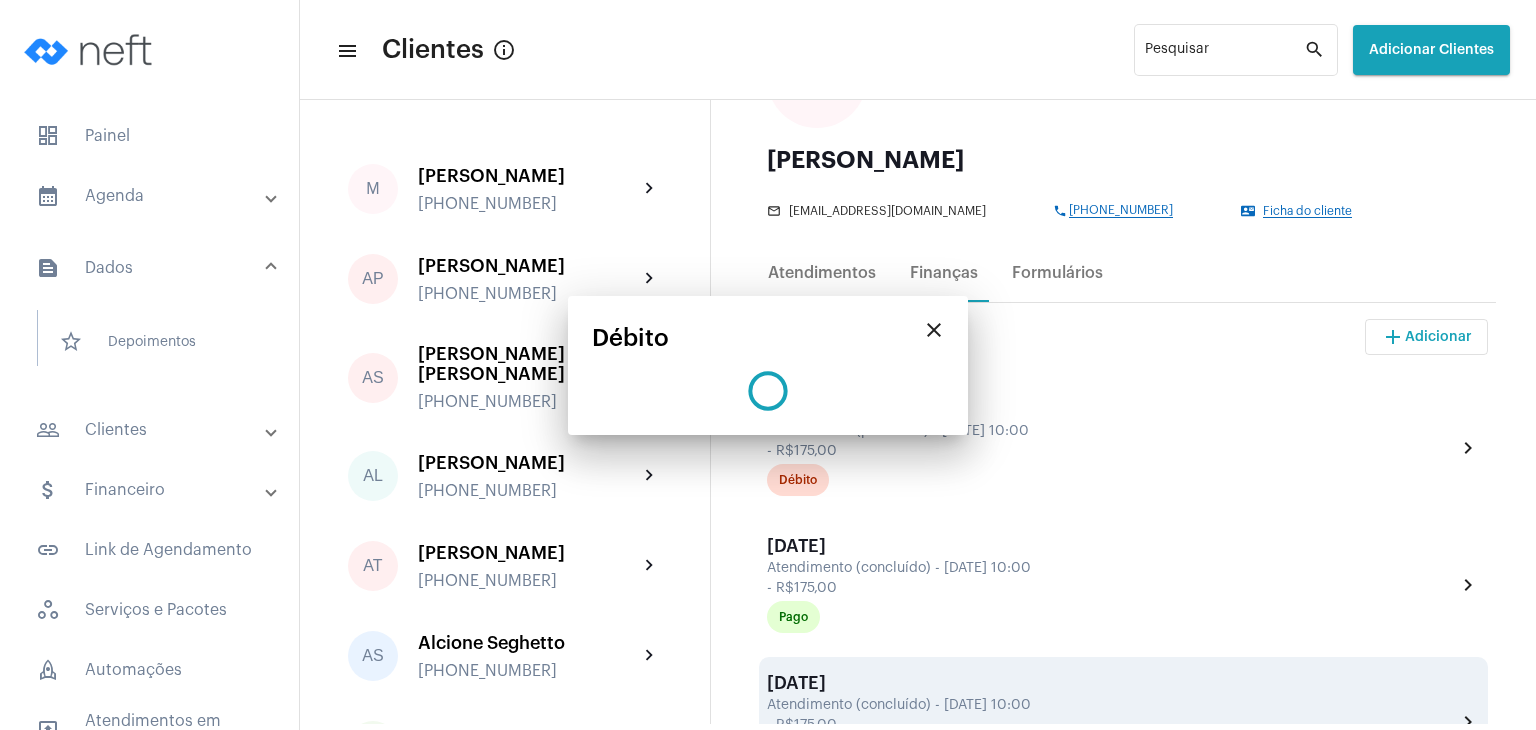 scroll, scrollTop: 0, scrollLeft: 0, axis: both 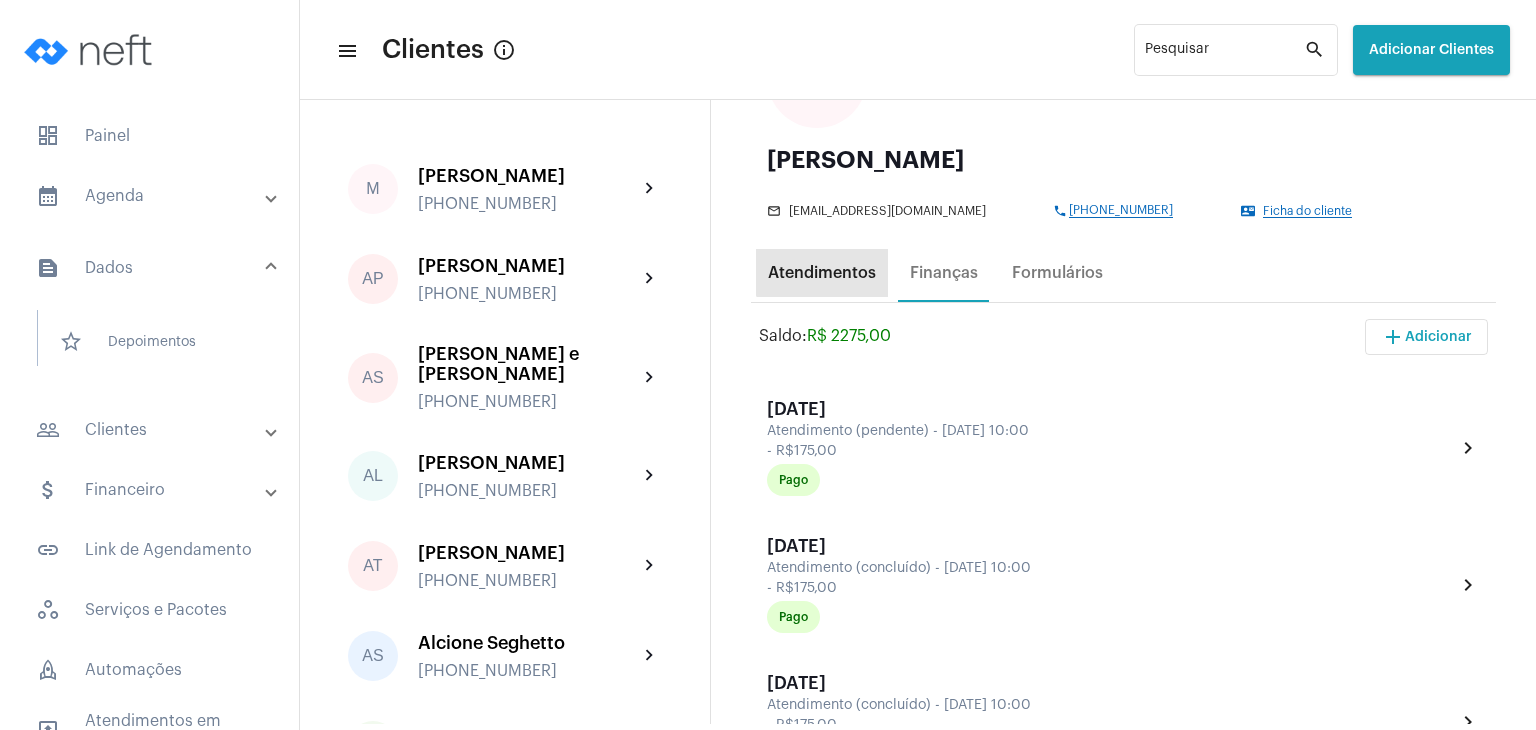 click on "Atendimentos" at bounding box center [822, 273] 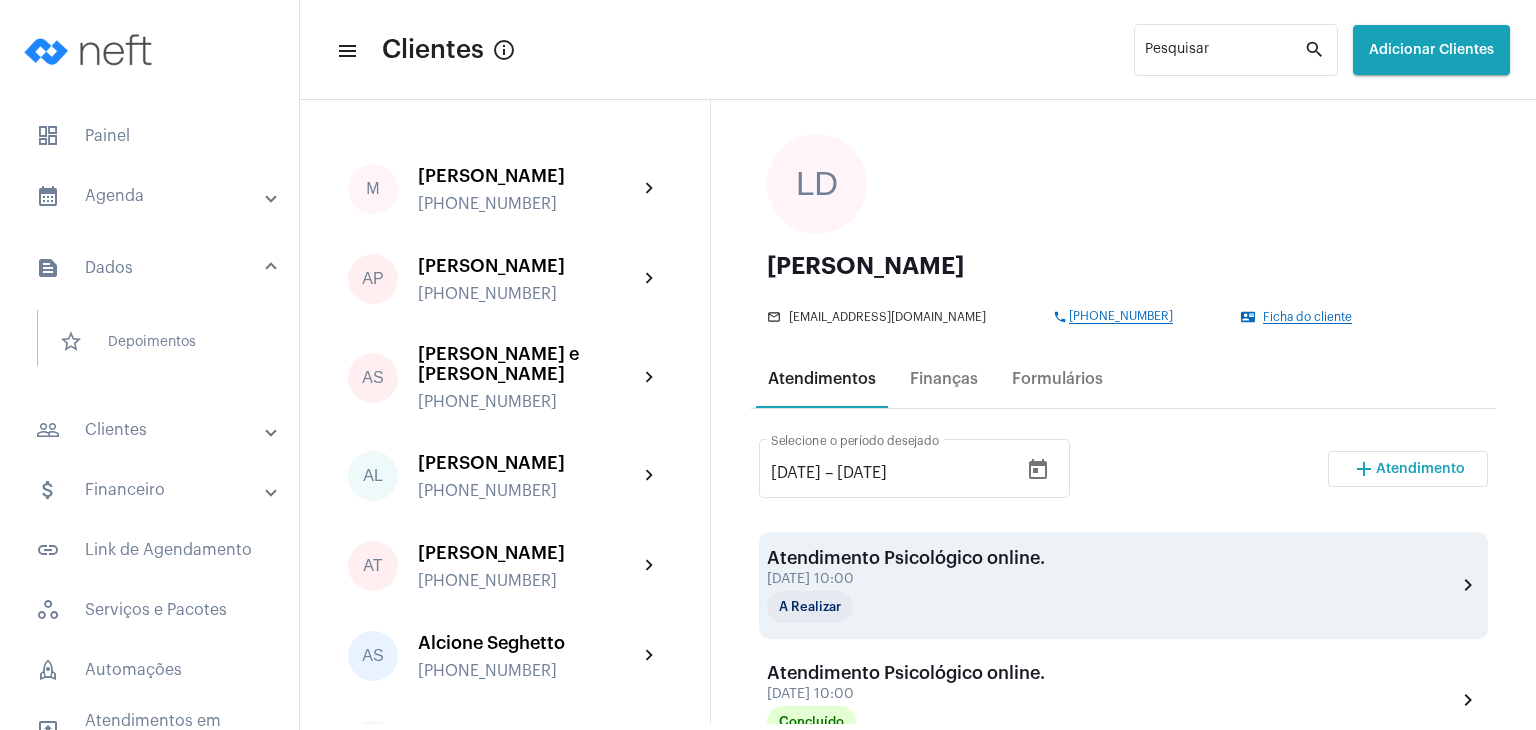 scroll, scrollTop: 200, scrollLeft: 0, axis: vertical 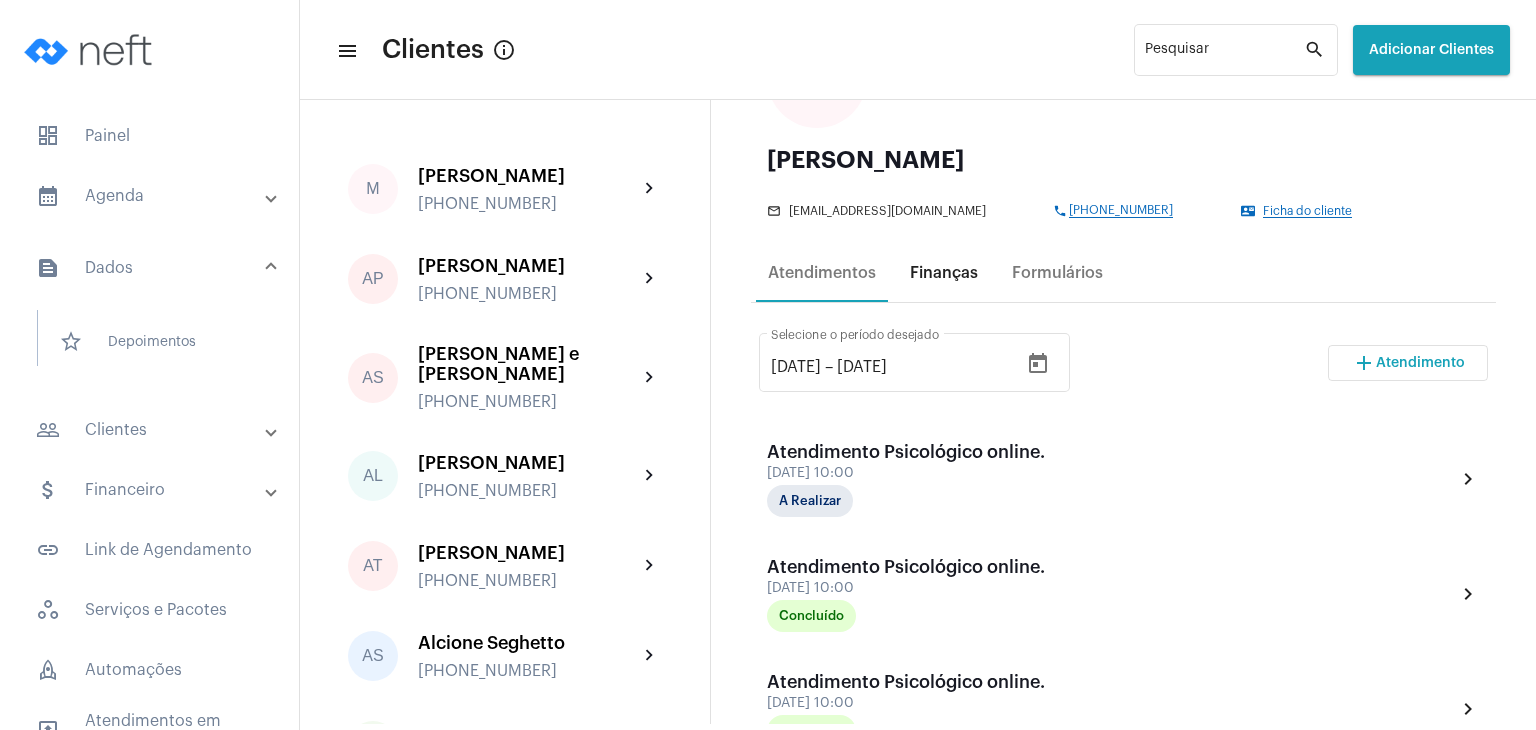 click on "Finanças" at bounding box center [944, 273] 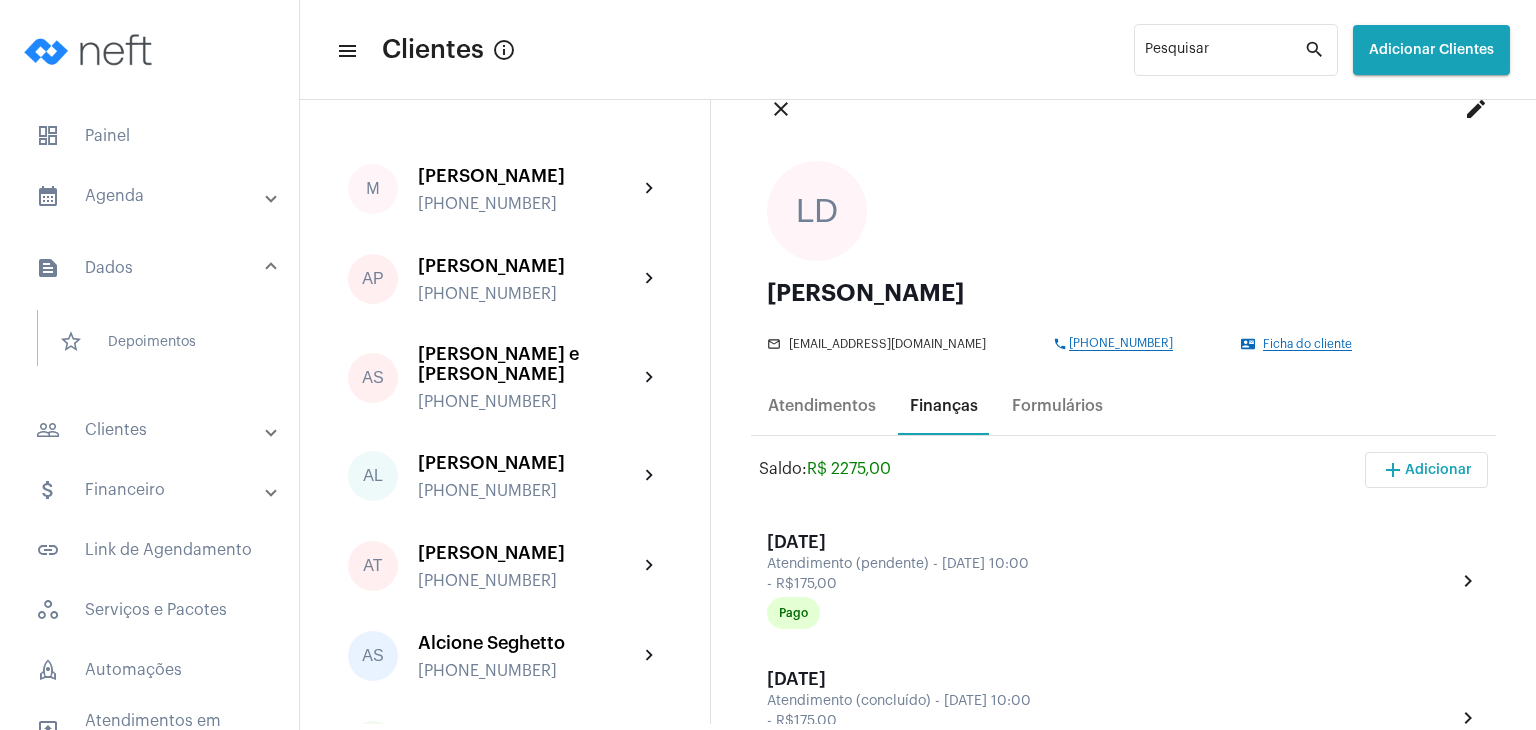 scroll, scrollTop: 200, scrollLeft: 0, axis: vertical 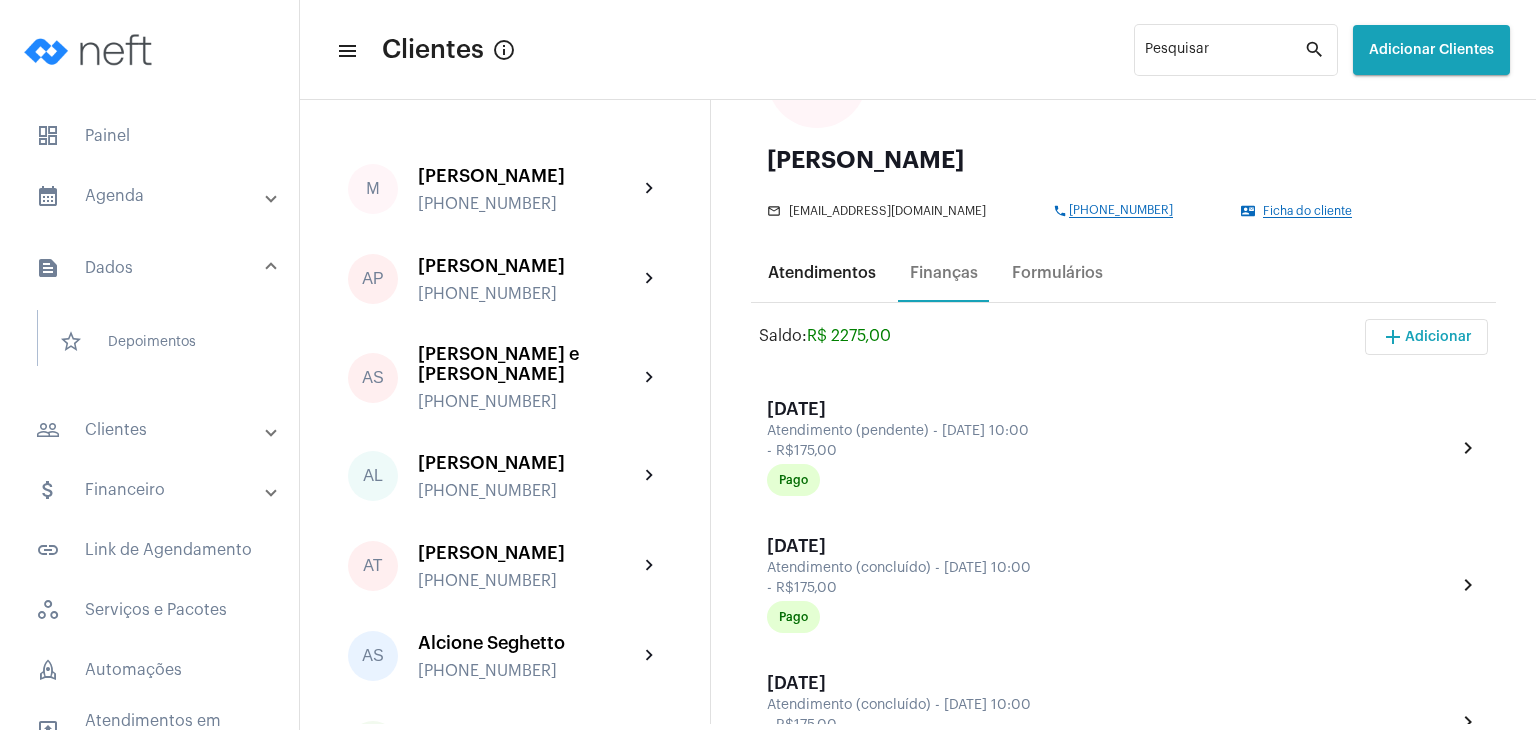 click on "Atendimentos" at bounding box center [822, 273] 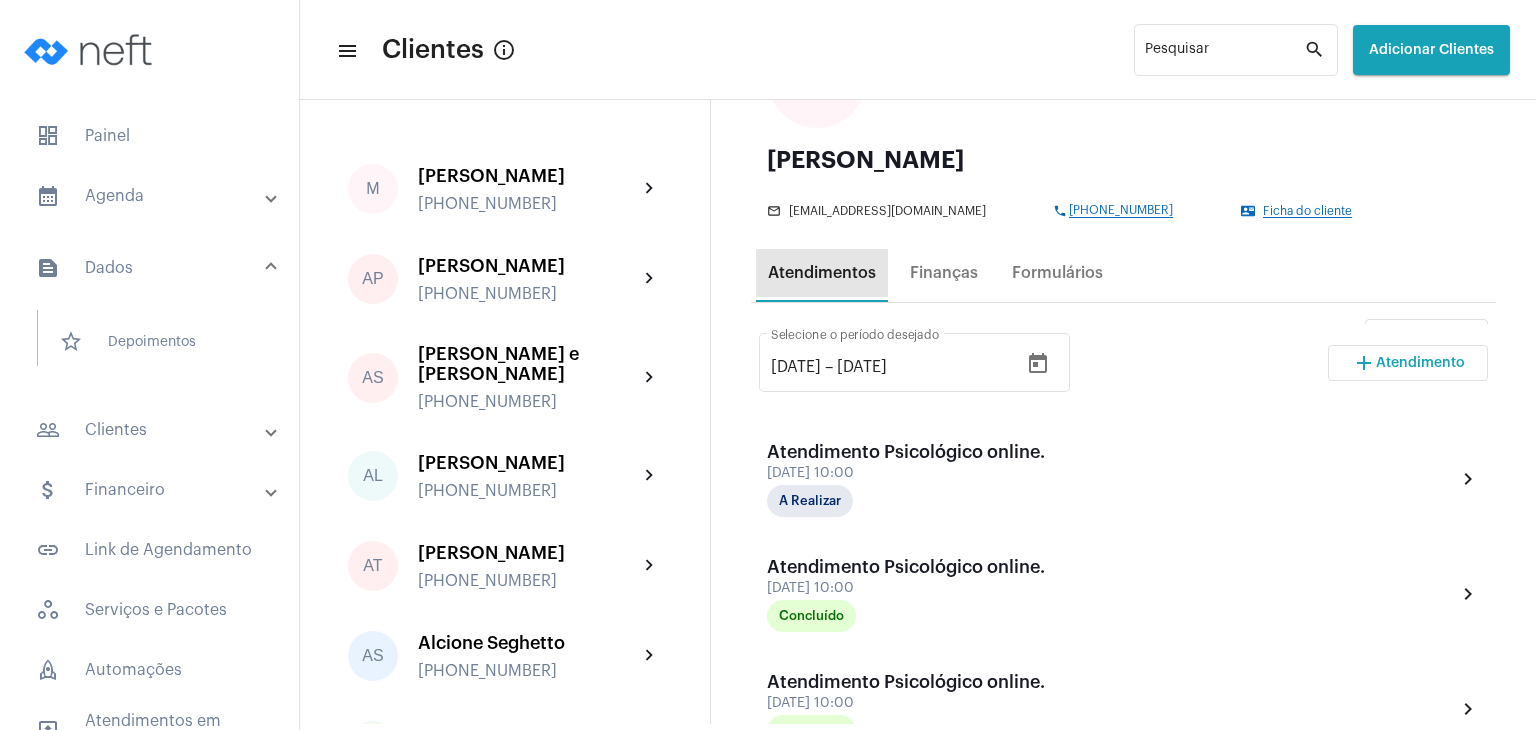 scroll, scrollTop: 0, scrollLeft: 0, axis: both 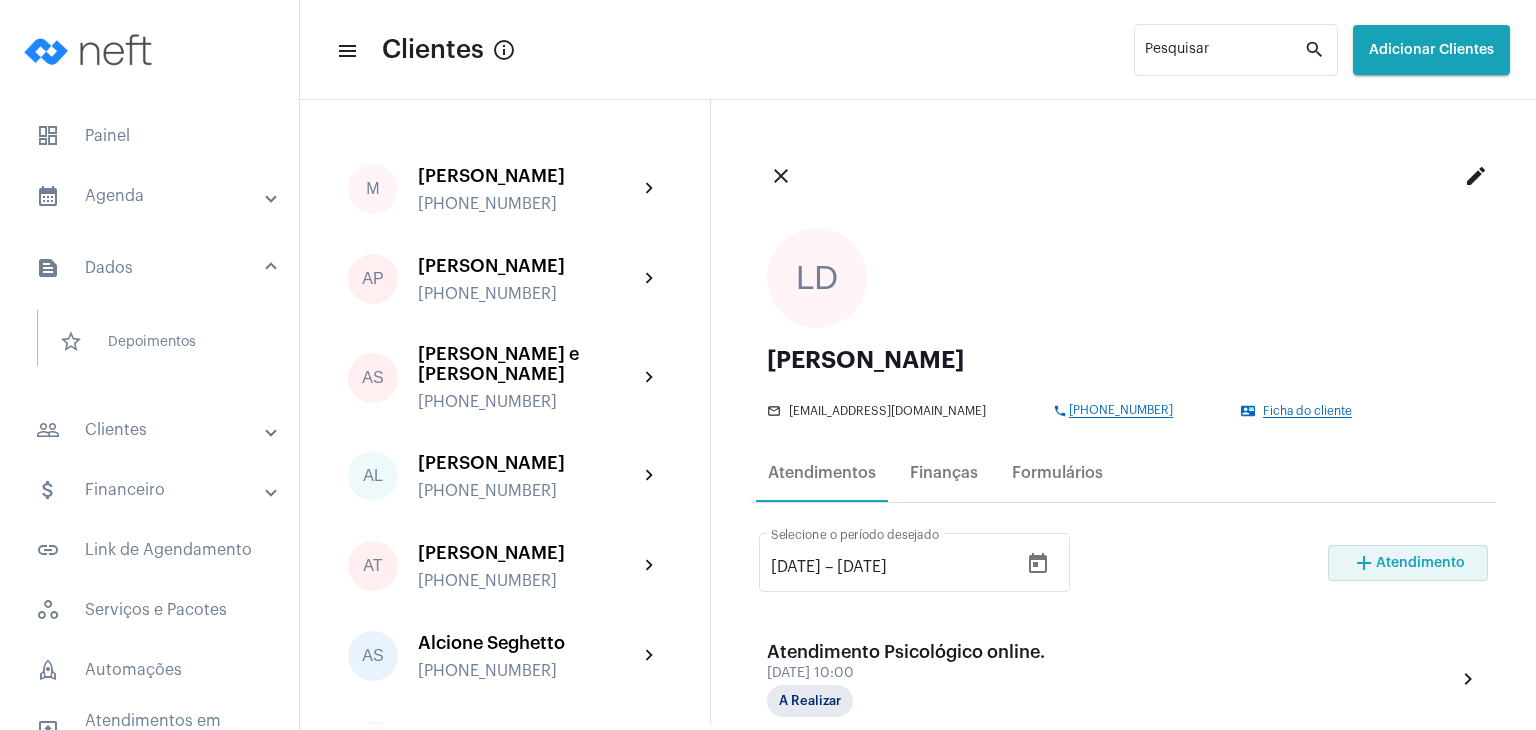 click on "Atendimento" at bounding box center [1420, 563] 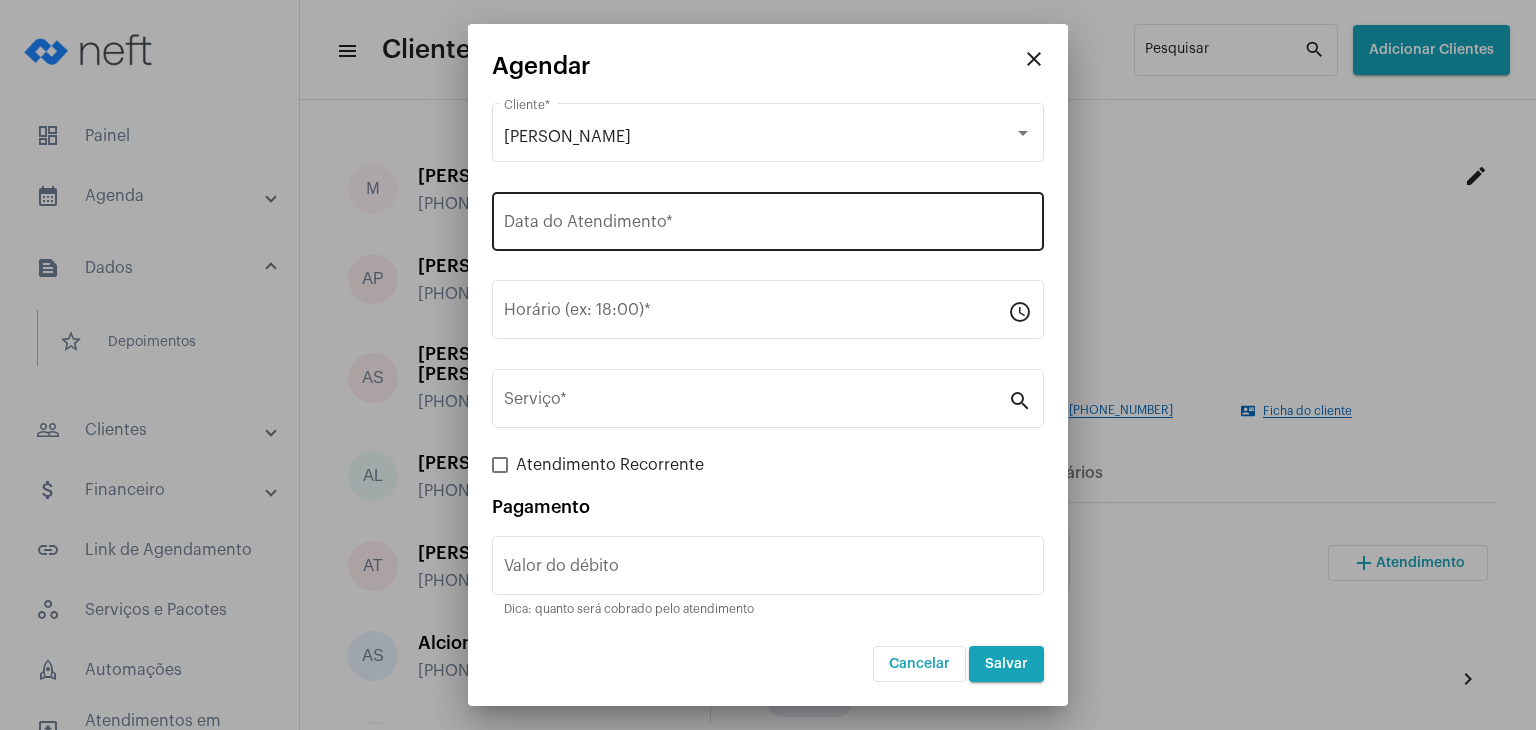 click on "Data do Atendimento  *" at bounding box center [768, 219] 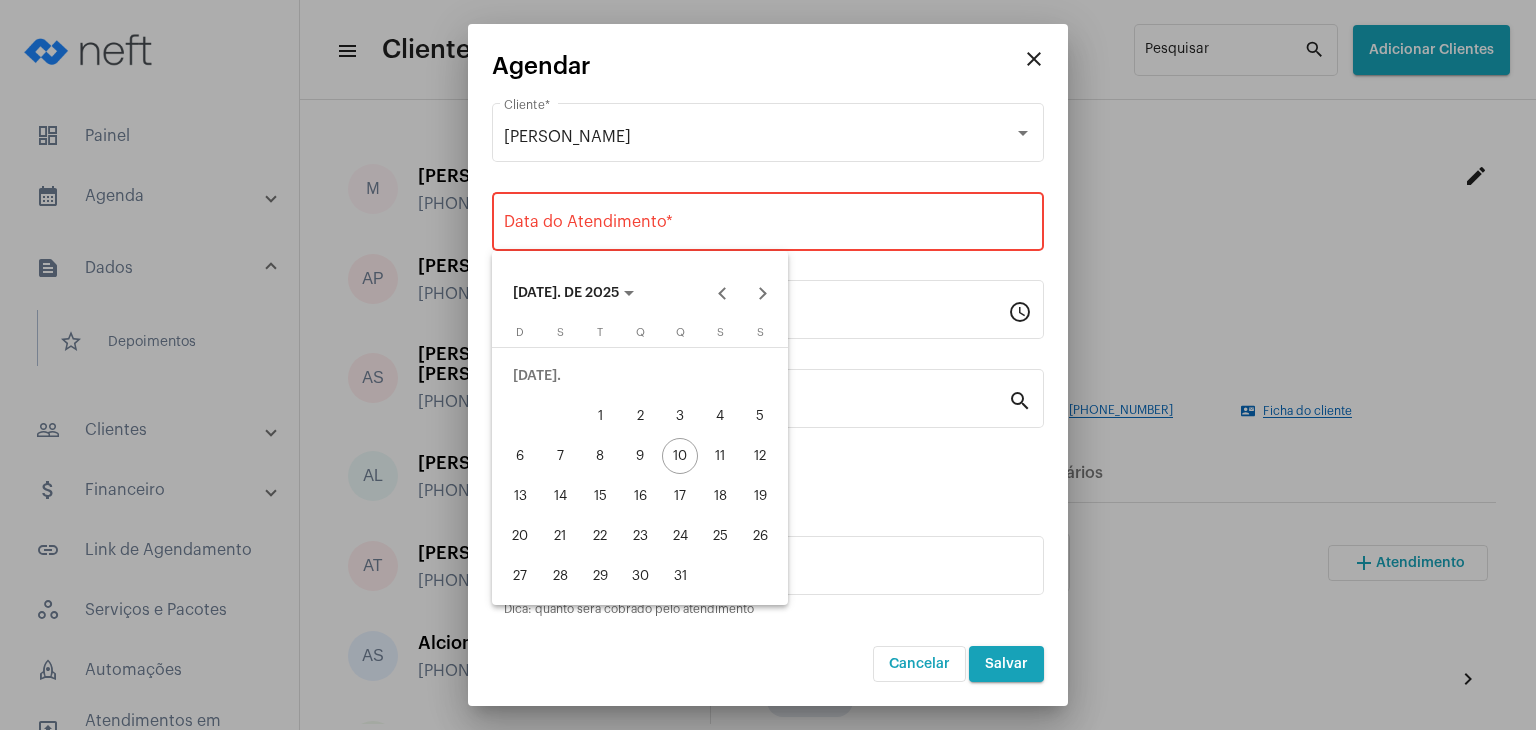 click at bounding box center (768, 365) 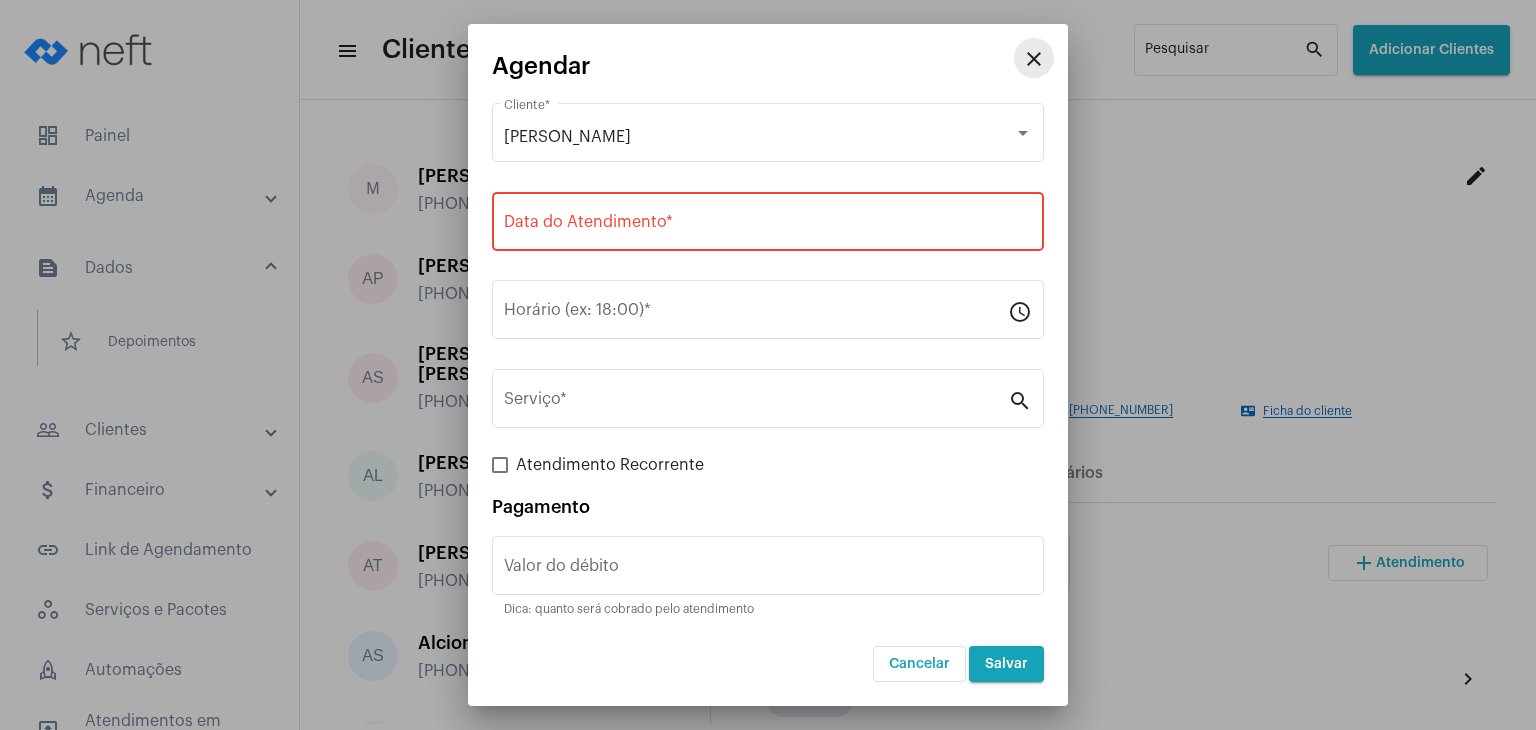 click on "close" at bounding box center [1034, 59] 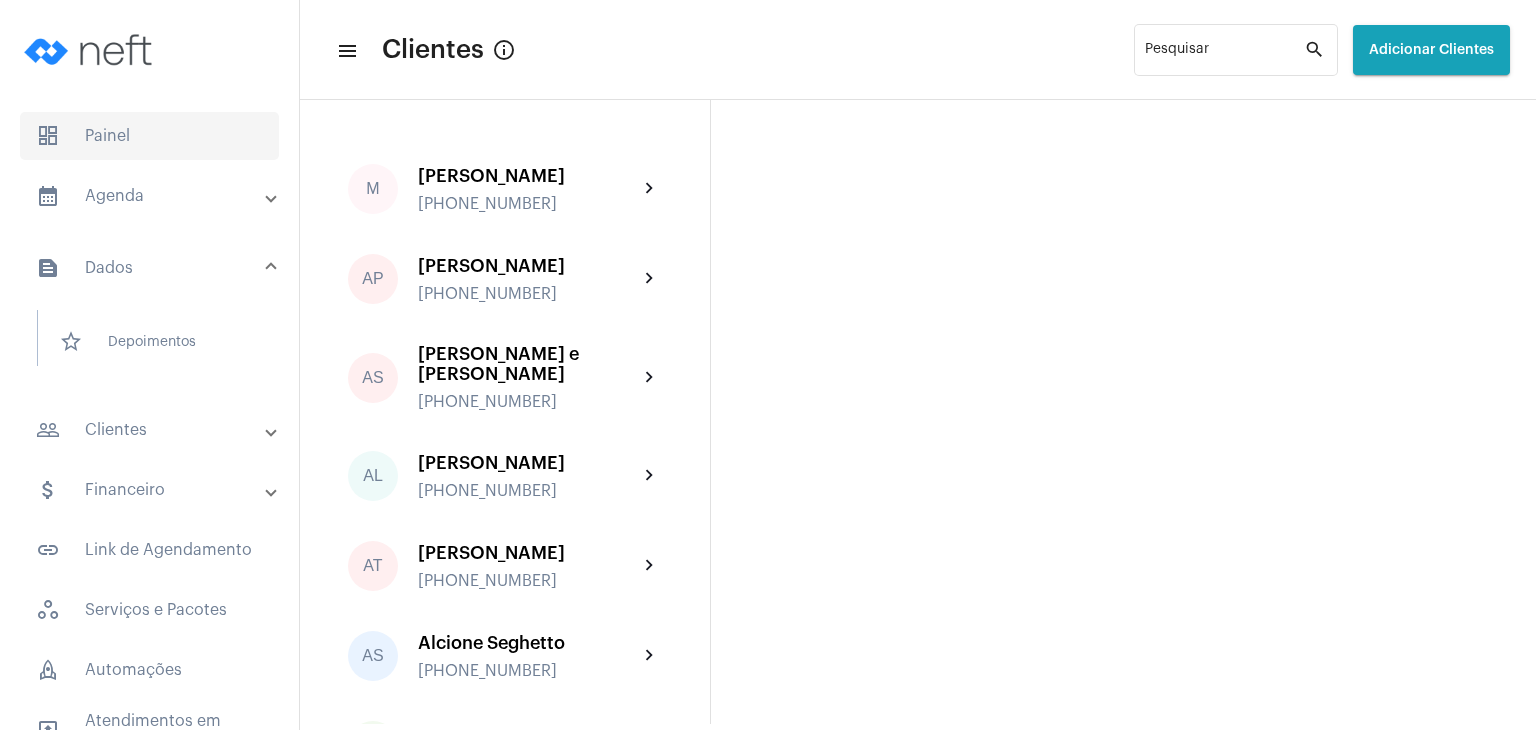 click on "dashboard   Painel" 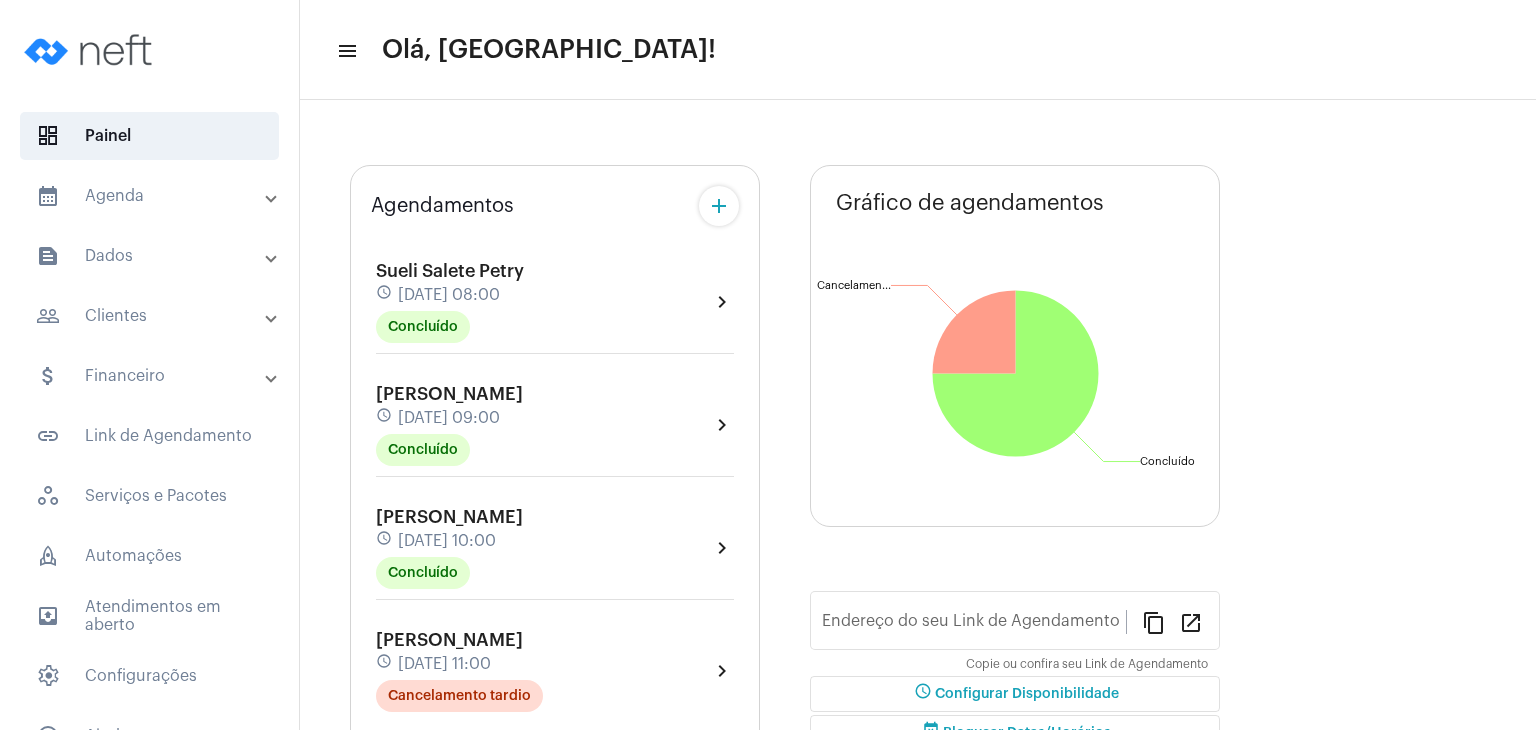 type on "[URL][DOMAIN_NAME]" 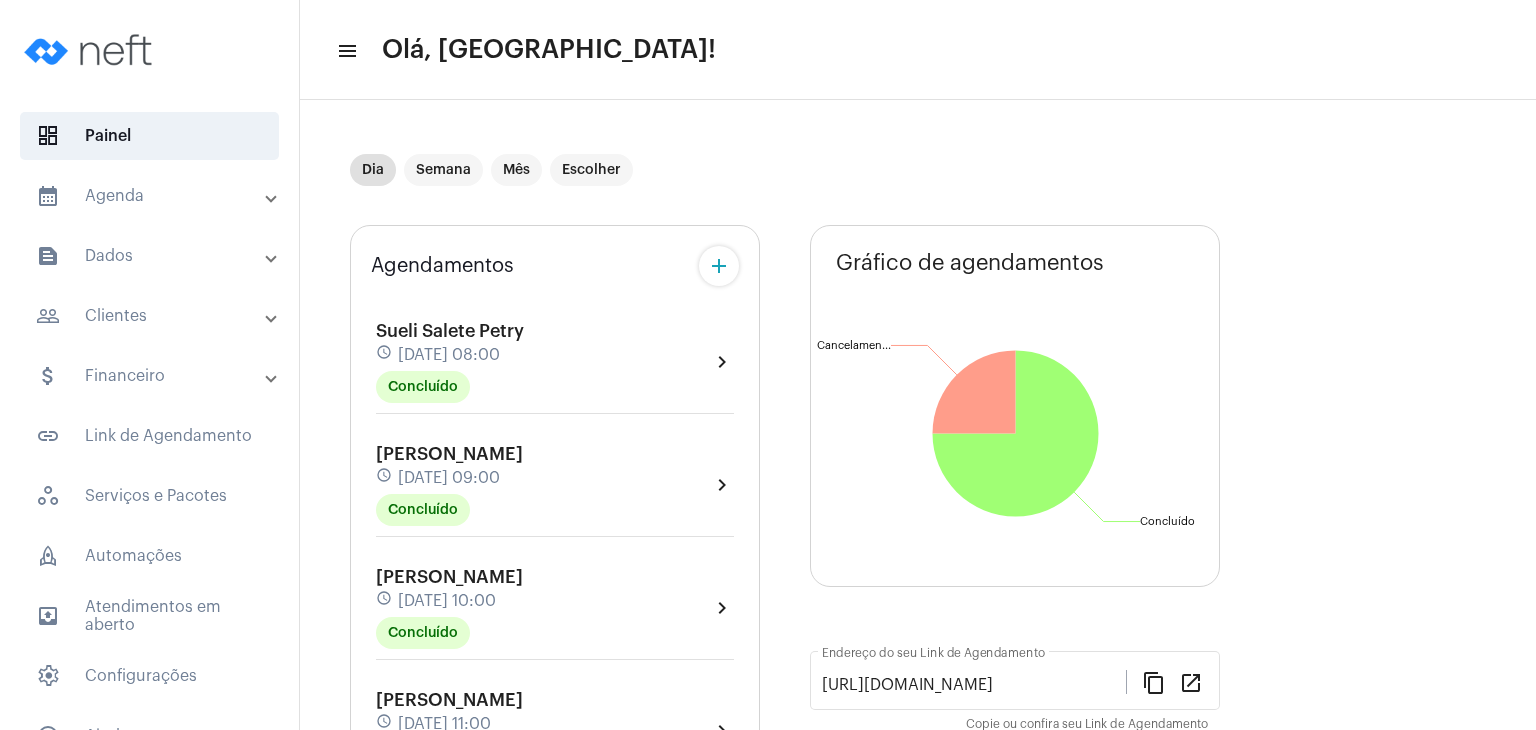 click on "[DATE] 08:00" 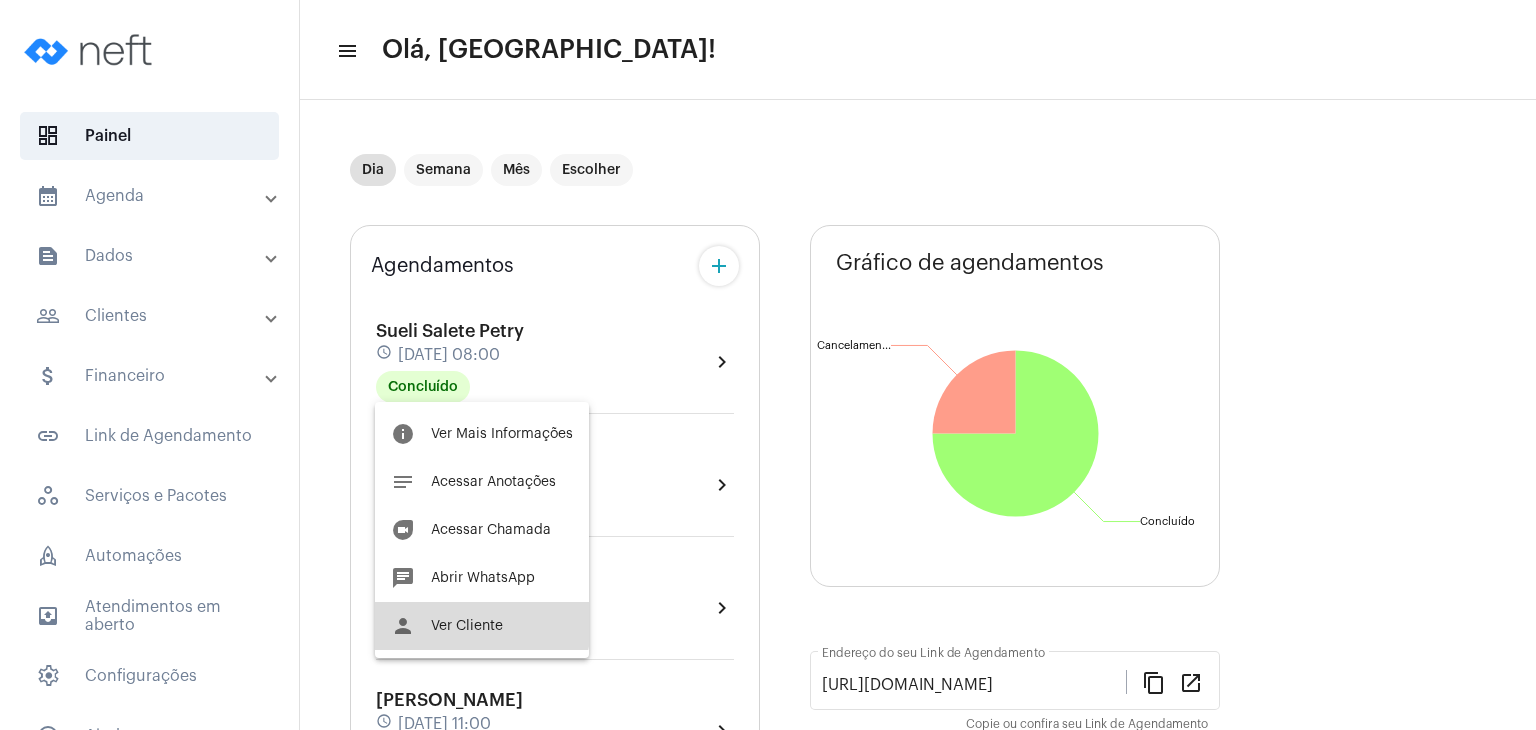 click on "Ver Cliente" at bounding box center [467, 626] 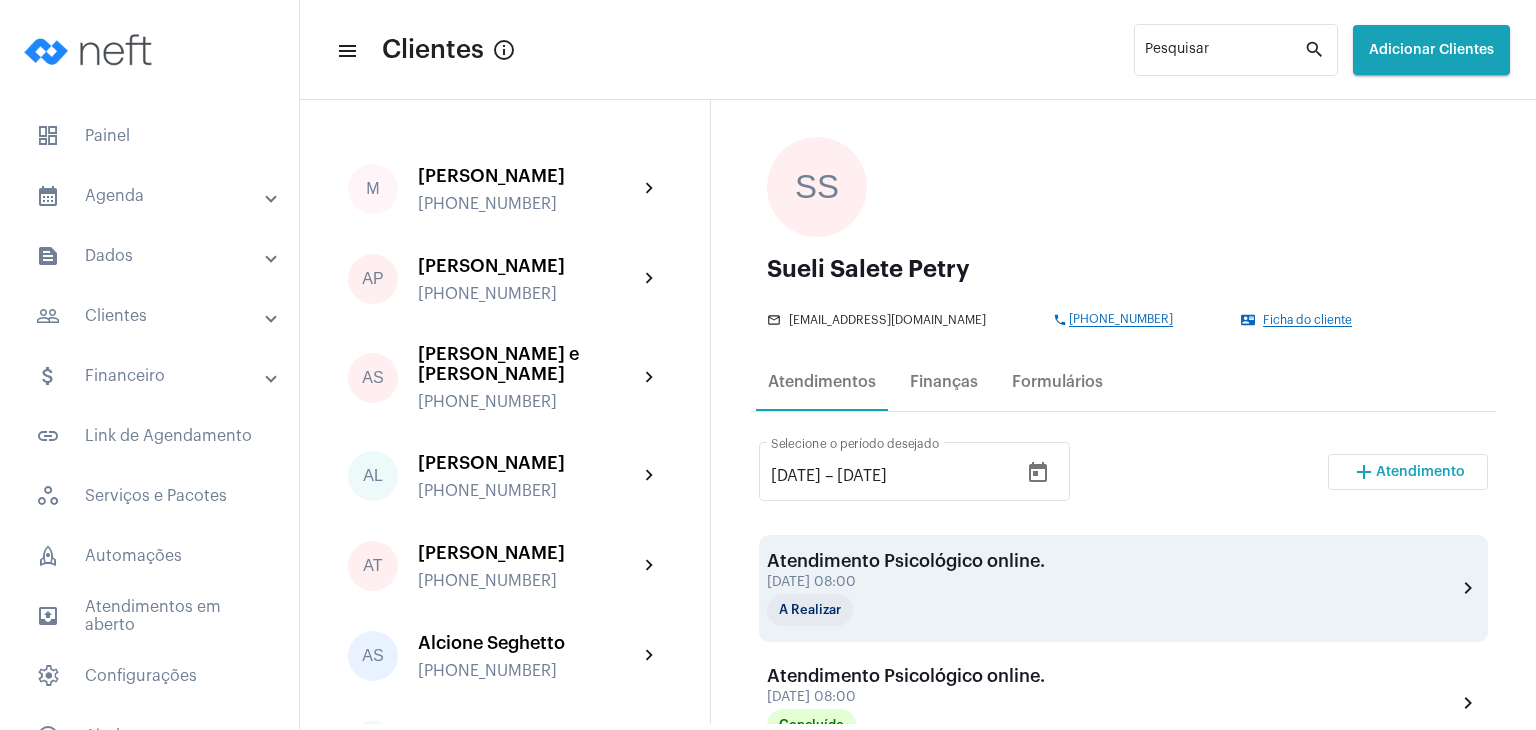 scroll, scrollTop: 200, scrollLeft: 0, axis: vertical 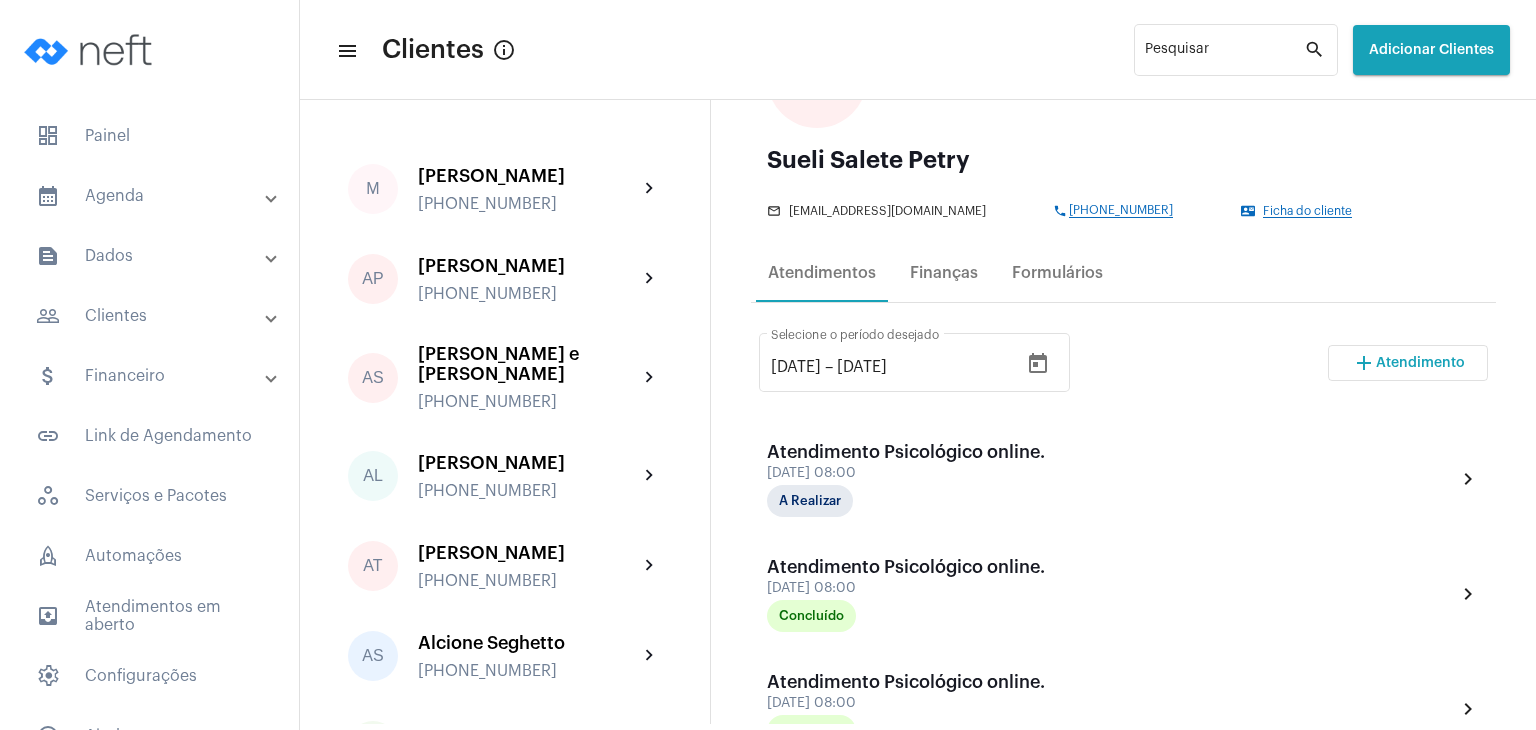 click on "Atendimento" at bounding box center (1420, 363) 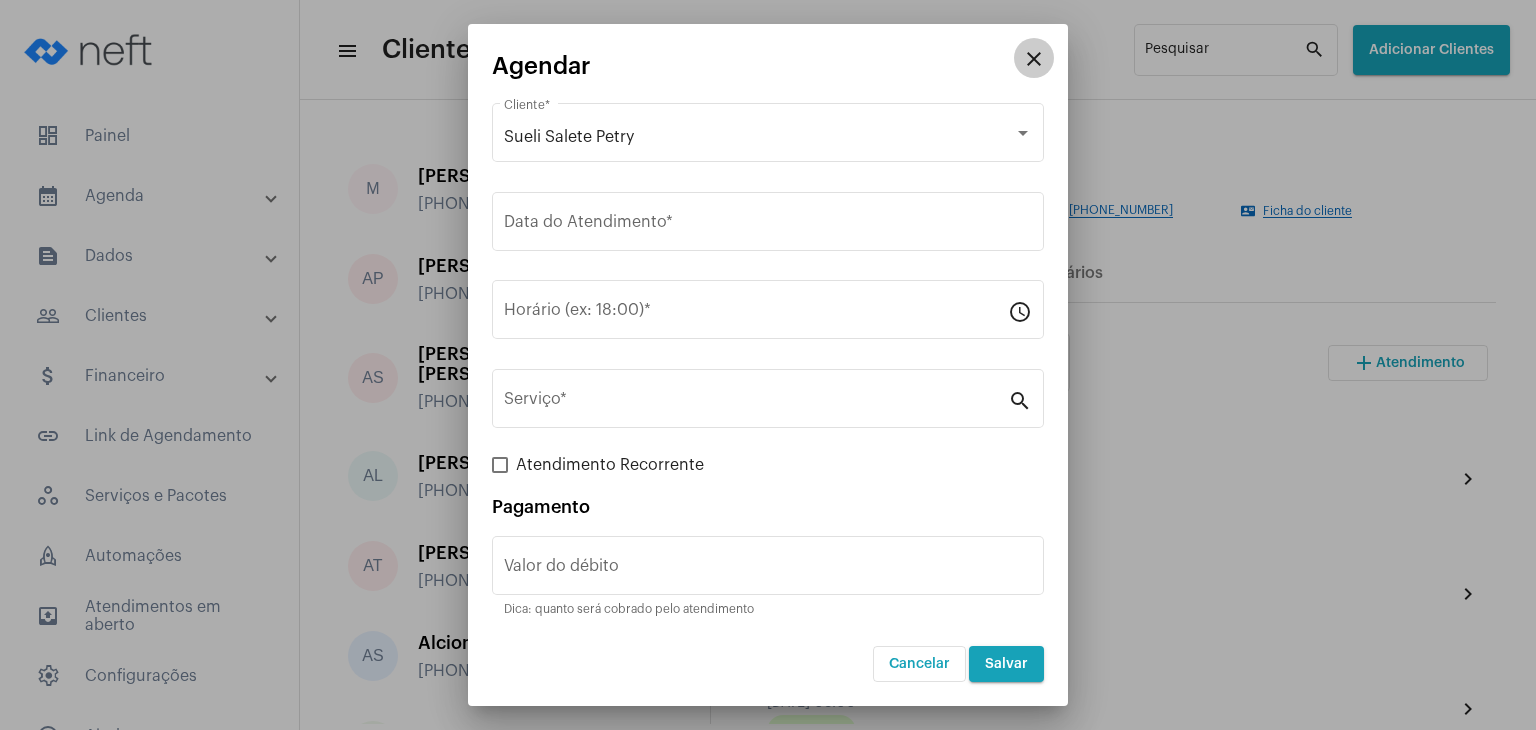 click on "close" at bounding box center [1034, 59] 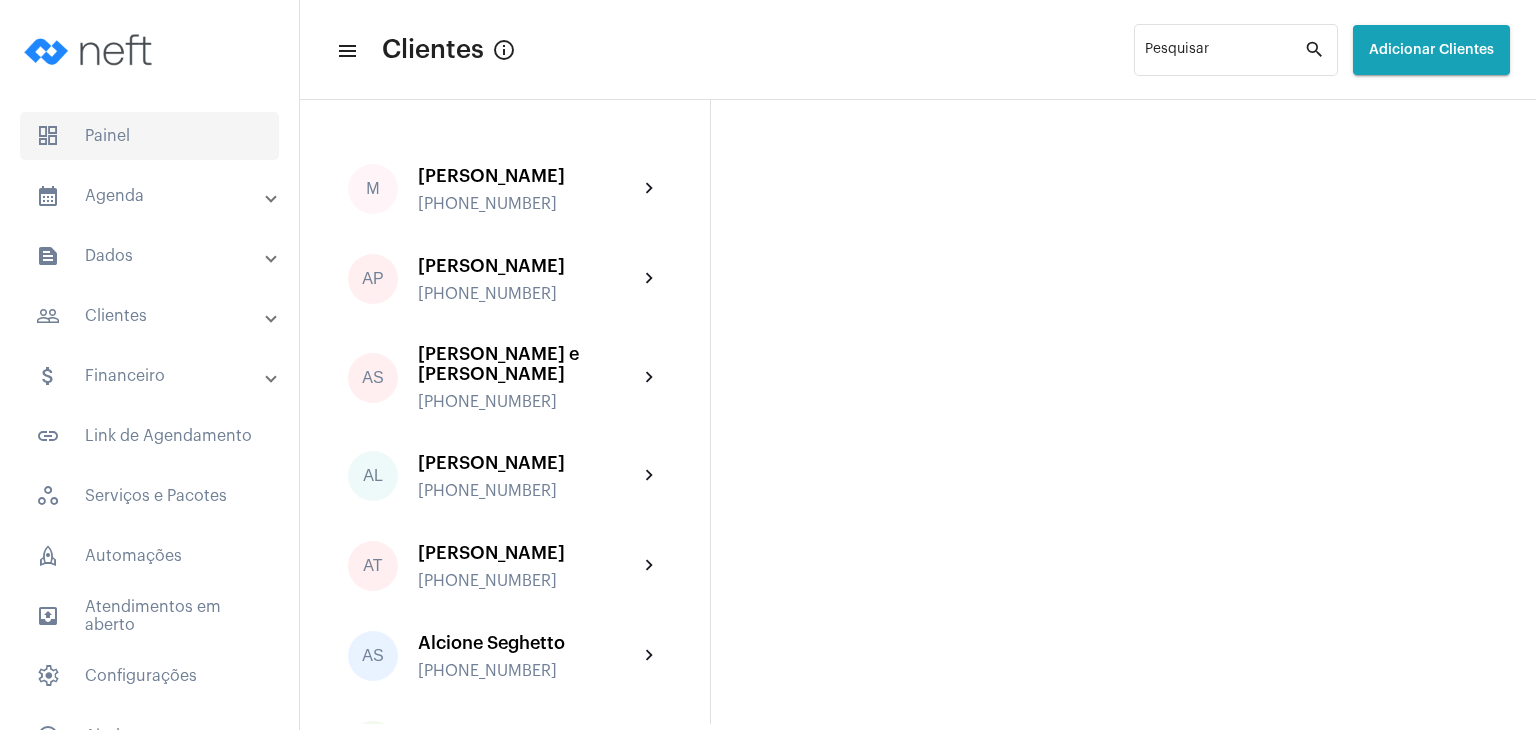 click on "dashboard   Painel" 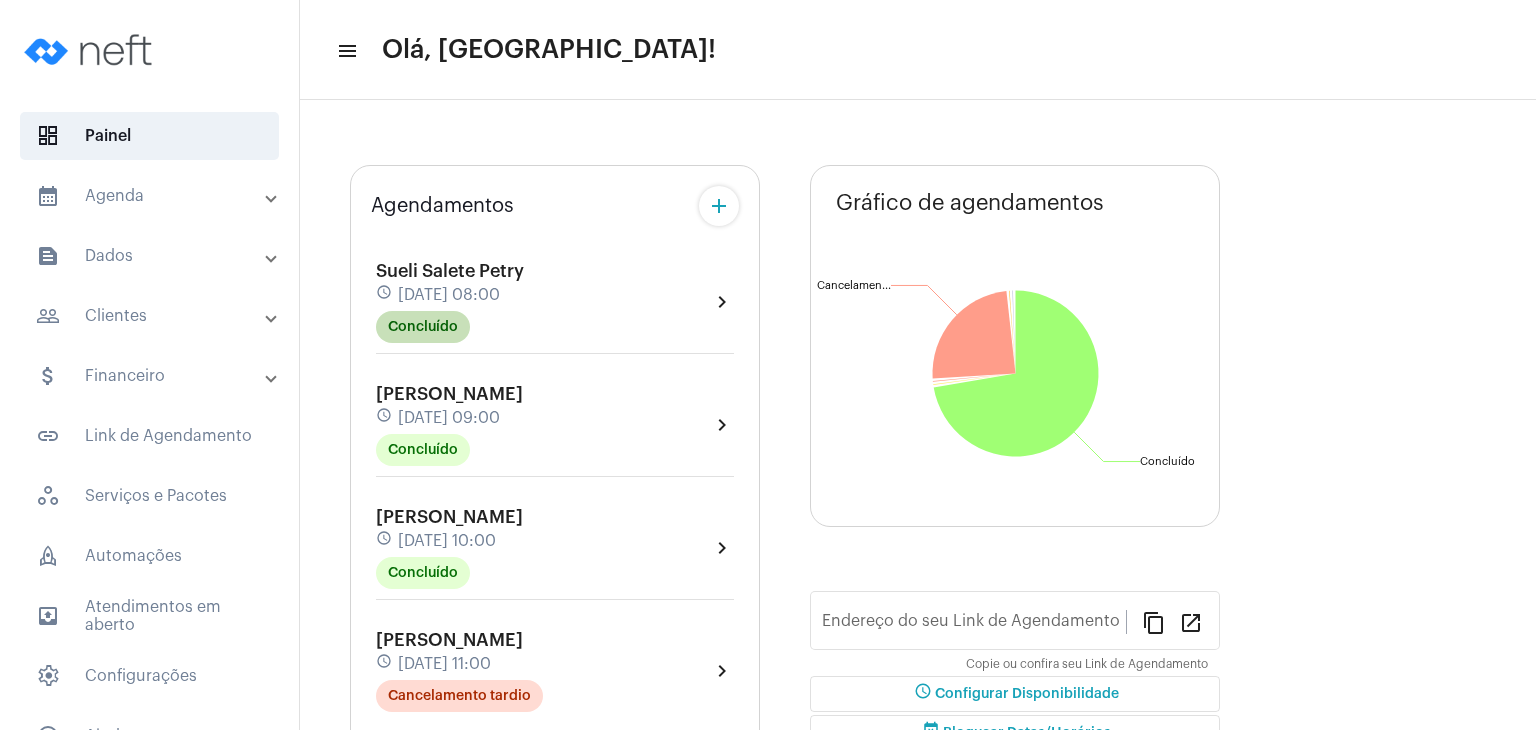 type on "[URL][DOMAIN_NAME]" 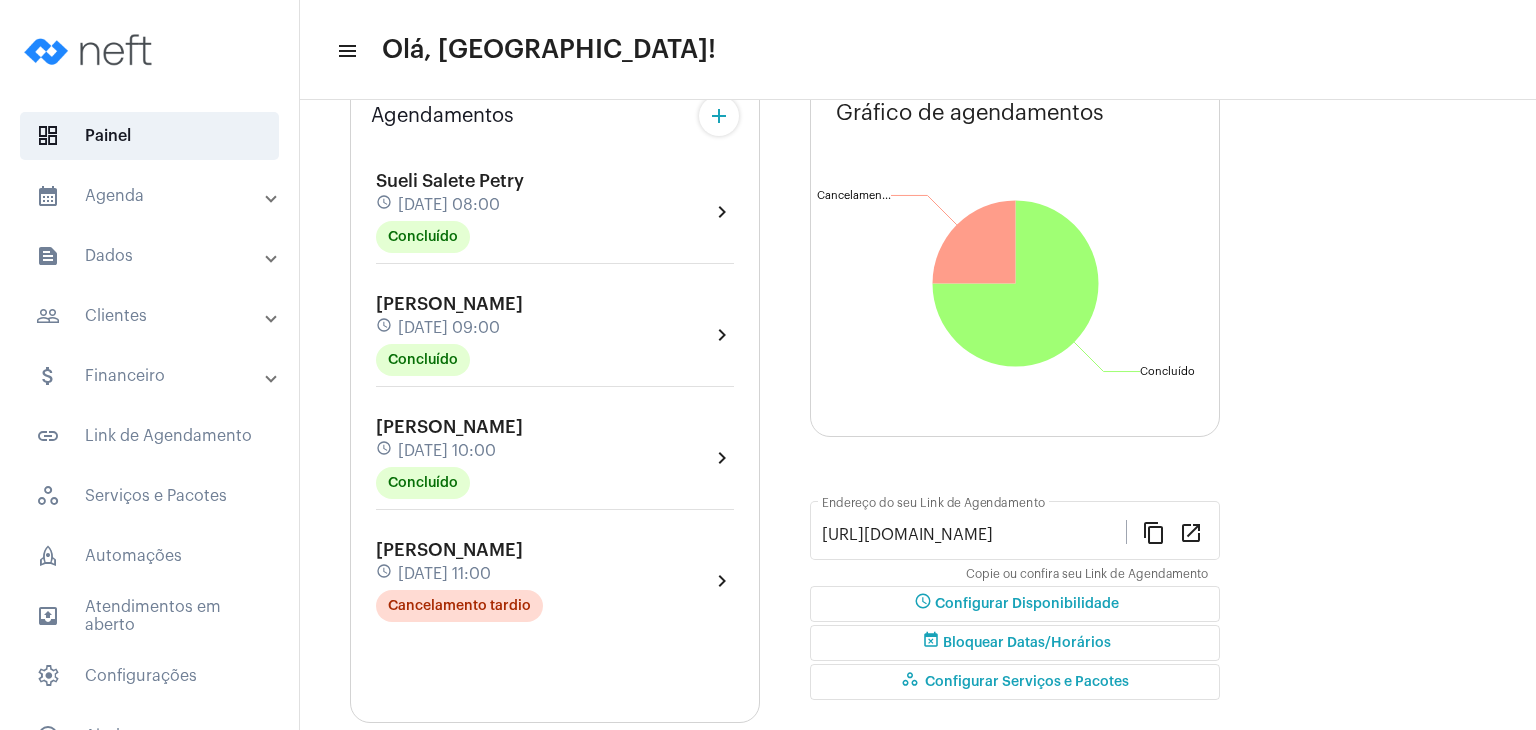 scroll, scrollTop: 200, scrollLeft: 0, axis: vertical 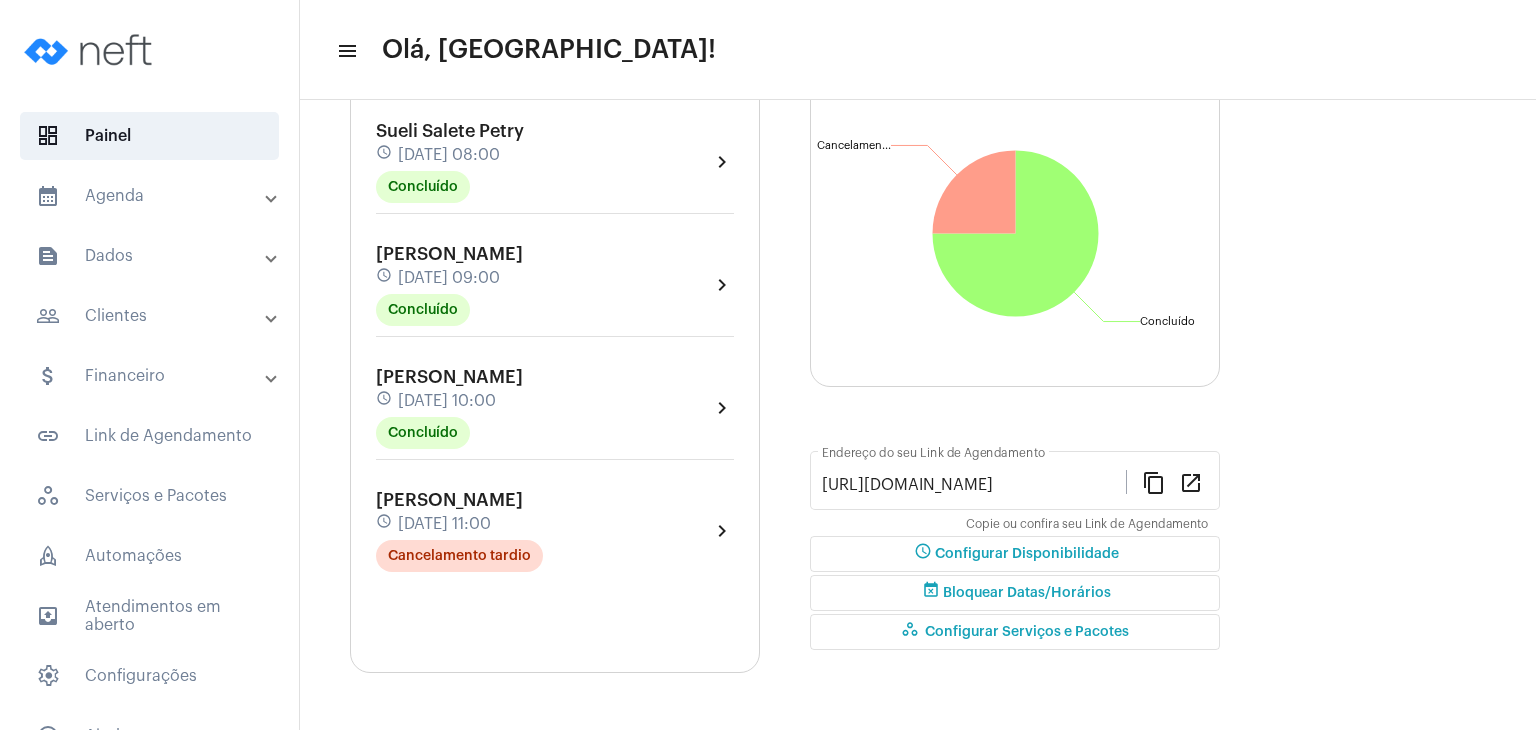 click on "[PERSON_NAME]" 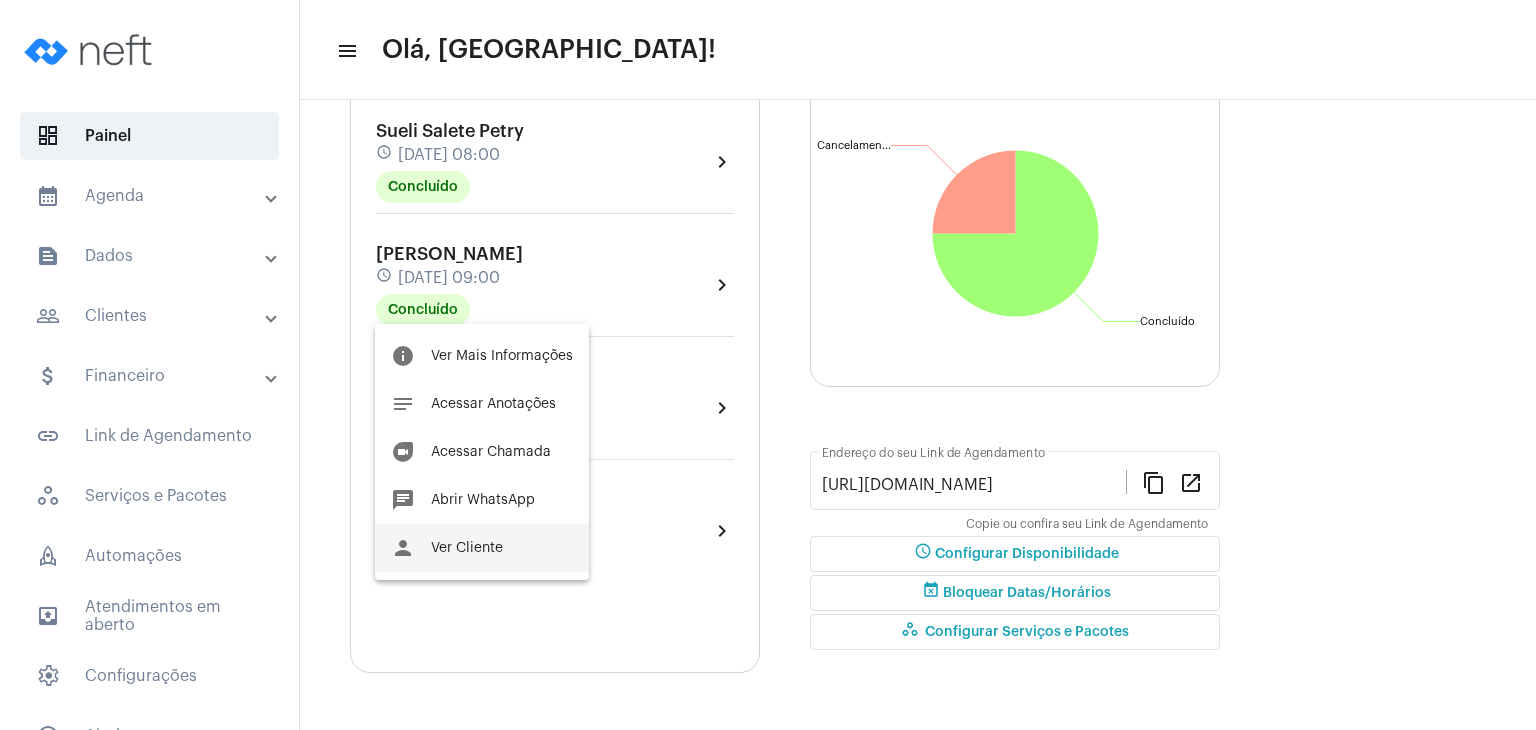 click on "person Ver Cliente" at bounding box center [482, 548] 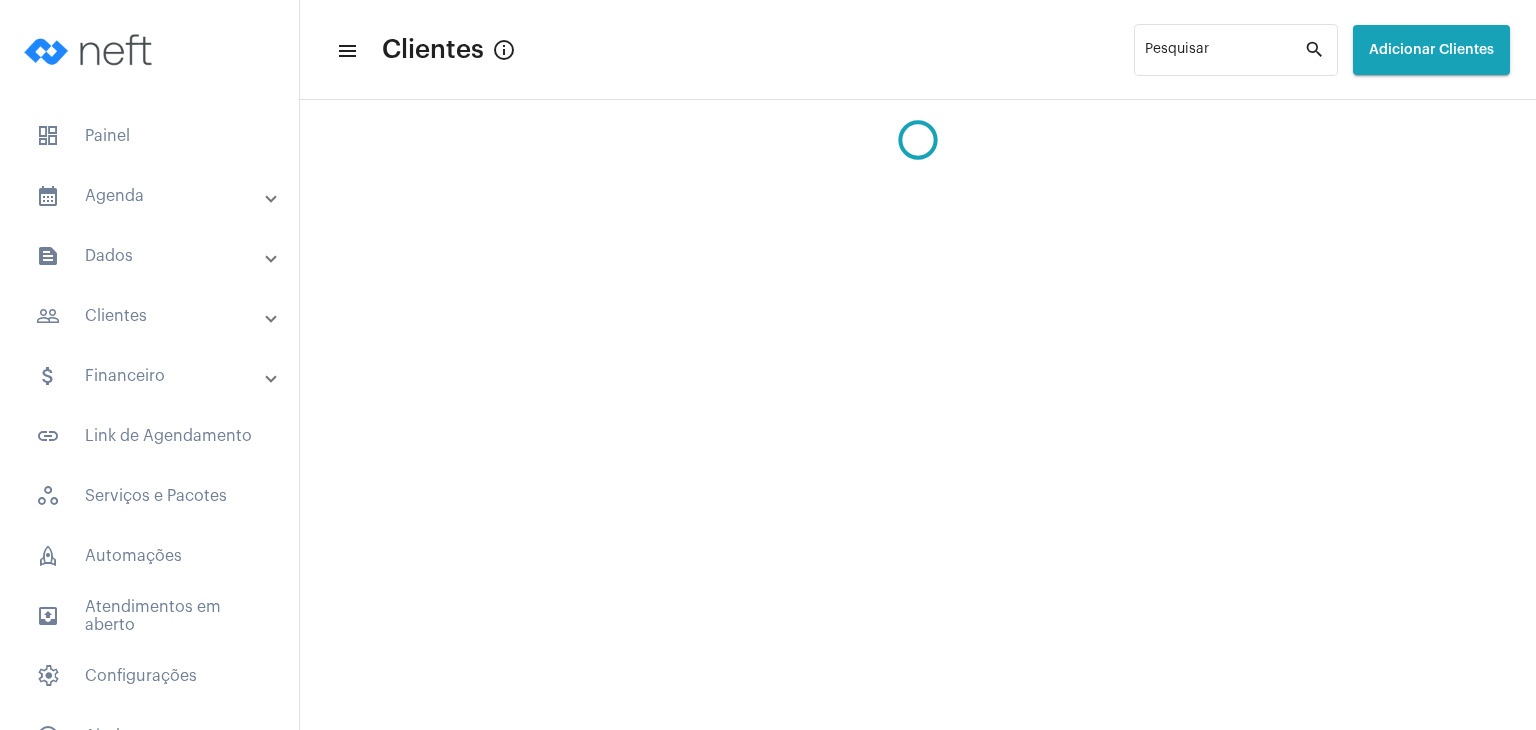 scroll, scrollTop: 0, scrollLeft: 0, axis: both 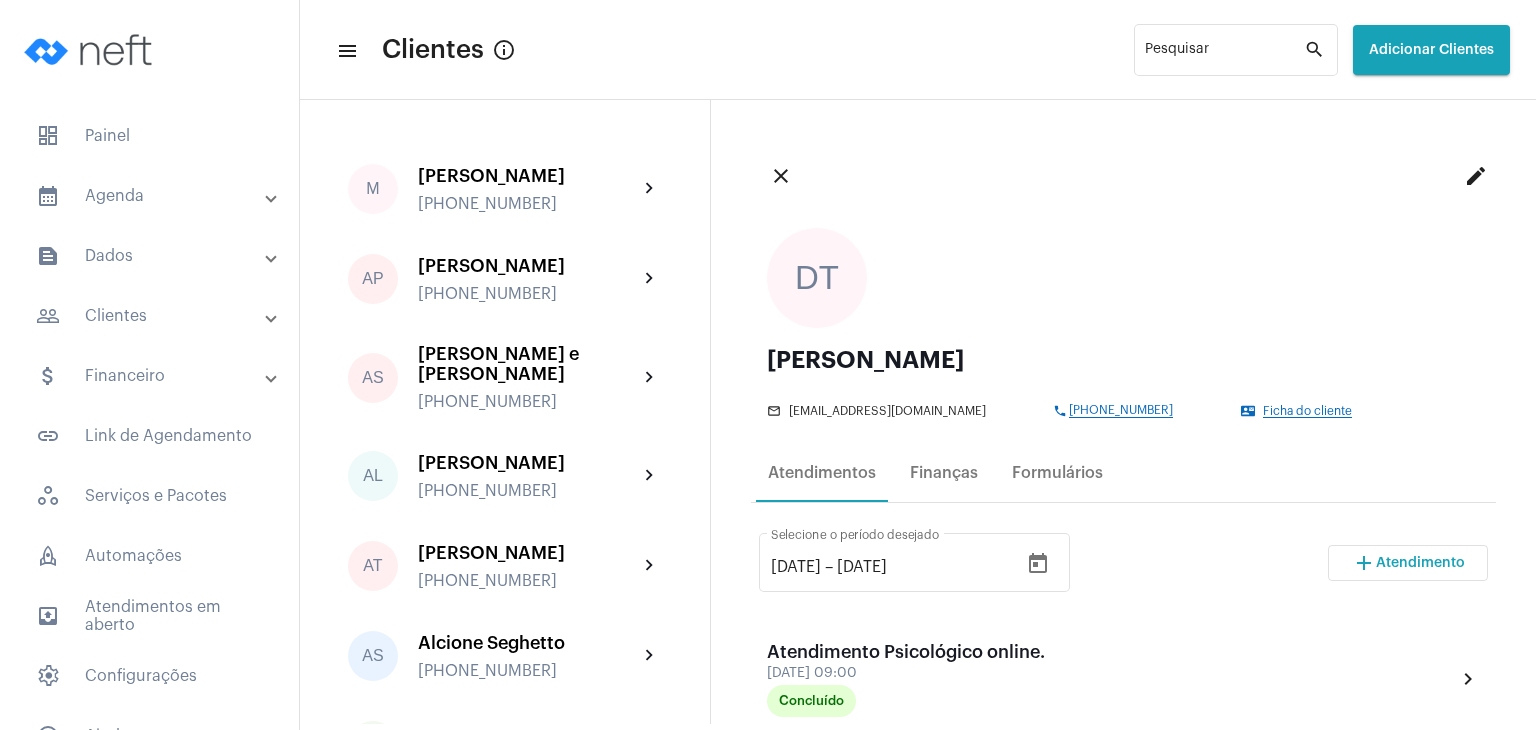click on "add Atendimento" at bounding box center (1408, 563) 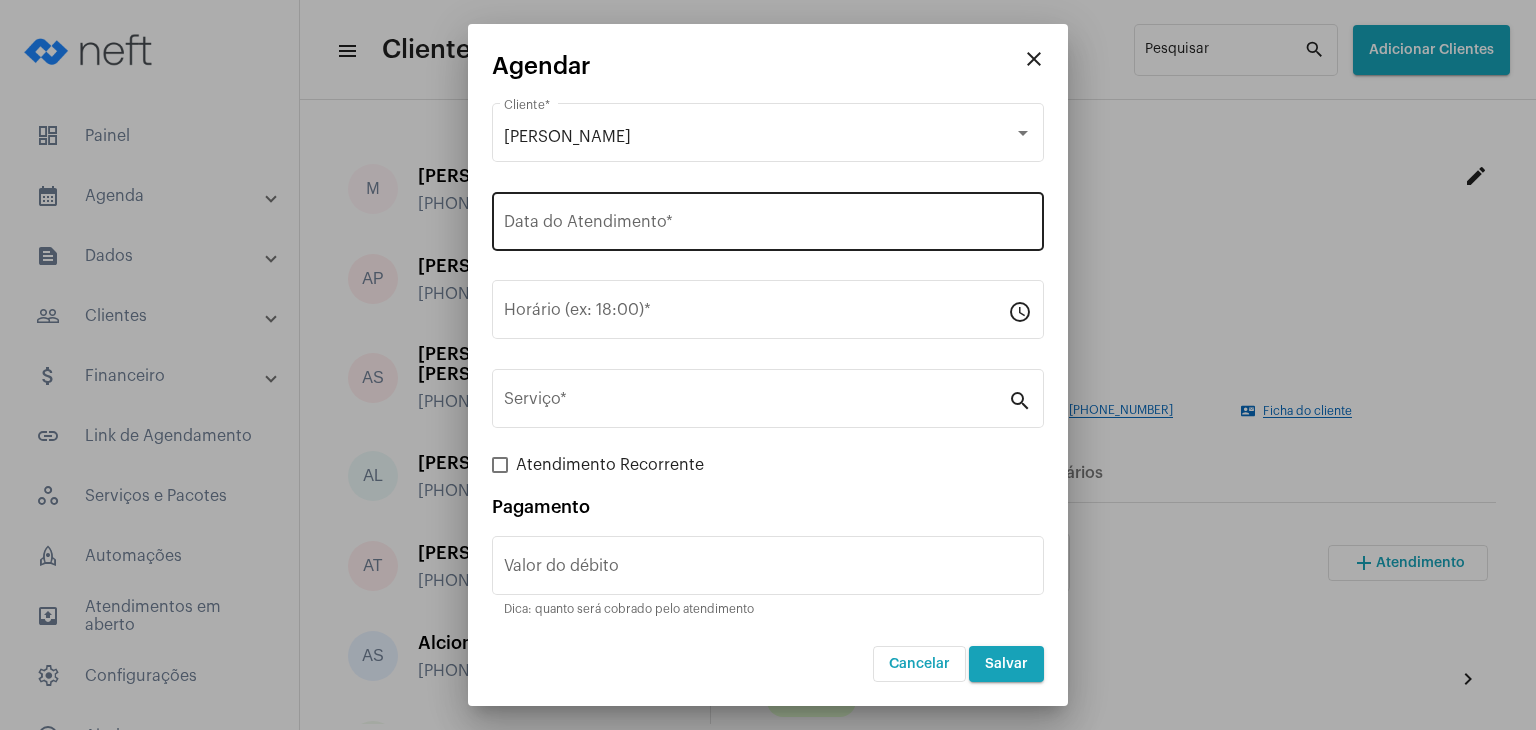 click on "Data do Atendimento  *" at bounding box center (768, 219) 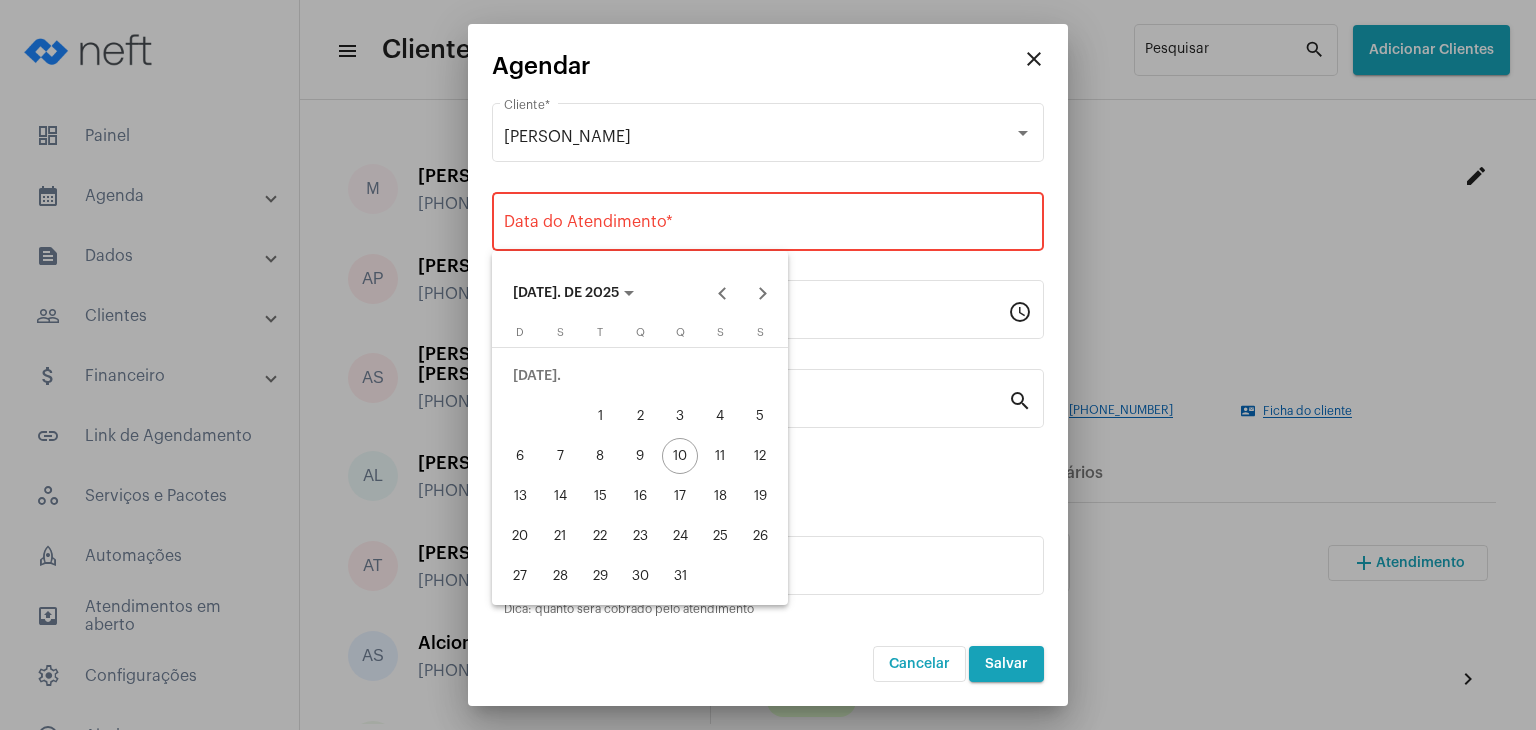 click on "24" at bounding box center (680, 536) 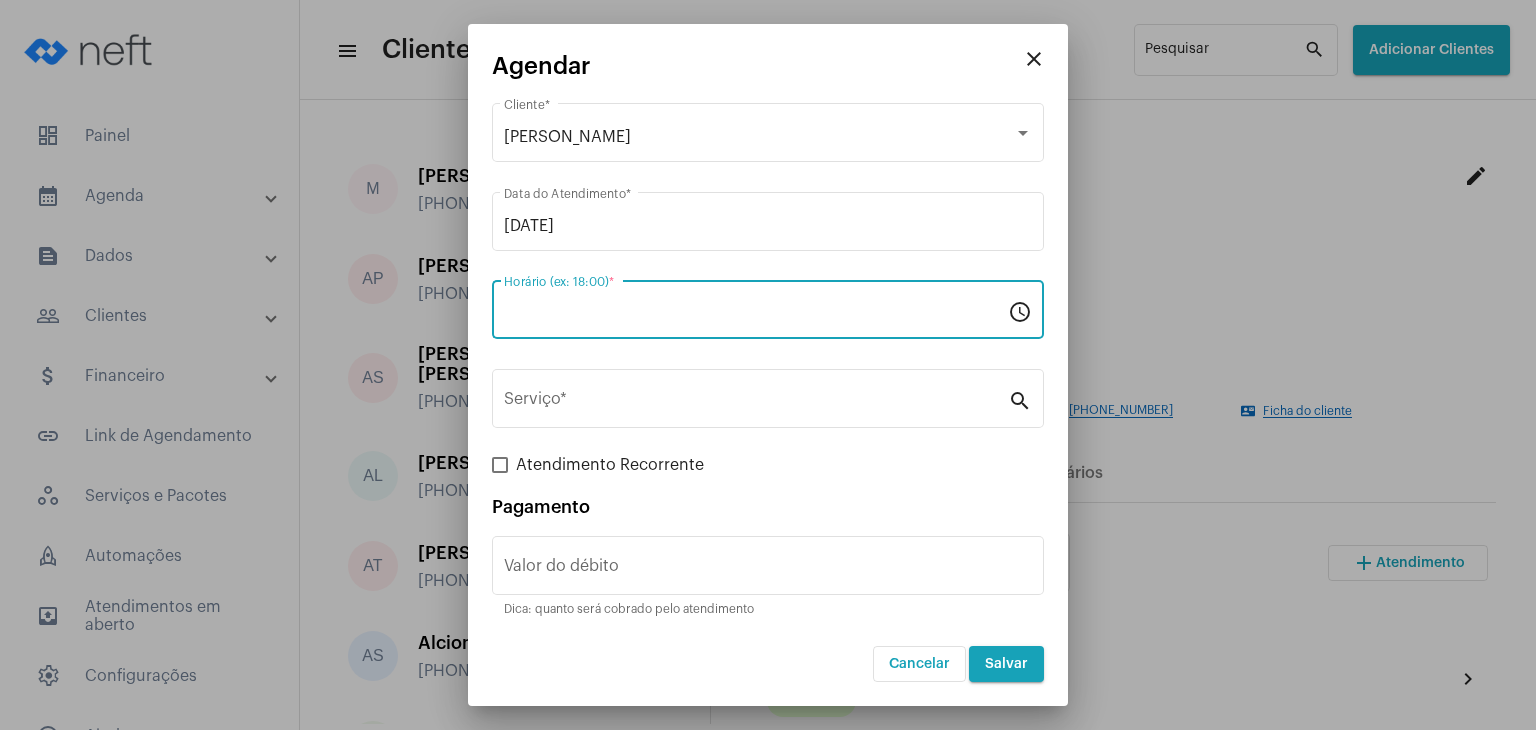 click on "Horário (ex: 18:00)  *" at bounding box center [756, 314] 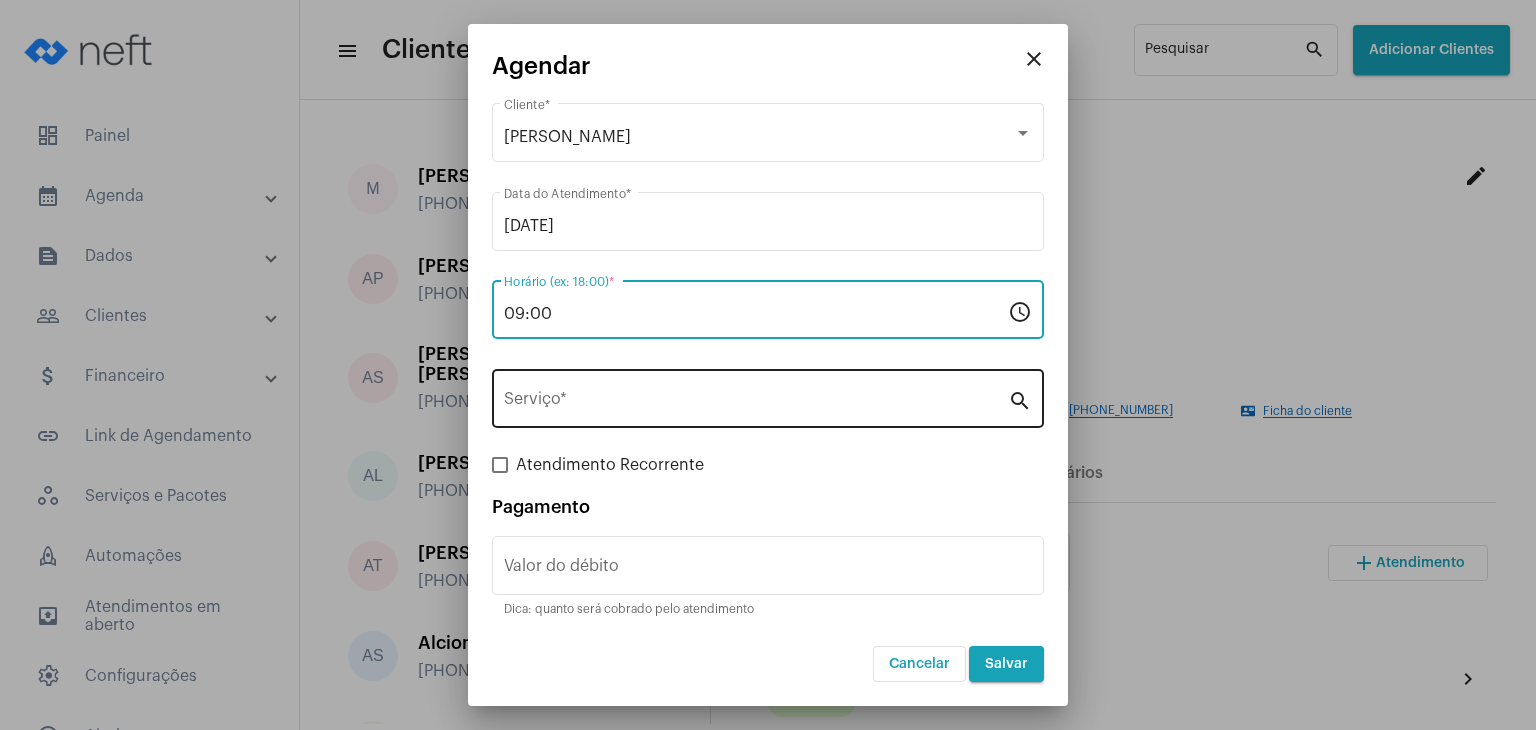 type on "09:00" 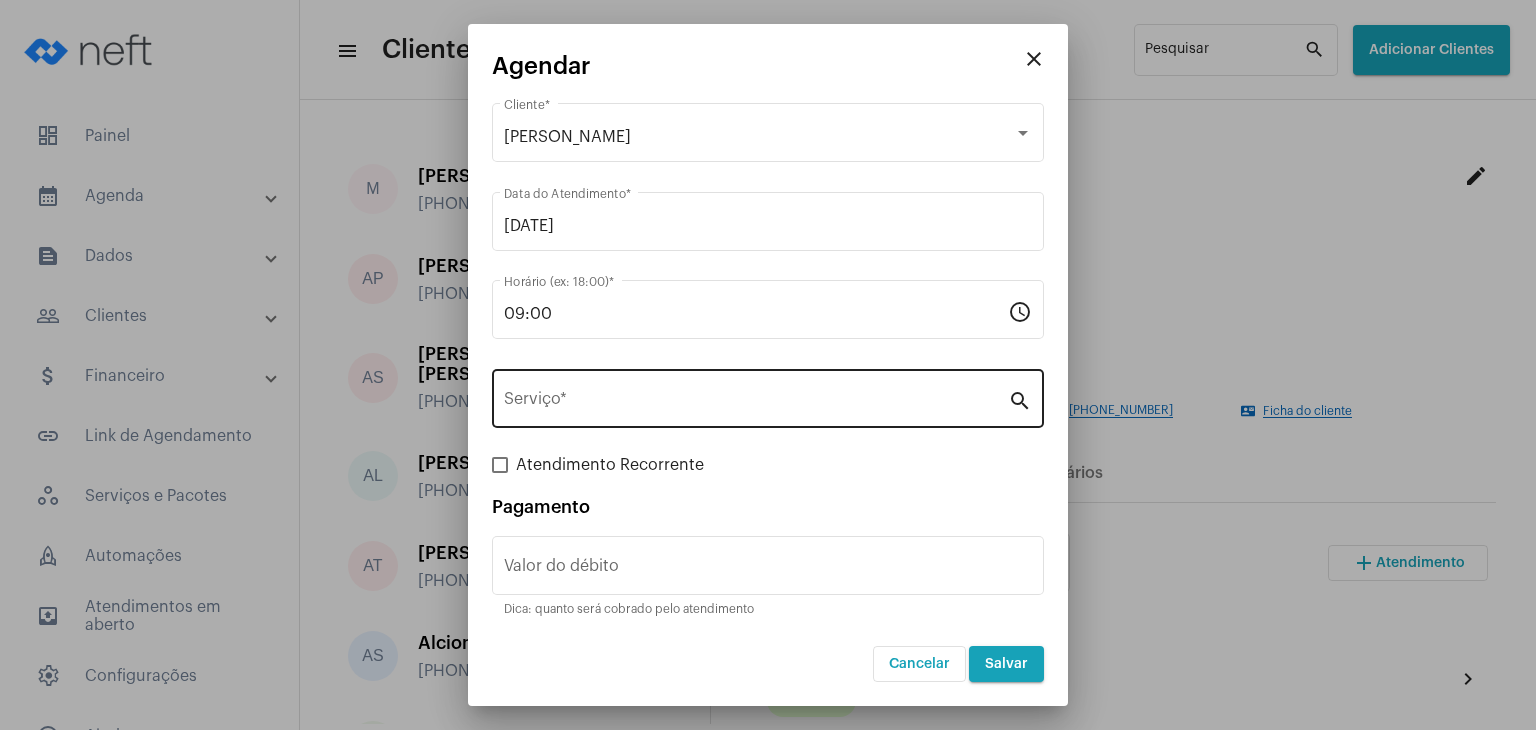 click on "Serviço  *" at bounding box center (756, 396) 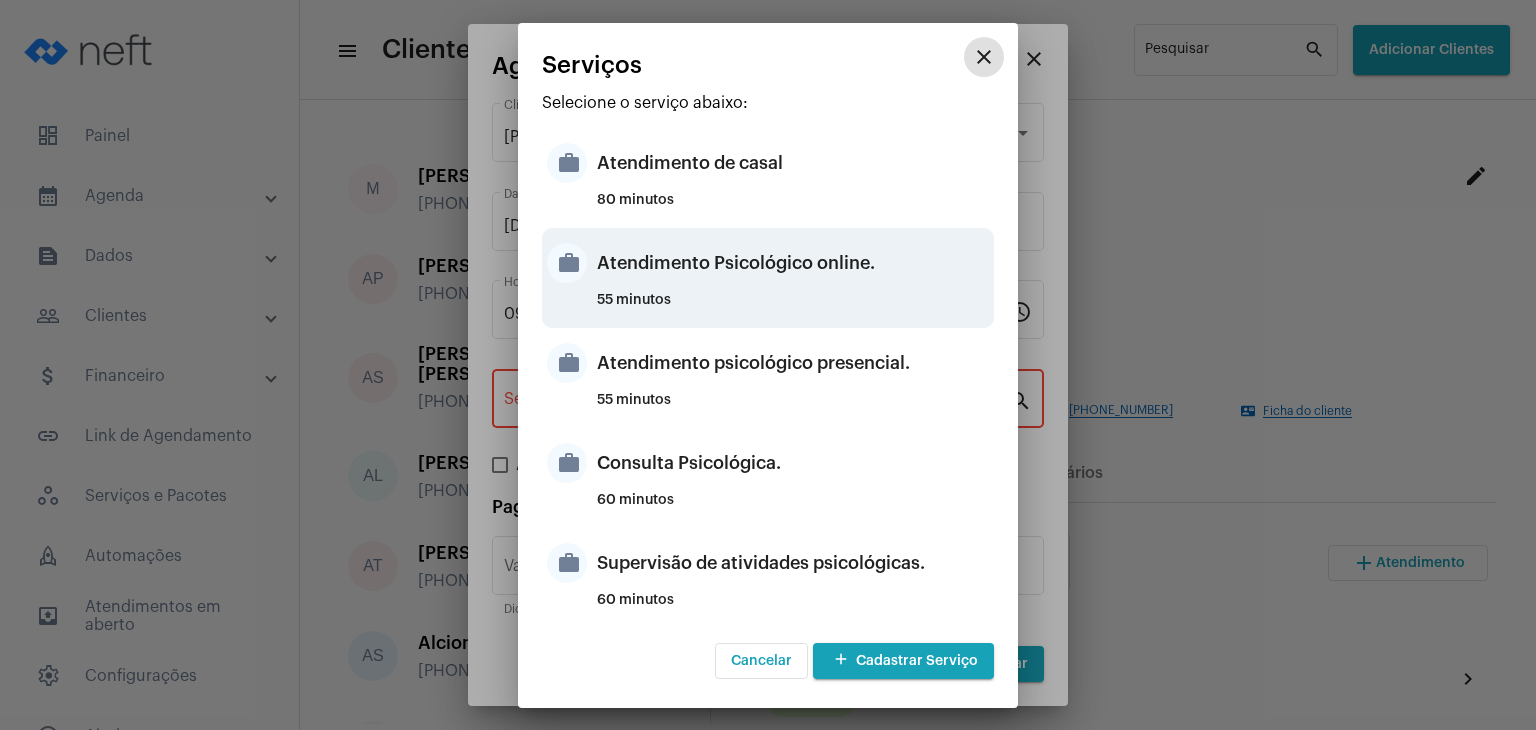 click on "Atendimento Psicológico online." at bounding box center [793, 263] 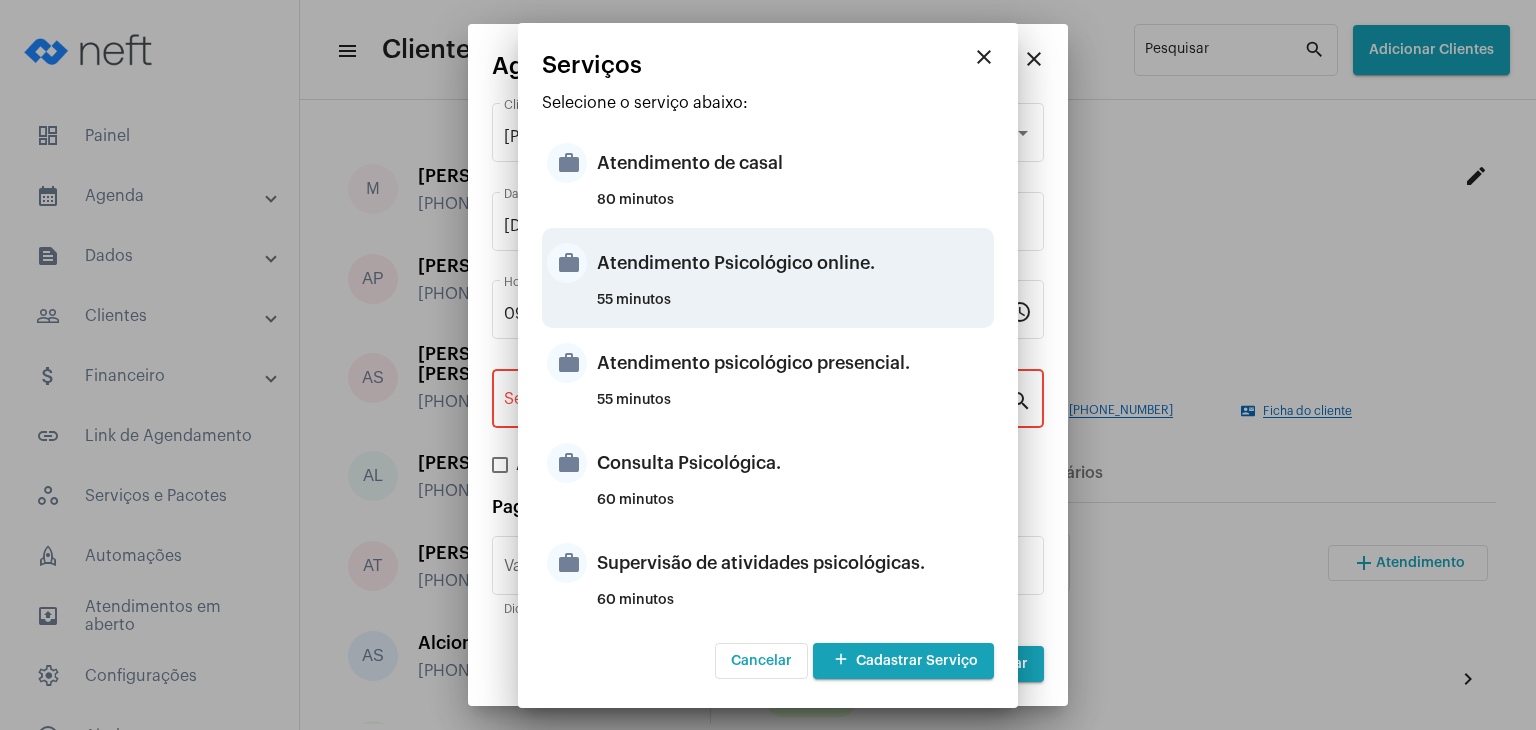 type on "Atendimento Psicológico online." 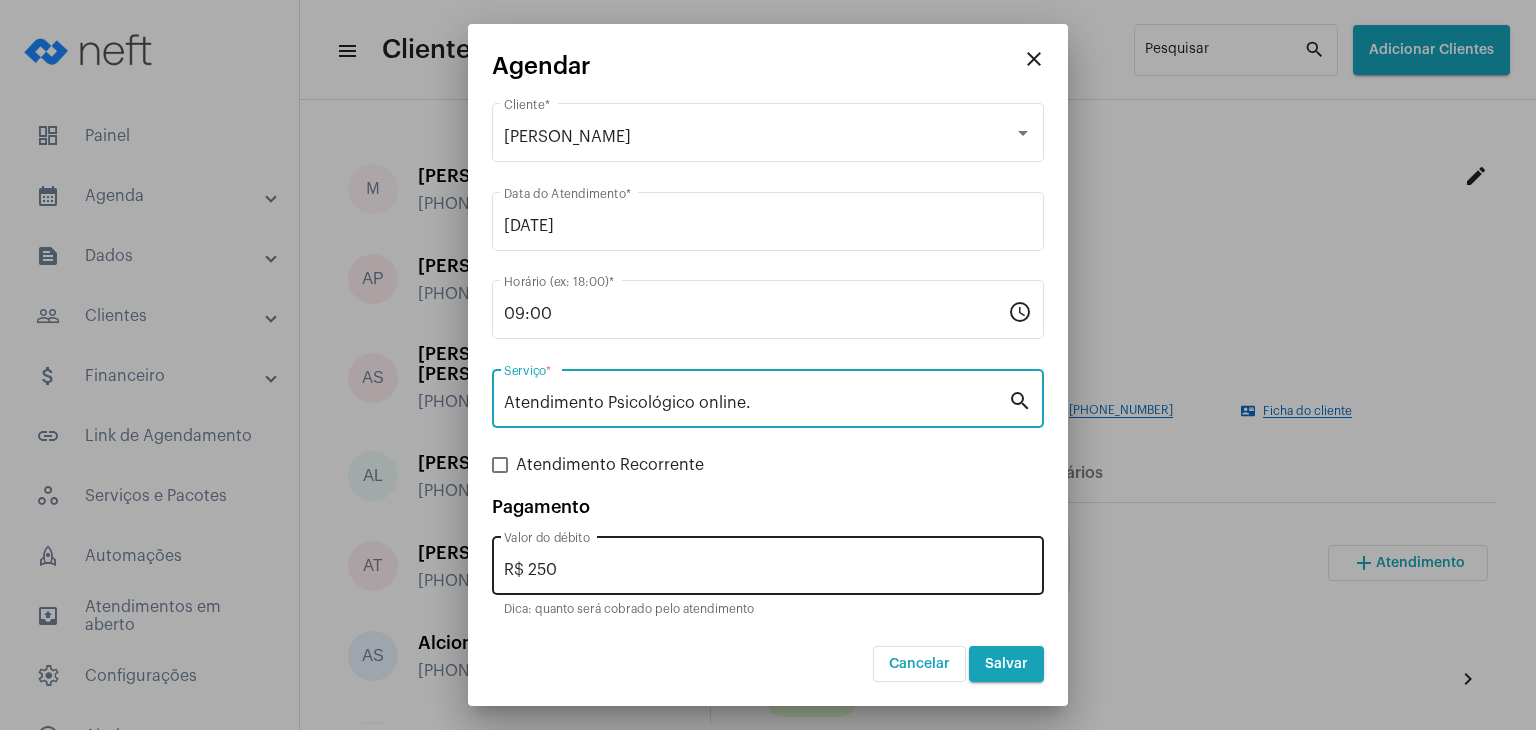 click on "R$ 250" at bounding box center (768, 570) 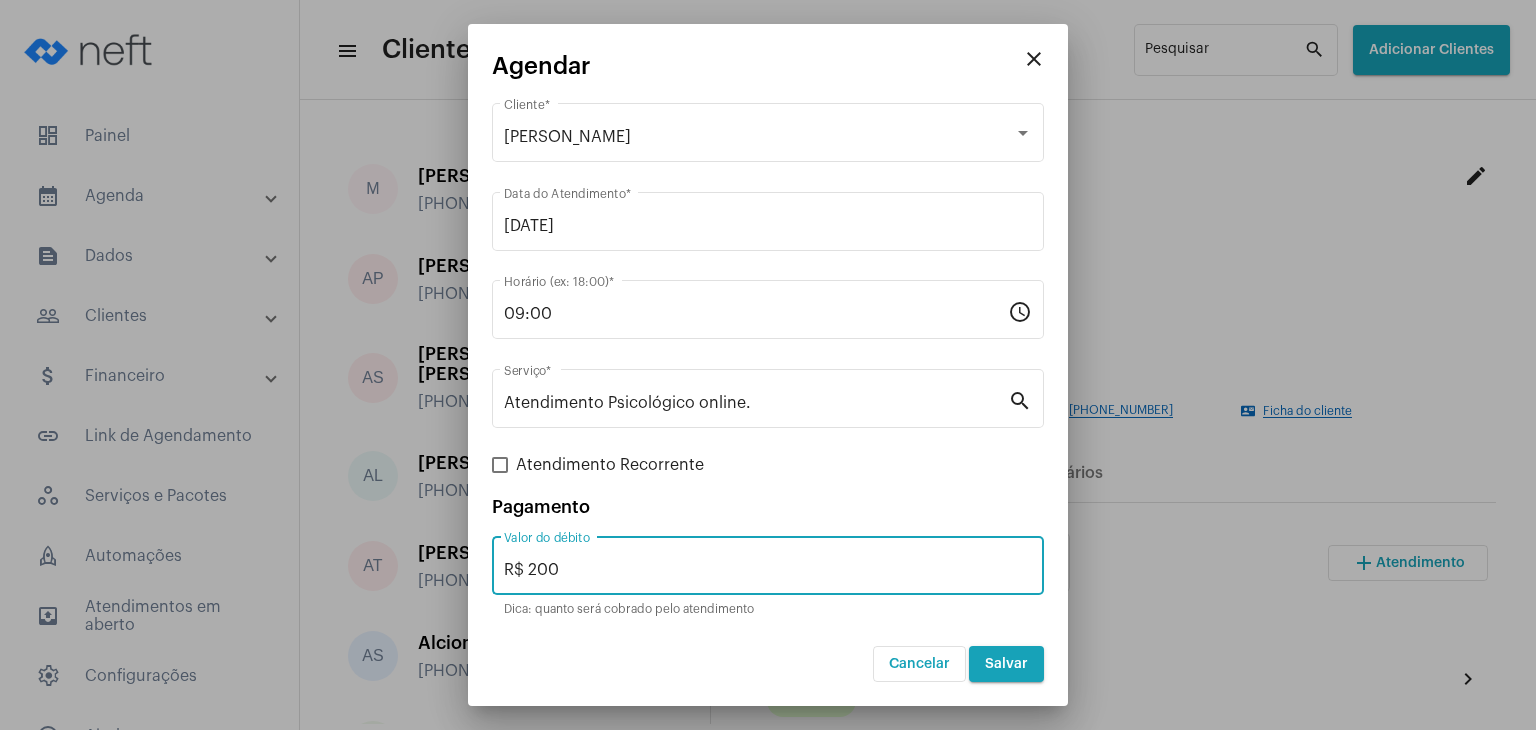 type on "R$ 200" 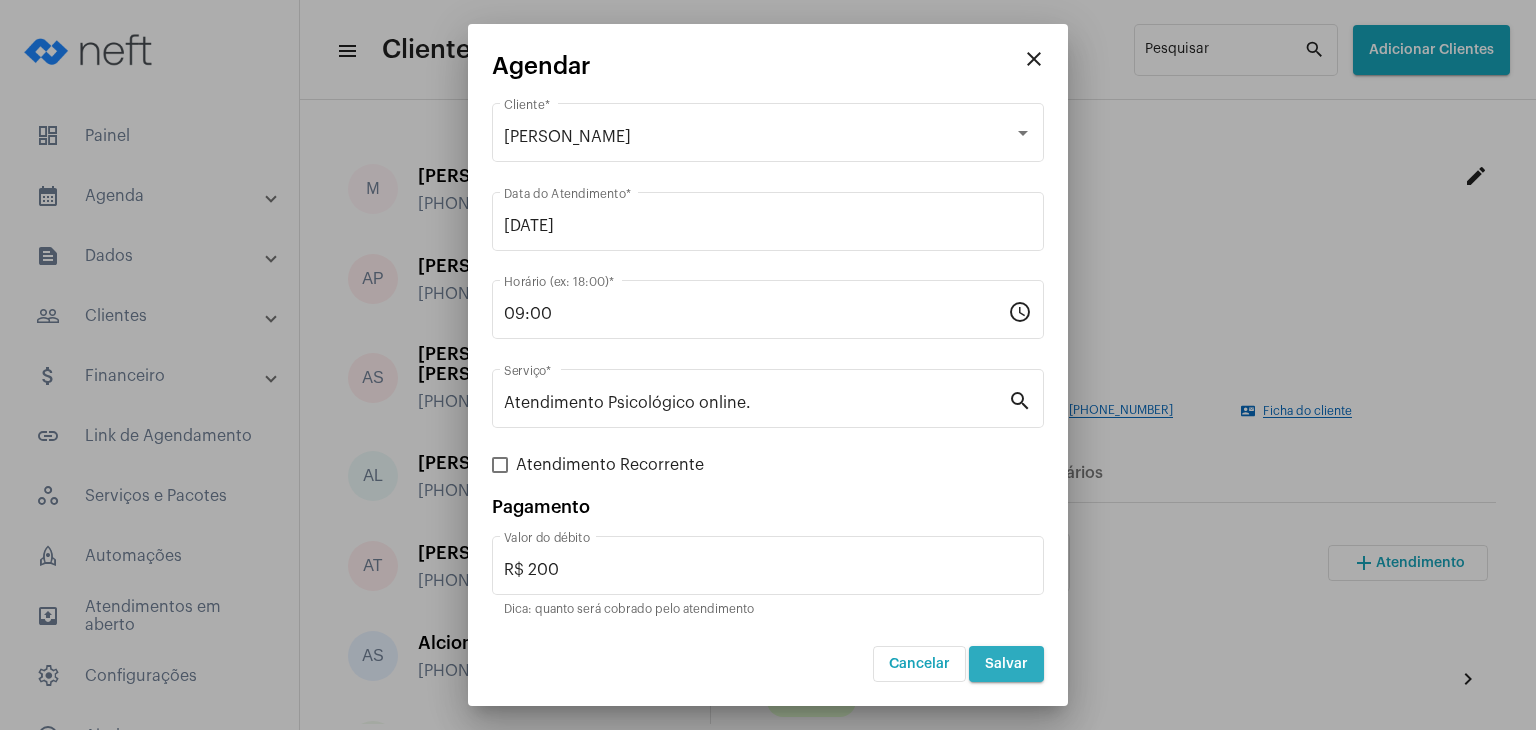 click on "Salvar" at bounding box center [1006, 664] 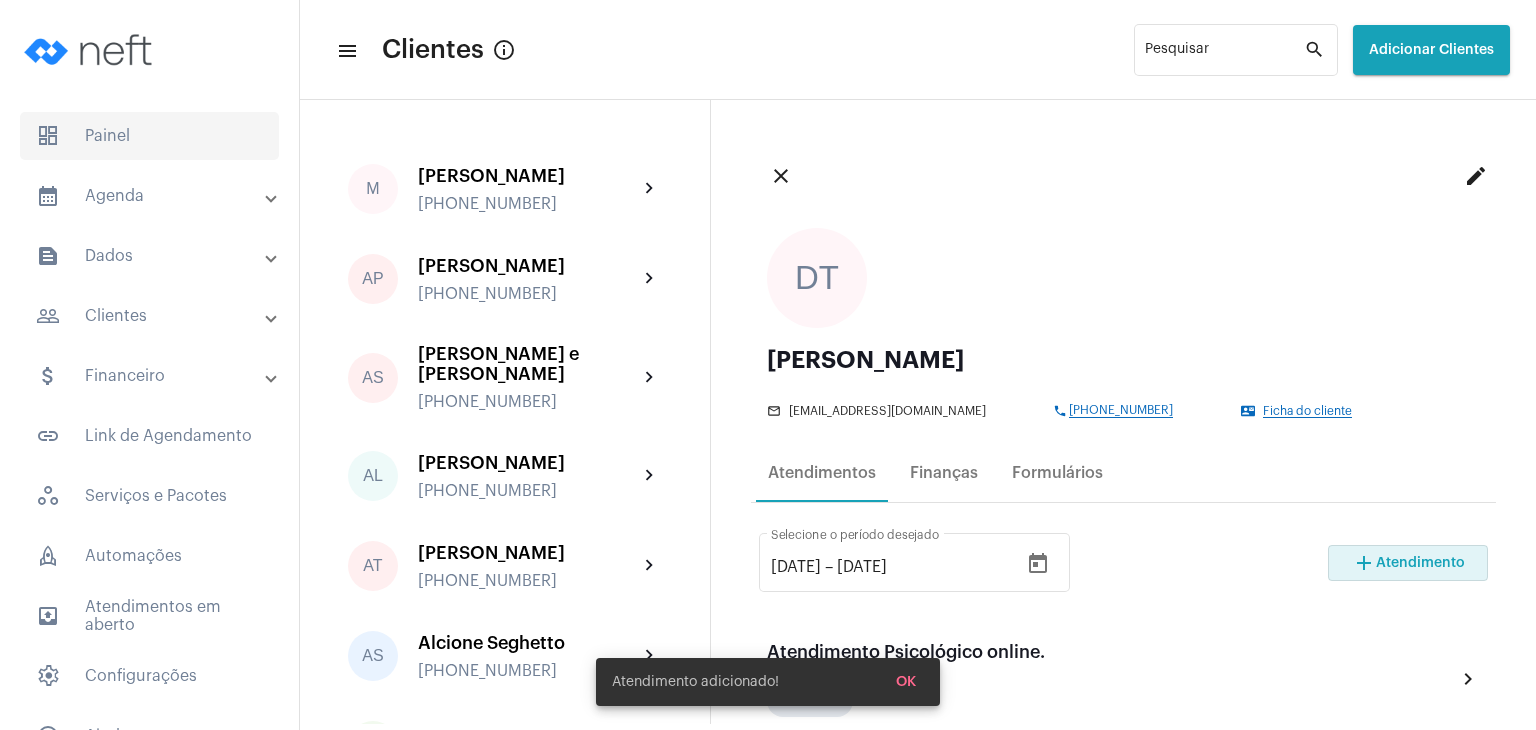 click on "dashboard   Painel" 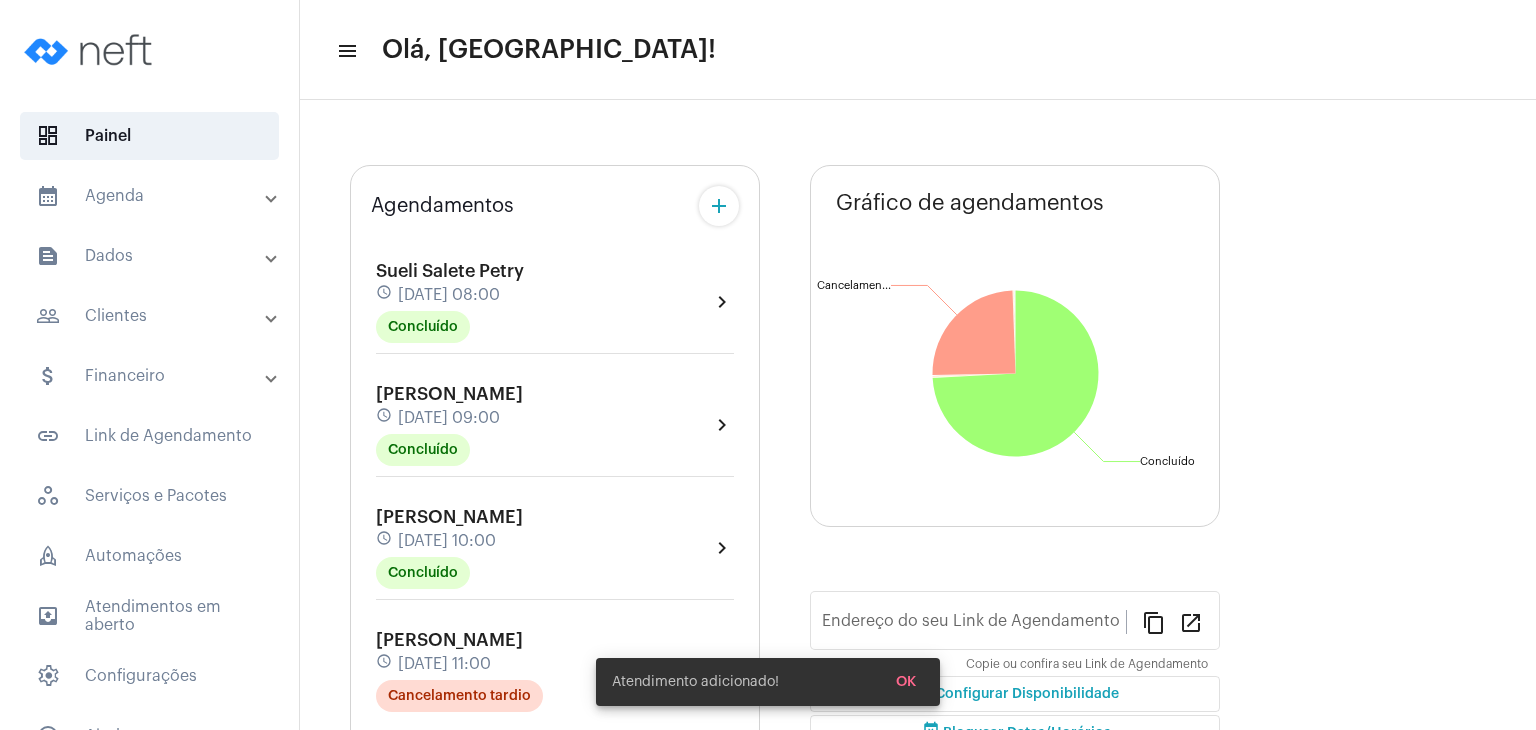type on "[URL][DOMAIN_NAME]" 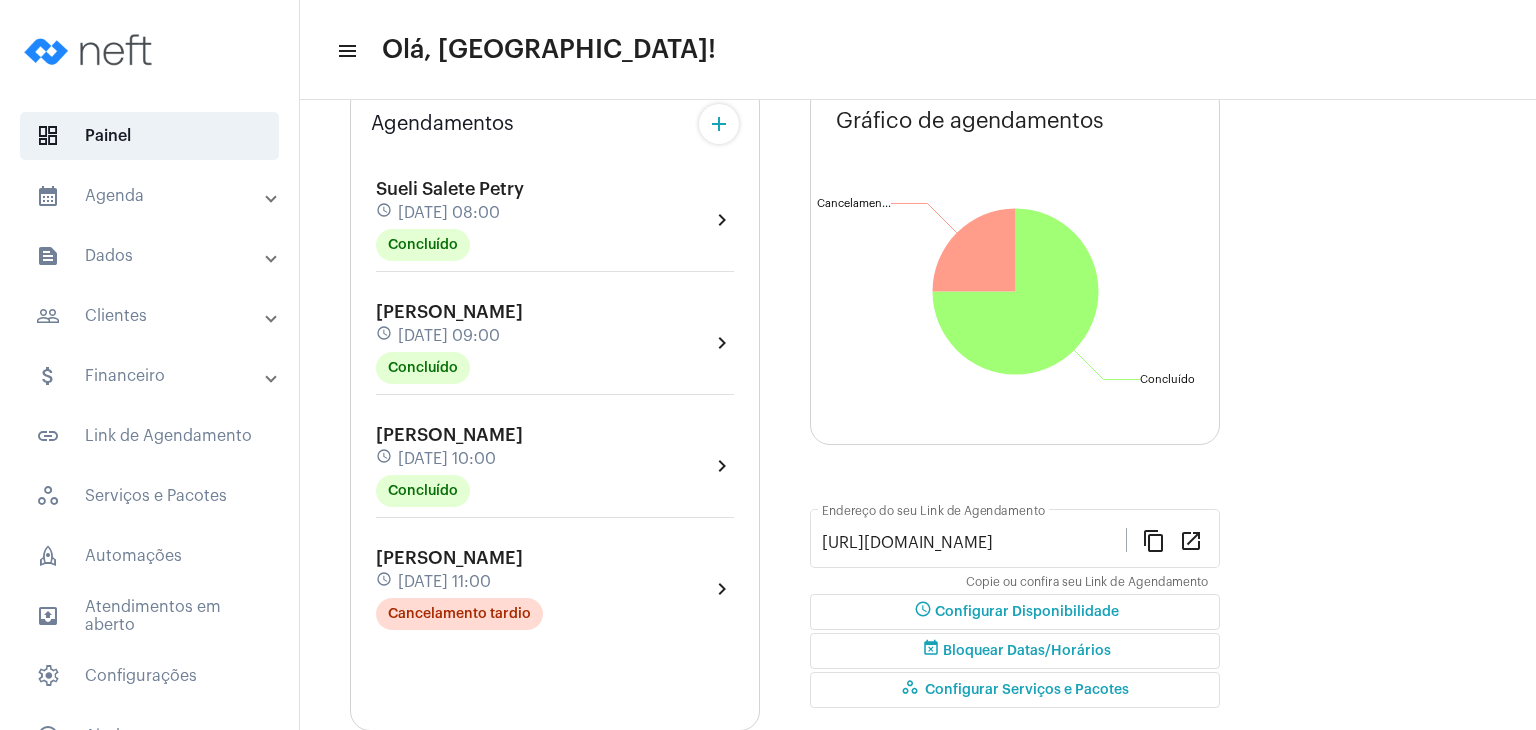 scroll, scrollTop: 0, scrollLeft: 0, axis: both 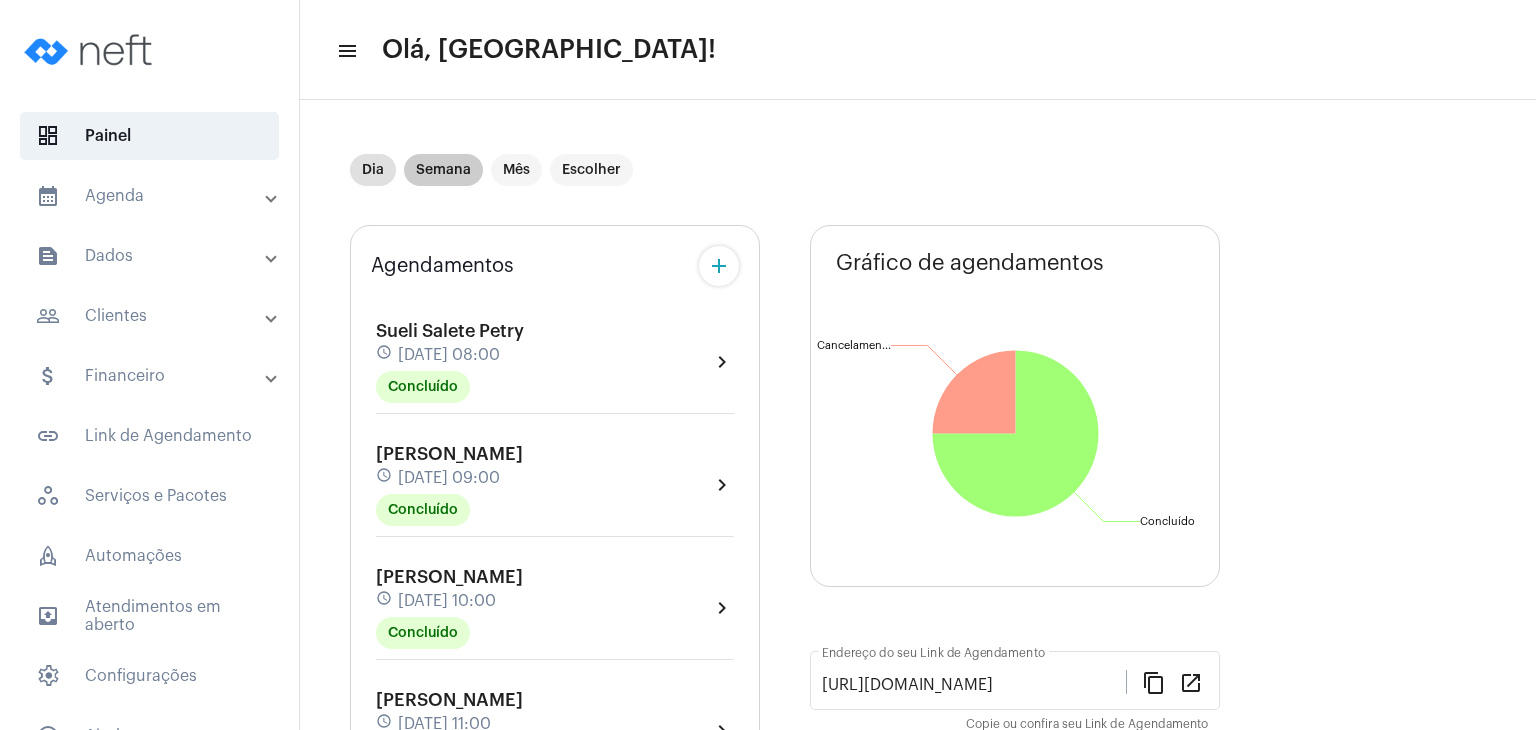 click on "Semana" at bounding box center (443, 170) 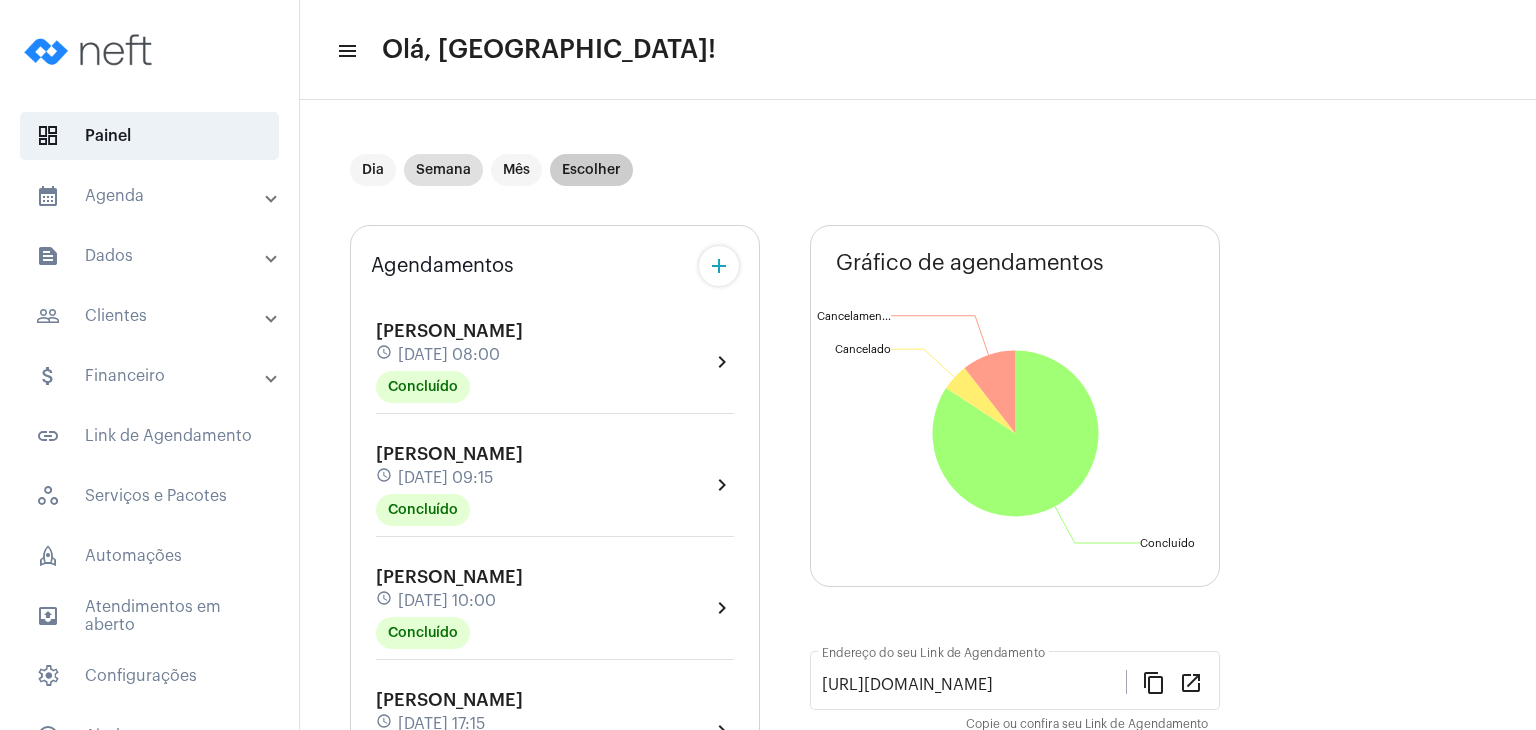click on "Escolher" at bounding box center (591, 170) 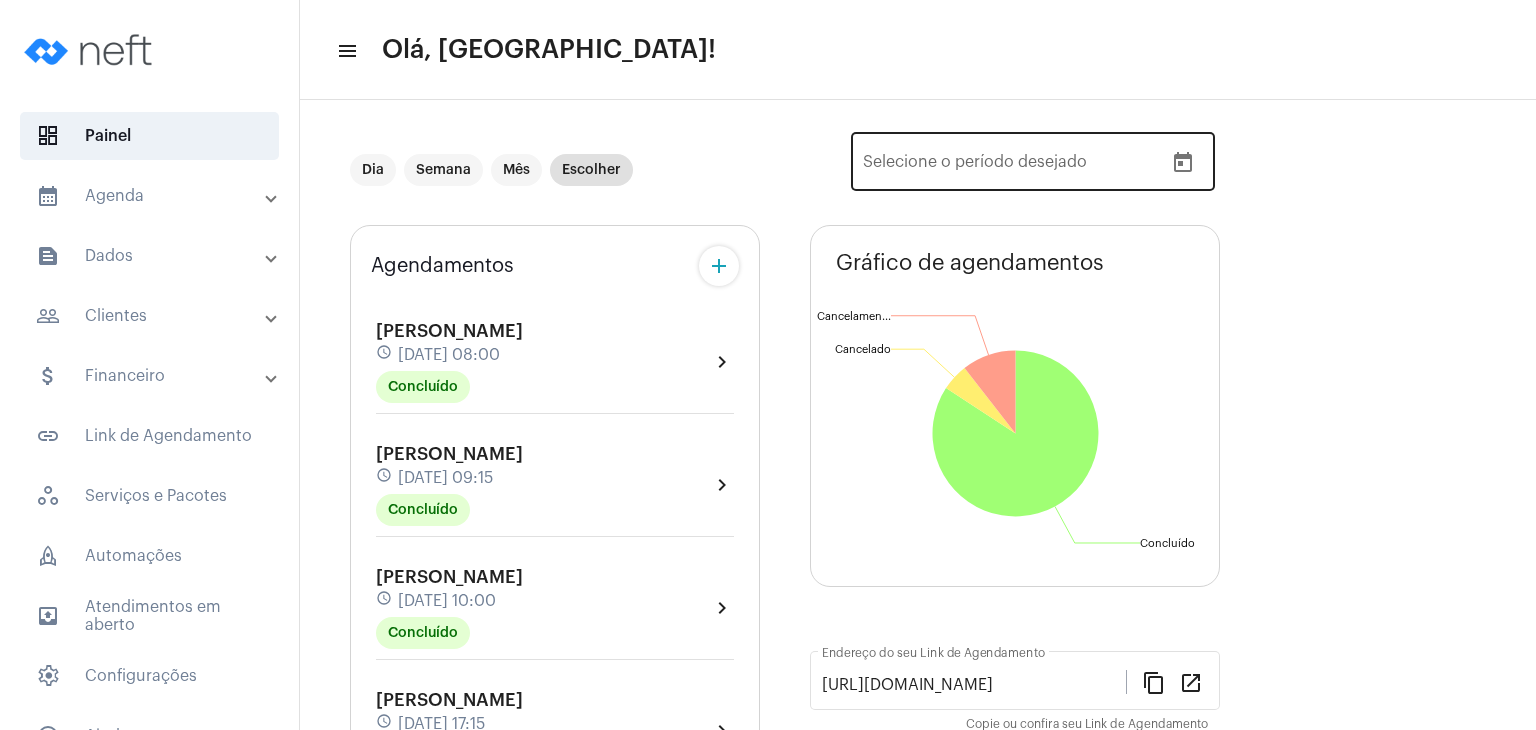 click 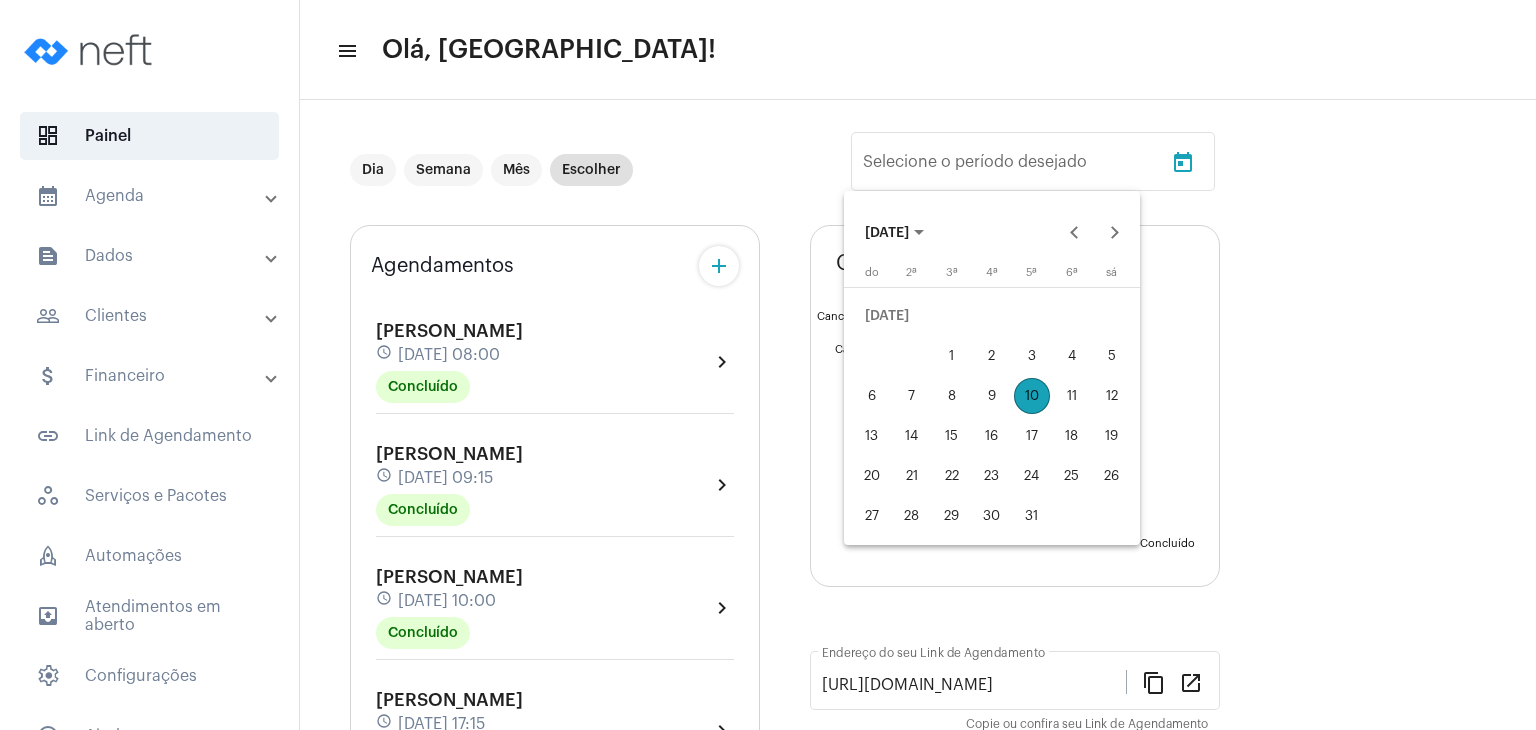 click on "13" at bounding box center [872, 436] 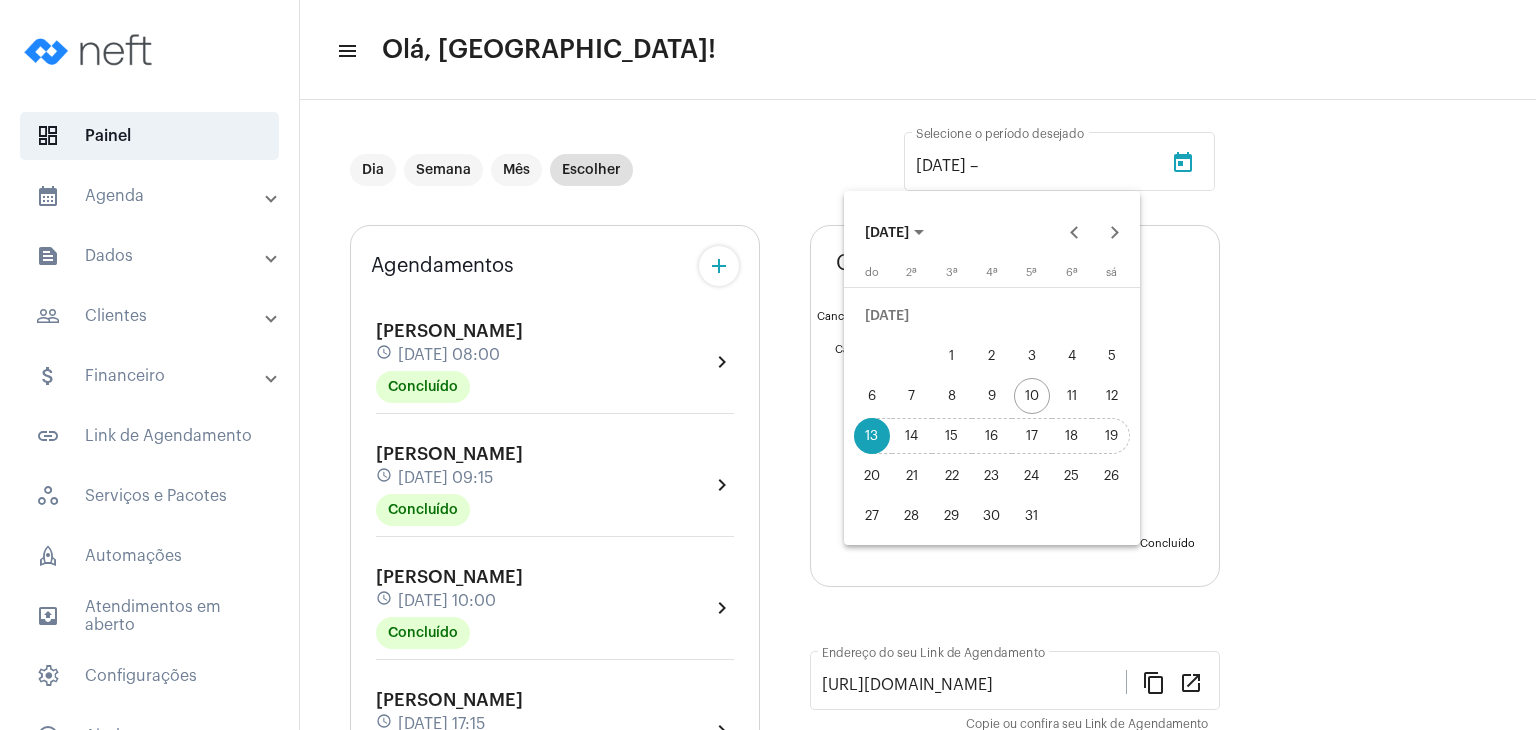 click on "19" at bounding box center [1112, 436] 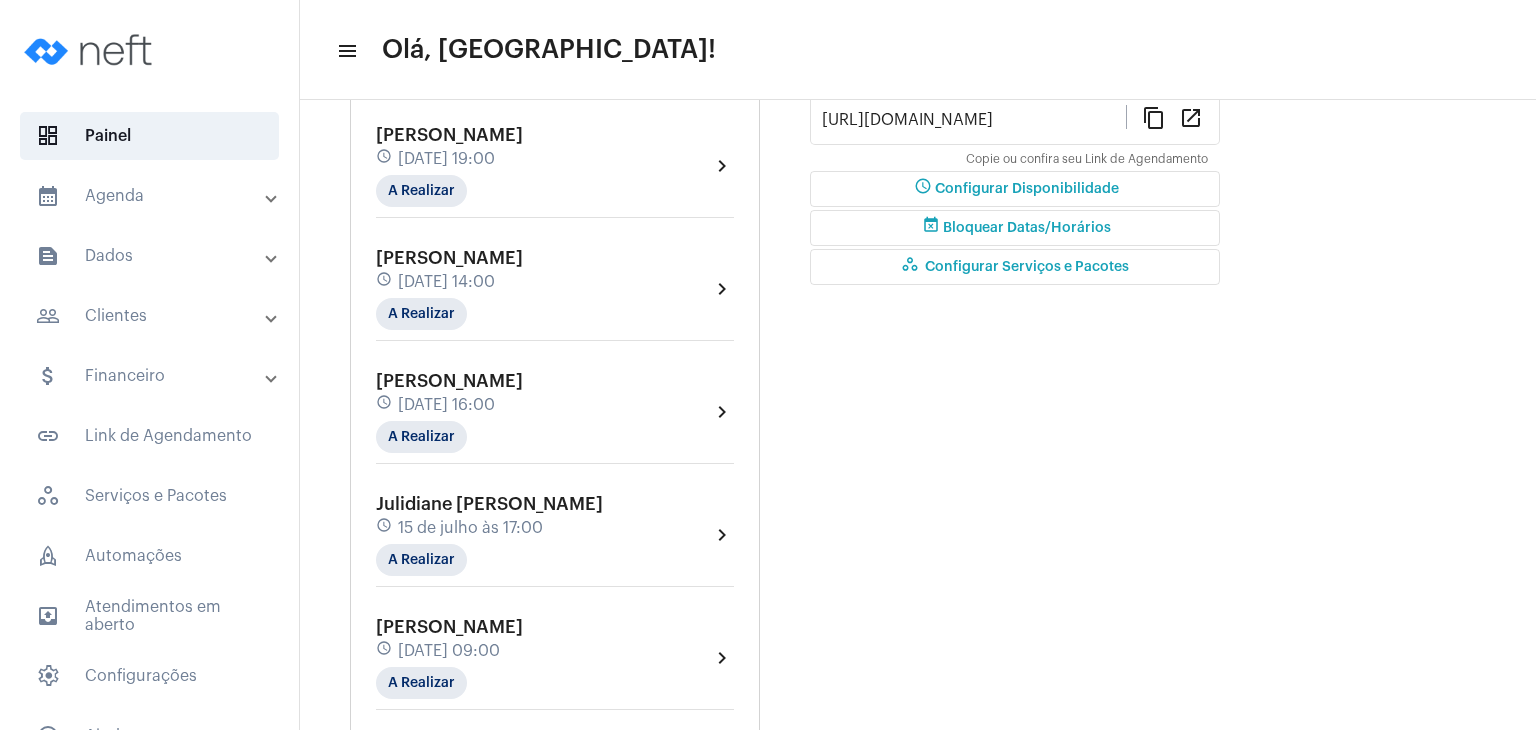 scroll, scrollTop: 600, scrollLeft: 0, axis: vertical 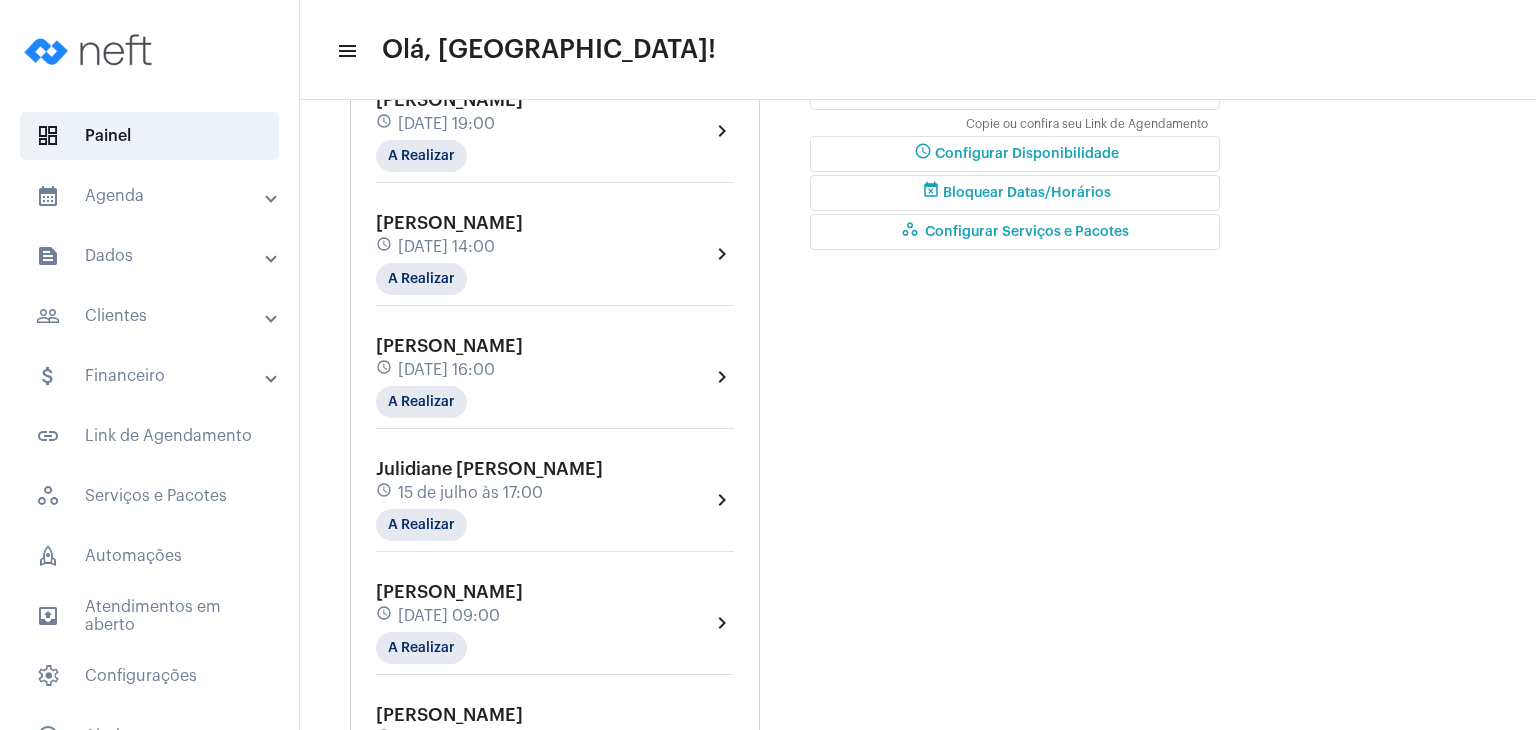 click on "people_outline  Clientes" at bounding box center (151, 316) 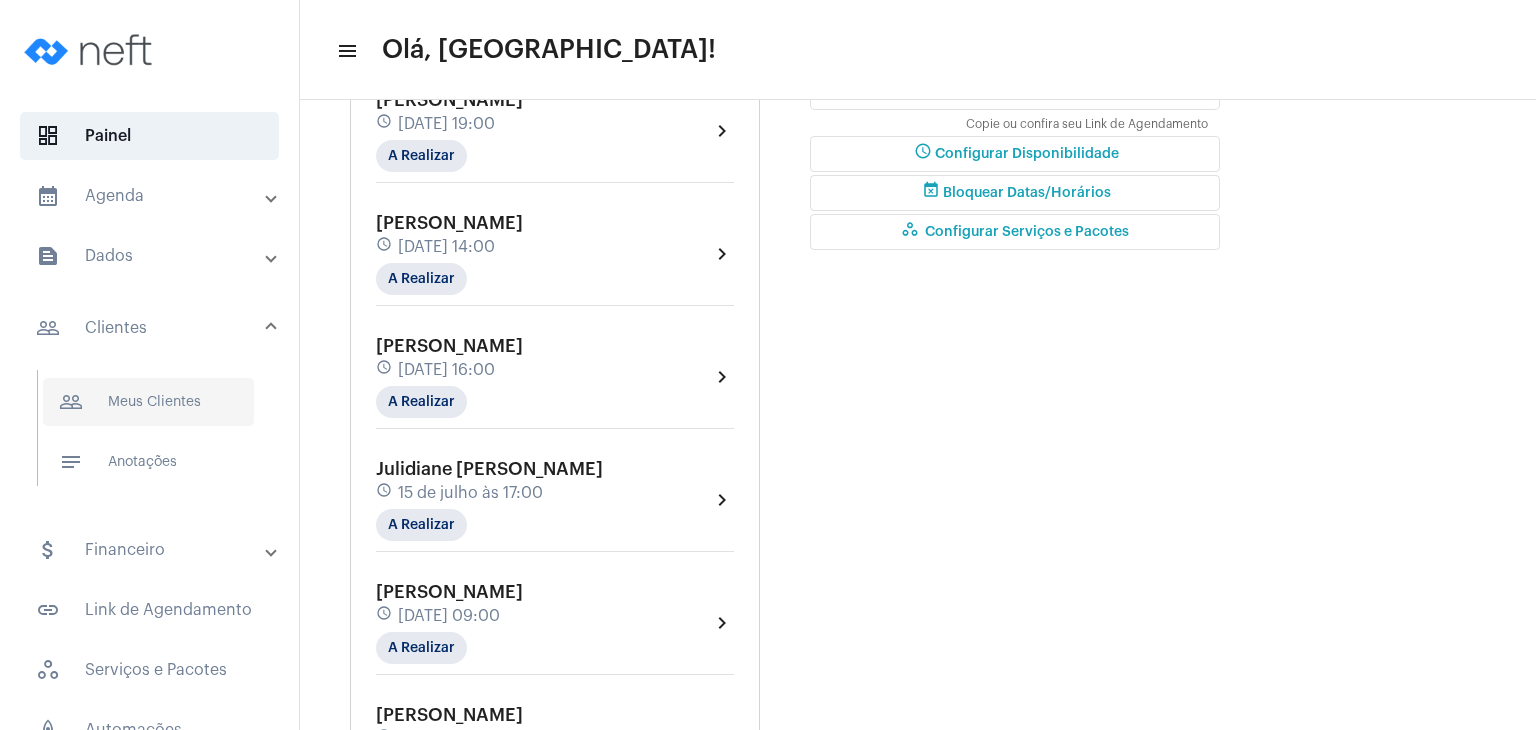 click on "people_outline  Meus Clientes" at bounding box center [148, 402] 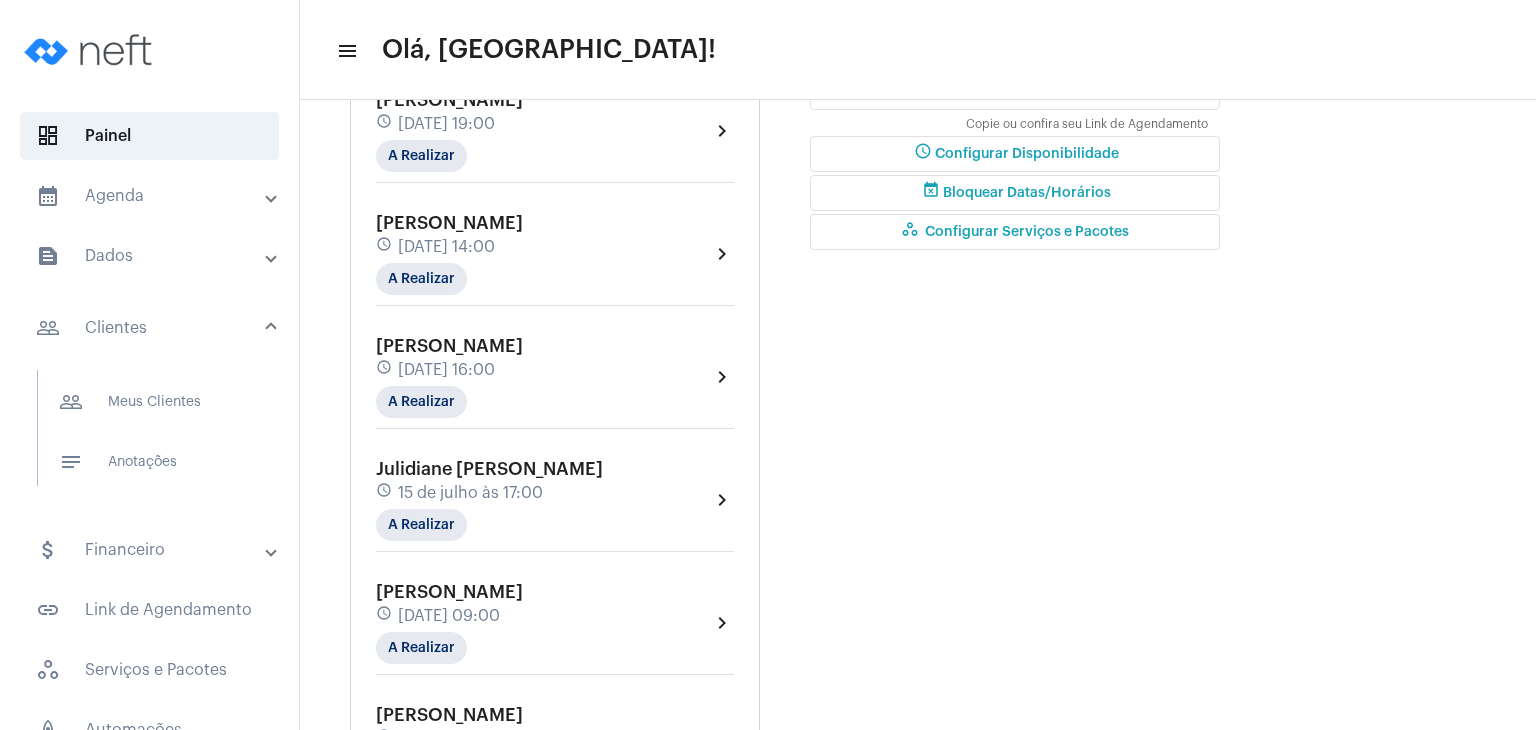 scroll, scrollTop: 0, scrollLeft: 0, axis: both 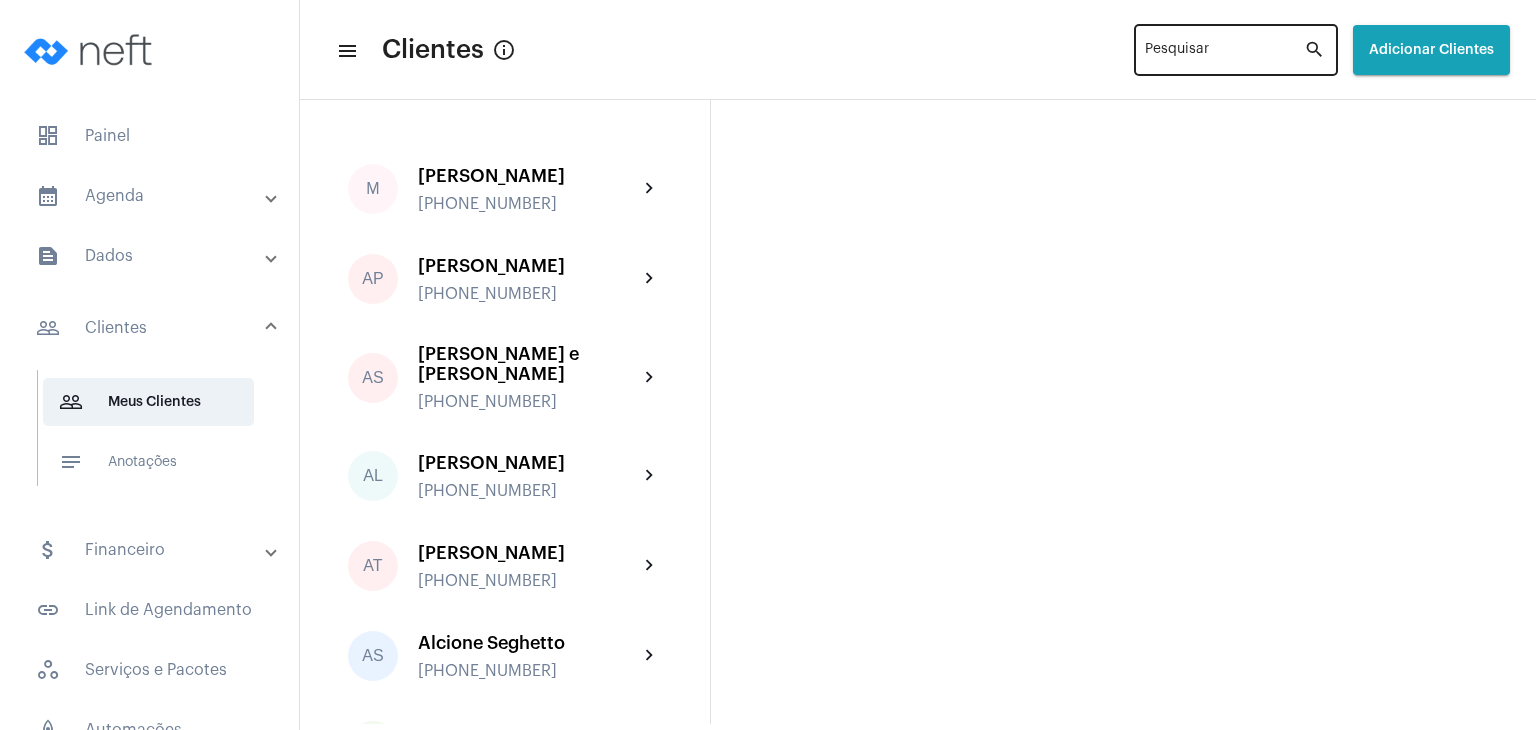 click on "Pesquisar" at bounding box center (1224, 54) 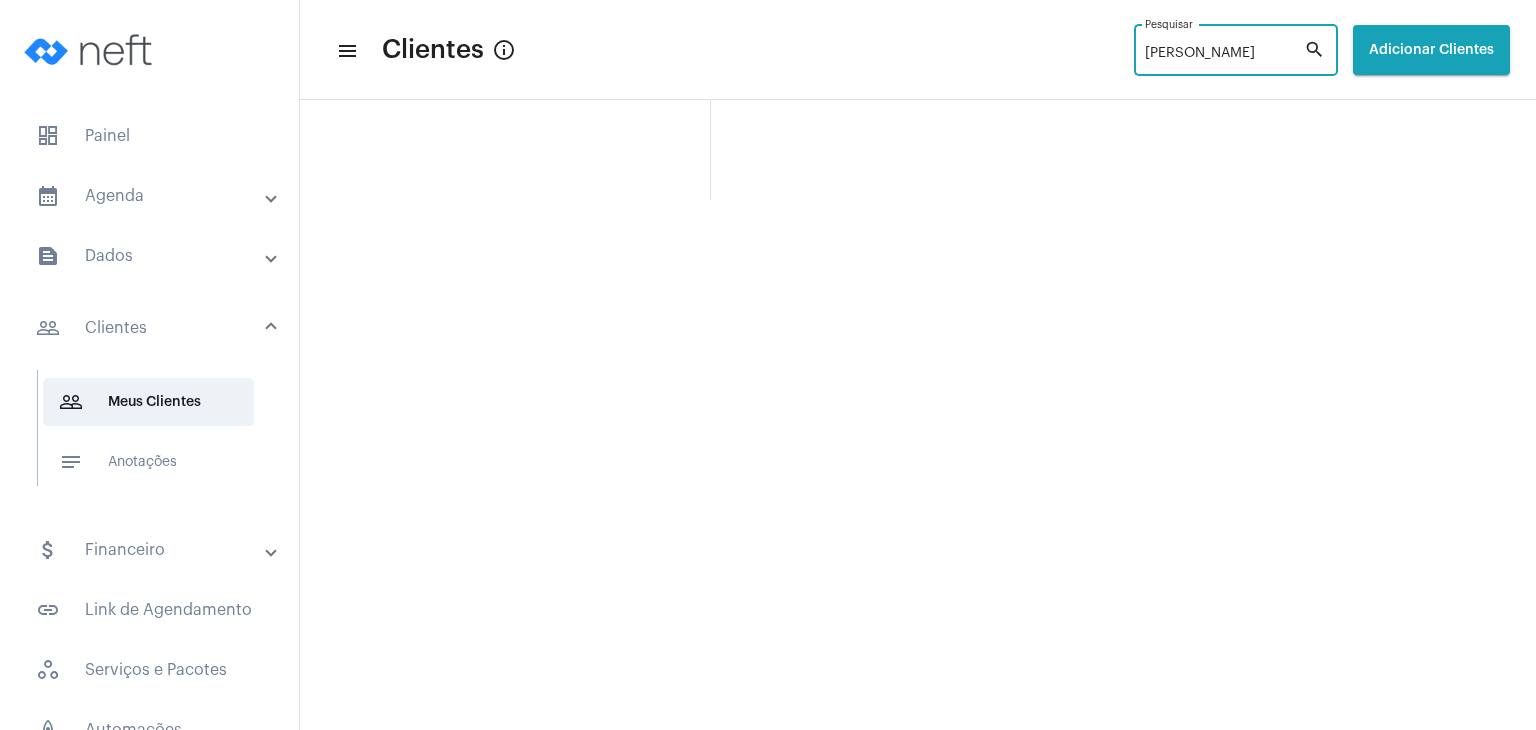 type on "[PERSON_NAME]" 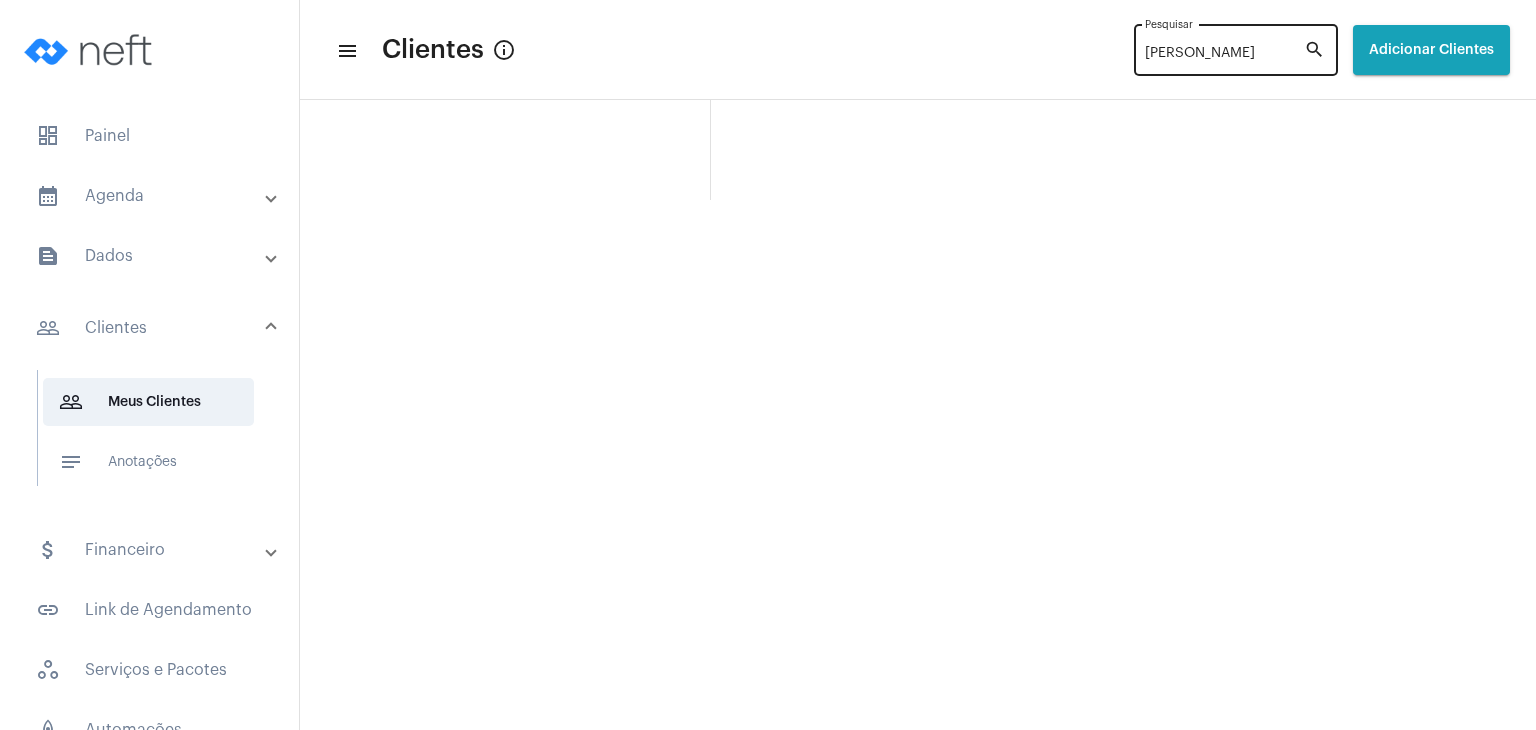 click on "search" 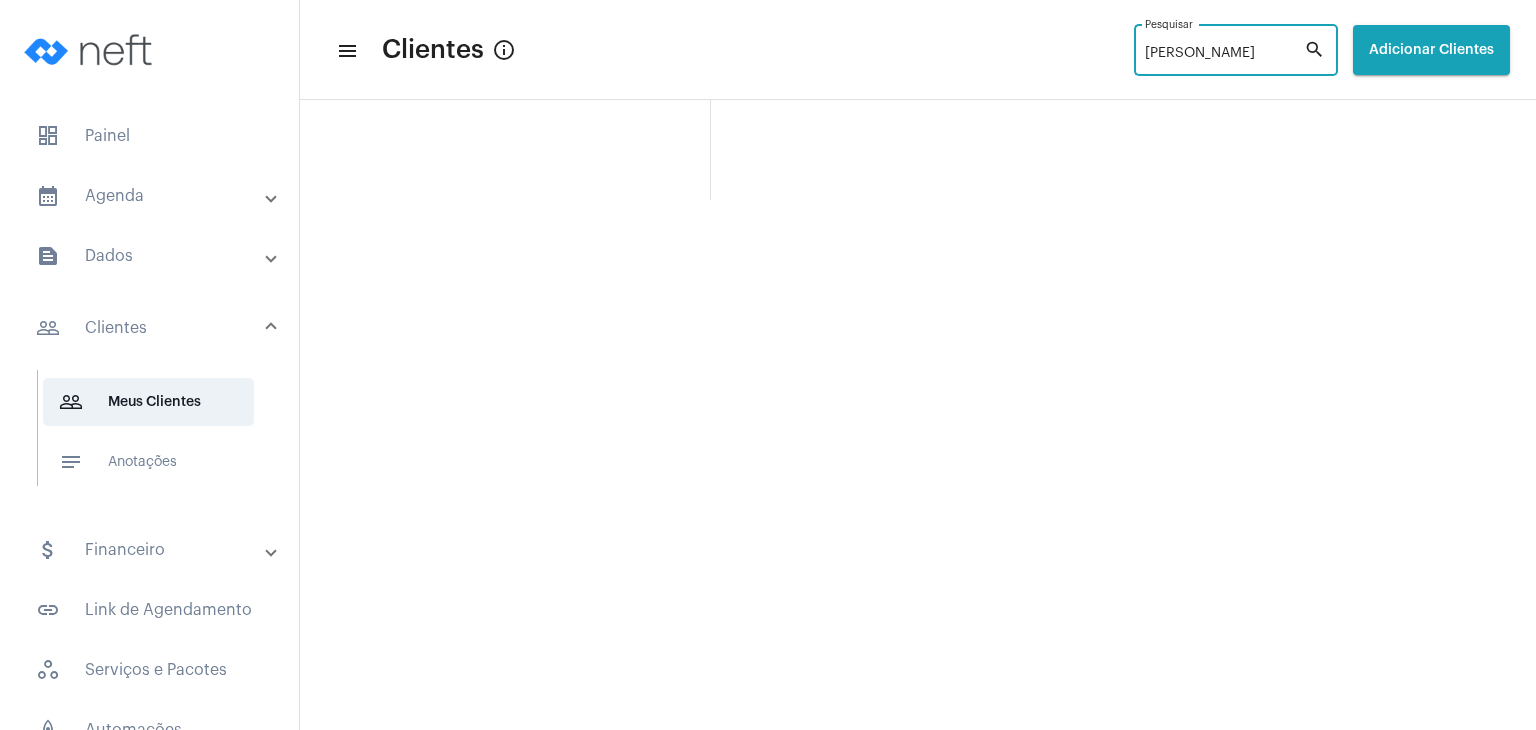 click on "search" 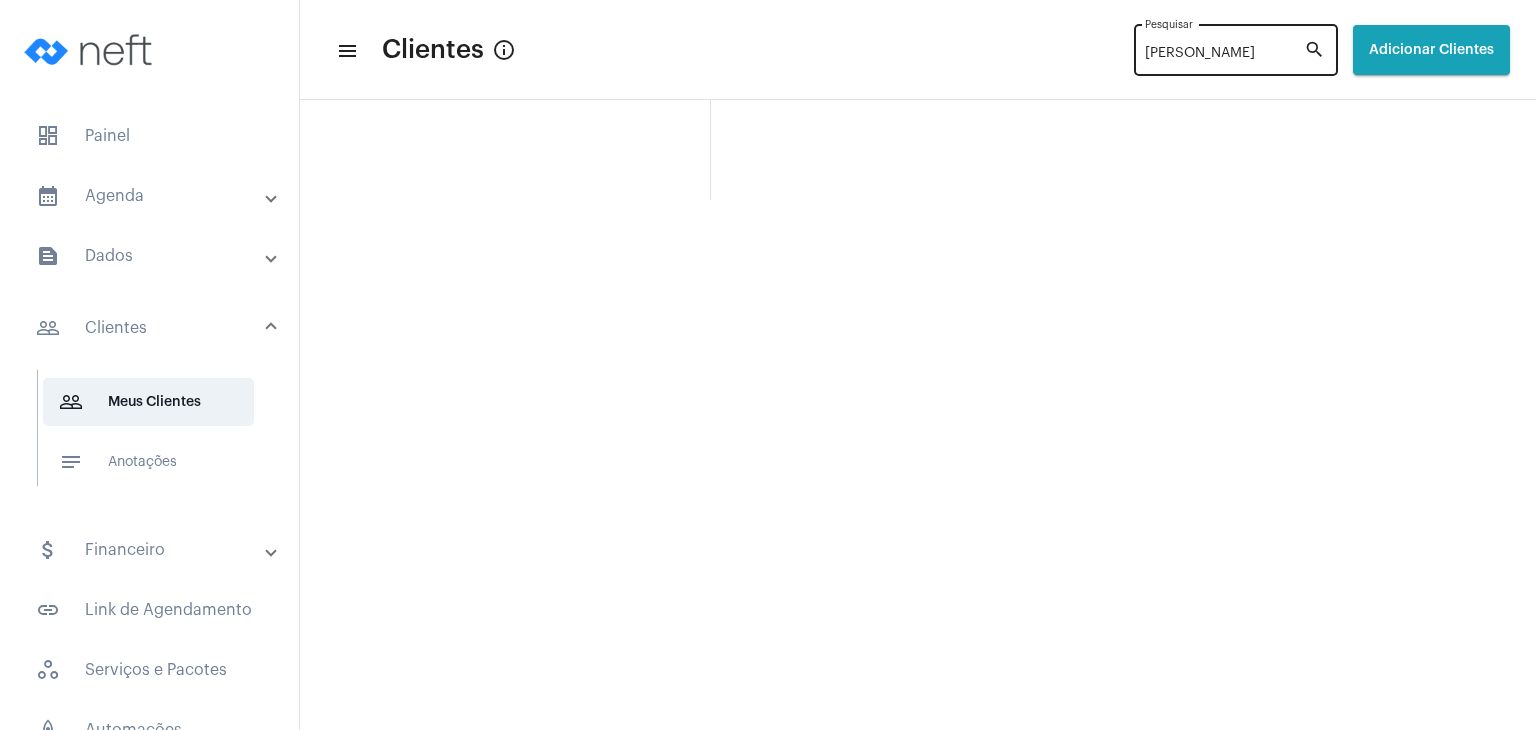 click on "search" 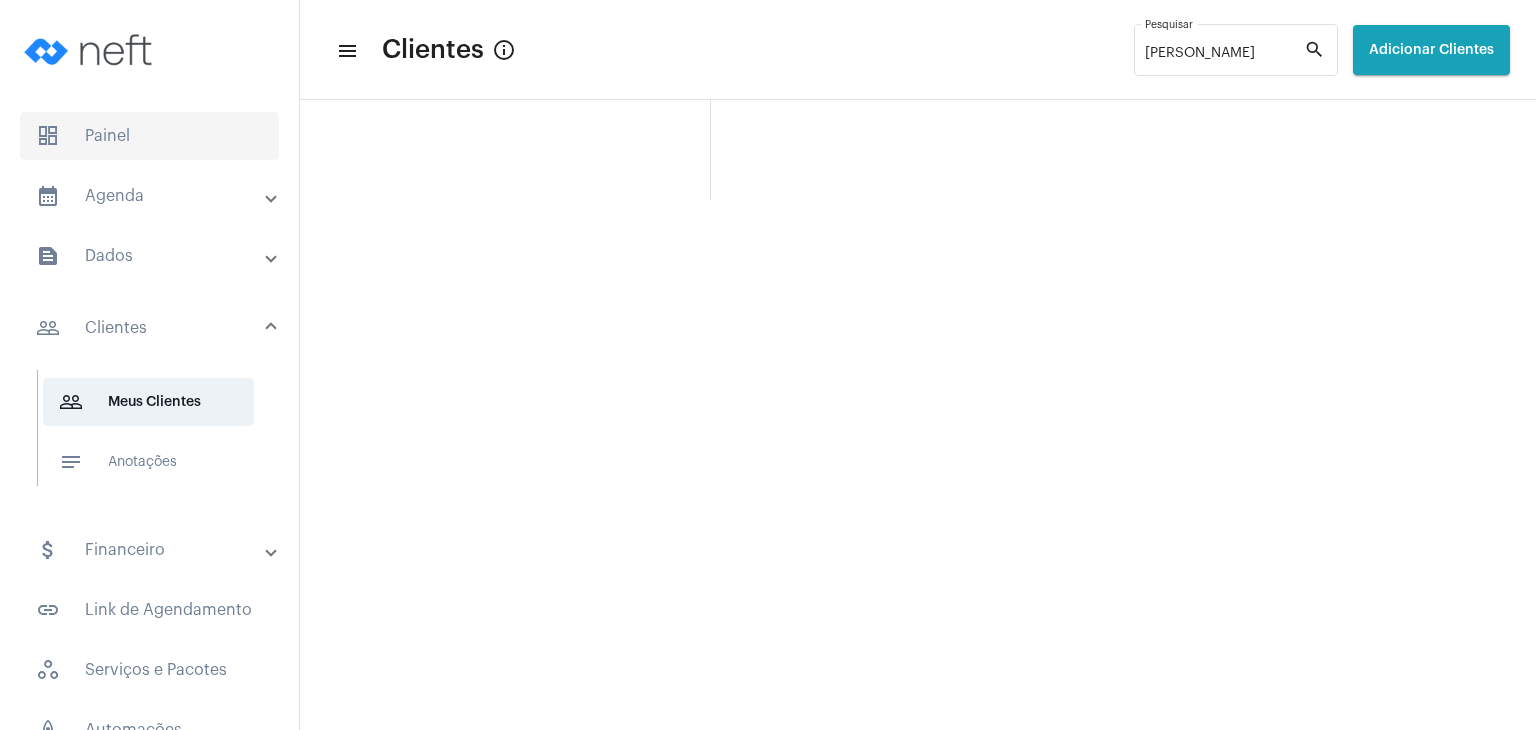 click on "dashboard   Painel" 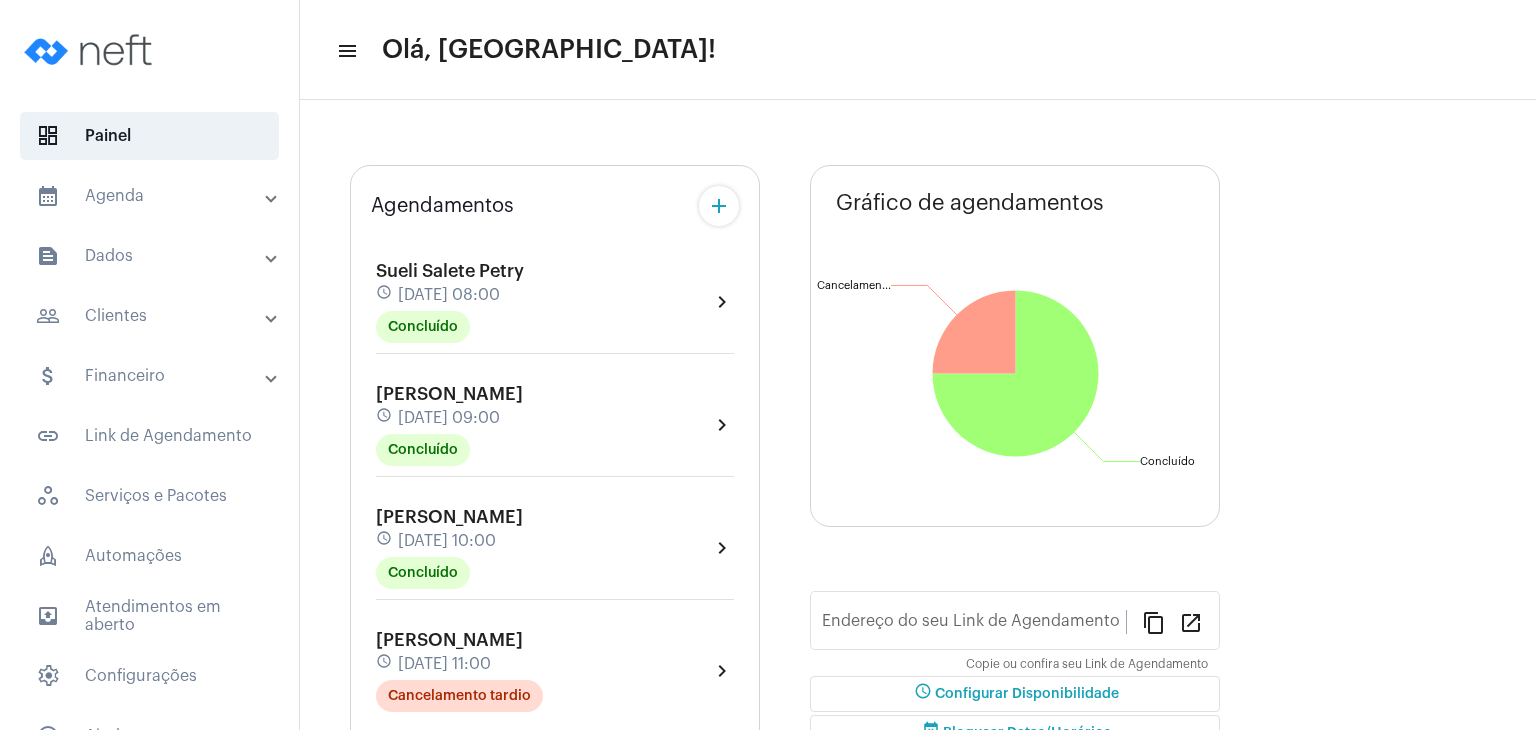 type on "[URL][DOMAIN_NAME]" 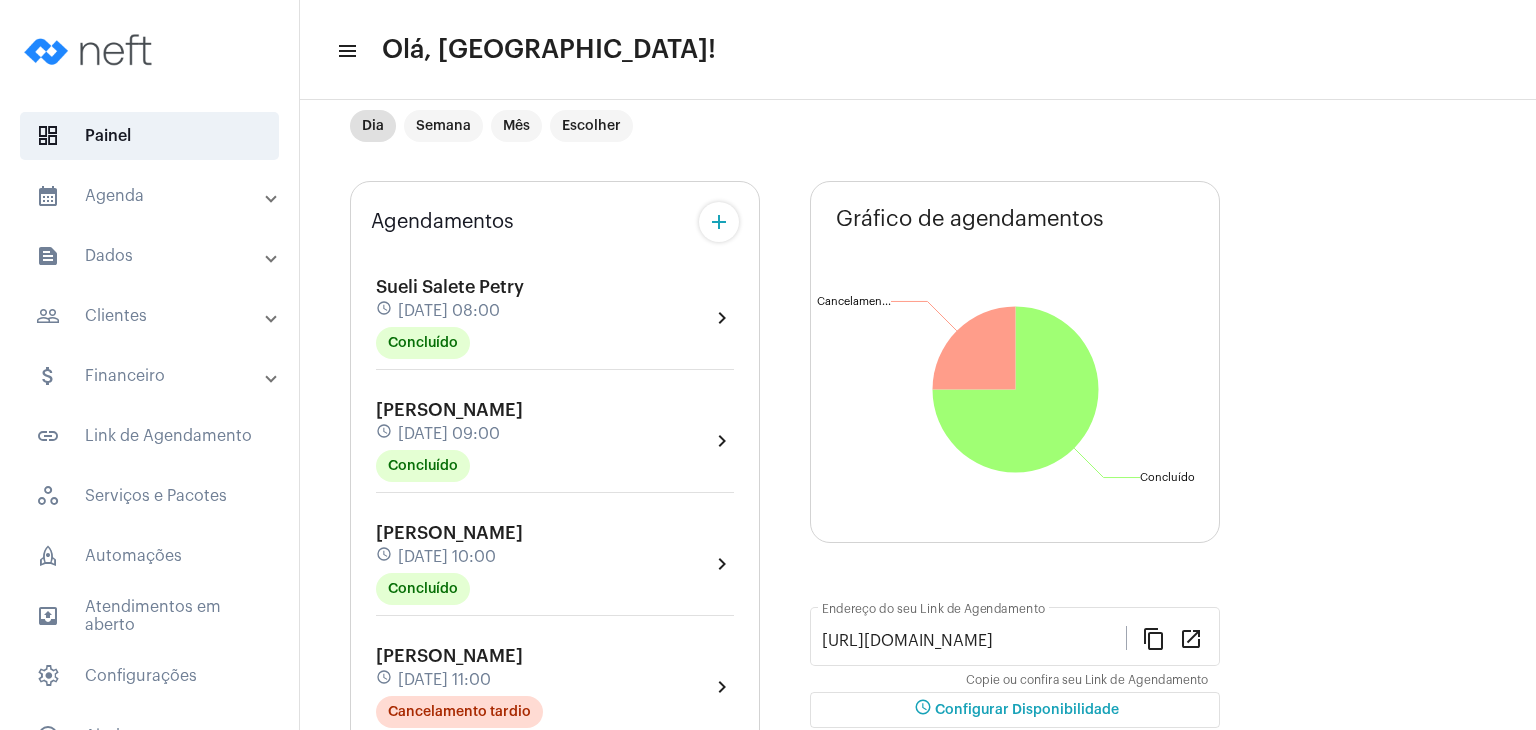 scroll, scrollTop: 0, scrollLeft: 0, axis: both 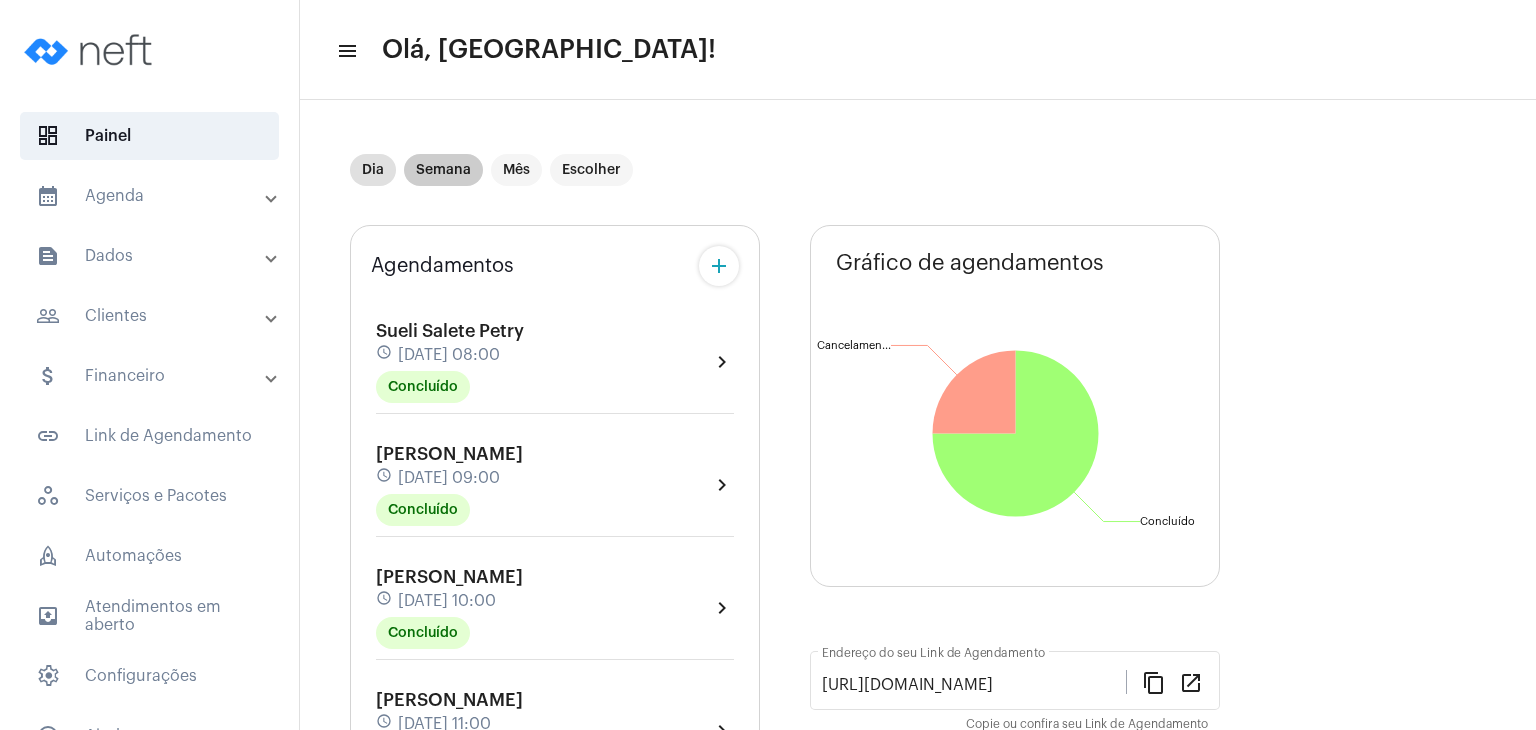 click on "Semana" at bounding box center (443, 170) 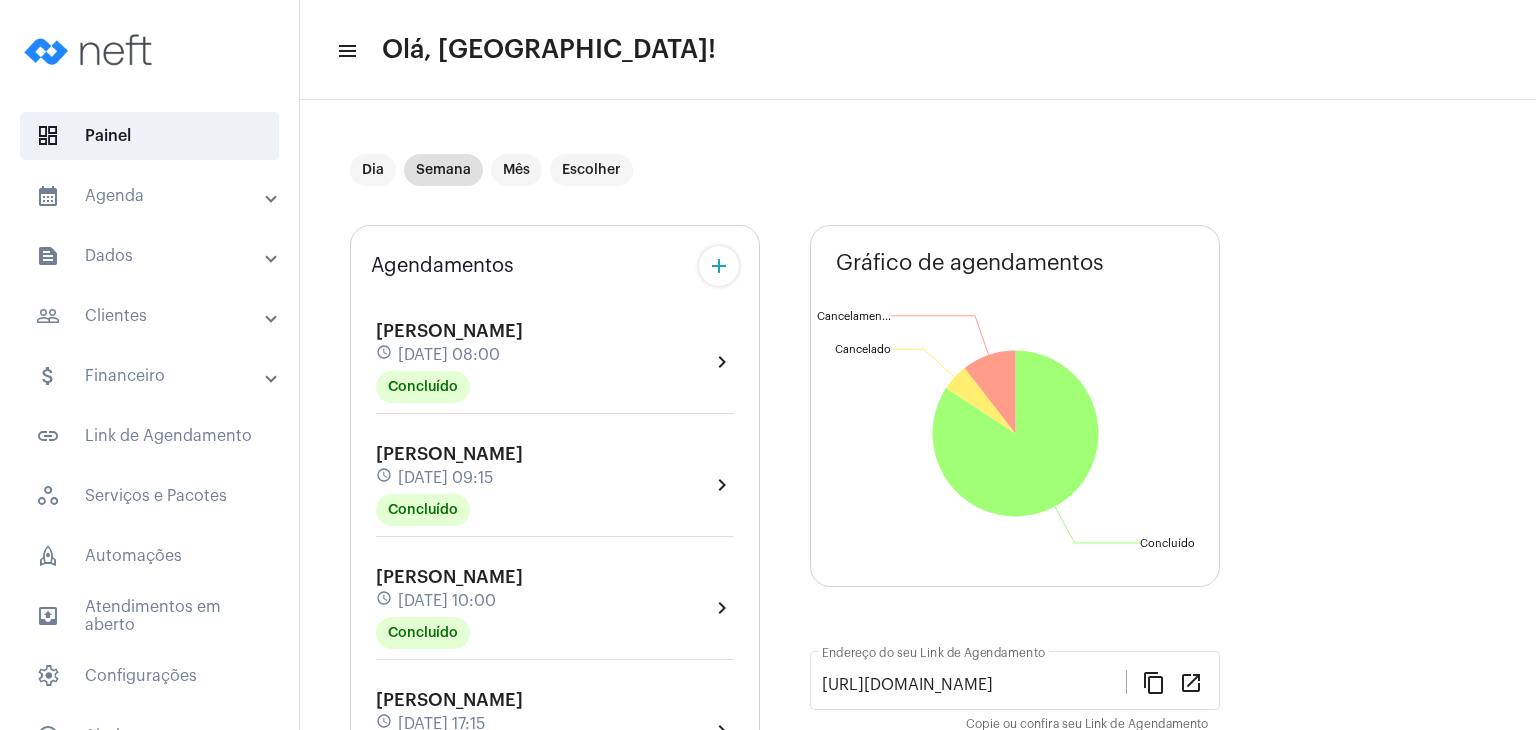 click on "people_outline  Clientes" at bounding box center [151, 316] 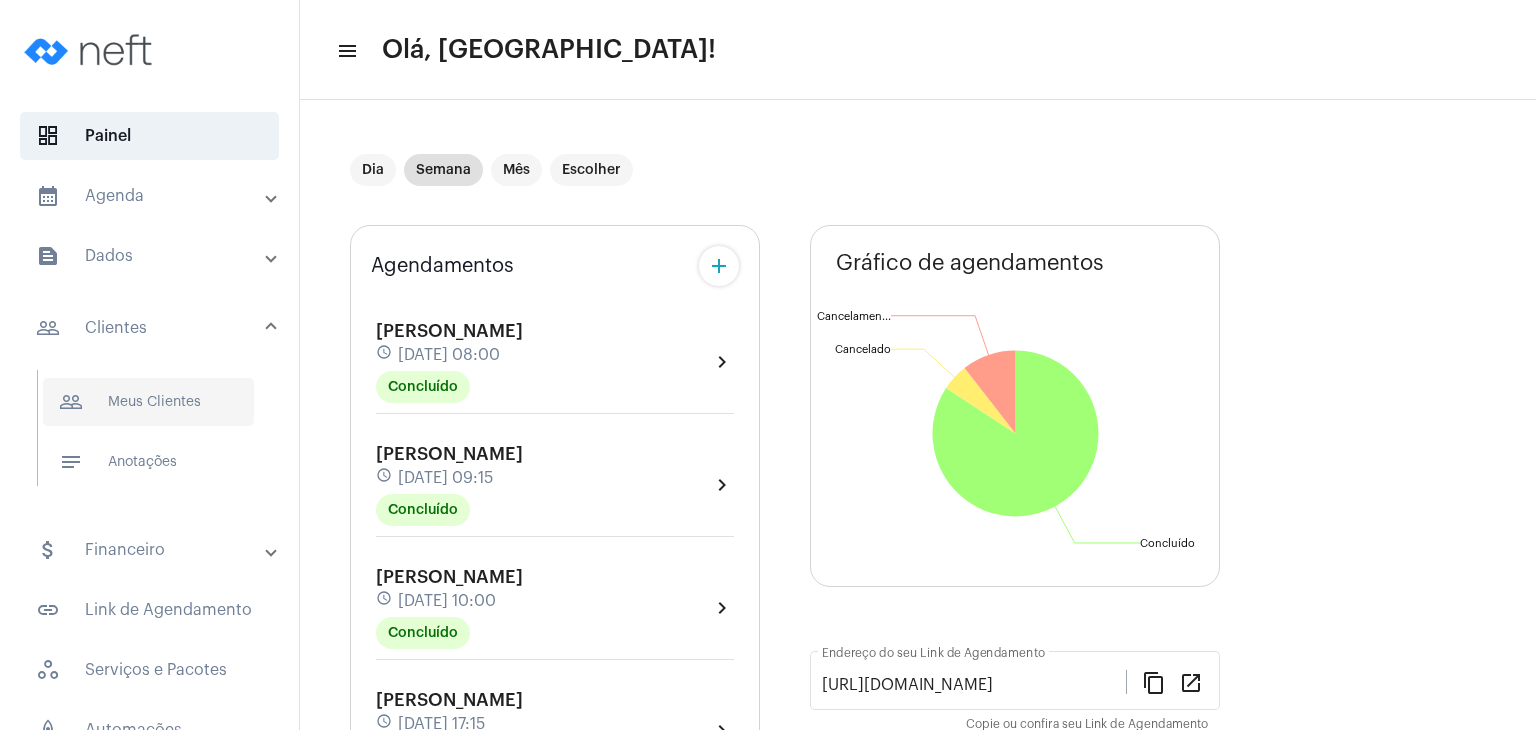 click on "people_outline  Meus Clientes" at bounding box center [148, 402] 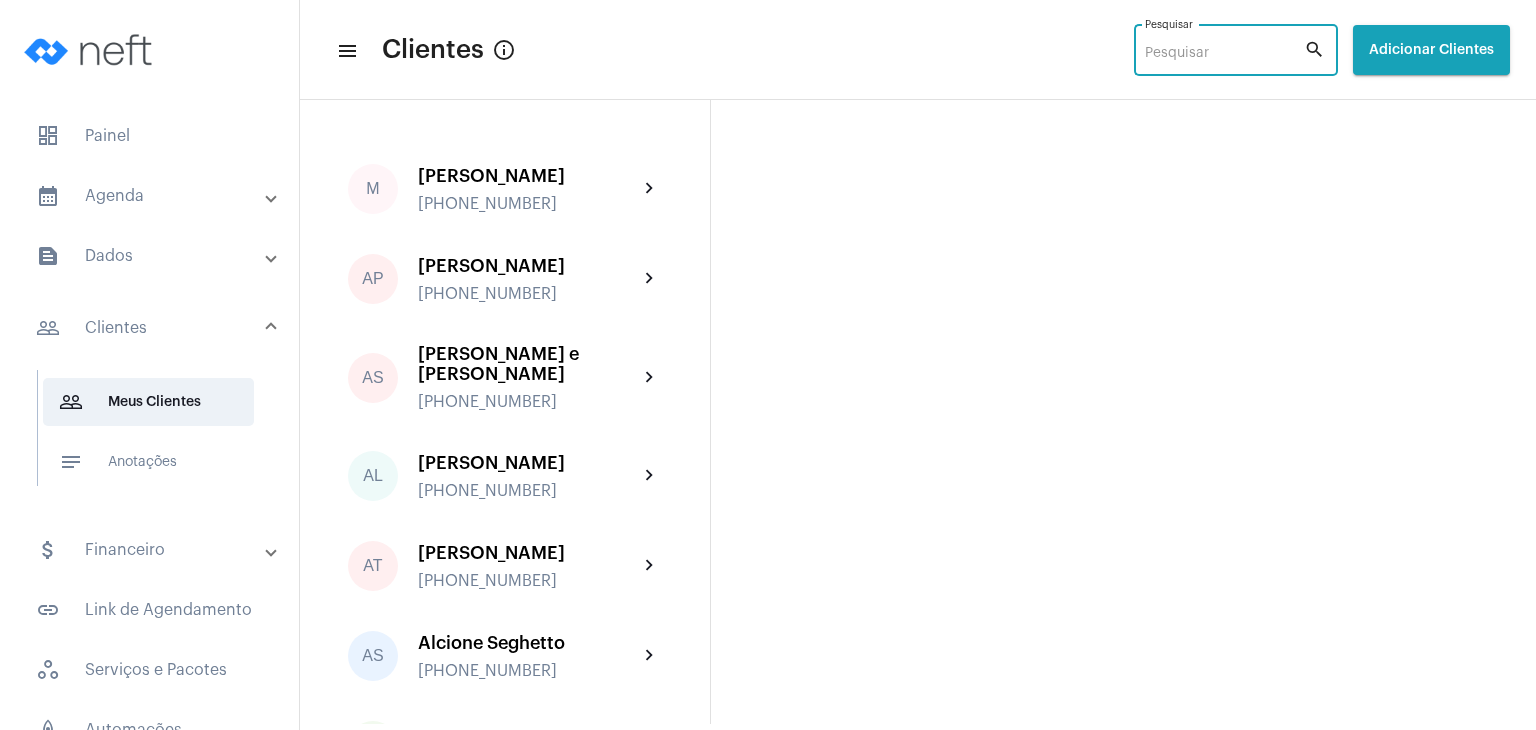 click on "Pesquisar" at bounding box center [1224, 54] 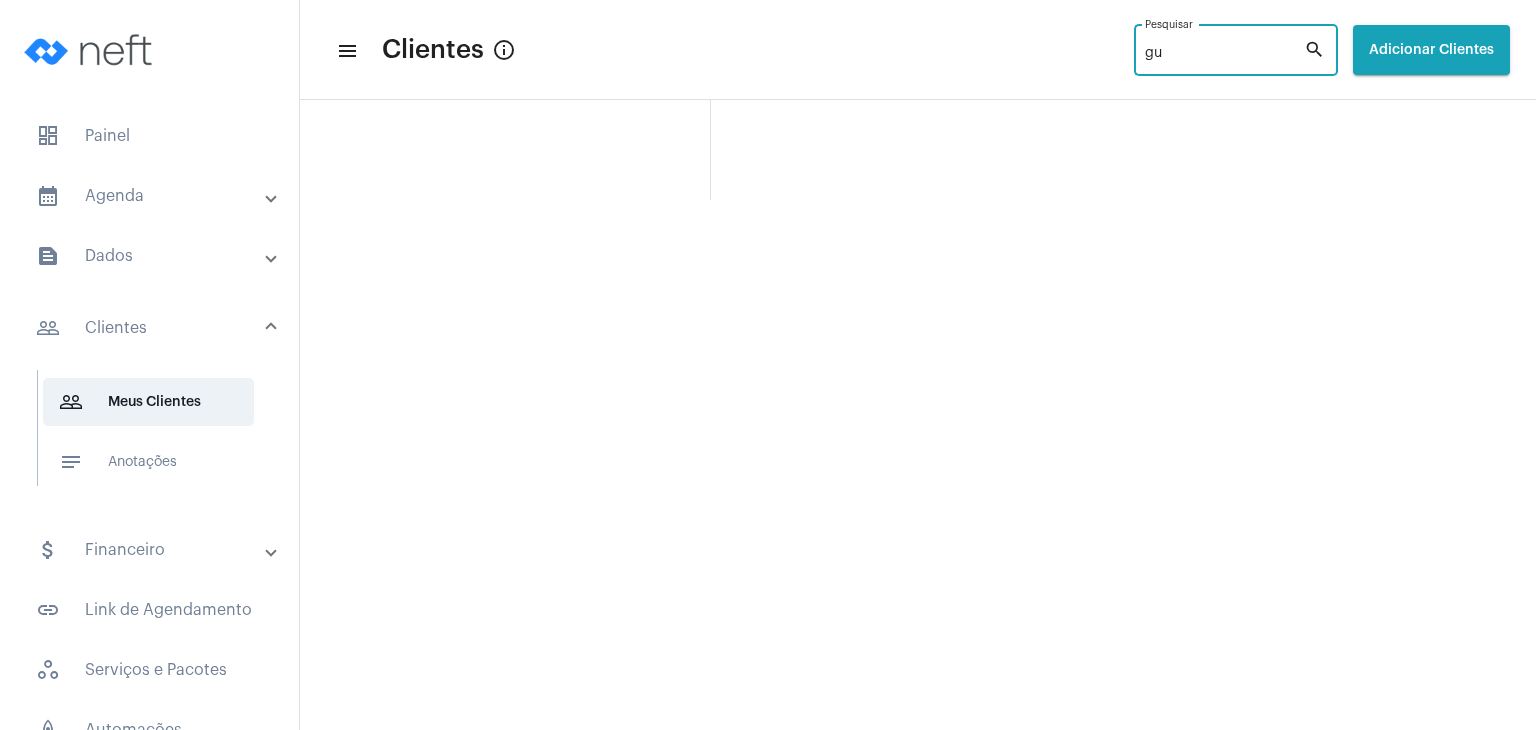 type on "g" 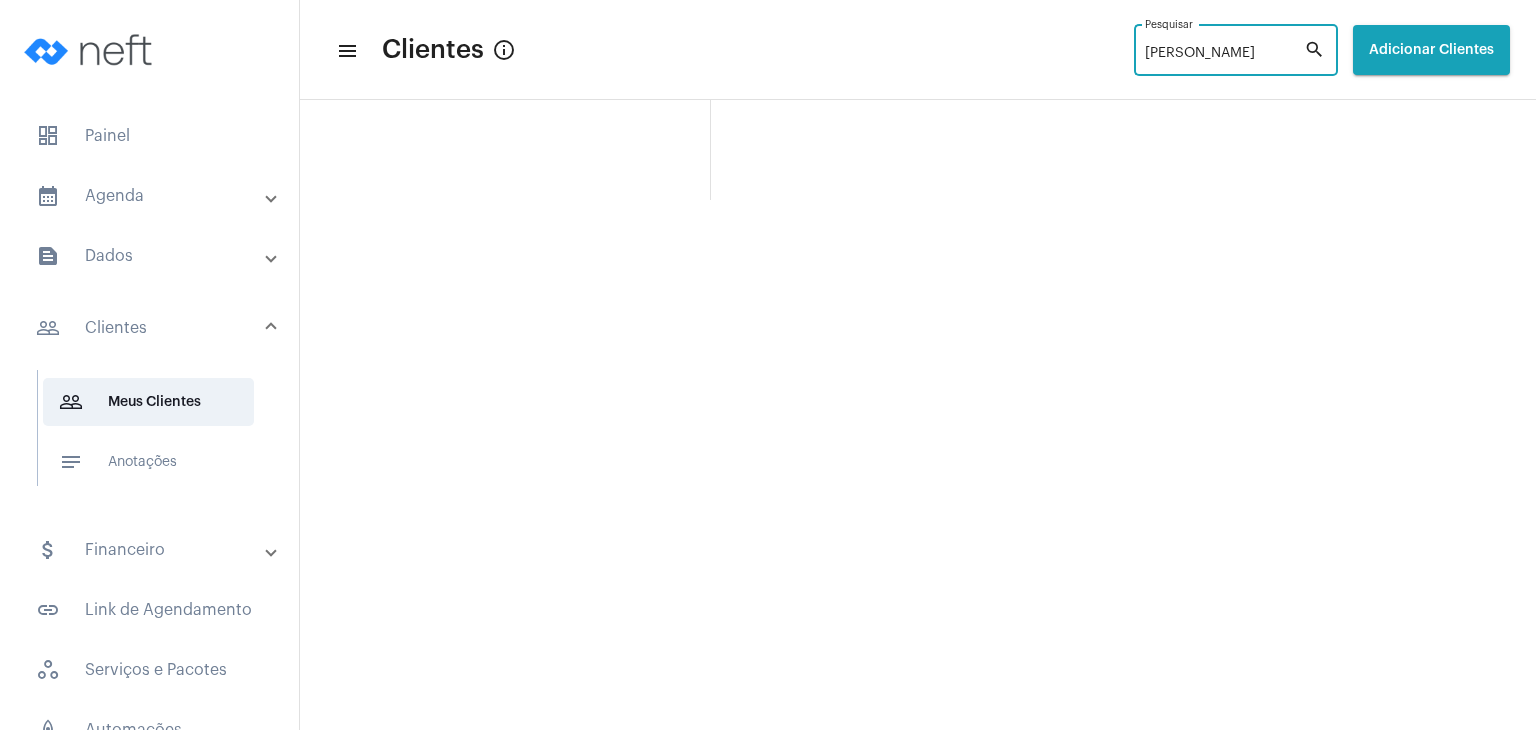 type on "[PERSON_NAME]" 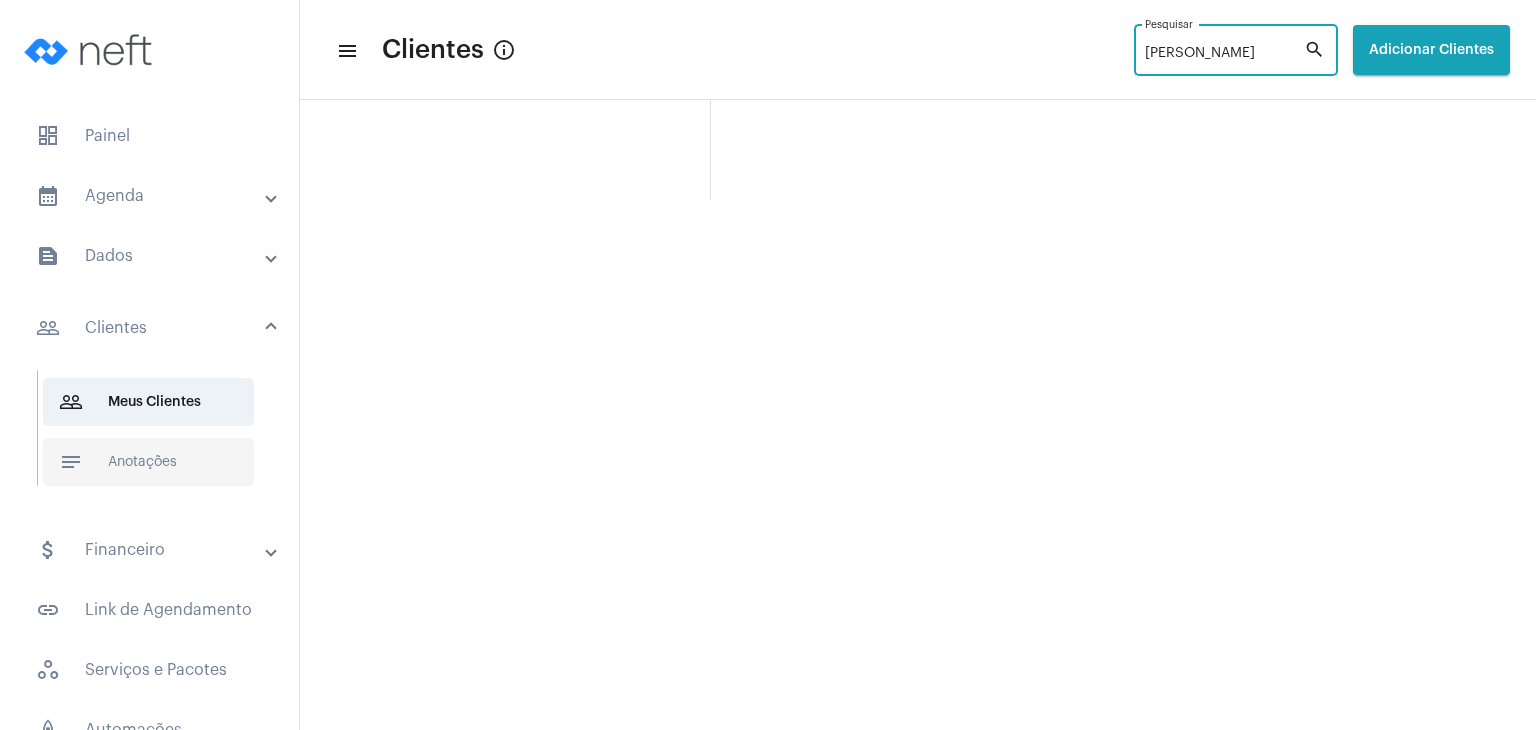 click on "notes  Anotações" at bounding box center [148, 462] 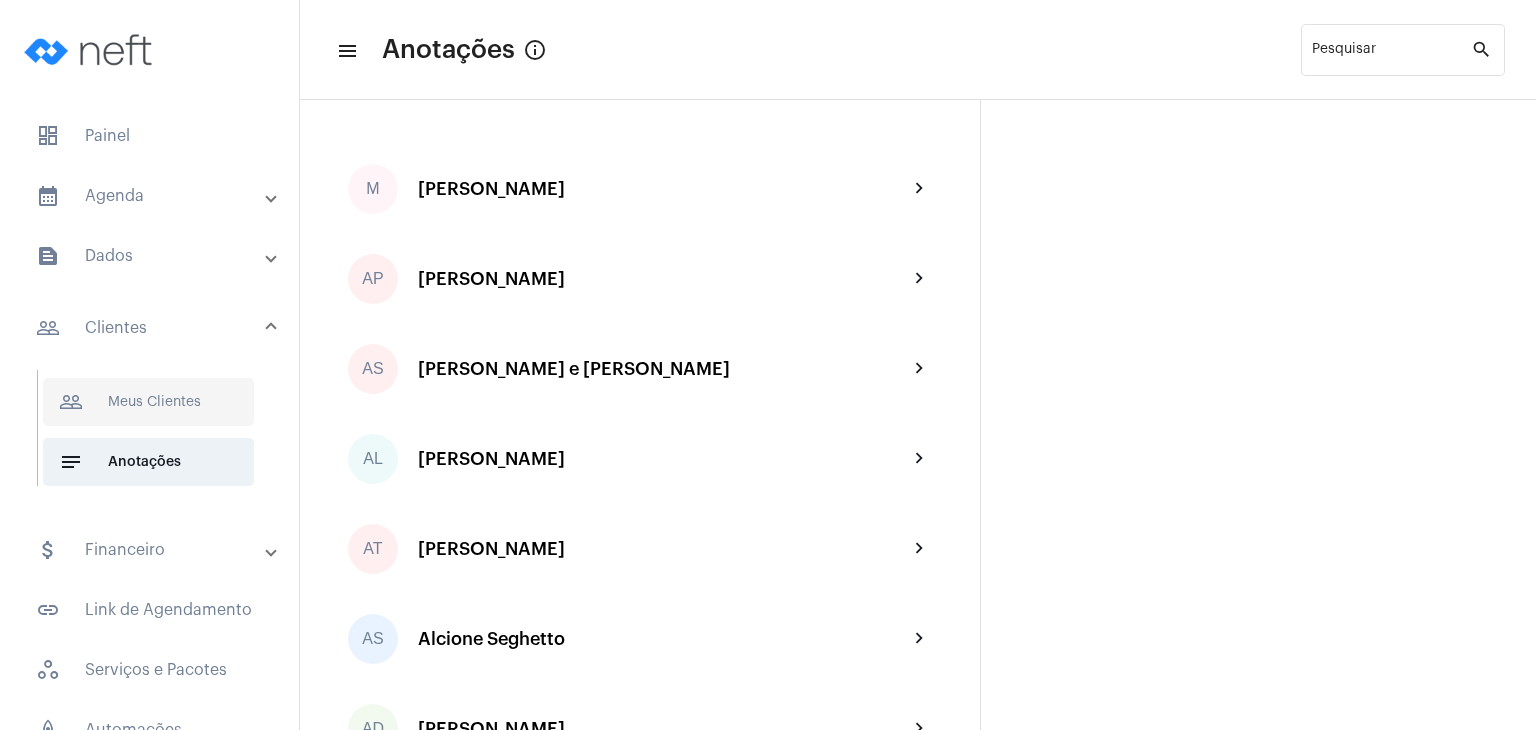 click on "people_outline  Meus Clientes" at bounding box center [148, 402] 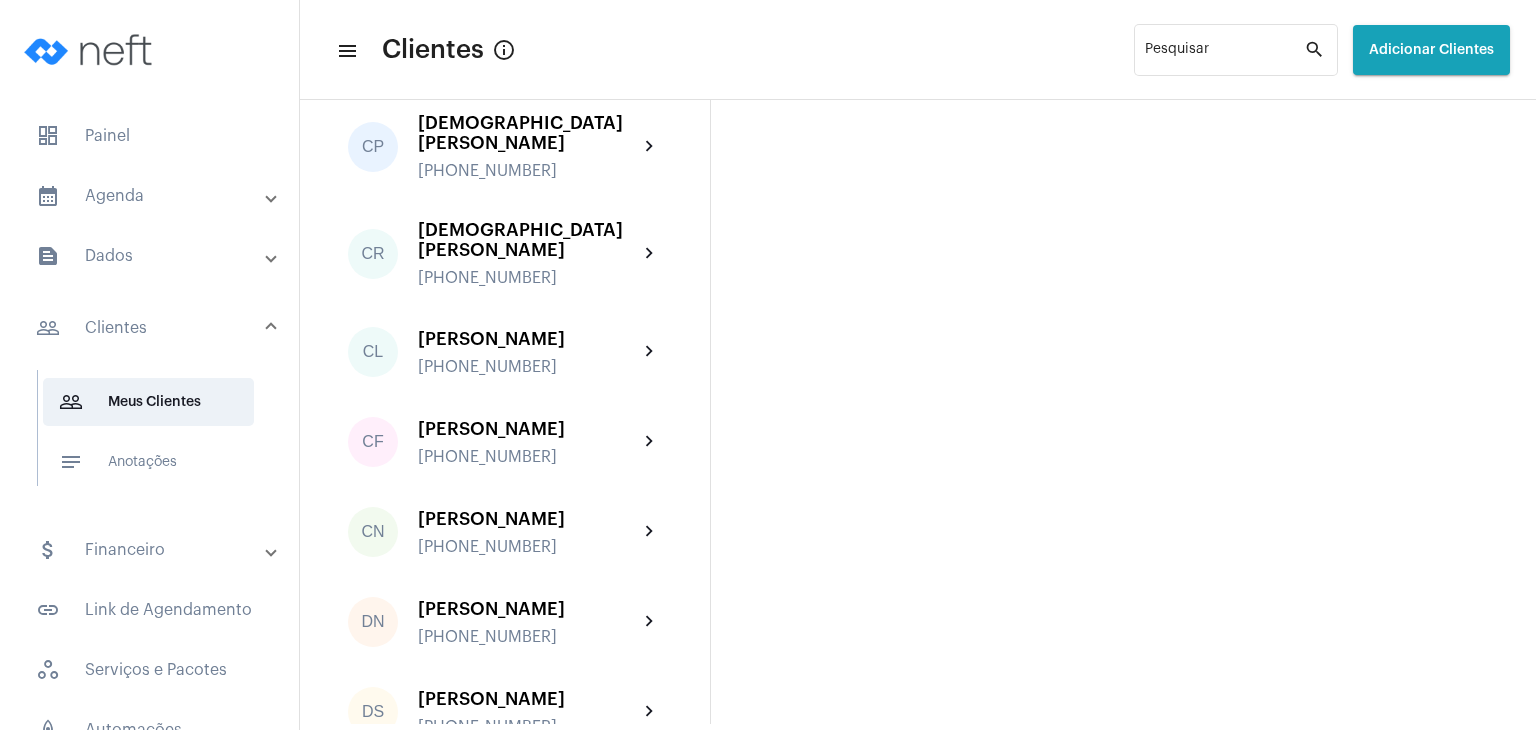 scroll, scrollTop: 6414, scrollLeft: 0, axis: vertical 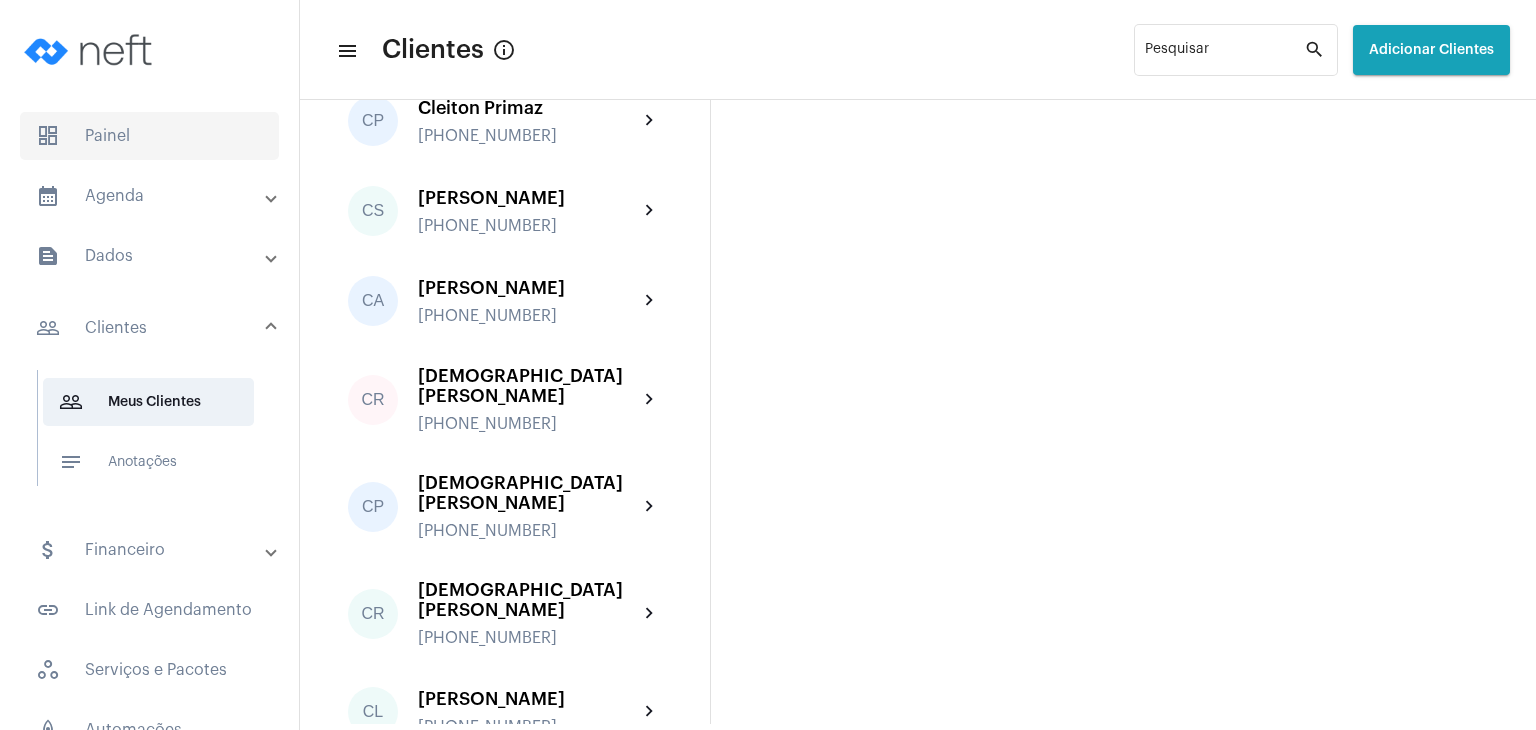 click on "dashboard   Painel" 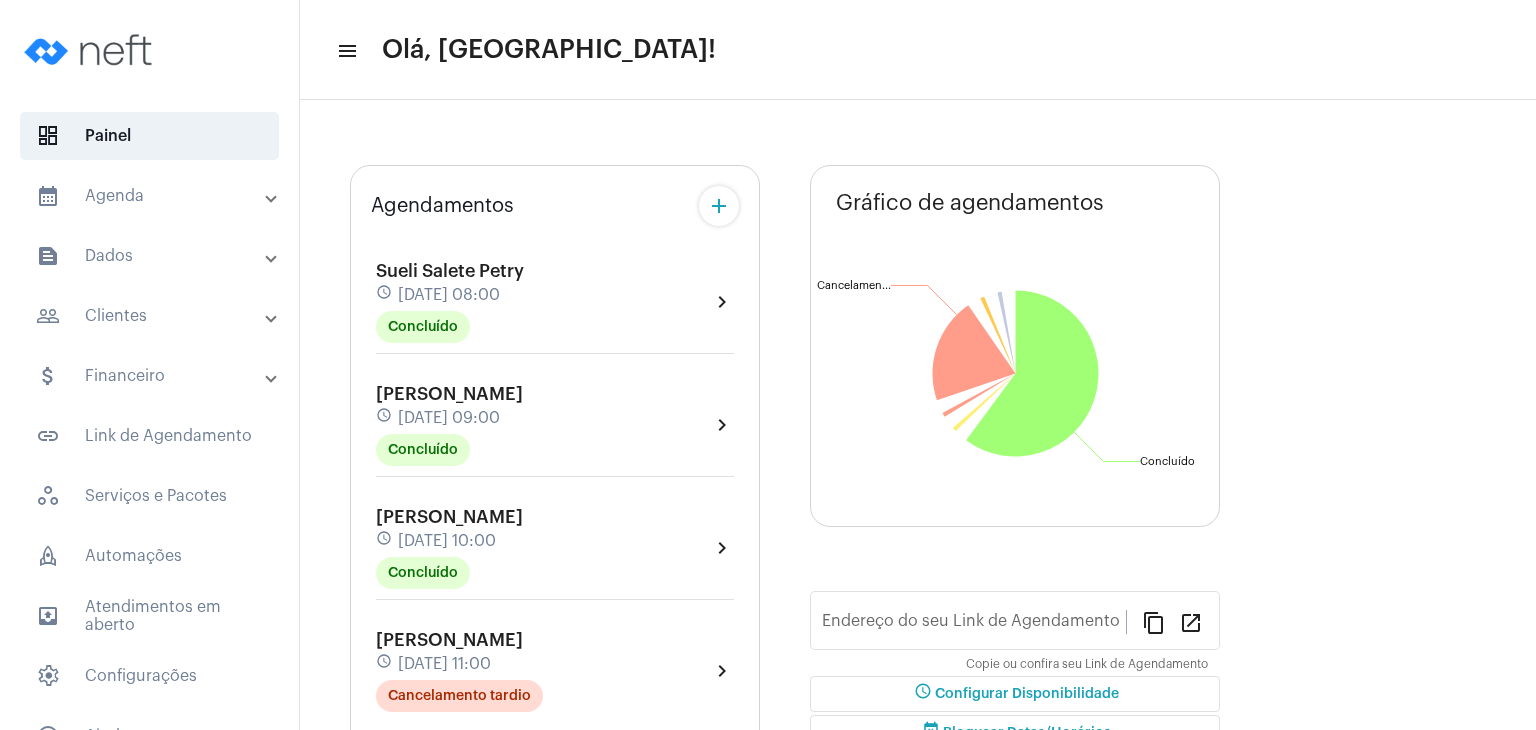 type on "[URL][DOMAIN_NAME]" 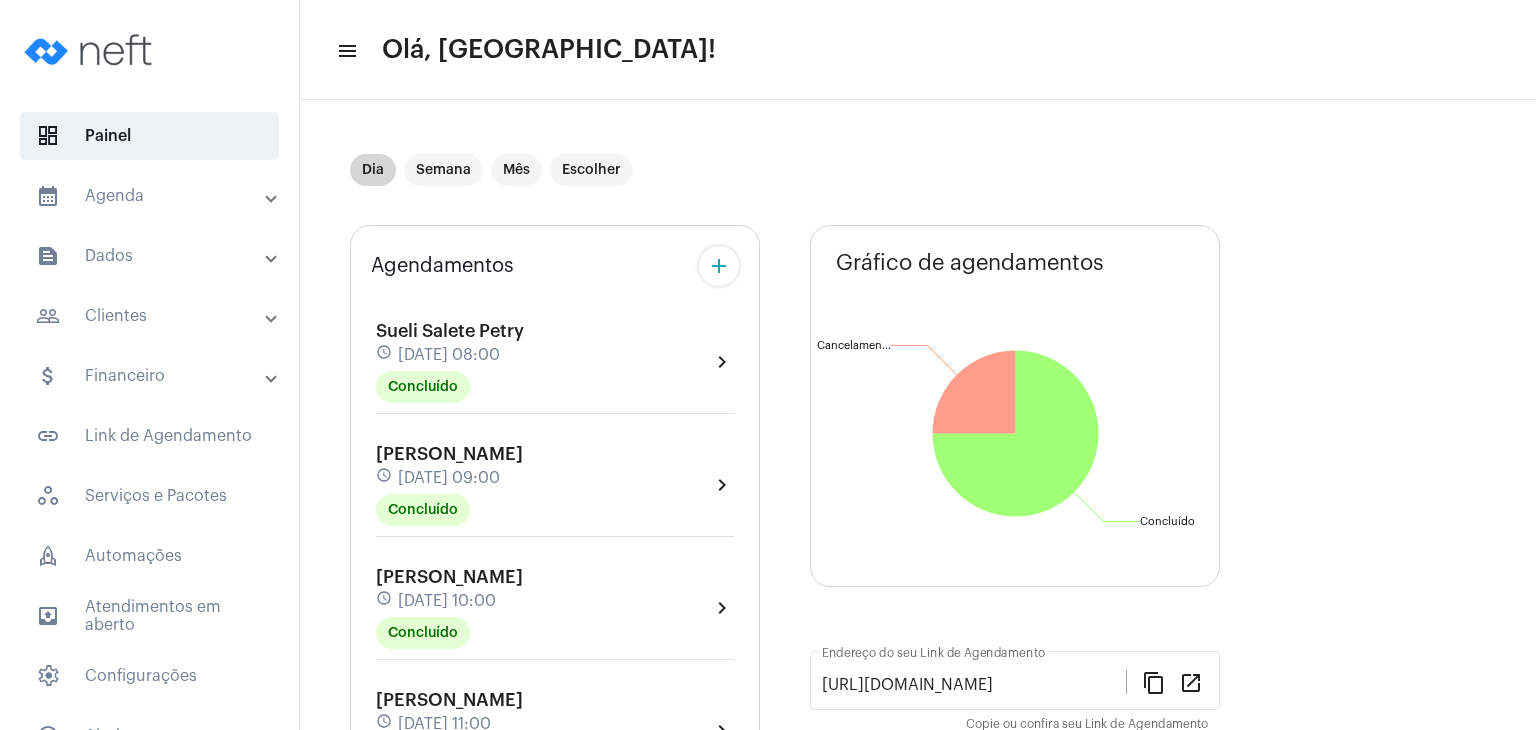 click on "Dia" at bounding box center (373, 170) 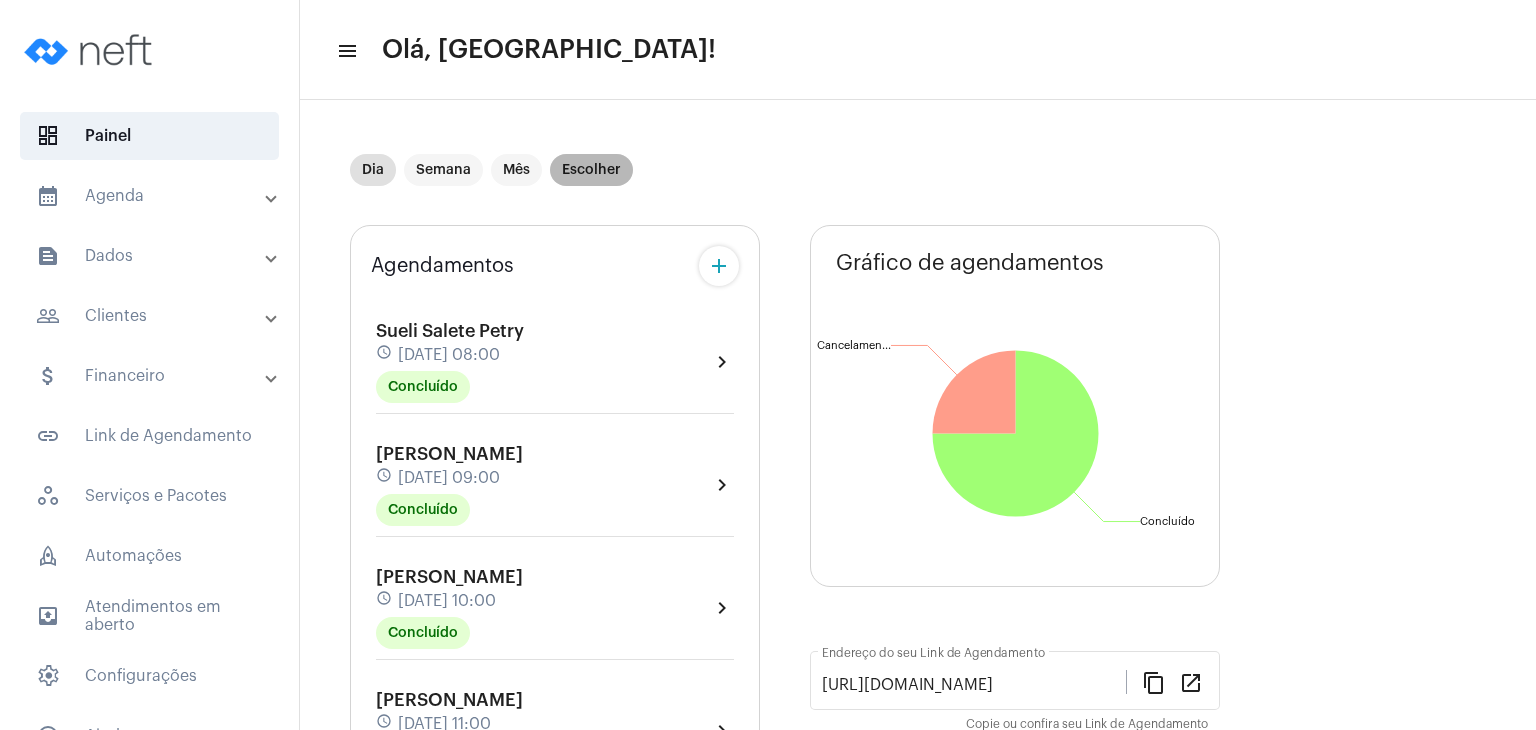 click on "Escolher" at bounding box center [591, 170] 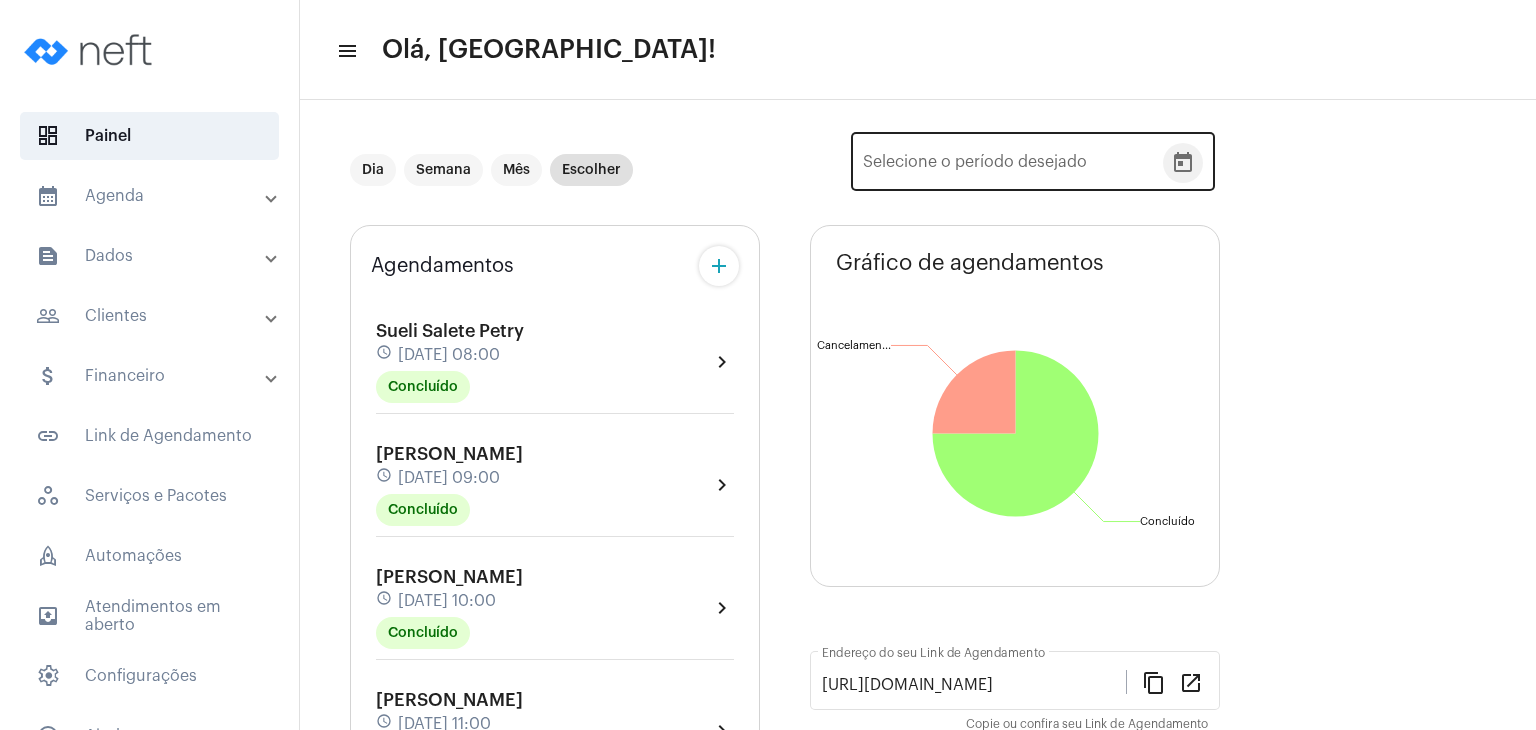 click 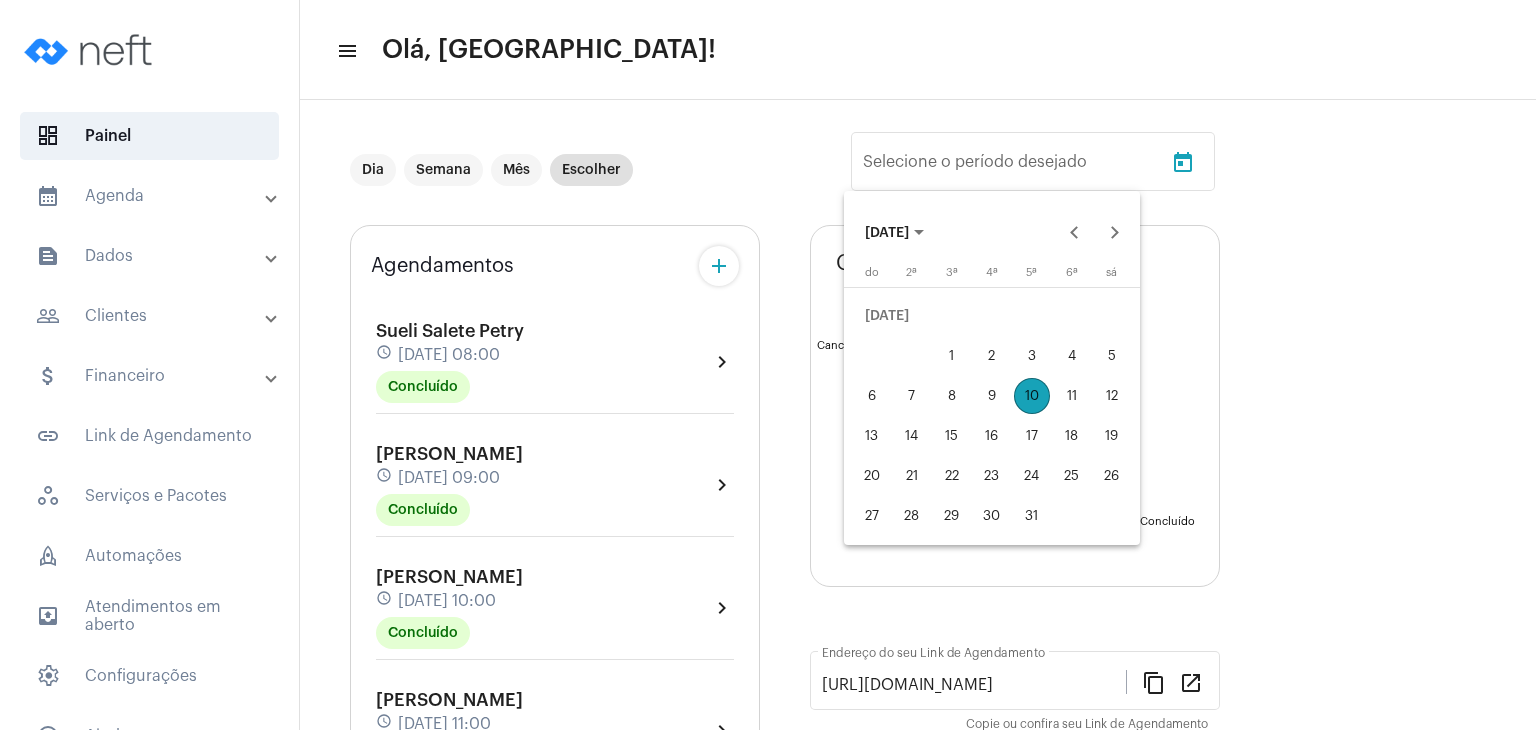 click on "1" at bounding box center (952, 356) 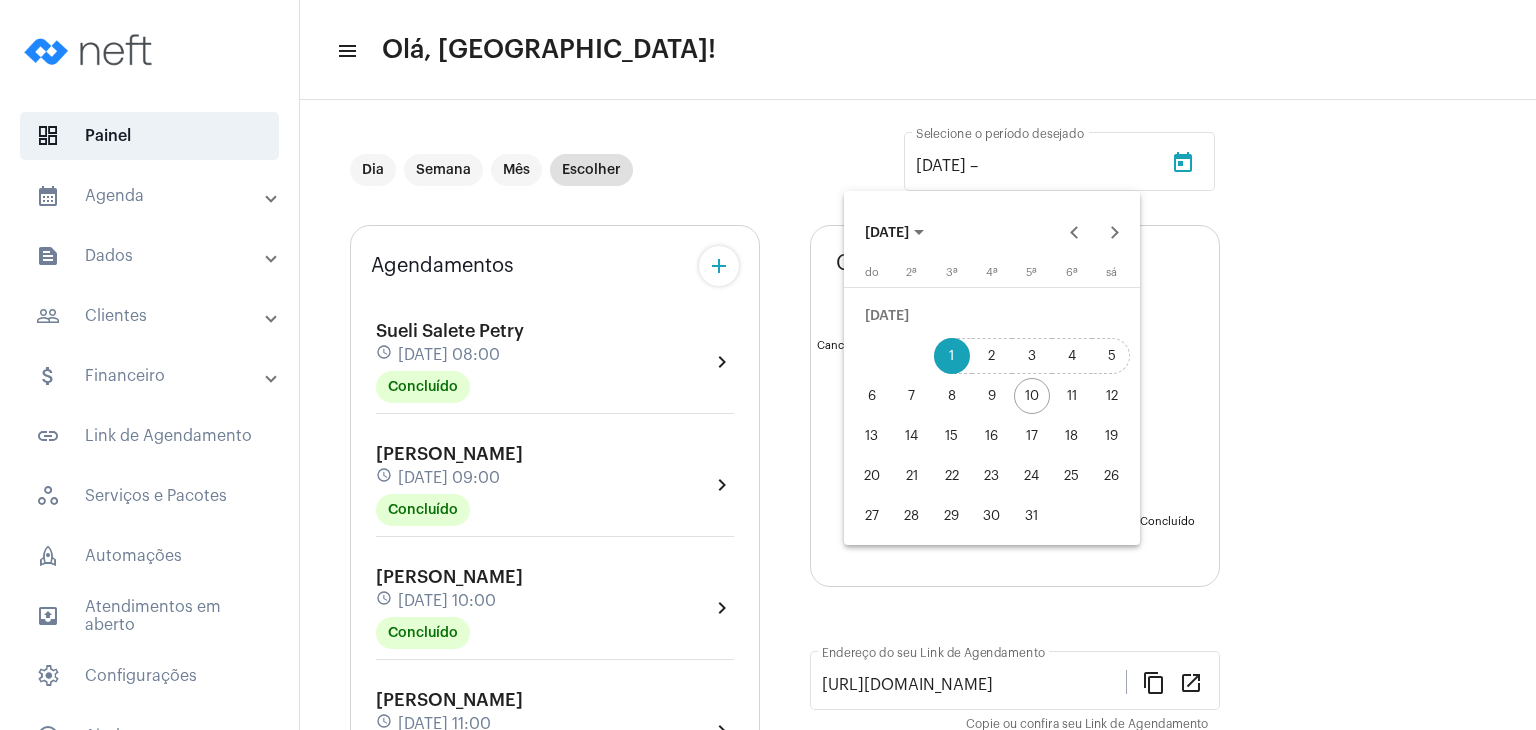 click on "5" at bounding box center [1112, 356] 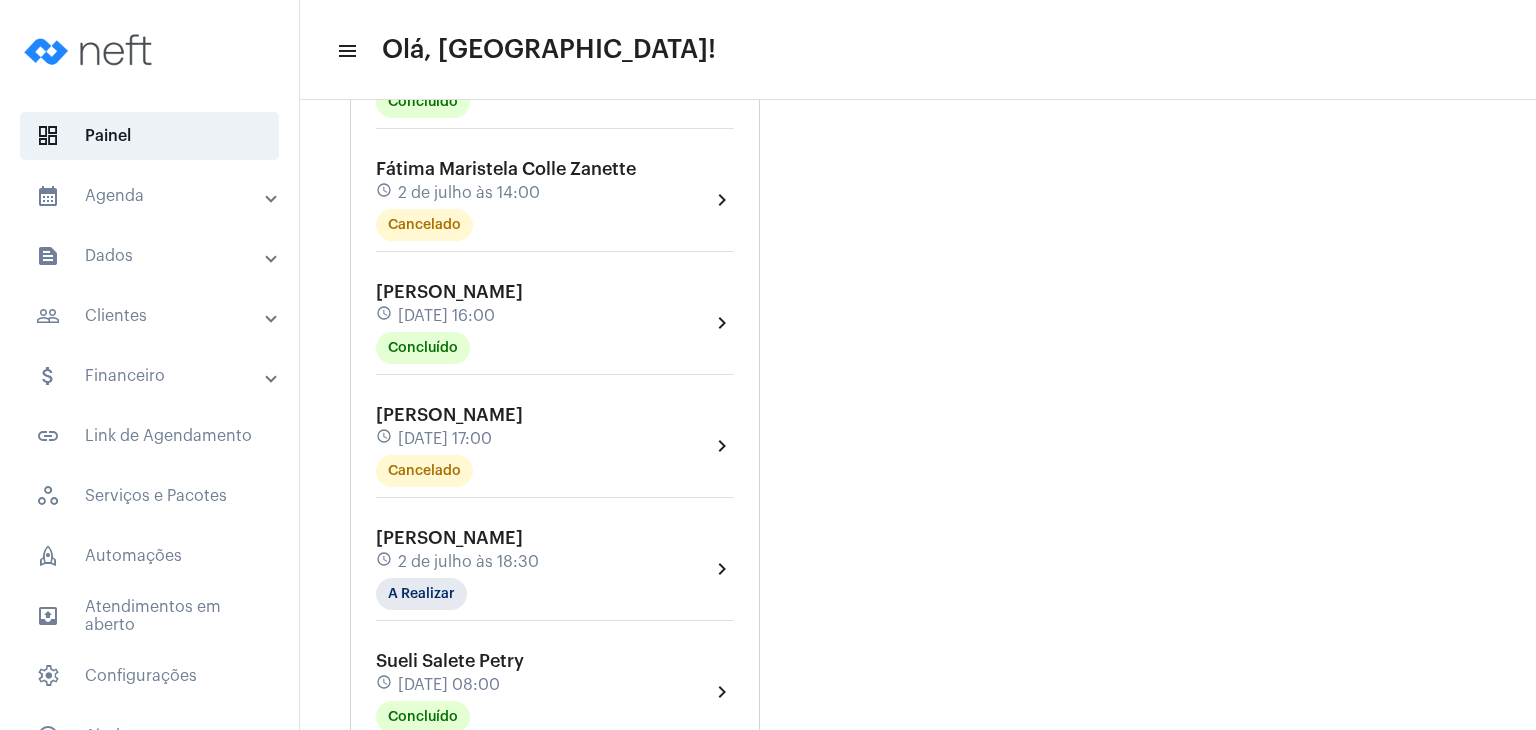 scroll, scrollTop: 1000, scrollLeft: 0, axis: vertical 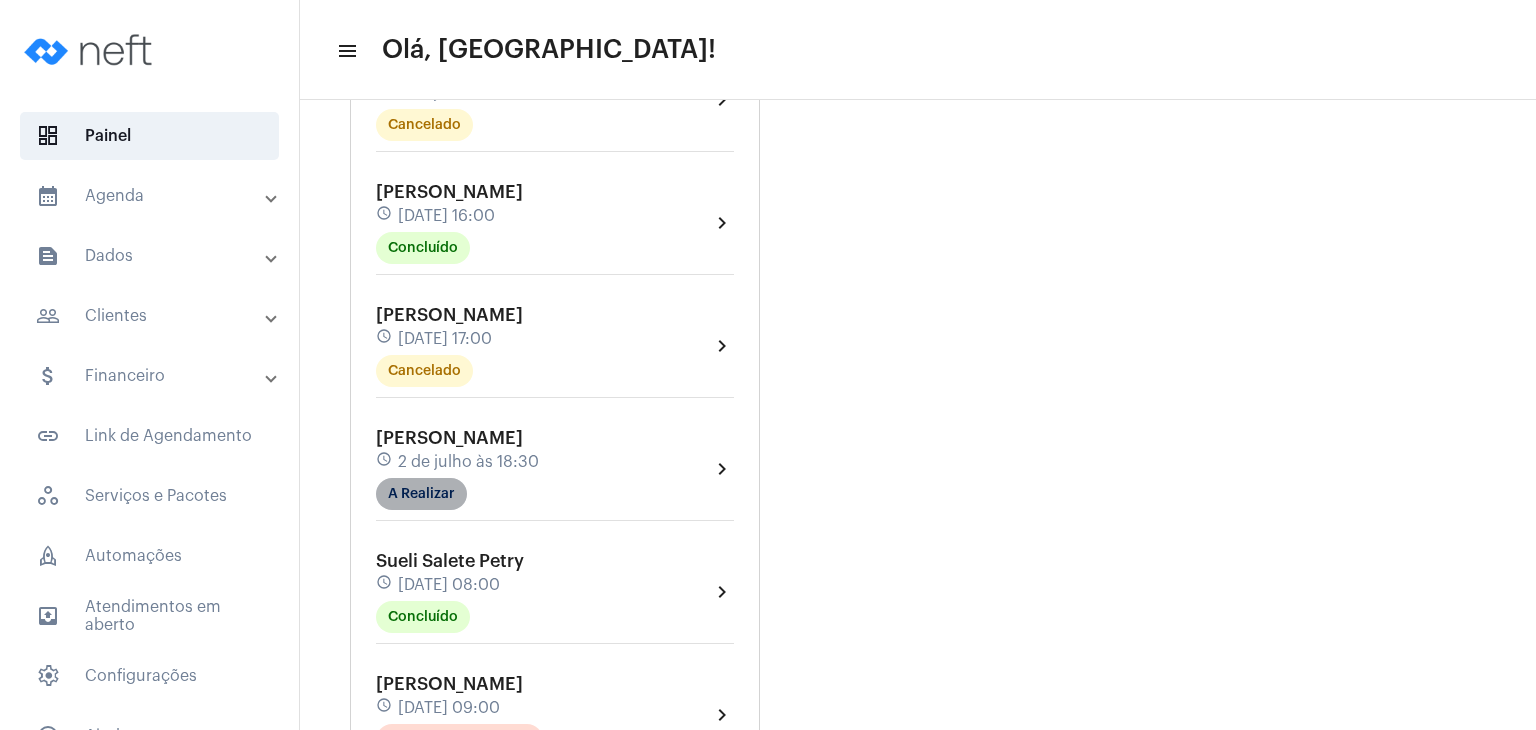 click on "A Realizar" 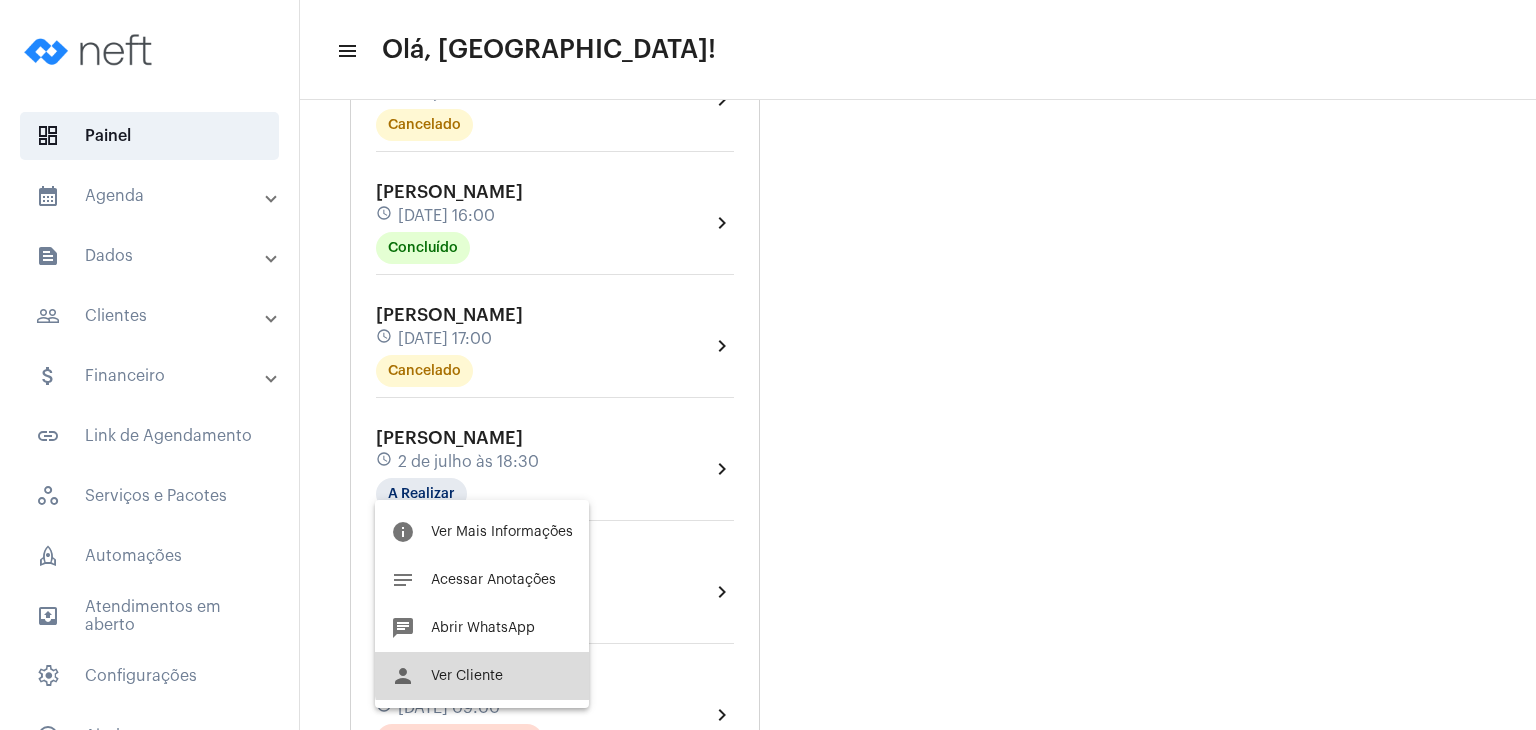 click on "Ver Cliente" at bounding box center [467, 676] 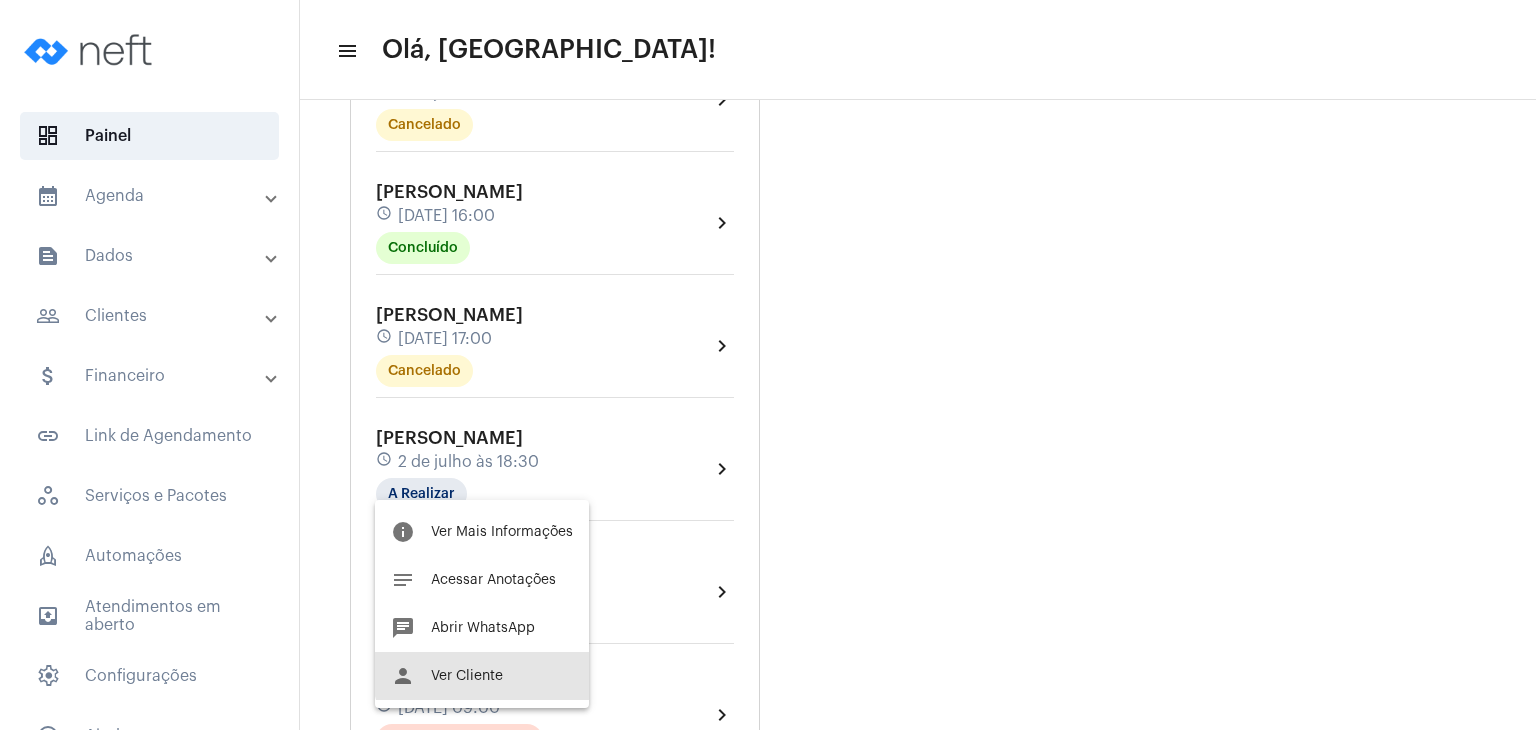 scroll, scrollTop: 0, scrollLeft: 0, axis: both 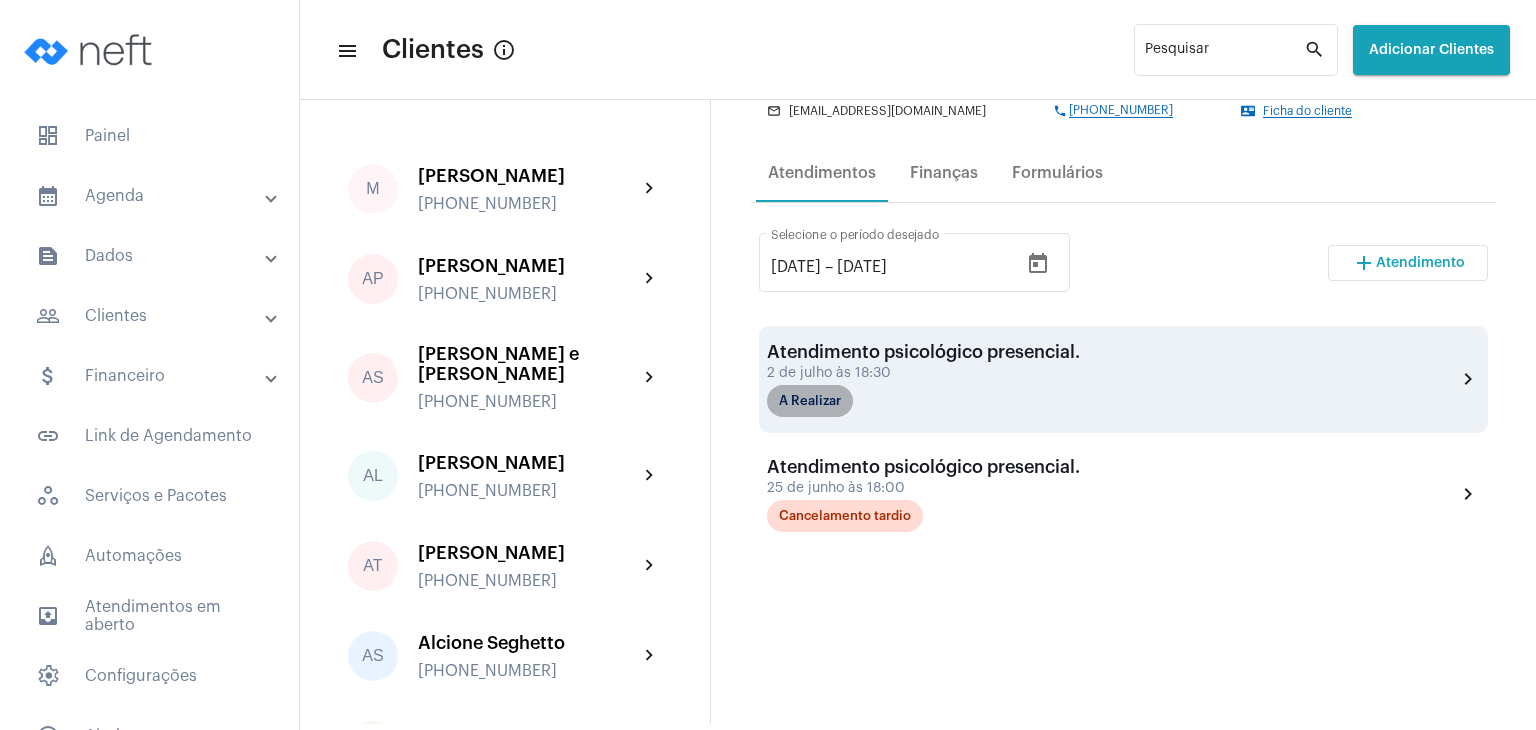 click on "A Realizar" at bounding box center [810, 401] 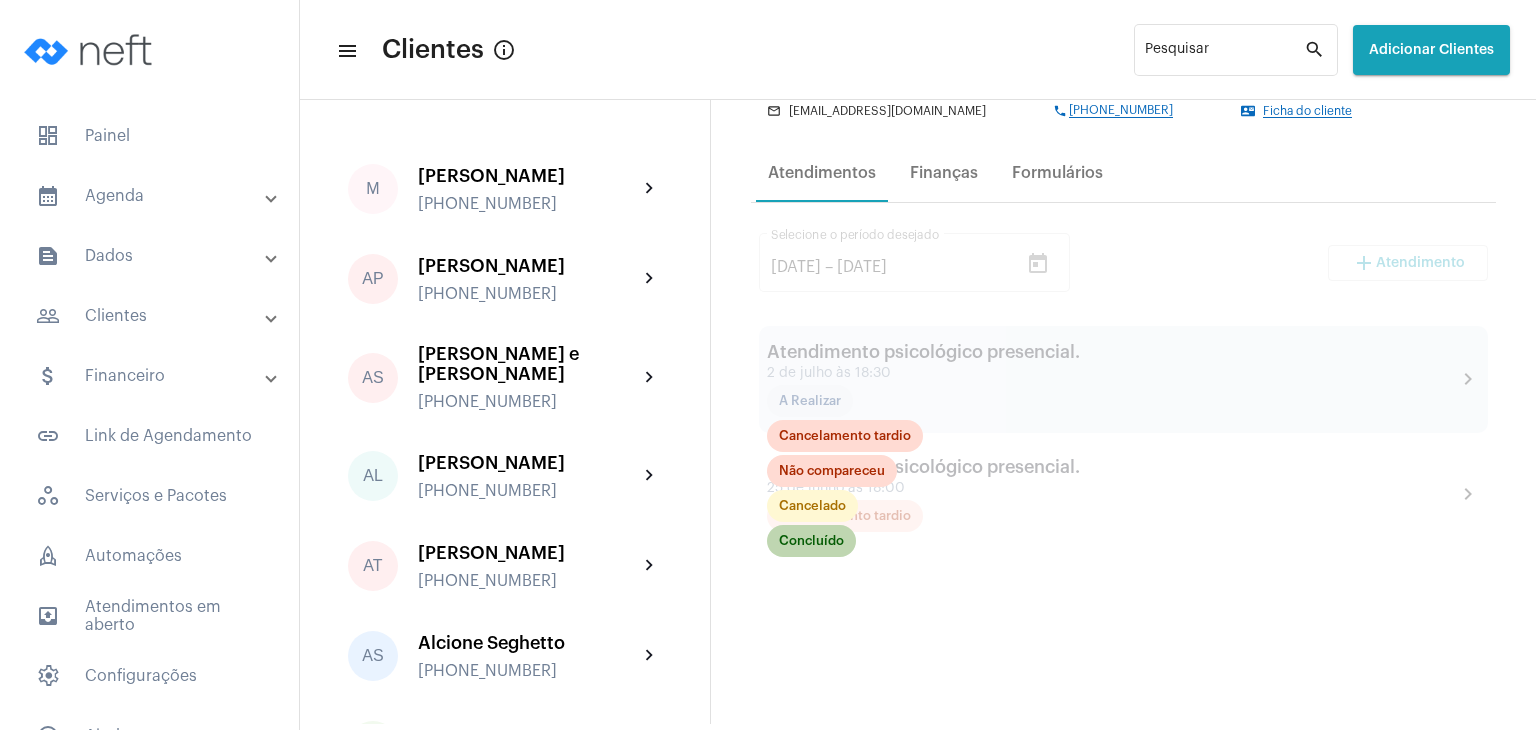 click on "Concluído" 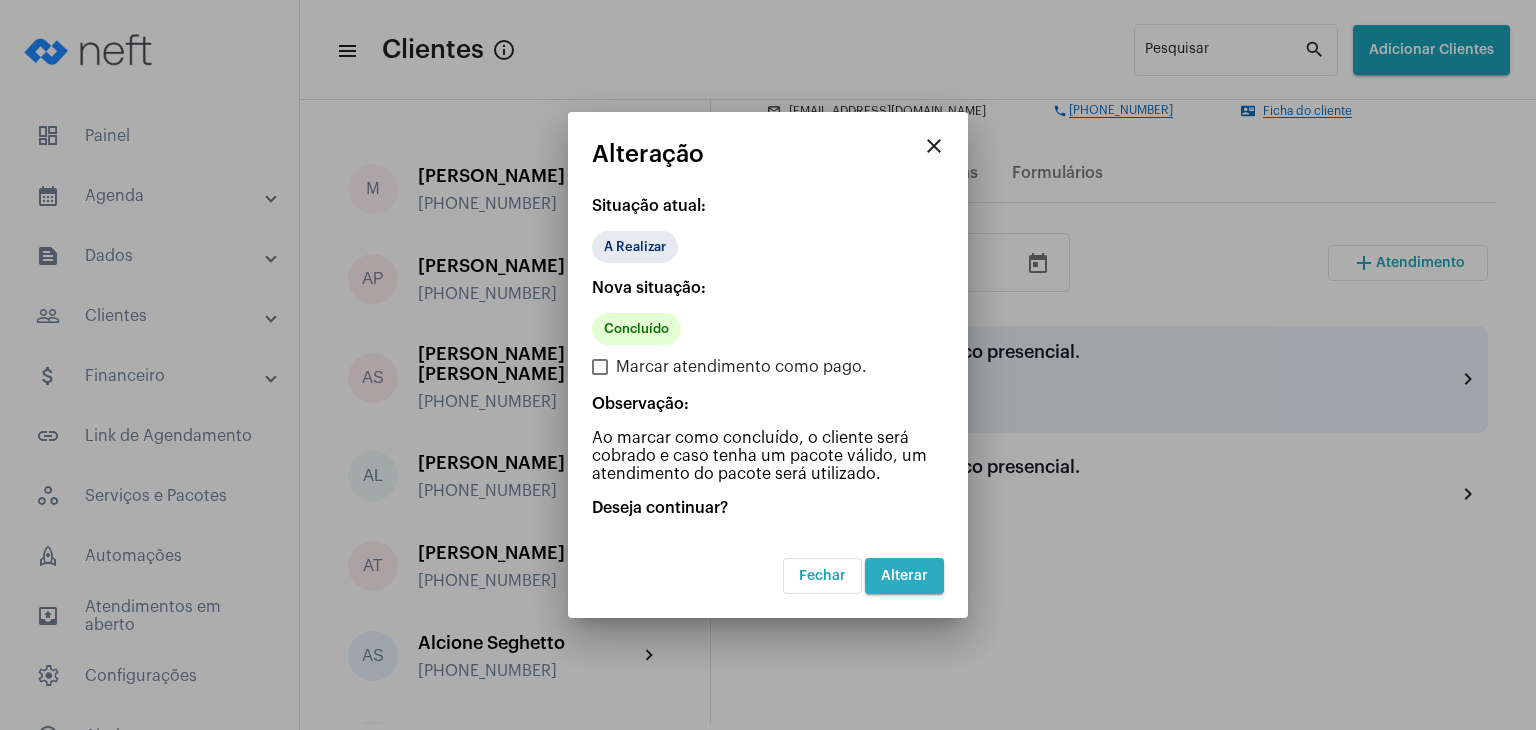 click on "Alterar" at bounding box center (904, 576) 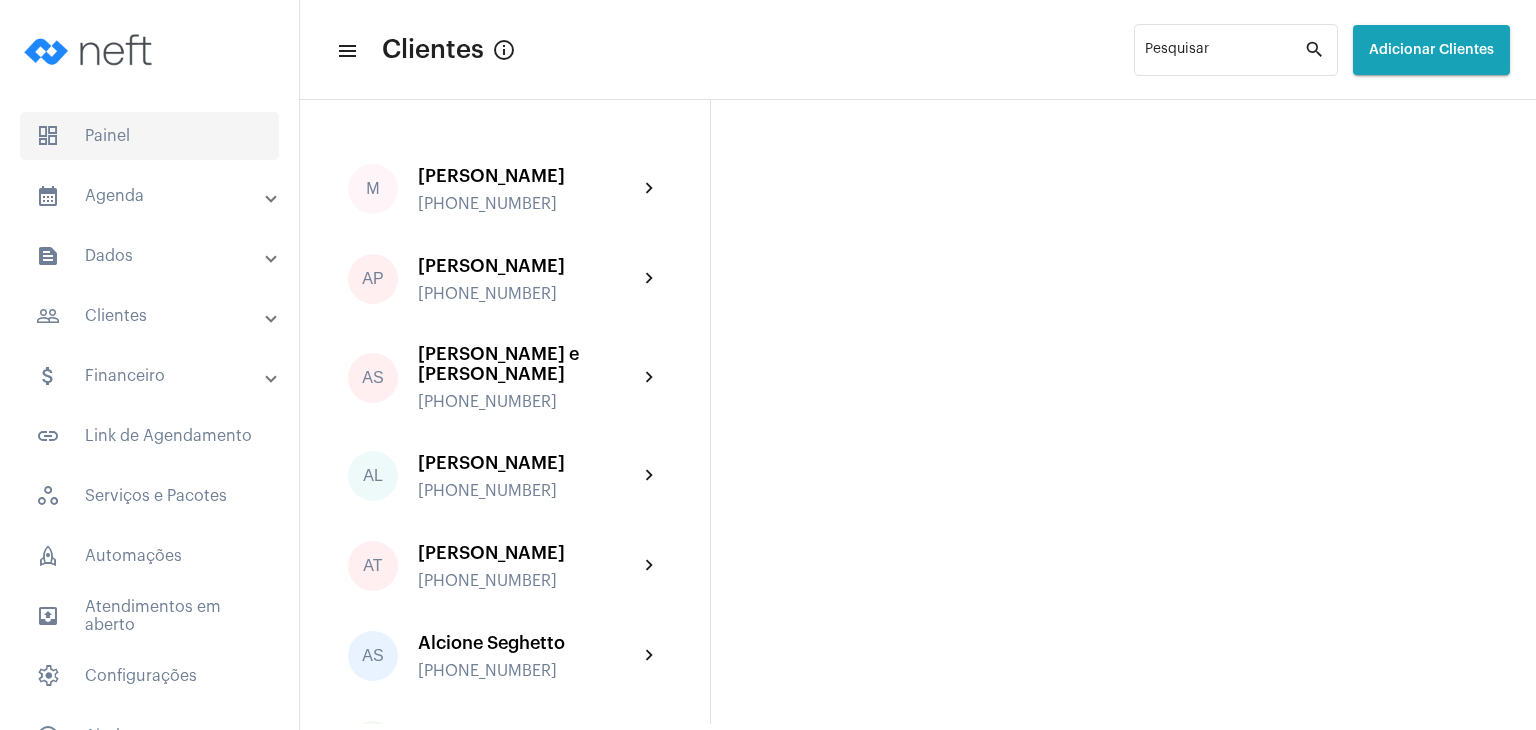click on "dashboard   Painel" 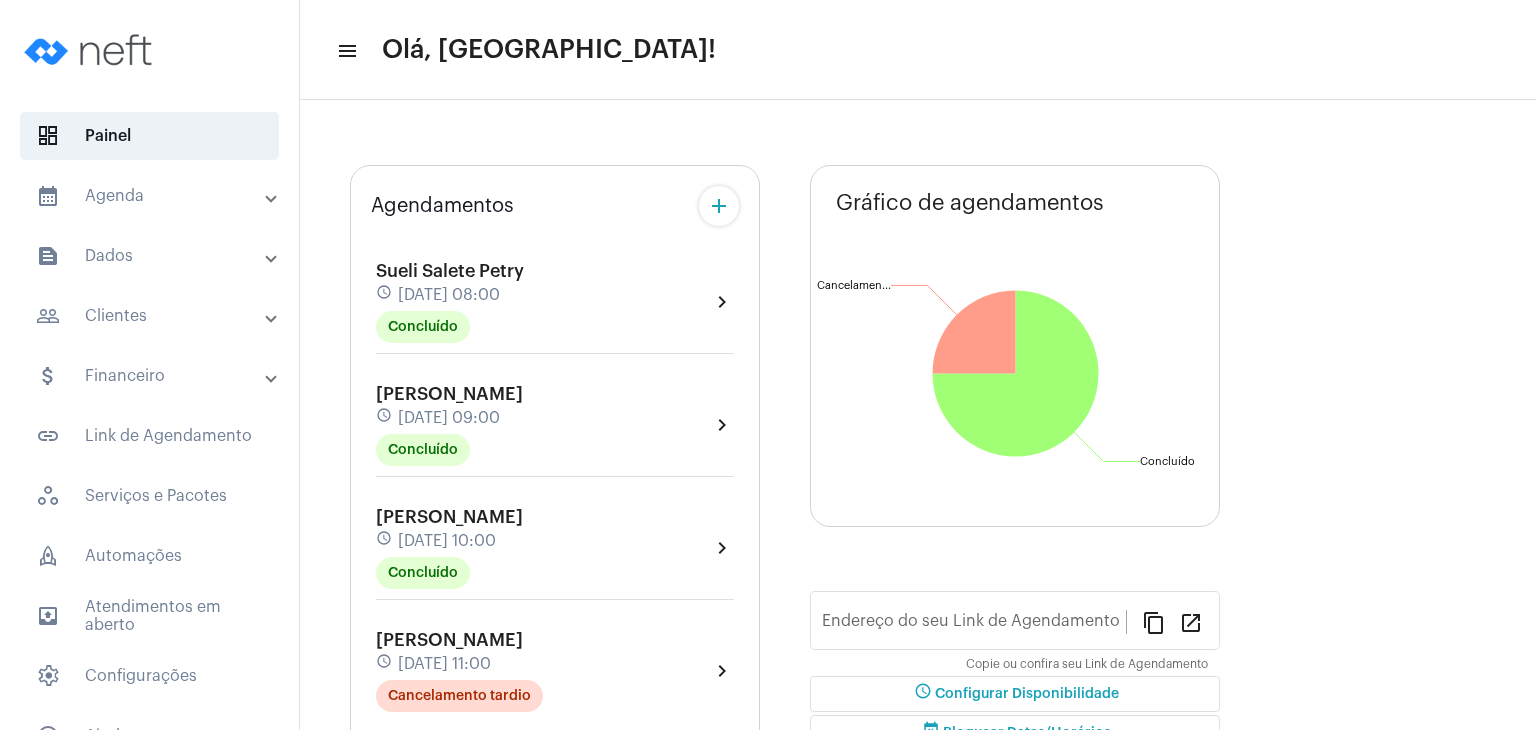 type on "[URL][DOMAIN_NAME]" 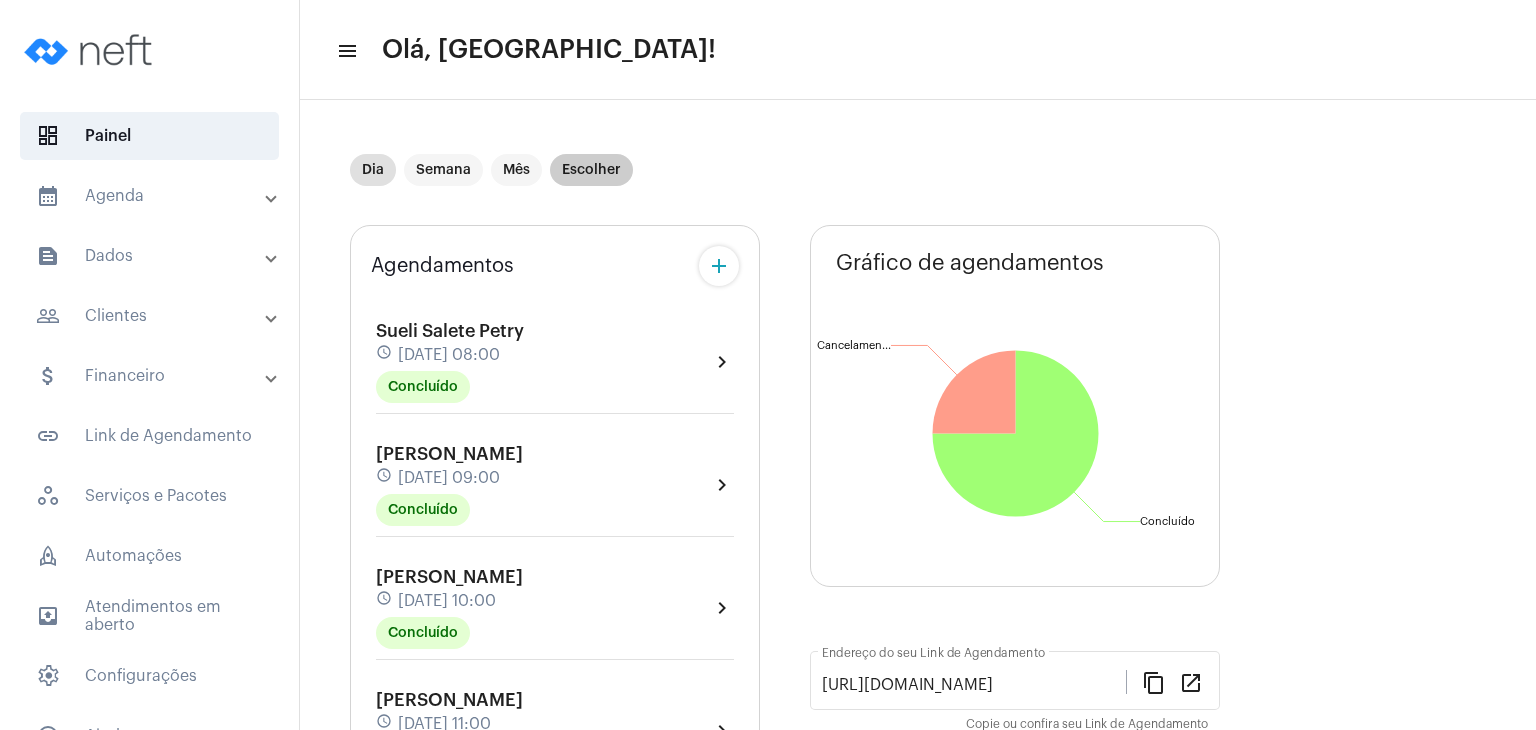click on "Escolher" at bounding box center [591, 170] 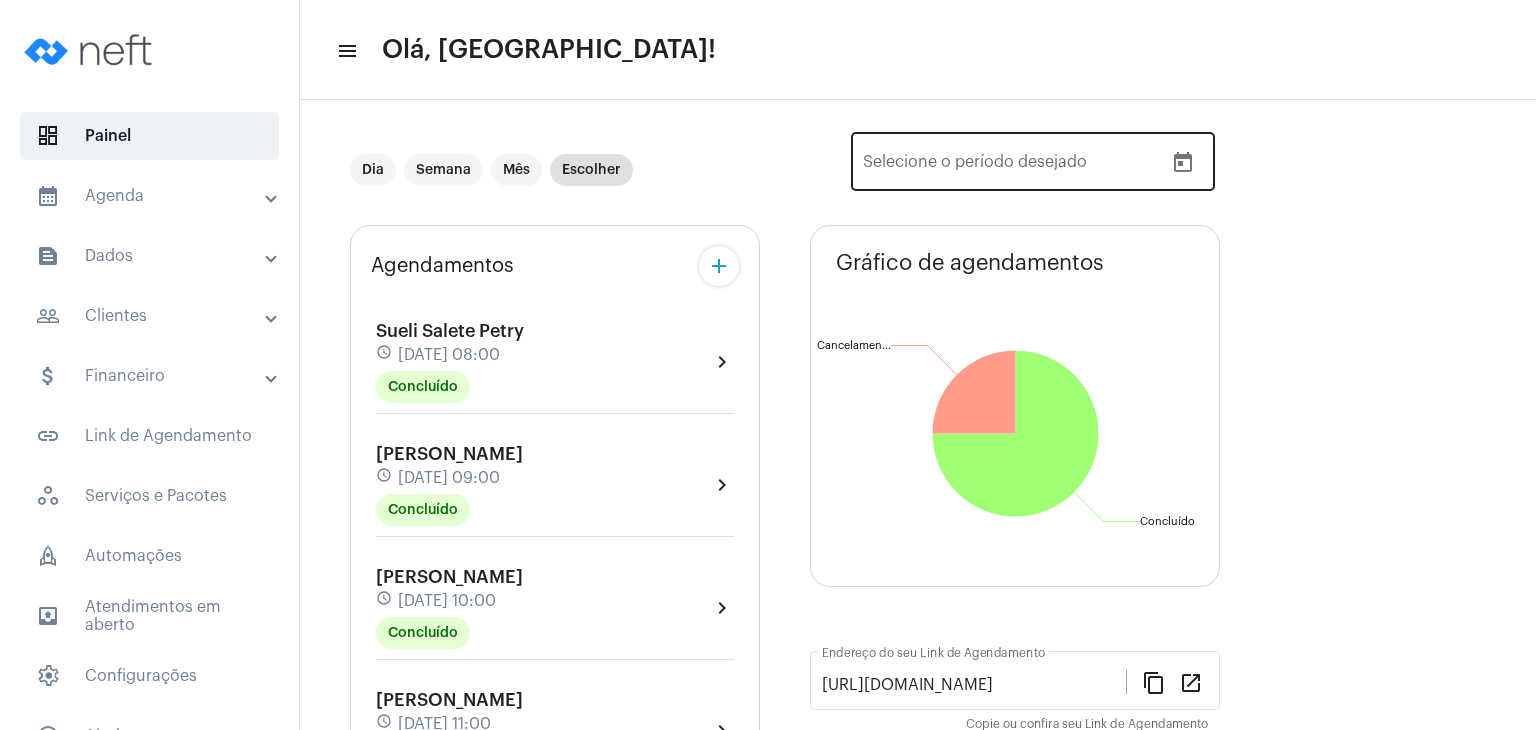 click 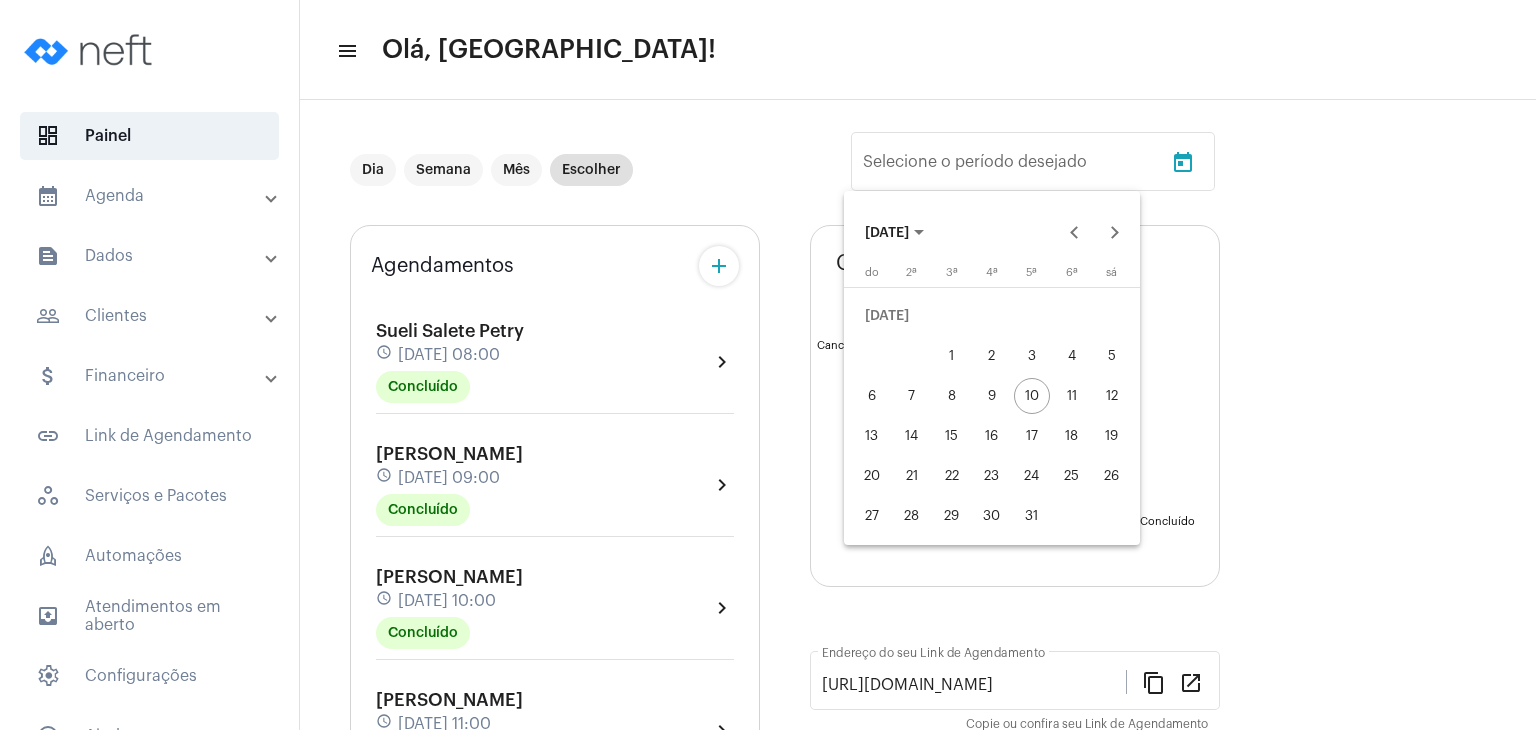 click on "1" at bounding box center (952, 356) 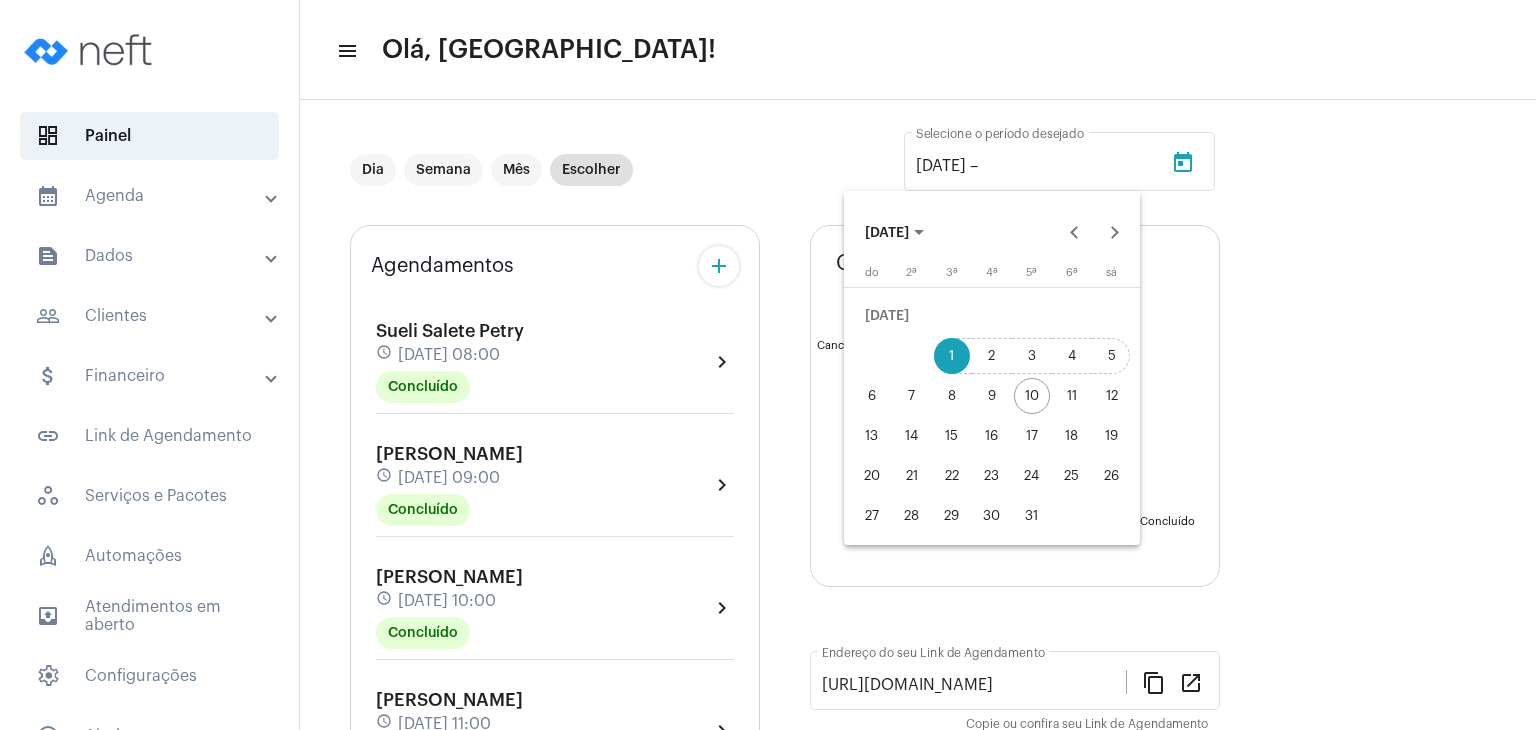 click on "5" at bounding box center (1112, 356) 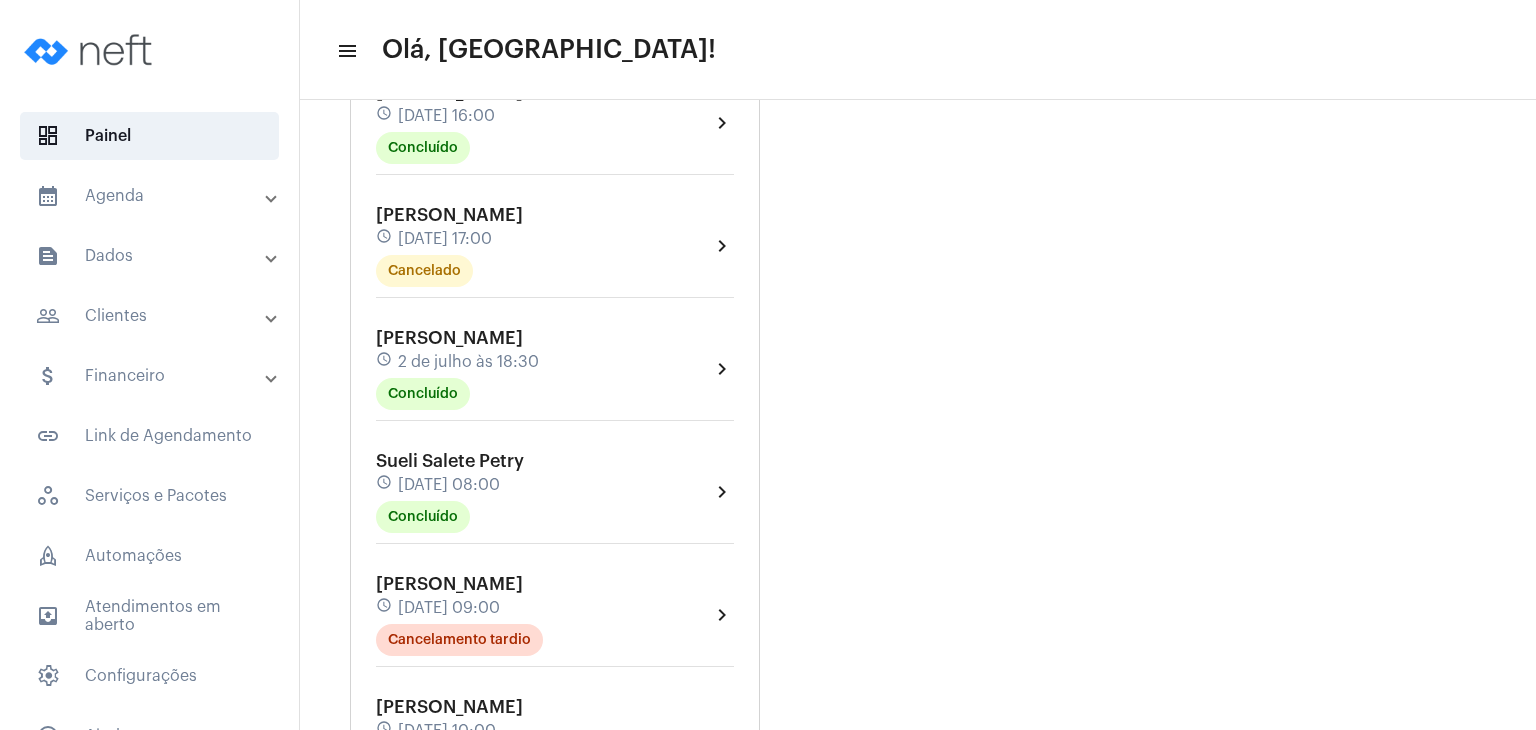 scroll, scrollTop: 1300, scrollLeft: 0, axis: vertical 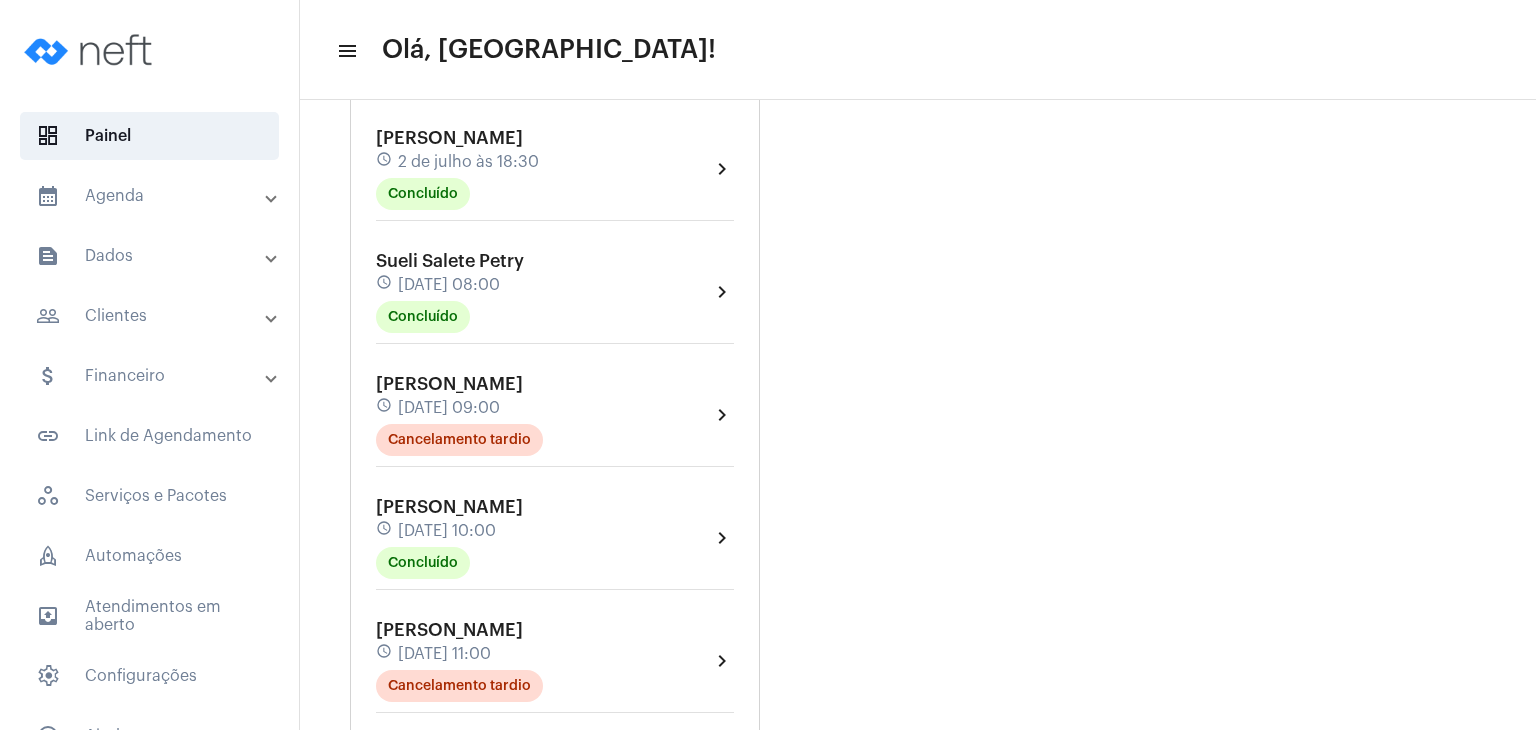 click on "2 de julho às 18:30" 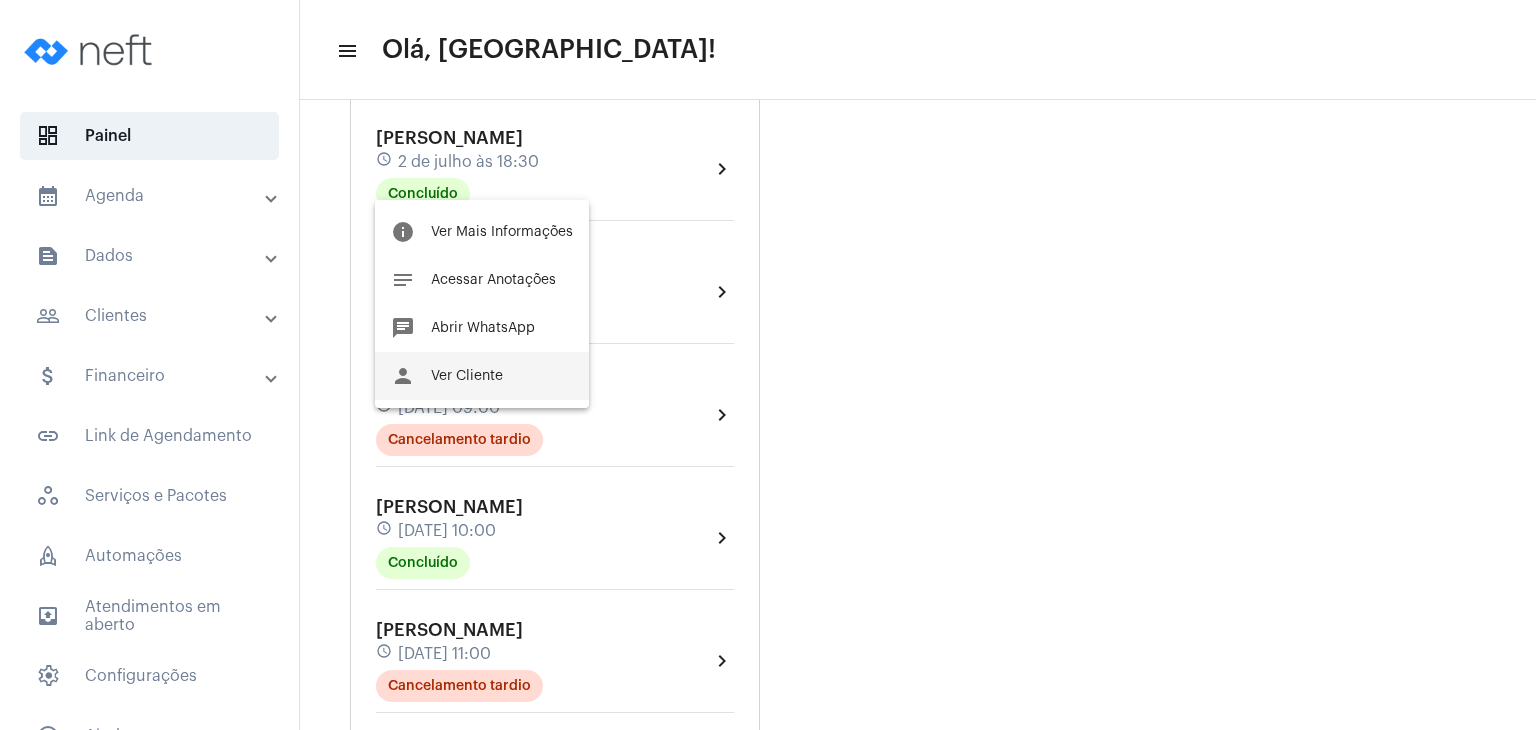 click on "Ver Cliente" at bounding box center (467, 376) 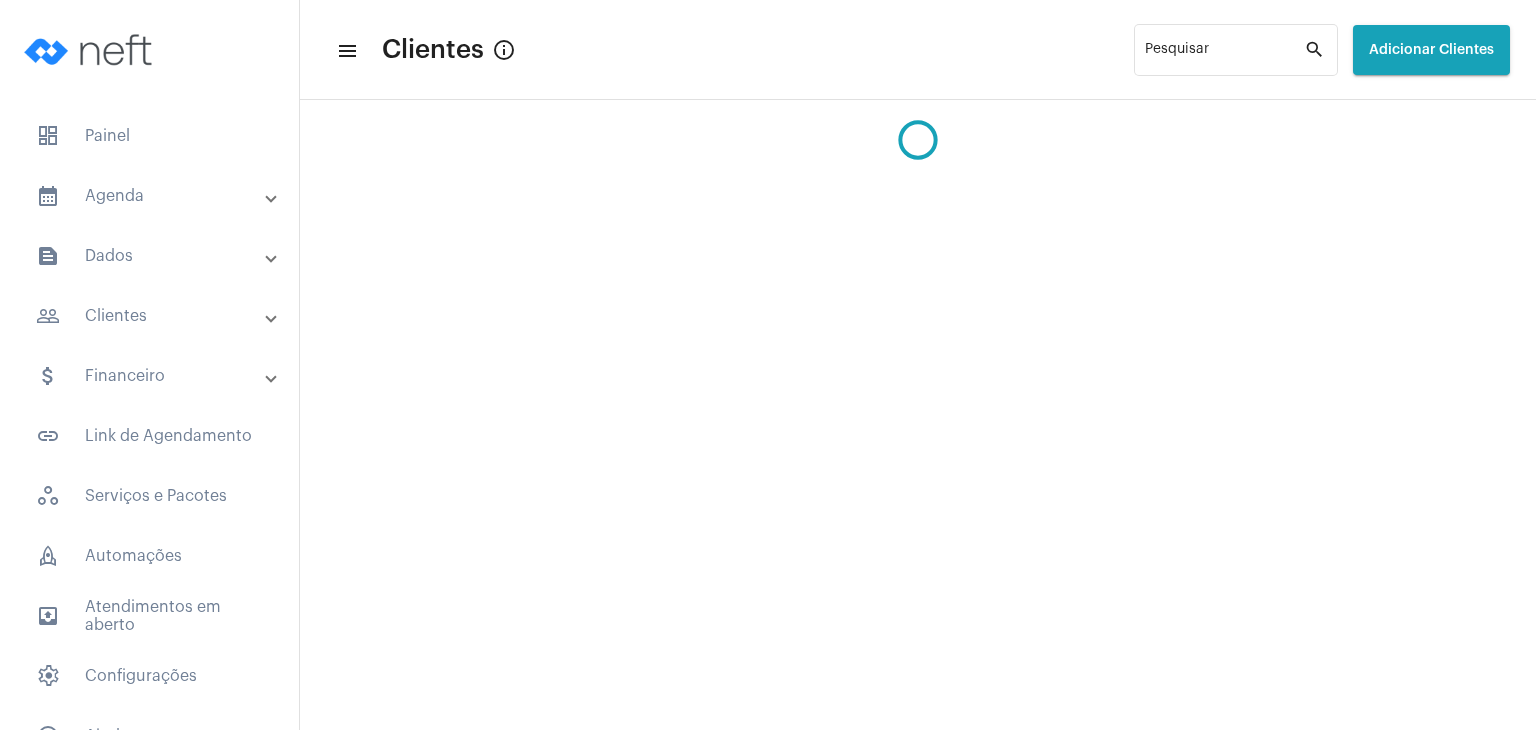 scroll, scrollTop: 0, scrollLeft: 0, axis: both 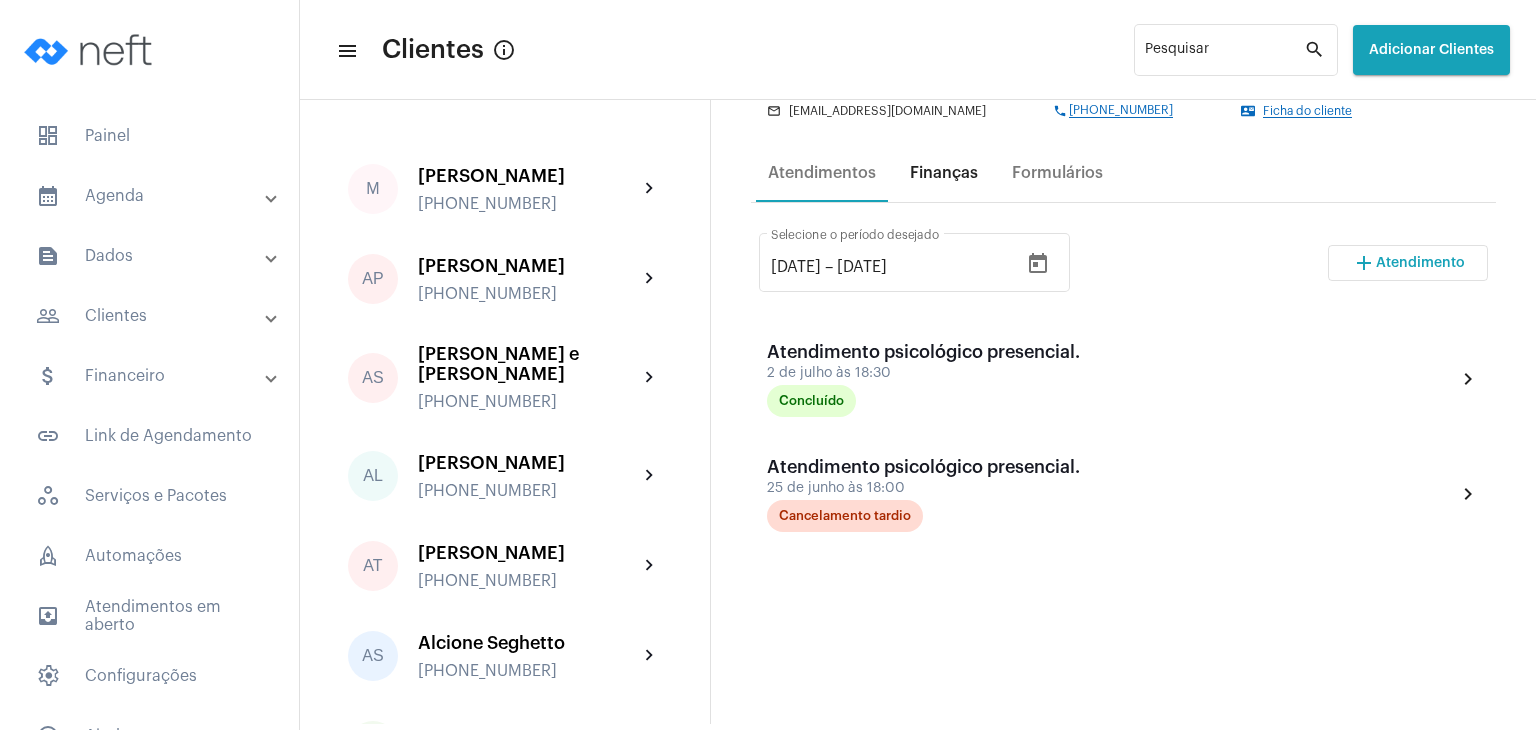 click on "Finanças" at bounding box center [944, 173] 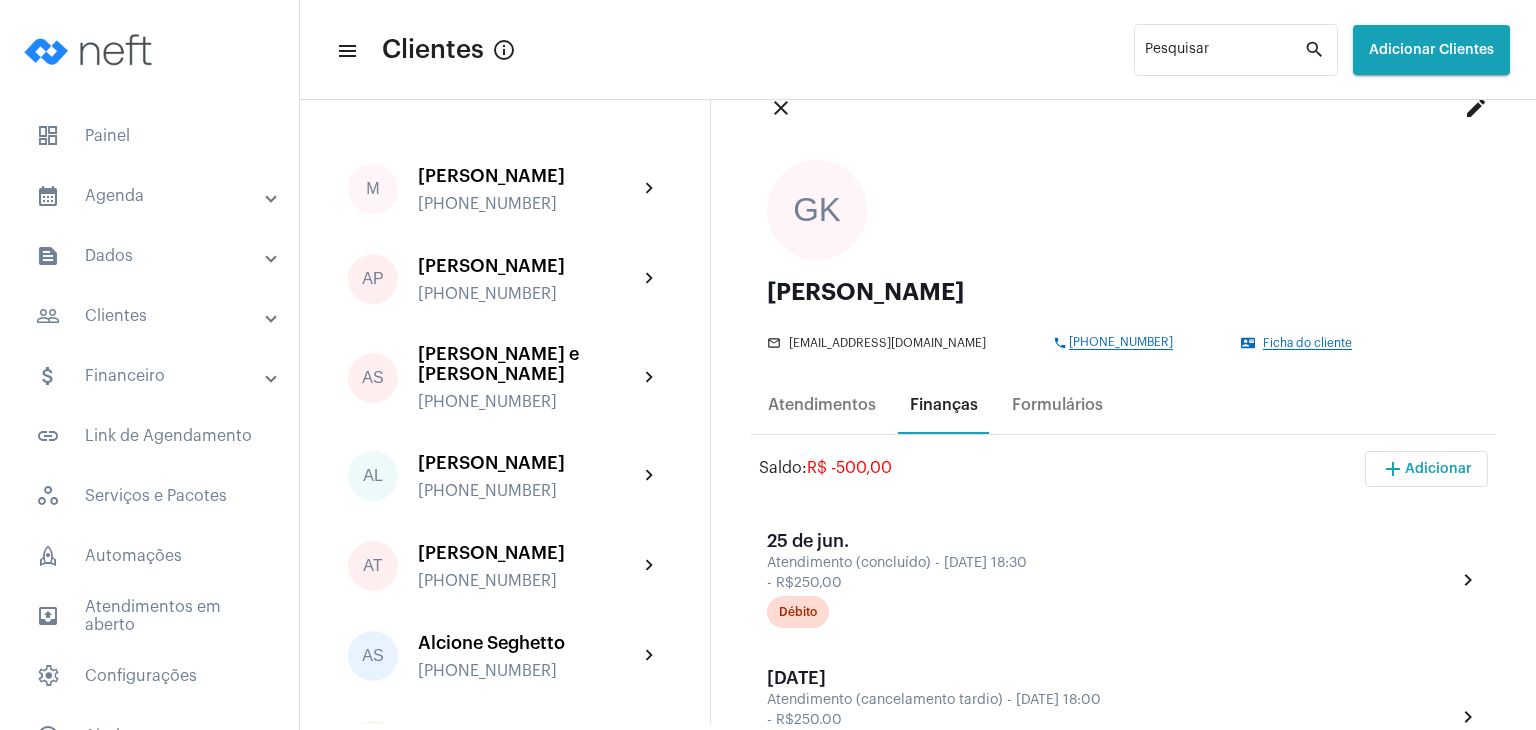 scroll, scrollTop: 300, scrollLeft: 0, axis: vertical 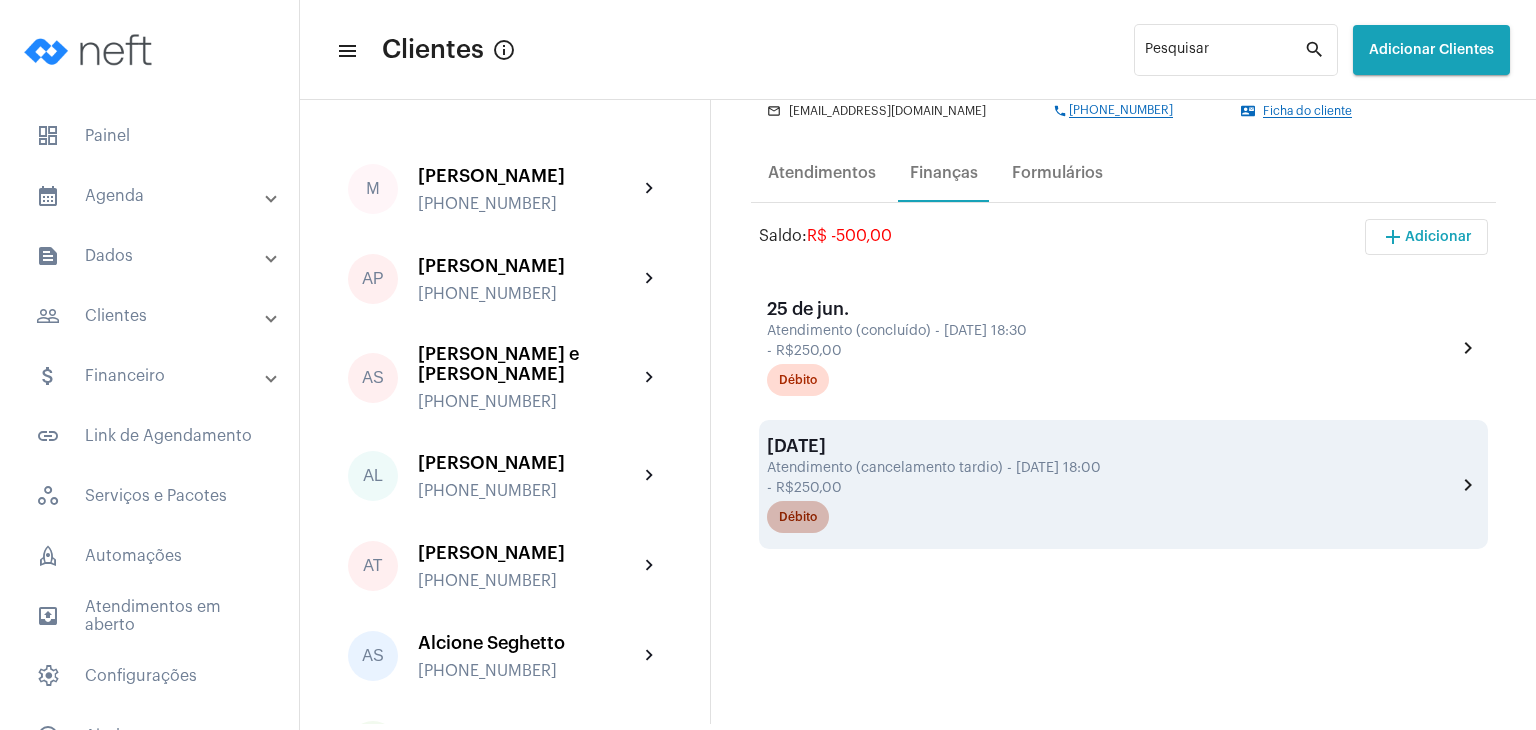 click on "Débito" at bounding box center (798, 517) 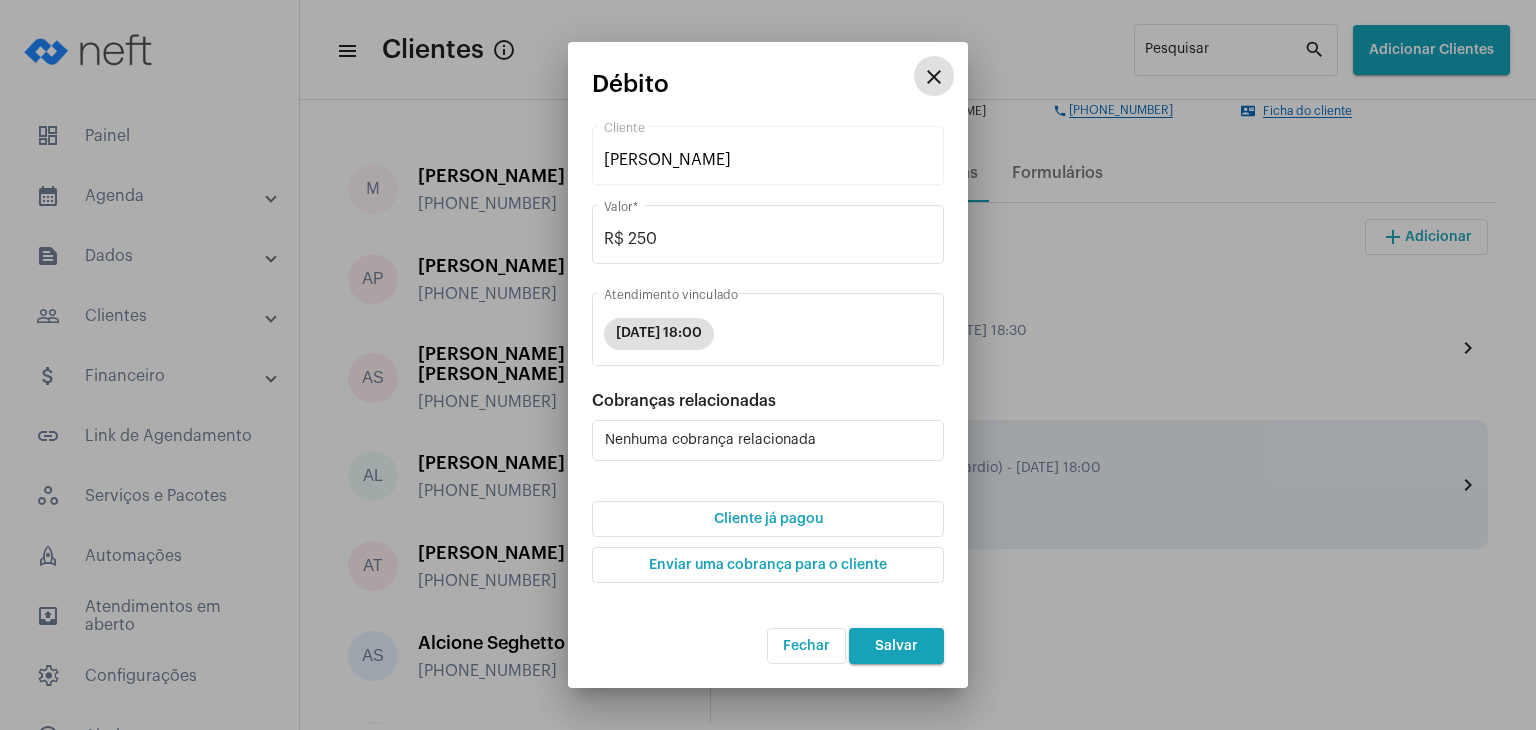 click on "Cliente já pagou" at bounding box center [768, 519] 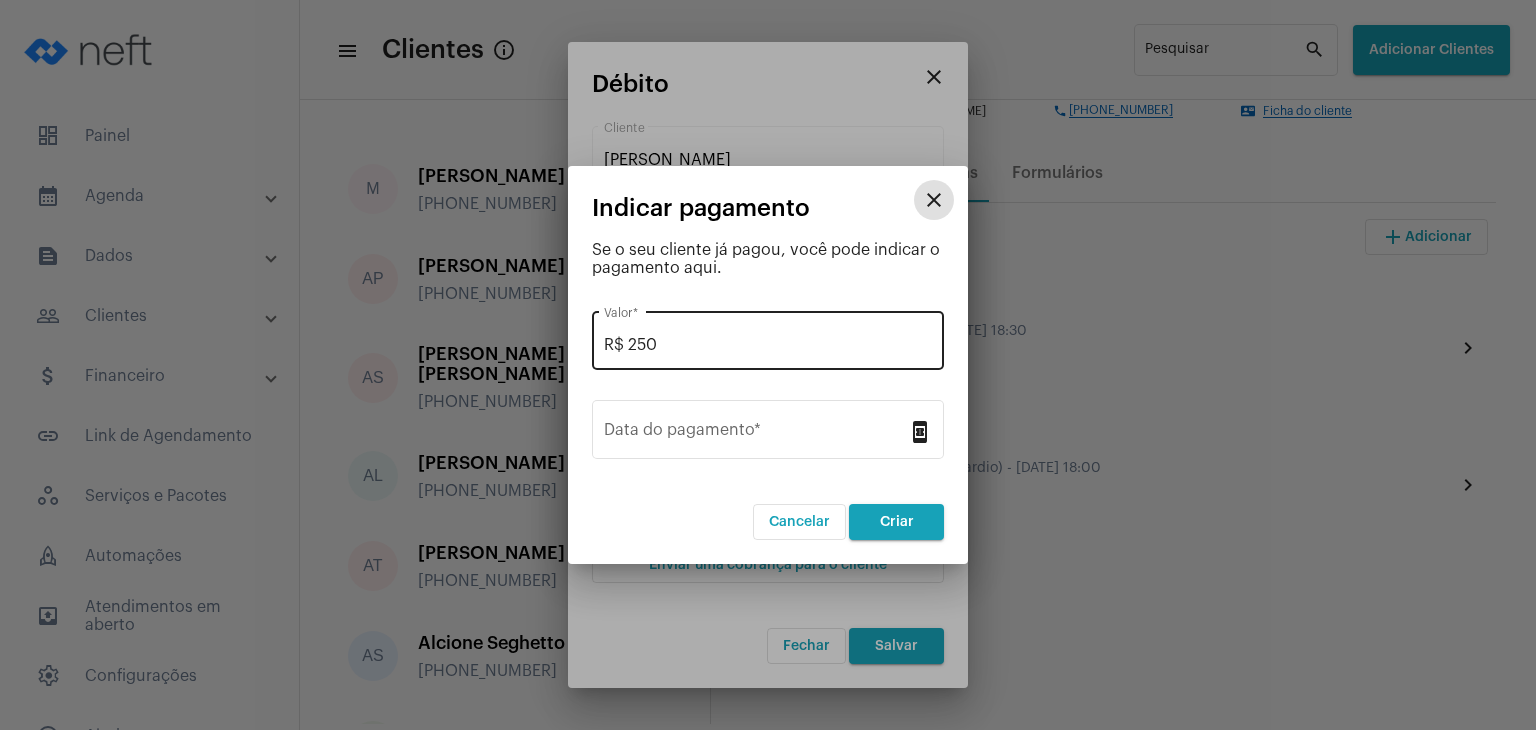click on "R$ 250" at bounding box center (768, 345) 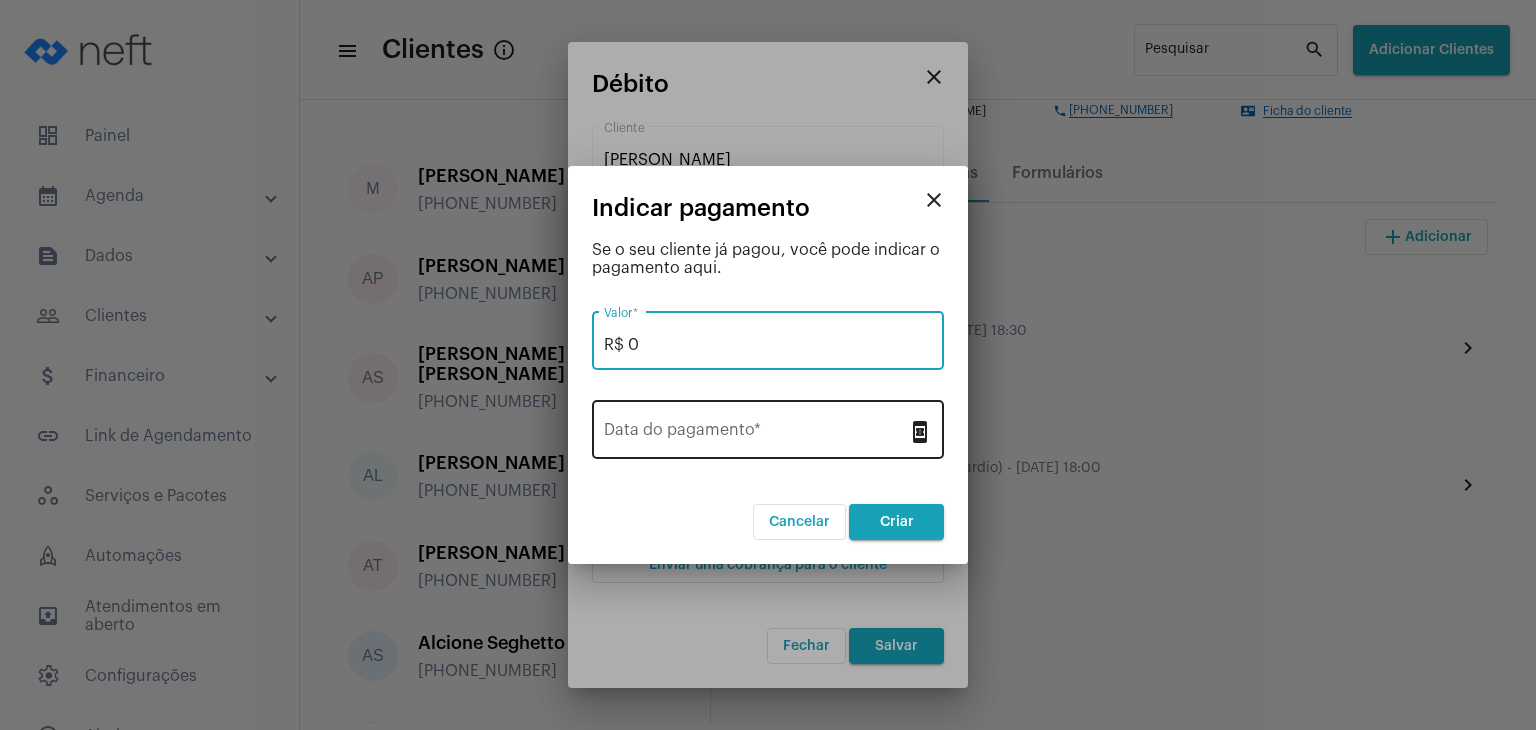 type on "R$ 0" 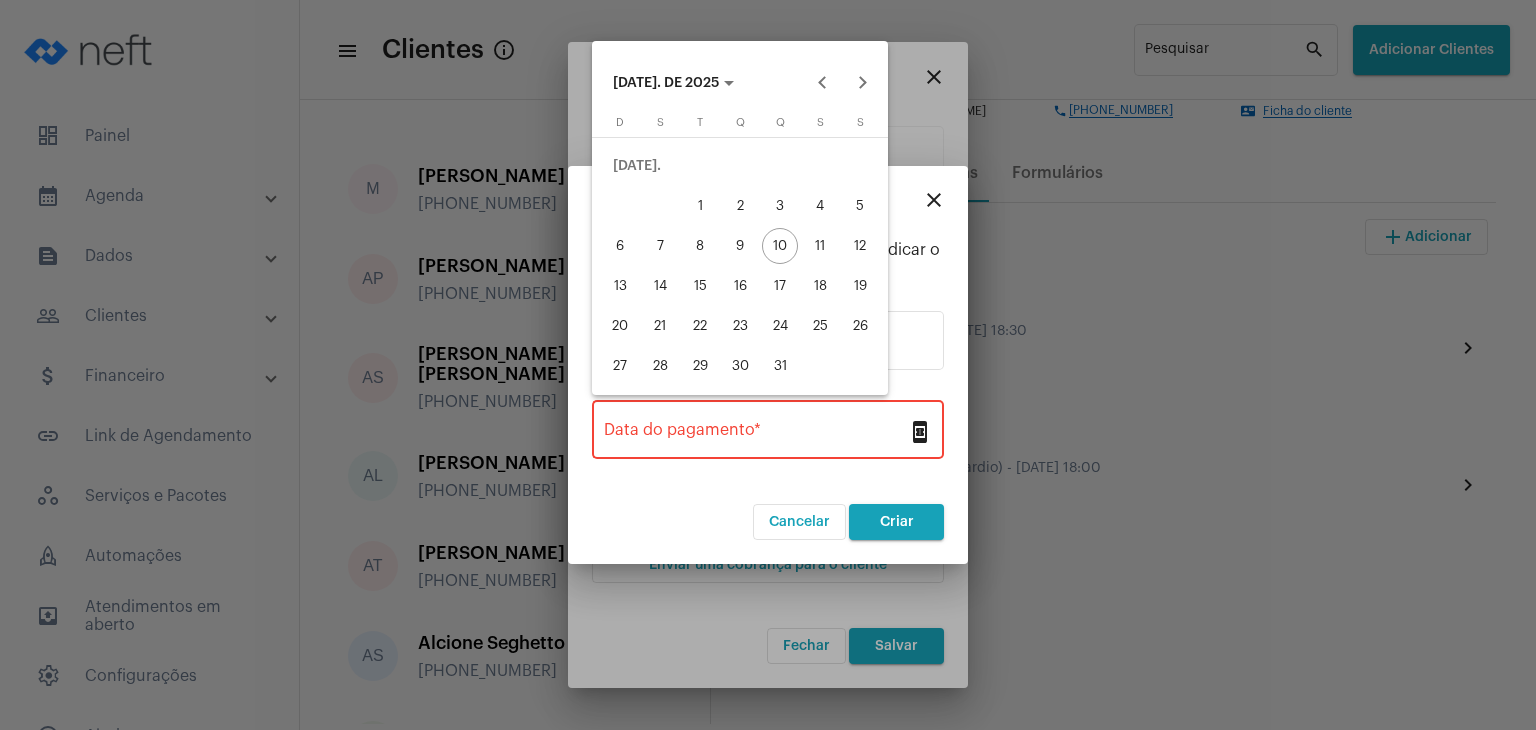 click on "1" at bounding box center (700, 206) 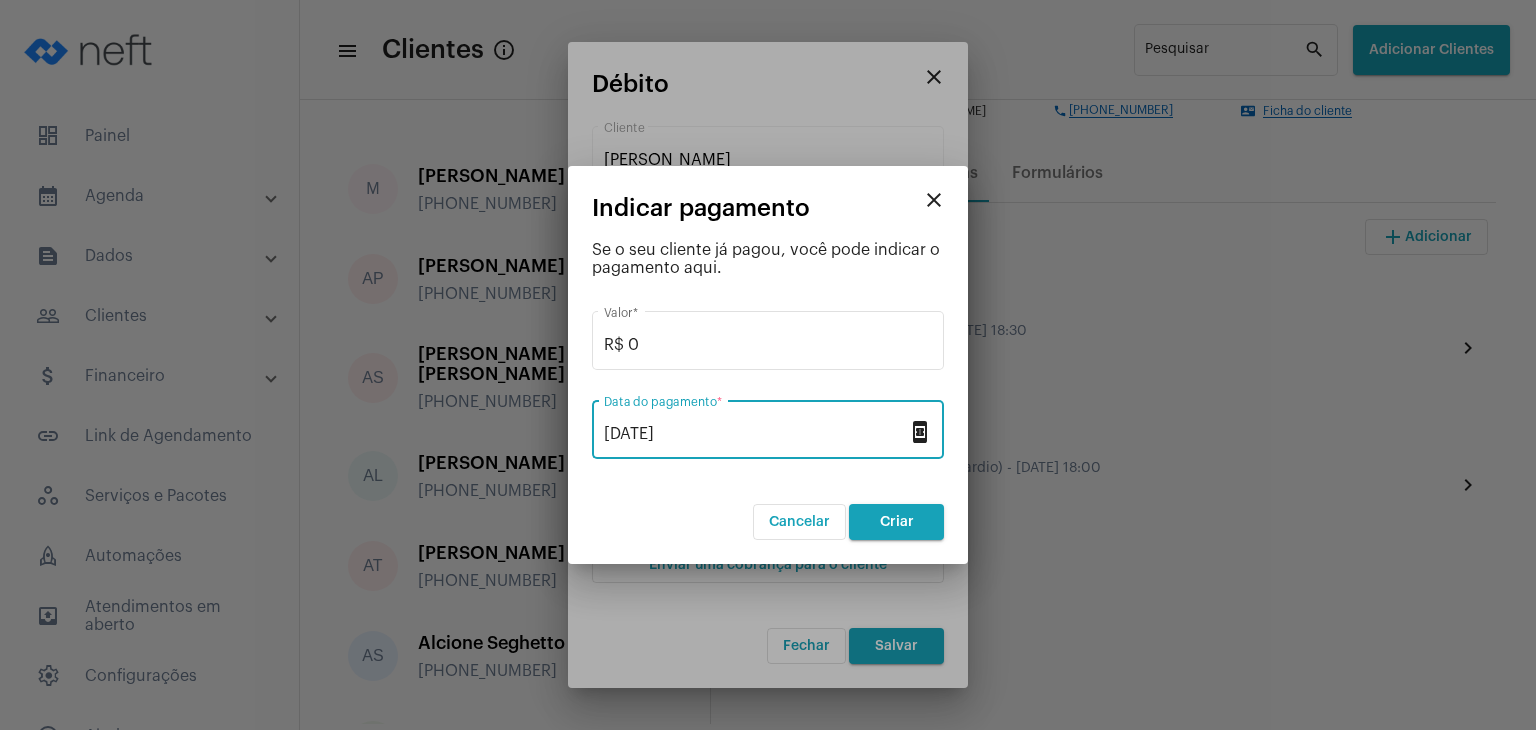 click on "Criar" at bounding box center (897, 522) 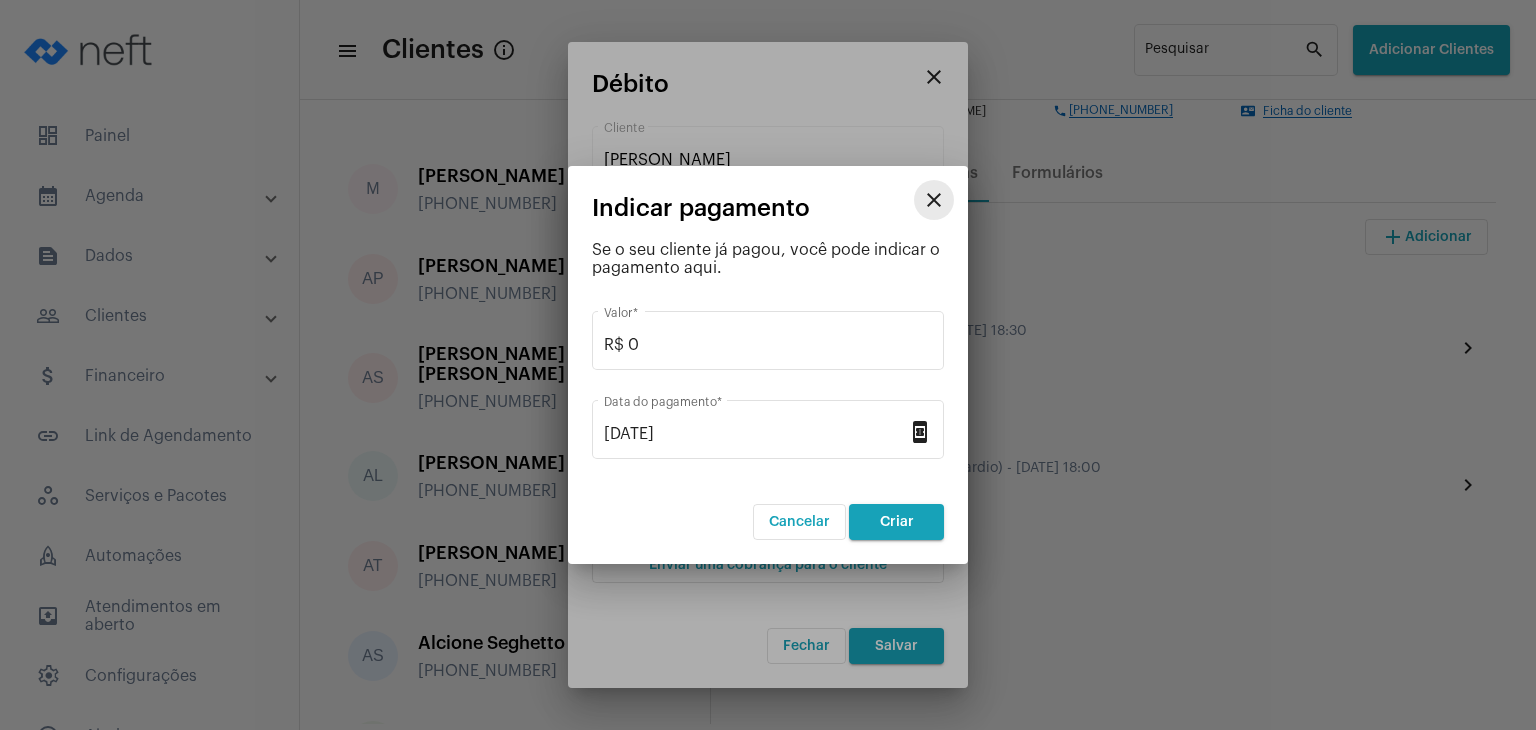 click on "close" at bounding box center [934, 200] 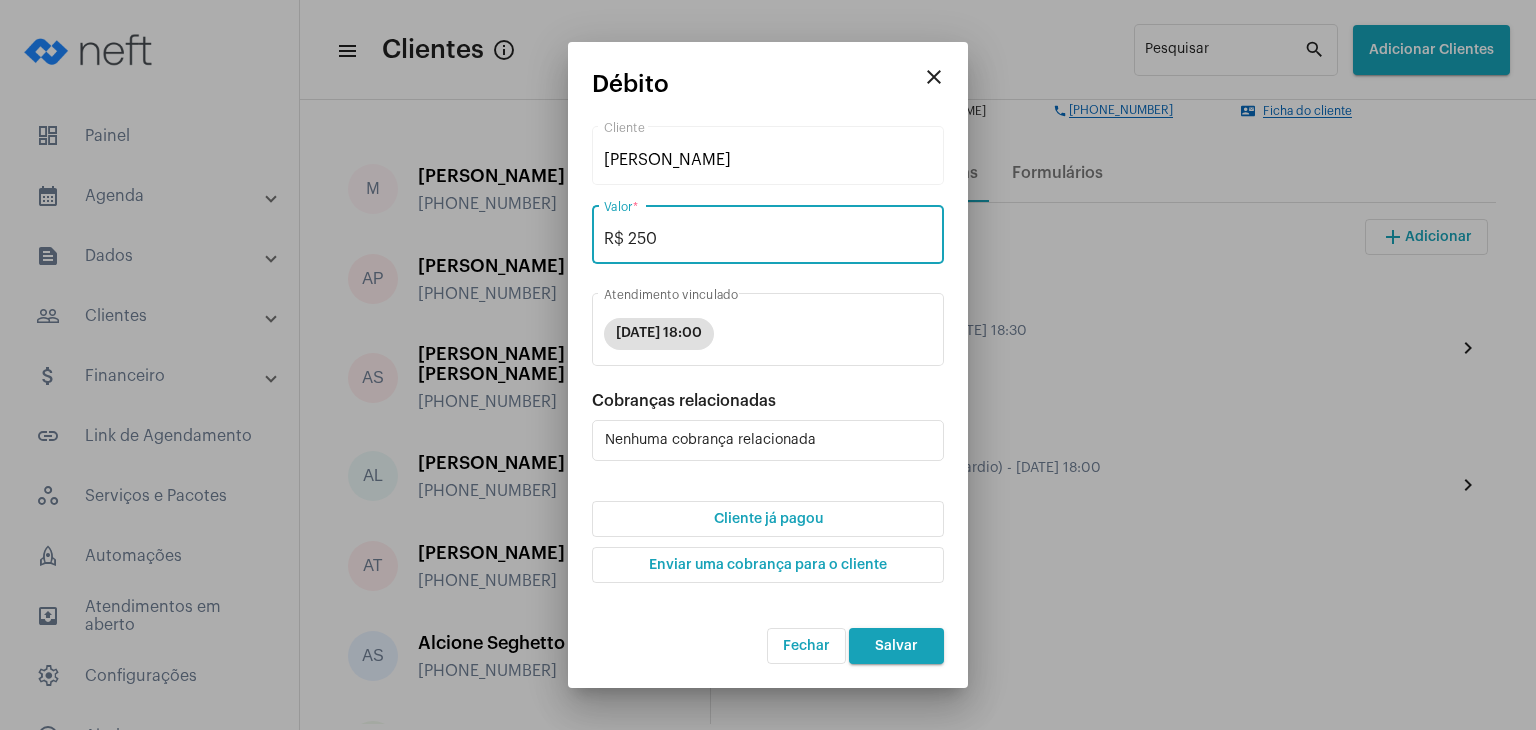 click on "R$ 250" at bounding box center [768, 239] 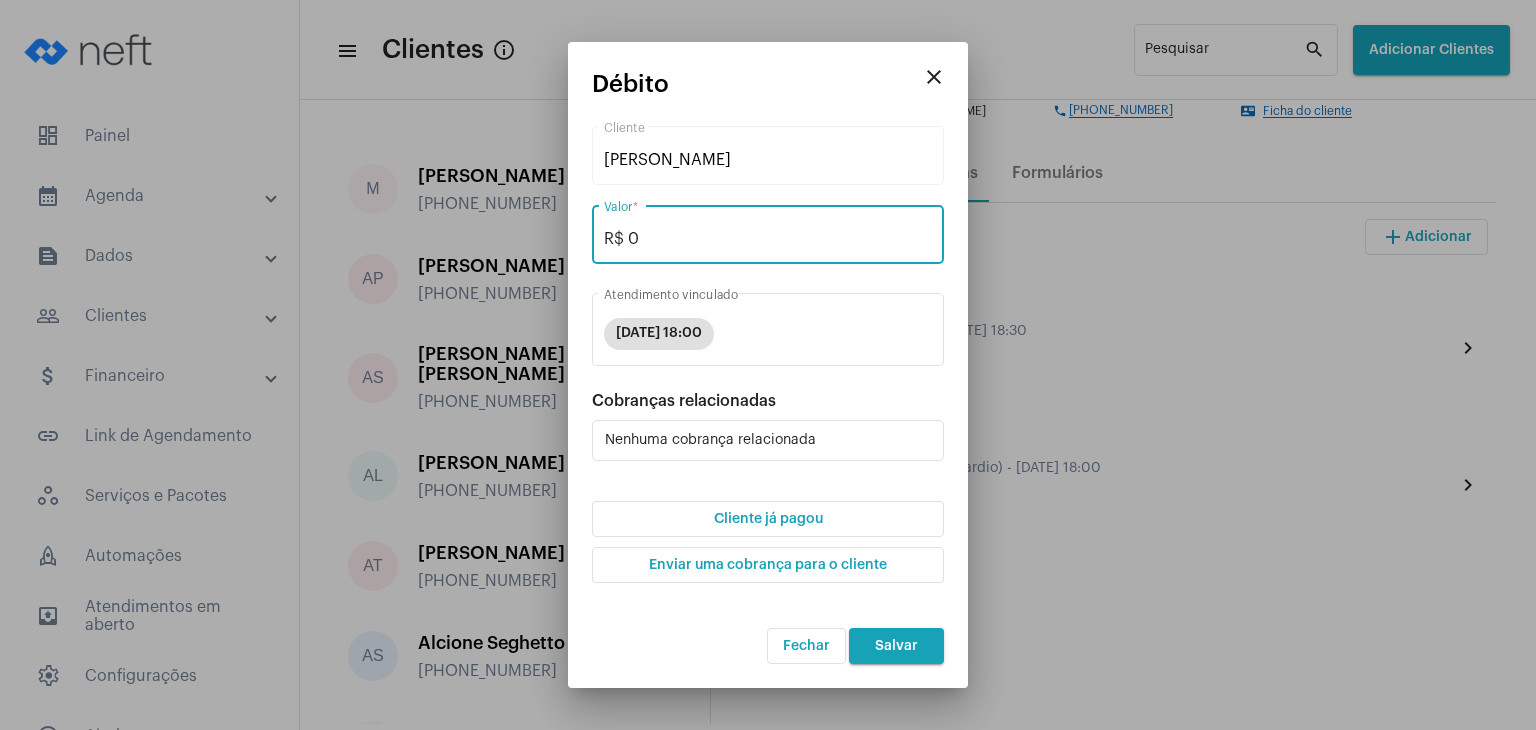 type on "R$ 0" 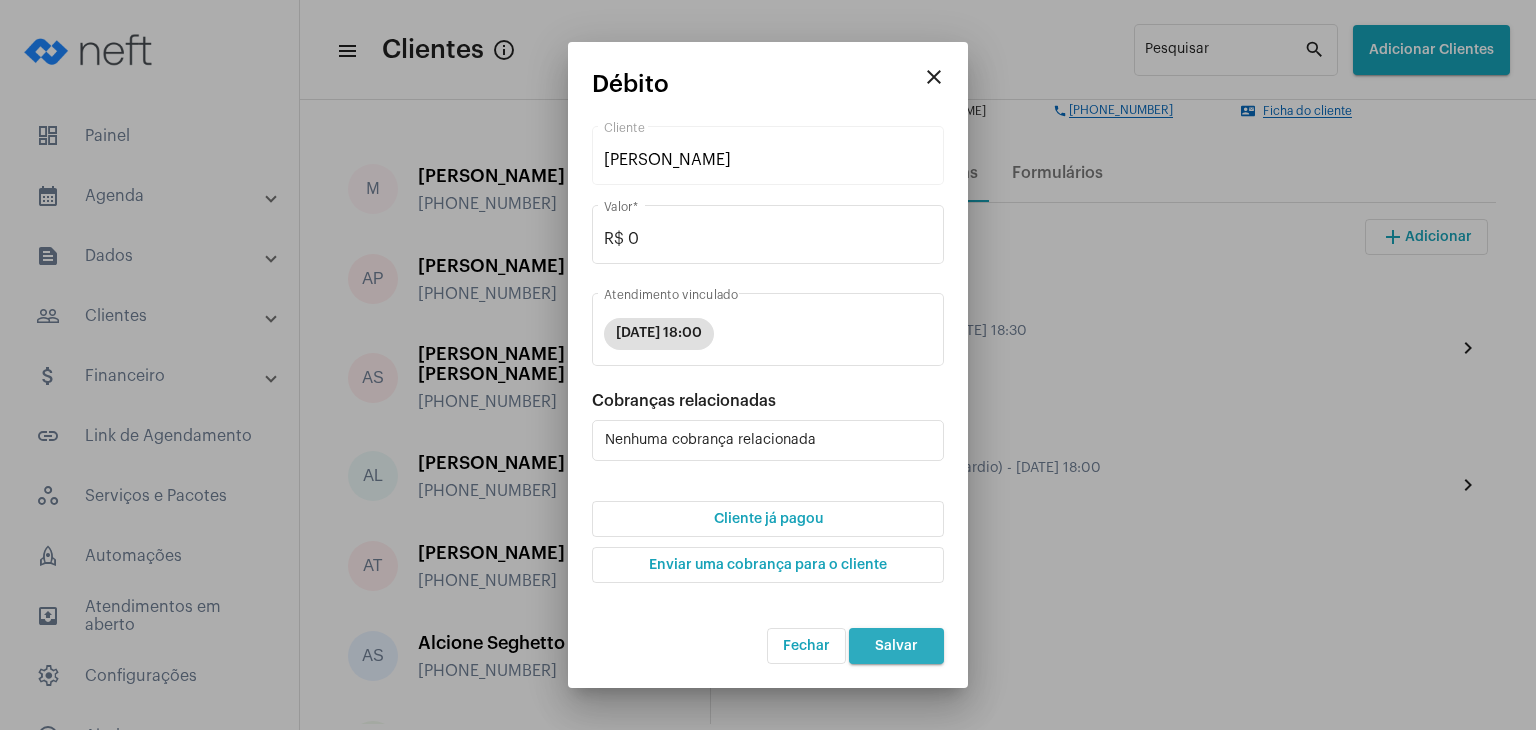 click on "Salvar" at bounding box center [896, 646] 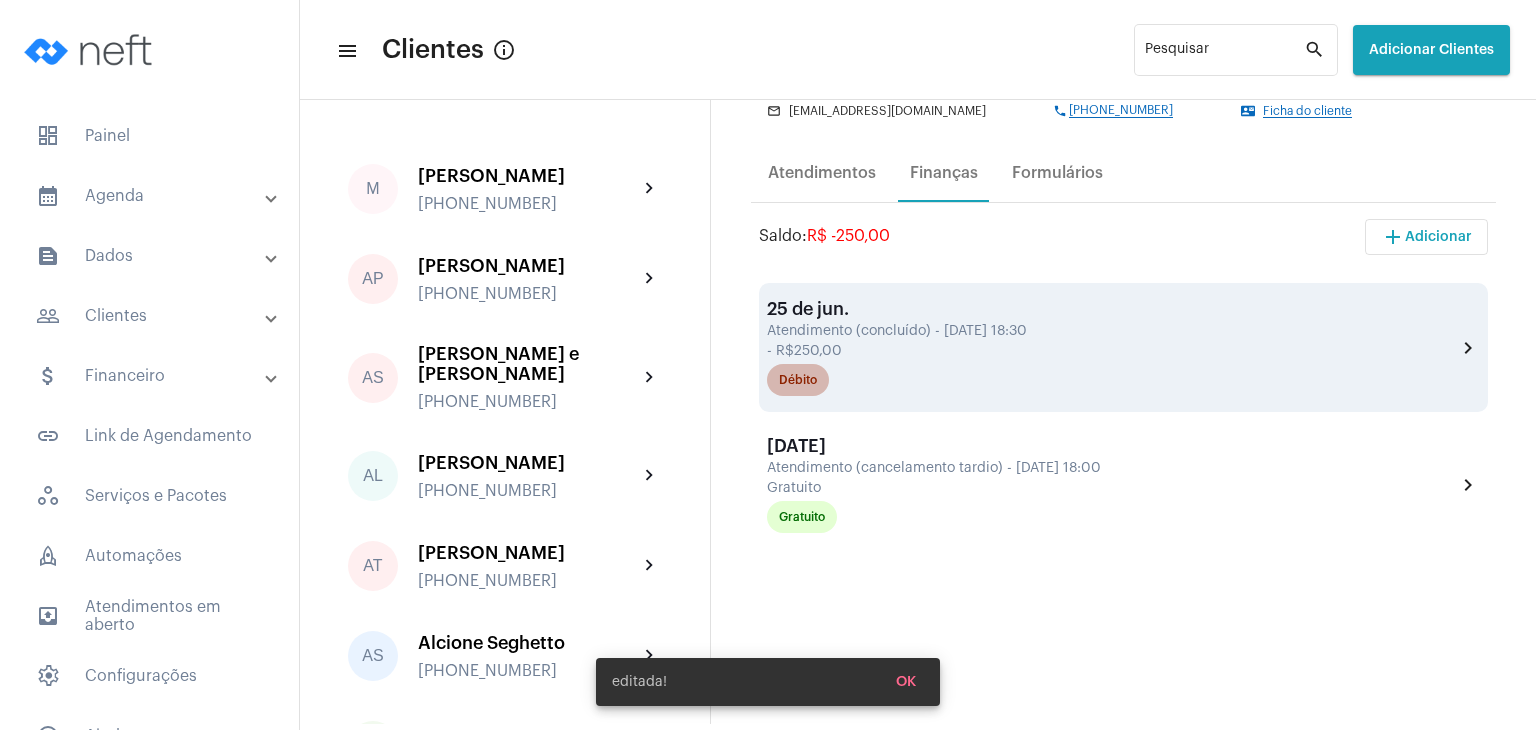 click on "Débito" at bounding box center [798, 380] 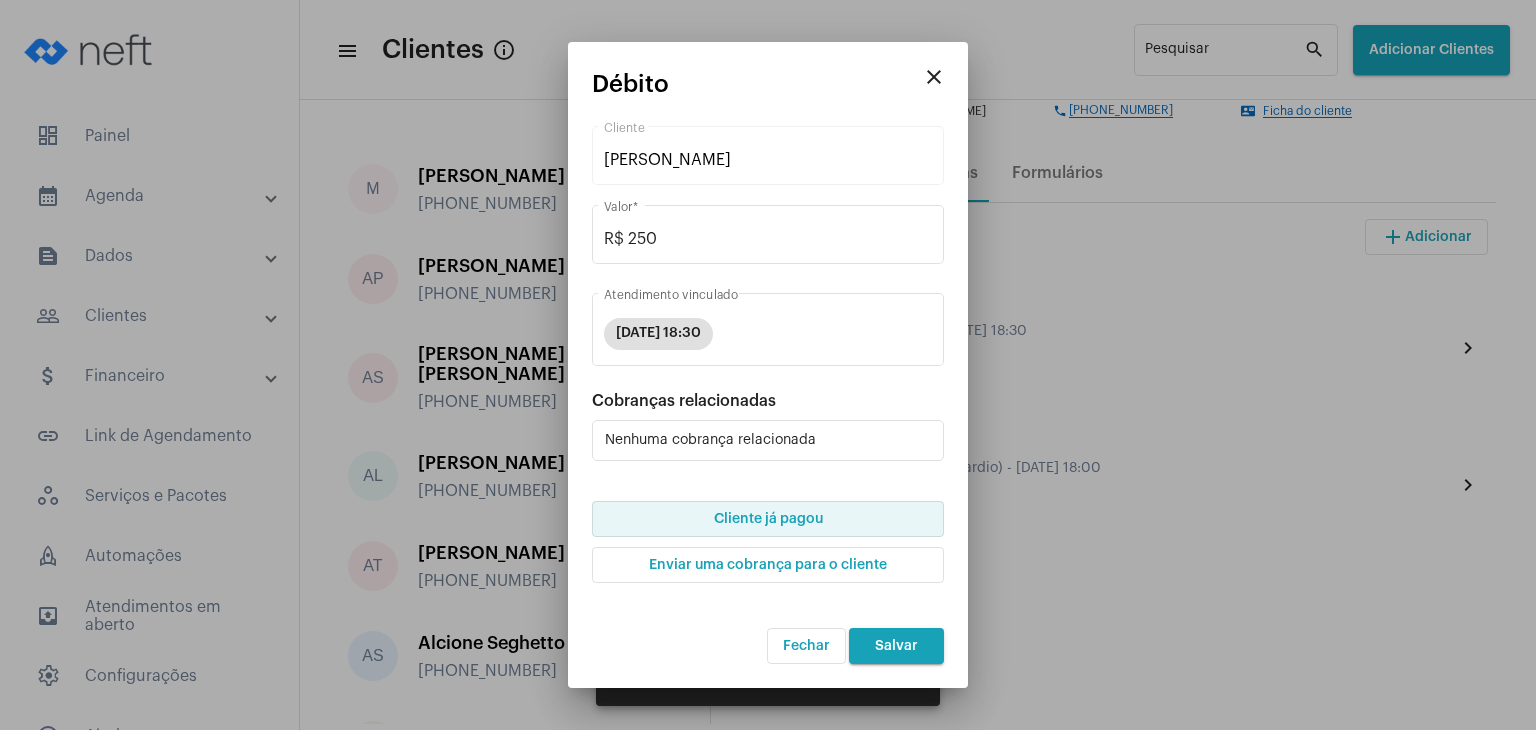 click on "Cliente já pagou" at bounding box center (768, 519) 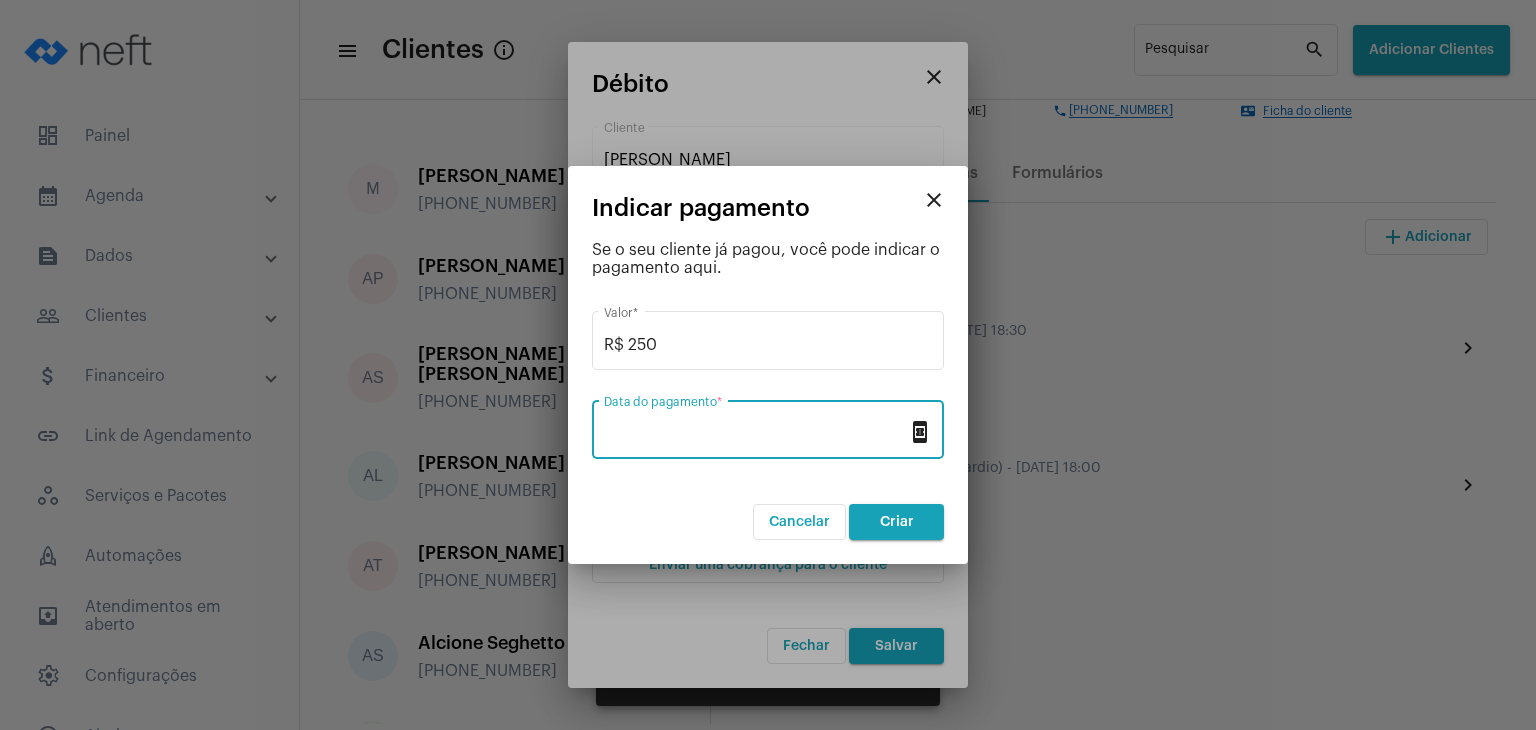 click on "Data do pagamento  *" at bounding box center (756, 434) 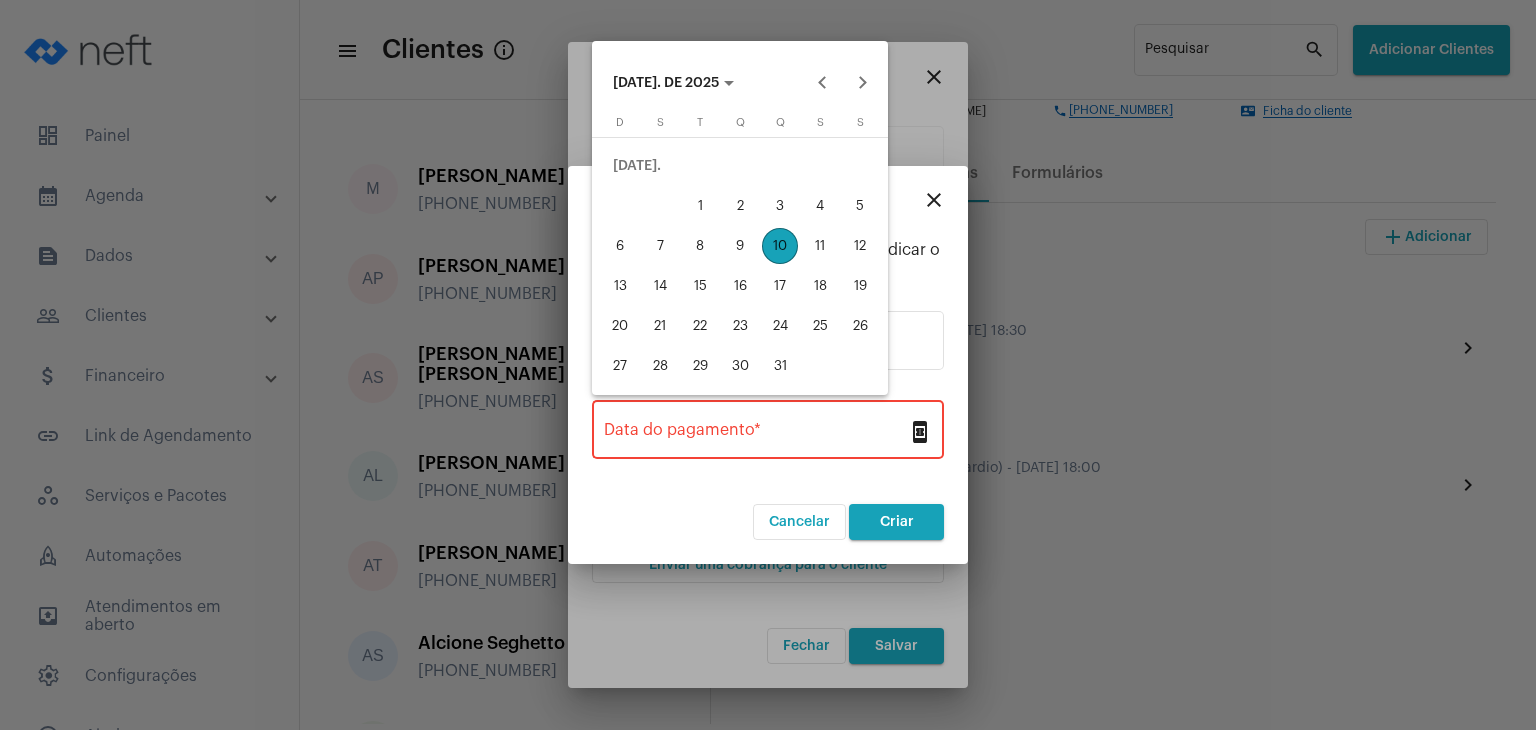 click on "2" at bounding box center [740, 206] 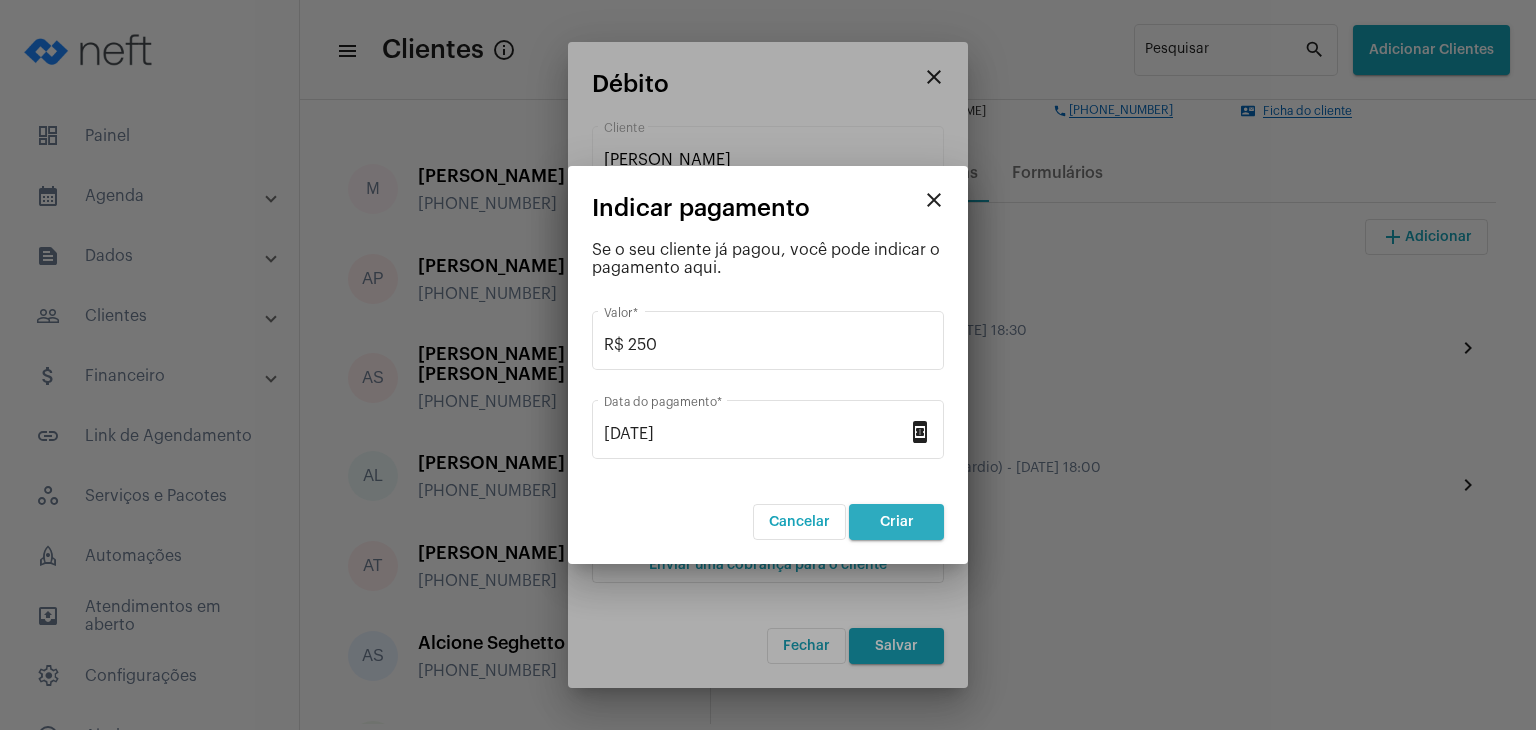 click on "Criar" at bounding box center [897, 522] 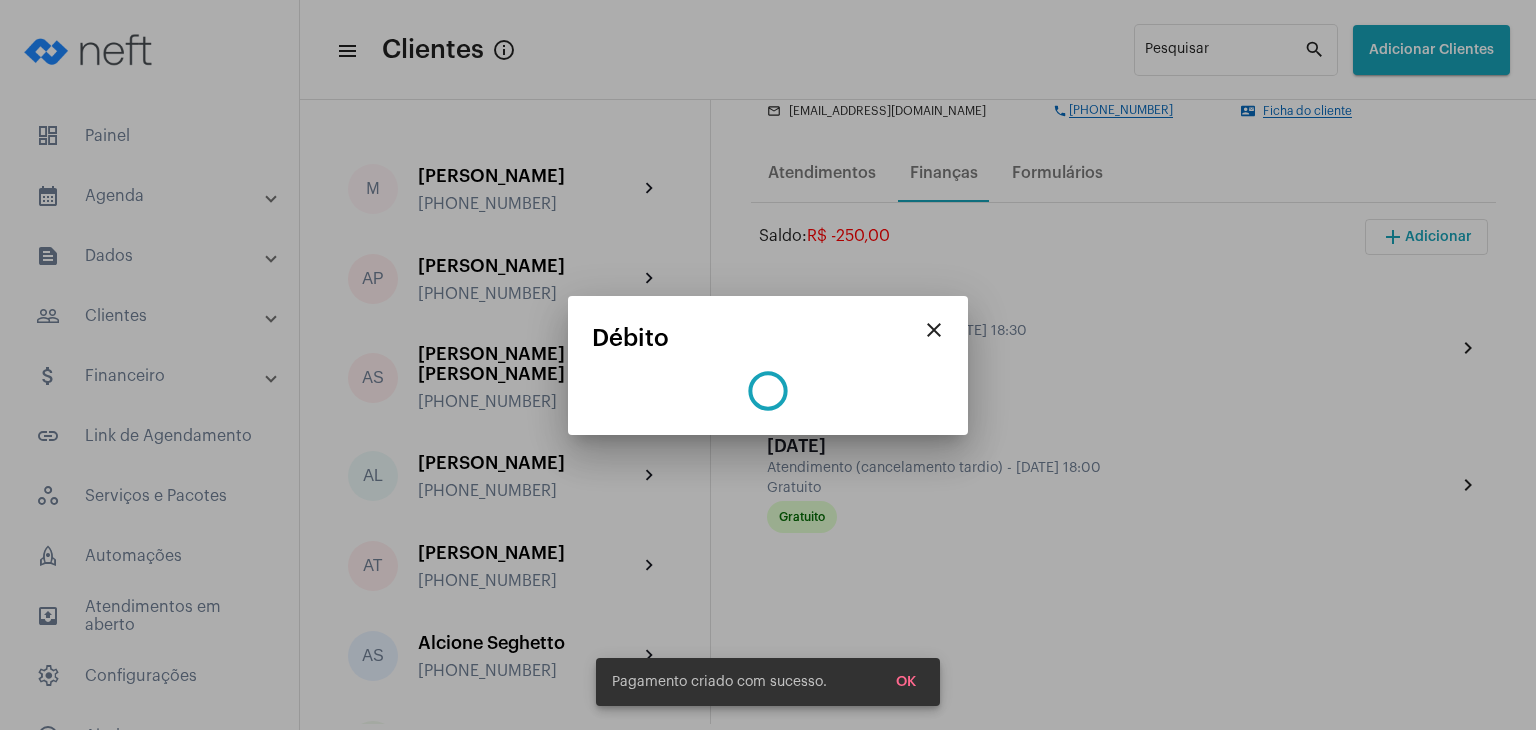 click on "OK" at bounding box center (906, 682) 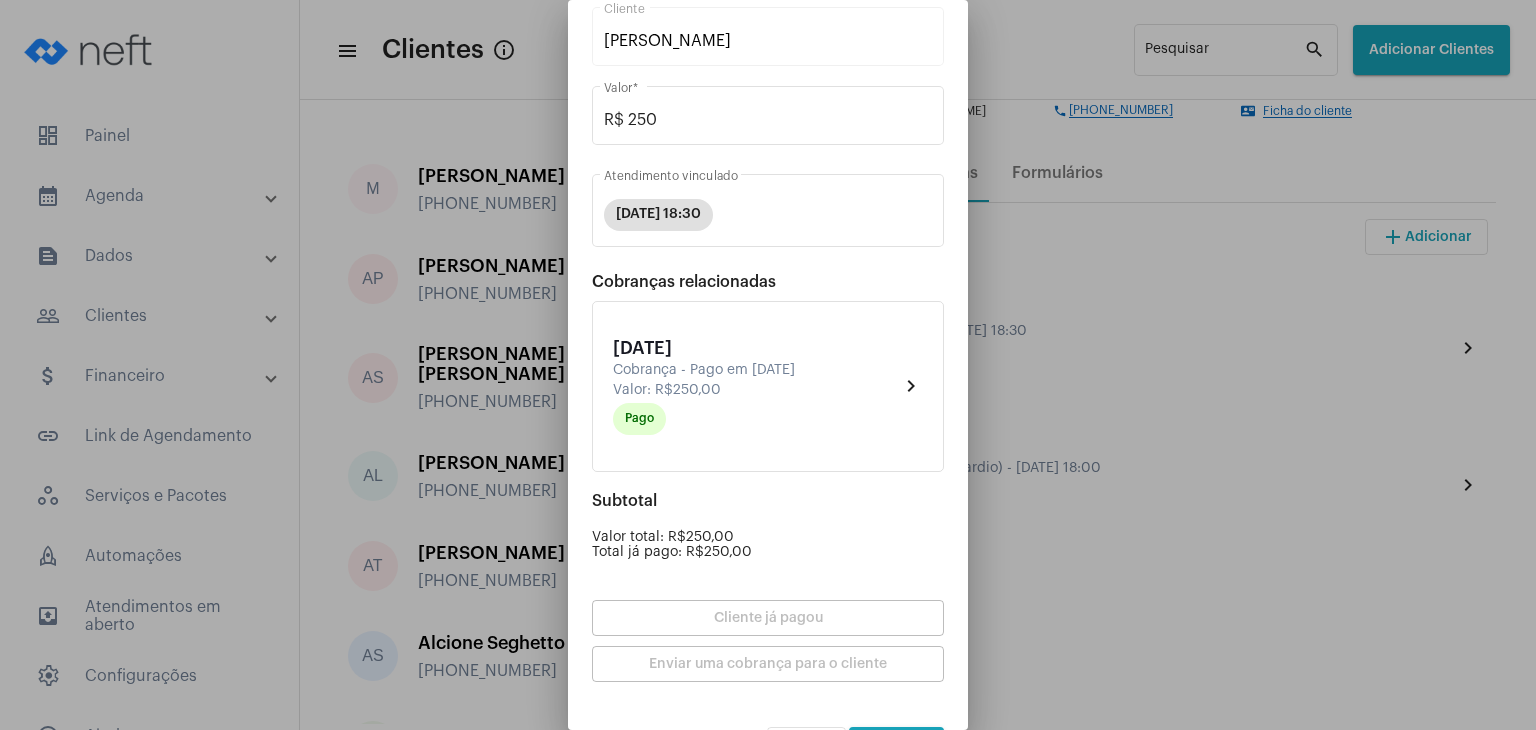 scroll, scrollTop: 174, scrollLeft: 0, axis: vertical 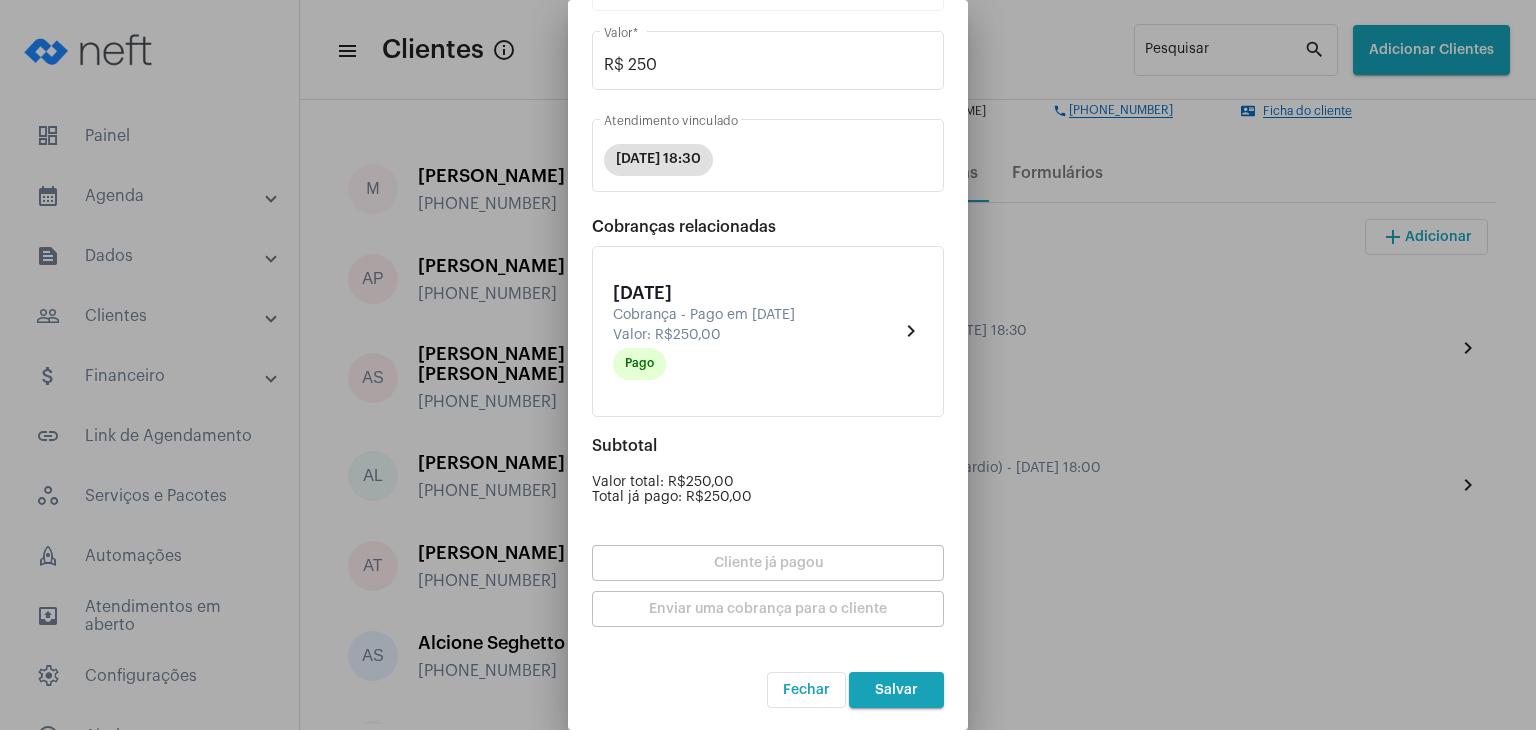 click on "close Débito  Pago  [PERSON_NAME] Cliente R$ 250 Valor  *  [DATE] 18:30  Atendimento vinculado Cobranças relacionadas  [DATE]   Cobrança - Pago em [DATE]   Valor:  R$250,00   Pago  chevron_right Subtotal Valor total:  R$250,00 Total já pago: R$250,00 Cliente já pagou Enviar uma cobrança para o cliente Fechar Salvar" at bounding box center [768, 365] 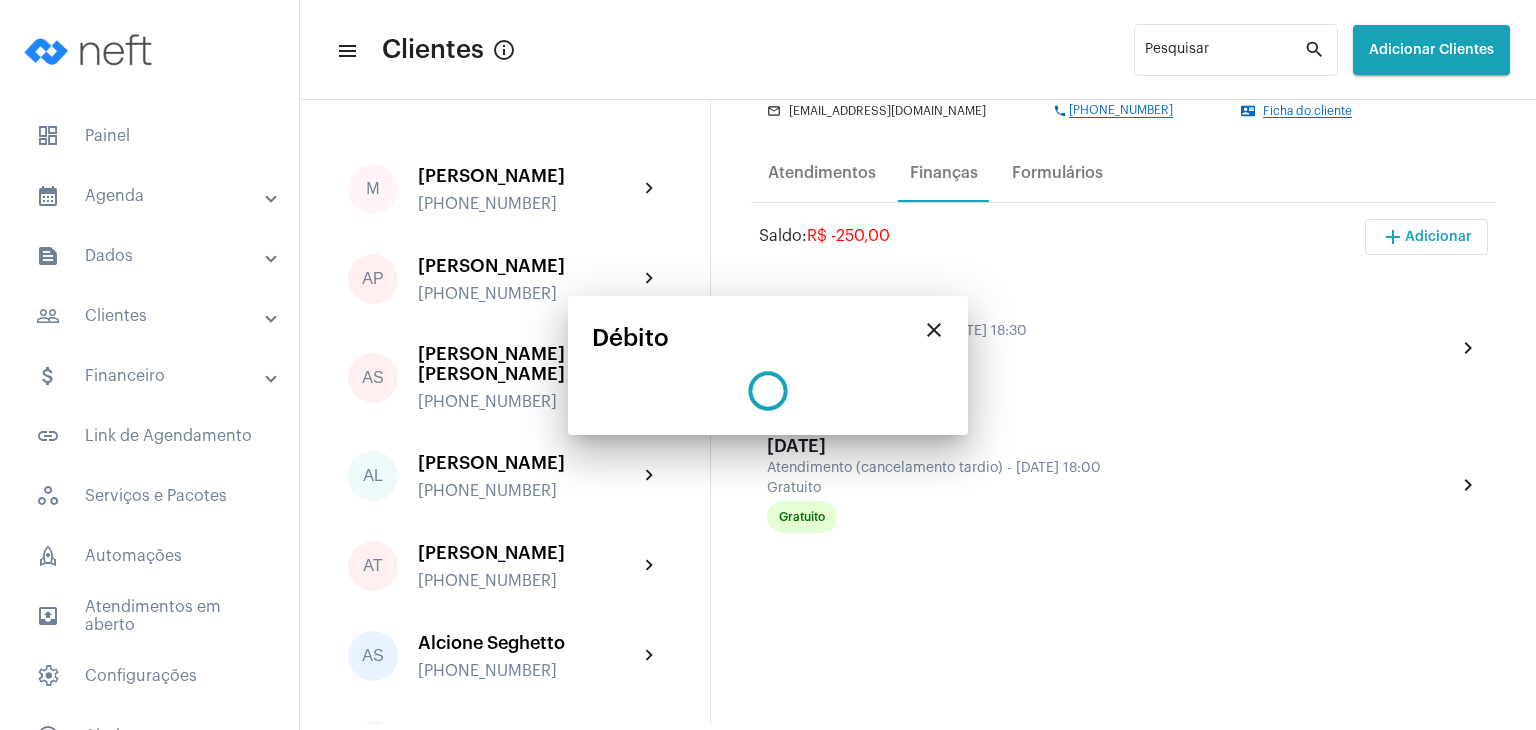 scroll, scrollTop: 0, scrollLeft: 0, axis: both 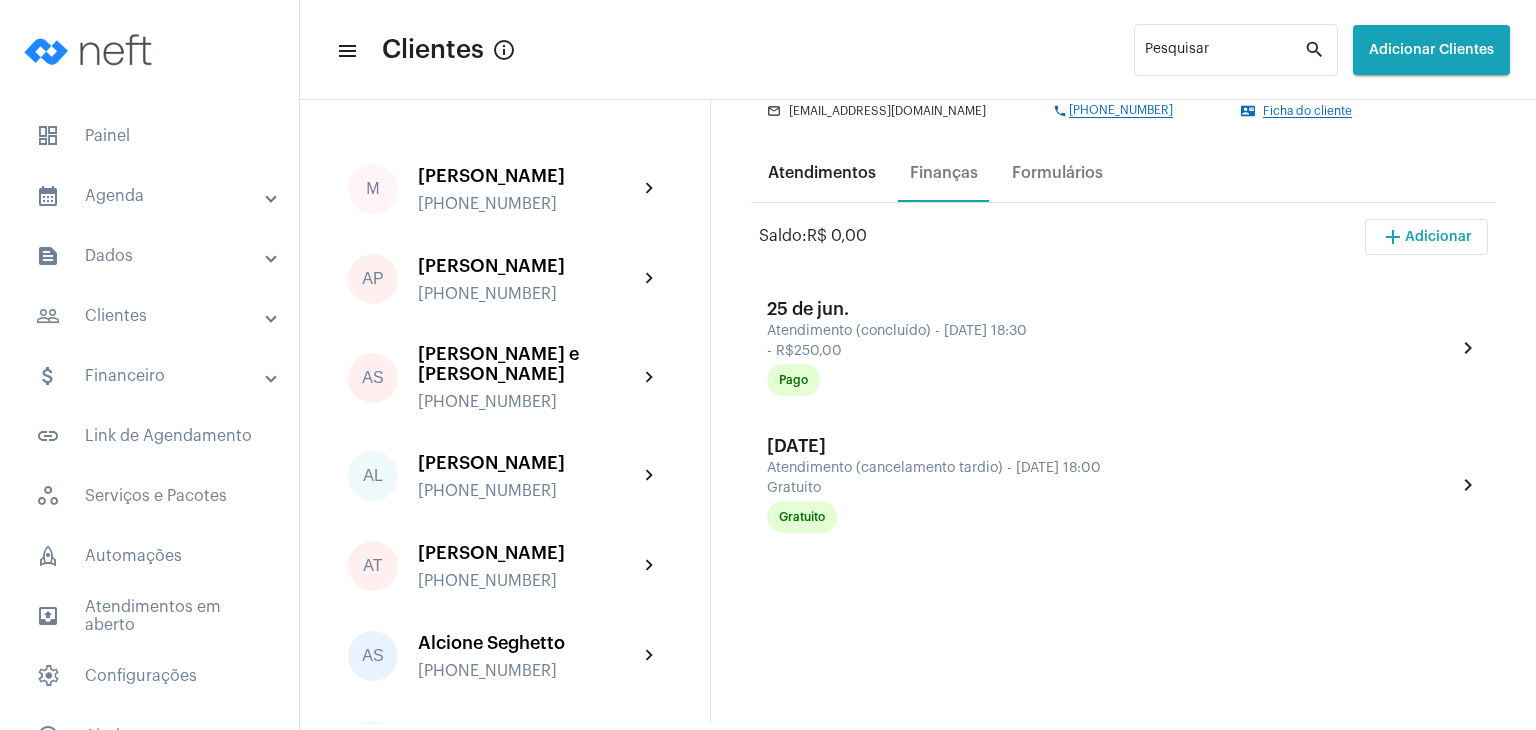 click on "Atendimentos" at bounding box center (822, 173) 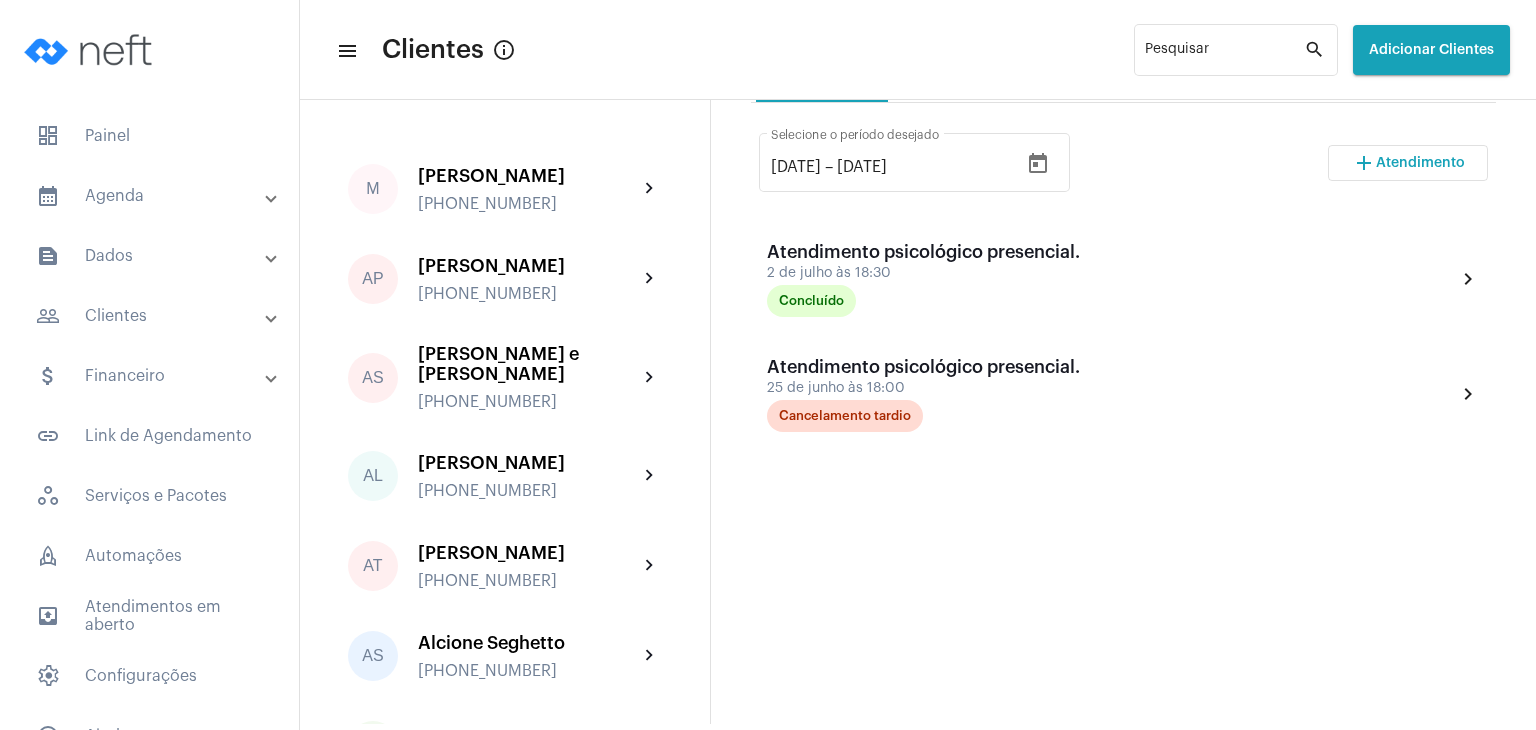 scroll, scrollTop: 100, scrollLeft: 0, axis: vertical 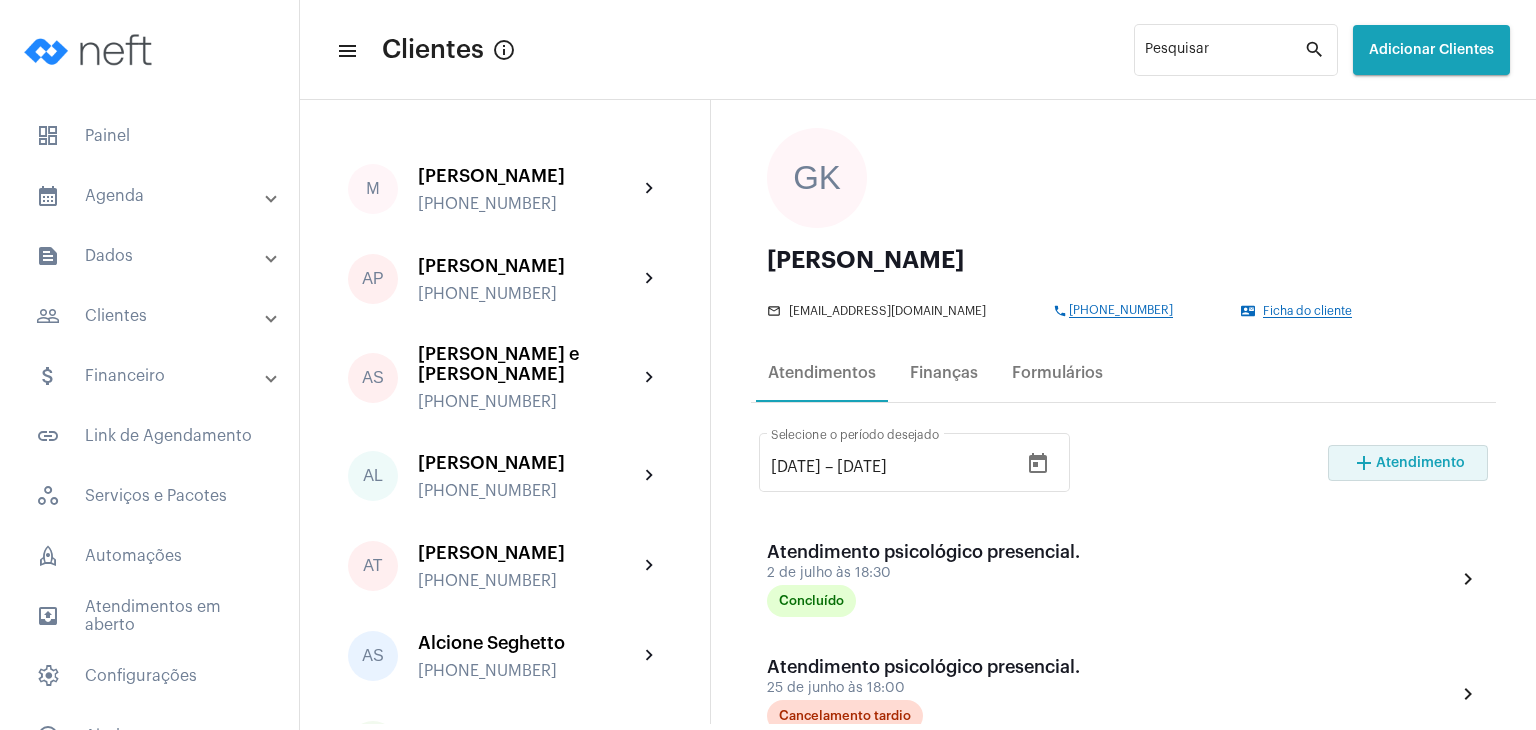 click on "Atendimento" at bounding box center (1420, 463) 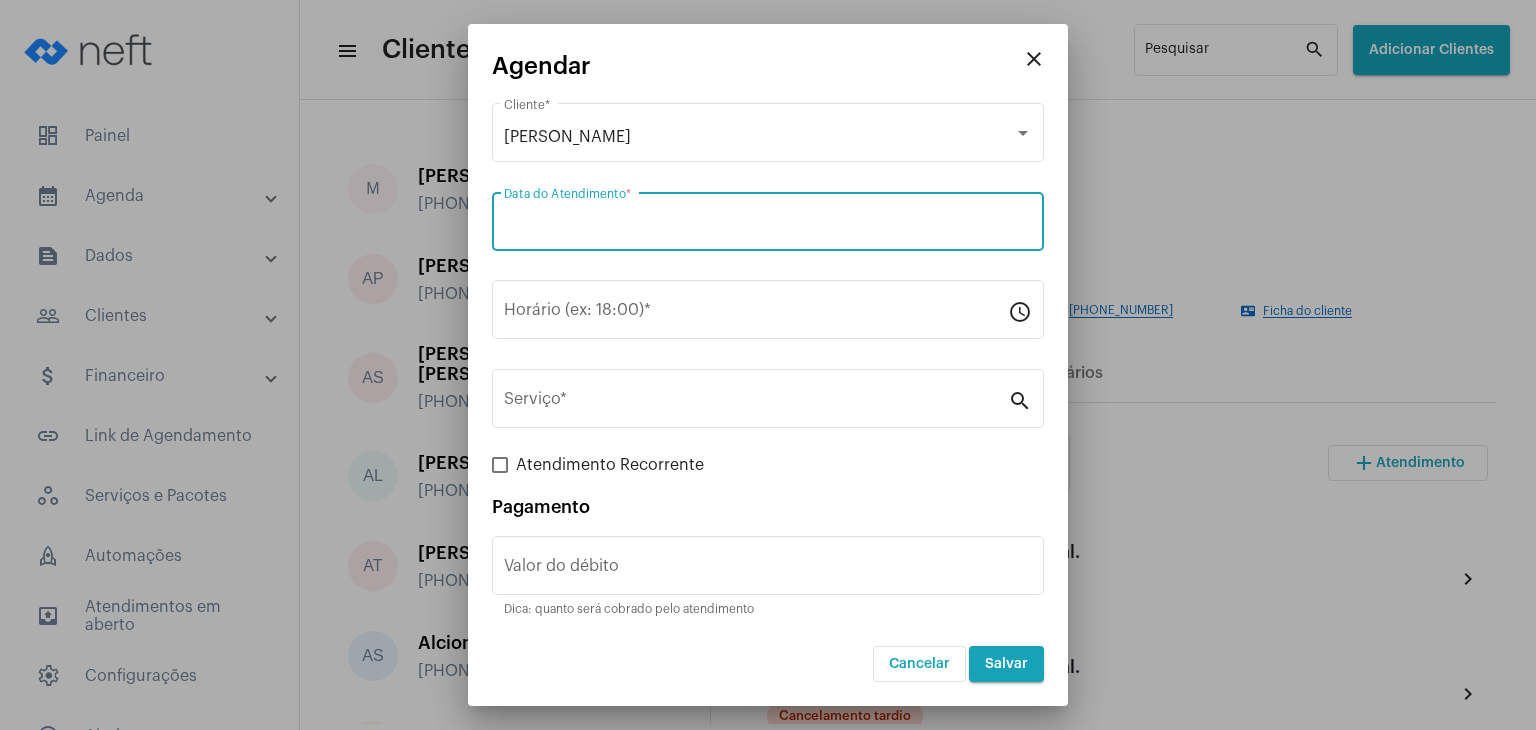 click on "Data do Atendimento  *" at bounding box center (768, 226) 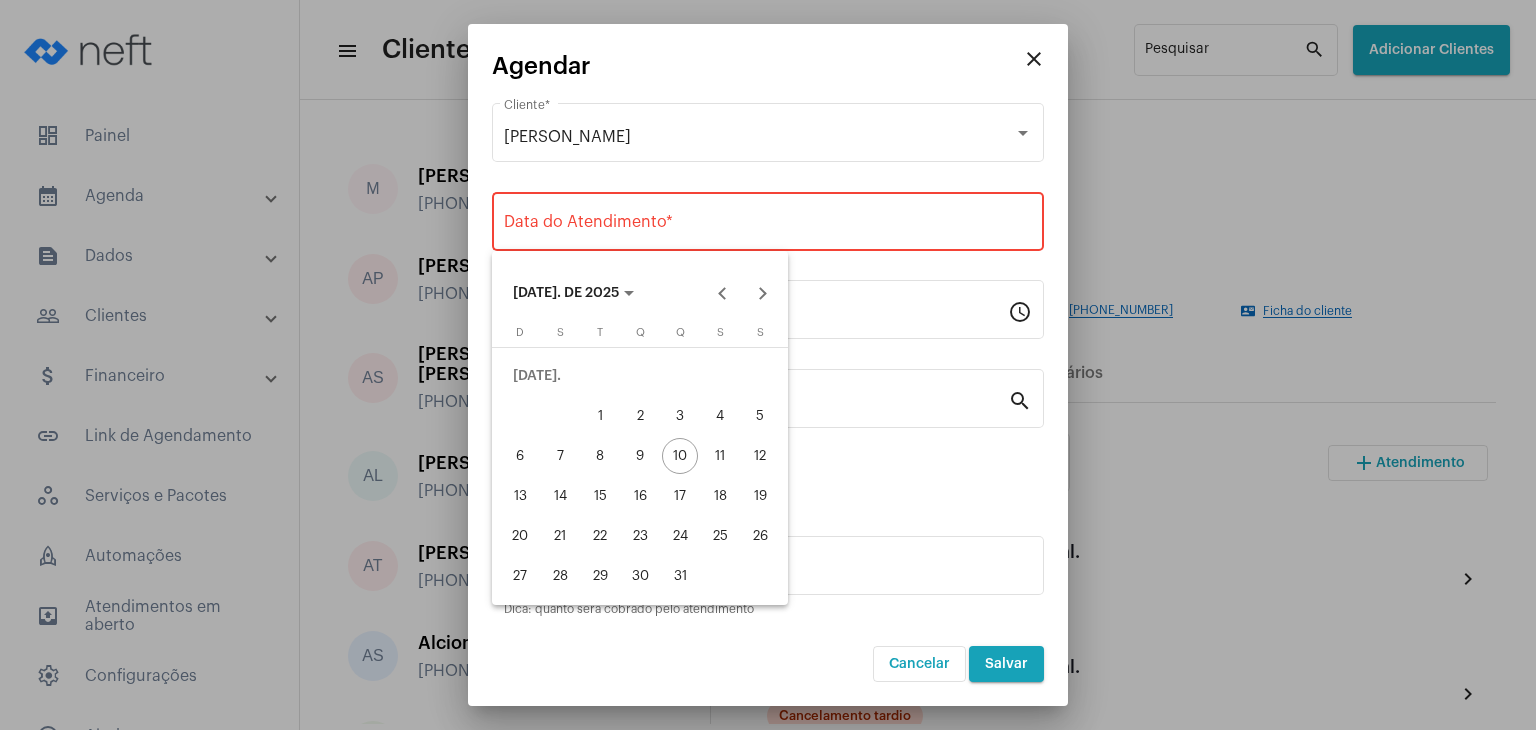 click on "15" at bounding box center (600, 496) 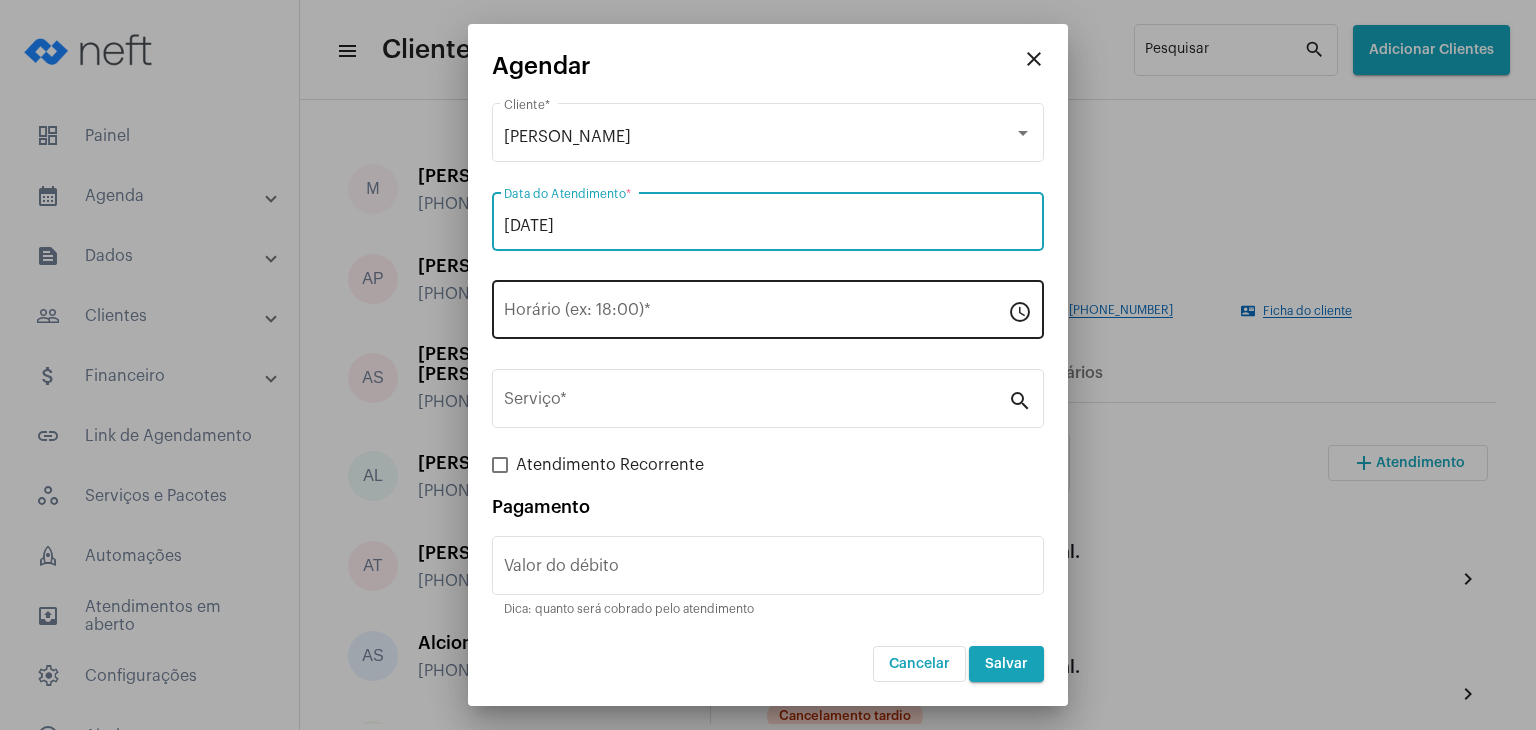 click on "Horário (ex: 18:00)  *" at bounding box center [756, 307] 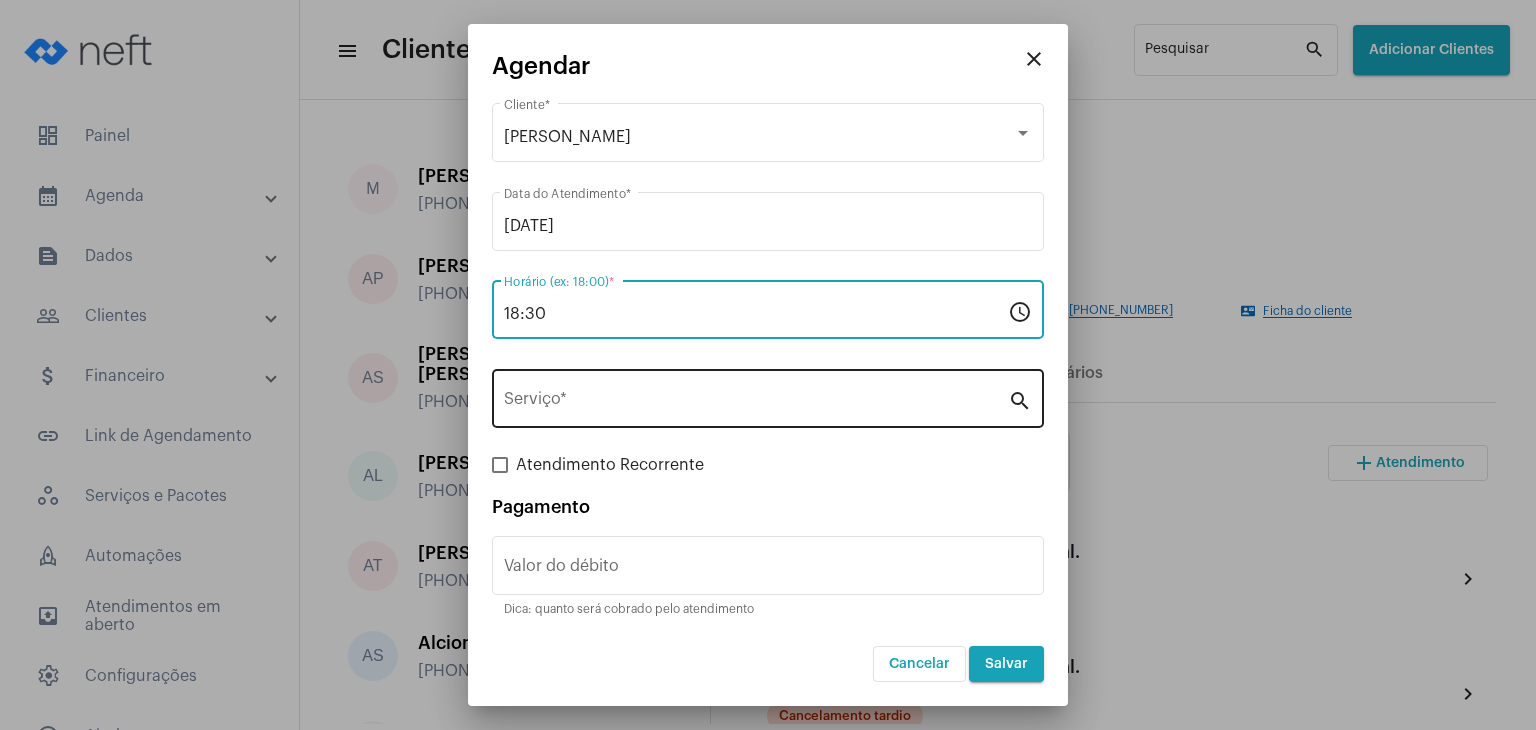 type on "18:30" 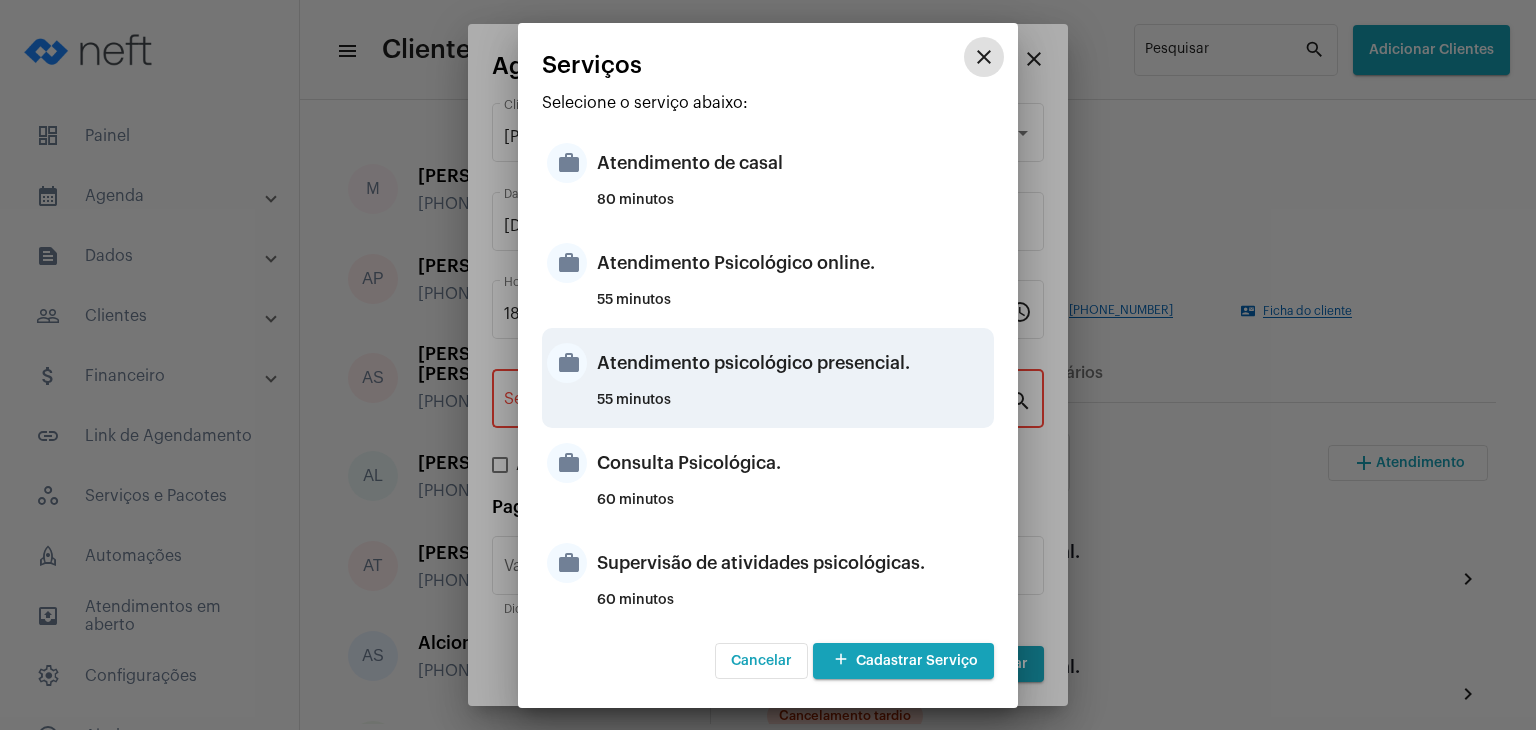 click on "Atendimento psicológico presencial." at bounding box center [793, 363] 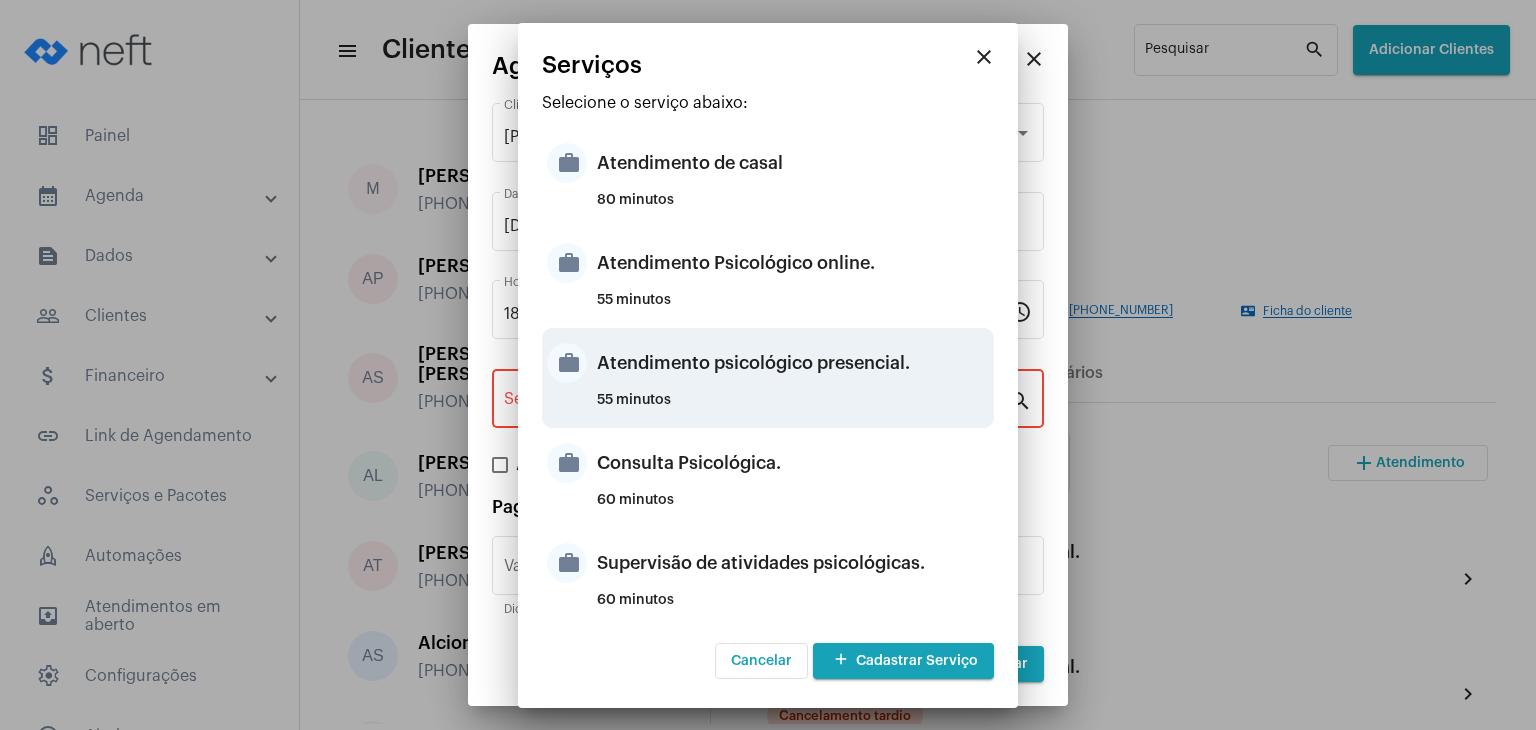 type on "Atendimento psicológico presencial." 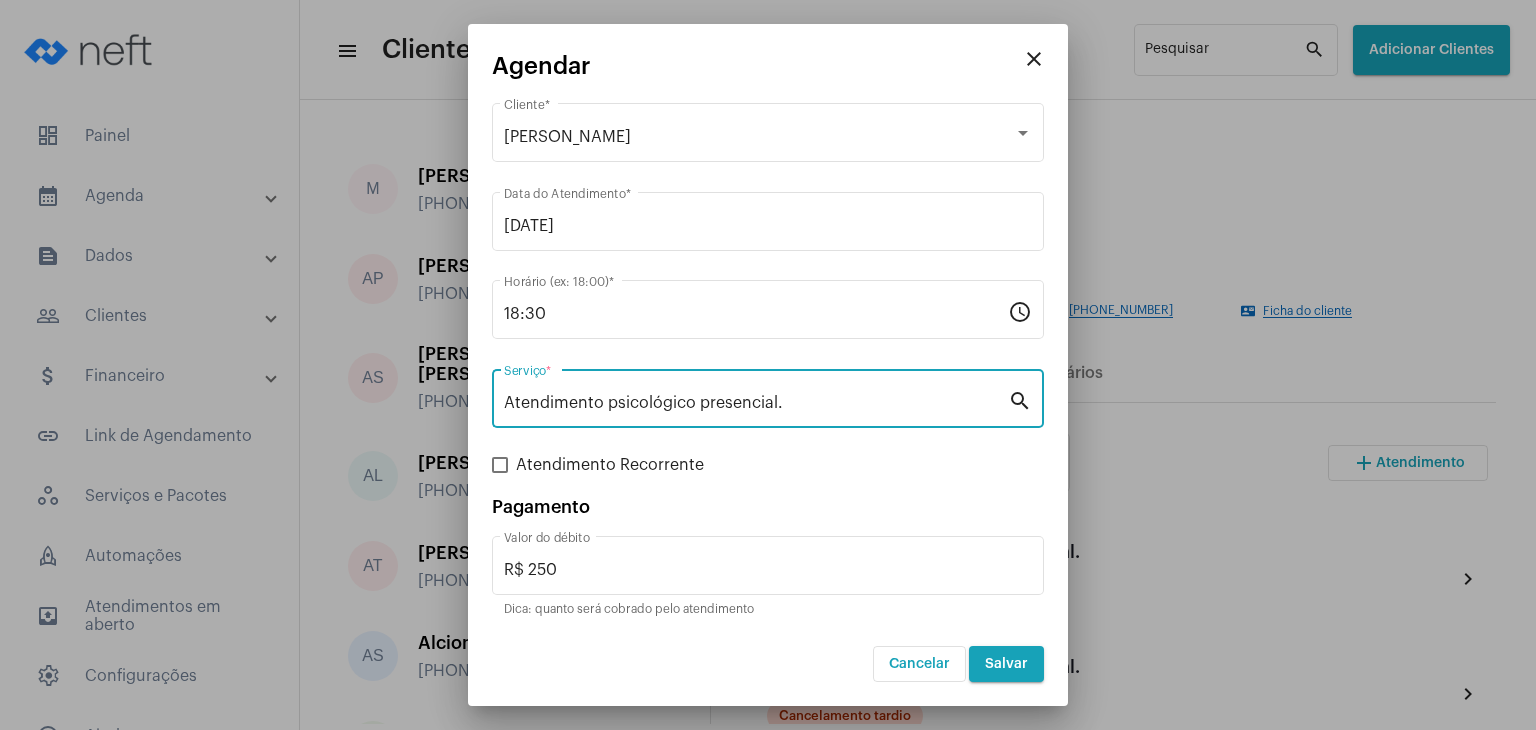 click on "Salvar" at bounding box center (1006, 664) 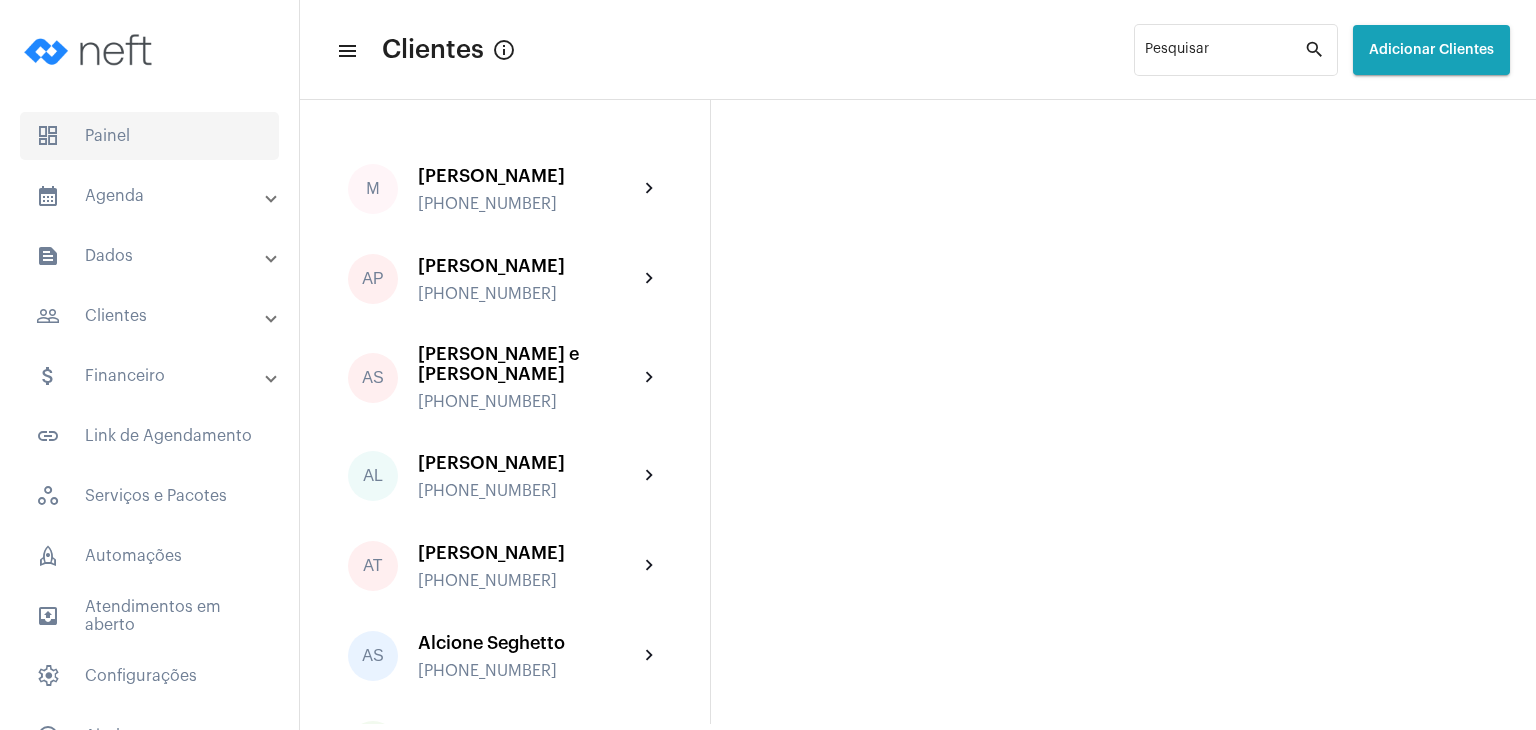 click on "dashboard   Painel" 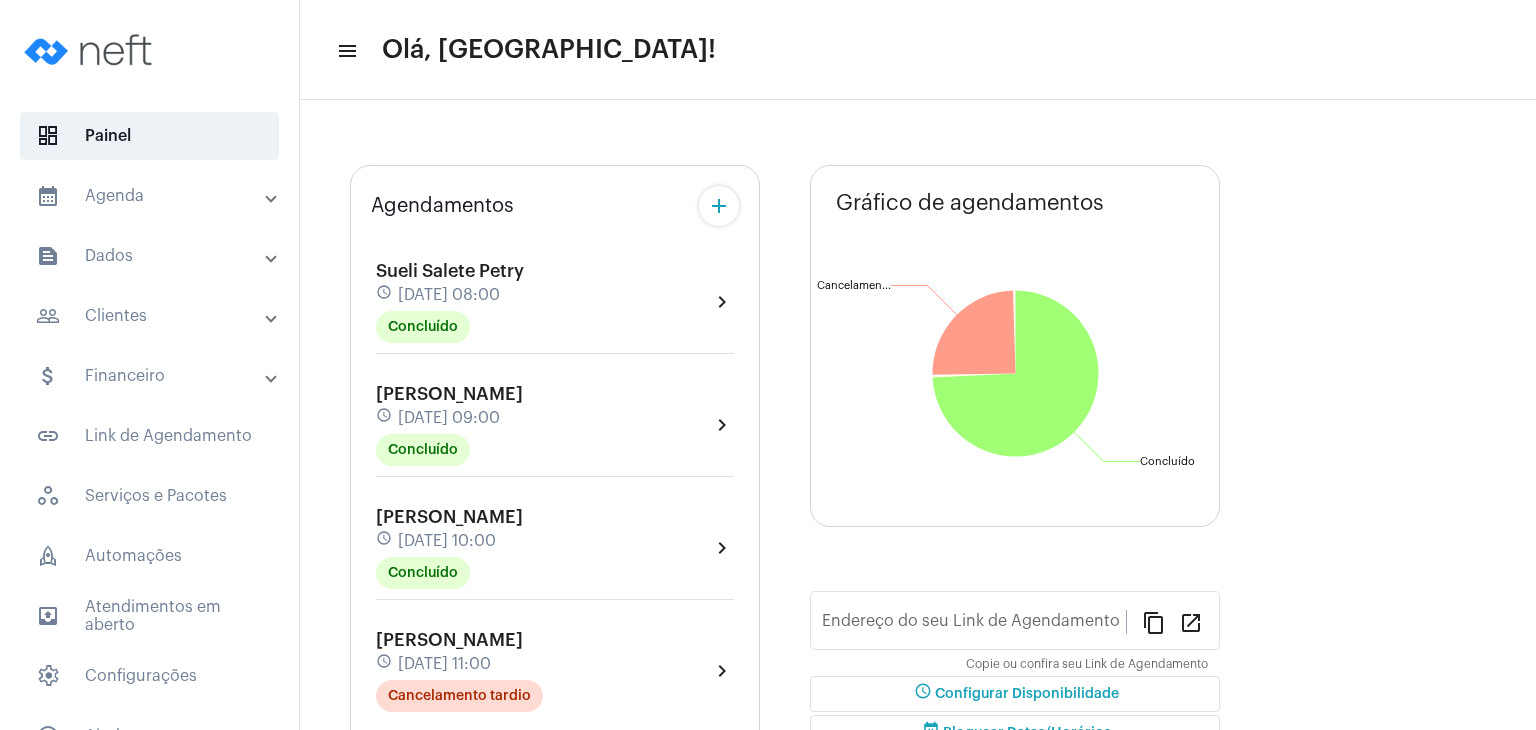 type on "[URL][DOMAIN_NAME]" 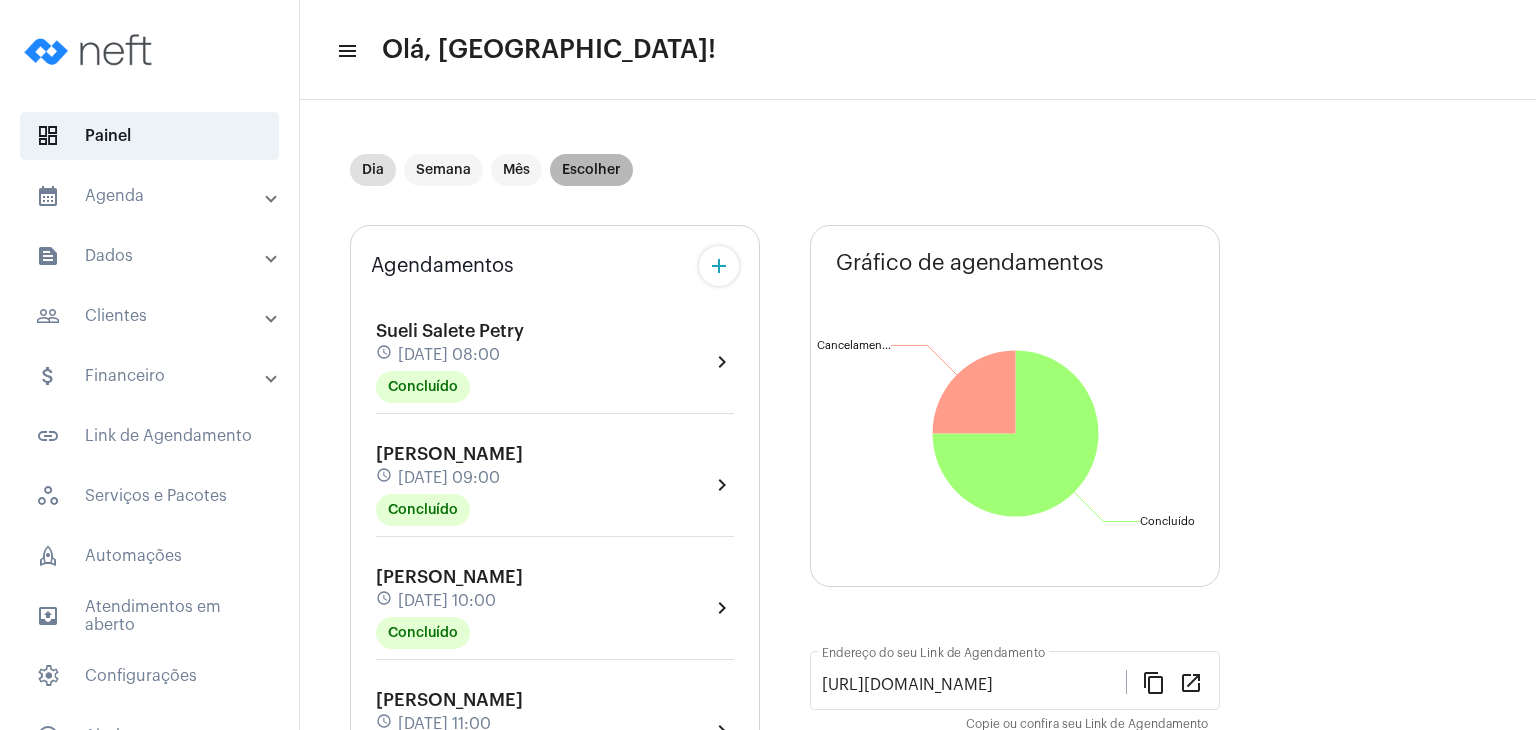 click on "Escolher" at bounding box center [591, 170] 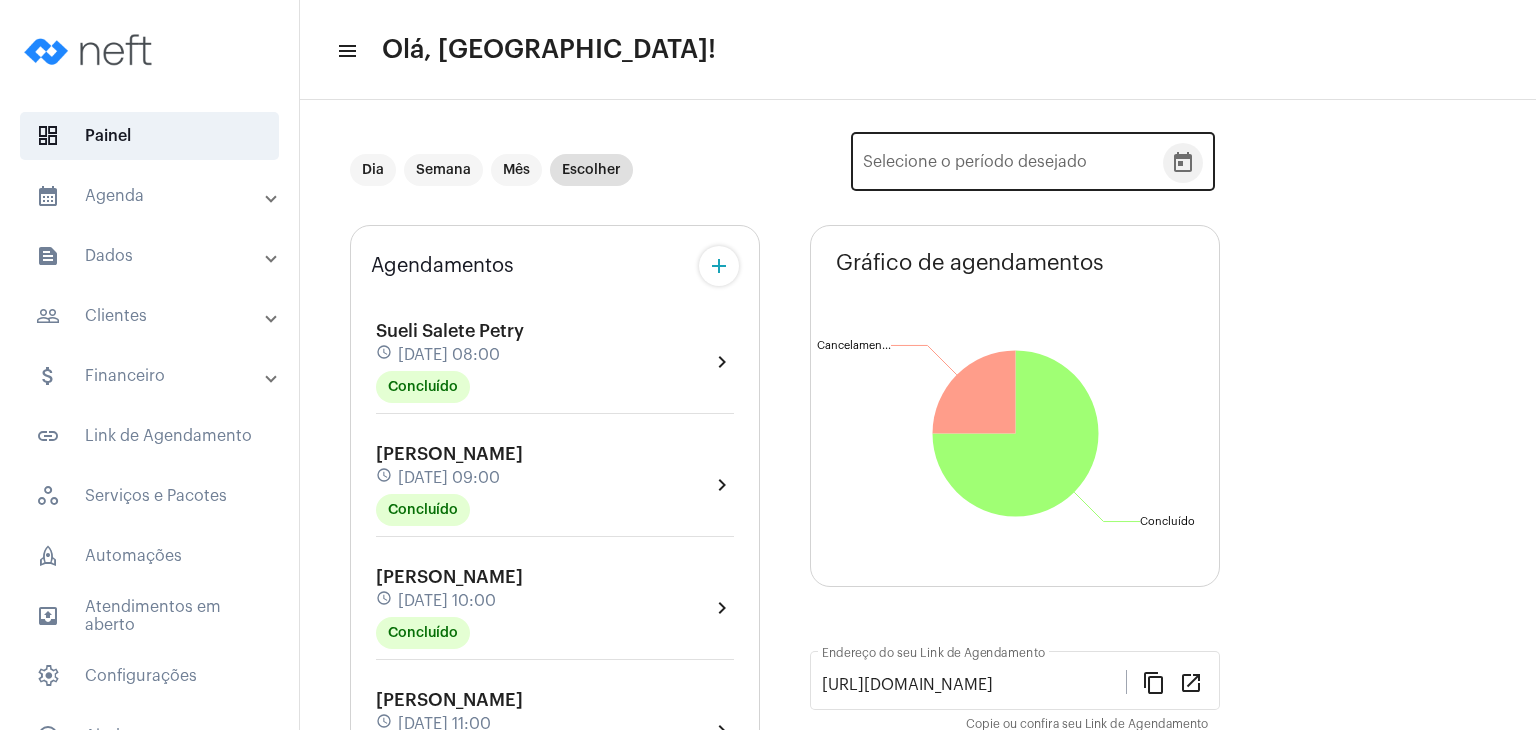 click 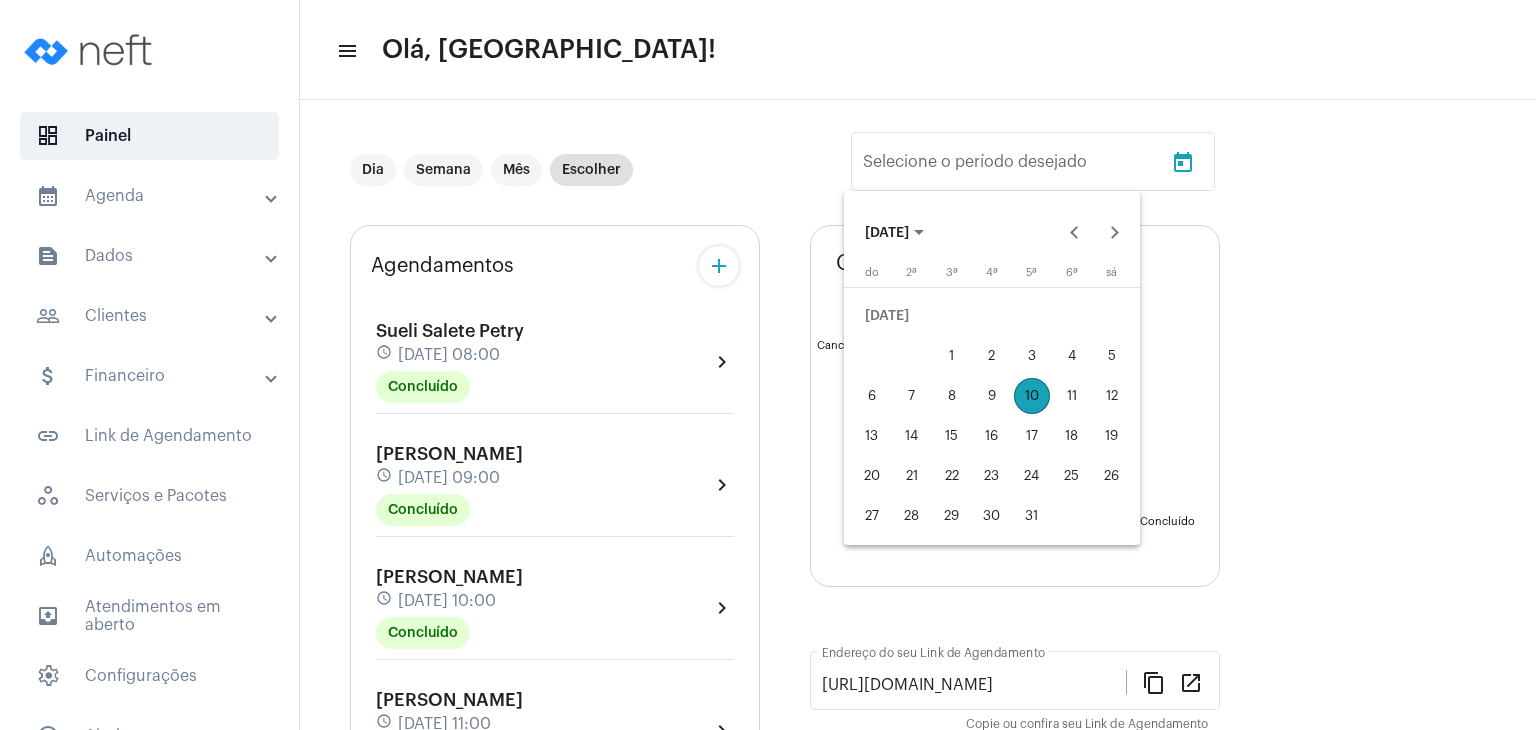 click on "13" at bounding box center (872, 436) 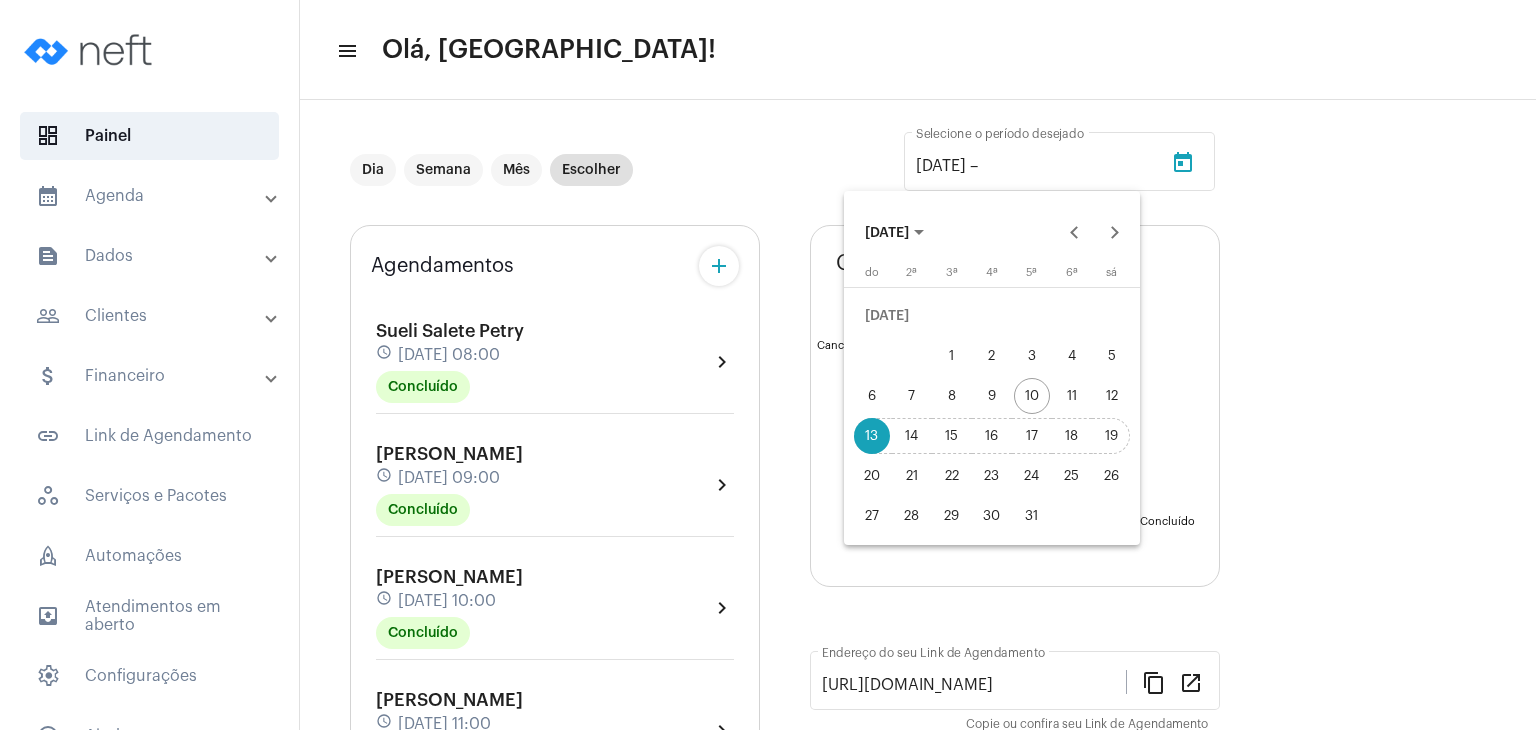 click on "19" at bounding box center [1112, 436] 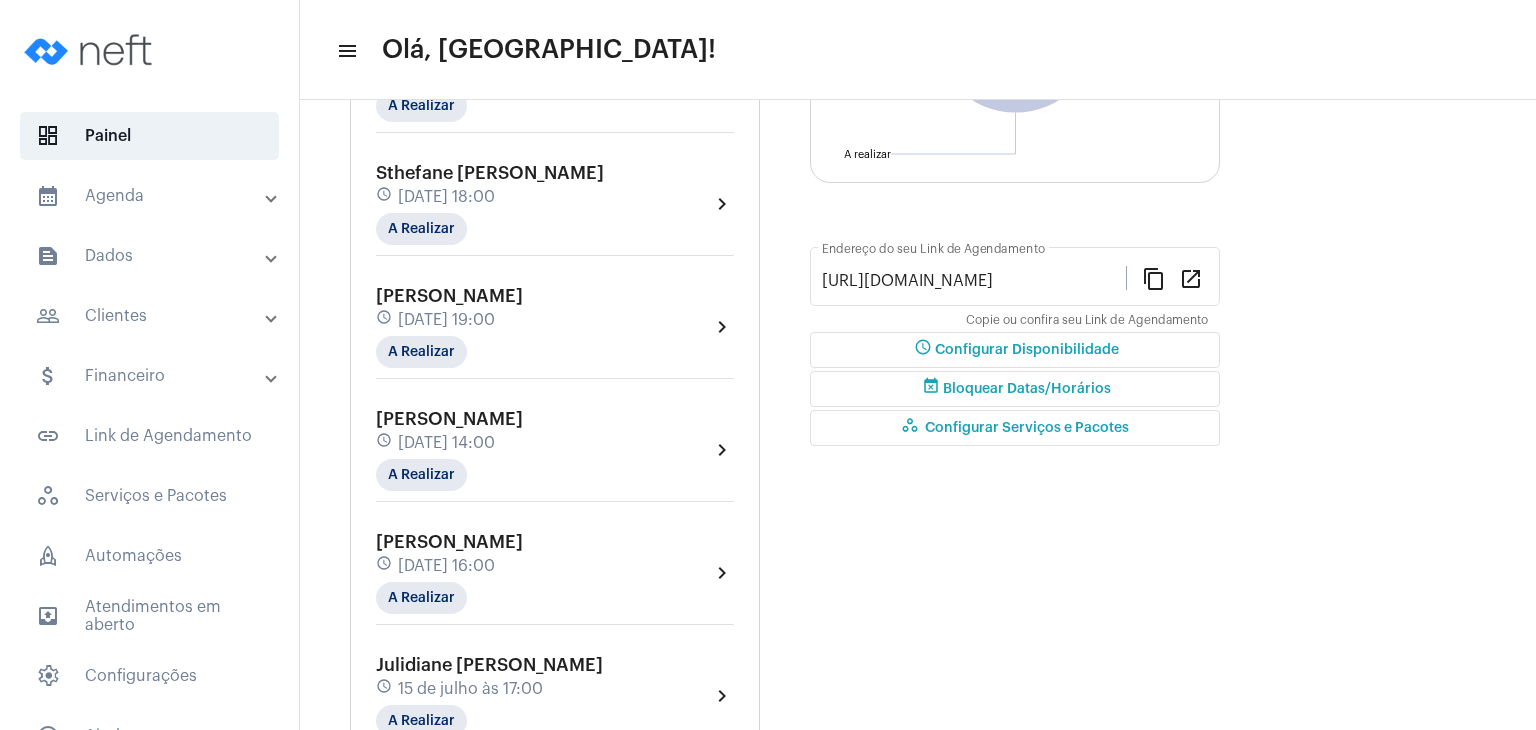 scroll, scrollTop: 400, scrollLeft: 0, axis: vertical 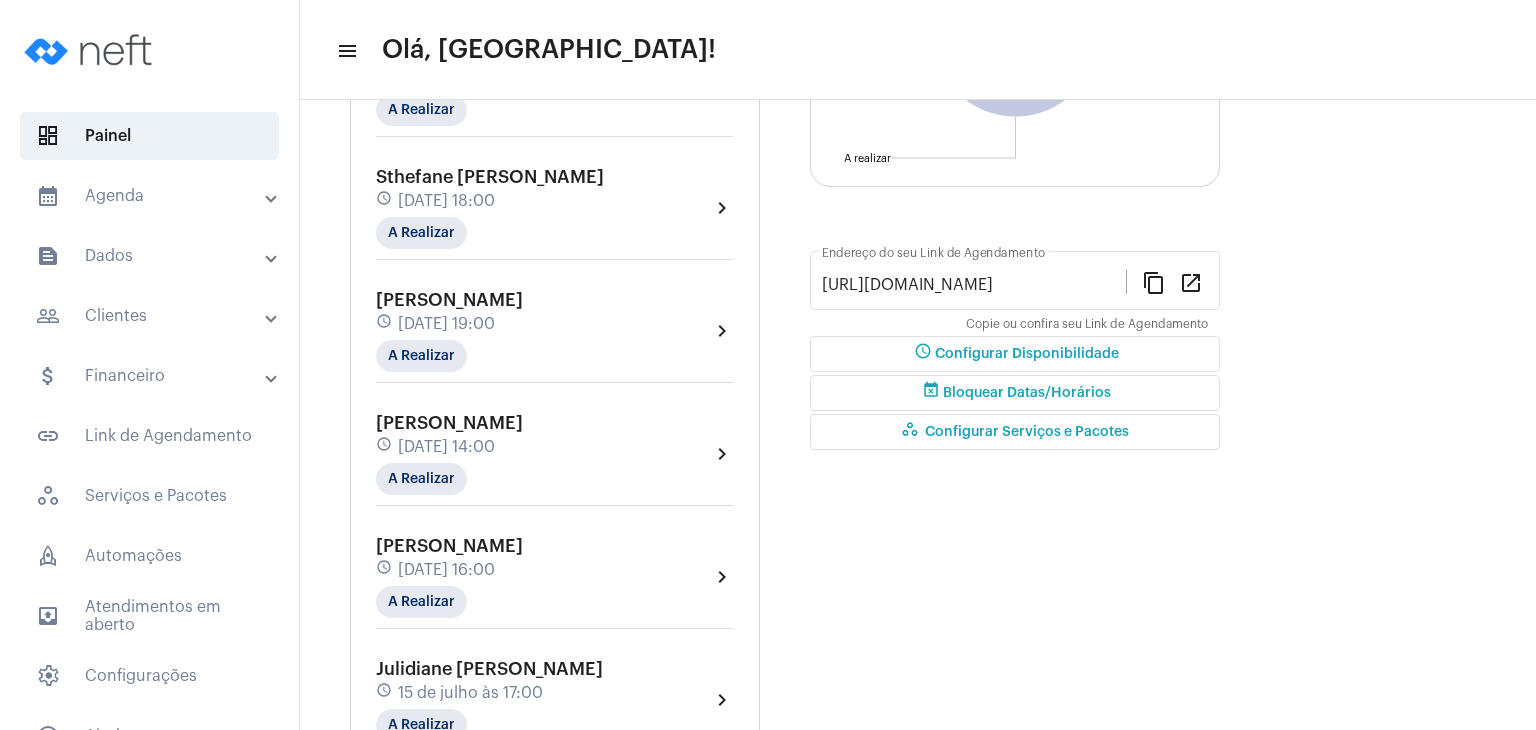 click on "people_outline  Clientes" at bounding box center [151, 316] 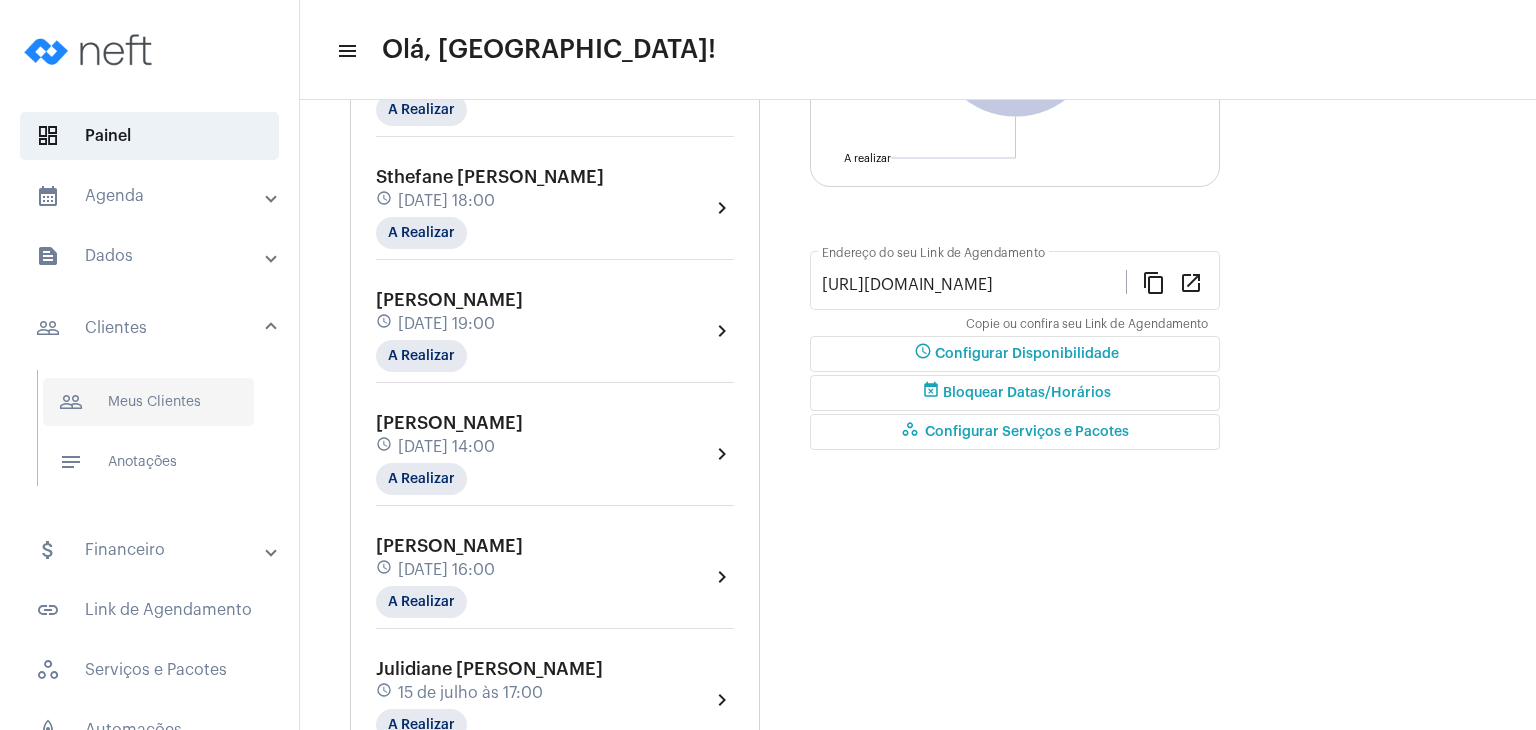 click on "people_outline  Meus Clientes" at bounding box center (148, 402) 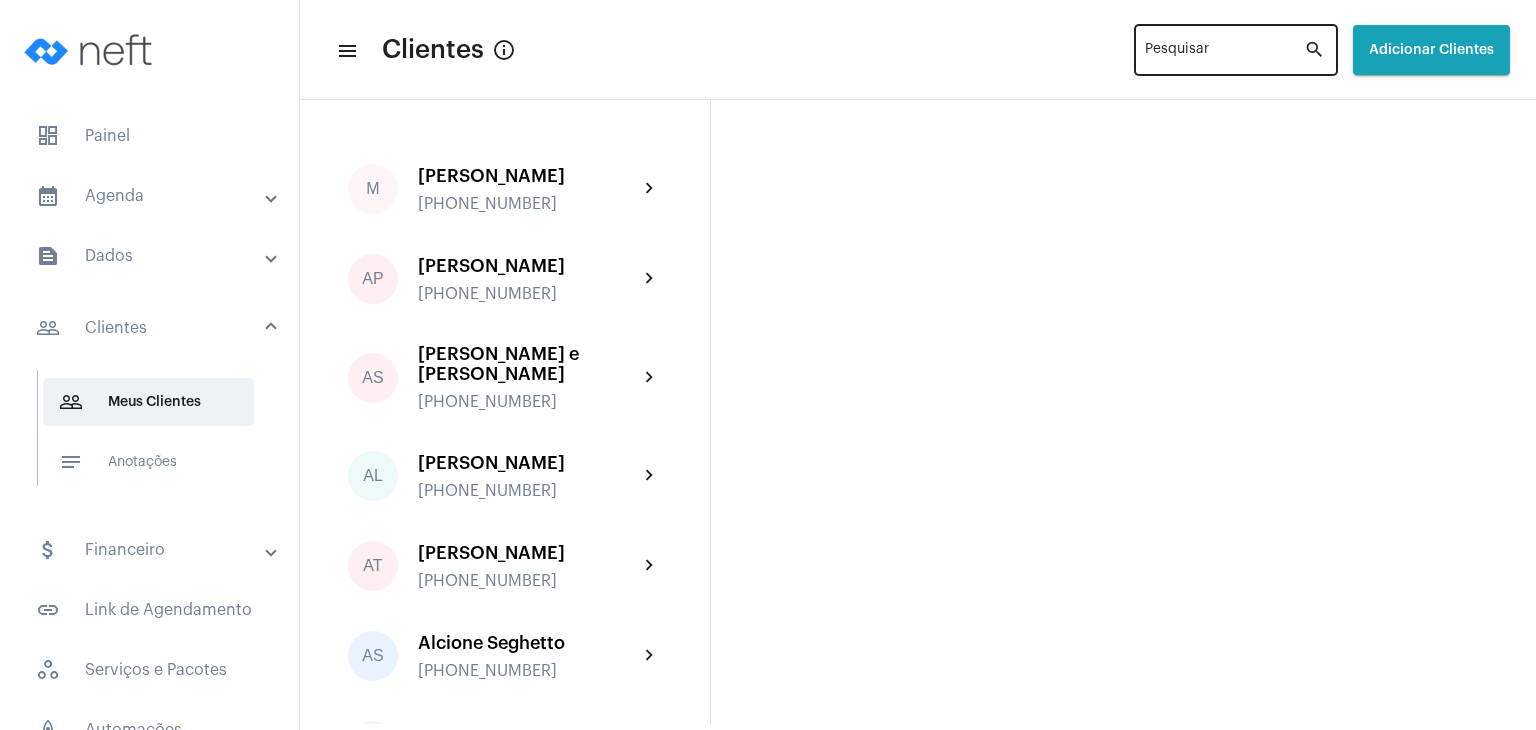 click on "Pesquisar" at bounding box center [1224, 54] 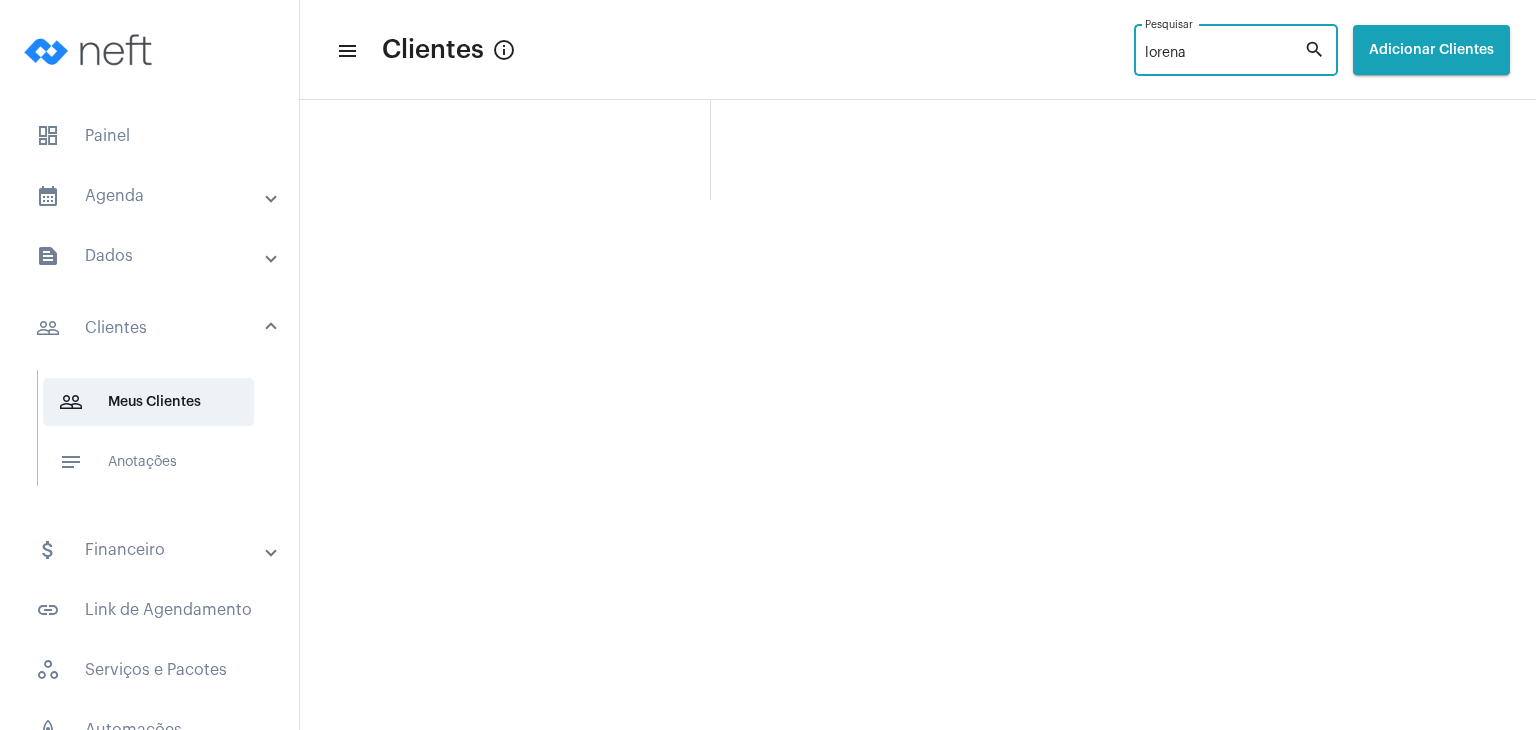 type on "lorena" 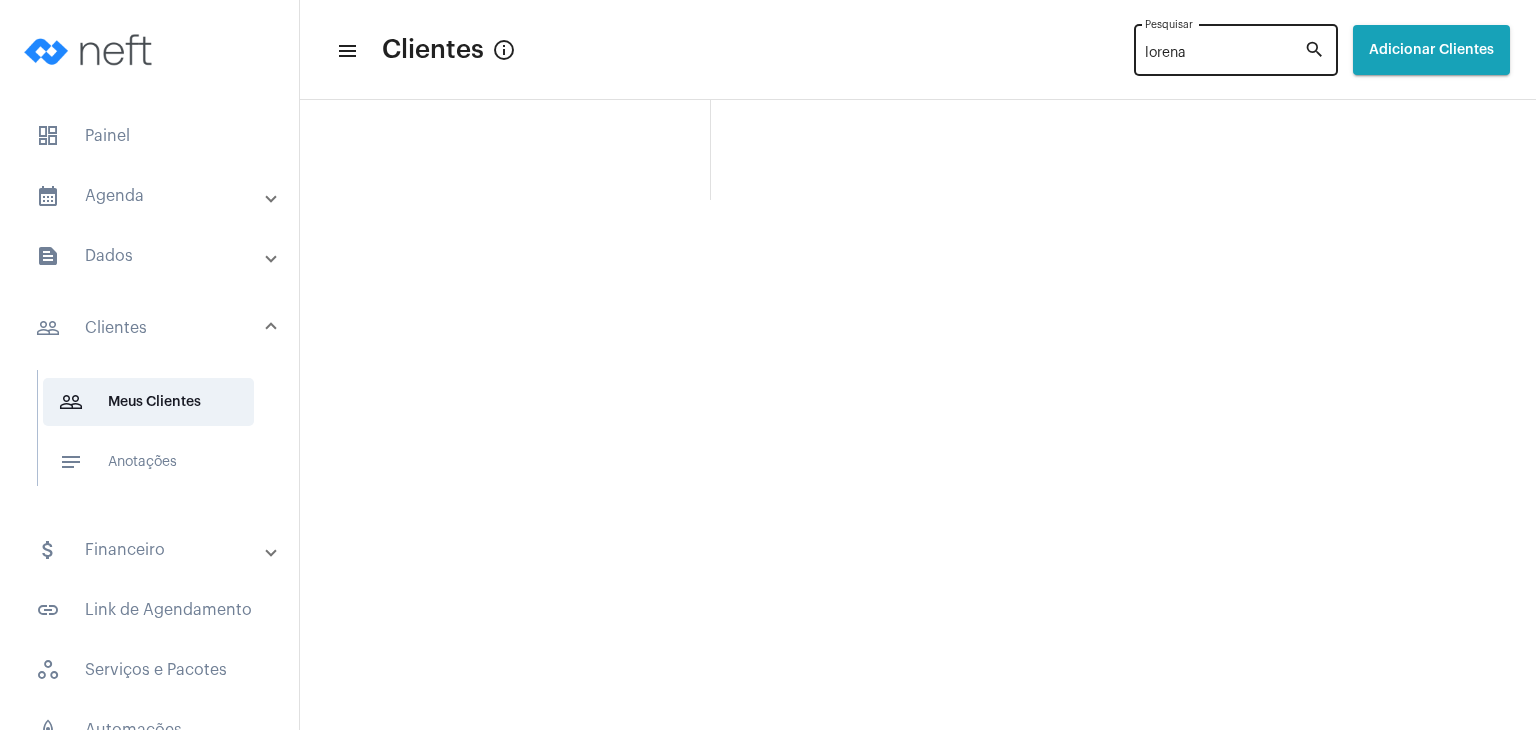 click on "search" 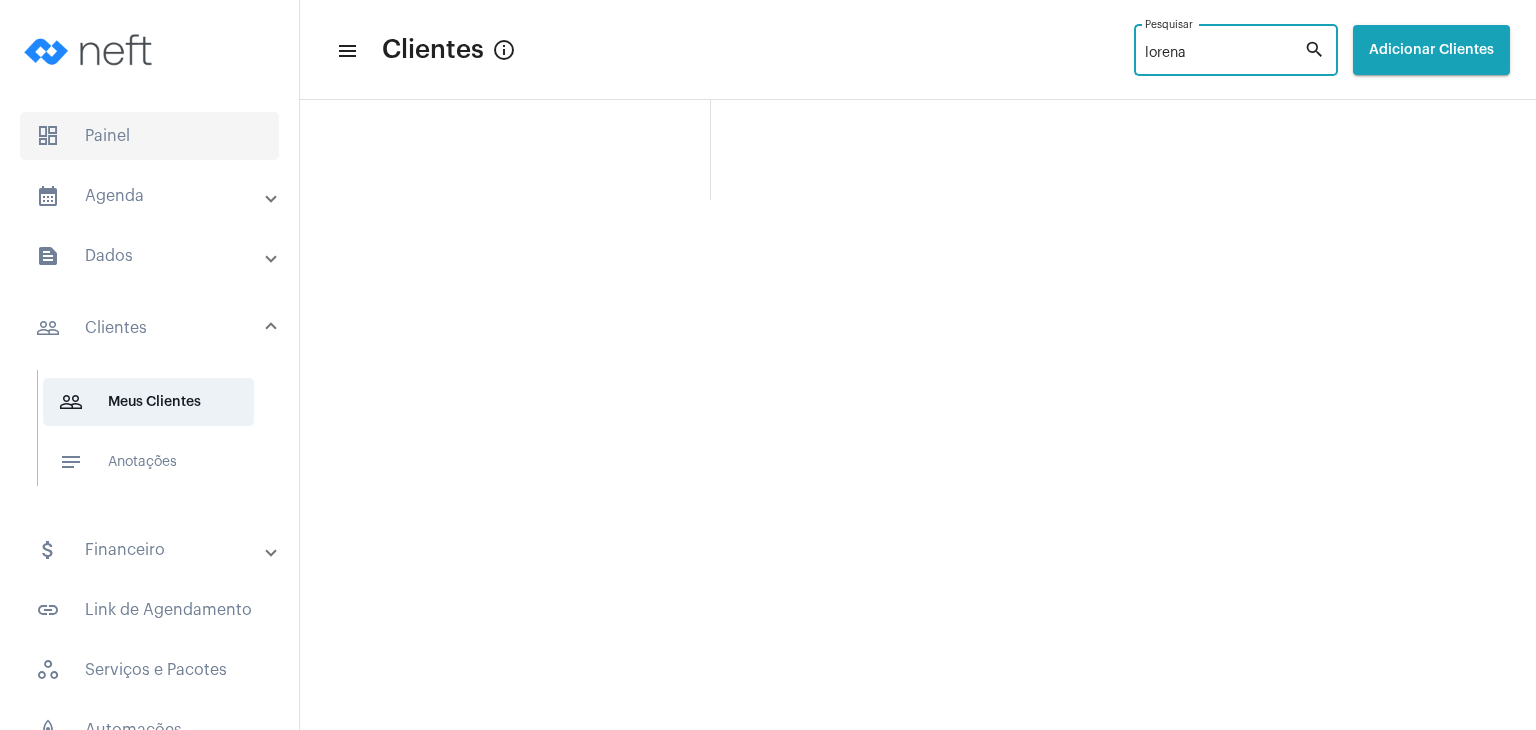 click on "dashboard   Painel" 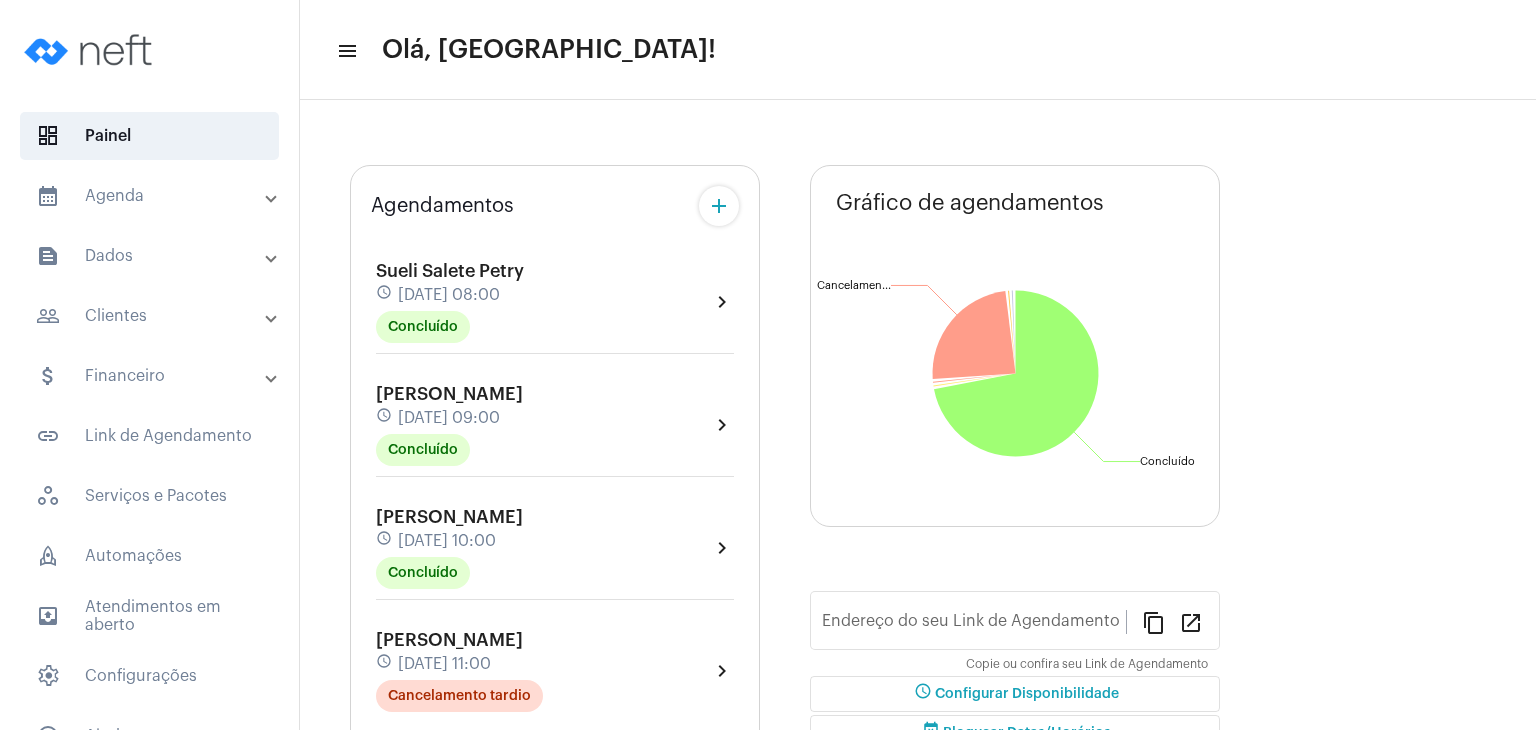 type on "[URL][DOMAIN_NAME]" 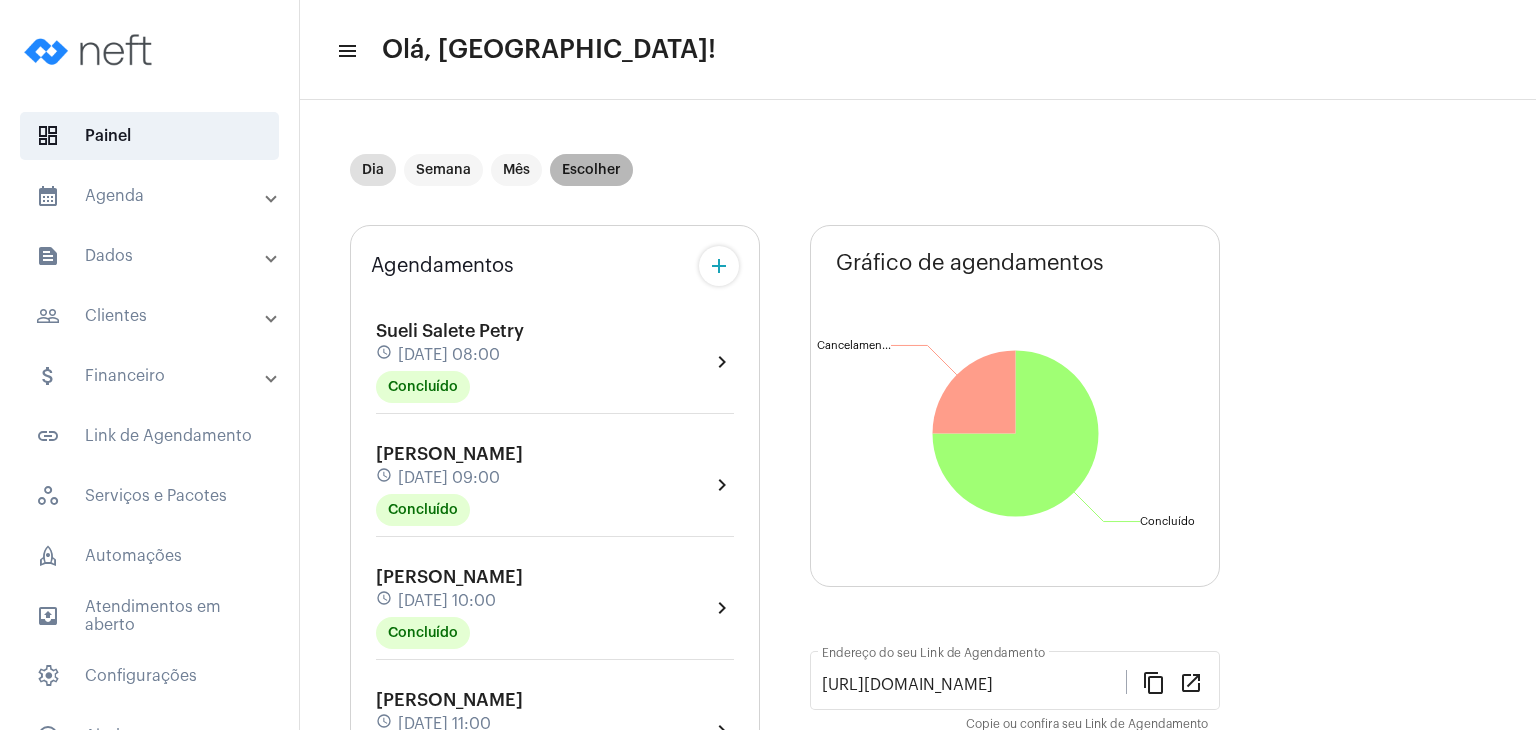 click on "Escolher" at bounding box center [591, 170] 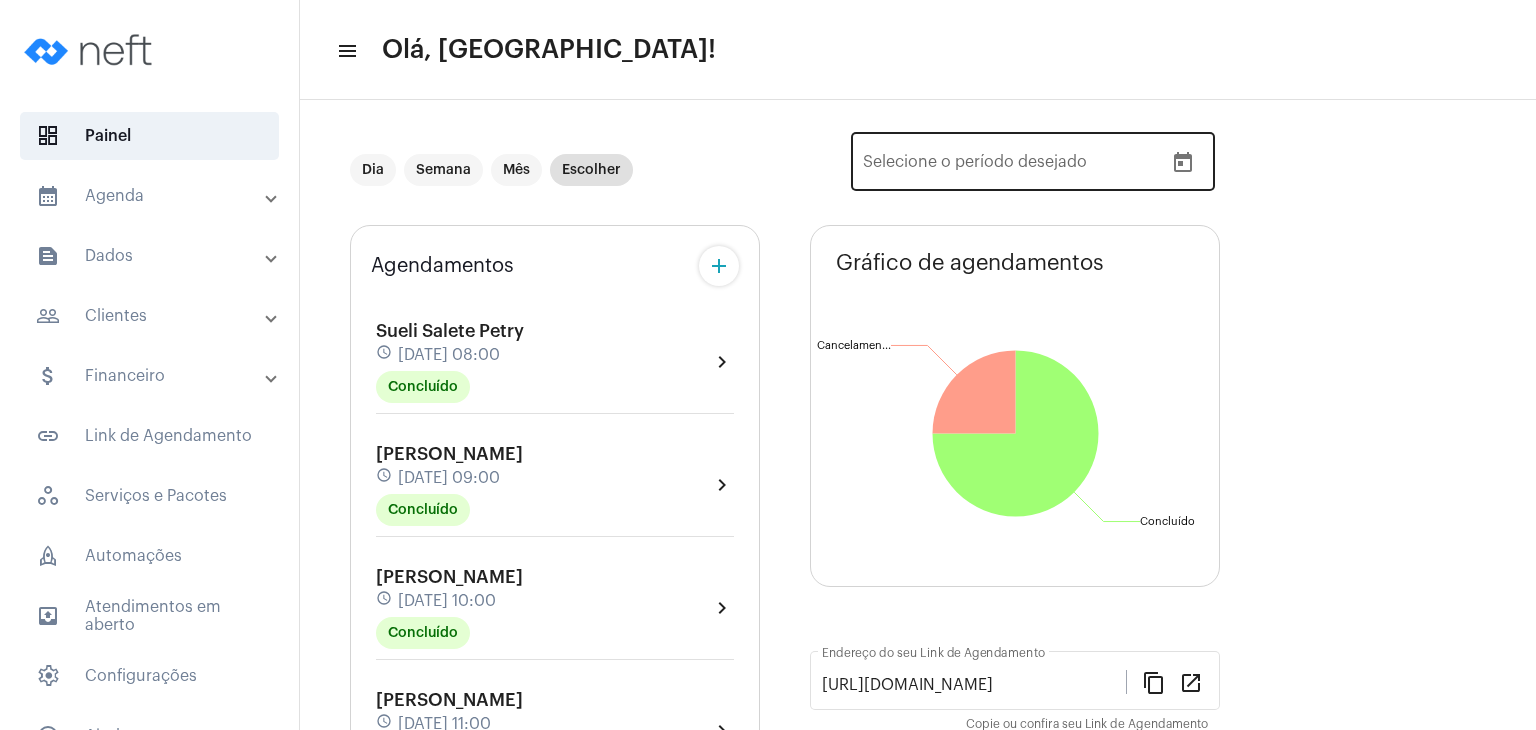 click on "Data de início – Selecione o período desejado" 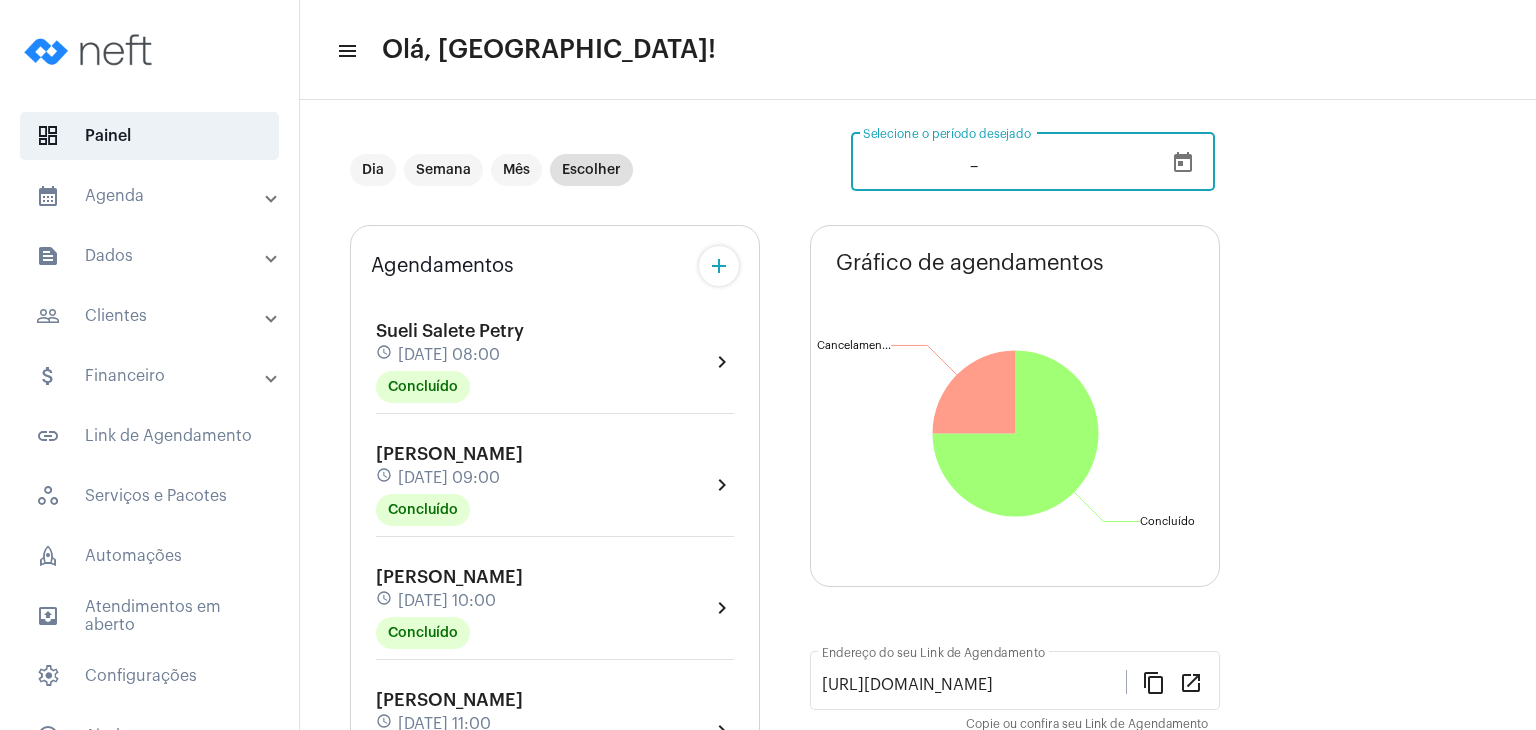 click 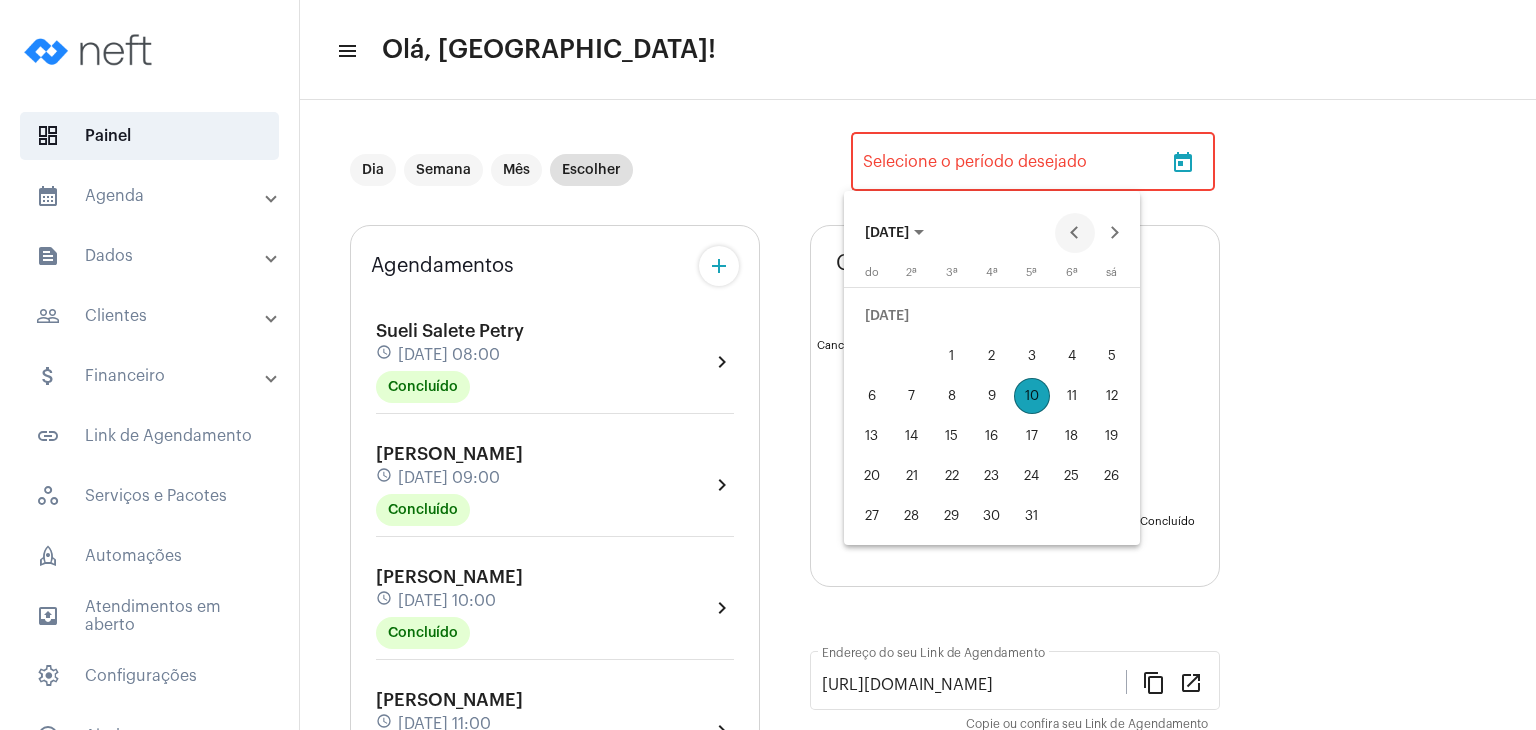 click at bounding box center (1075, 233) 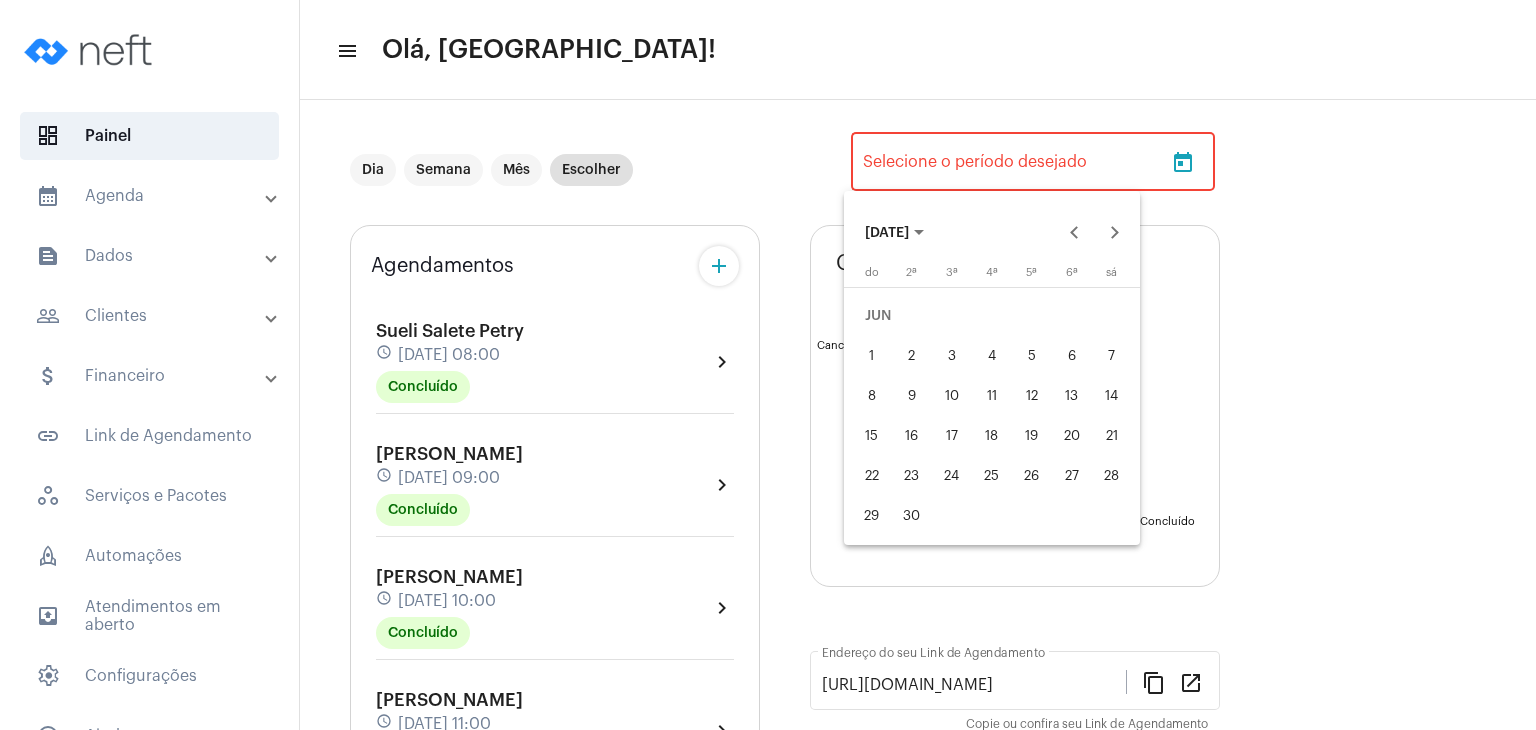 click on "22" at bounding box center [872, 476] 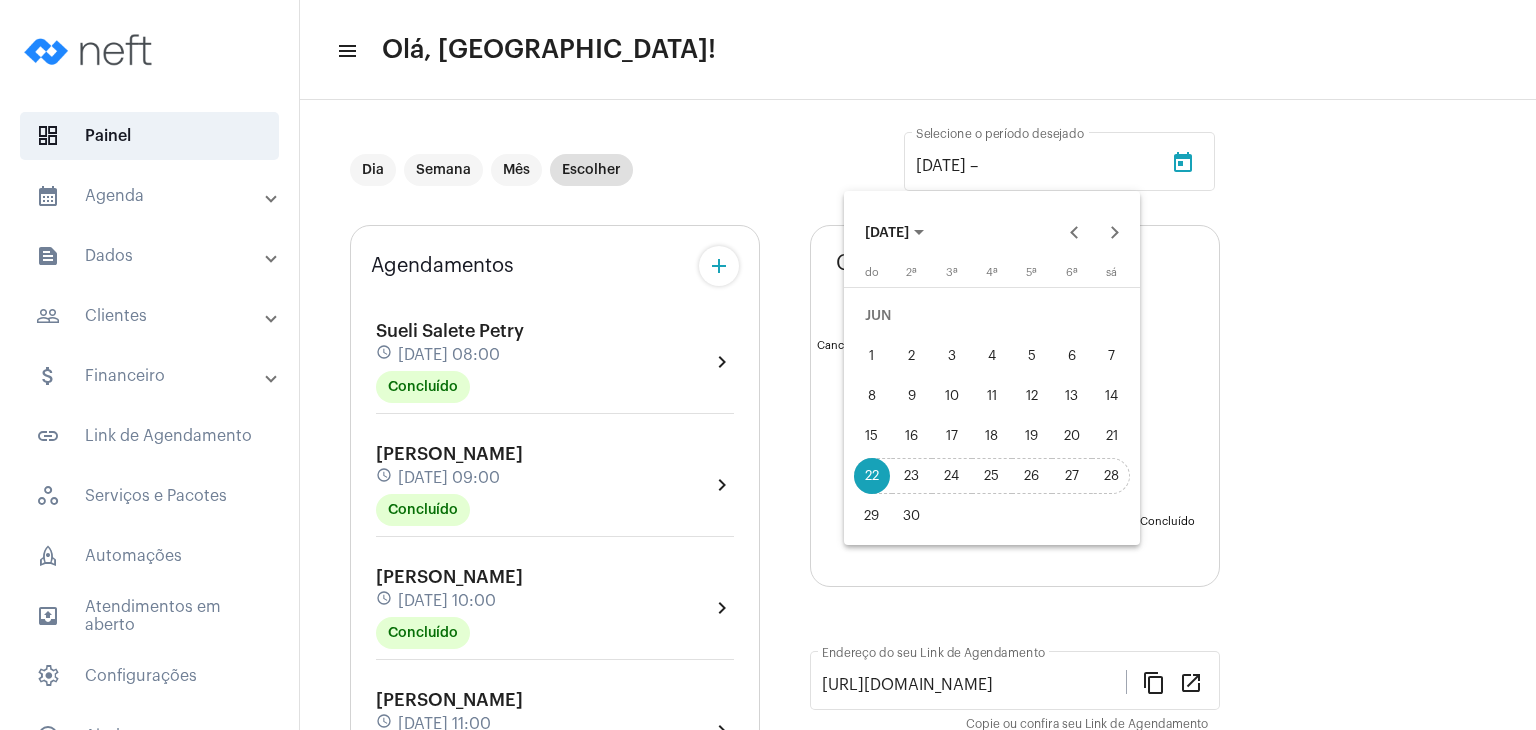 click on "28" at bounding box center [1112, 476] 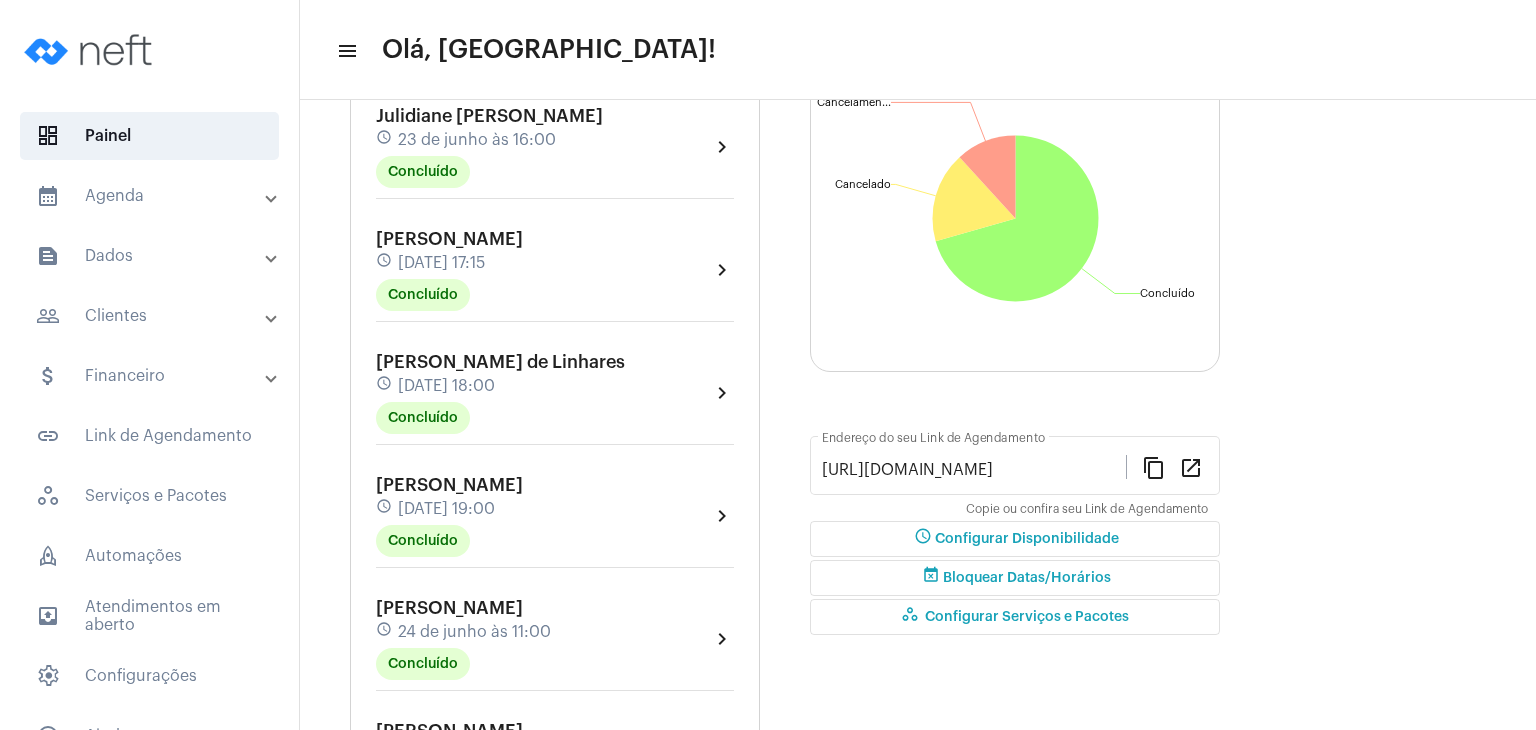 scroll, scrollTop: 0, scrollLeft: 0, axis: both 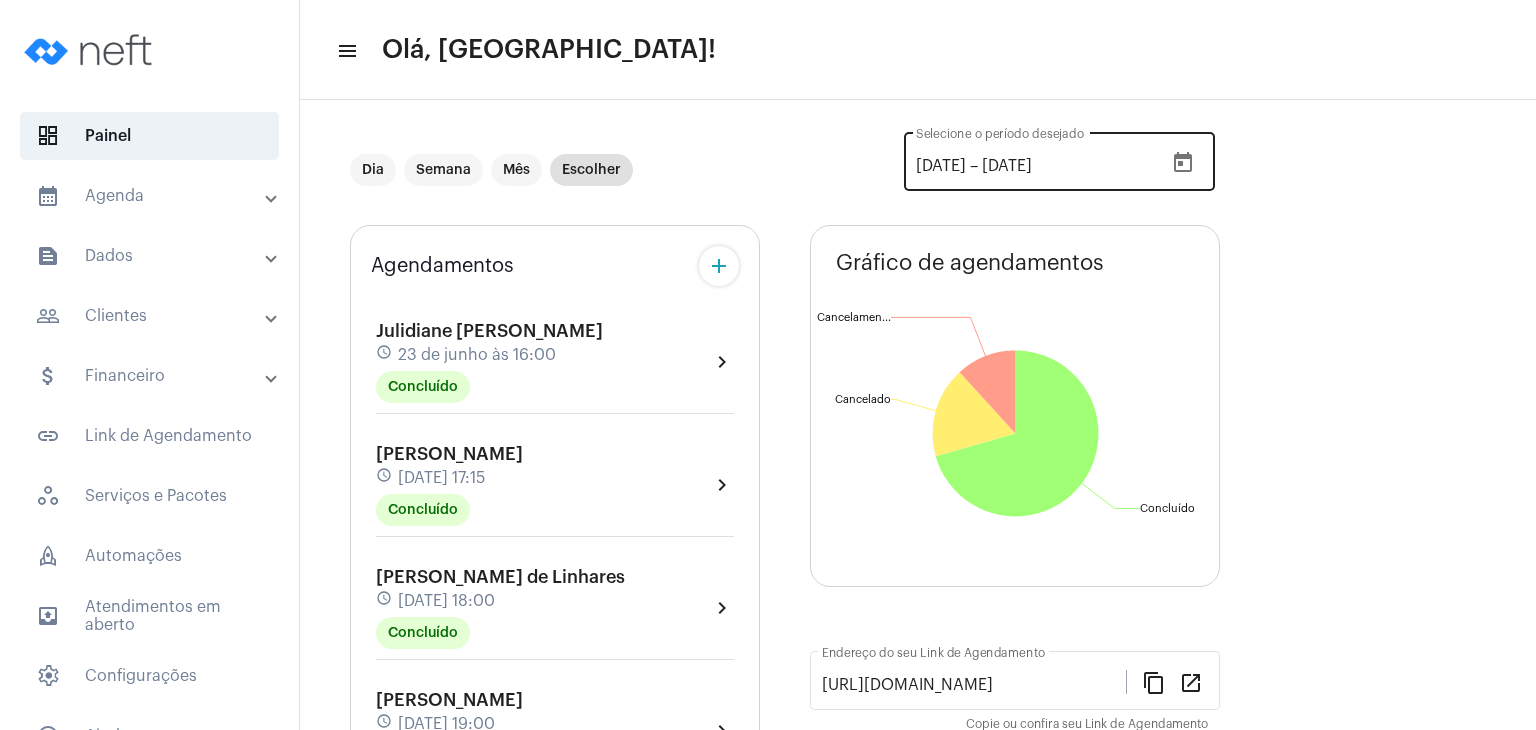 click 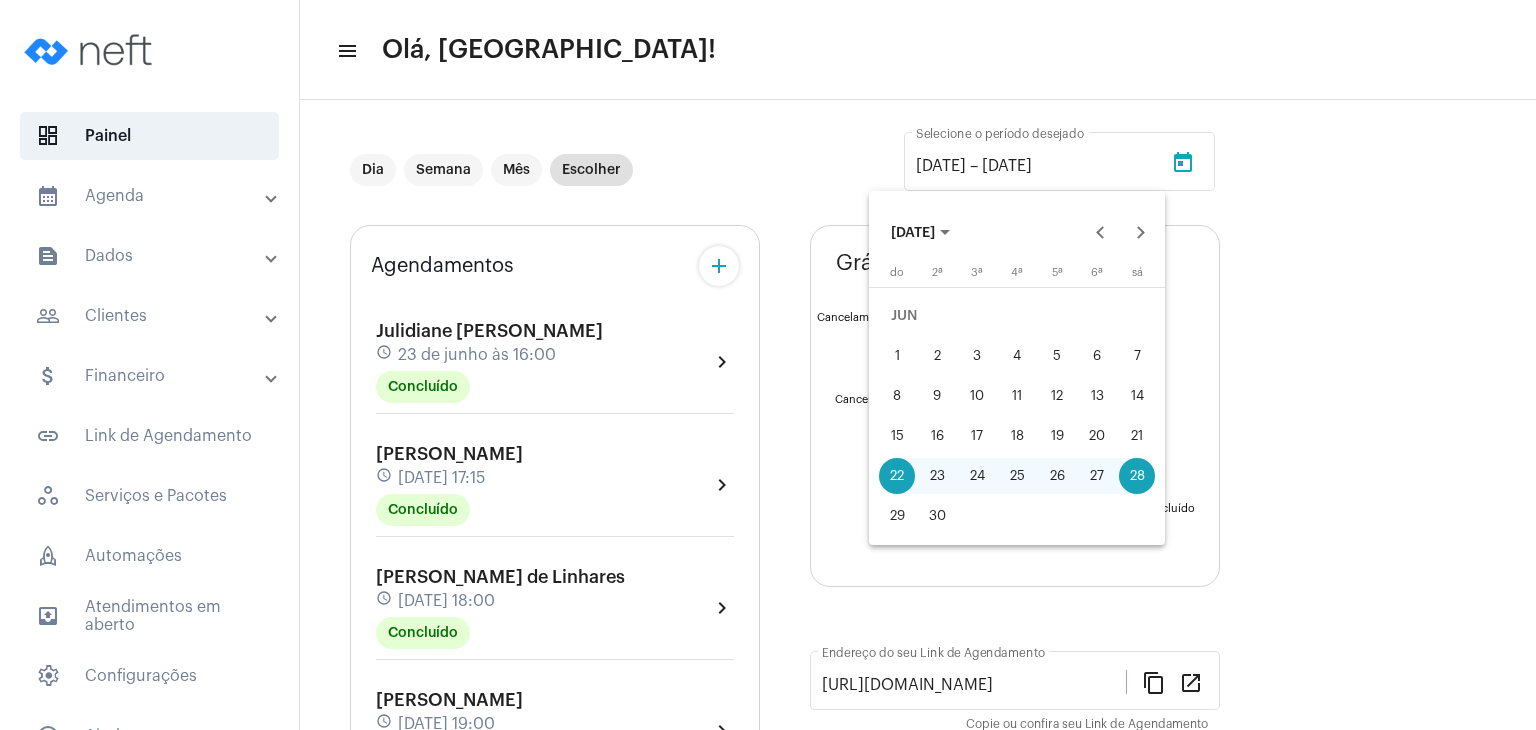click on "29" at bounding box center (897, 516) 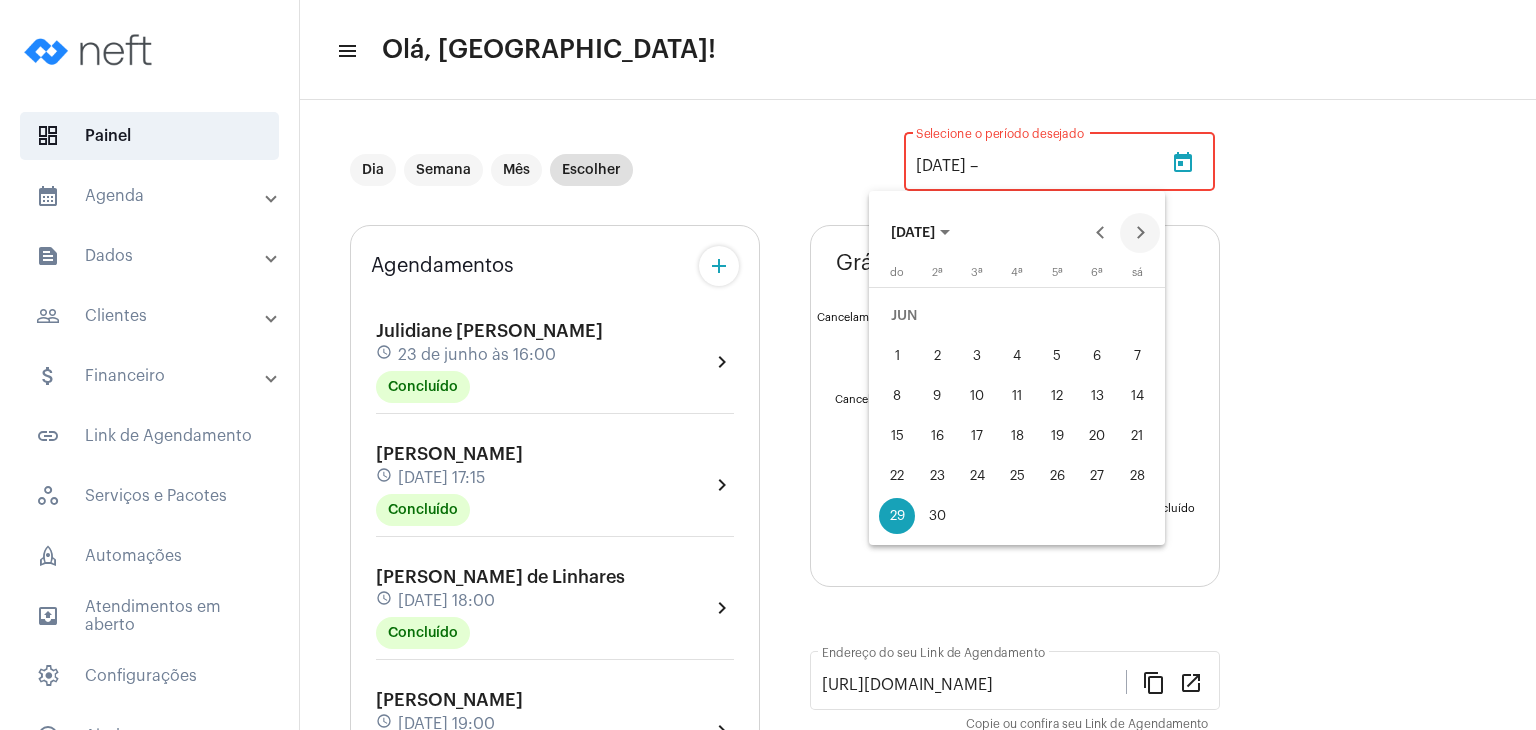 click at bounding box center [1140, 233] 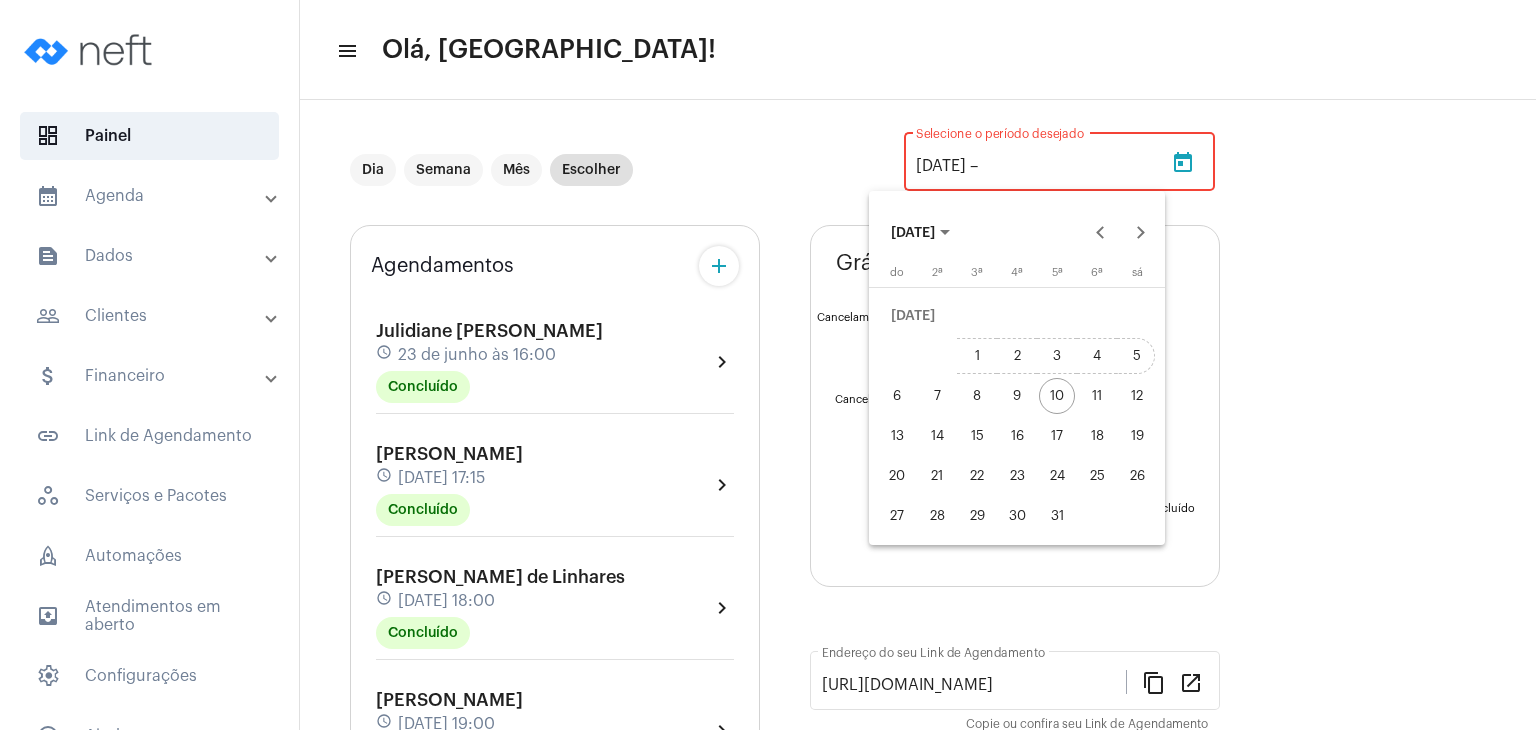 click on "5" at bounding box center [1137, 356] 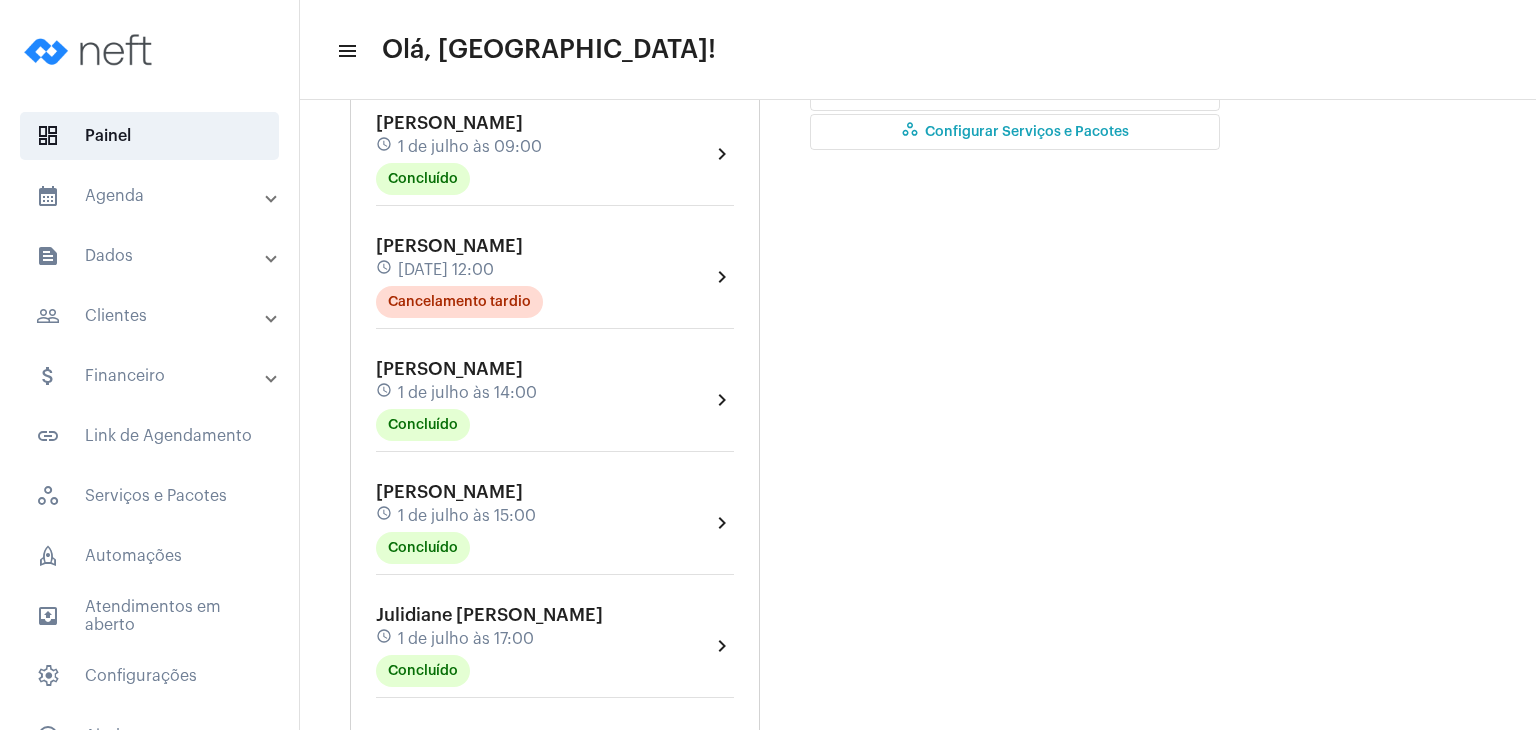 scroll, scrollTop: 900, scrollLeft: 0, axis: vertical 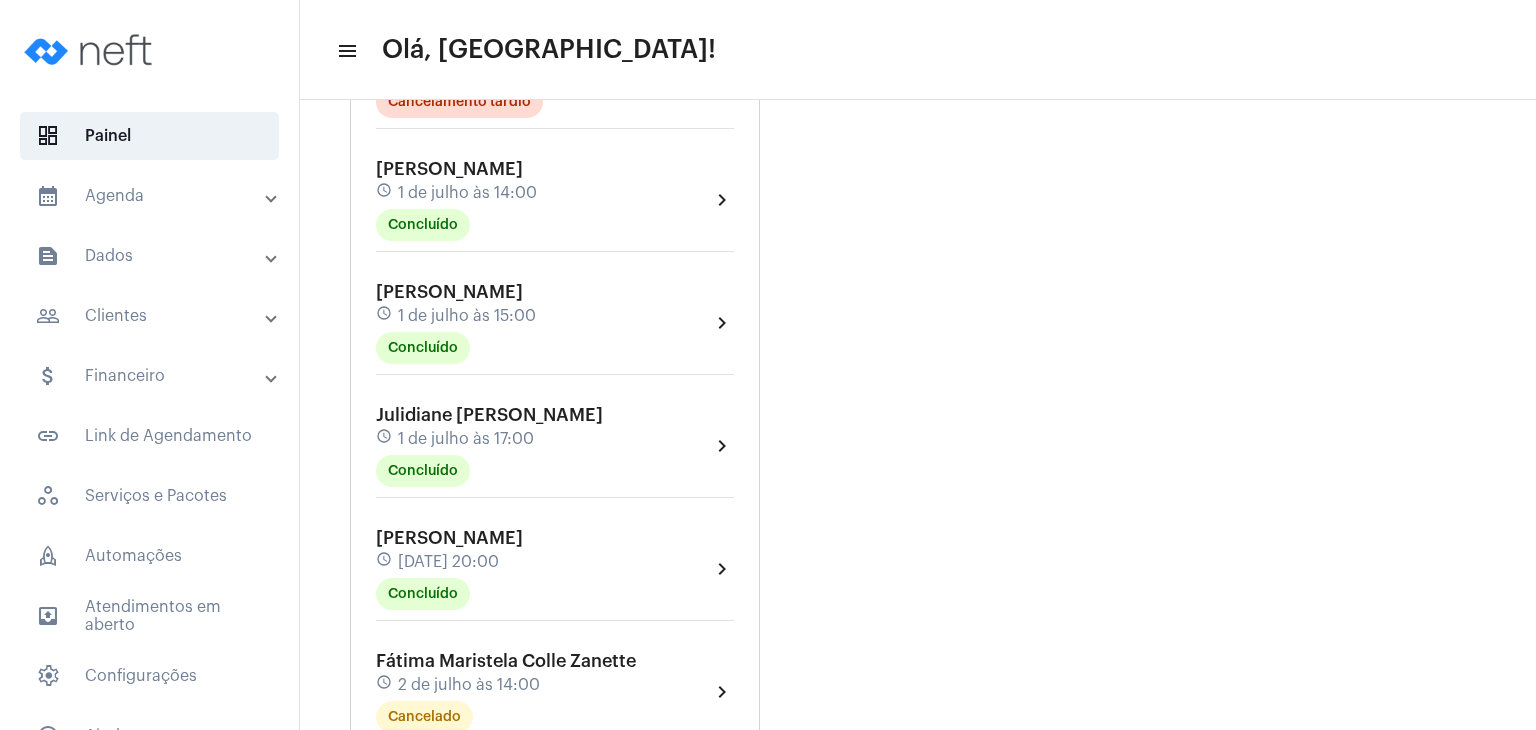 click on "[PERSON_NAME]" 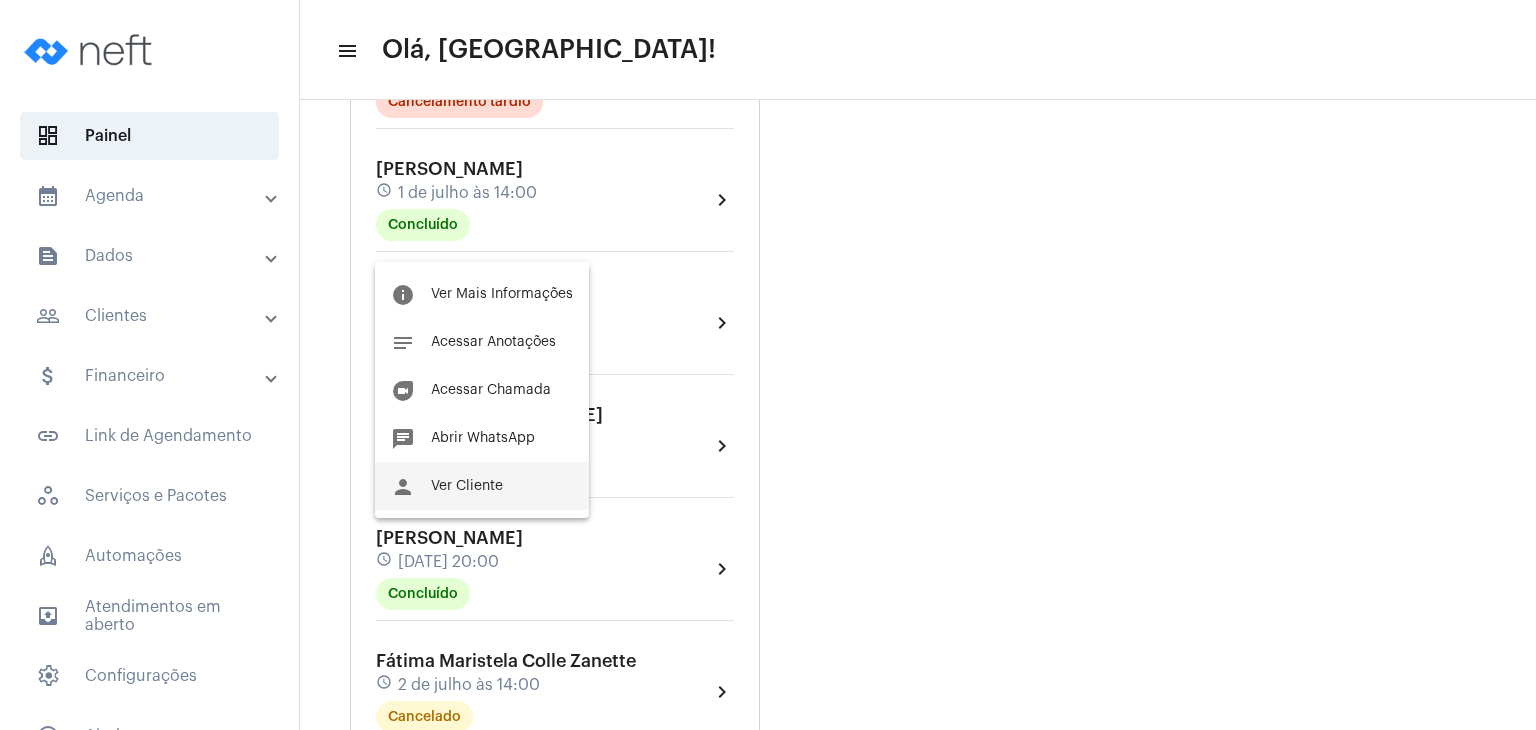 click on "Ver Cliente" at bounding box center [467, 486] 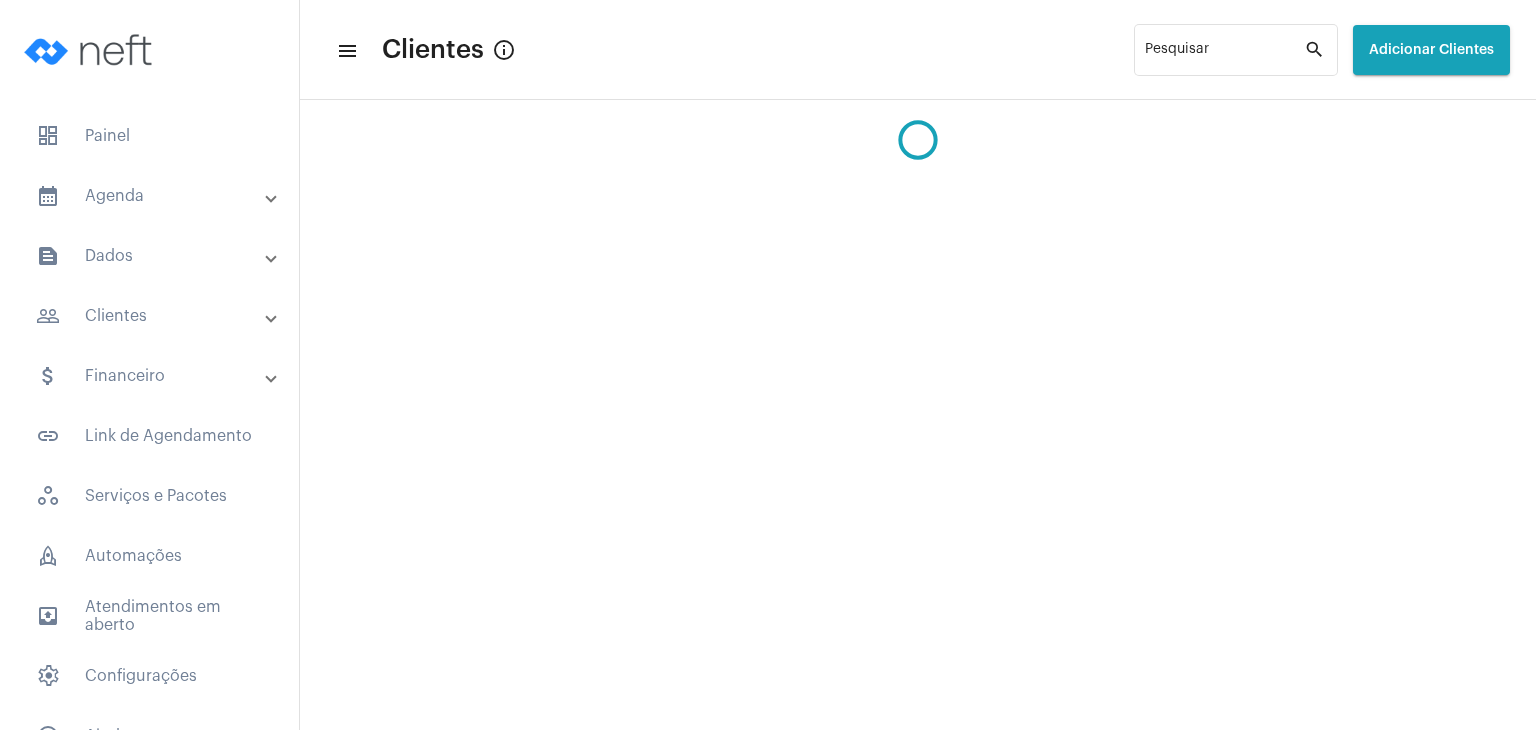 scroll, scrollTop: 0, scrollLeft: 0, axis: both 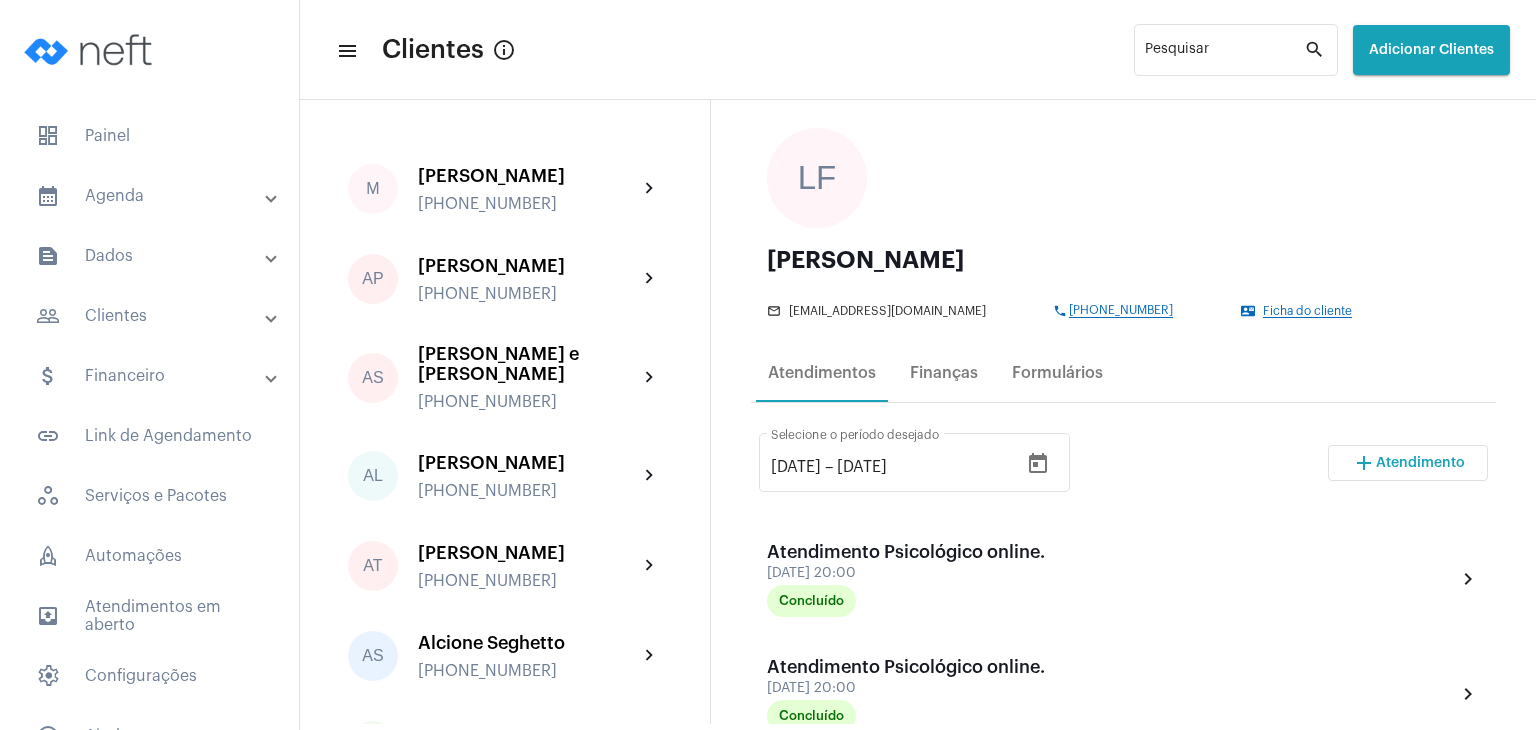 click on "Atendimento" at bounding box center [1420, 463] 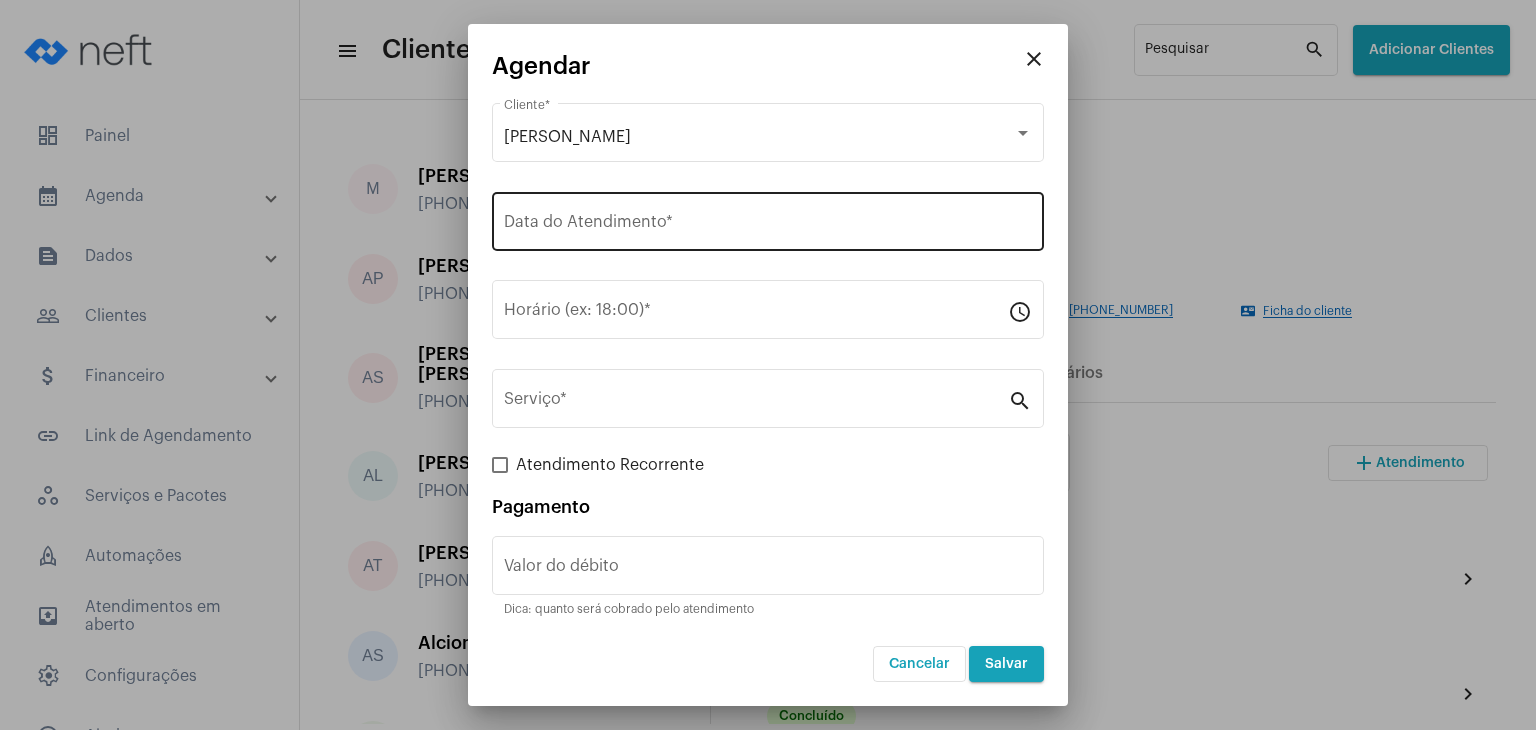 click on "Data do Atendimento  *" at bounding box center (768, 219) 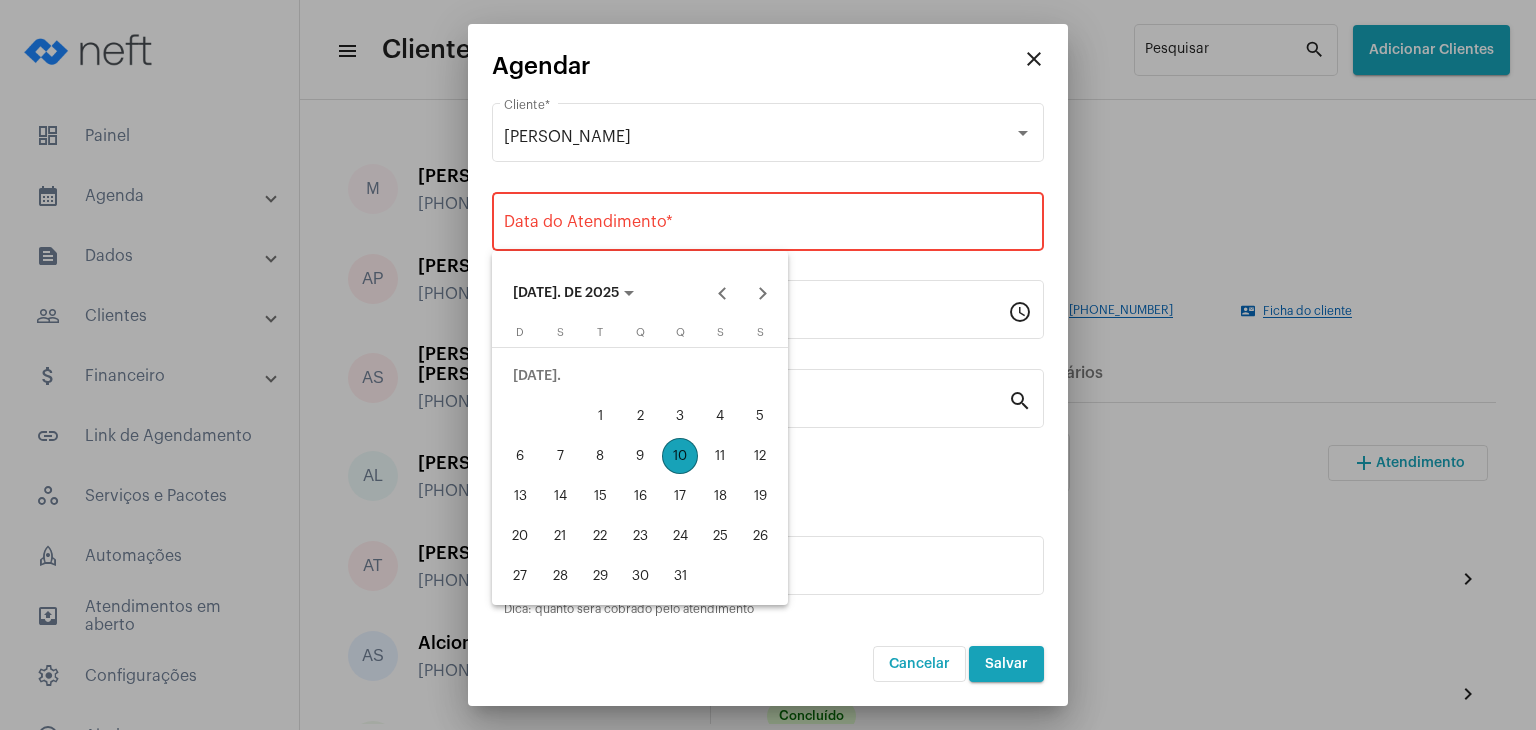 click on "15" at bounding box center [600, 496] 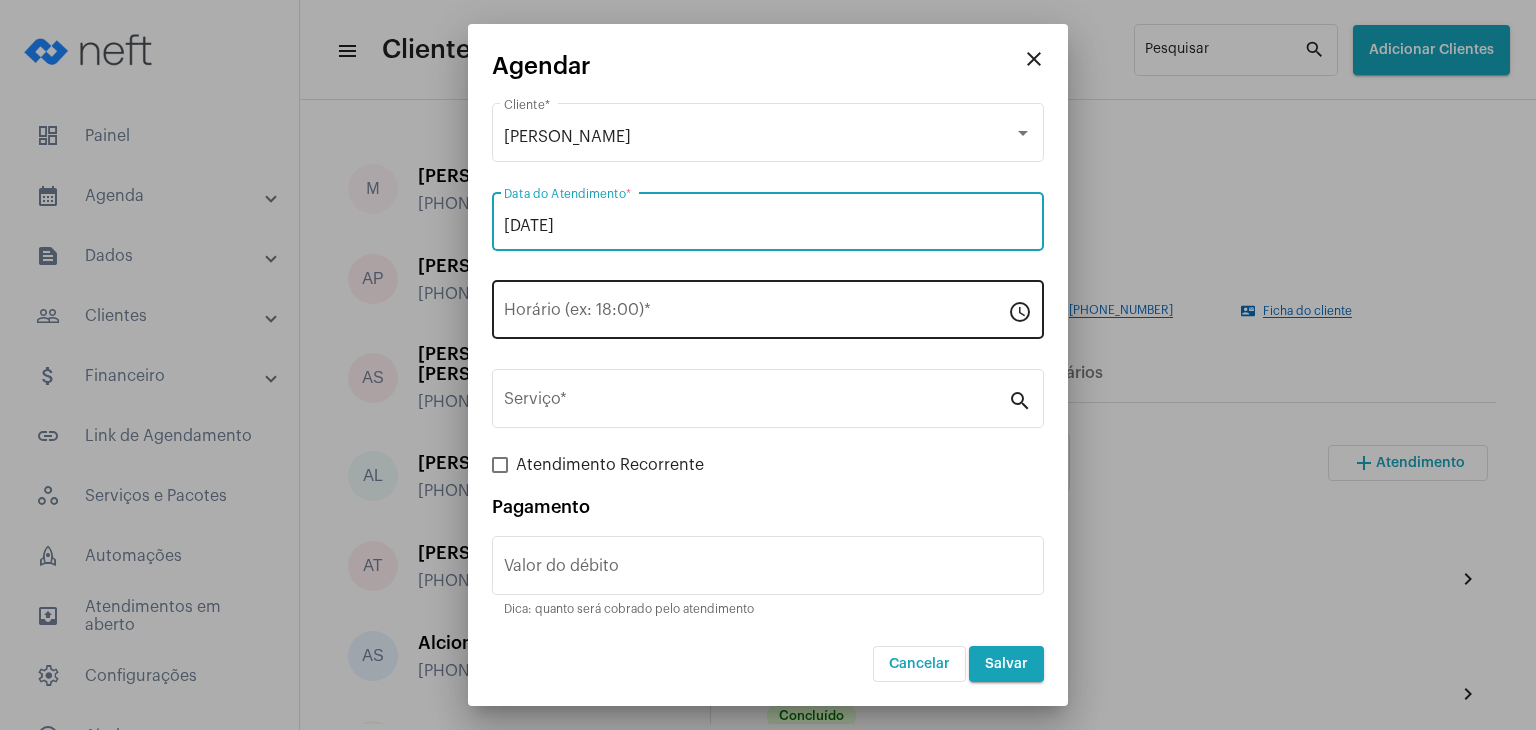 click on "Horário (ex: 18:00)  *" at bounding box center [756, 314] 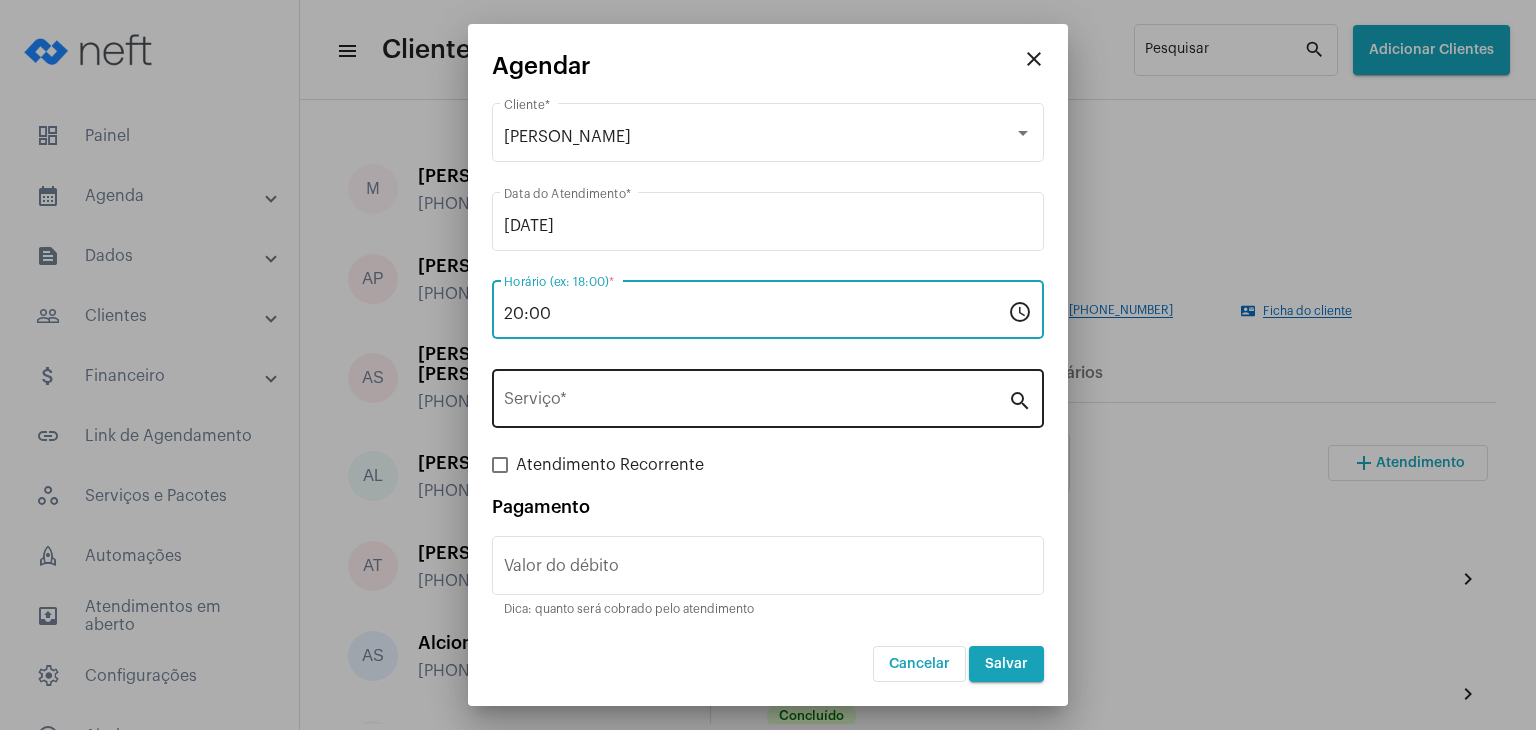 type on "20:00" 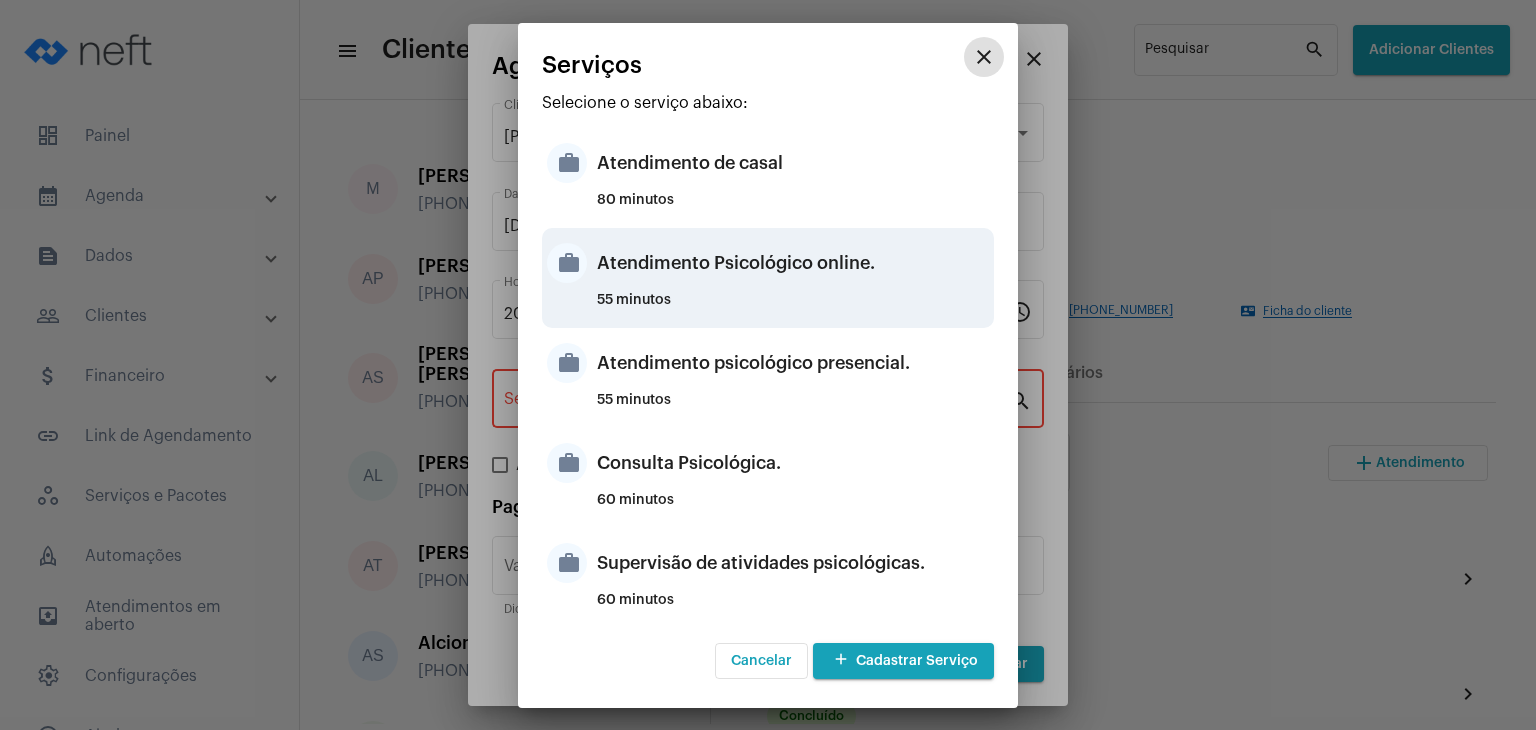 click on "Atendimento Psicológico online." at bounding box center [793, 263] 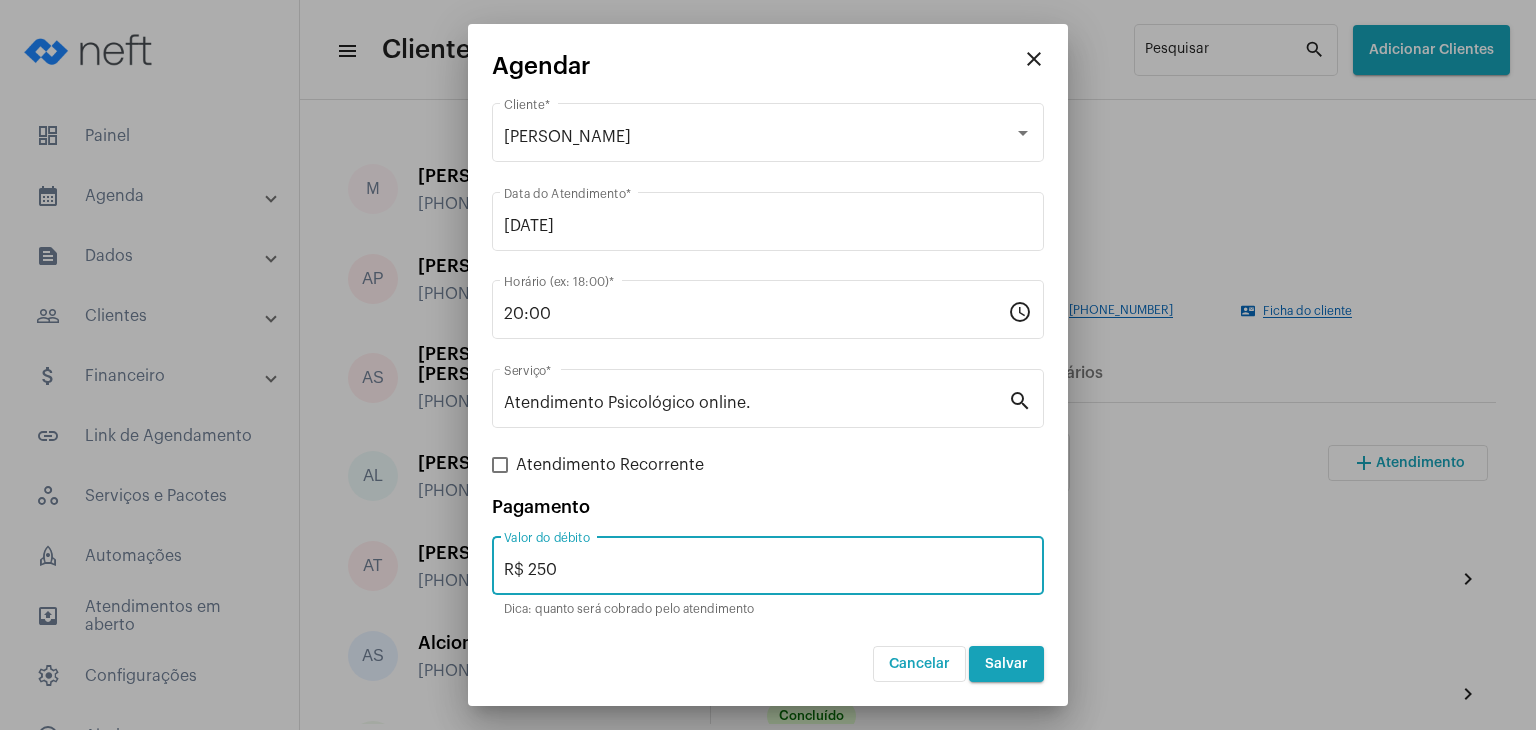 click on "R$ 250" at bounding box center (768, 570) 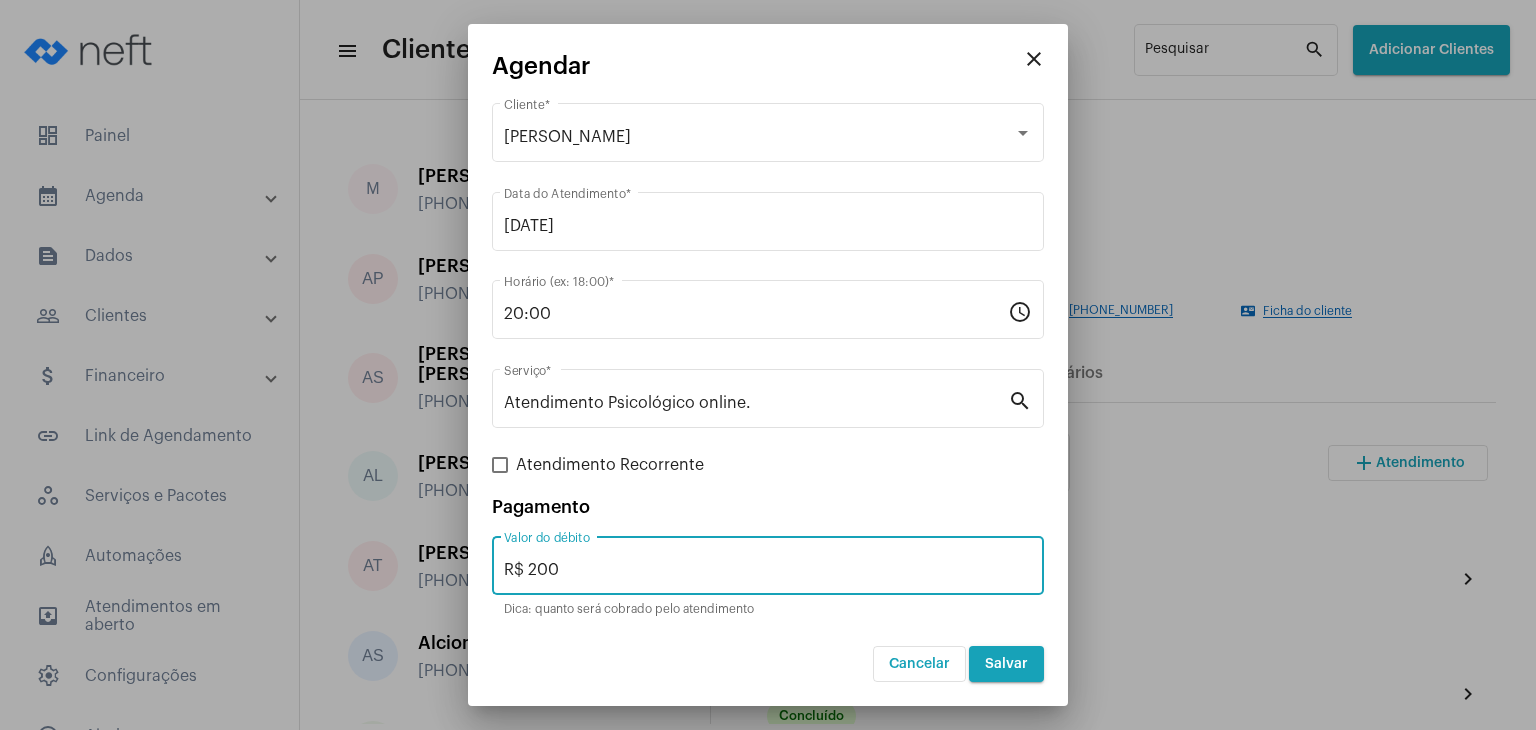 type on "R$ 200" 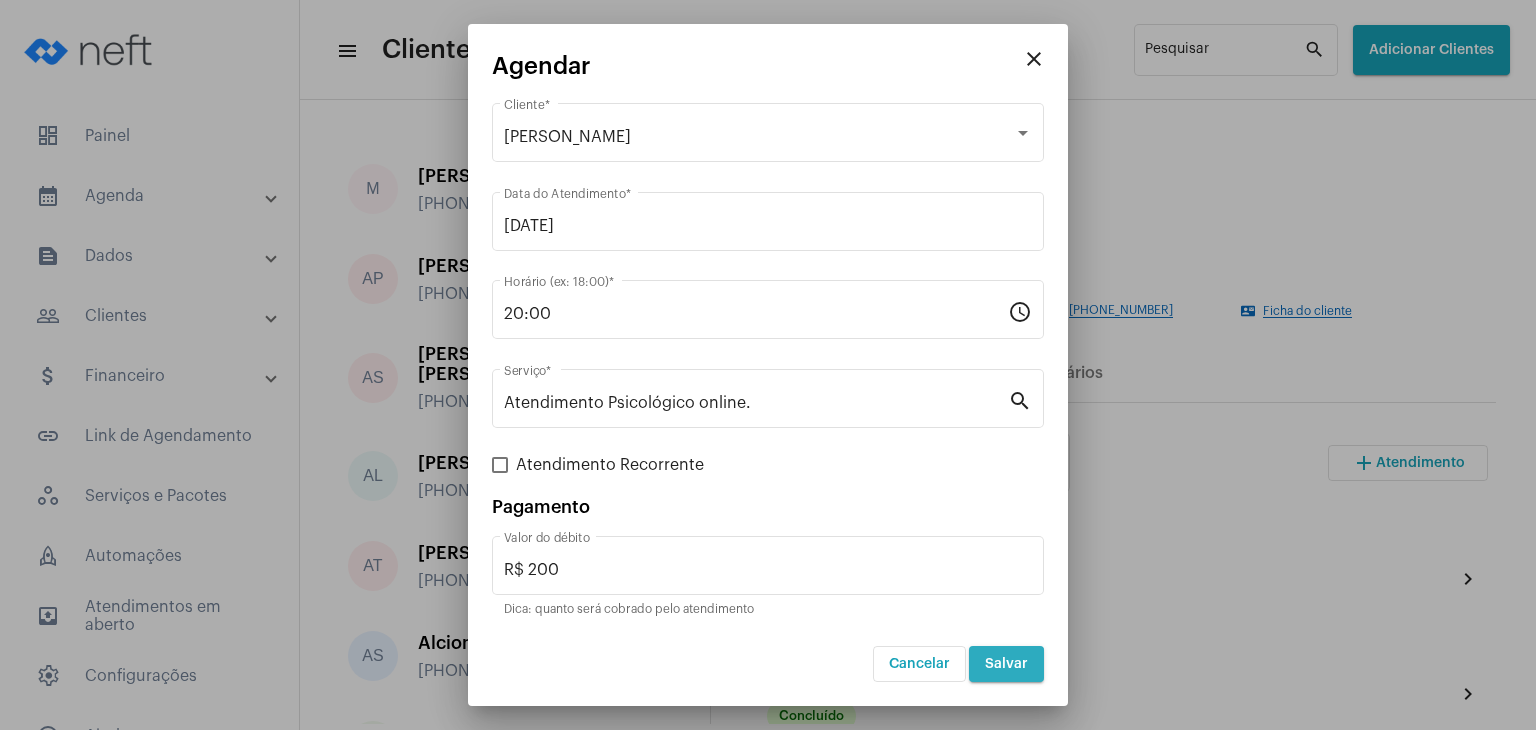 click on "Salvar" at bounding box center [1006, 664] 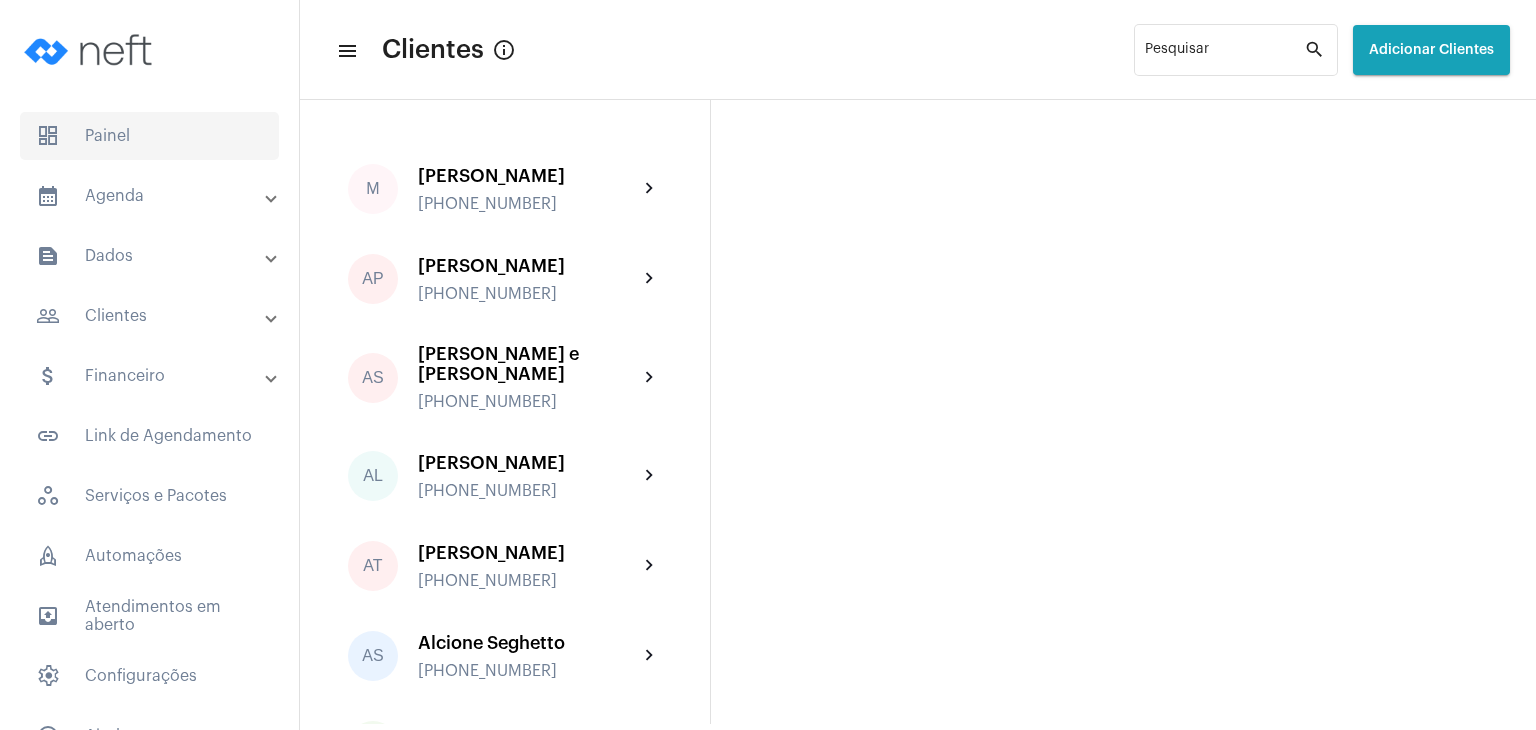 click on "dashboard   Painel" 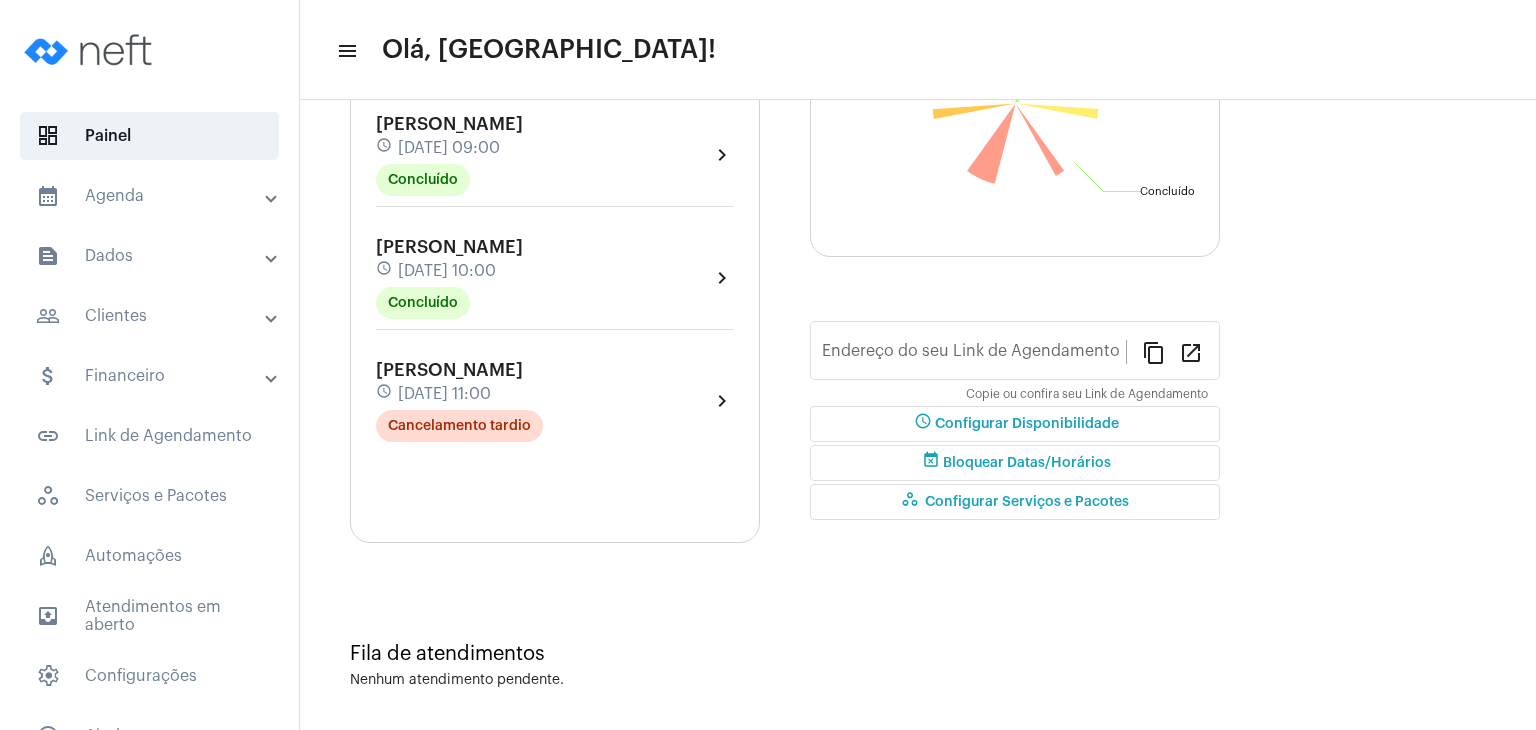 scroll, scrollTop: 276, scrollLeft: 0, axis: vertical 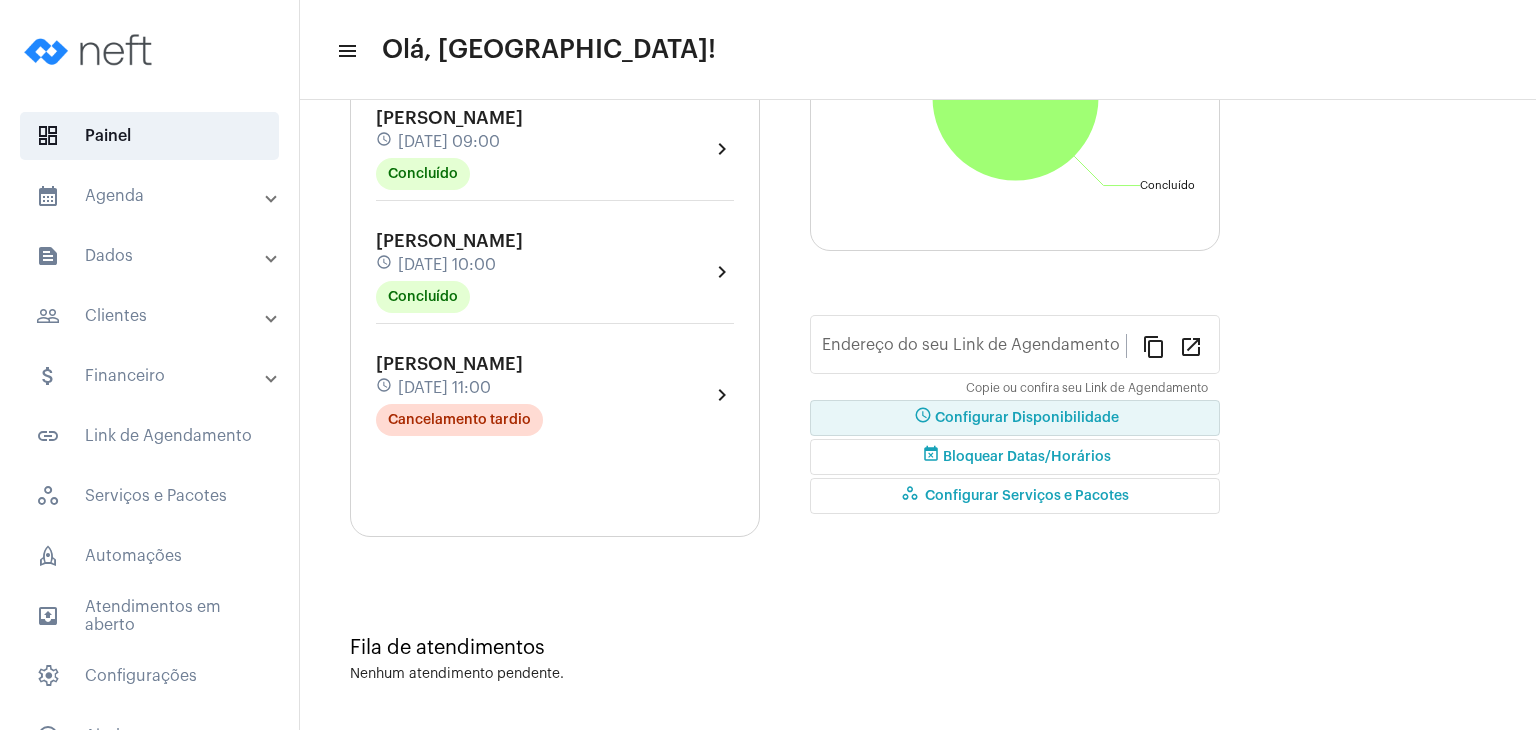 click on "schedule Configurar Disponibilidade" 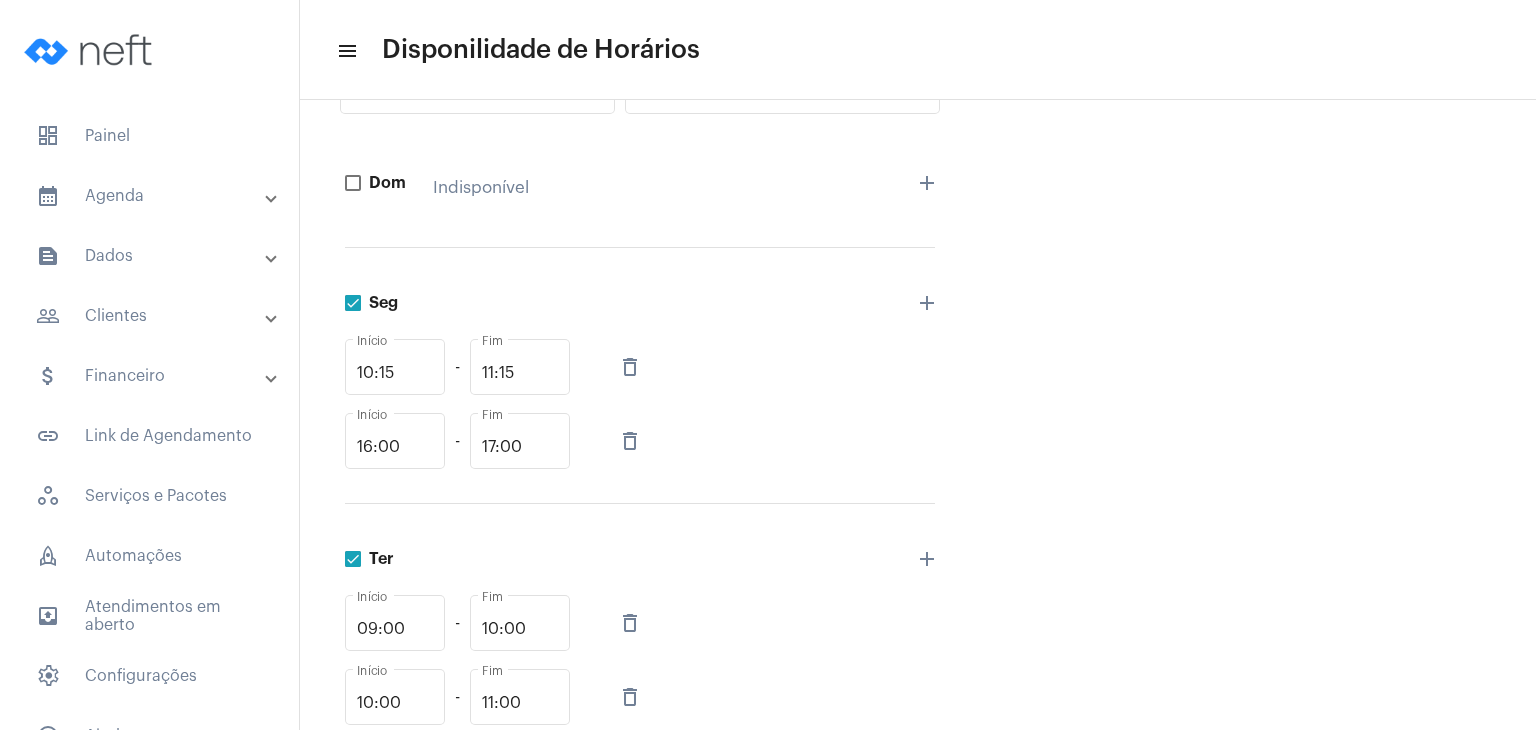 scroll, scrollTop: 200, scrollLeft: 0, axis: vertical 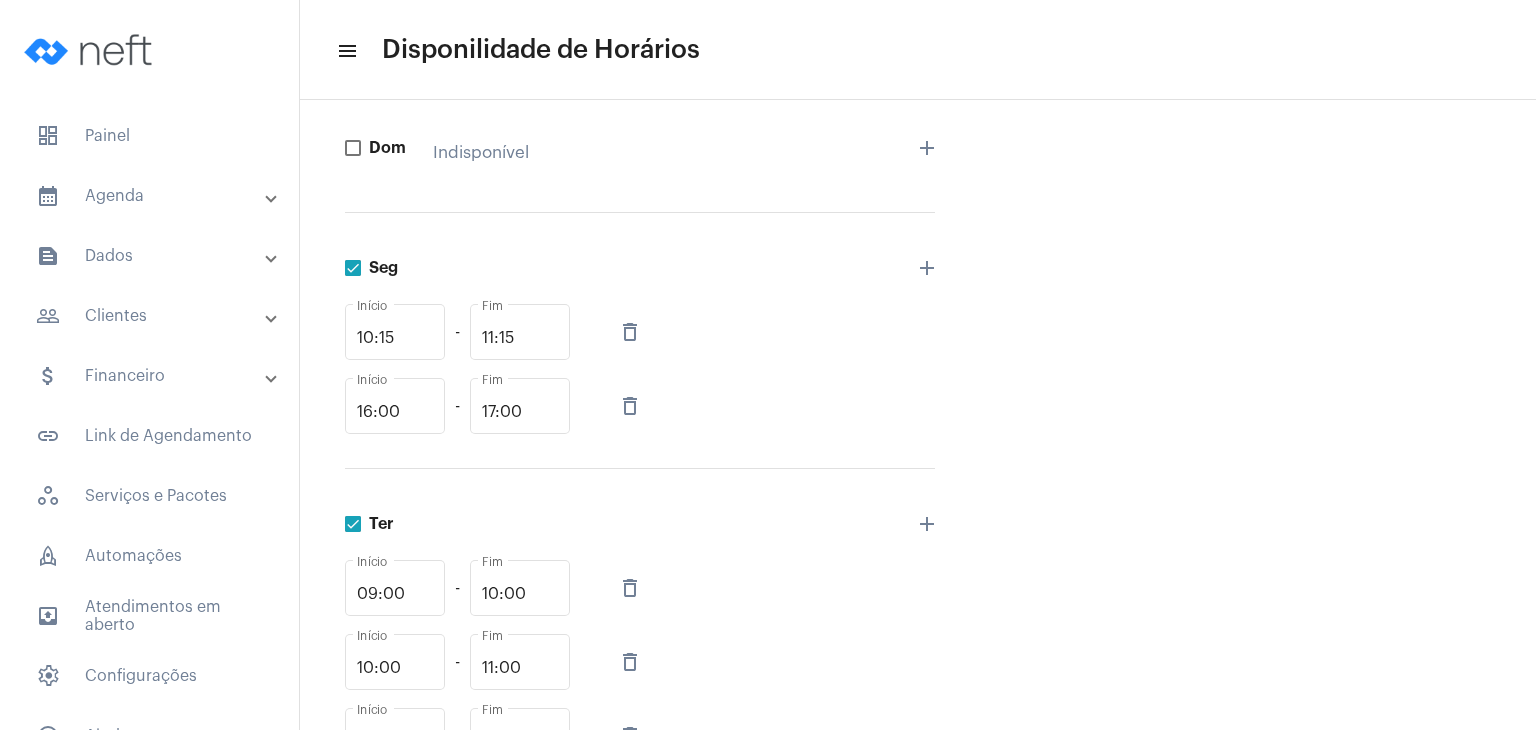 click on "delete_outline" at bounding box center [630, 332] 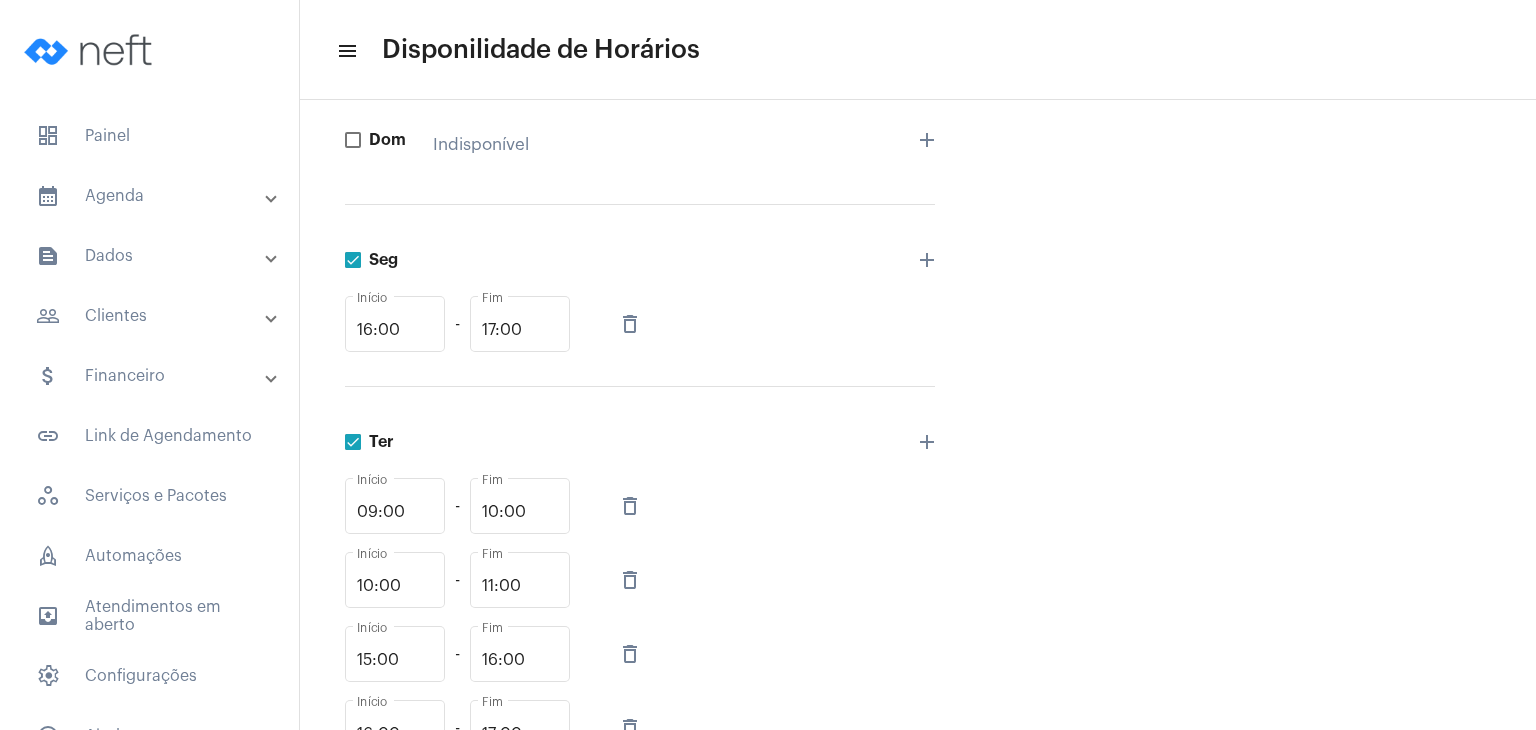 scroll, scrollTop: 200, scrollLeft: 0, axis: vertical 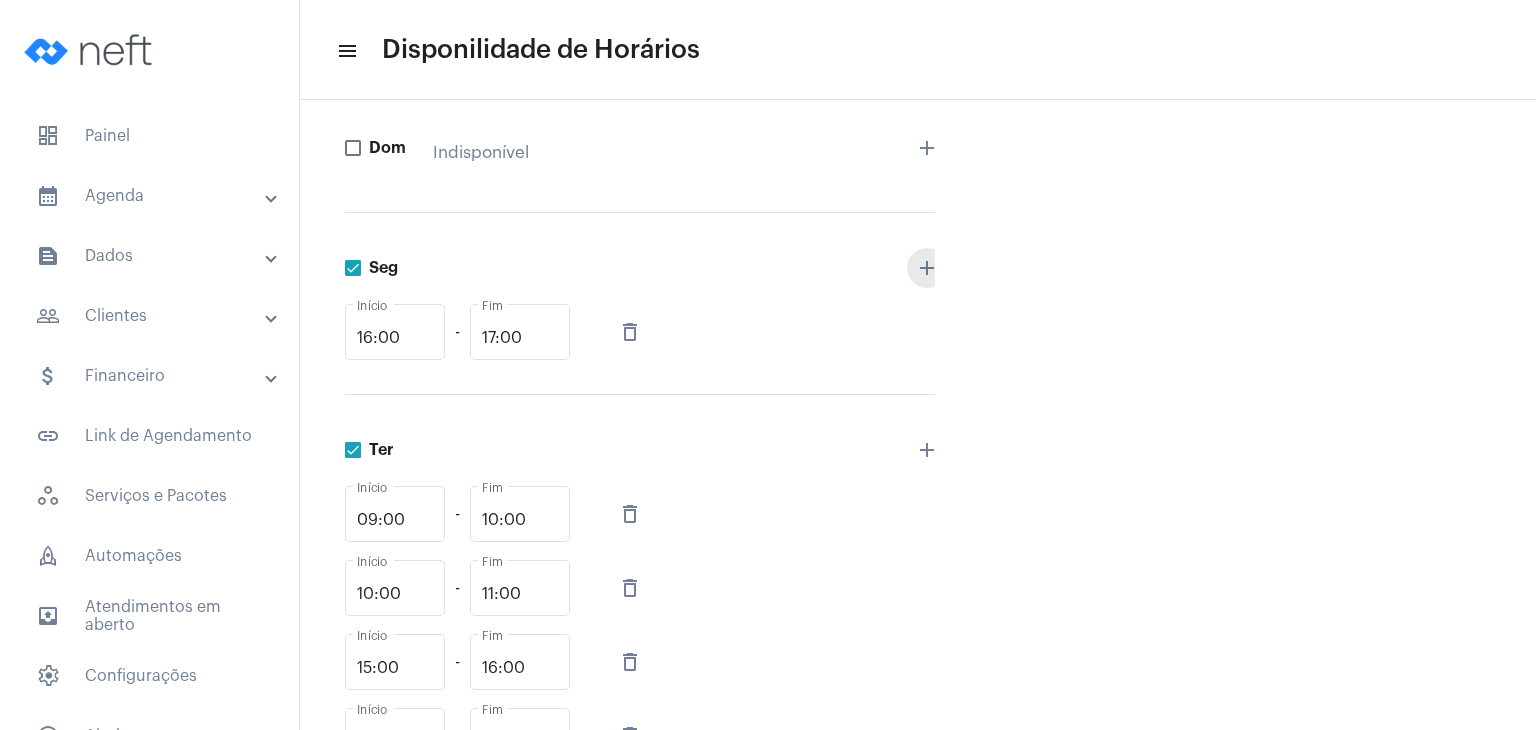 click on "add" at bounding box center [927, 268] 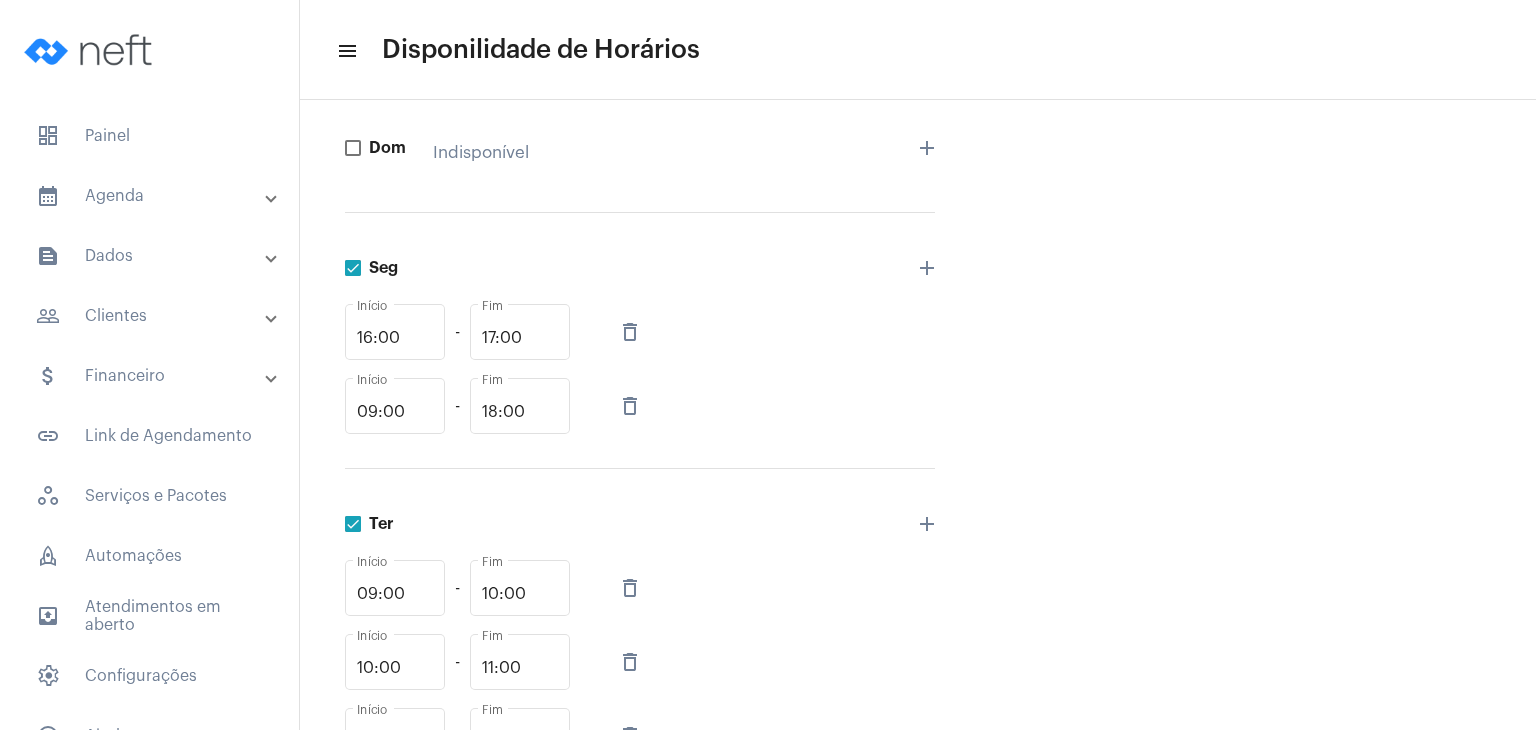 click on "delete_outline" at bounding box center [630, 406] 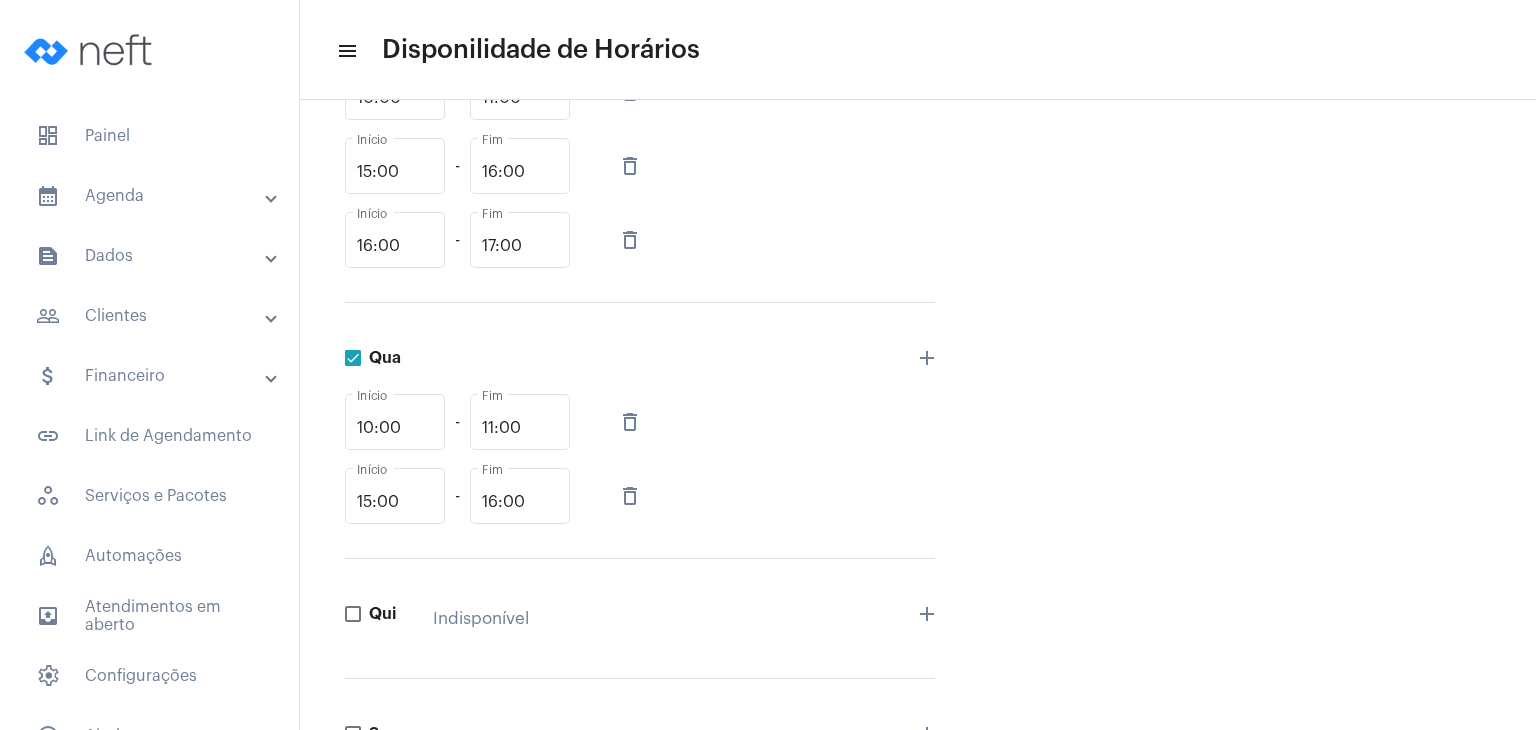 scroll, scrollTop: 1001, scrollLeft: 0, axis: vertical 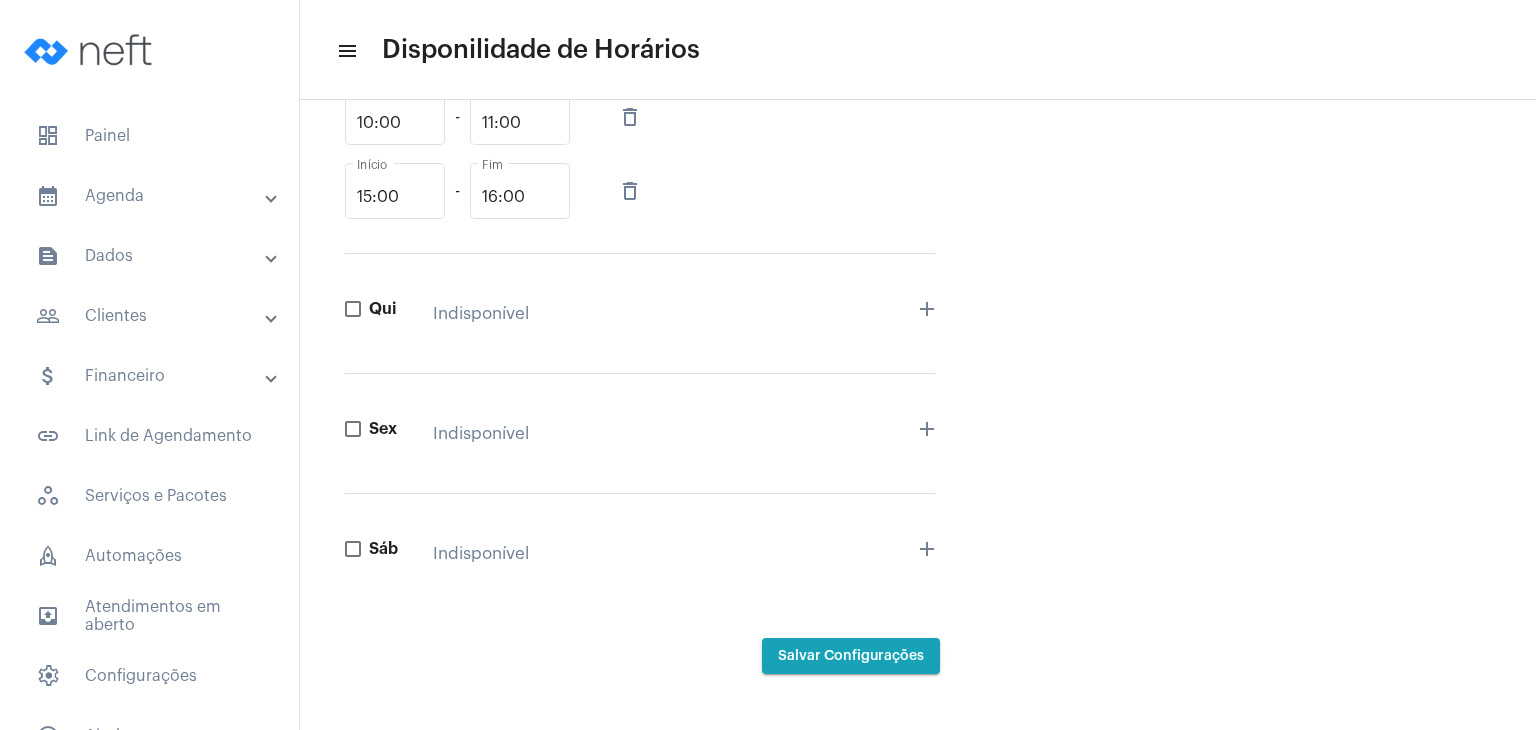 click on "Salvar Configurações" at bounding box center (851, 656) 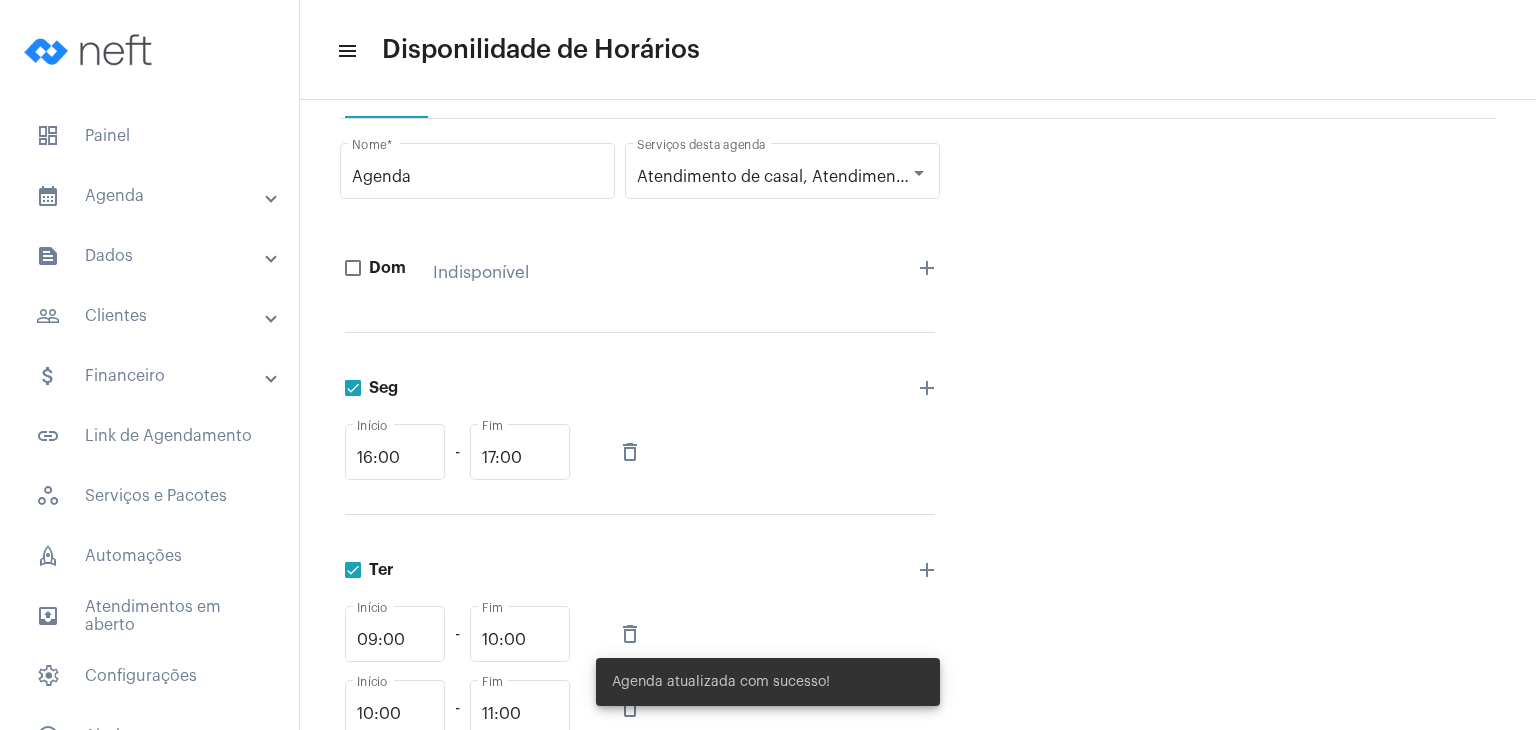 scroll, scrollTop: 0, scrollLeft: 0, axis: both 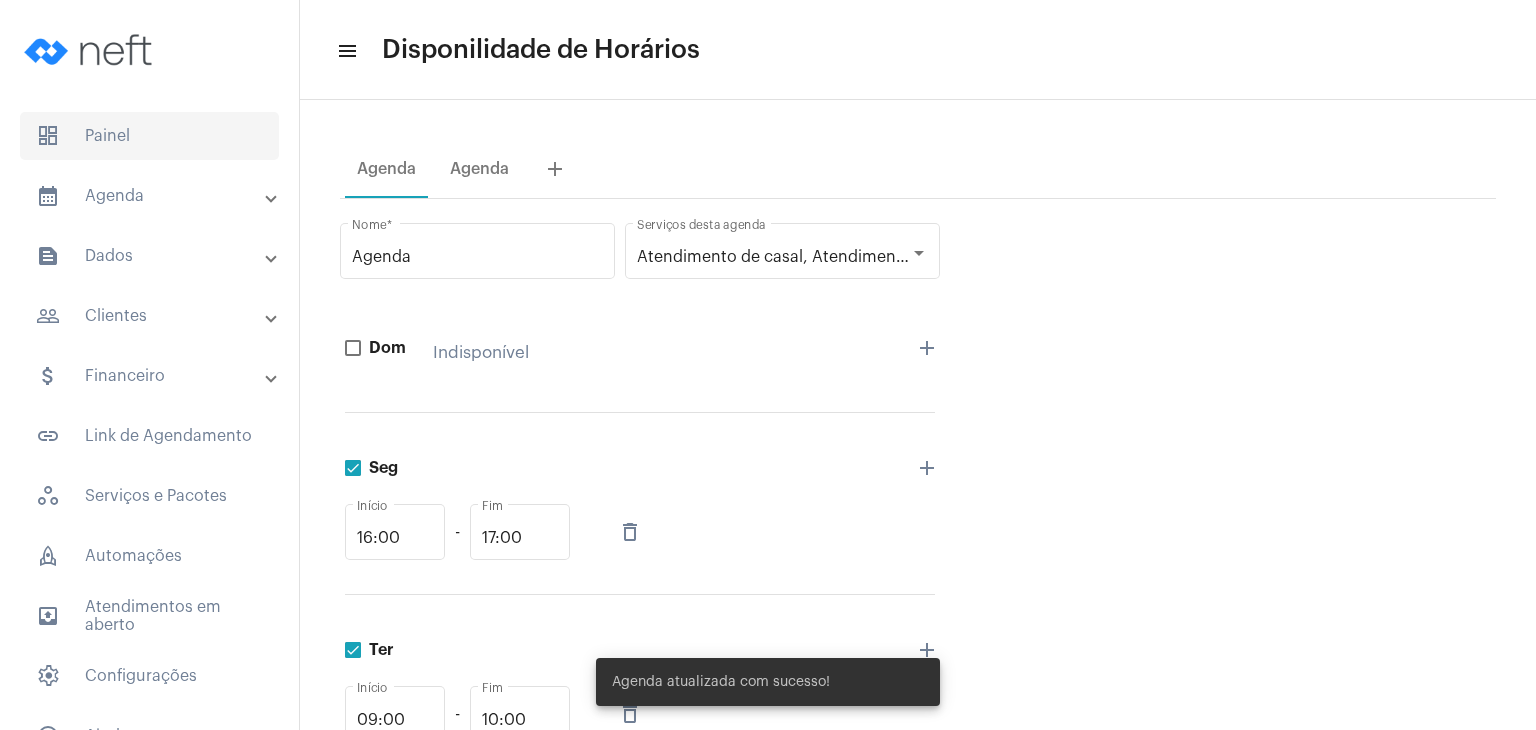 click on "dashboard   Painel" 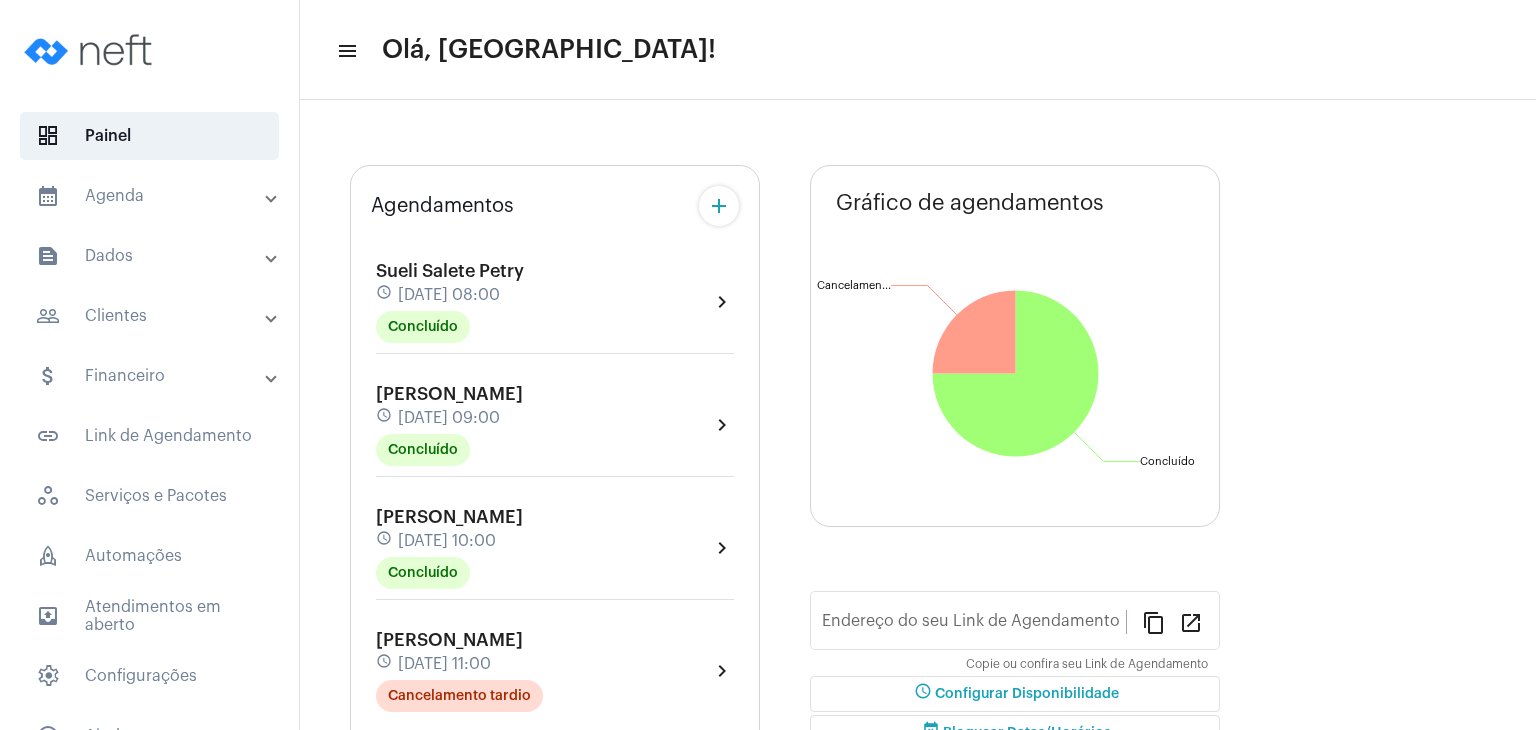 type on "[URL][DOMAIN_NAME]" 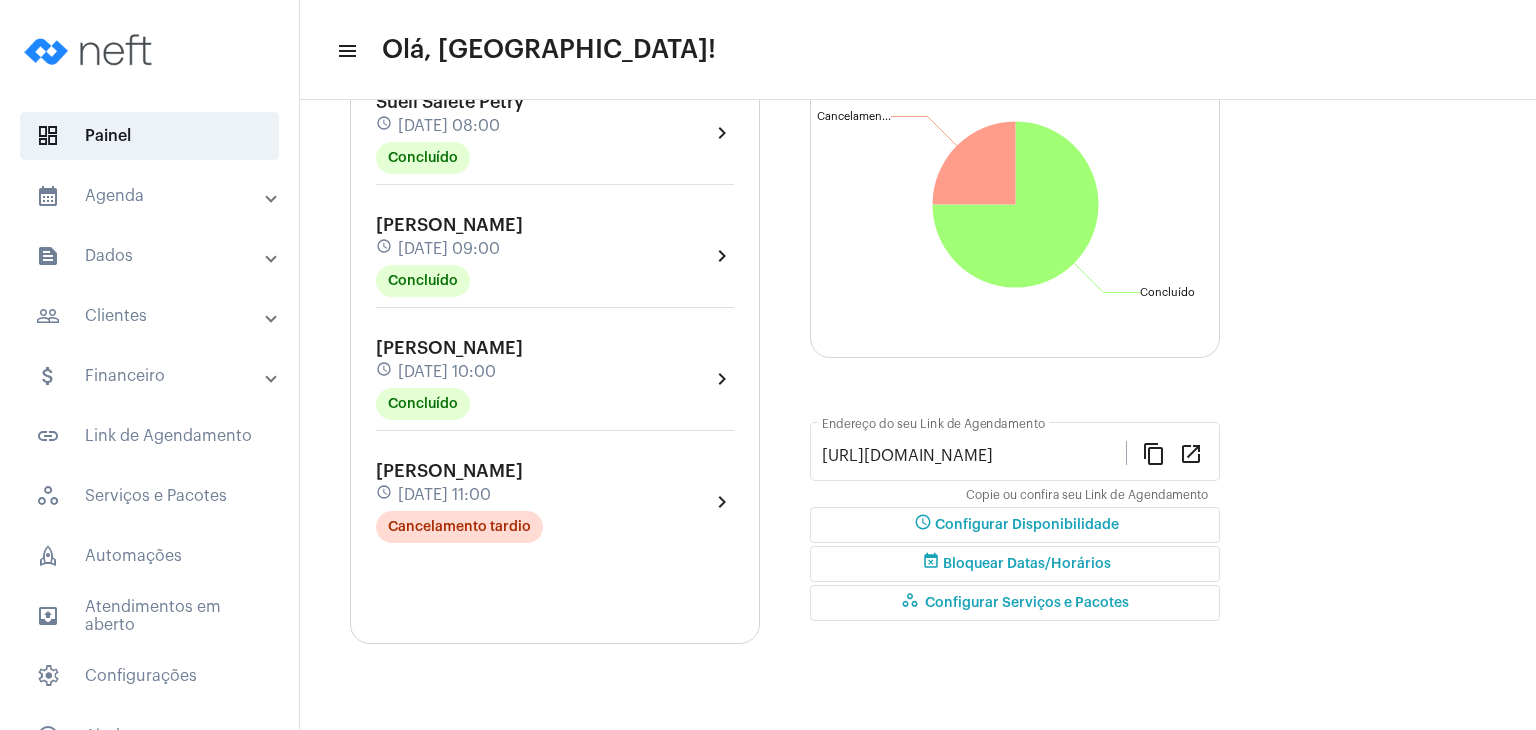 scroll, scrollTop: 0, scrollLeft: 0, axis: both 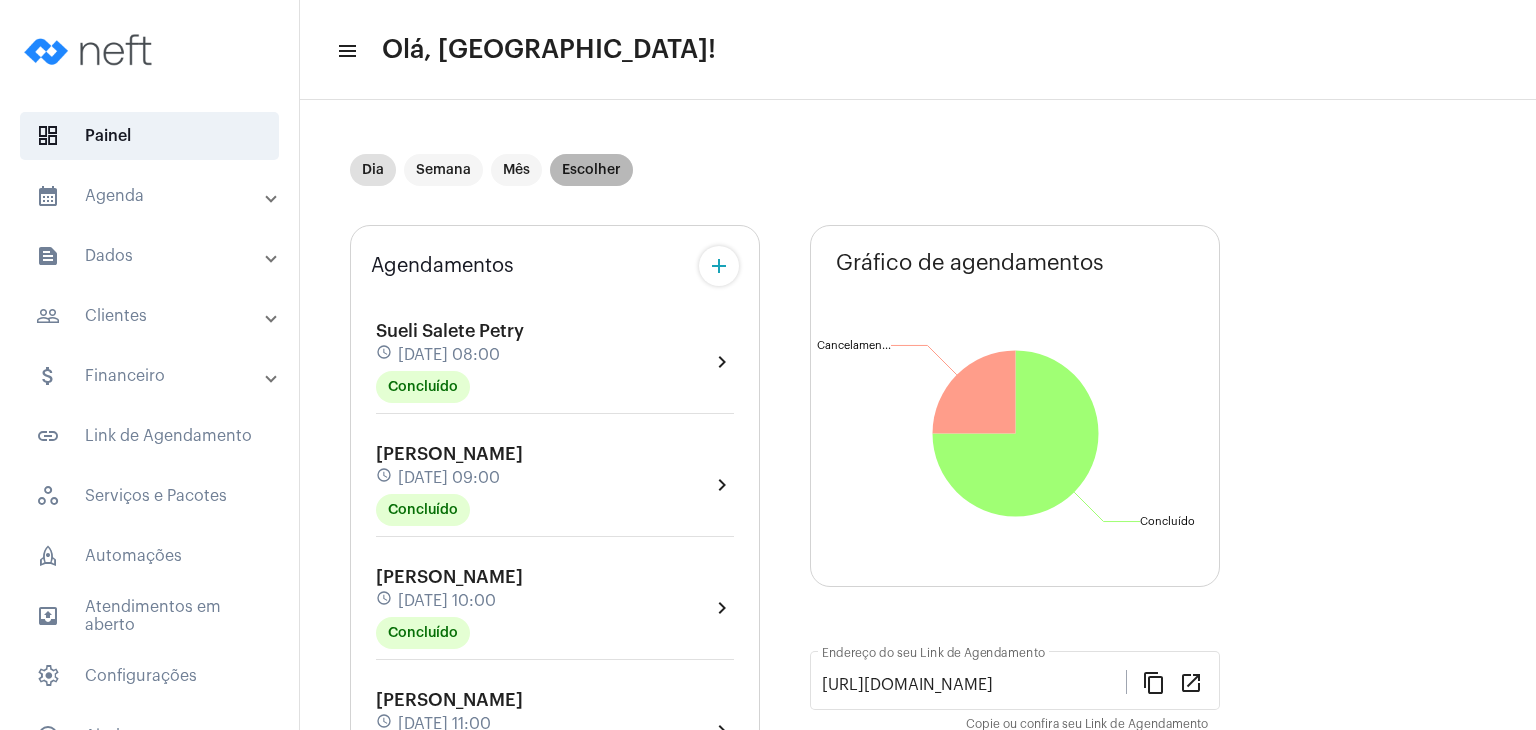 click on "Escolher" at bounding box center [591, 170] 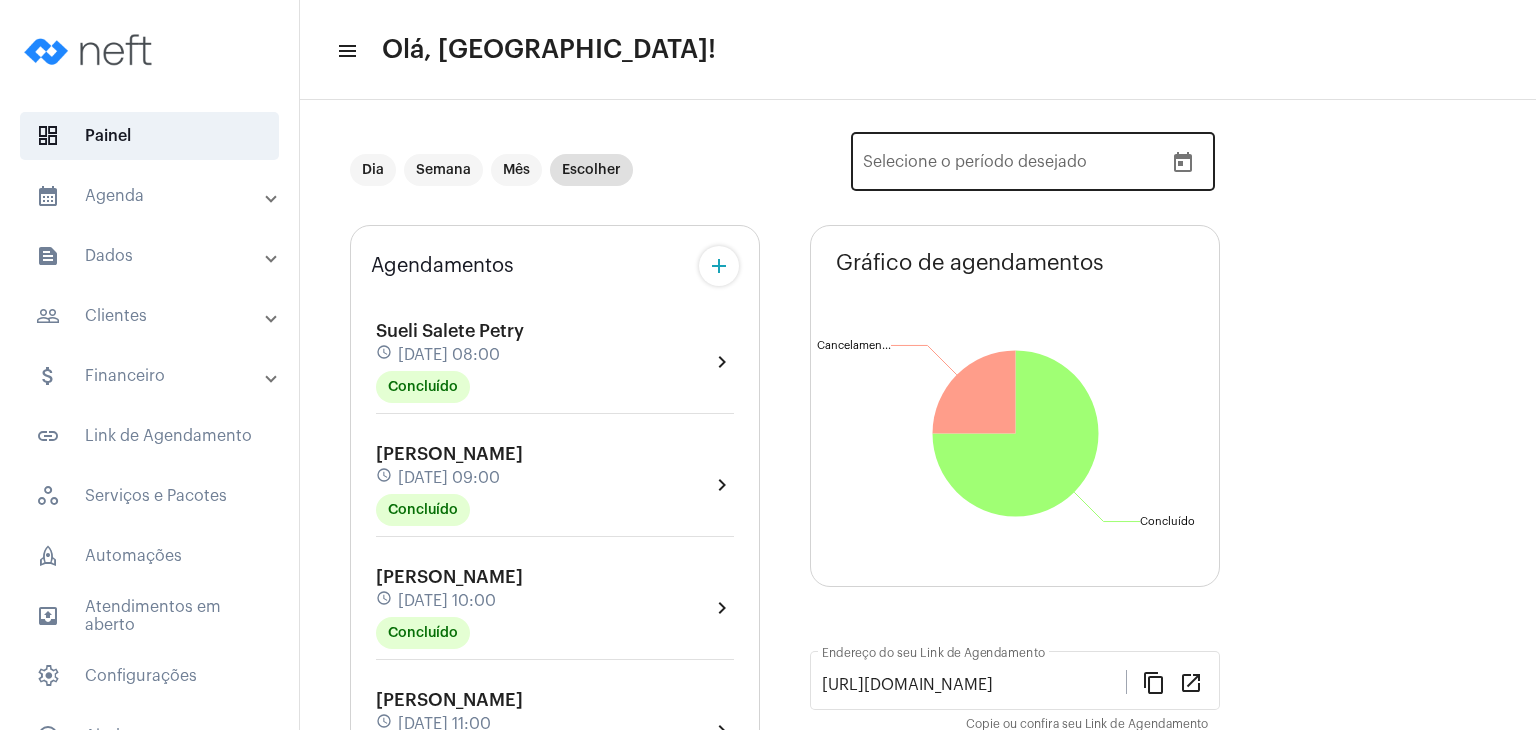 click 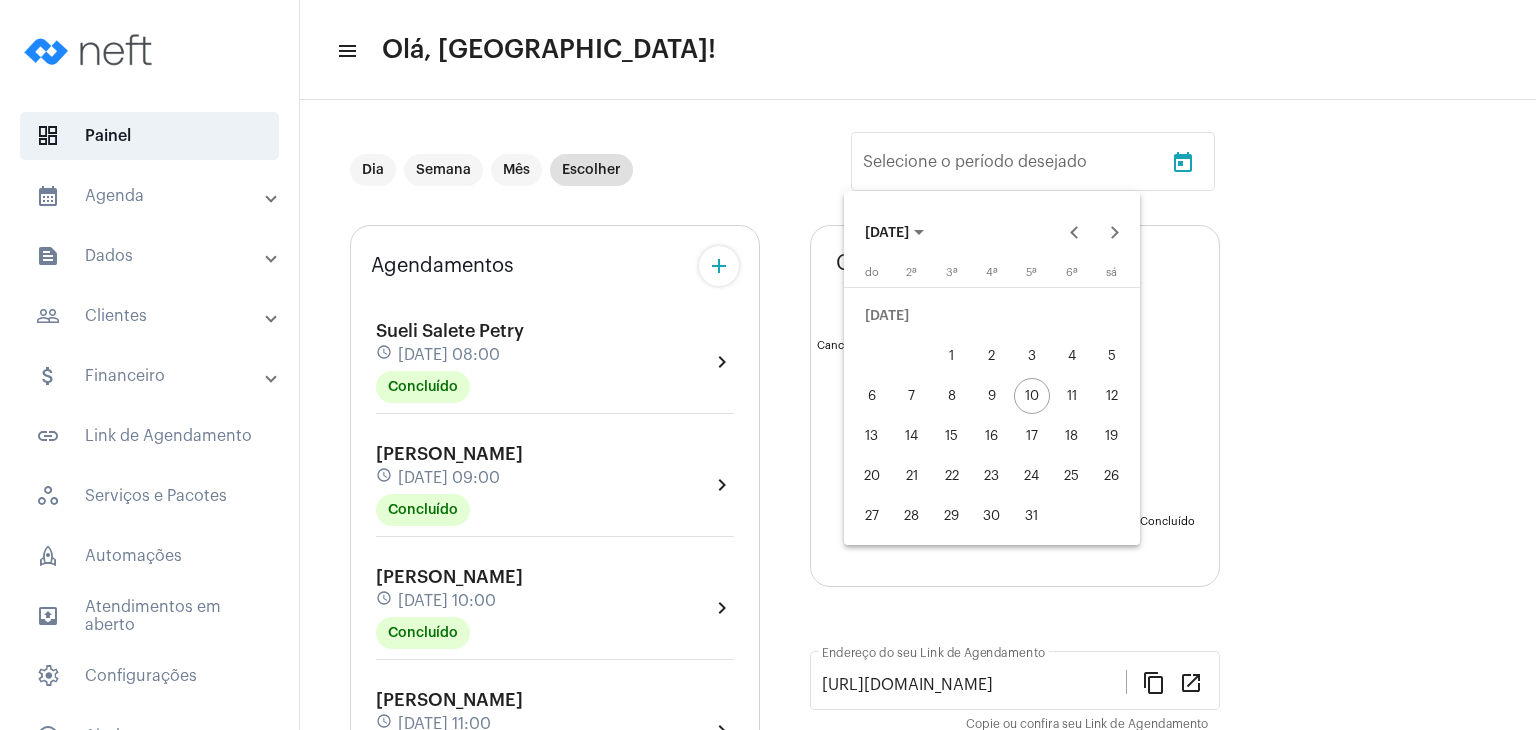 click on "13" at bounding box center [872, 436] 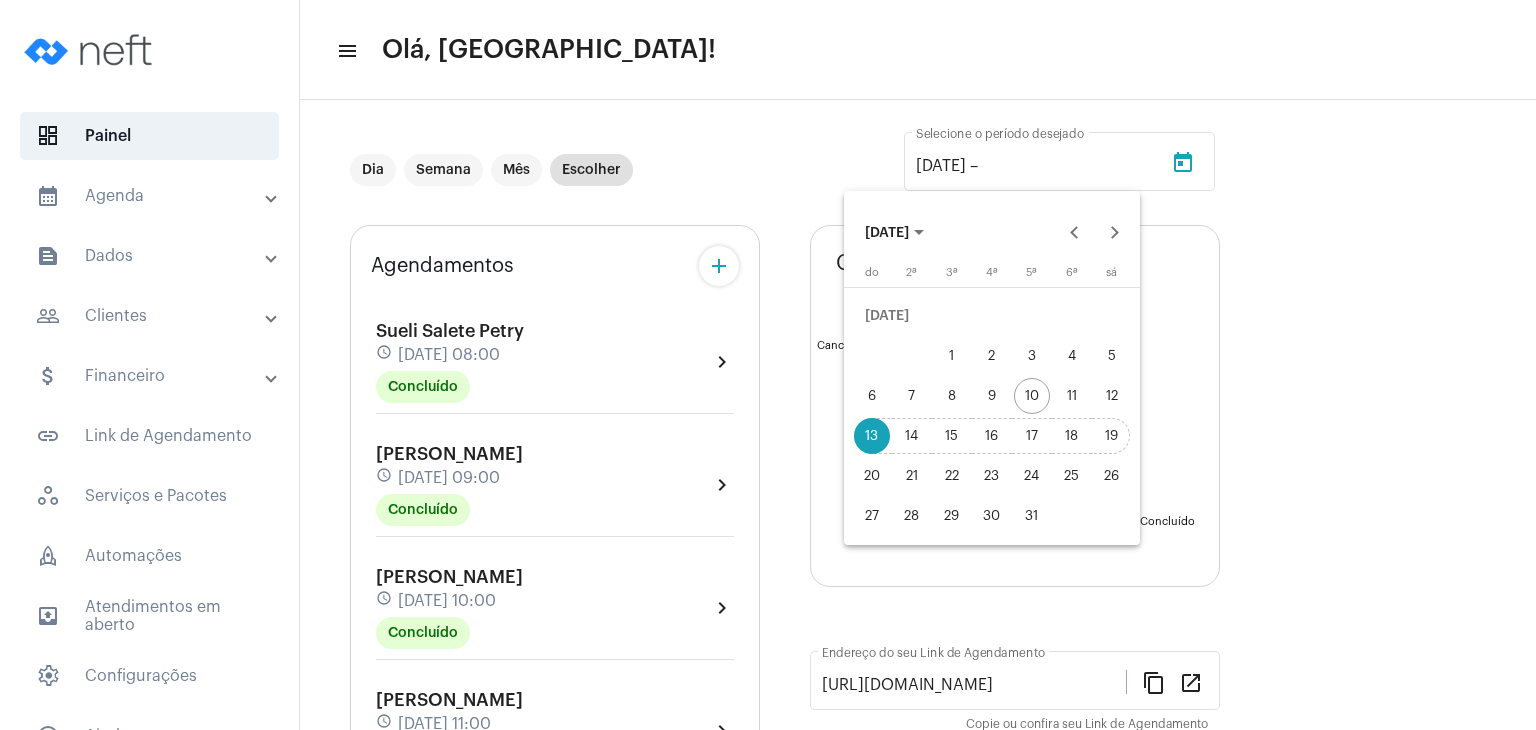 click on "19" at bounding box center (1112, 436) 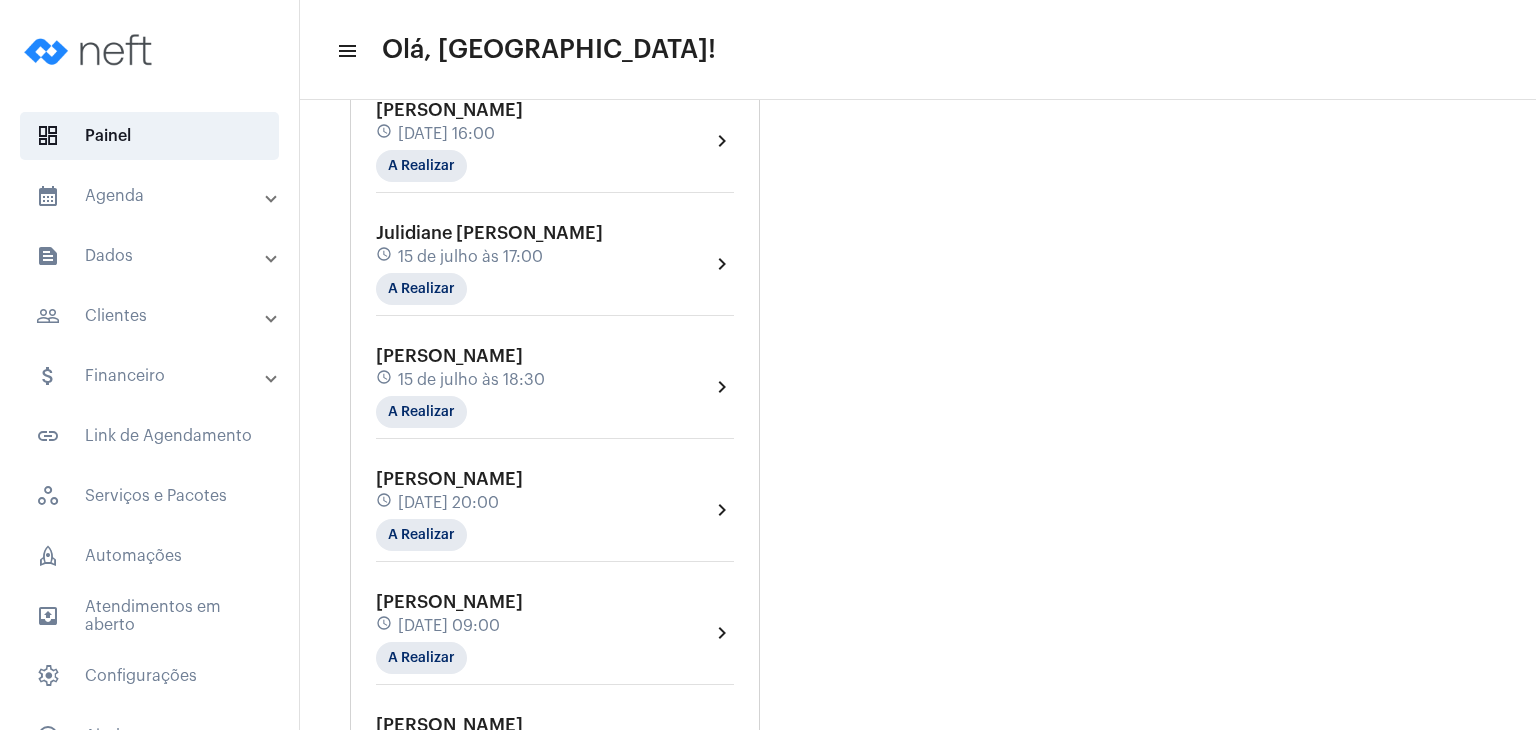 scroll, scrollTop: 511, scrollLeft: 0, axis: vertical 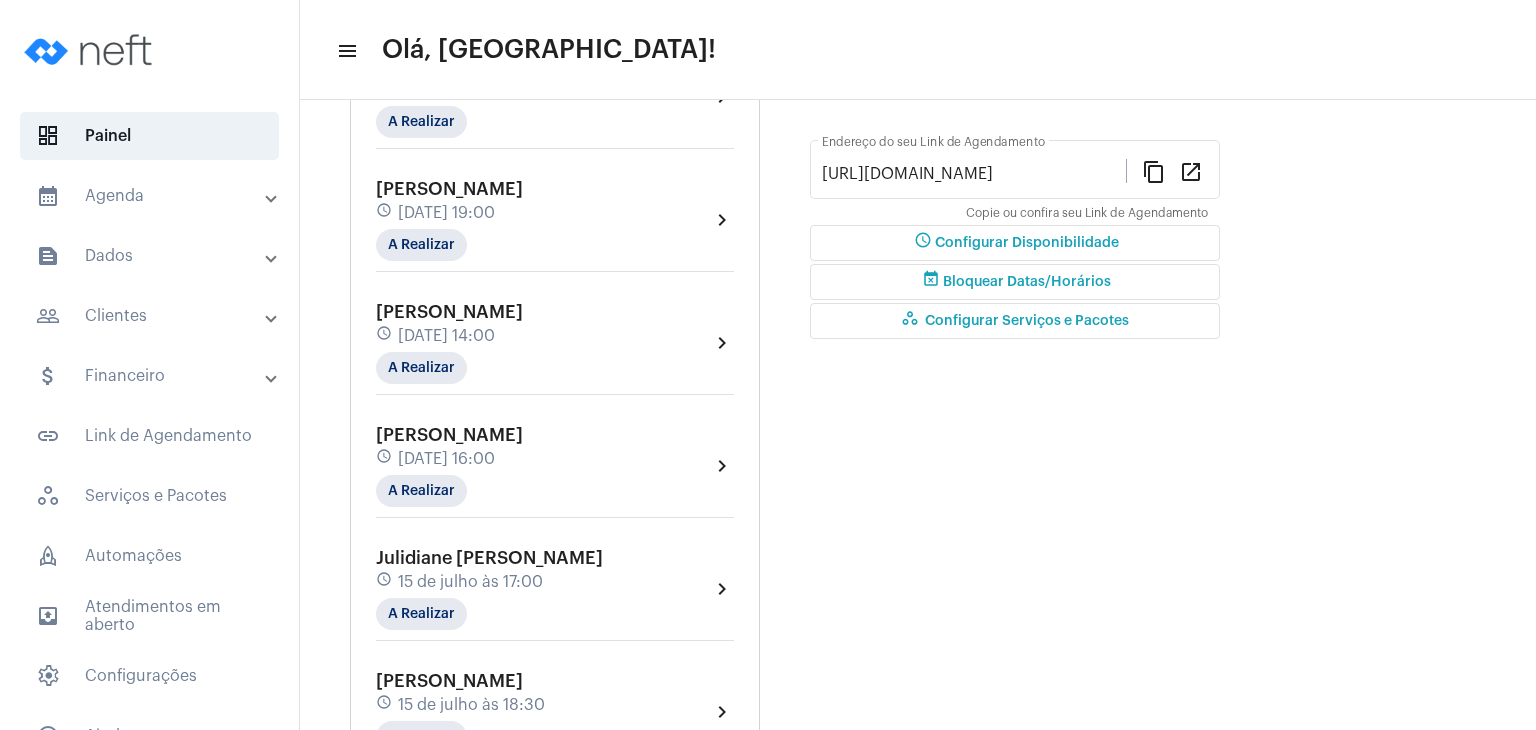 click on "people_outline  Clientes" at bounding box center [151, 316] 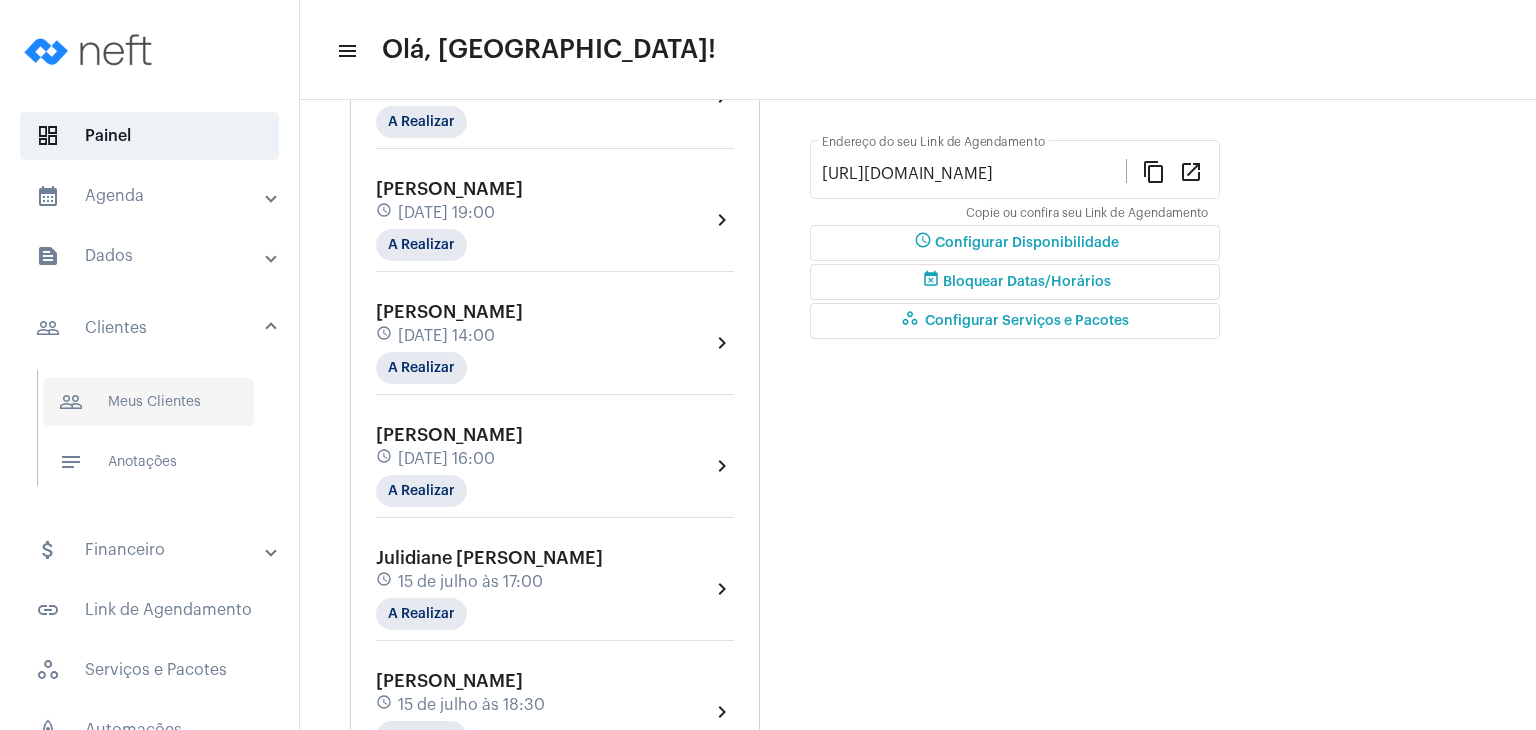 click on "people_outline  Meus Clientes" at bounding box center [148, 402] 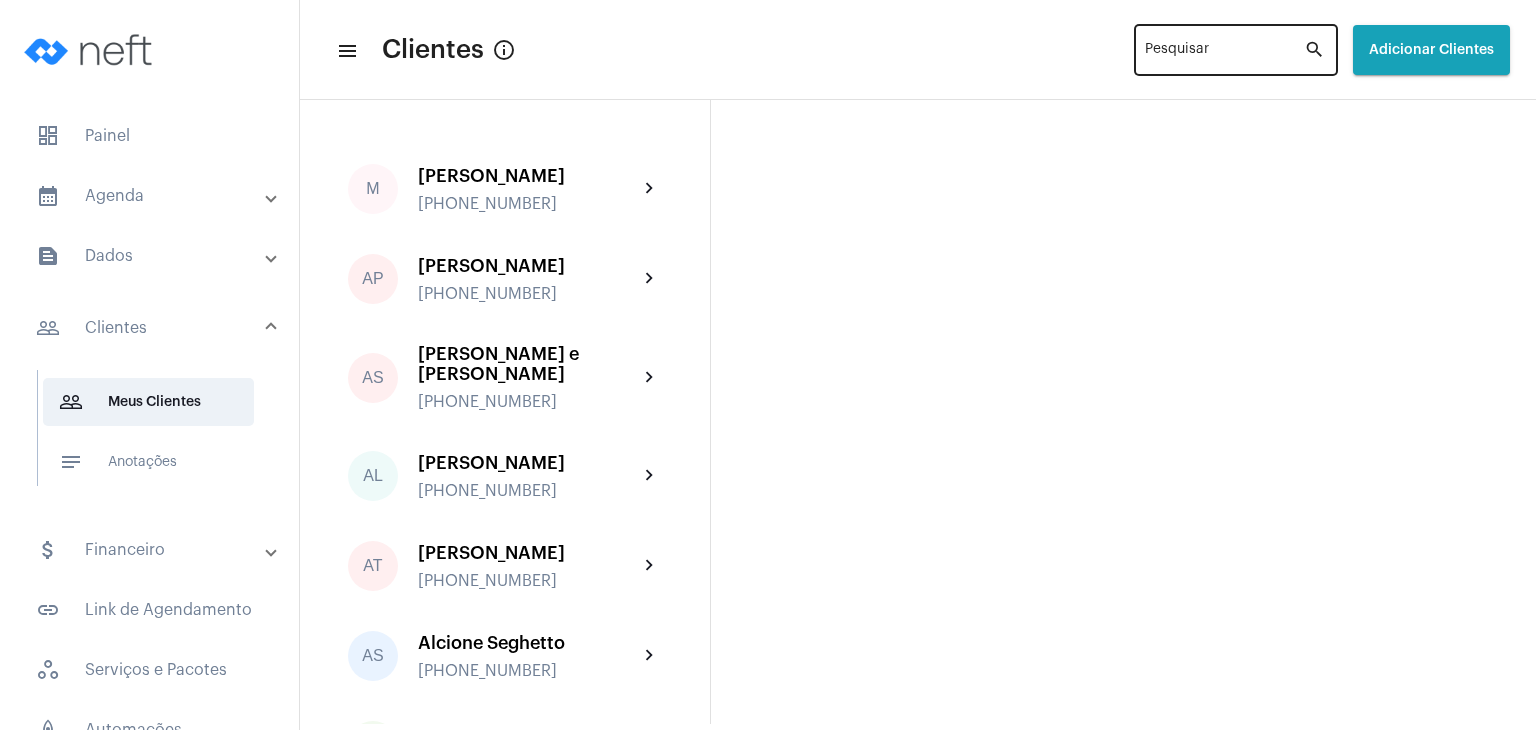 click on "Pesquisar" 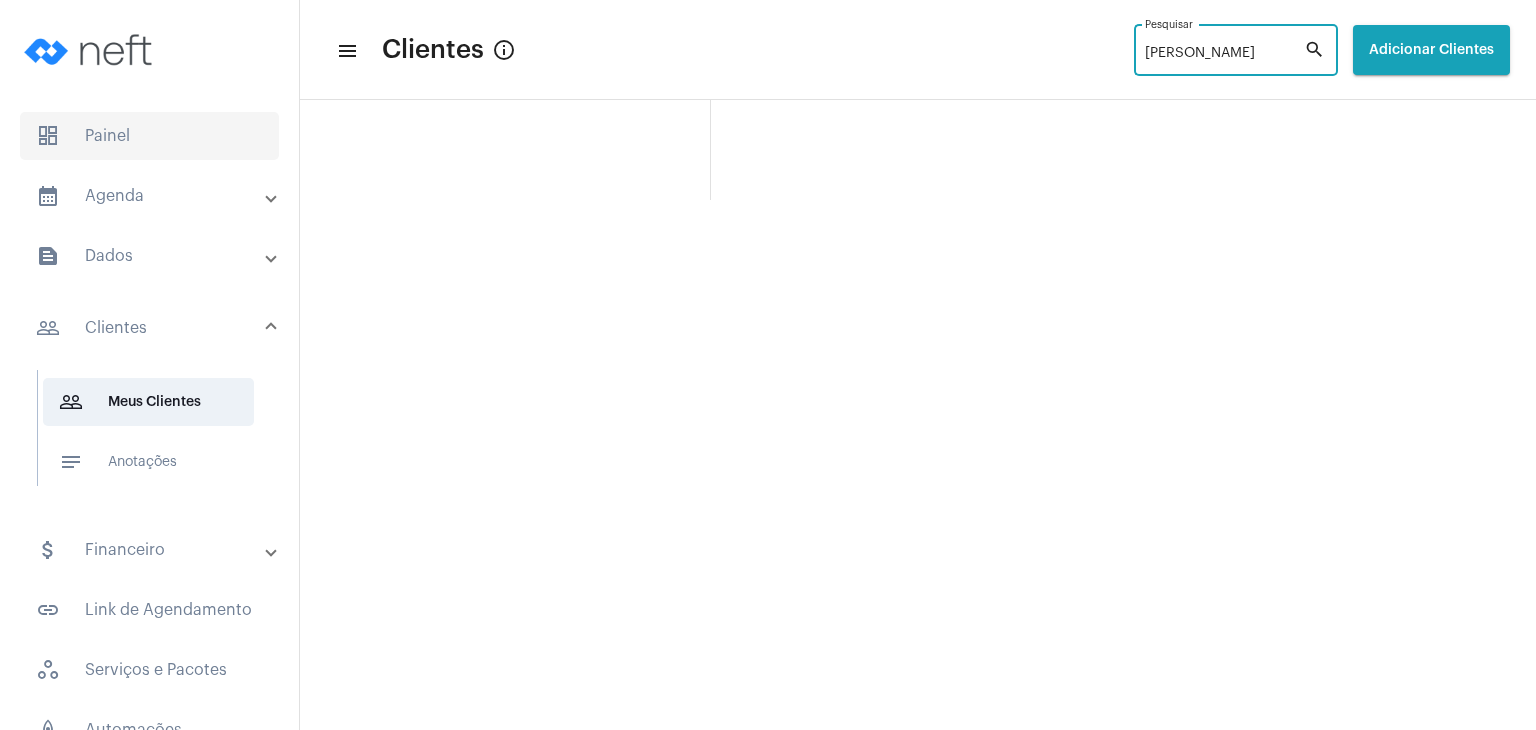 type on "[PERSON_NAME]" 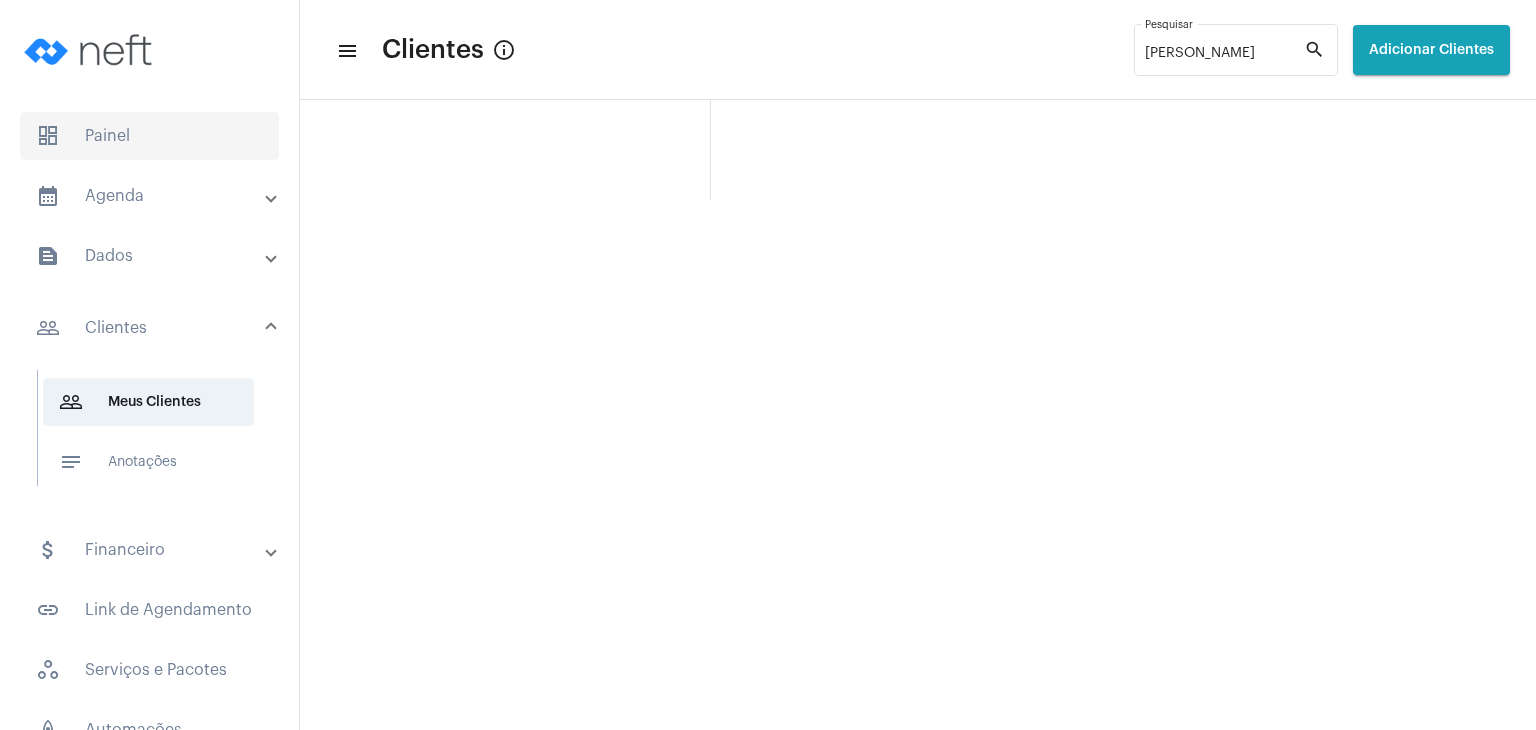 click on "dashboard   Painel" 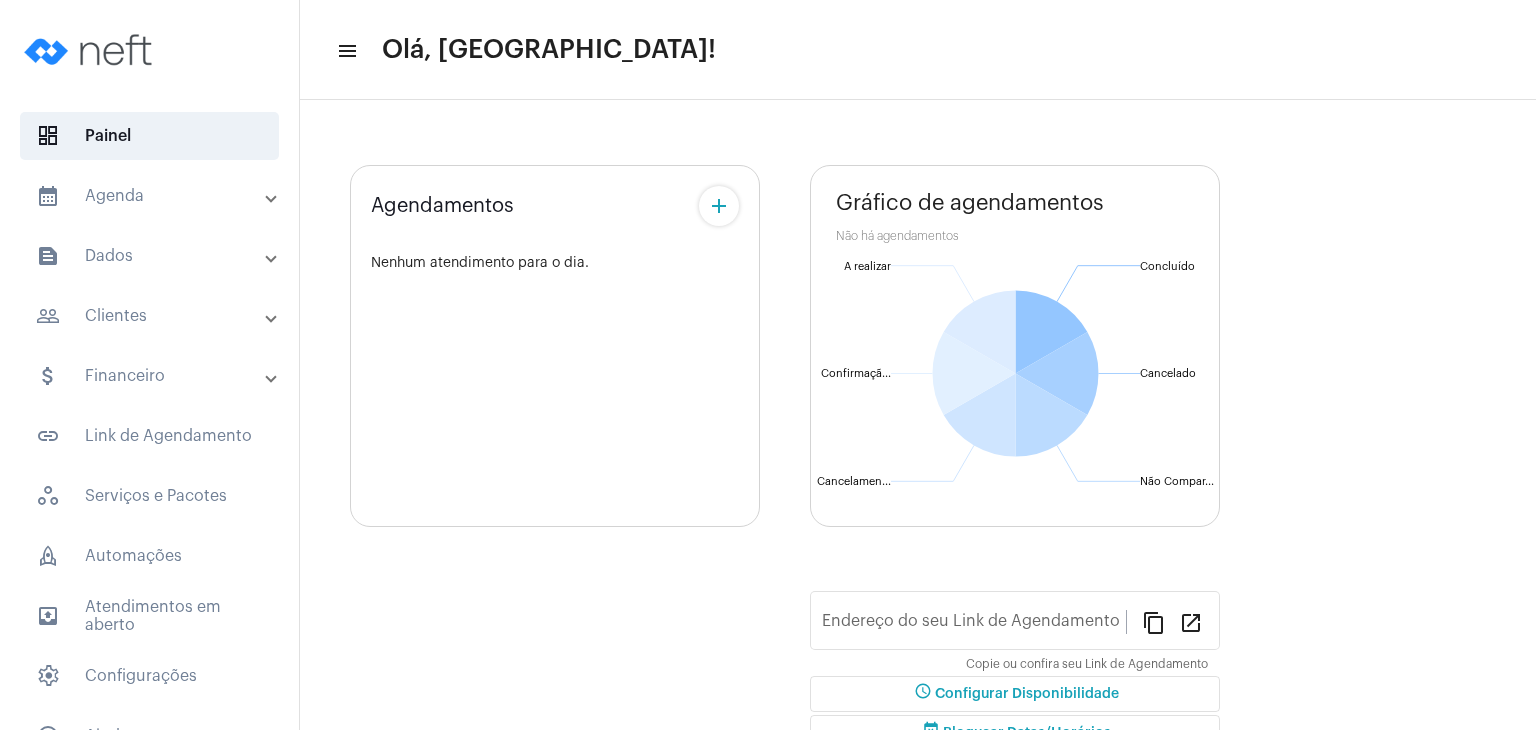 type on "[URL][DOMAIN_NAME]" 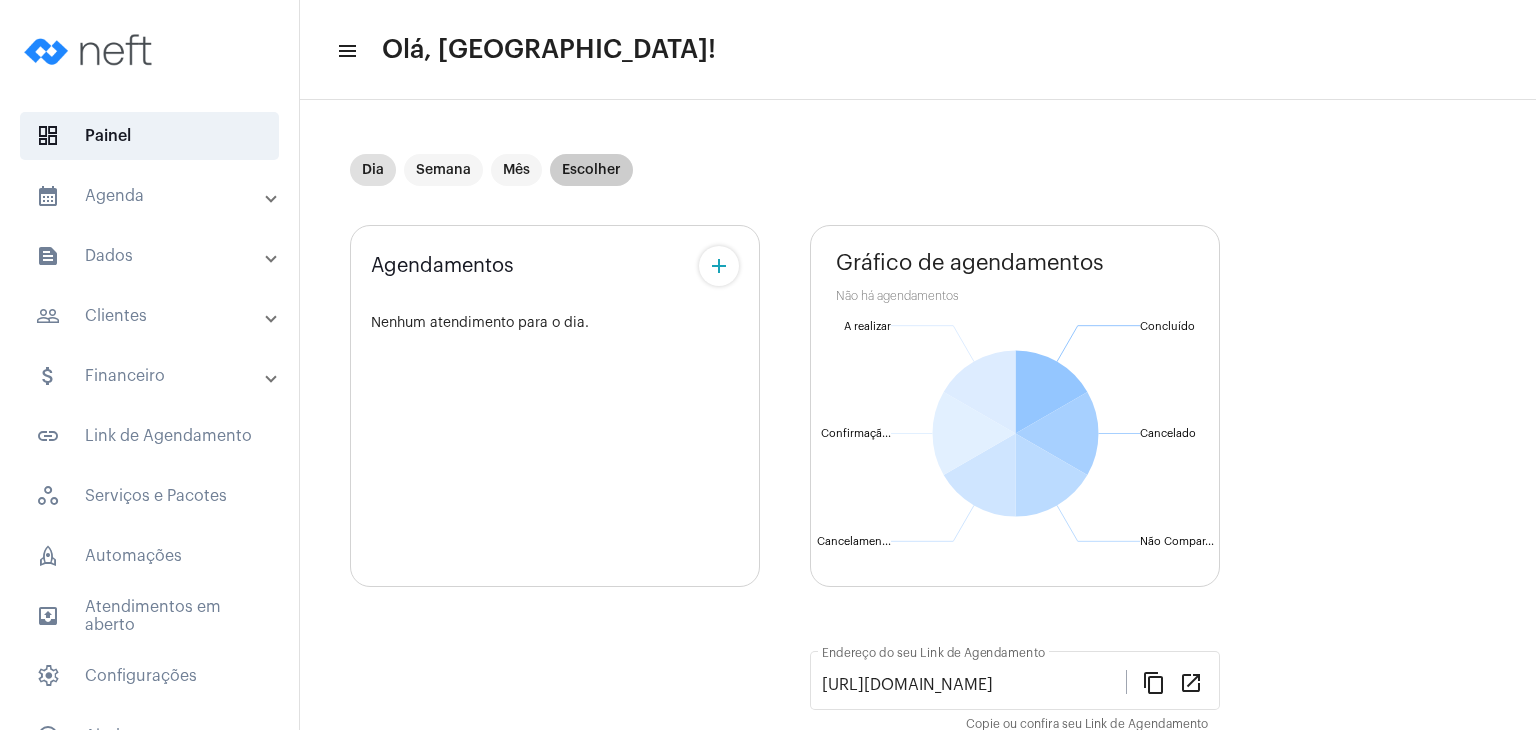 click on "Escolher" at bounding box center [591, 170] 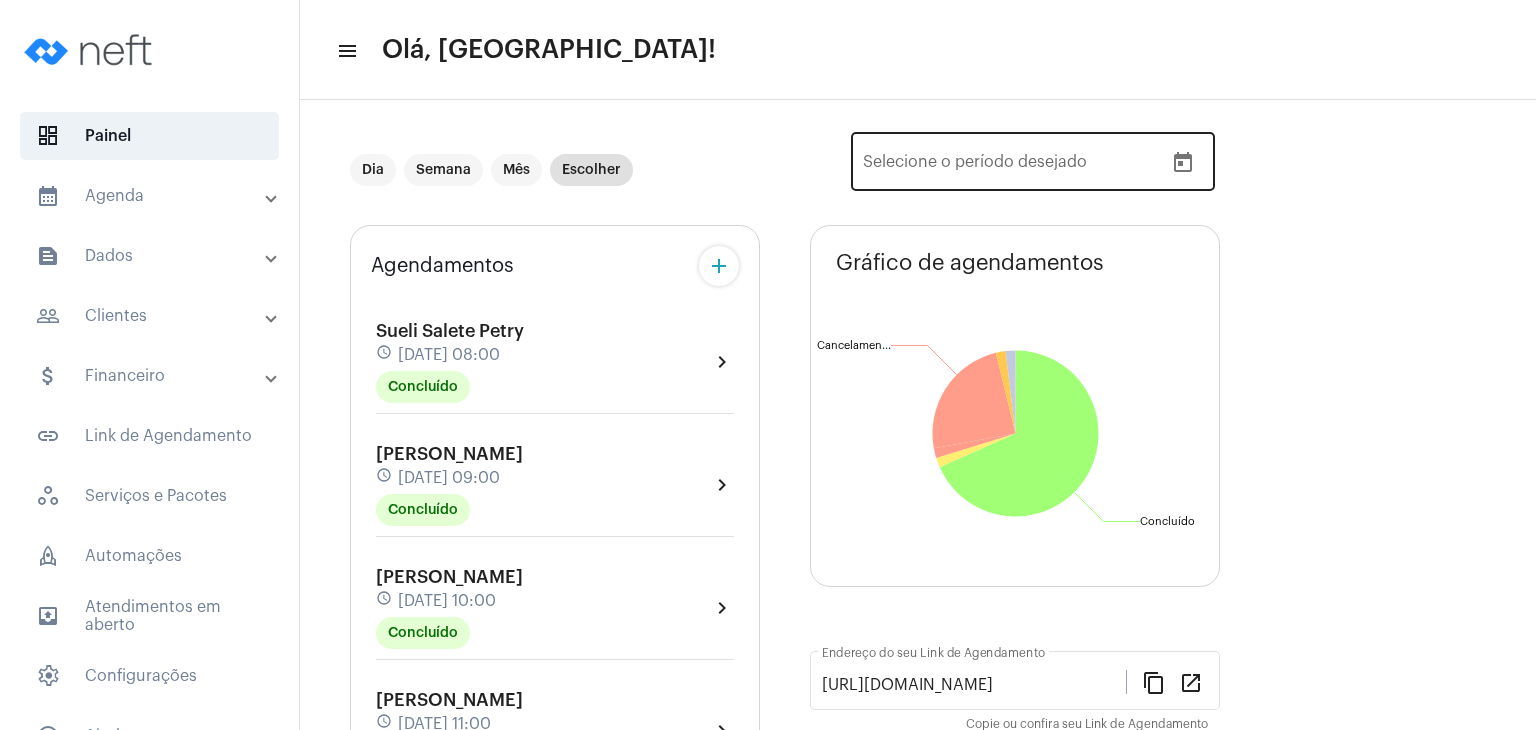 click 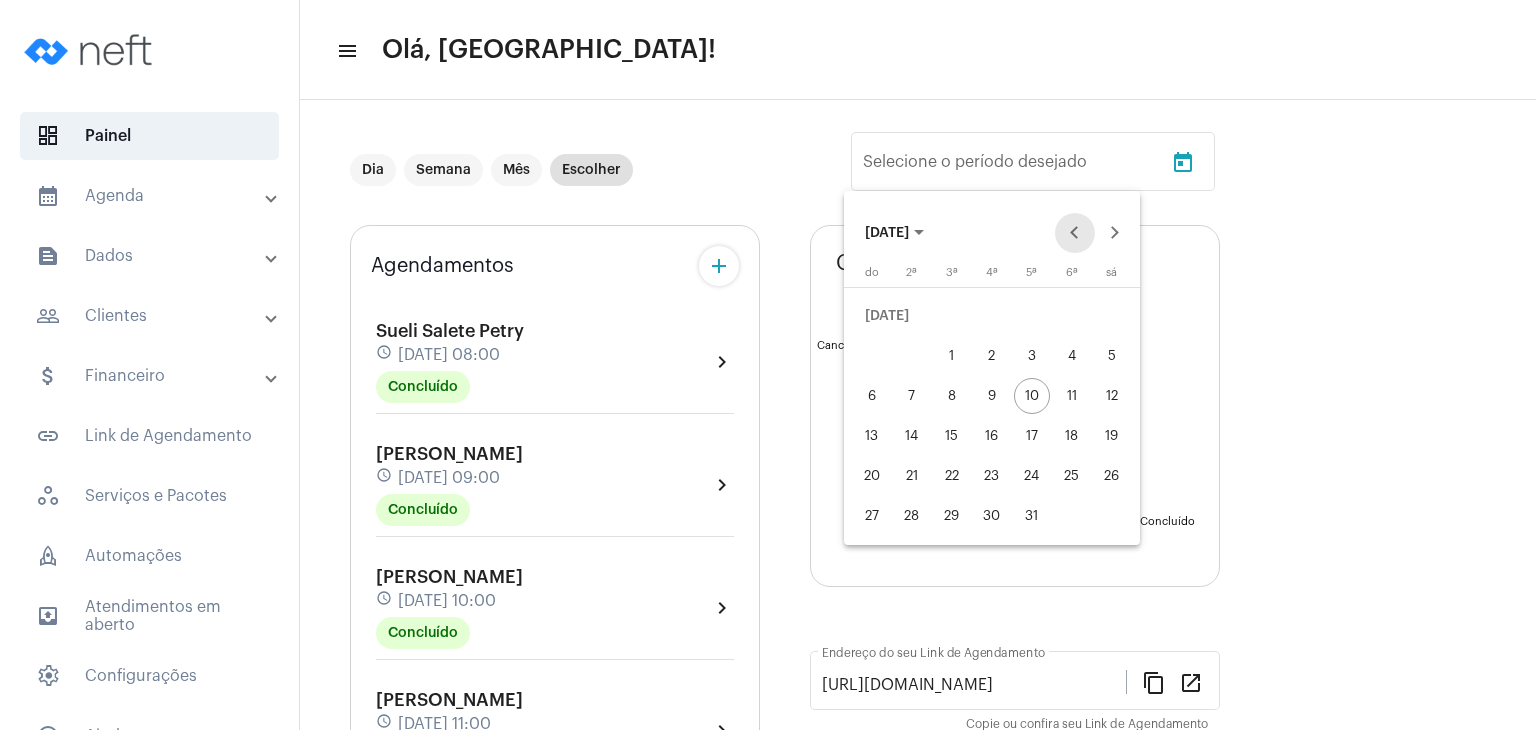 click at bounding box center [1075, 233] 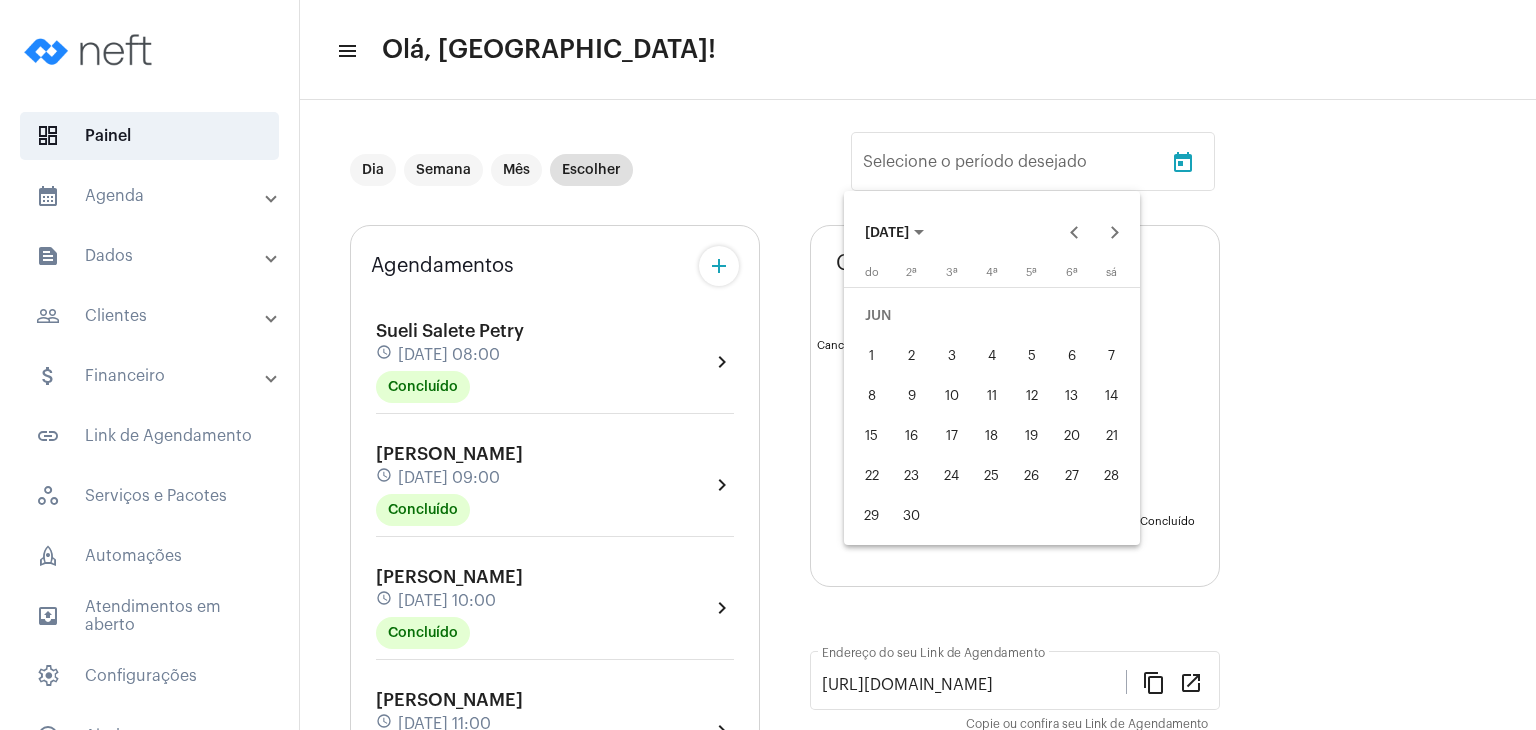click on "28" at bounding box center (1112, 476) 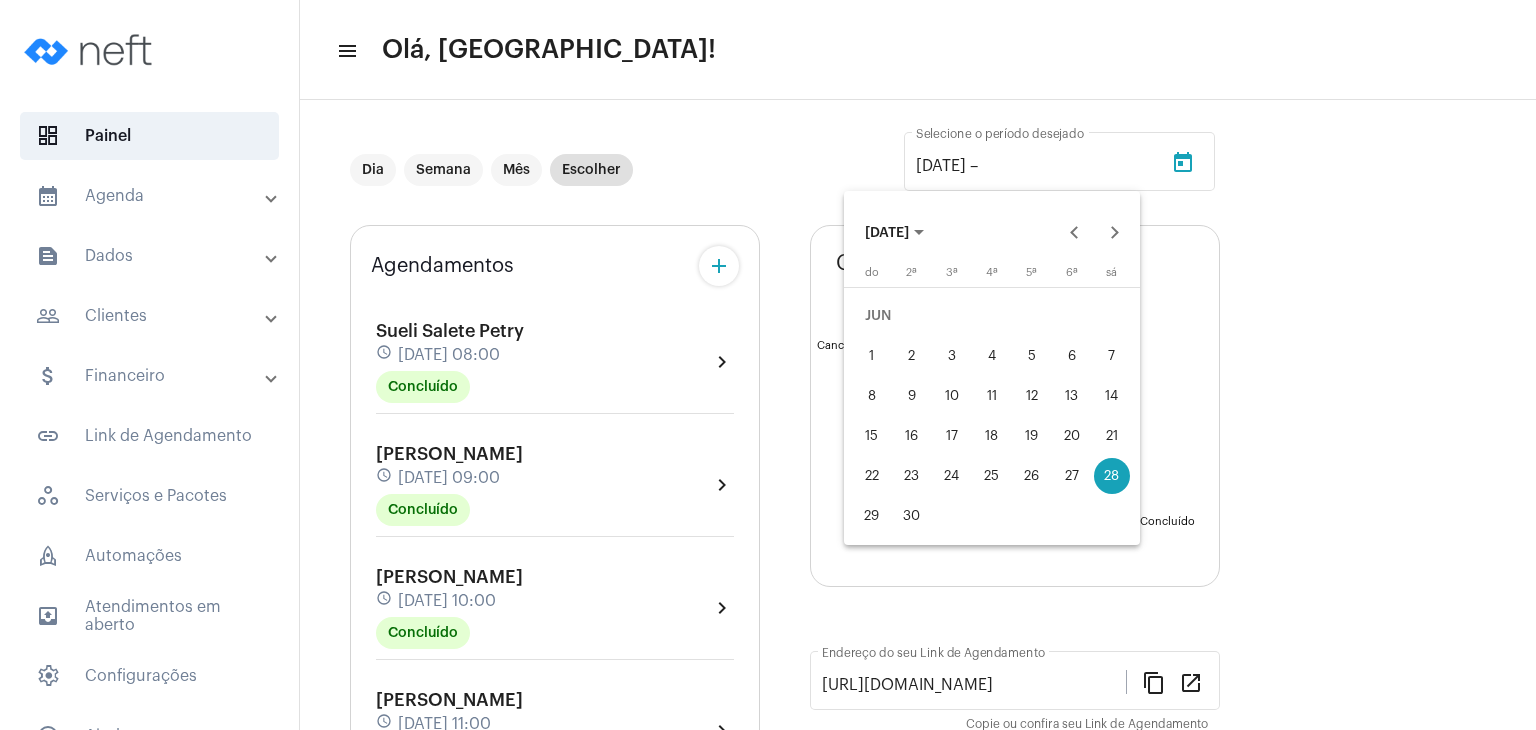 click on "22" at bounding box center [872, 476] 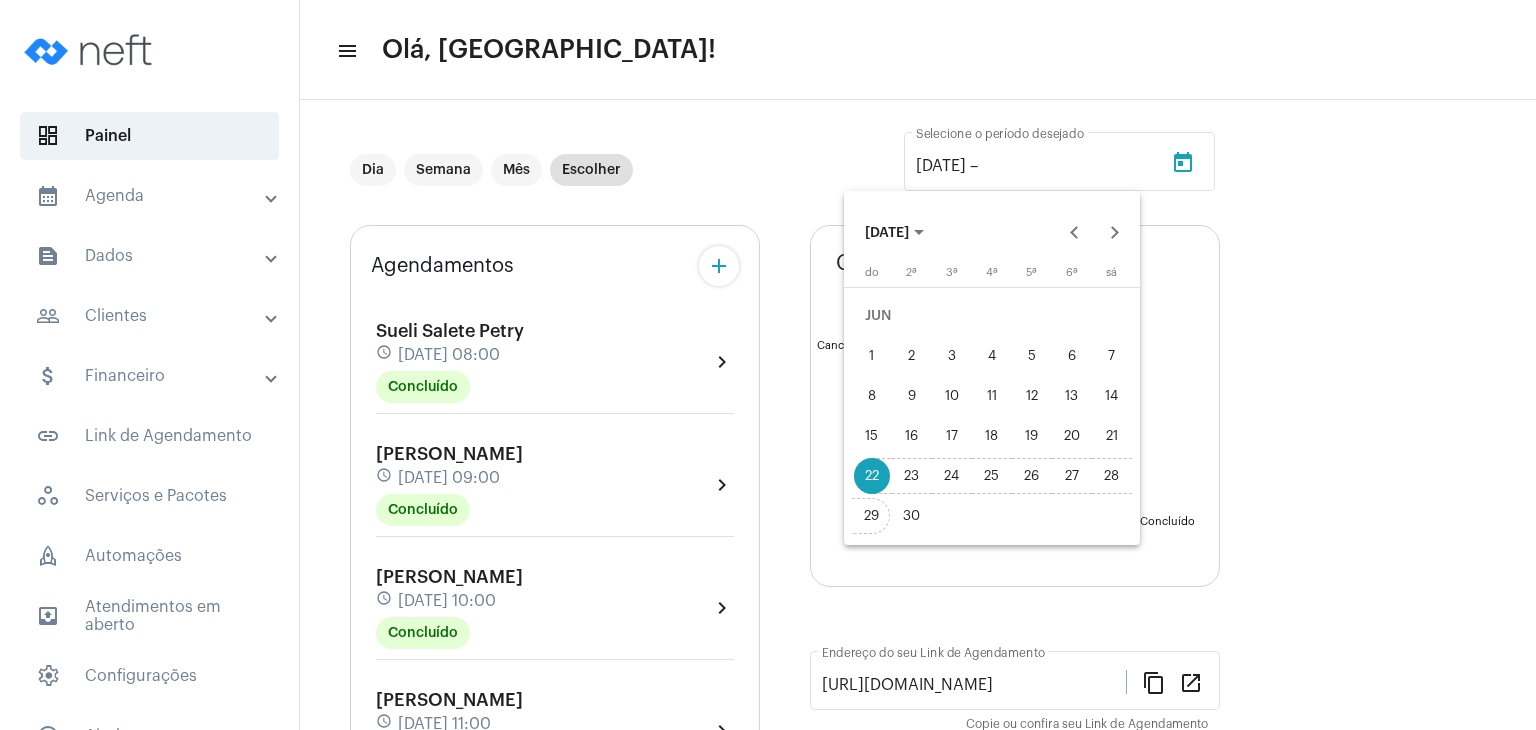 click on "29" at bounding box center [872, 516] 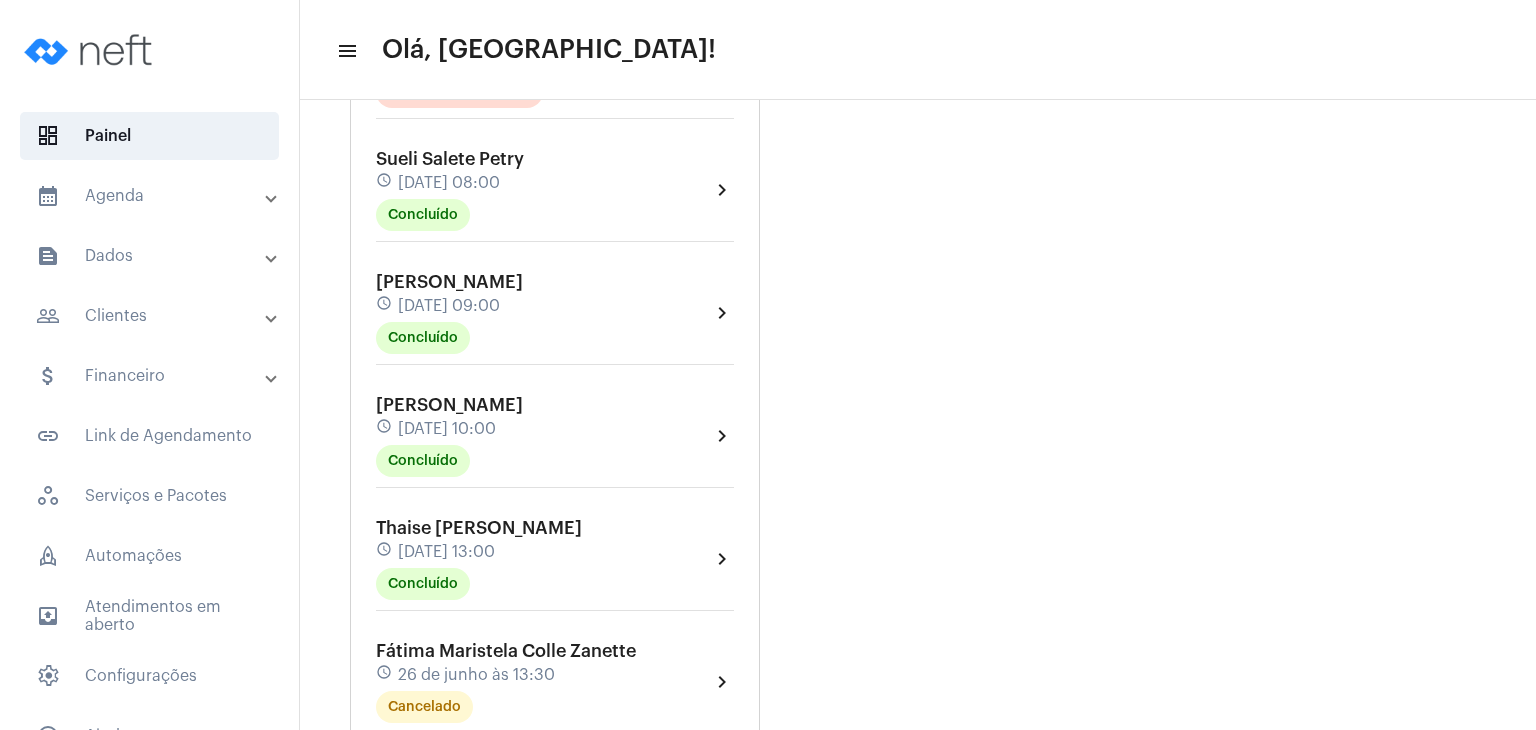 scroll, scrollTop: 1976, scrollLeft: 0, axis: vertical 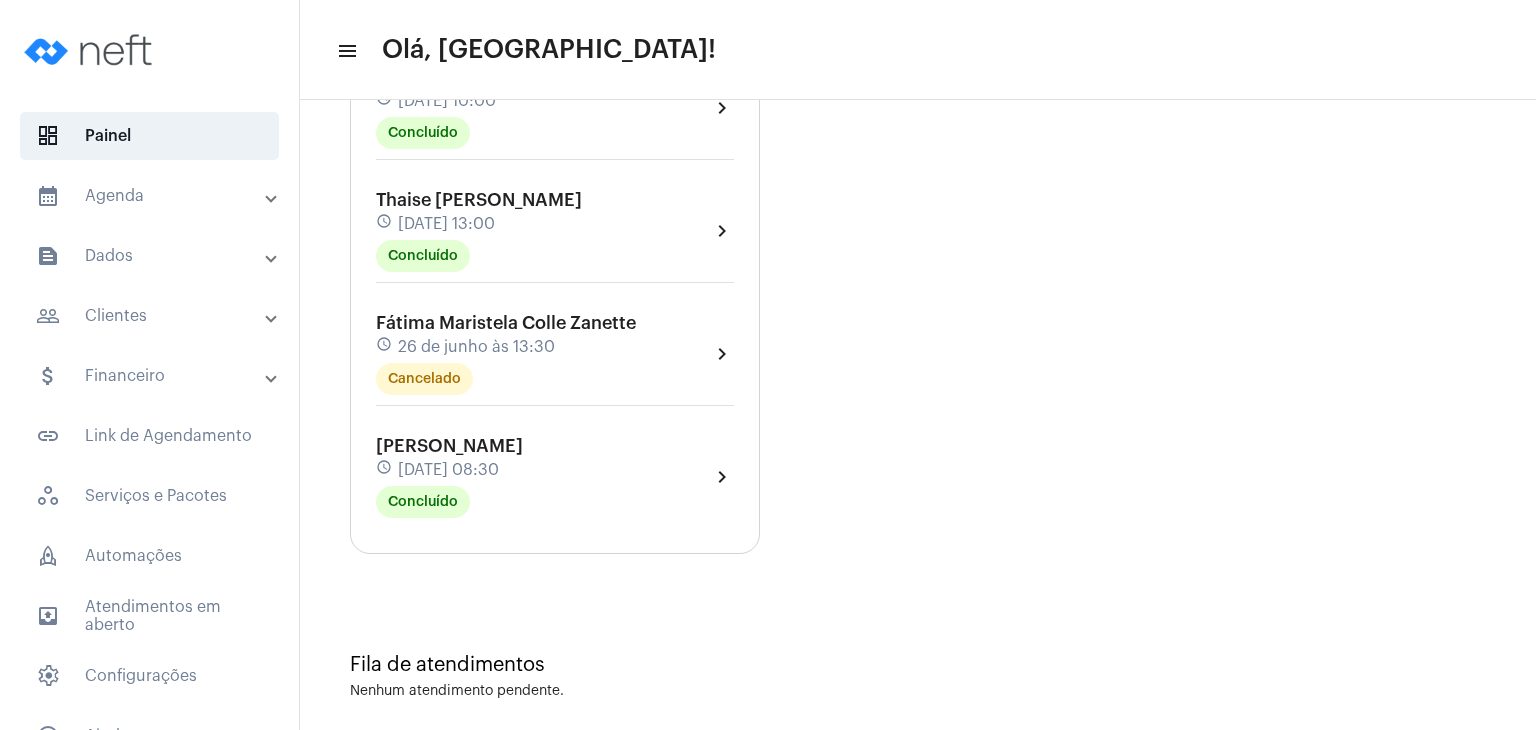 click on "[DATE] 08:30" 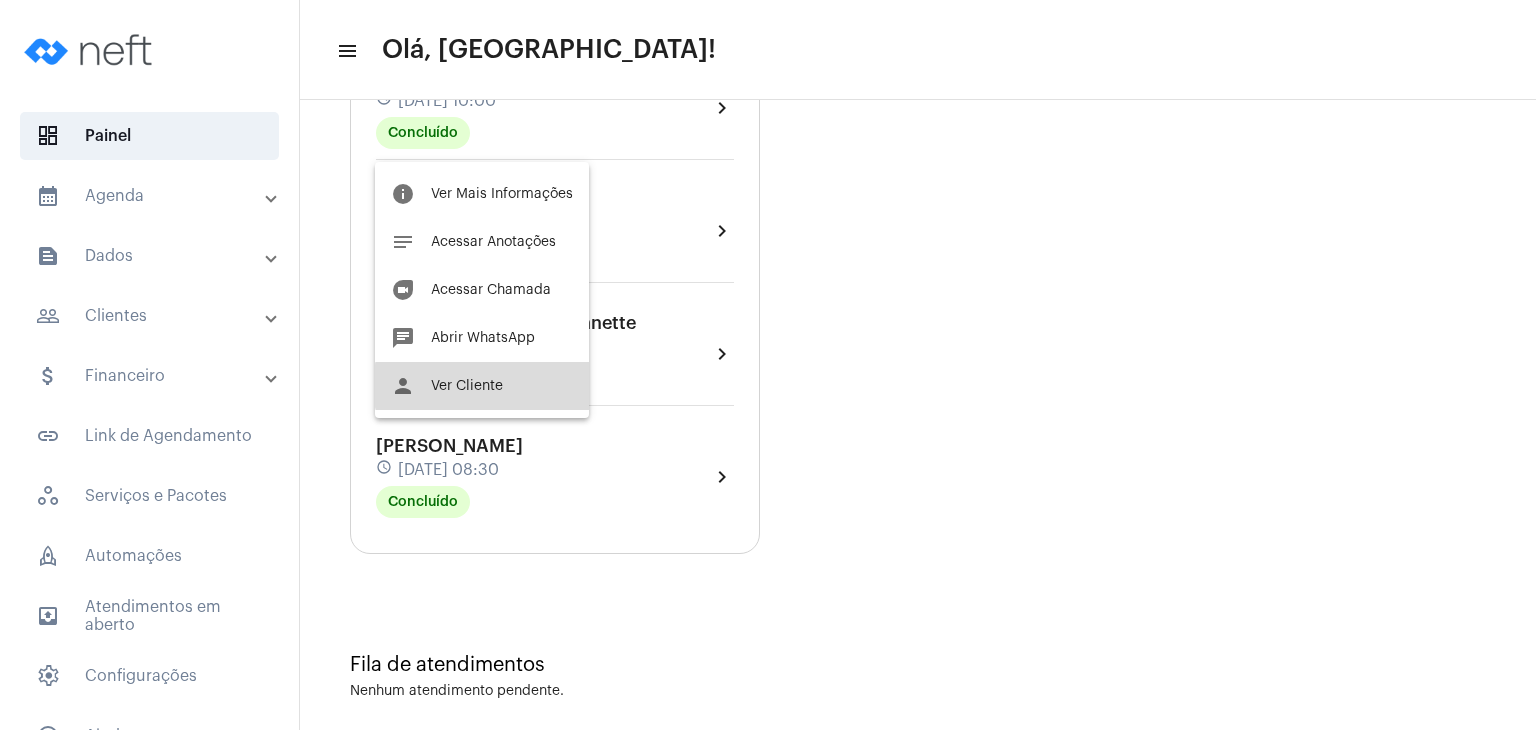 click on "Ver Cliente" at bounding box center [467, 386] 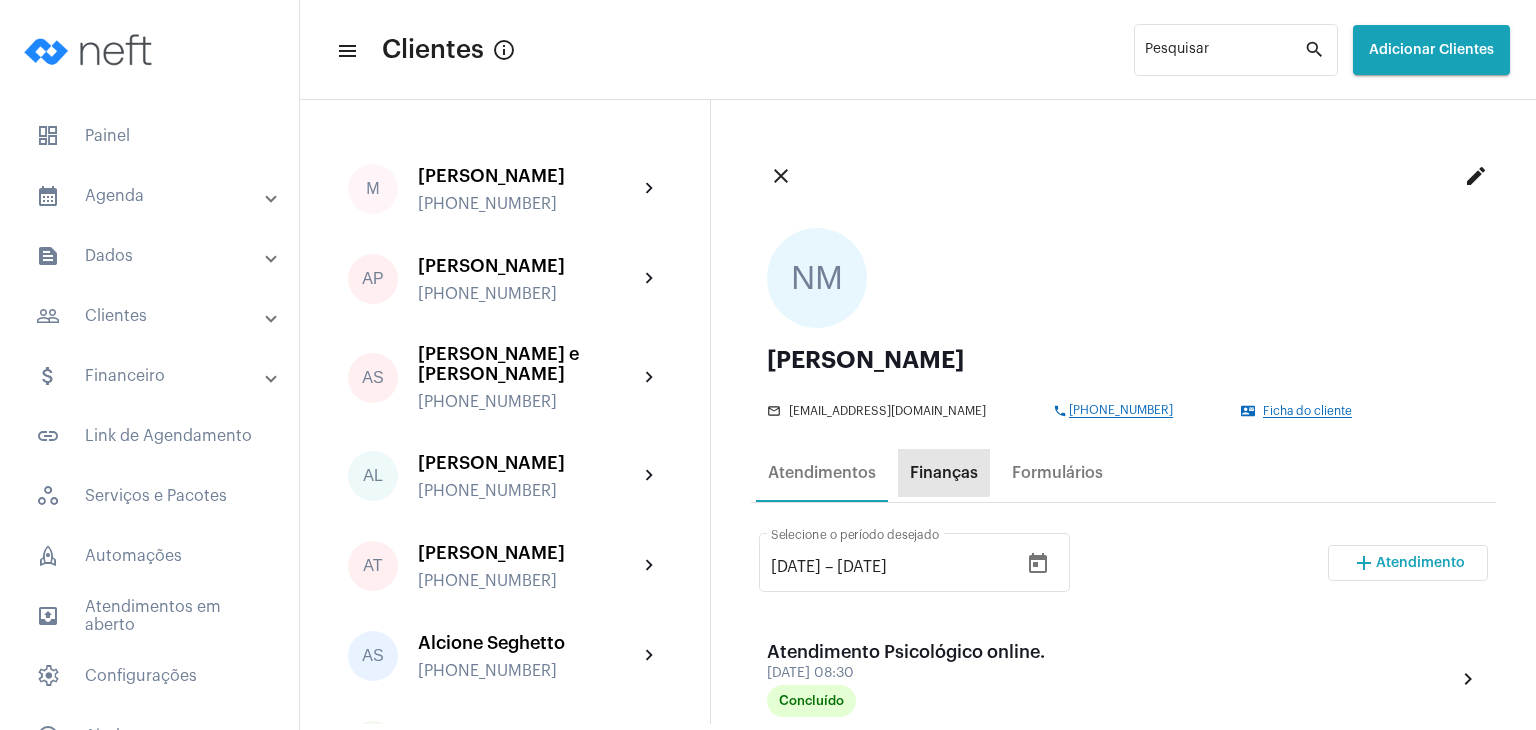 click on "Finanças" at bounding box center [944, 473] 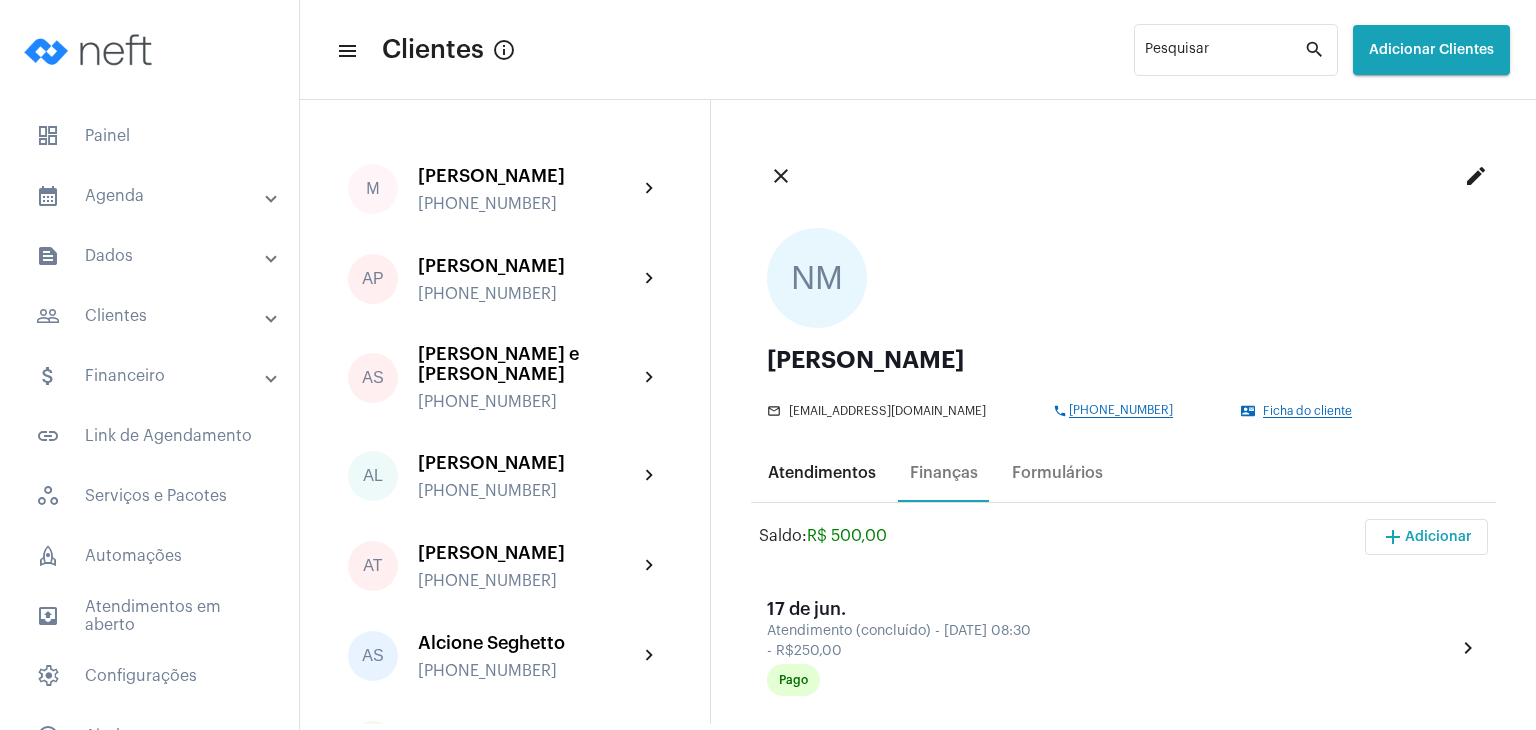 click on "Atendimentos" at bounding box center (822, 473) 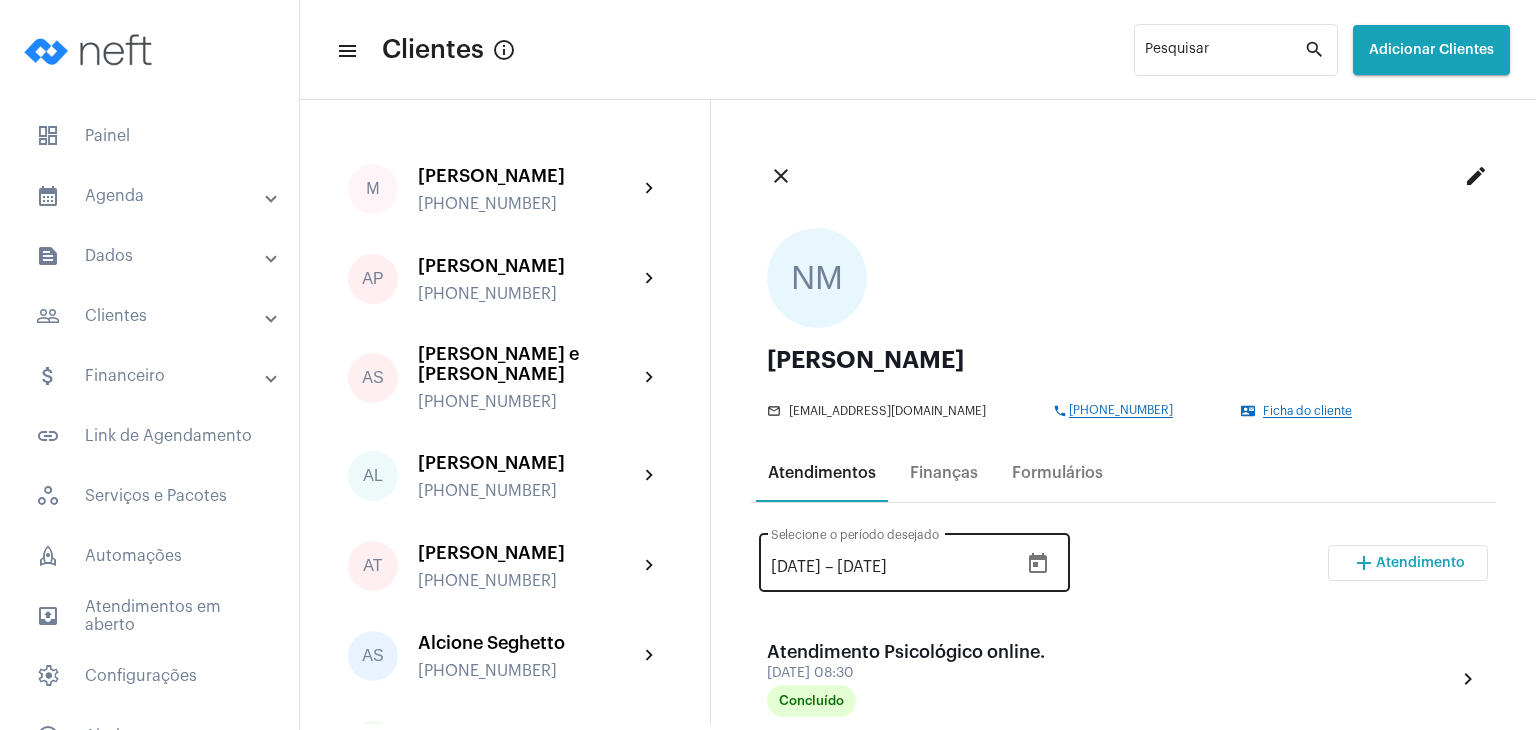 scroll, scrollTop: 300, scrollLeft: 0, axis: vertical 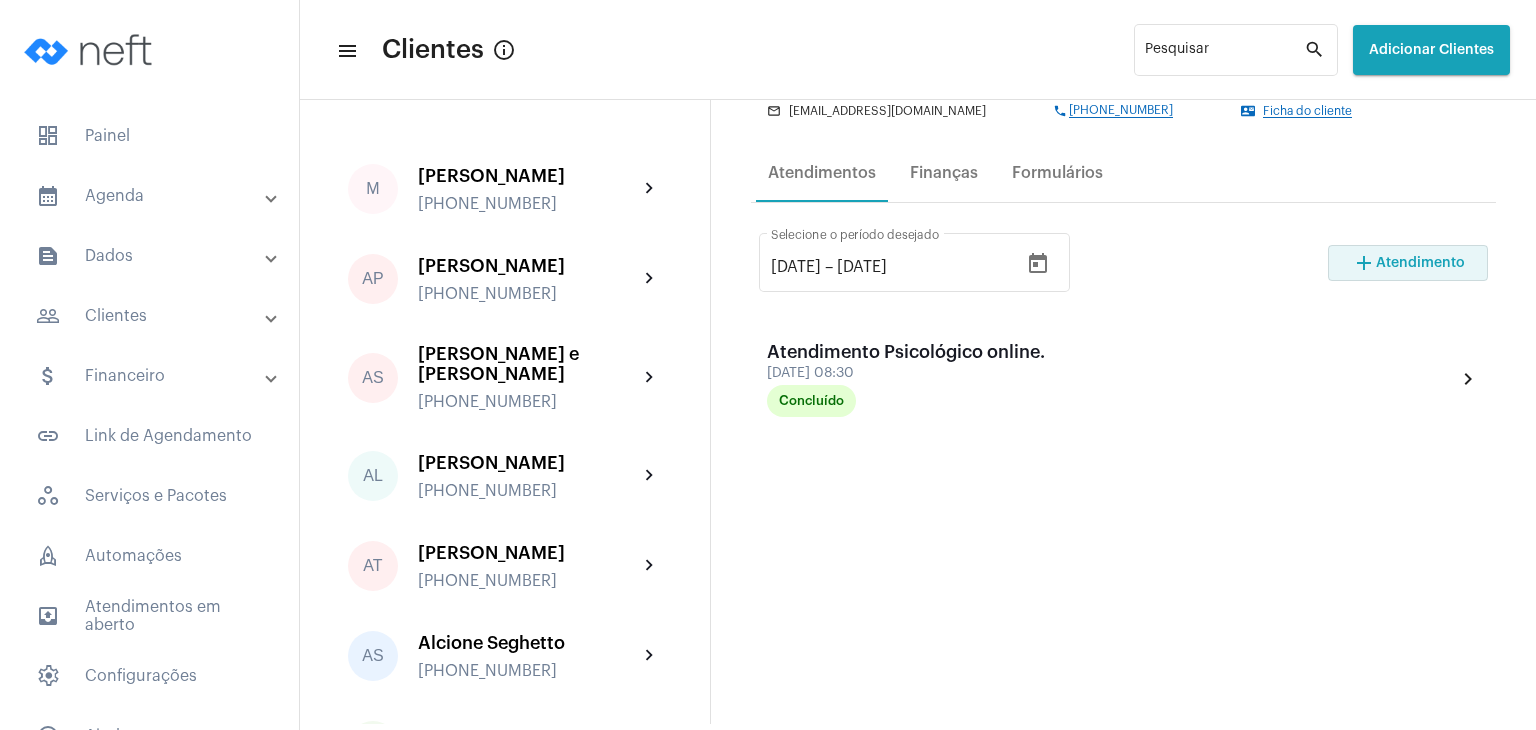 click on "Atendimento" at bounding box center [1420, 263] 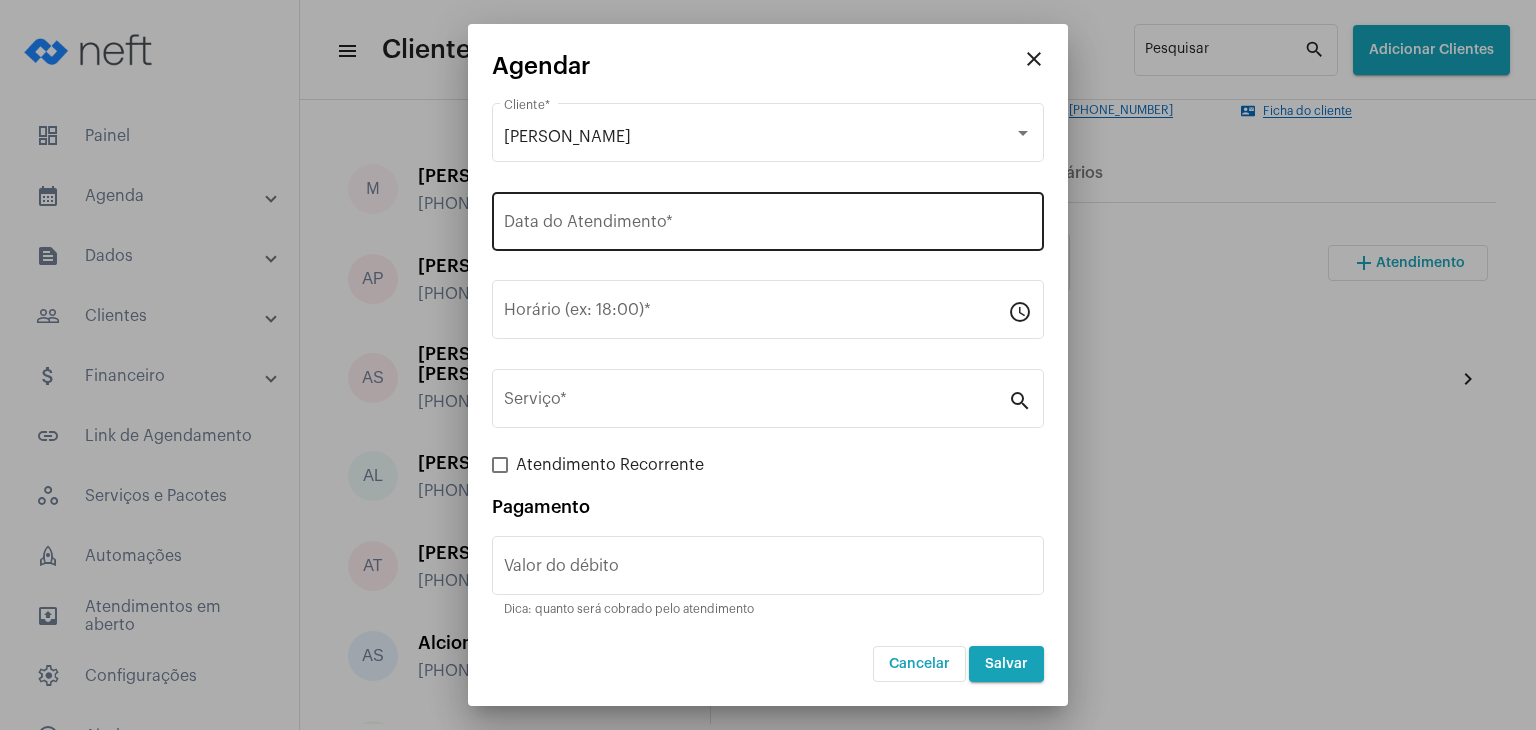 click on "Data do Atendimento  *" at bounding box center (768, 219) 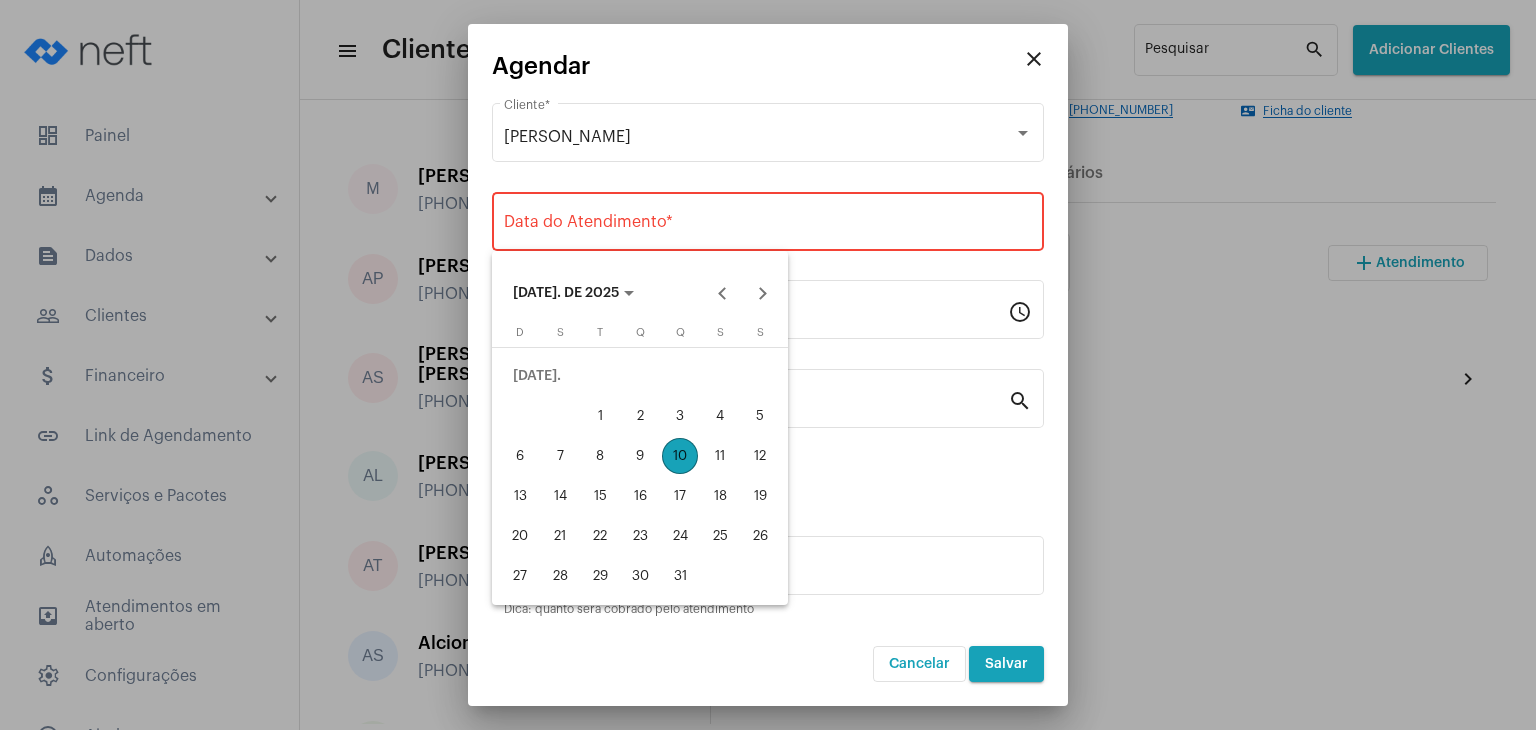 click on "17" at bounding box center (680, 496) 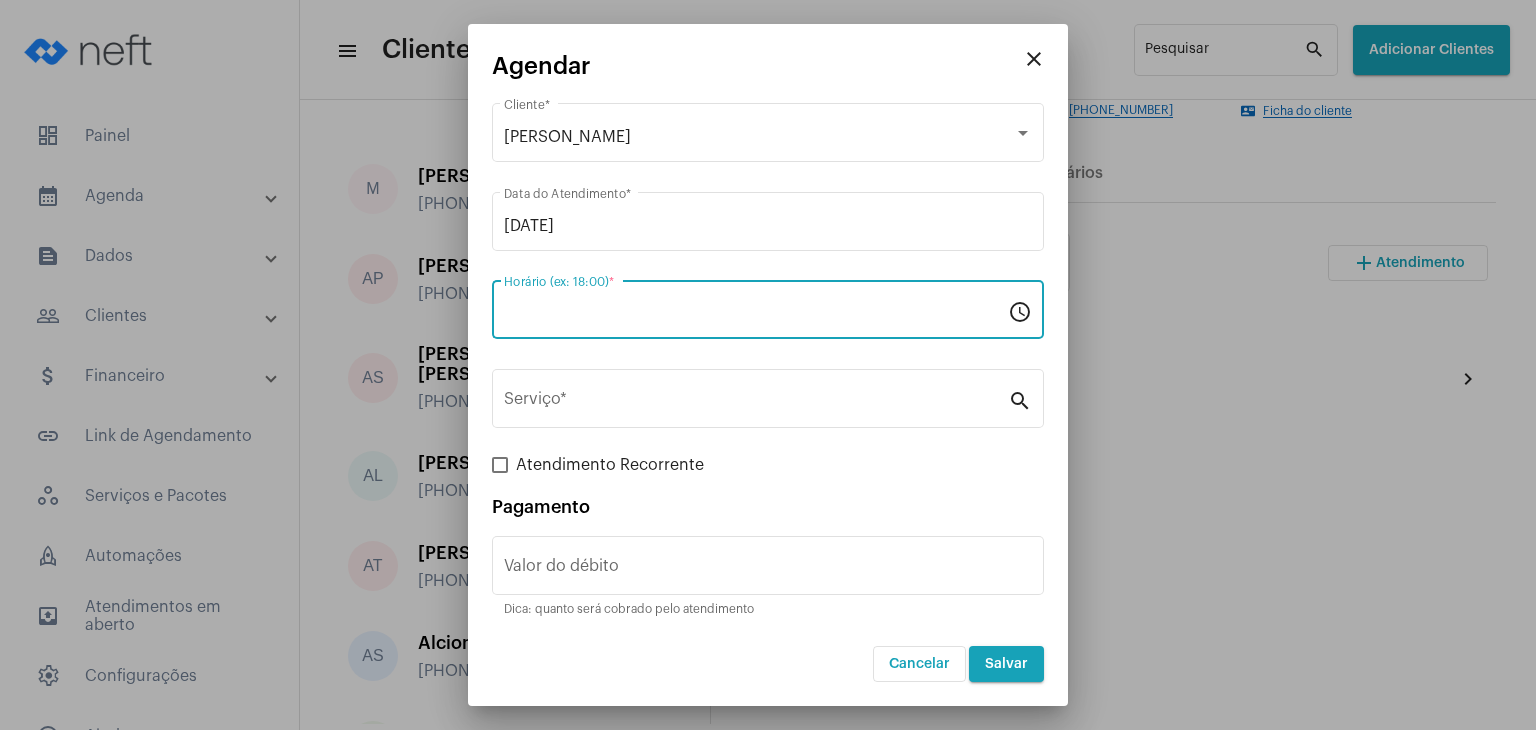 click on "Horário (ex: 18:00)  *" at bounding box center [756, 314] 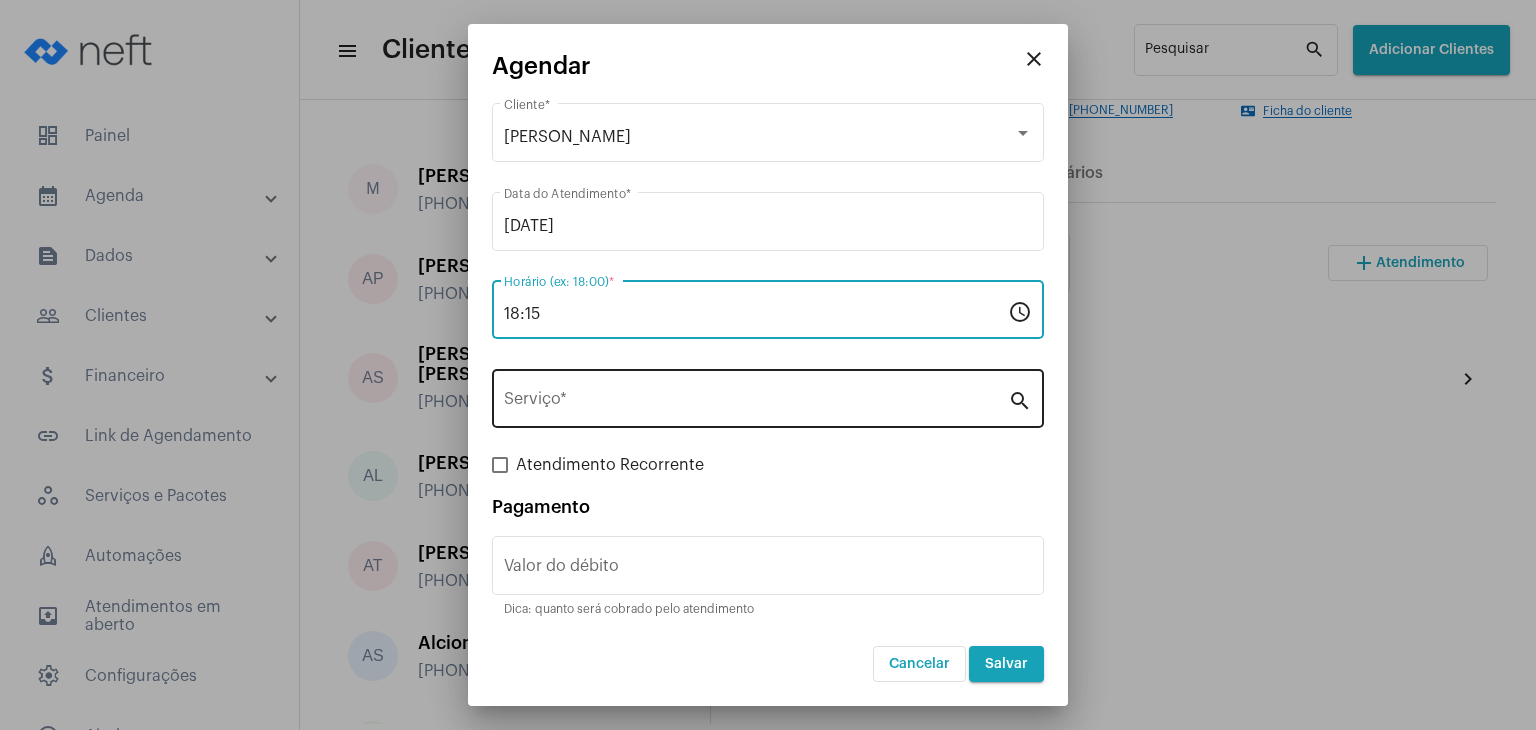type on "18:15" 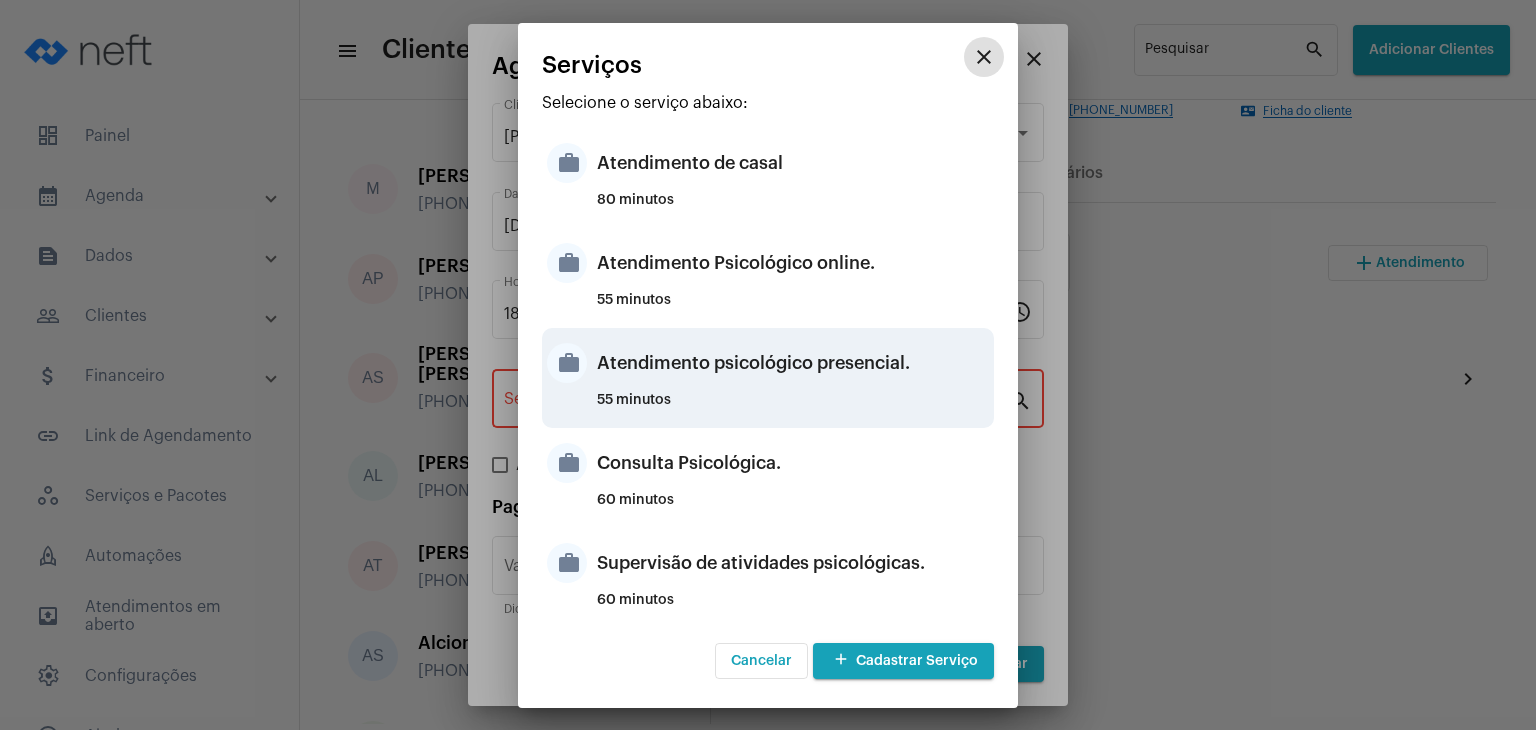 click on "Atendimento psicológico presencial." at bounding box center [793, 363] 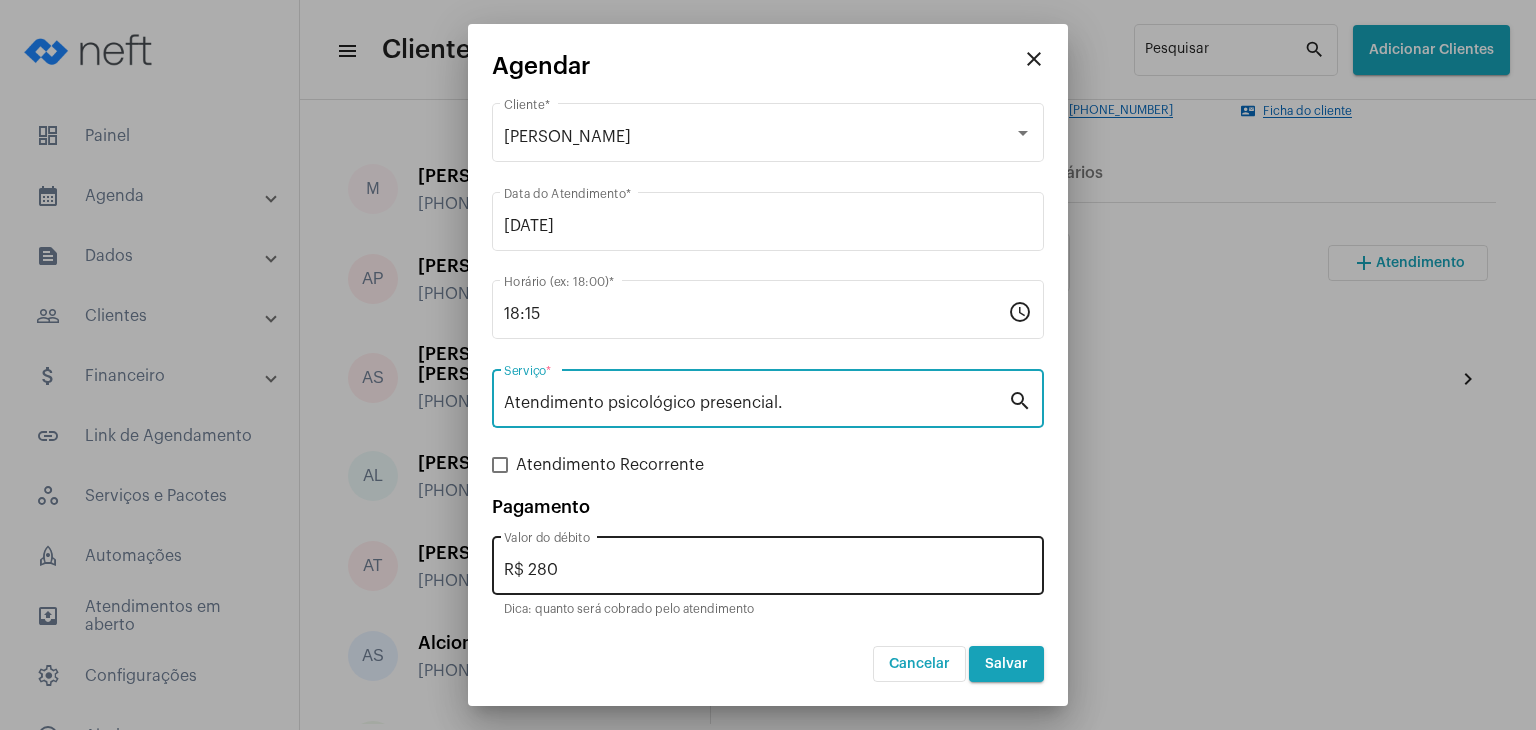 click on "R$ 280" at bounding box center [768, 570] 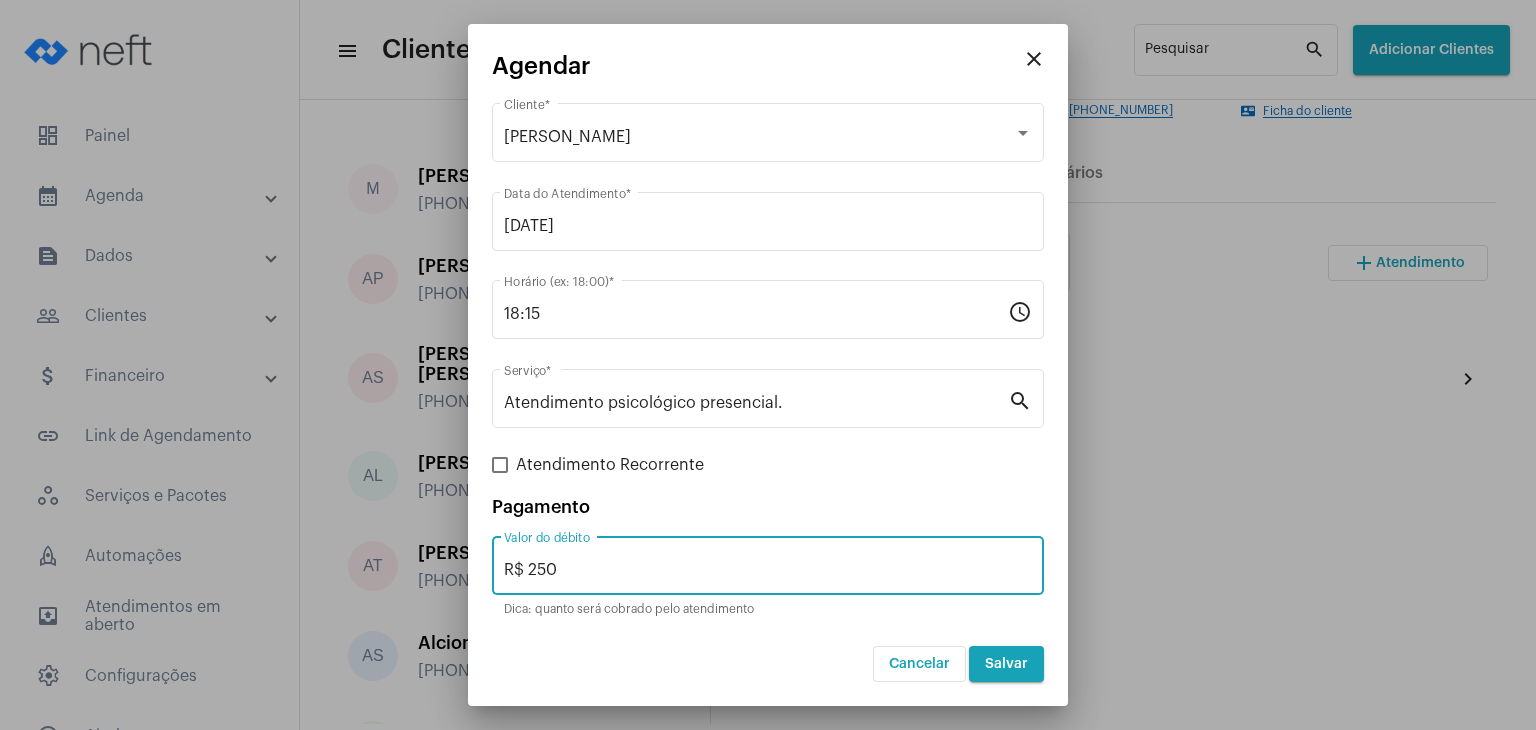 type on "R$ 250" 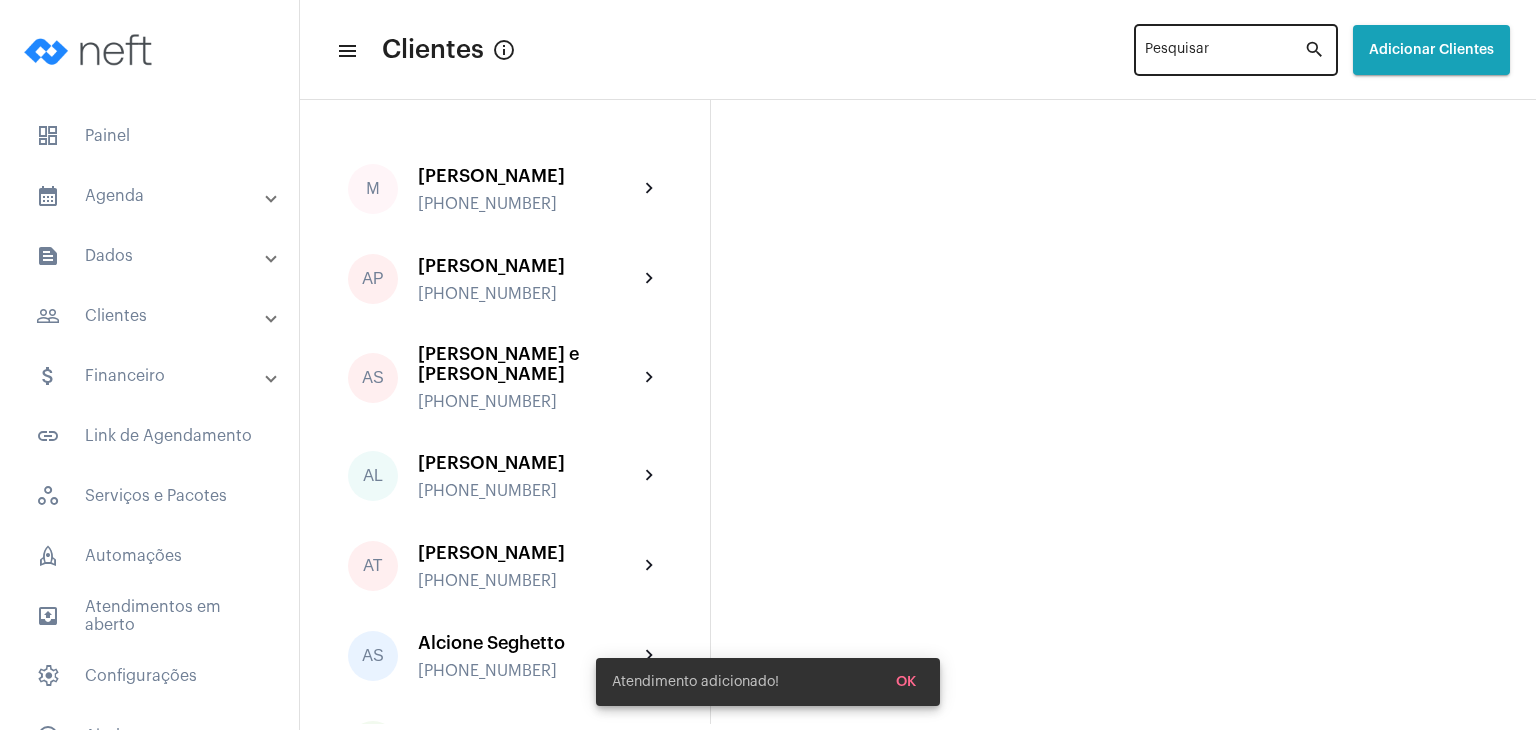 click on "Pesquisar" at bounding box center (1224, 54) 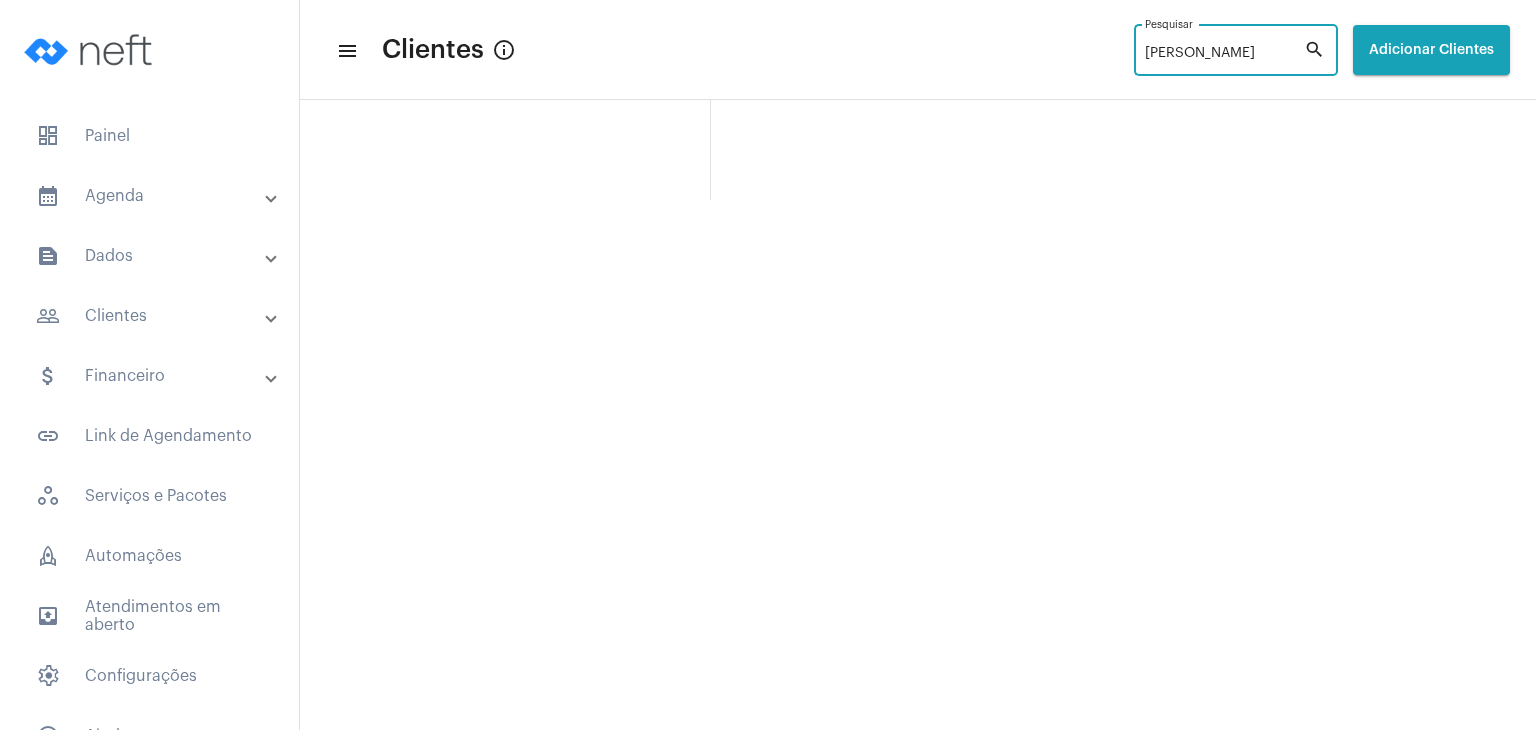 type on "[PERSON_NAME]" 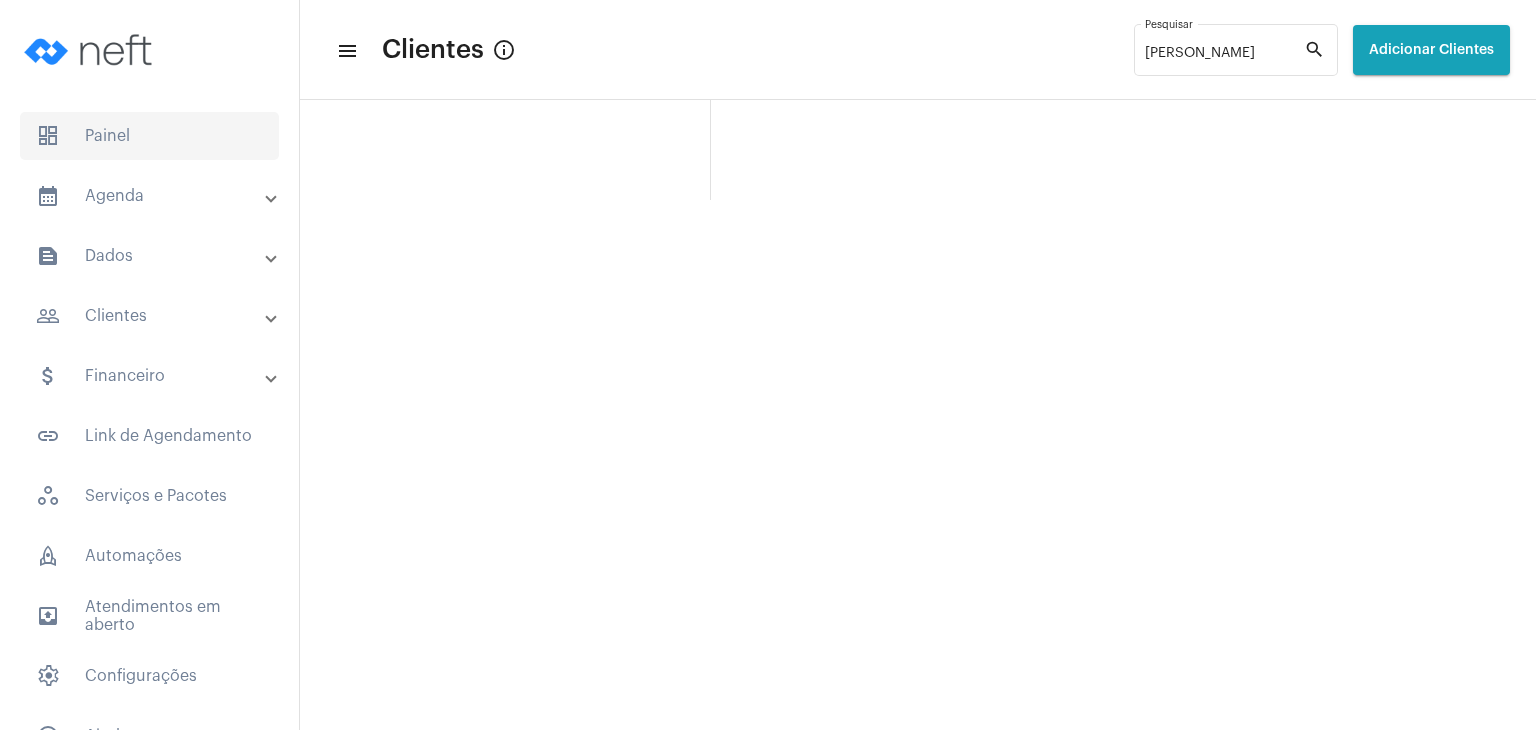 click on "dashboard   Painel" 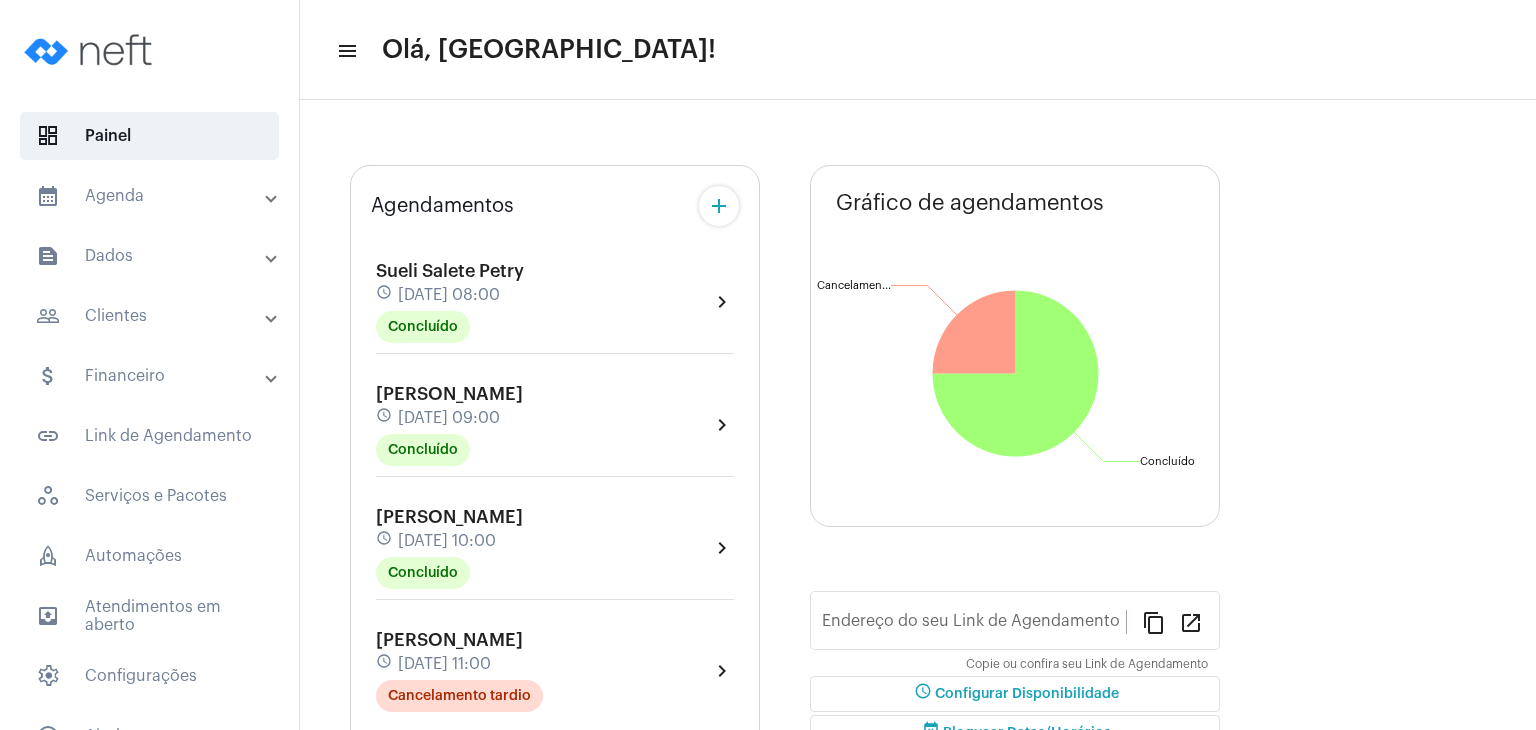 type on "[URL][DOMAIN_NAME]" 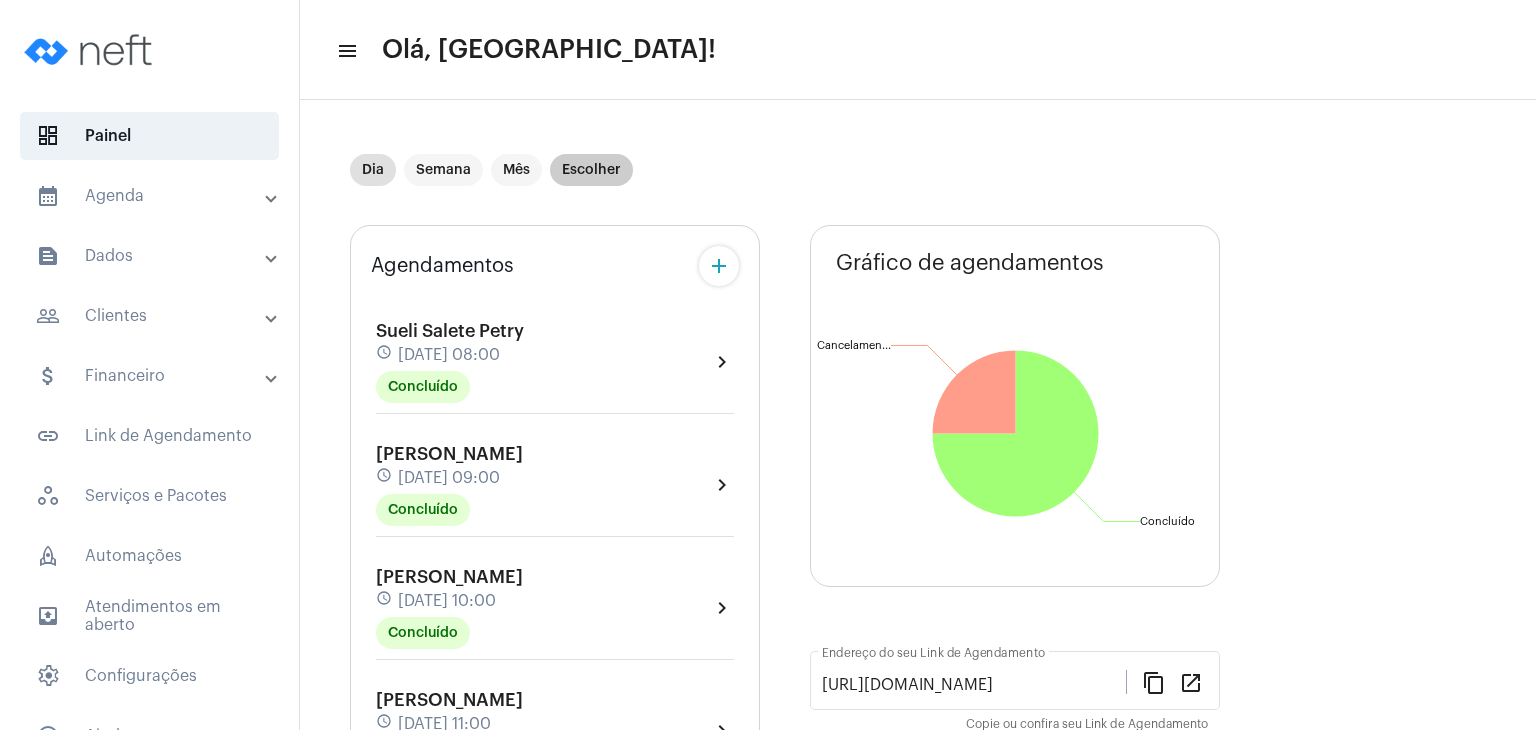 click on "Escolher" at bounding box center (591, 170) 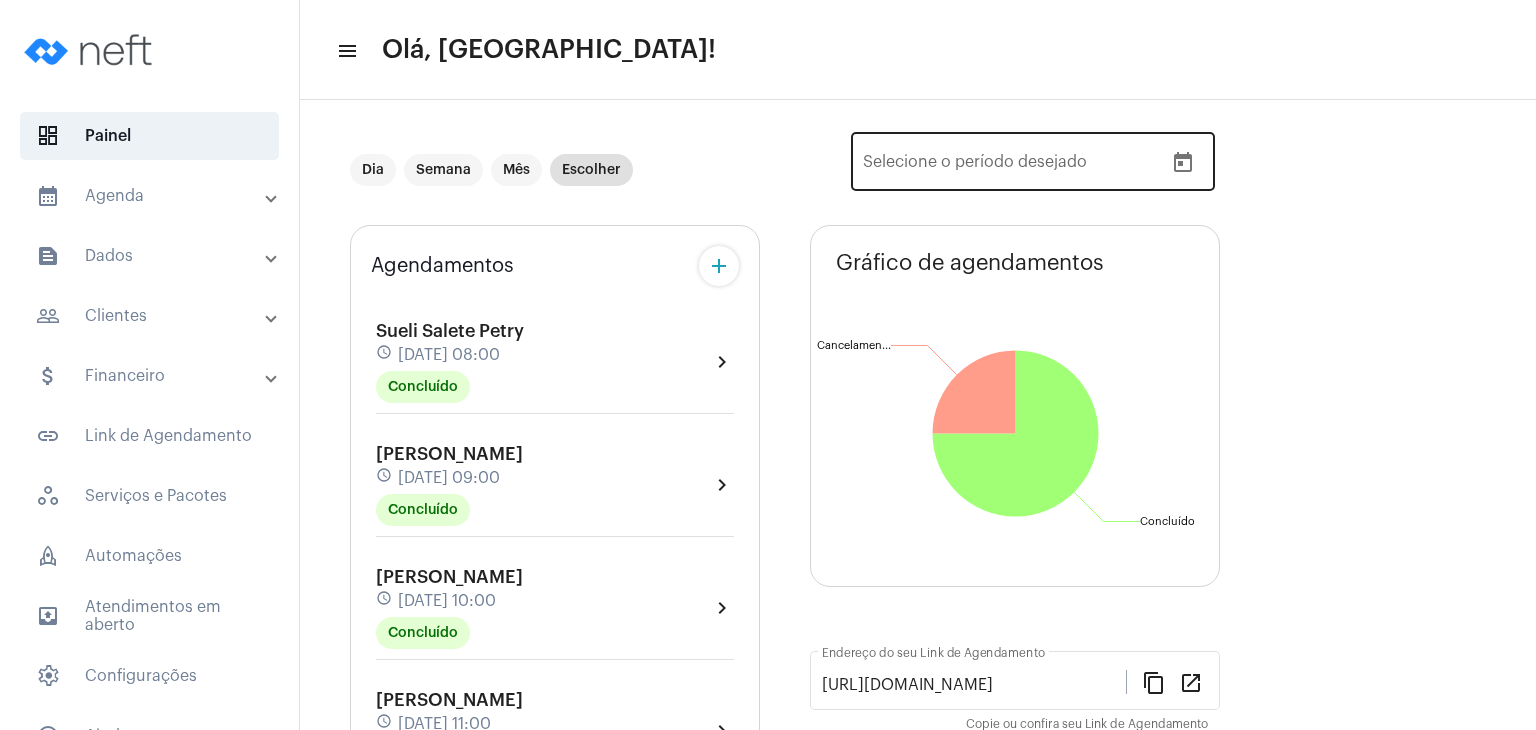 click 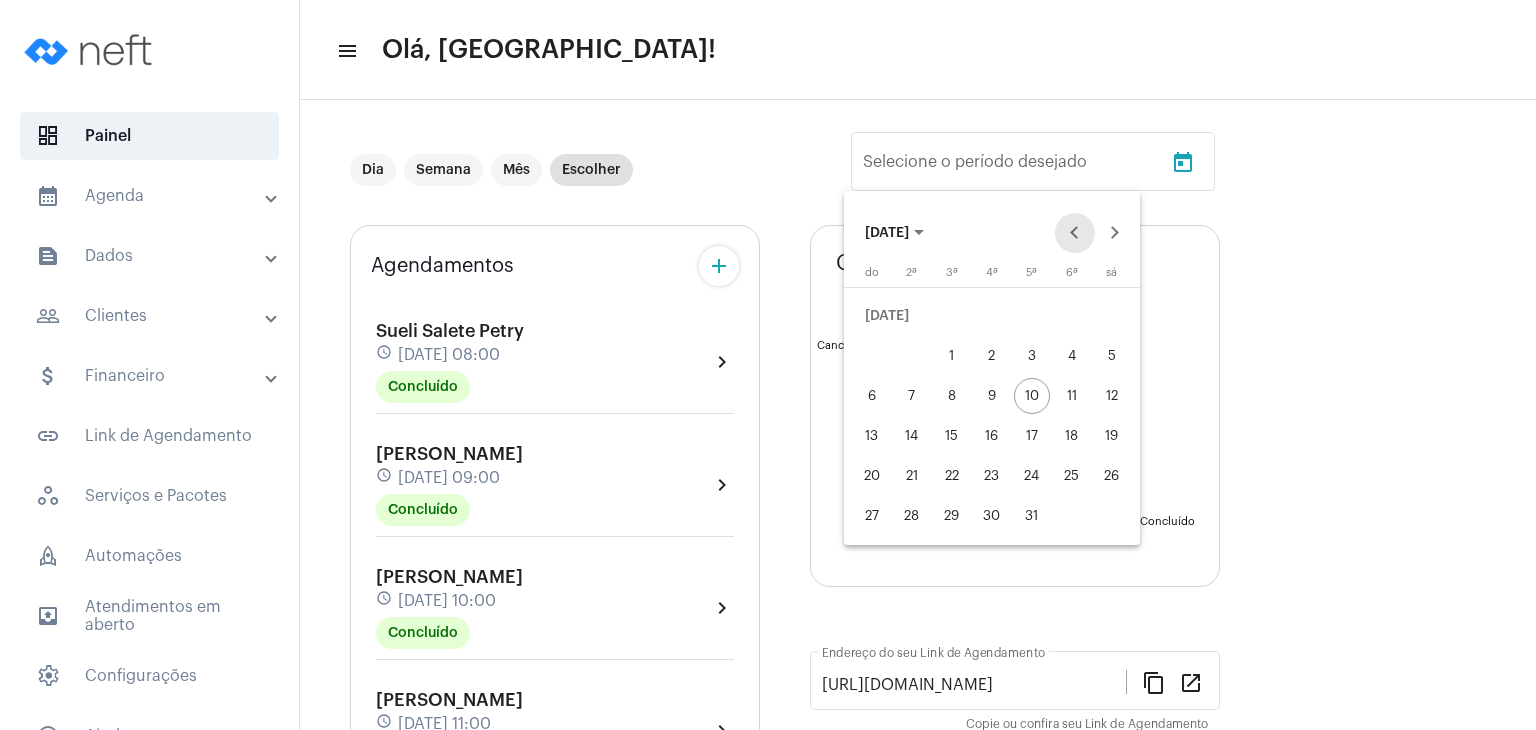 click at bounding box center [1075, 233] 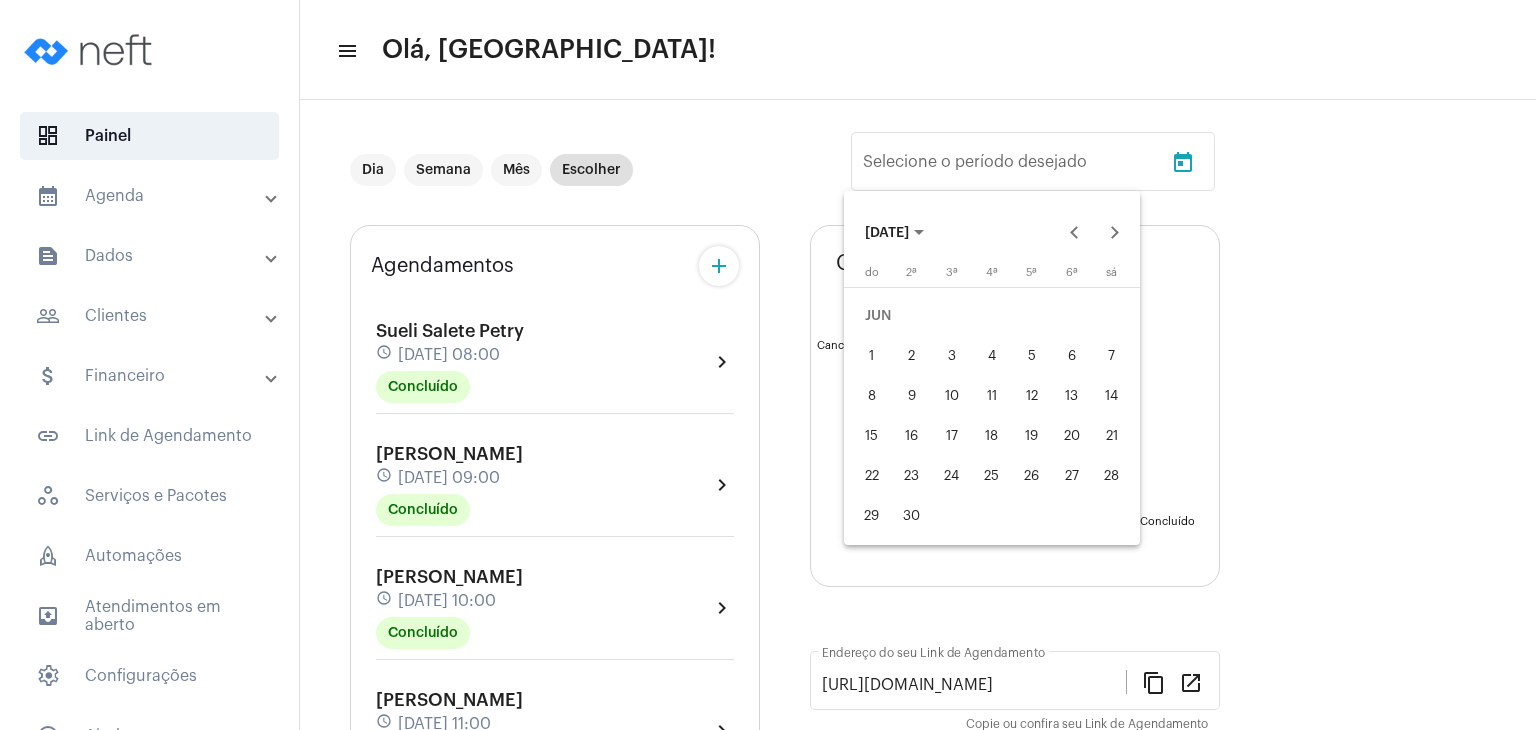 click on "8" at bounding box center (872, 396) 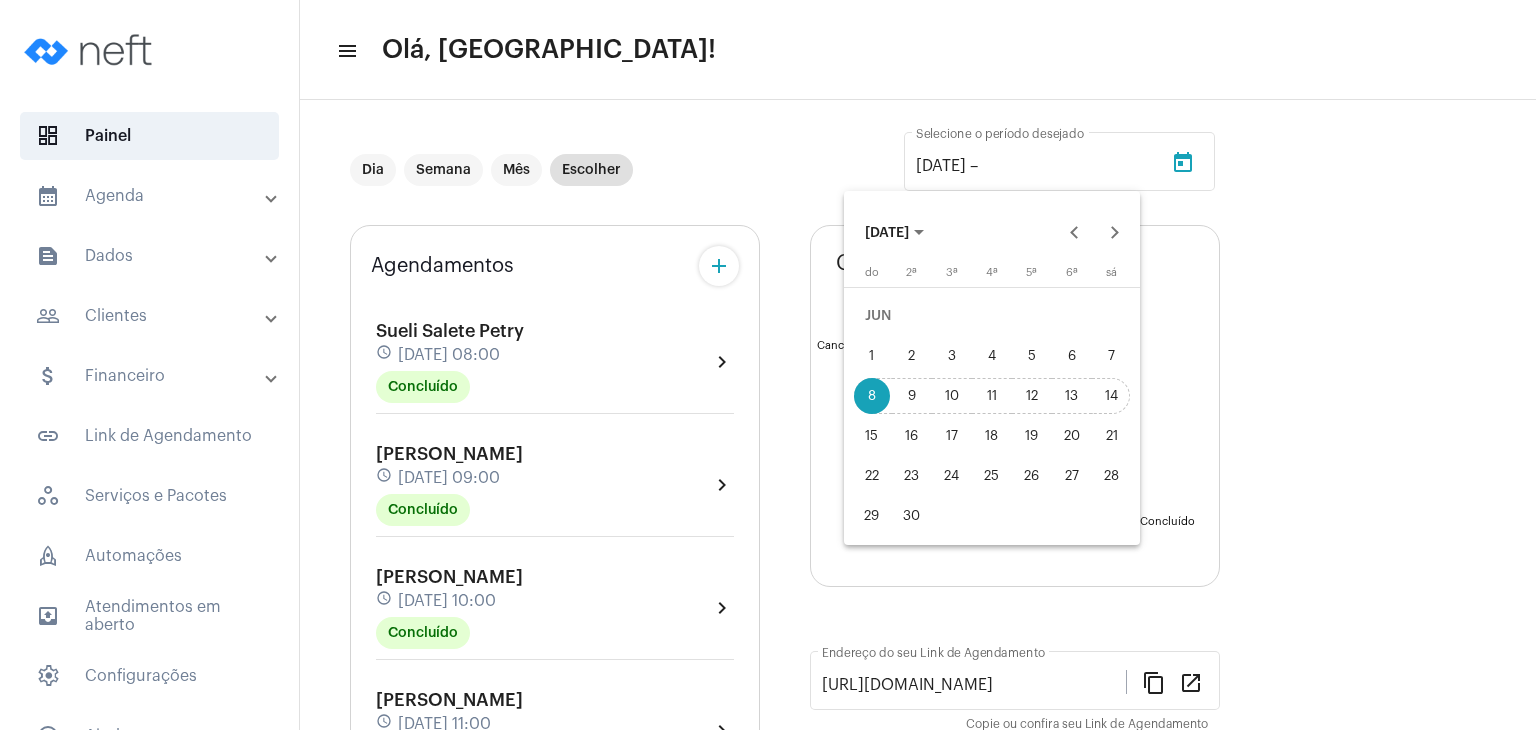 click on "14" at bounding box center [1112, 396] 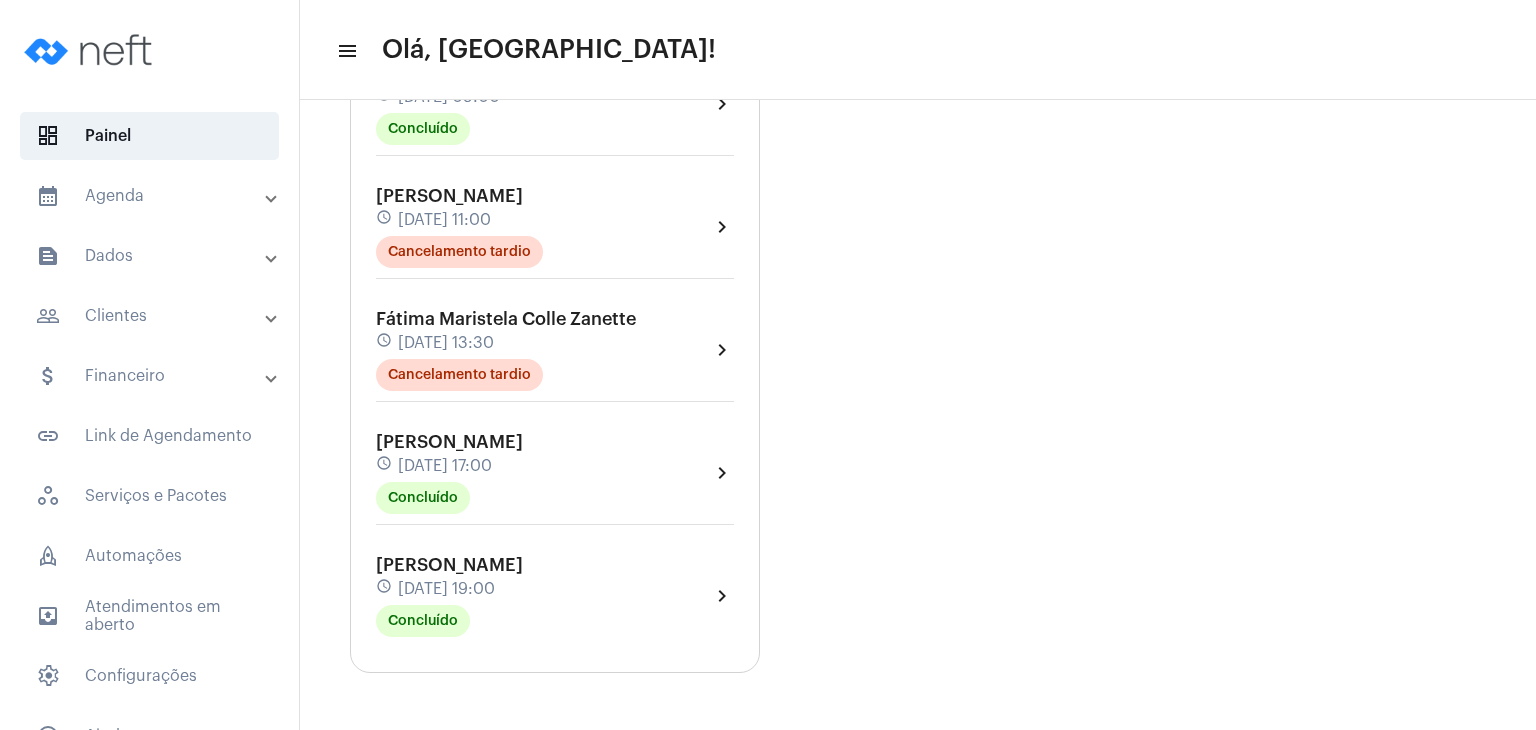 scroll, scrollTop: 1400, scrollLeft: 0, axis: vertical 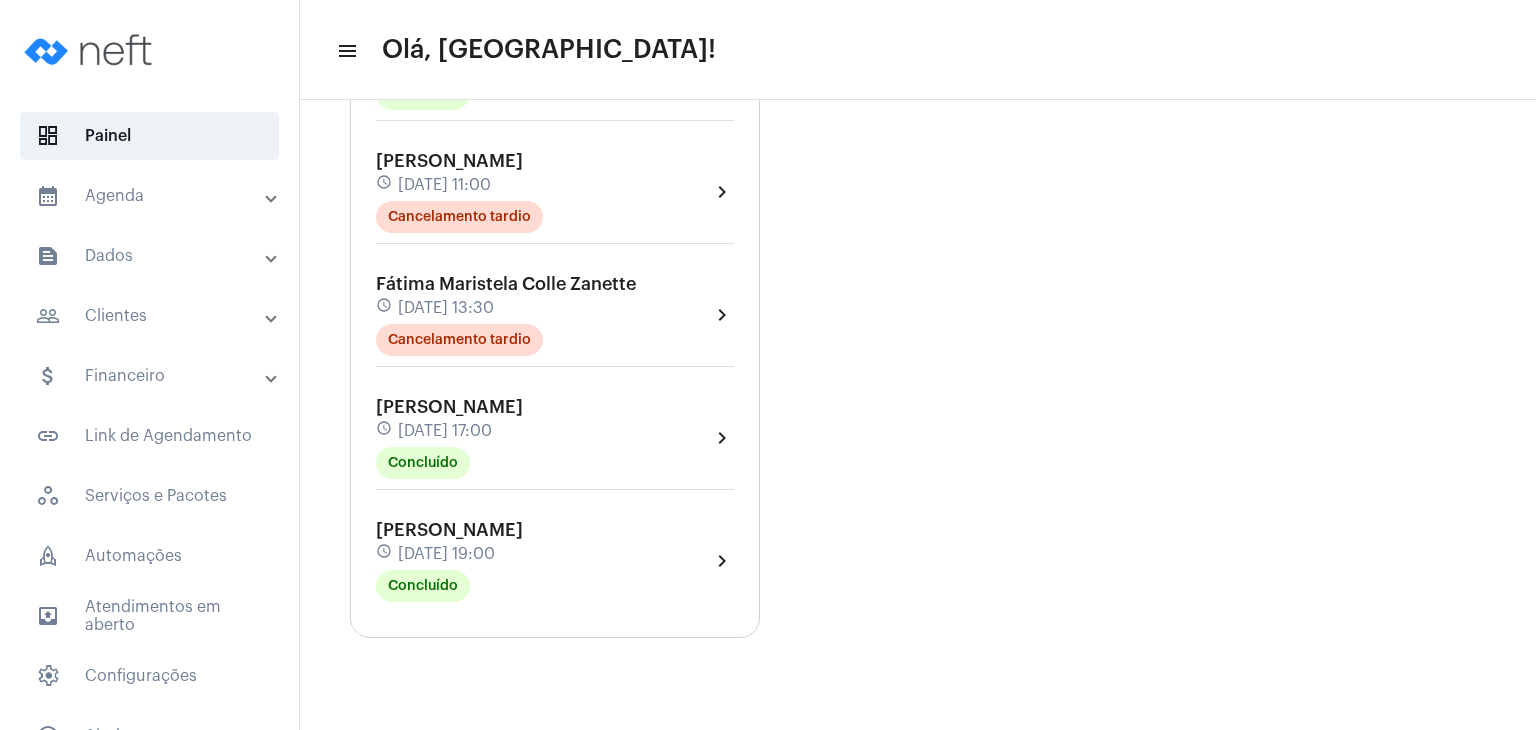 click on "[PERSON_NAME]" 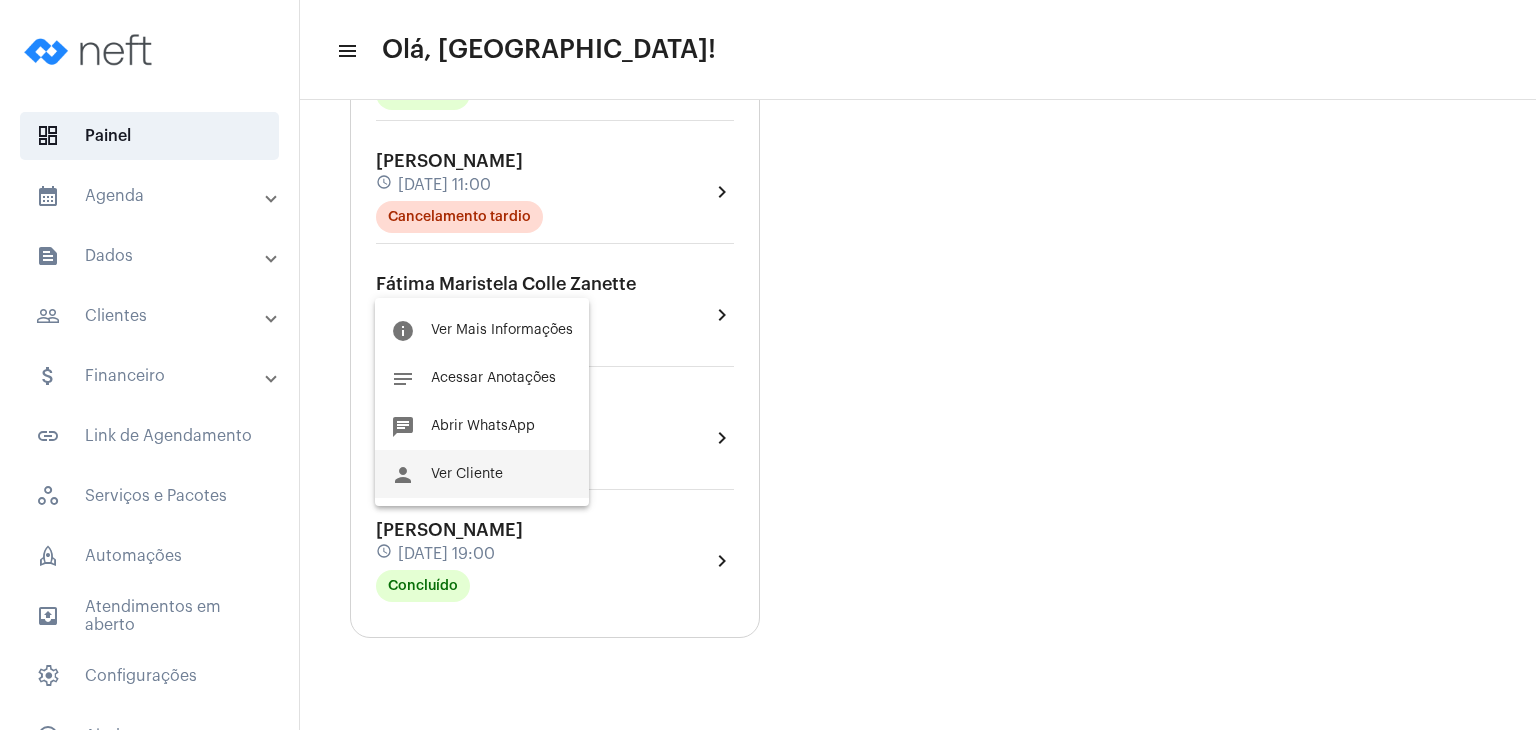 click on "person Ver Cliente" at bounding box center [482, 474] 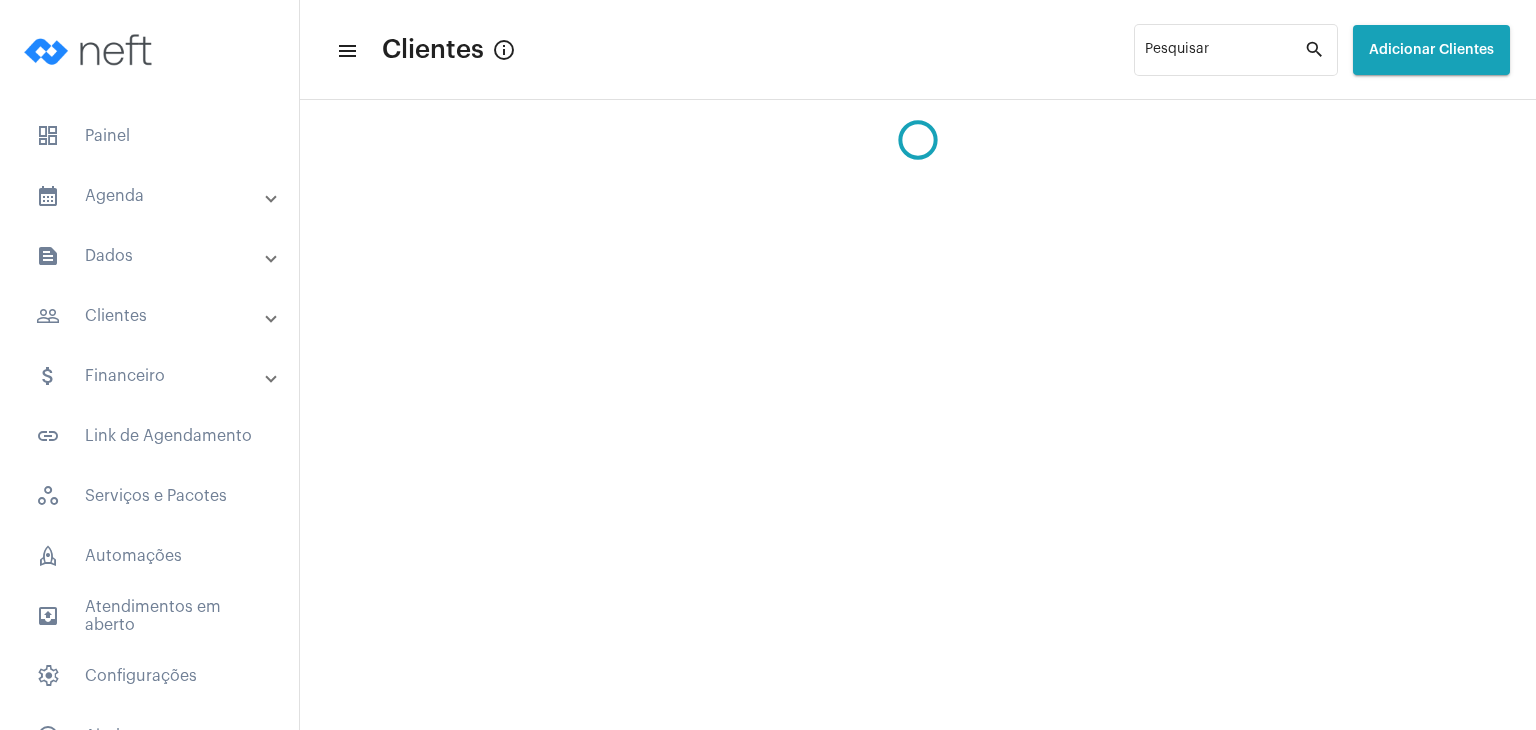 scroll, scrollTop: 0, scrollLeft: 0, axis: both 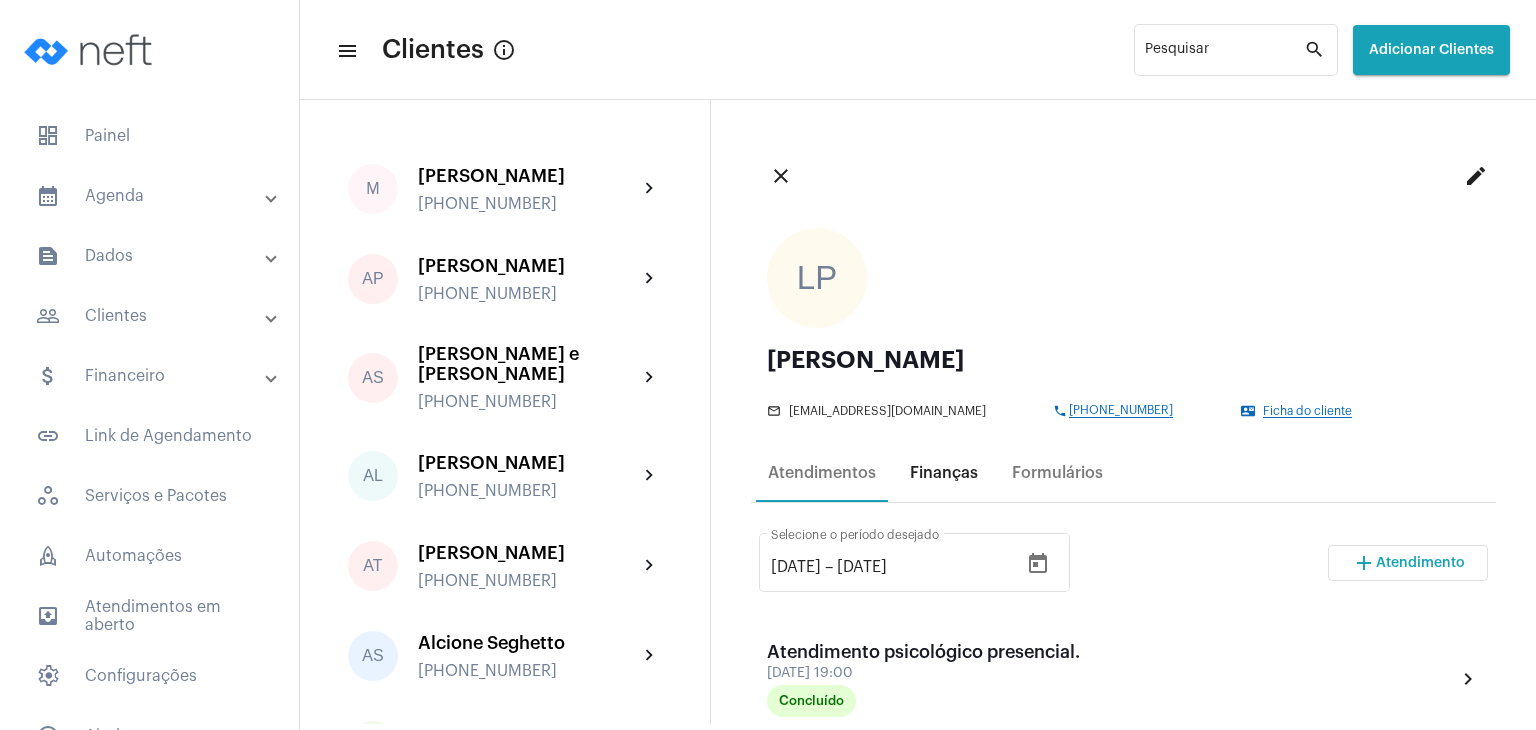 click on "Finanças" at bounding box center [944, 473] 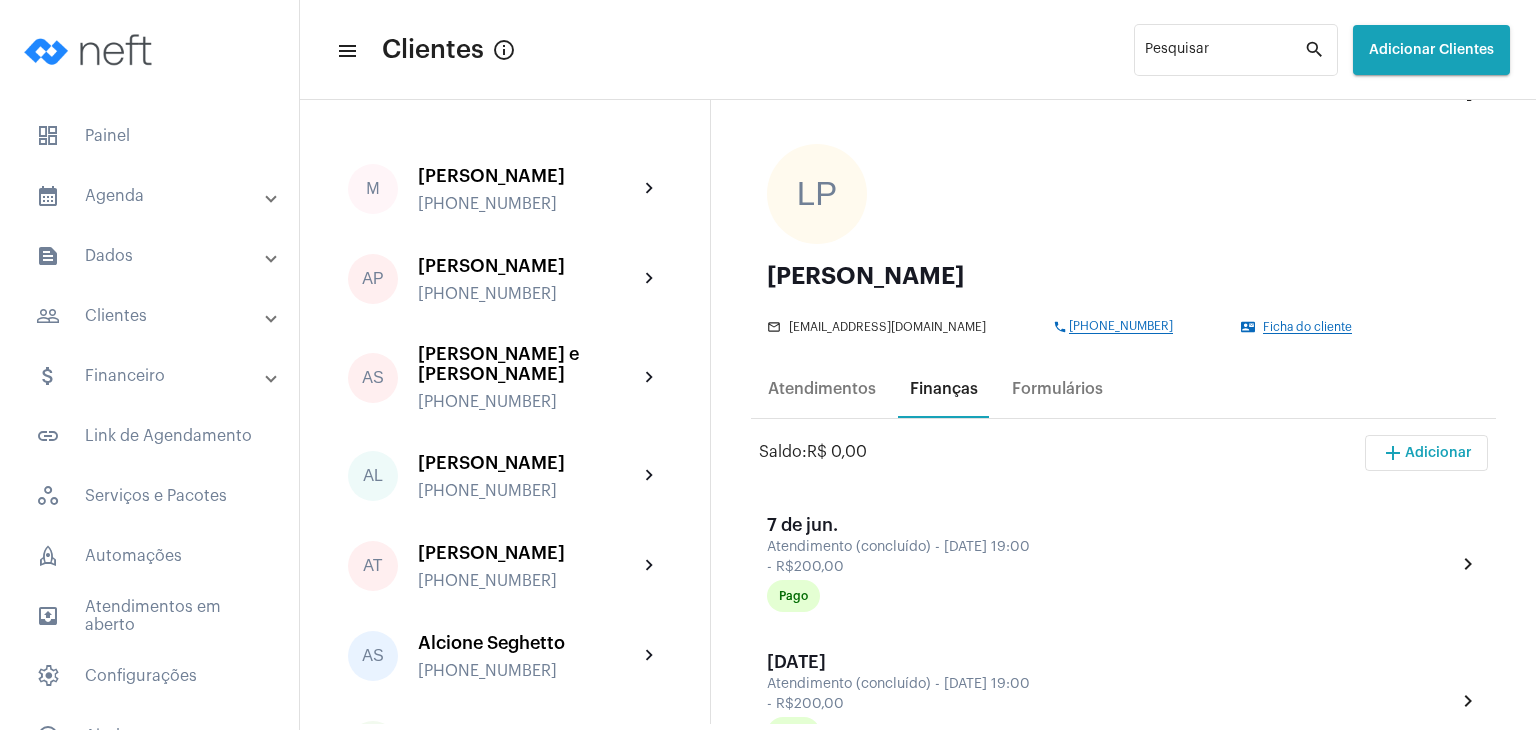 scroll, scrollTop: 200, scrollLeft: 0, axis: vertical 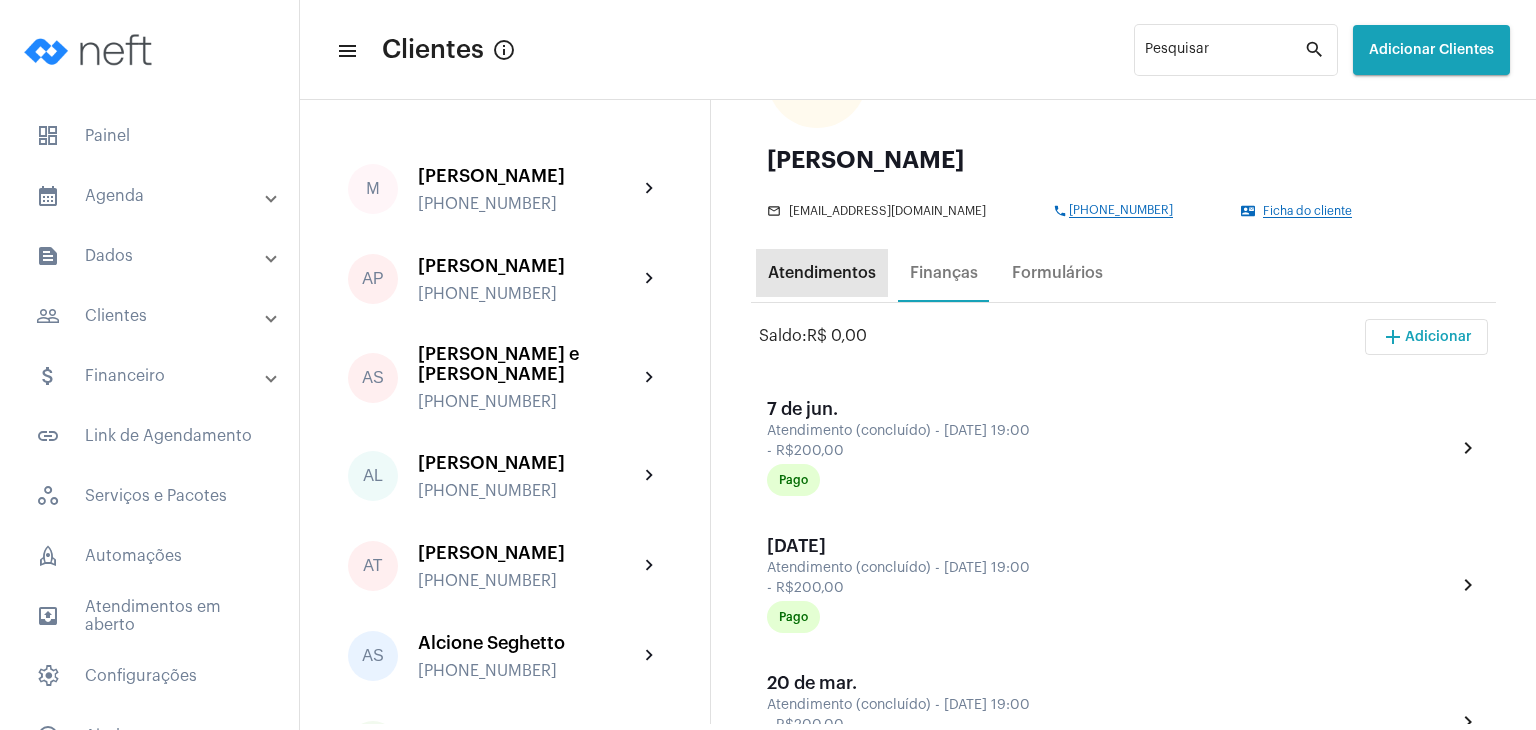 click on "Atendimentos" at bounding box center [822, 273] 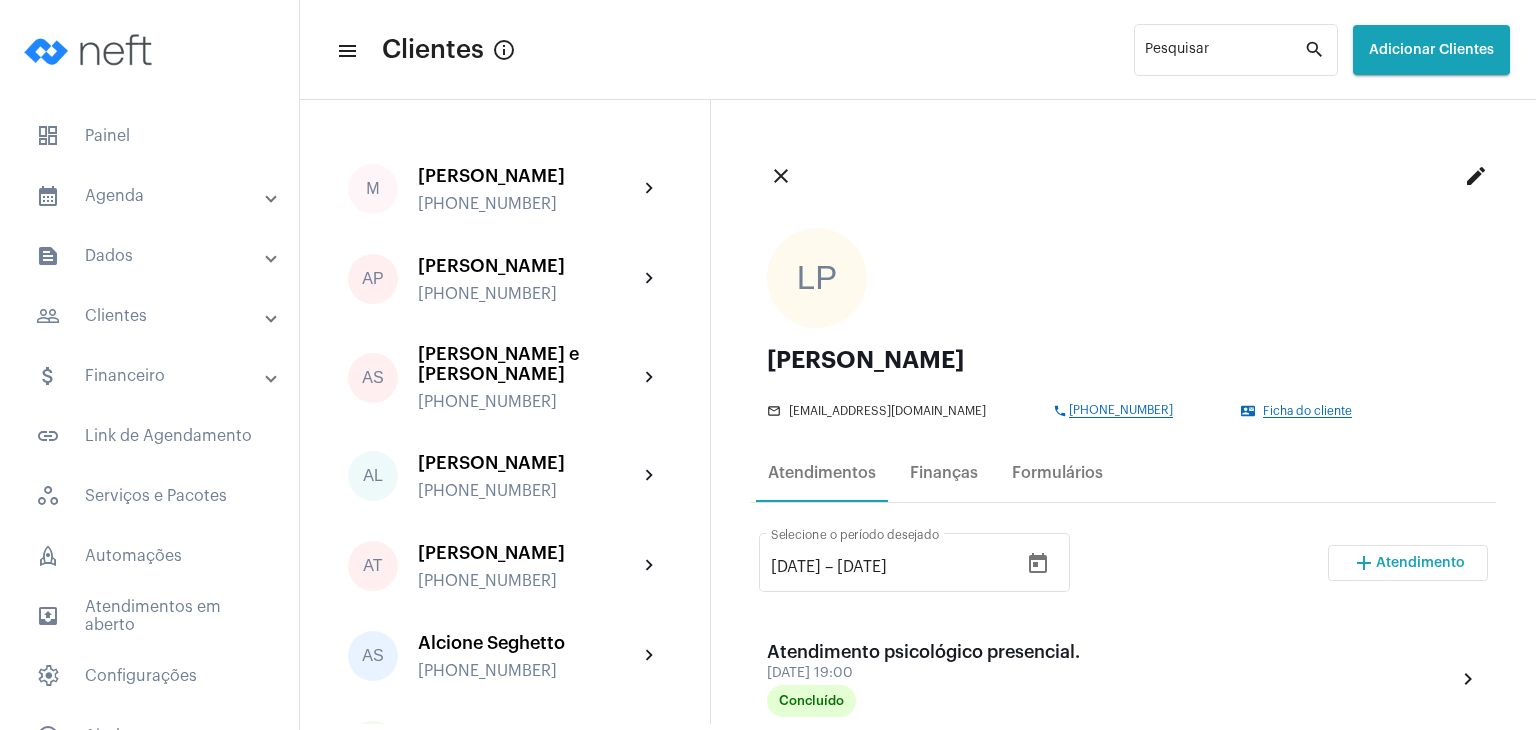 click on "Atendimento" at bounding box center (1420, 563) 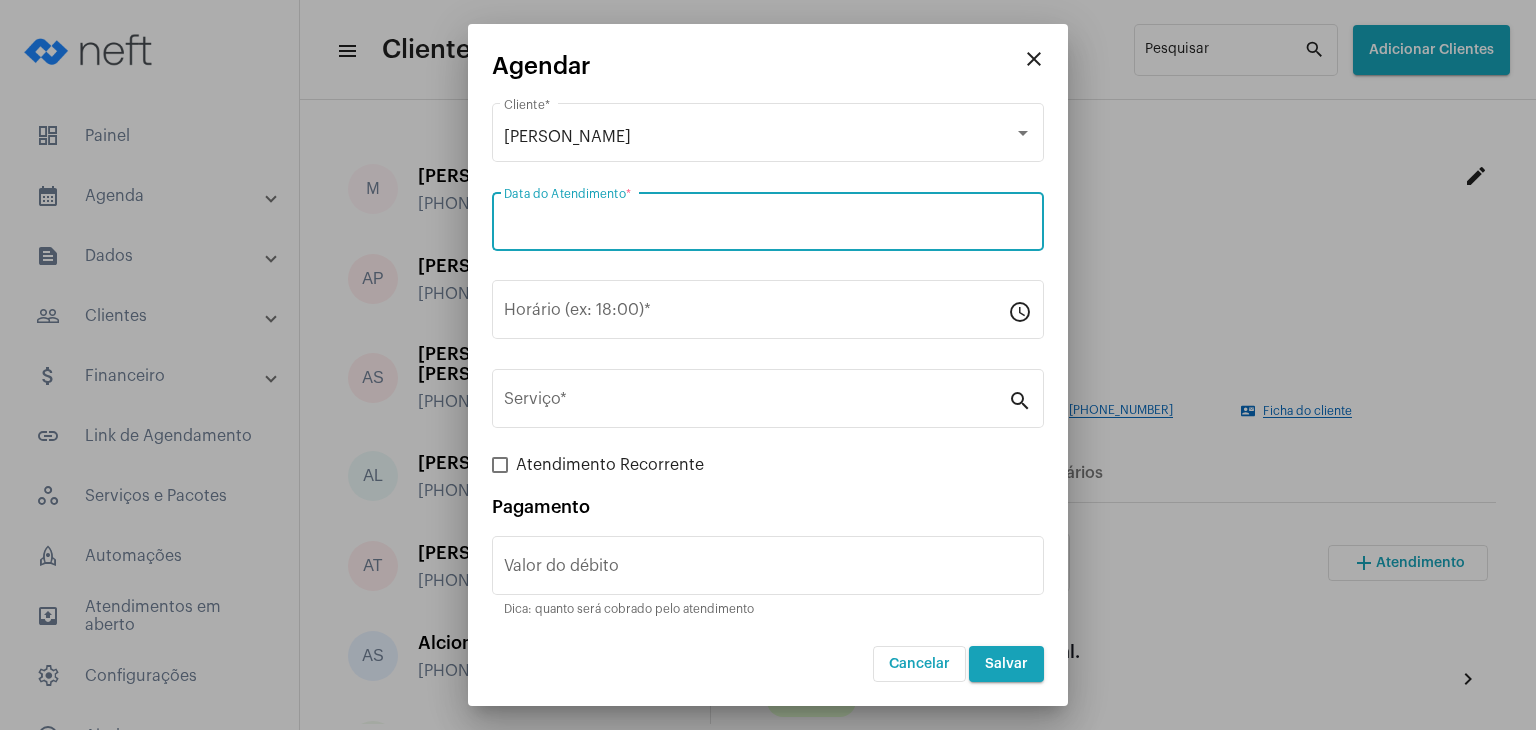 click on "Data do Atendimento  *" at bounding box center [768, 226] 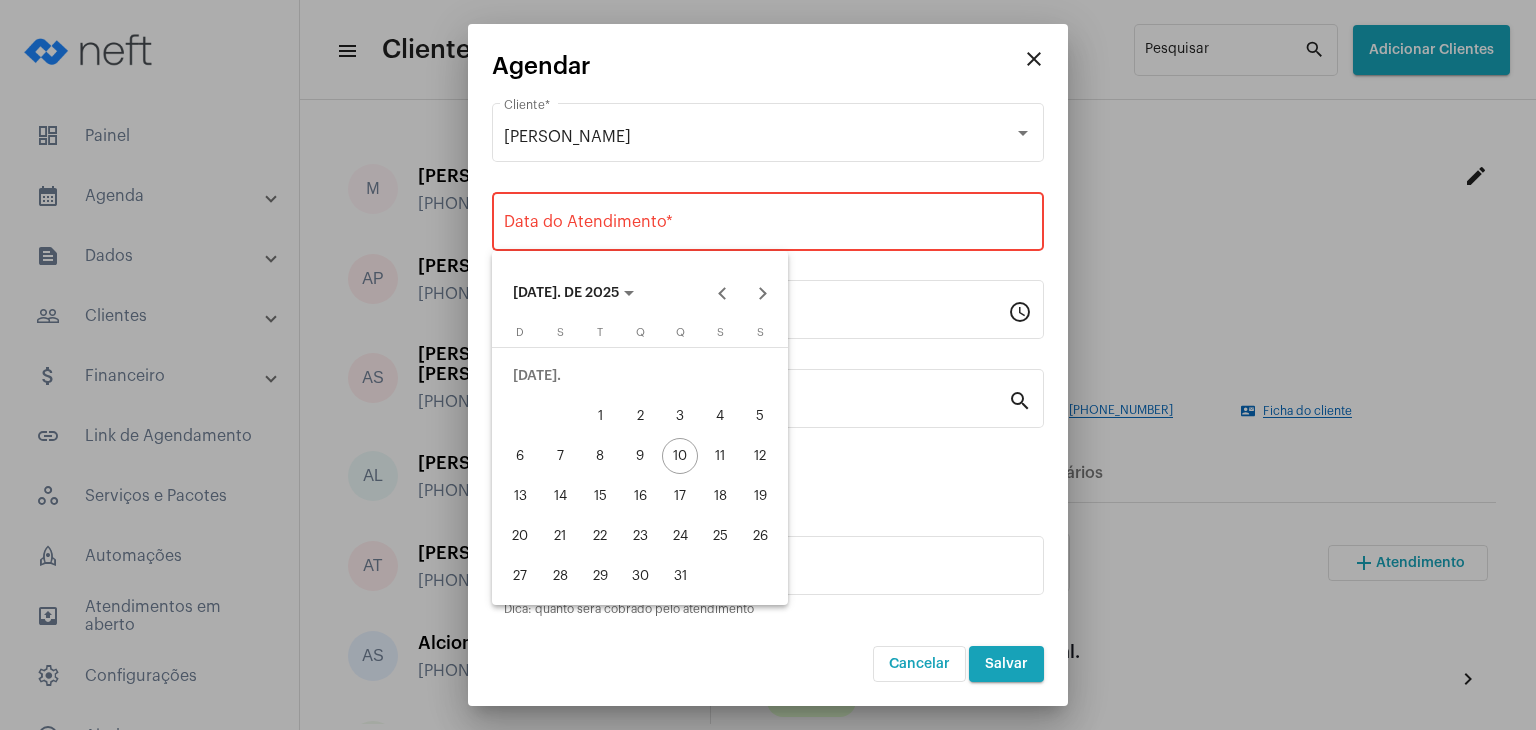 click on "17" at bounding box center [680, 496] 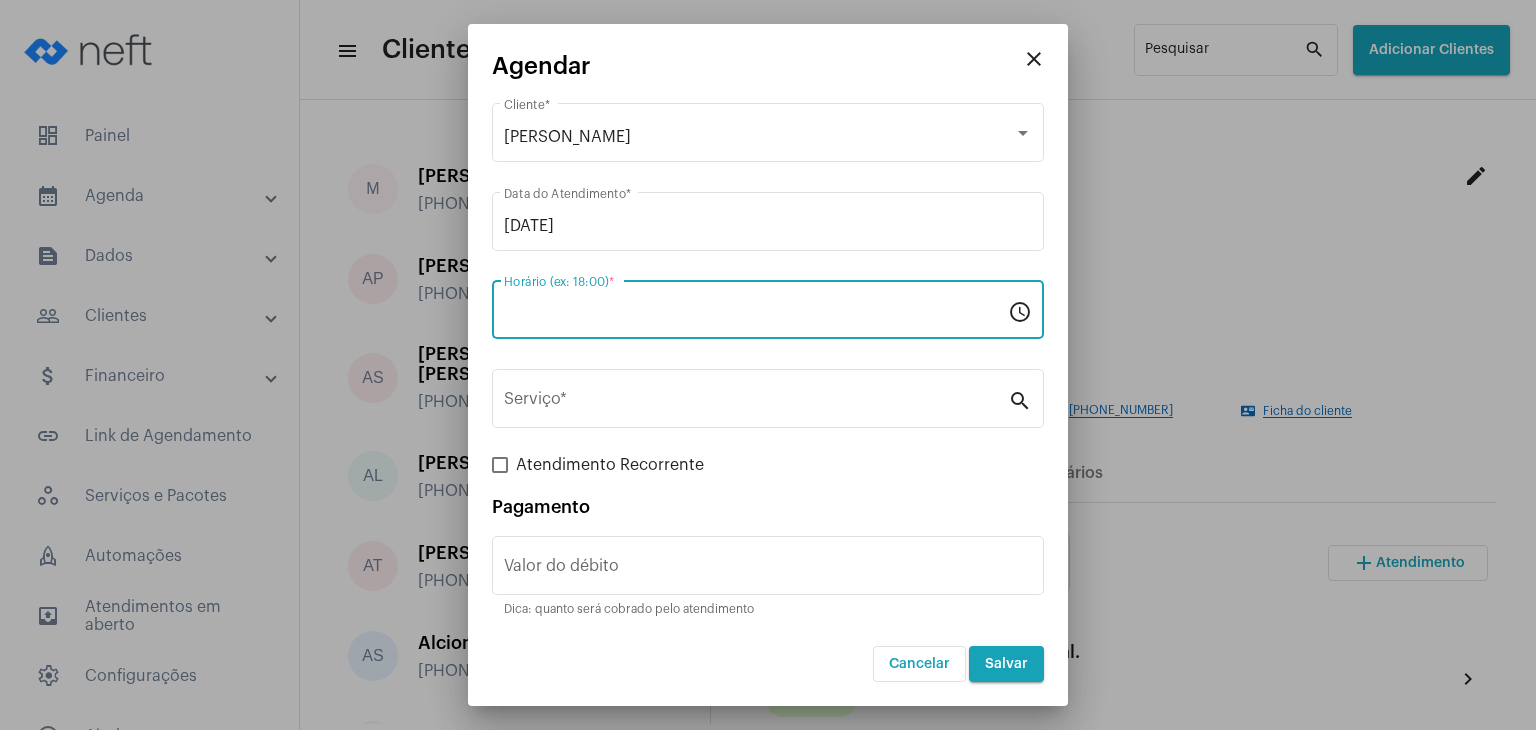click on "Horário (ex: 18:00)  *" at bounding box center (756, 314) 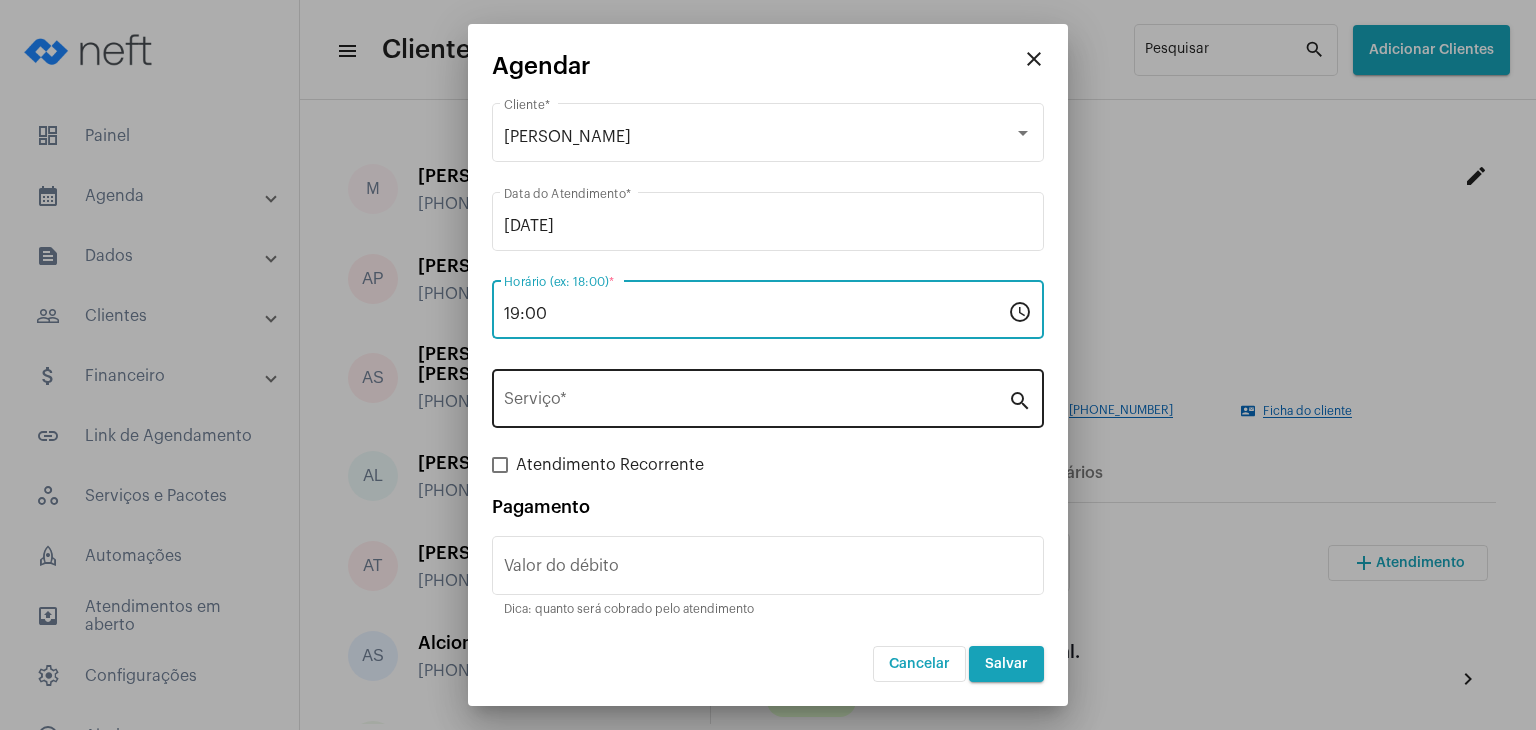 type on "19:00" 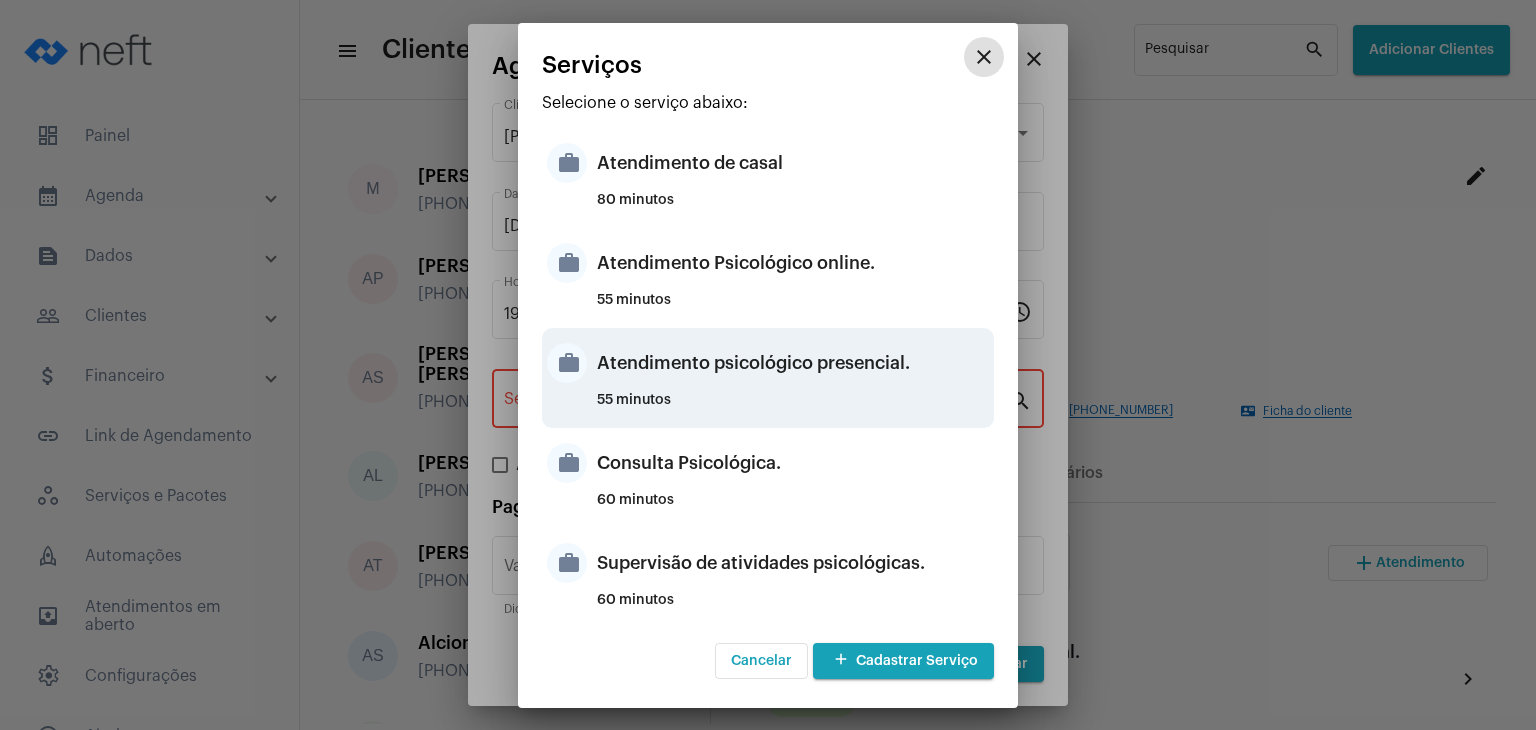 click on "Atendimento psicológico presencial." at bounding box center (793, 363) 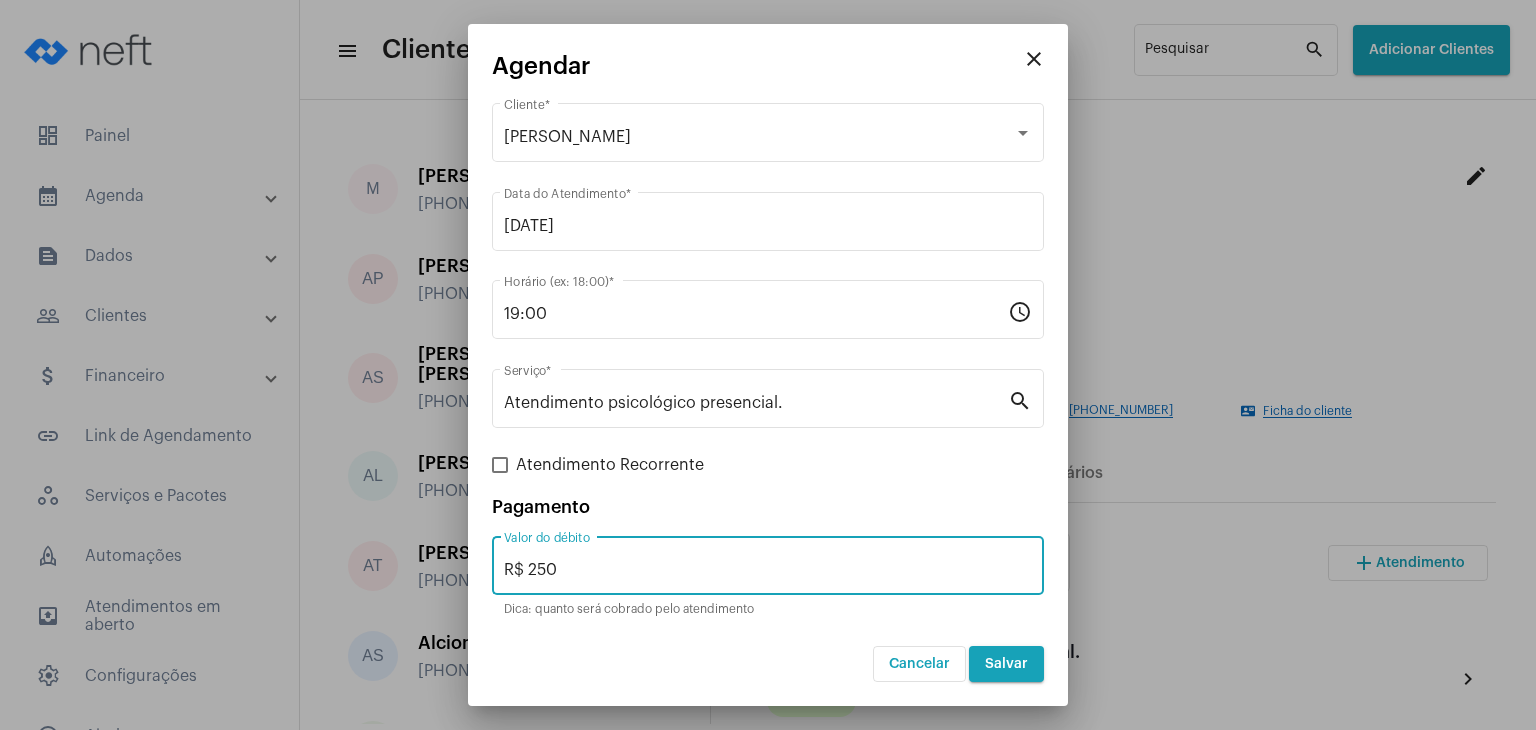click on "R$ 250" at bounding box center (768, 570) 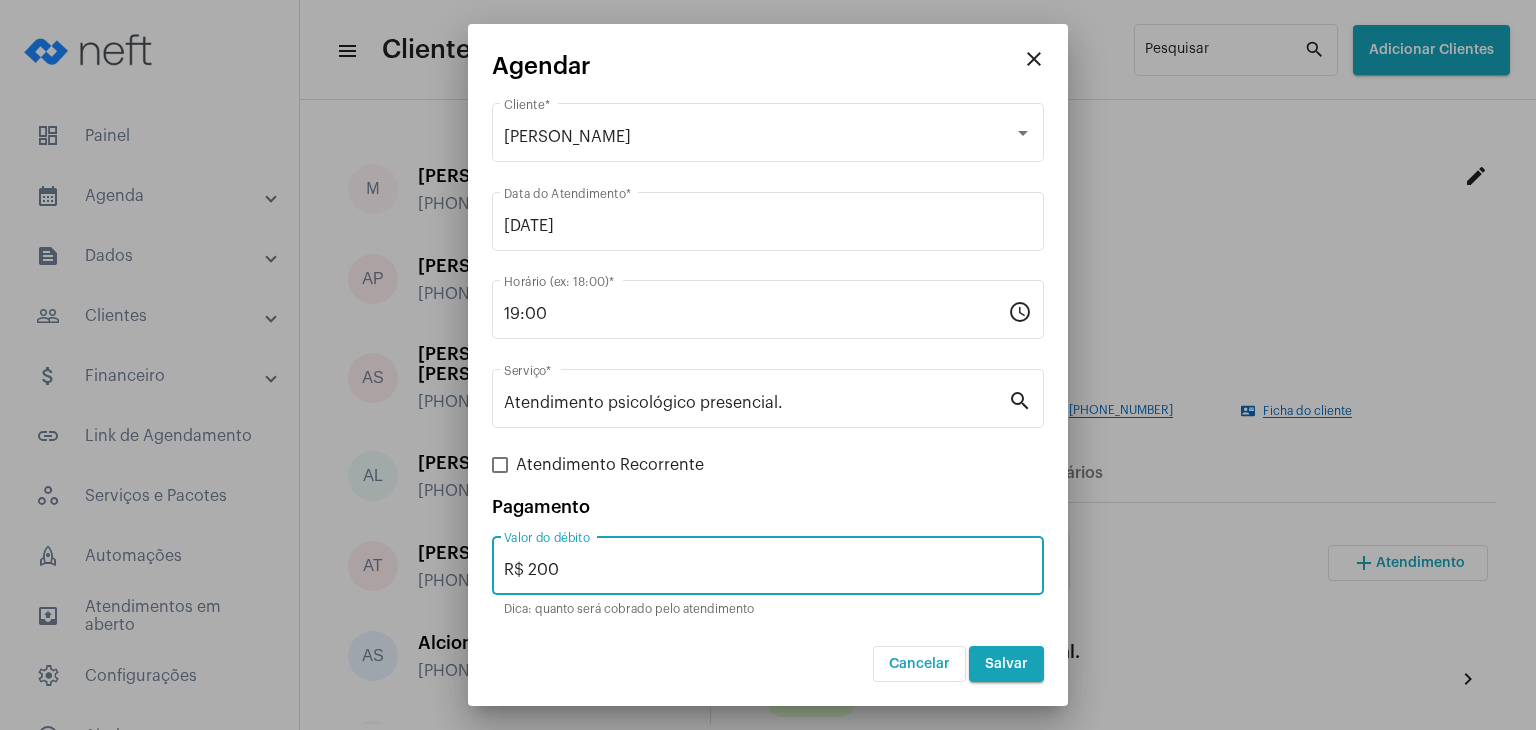 type on "R$ 200" 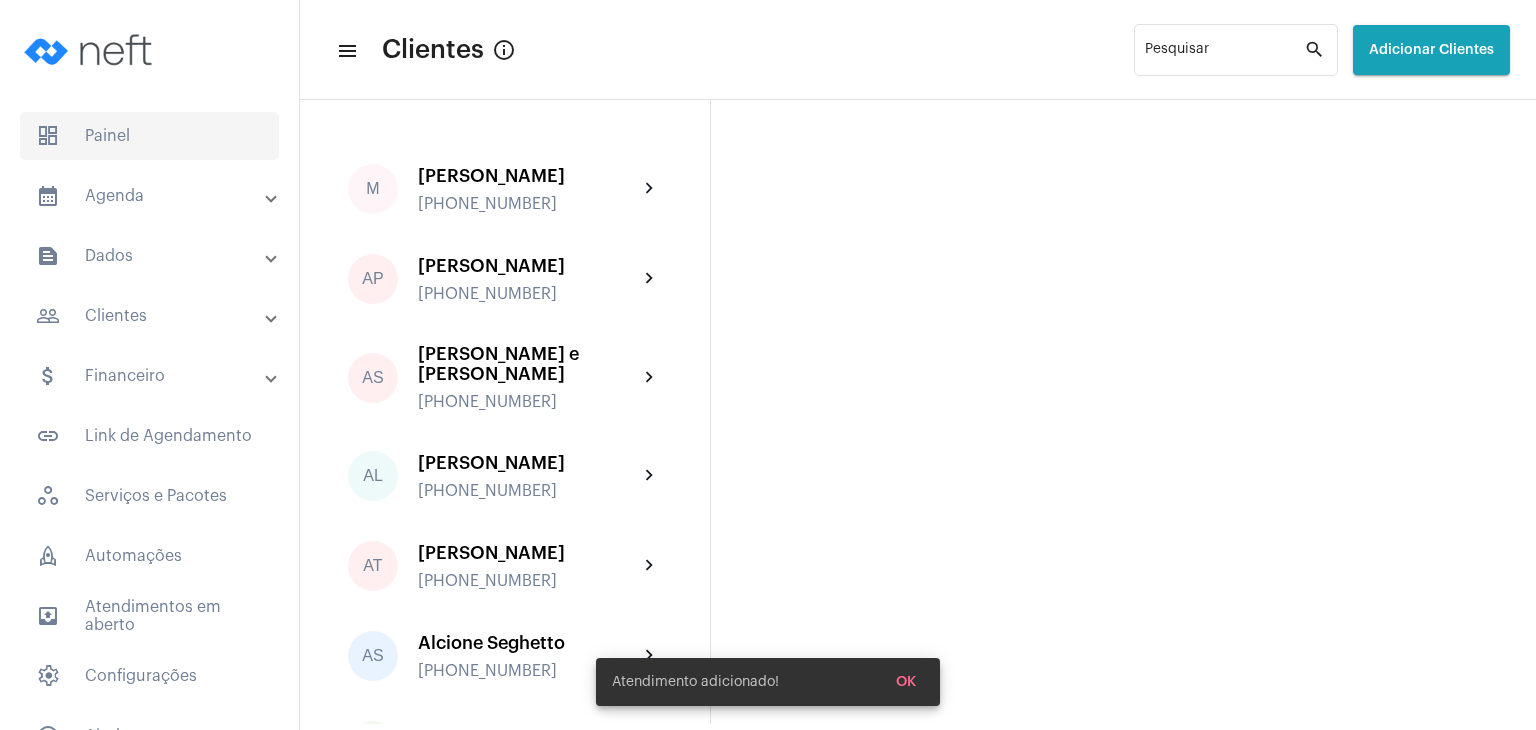 click on "dashboard   Painel" 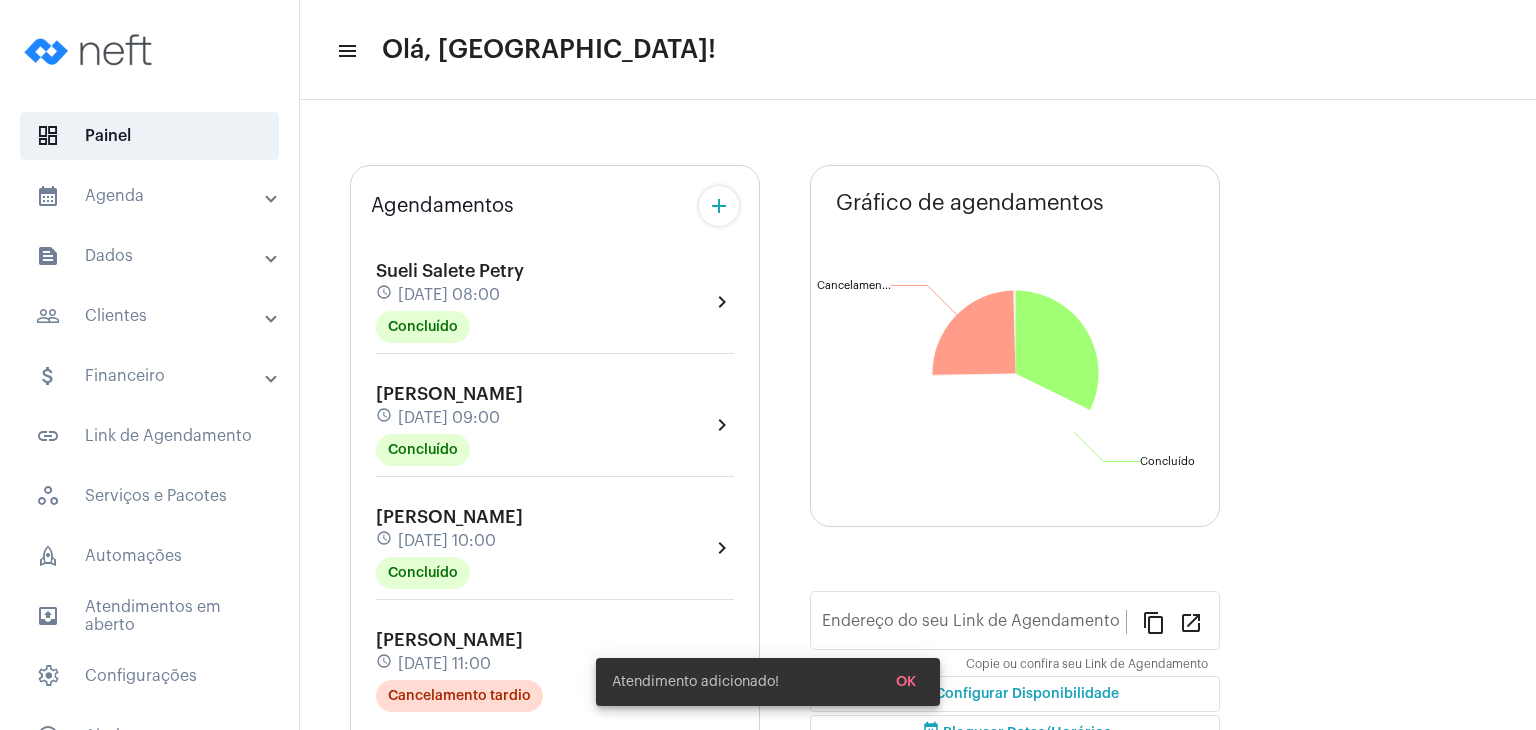 type on "[URL][DOMAIN_NAME]" 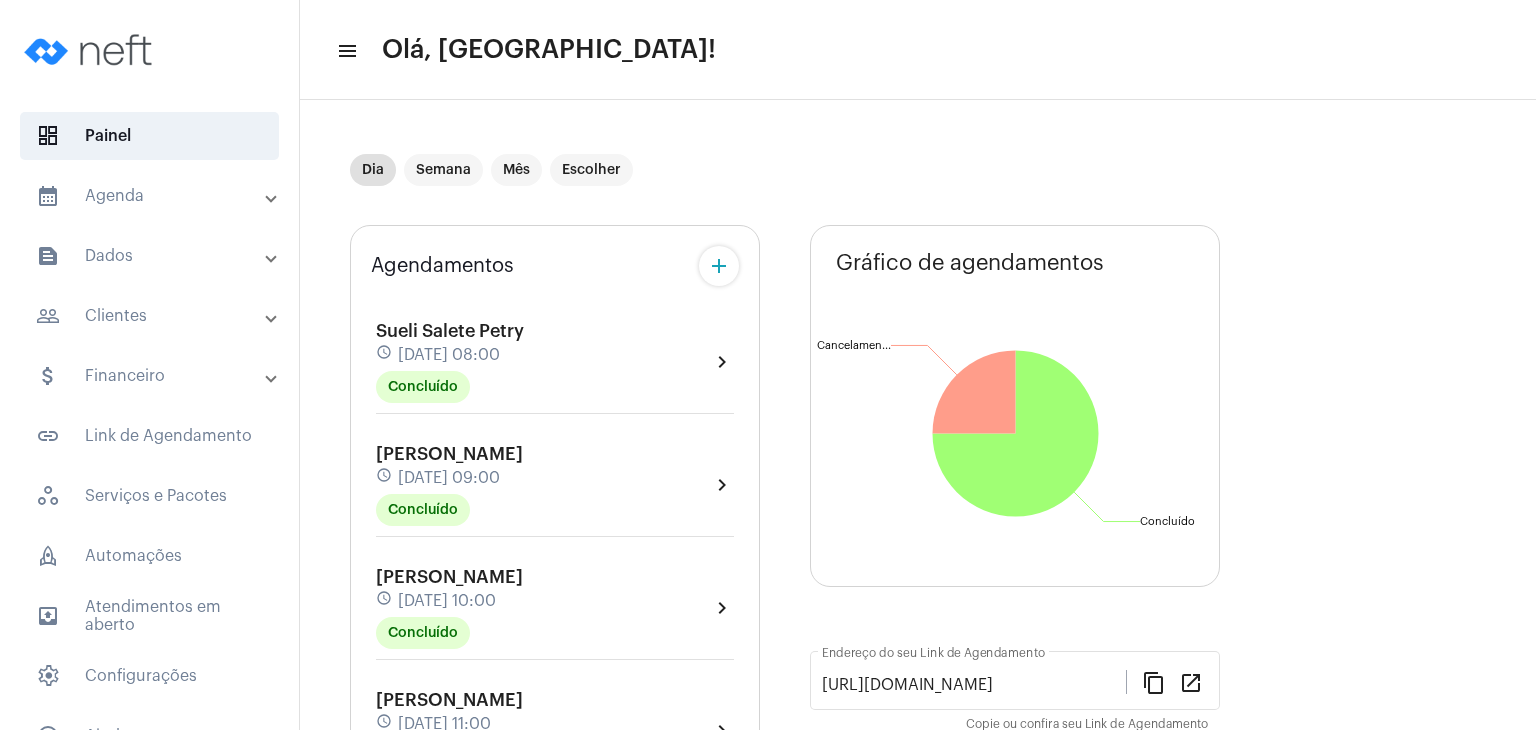 click on "people_outline  Clientes" at bounding box center [151, 316] 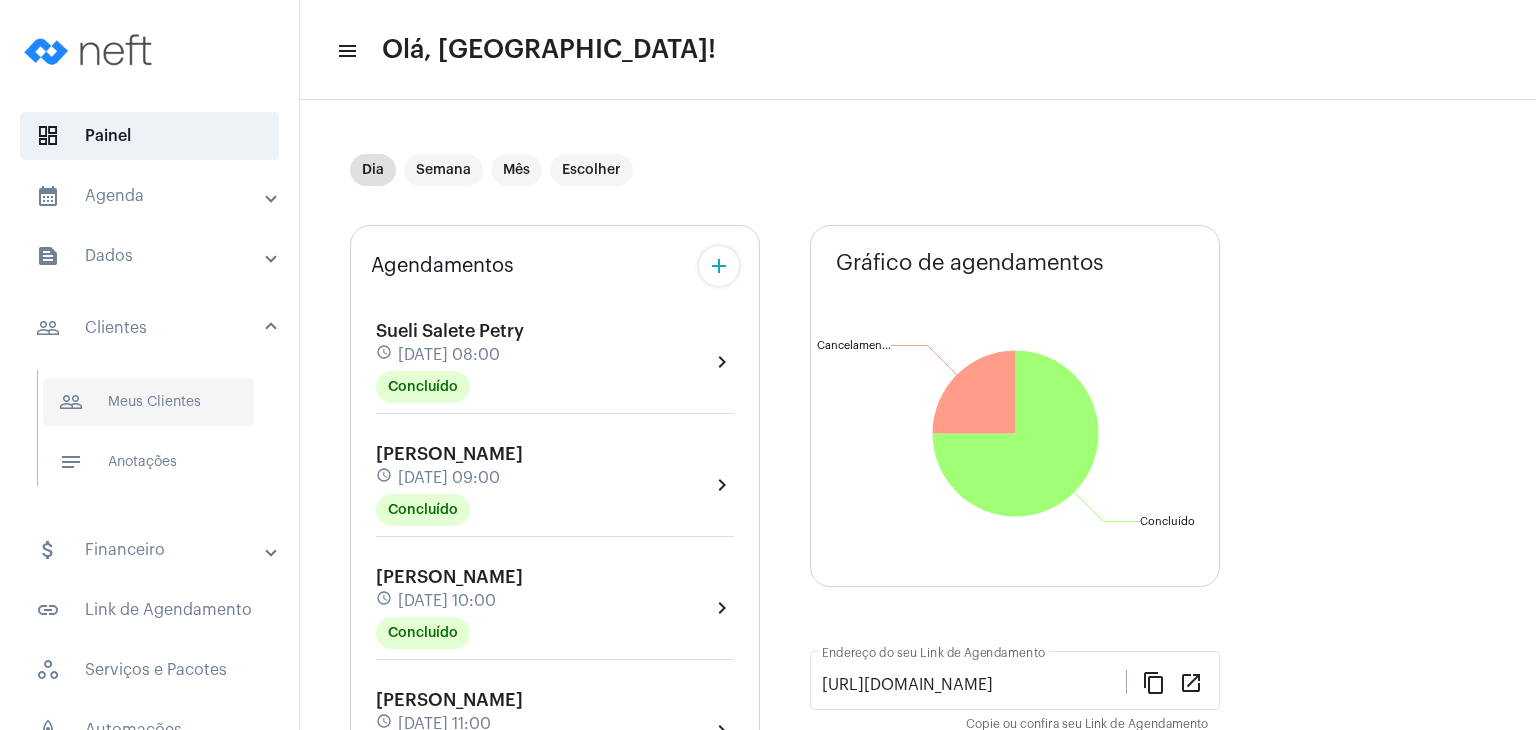 drag, startPoint x: 158, startPoint y: 396, endPoint x: 175, endPoint y: 393, distance: 17.262676 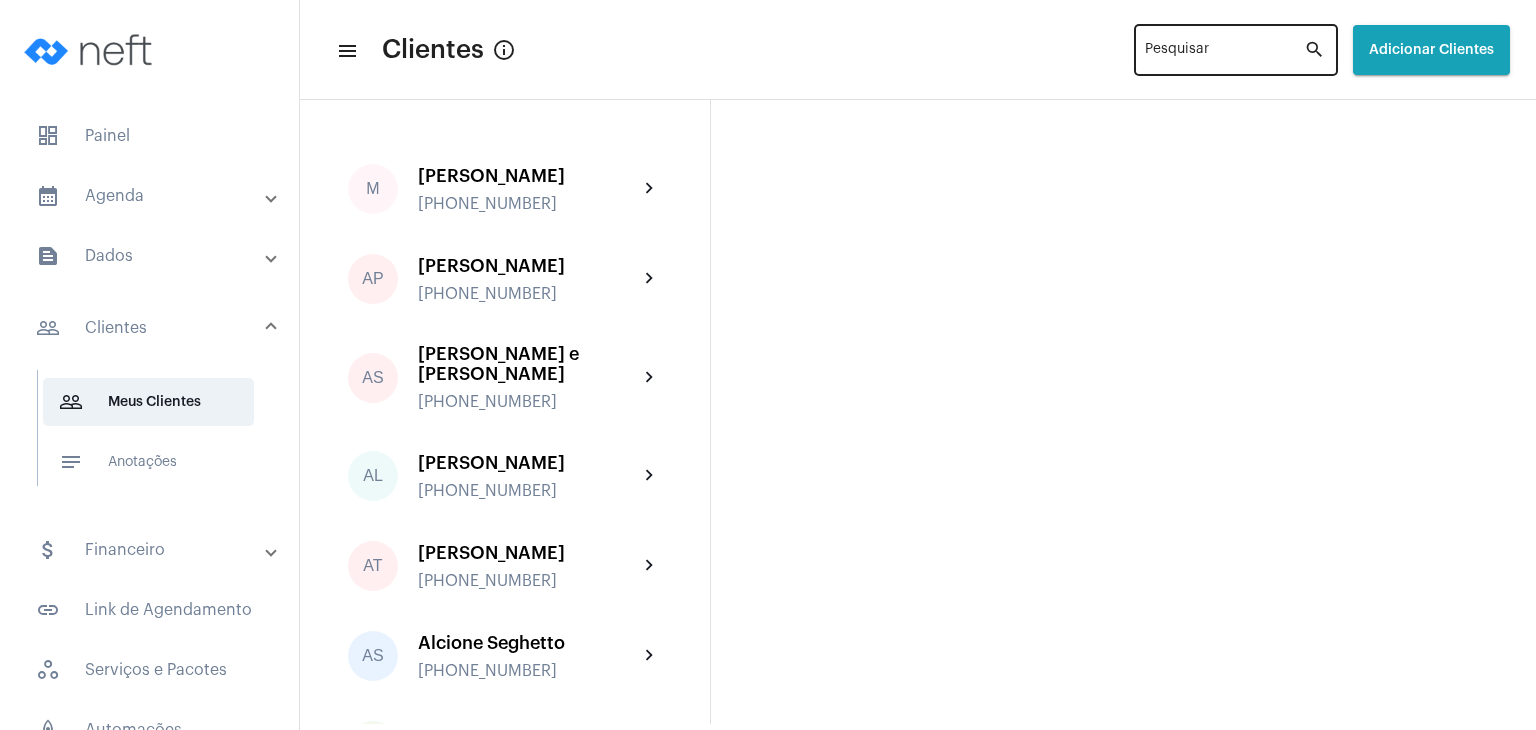 click on "Pesquisar" 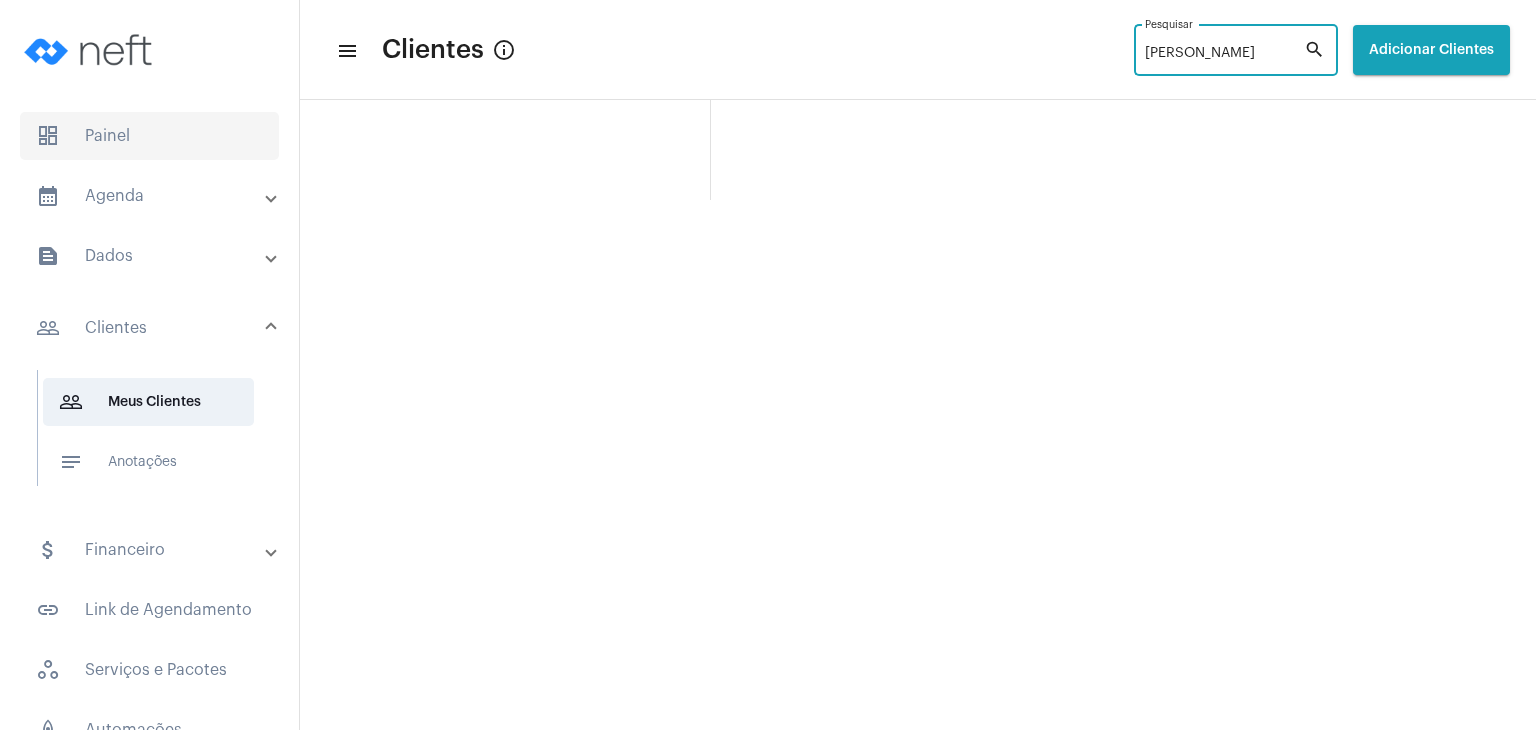 type on "[PERSON_NAME]" 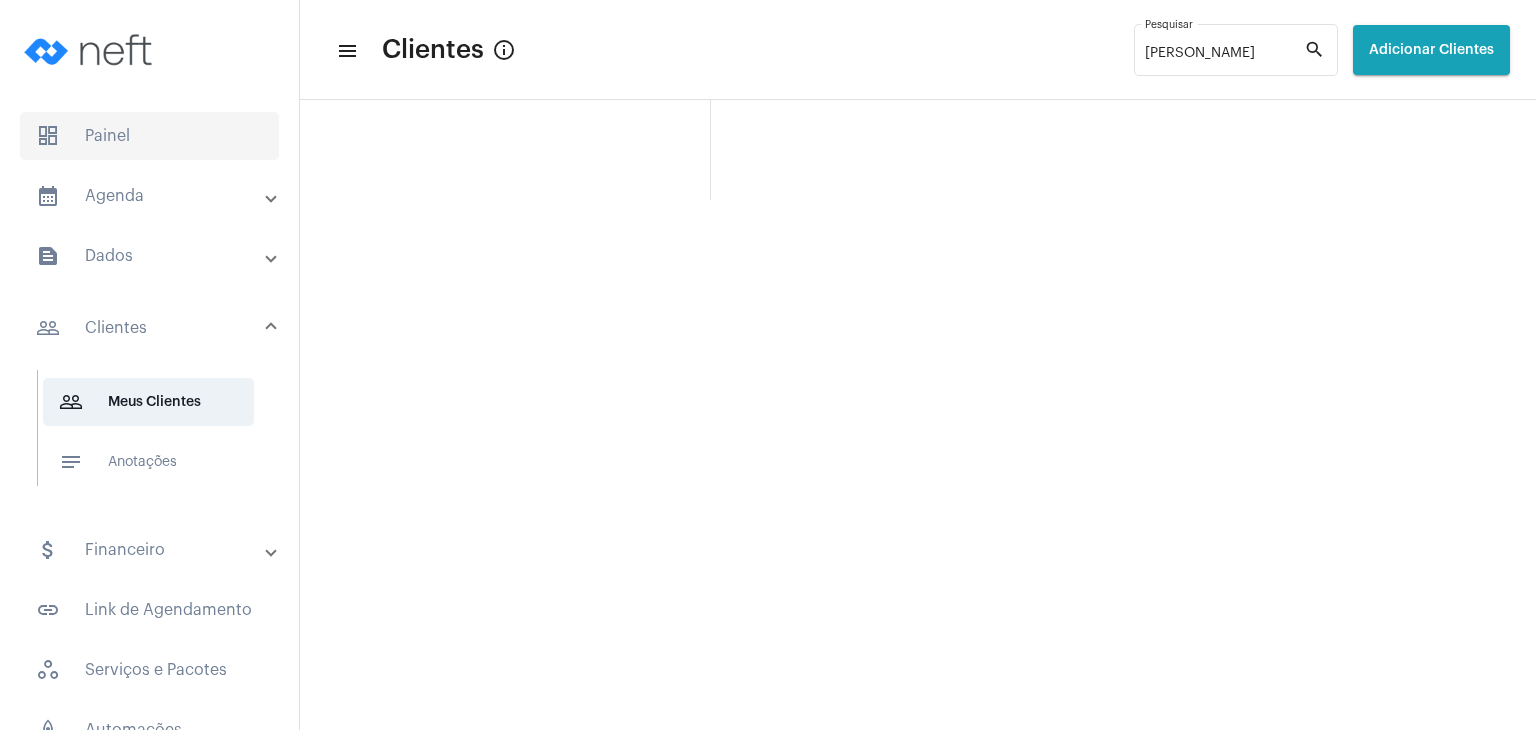 click on "dashboard   Painel" 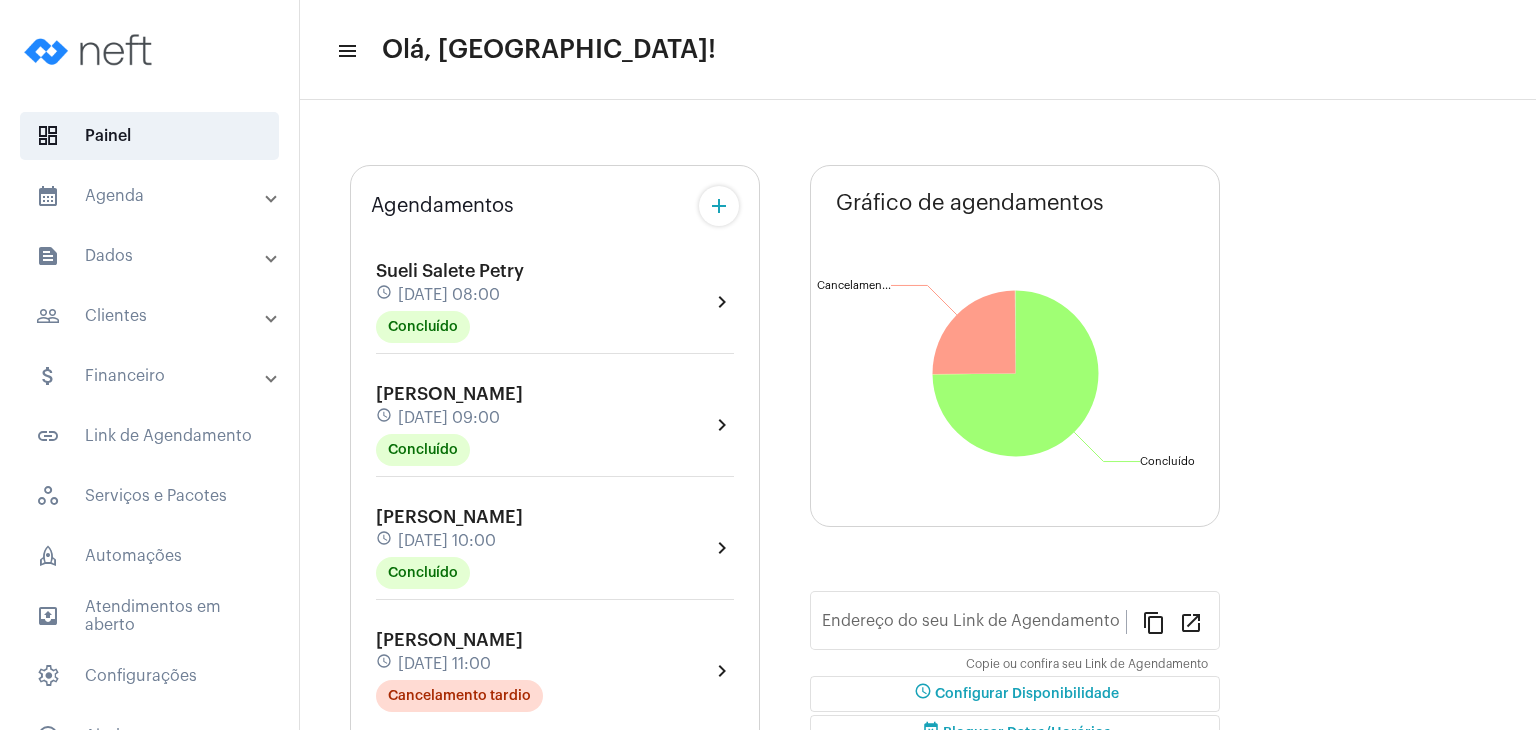 type on "[URL][DOMAIN_NAME]" 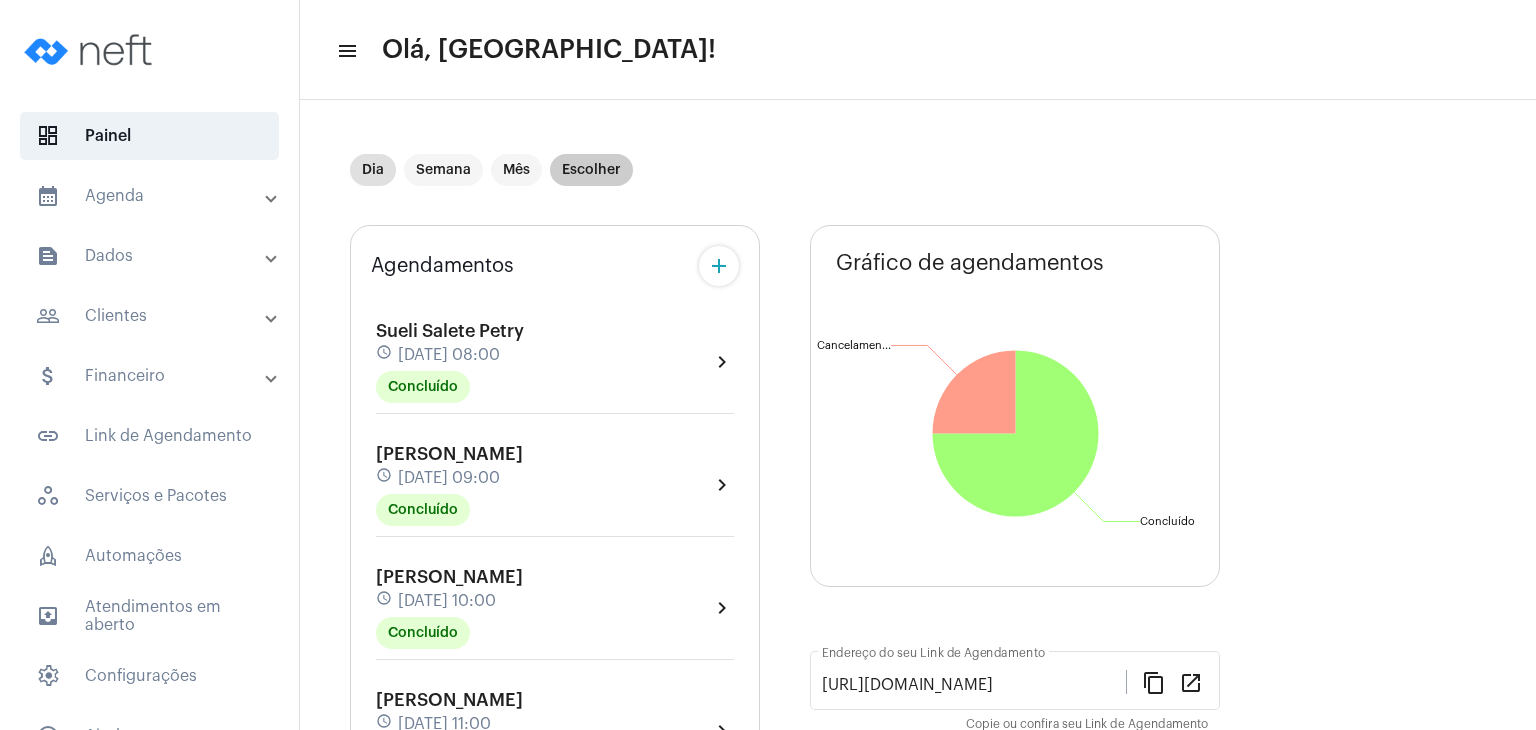 click on "Escolher" at bounding box center (591, 170) 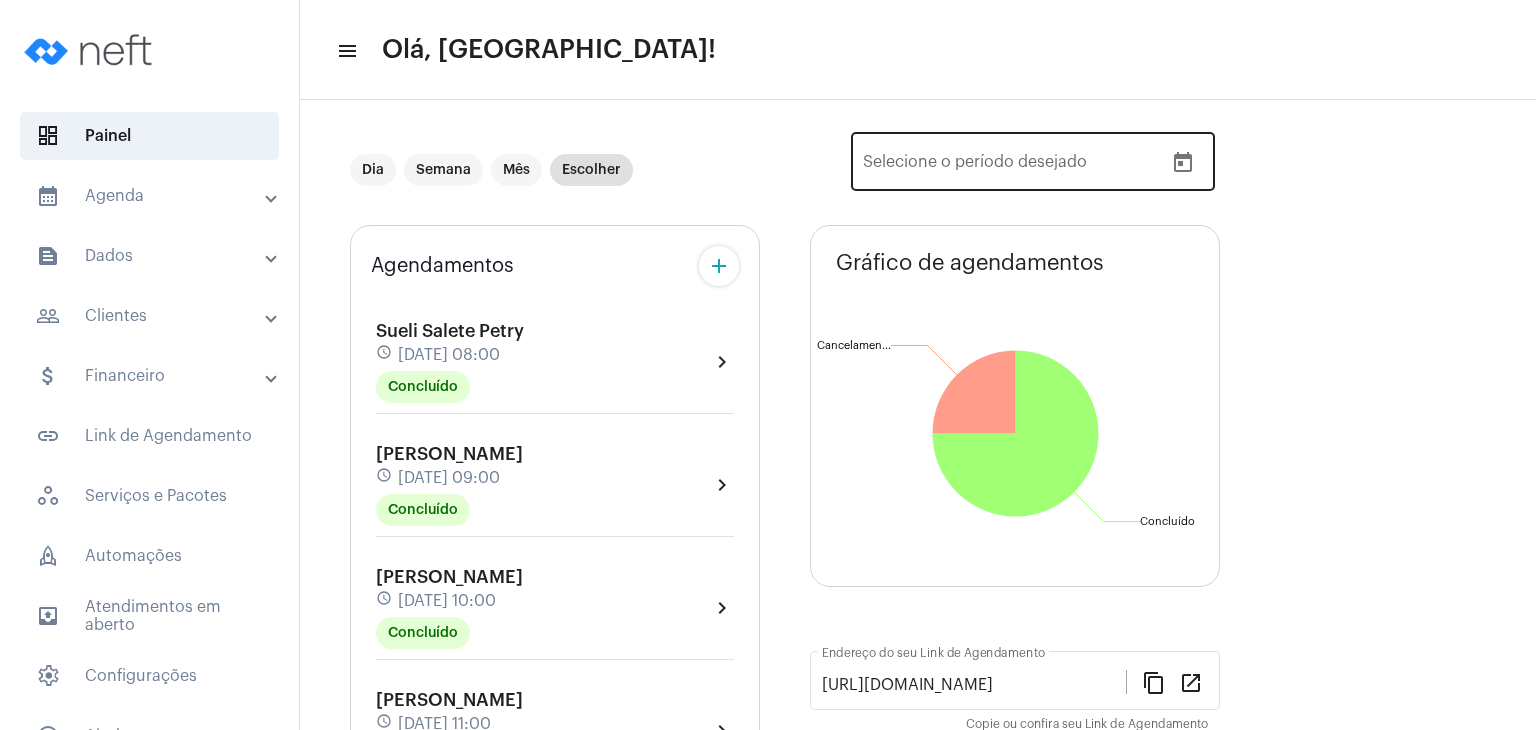 click 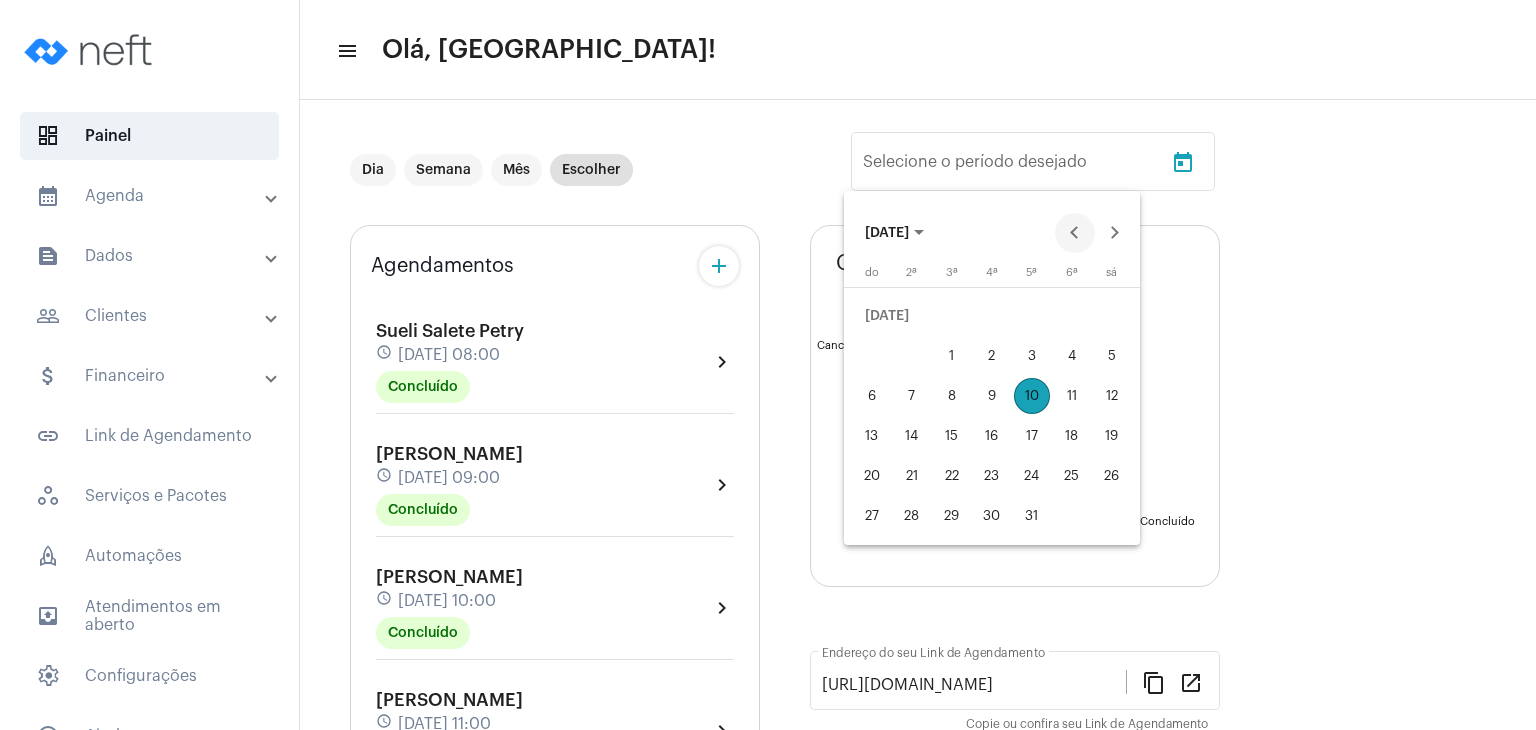 click at bounding box center (1075, 233) 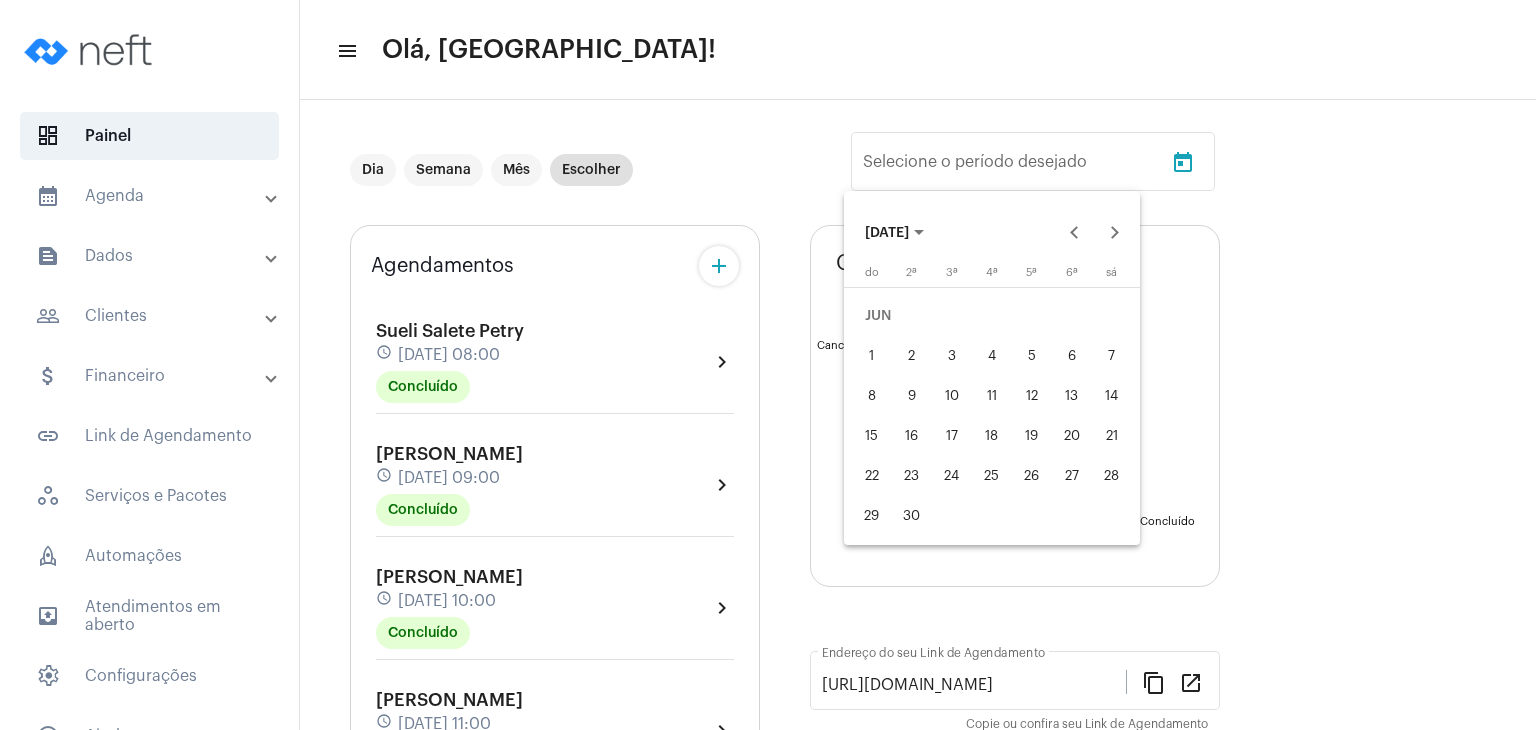 click on "15" at bounding box center (872, 436) 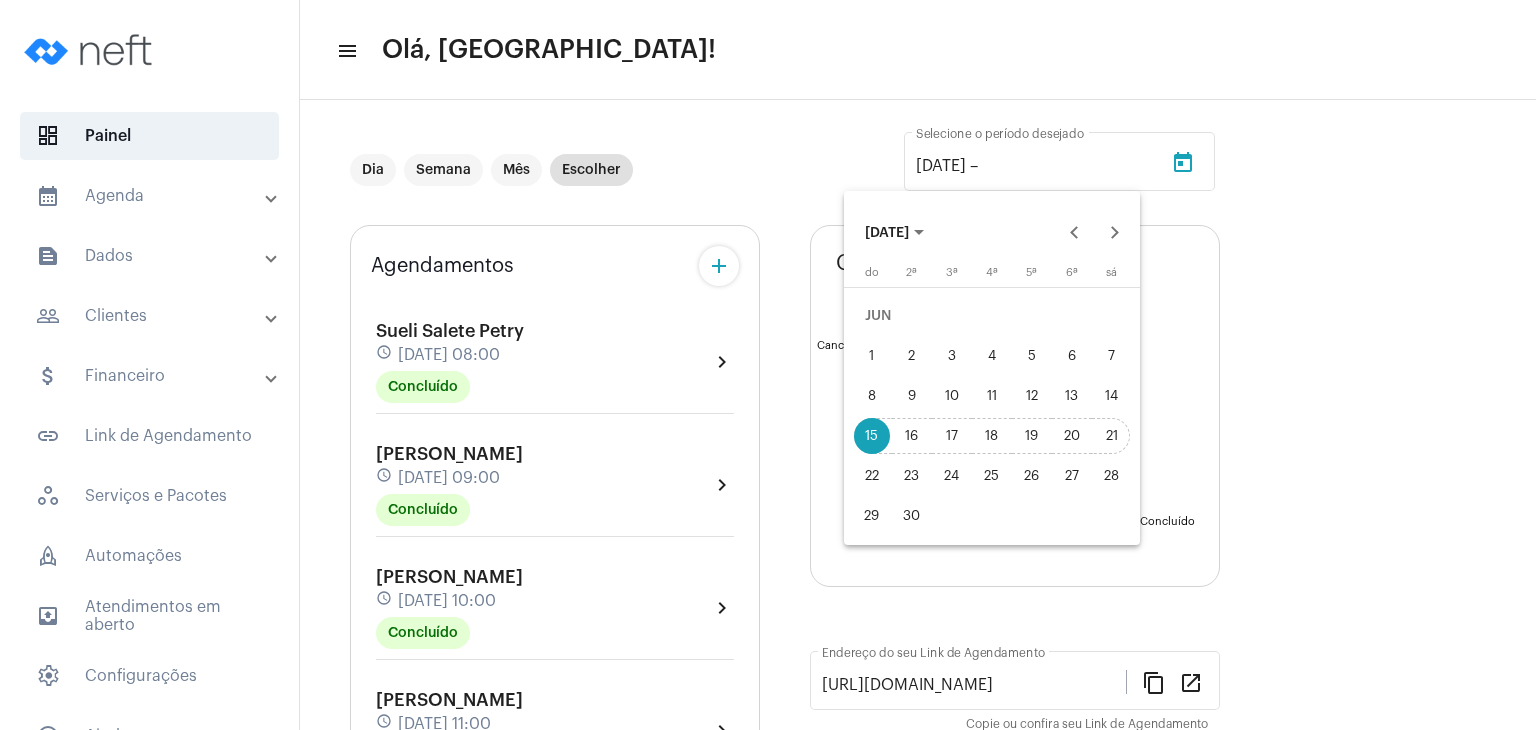 click on "21" at bounding box center (1112, 436) 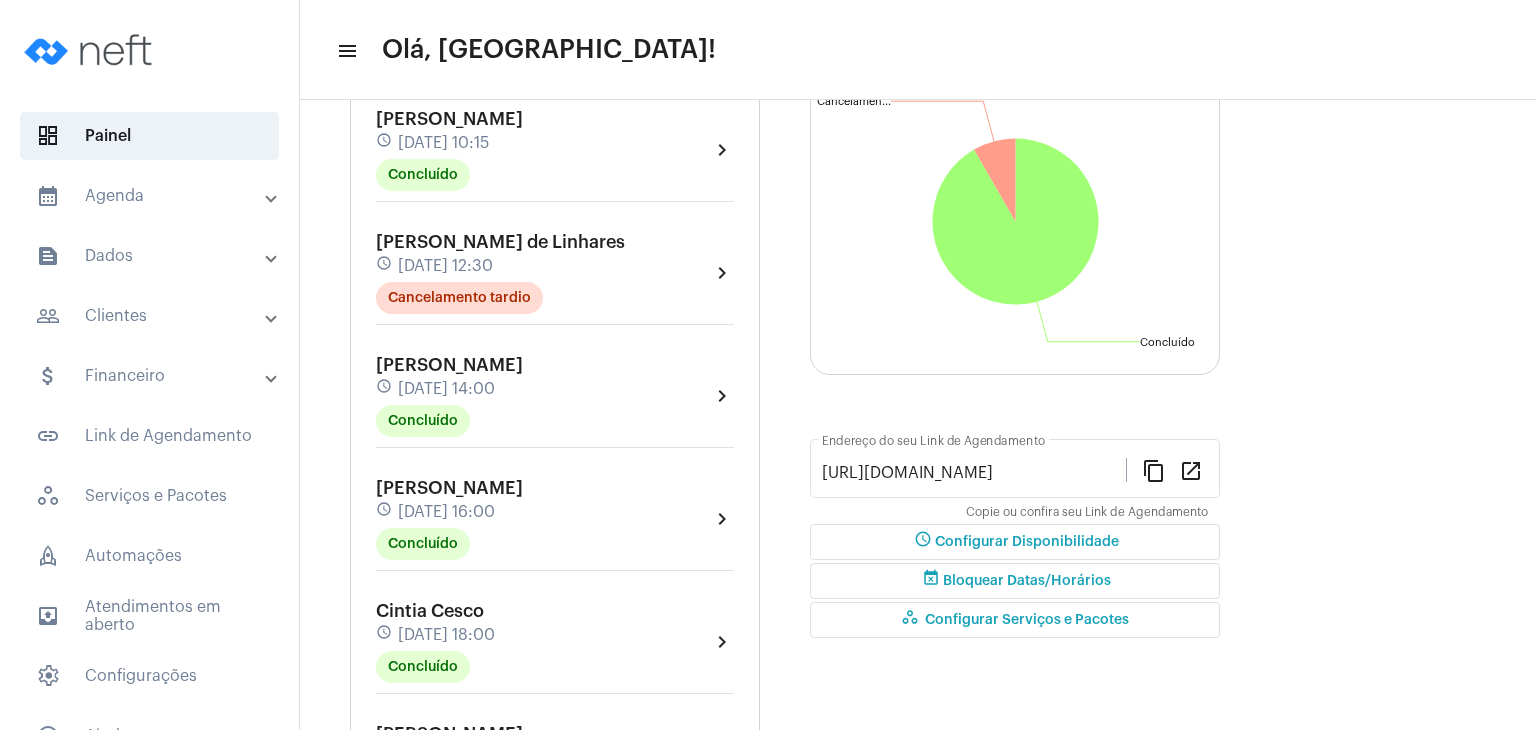scroll, scrollTop: 0, scrollLeft: 0, axis: both 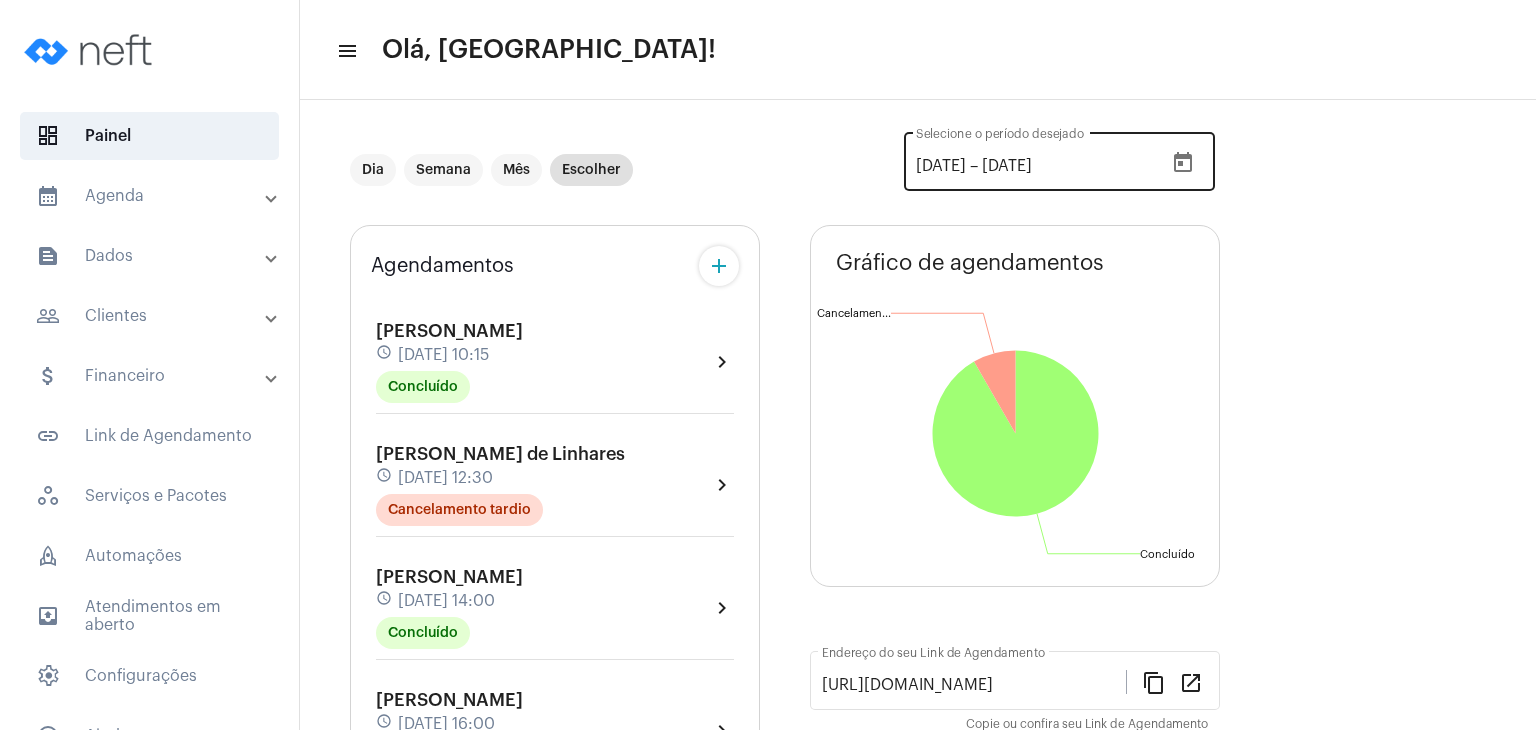 click 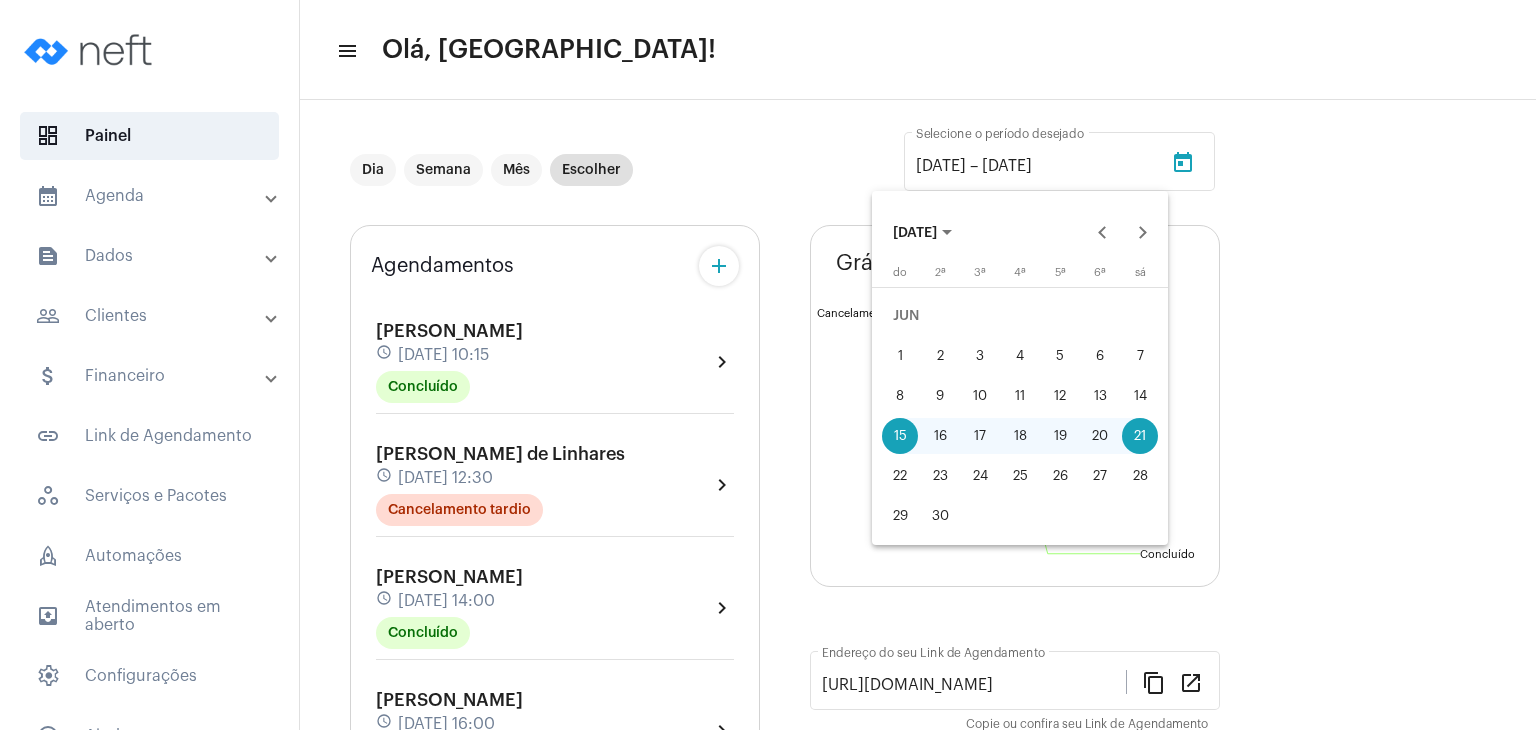 click on "8" at bounding box center (900, 396) 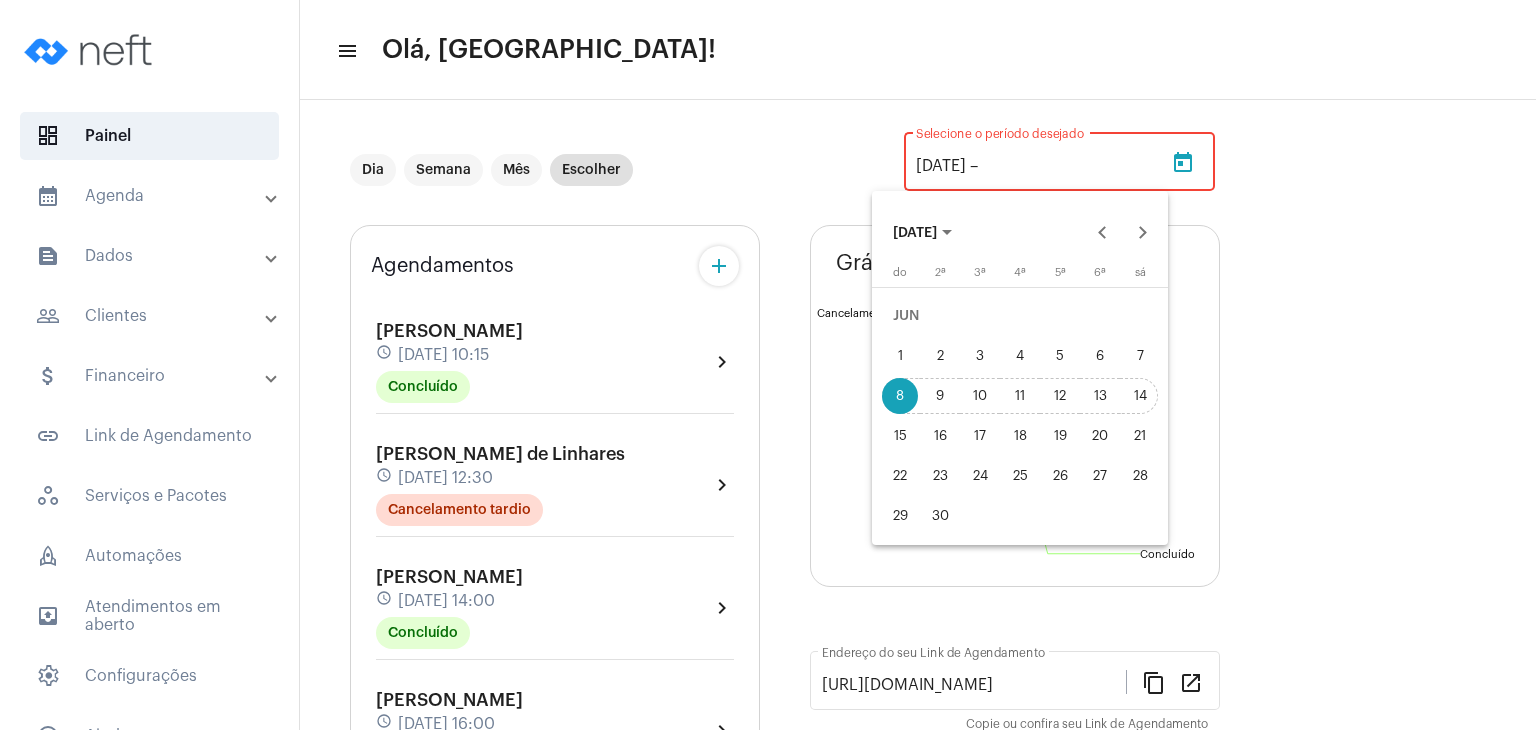 click on "14" at bounding box center (1140, 396) 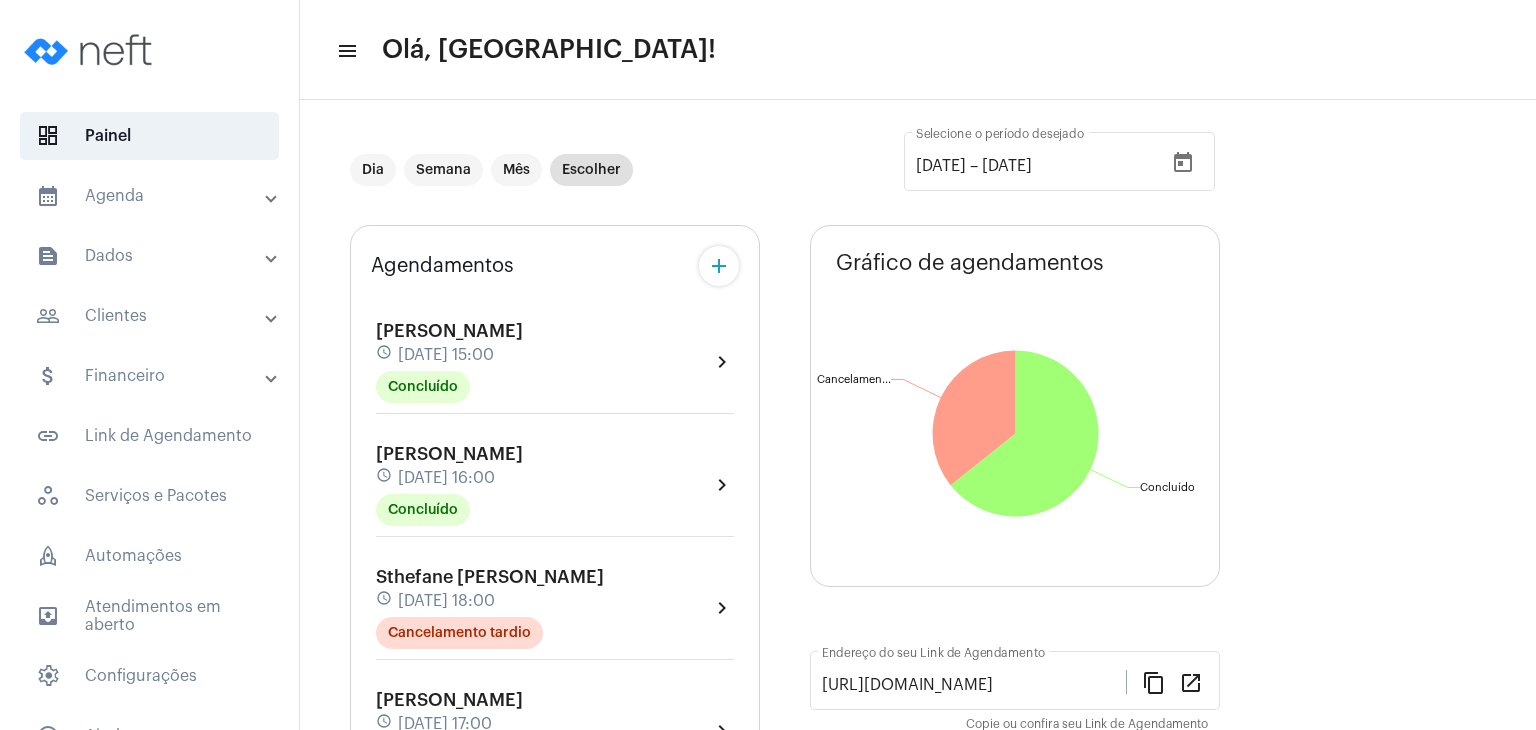 click on "[PERSON_NAME] schedule [DATE] 15:00 Concluído" 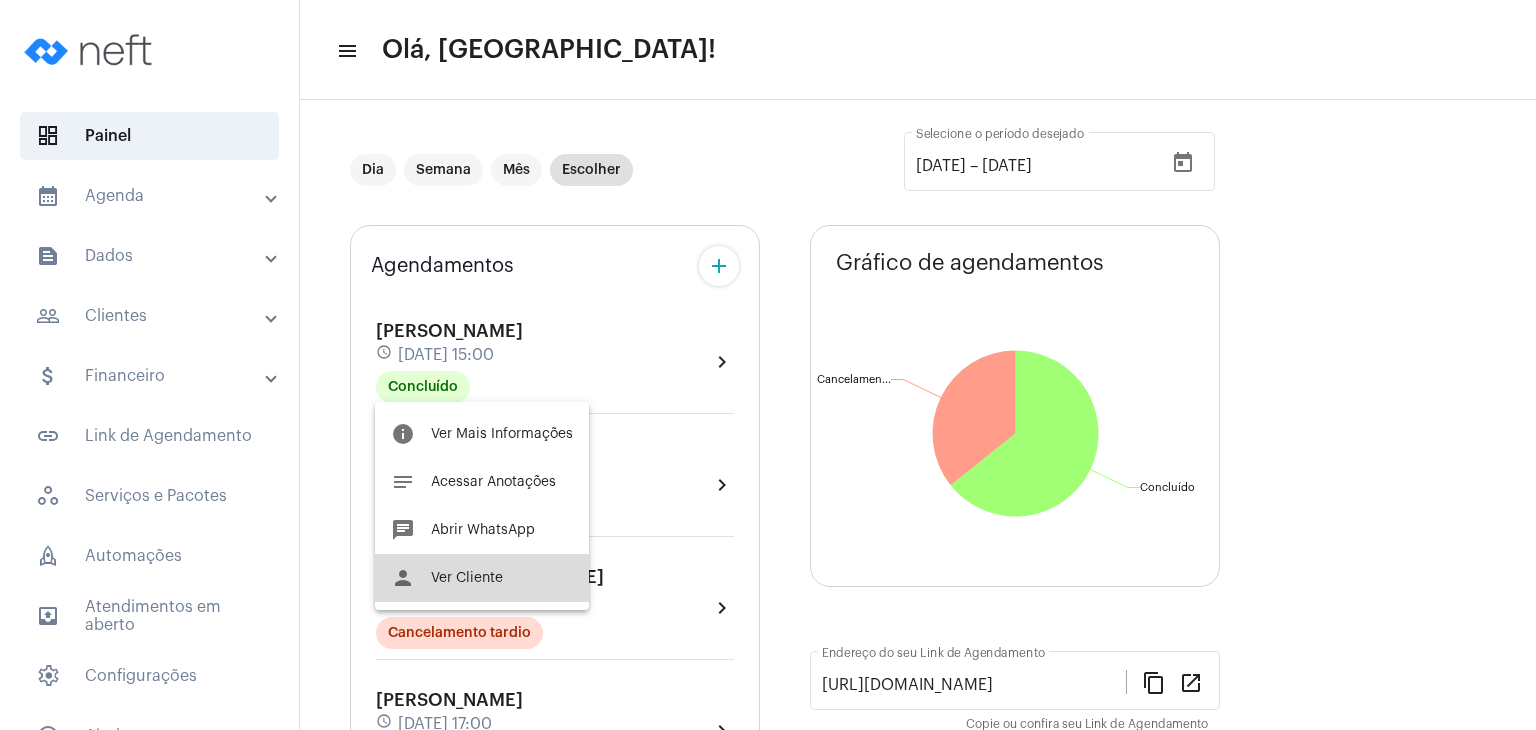 click on "Ver Cliente" at bounding box center [467, 578] 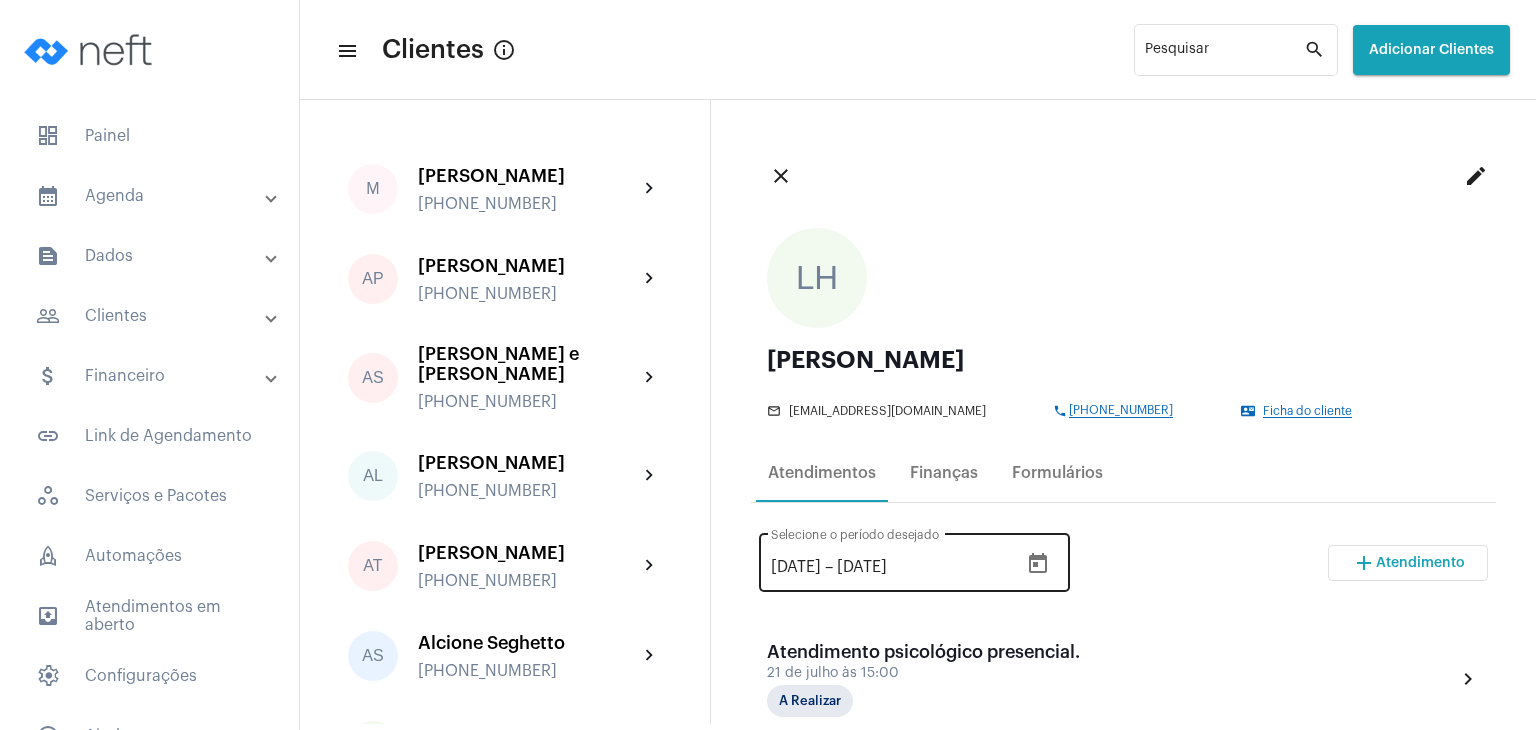 scroll, scrollTop: 100, scrollLeft: 0, axis: vertical 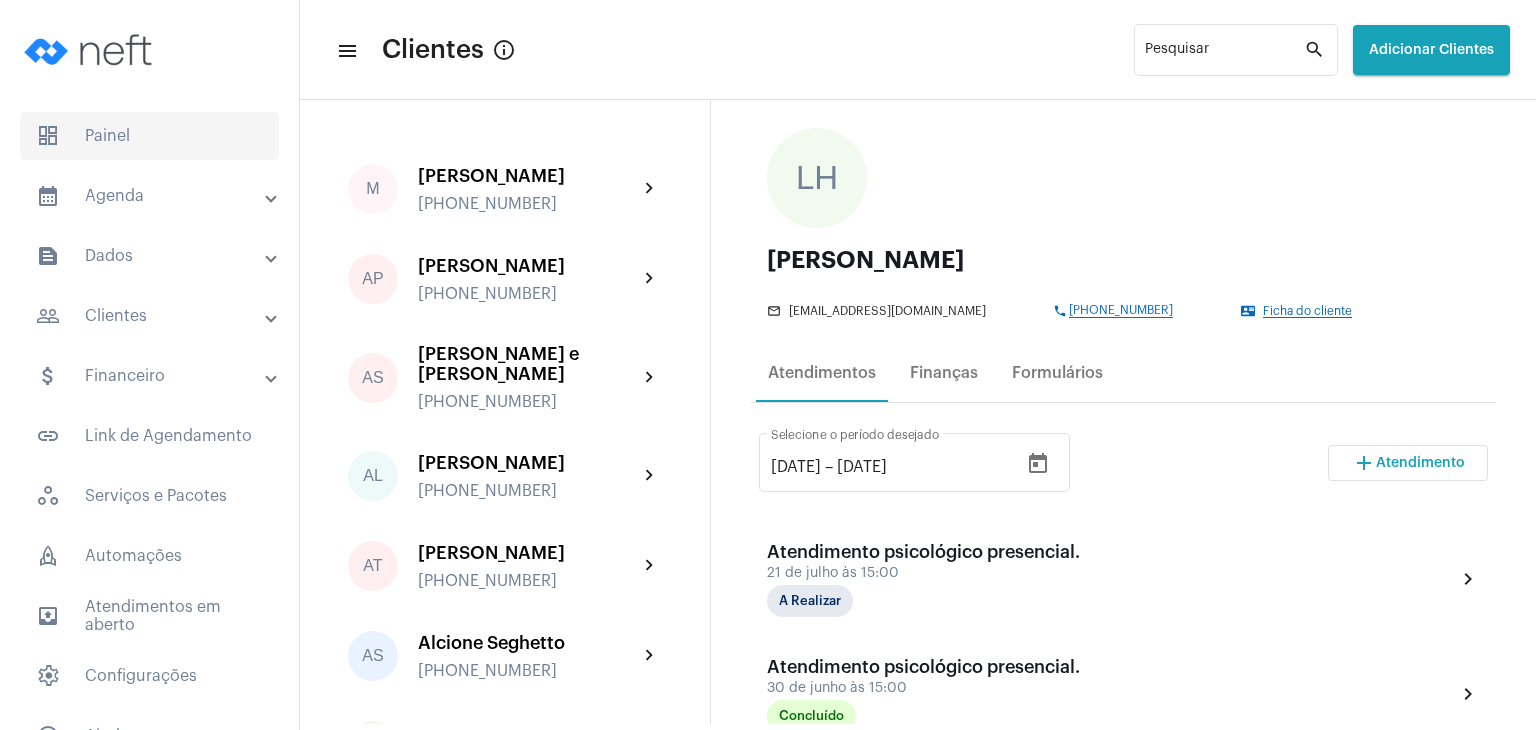 click on "dashboard   Painel" 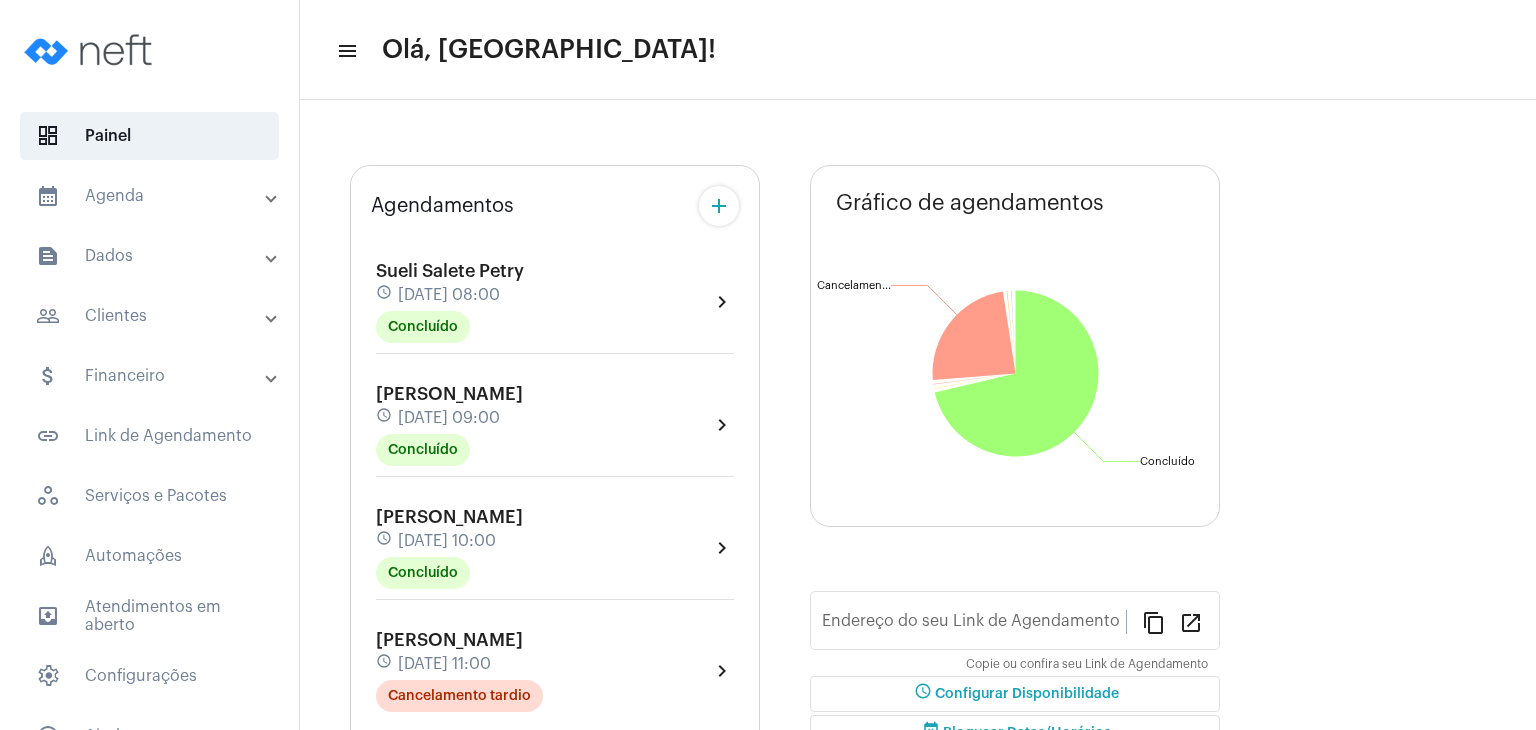 type on "[URL][DOMAIN_NAME]" 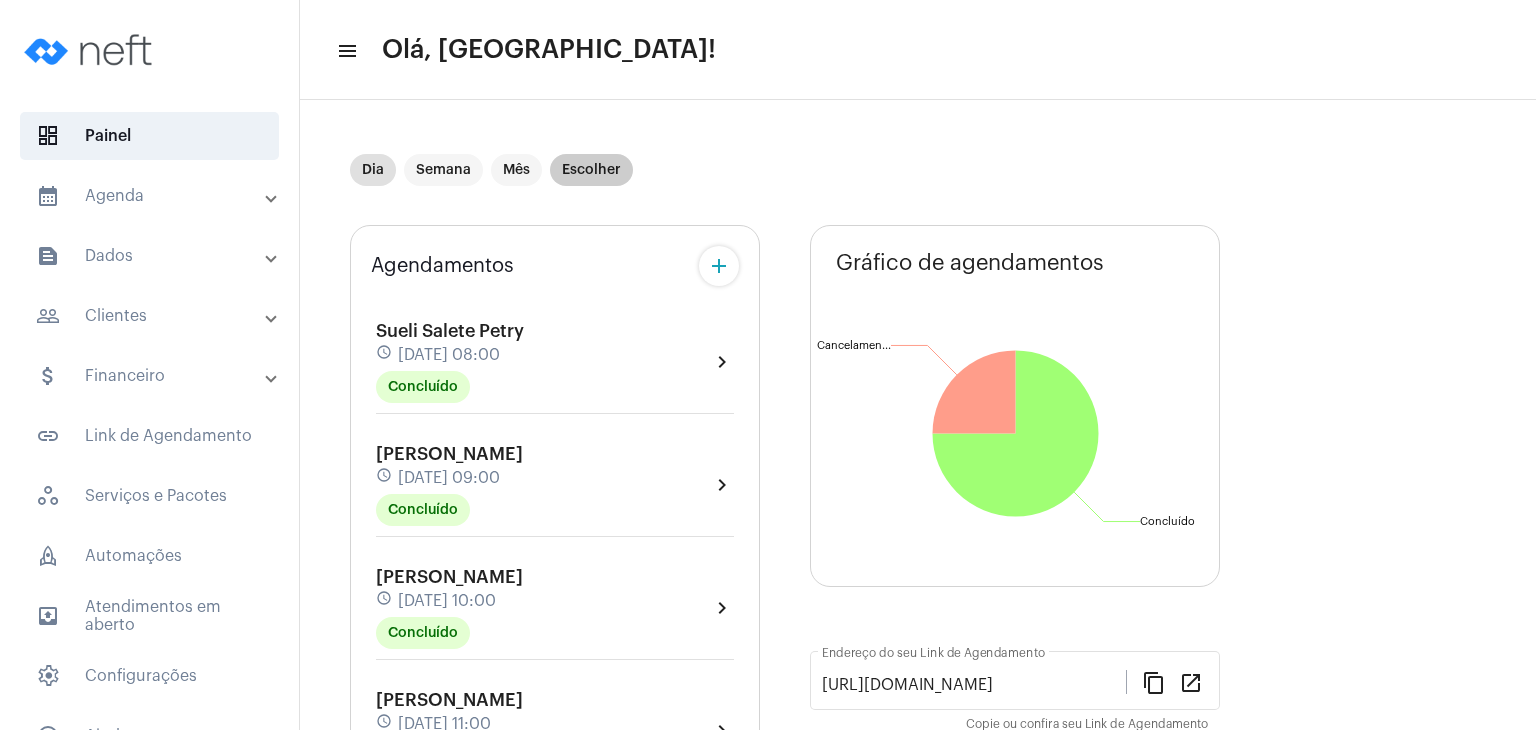 click on "Escolher" at bounding box center (591, 170) 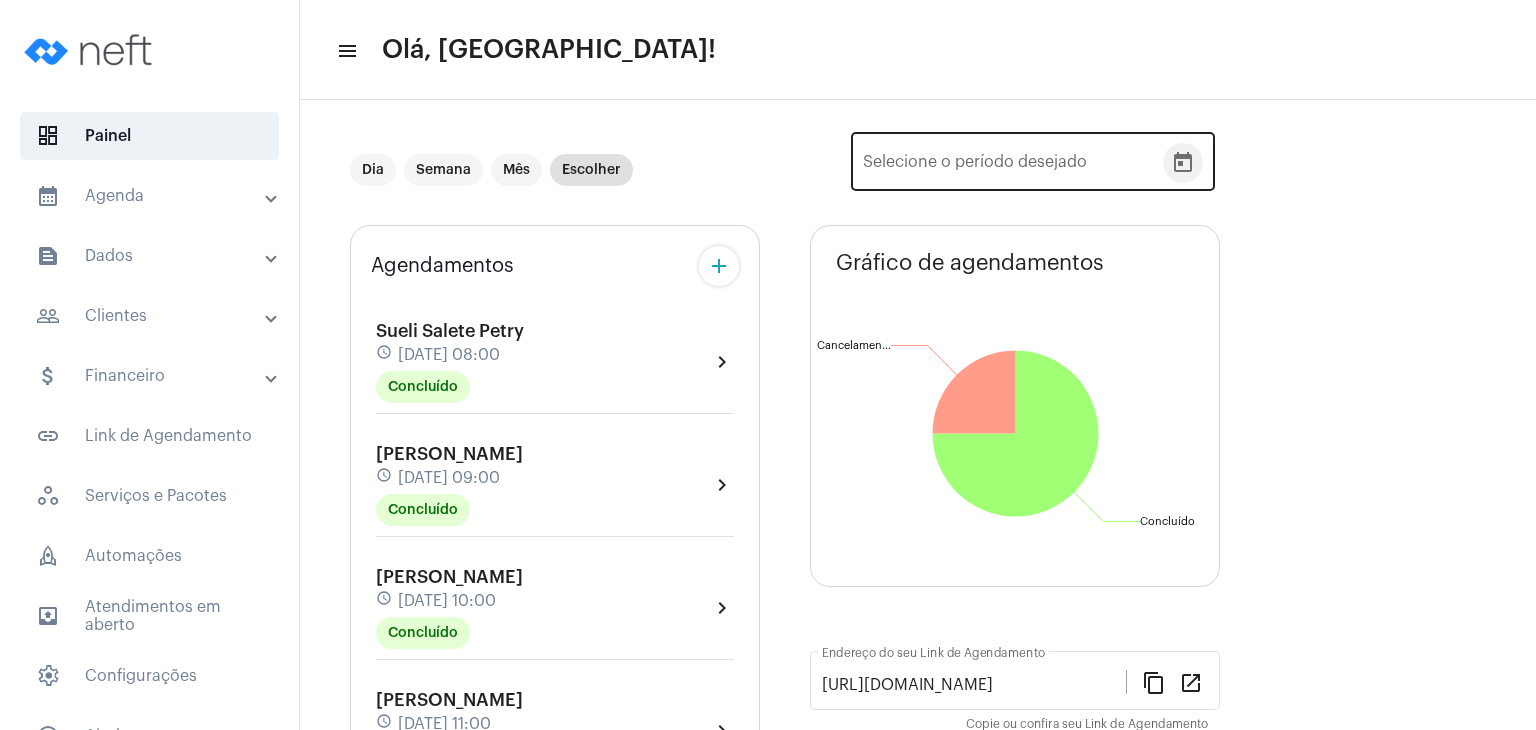click 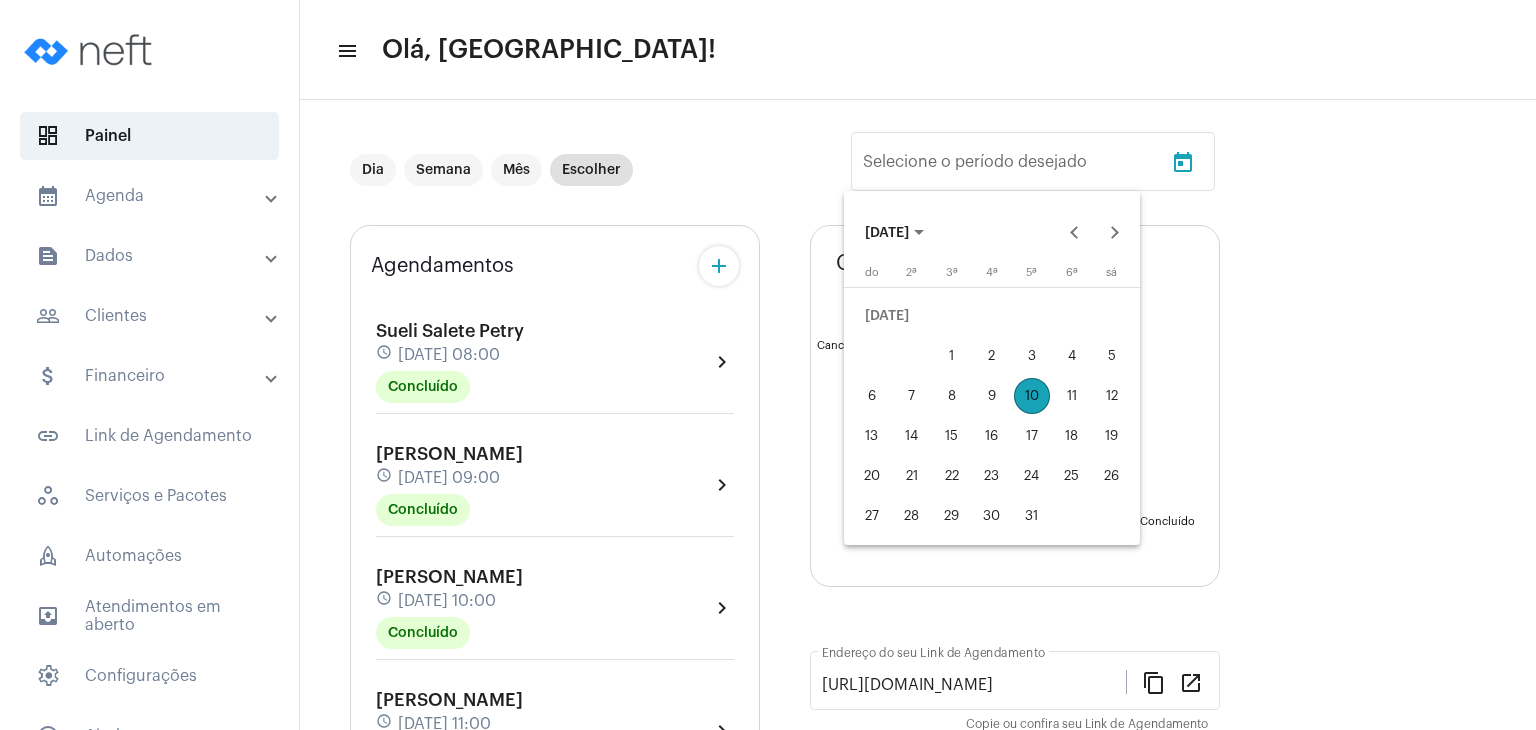 click at bounding box center [768, 365] 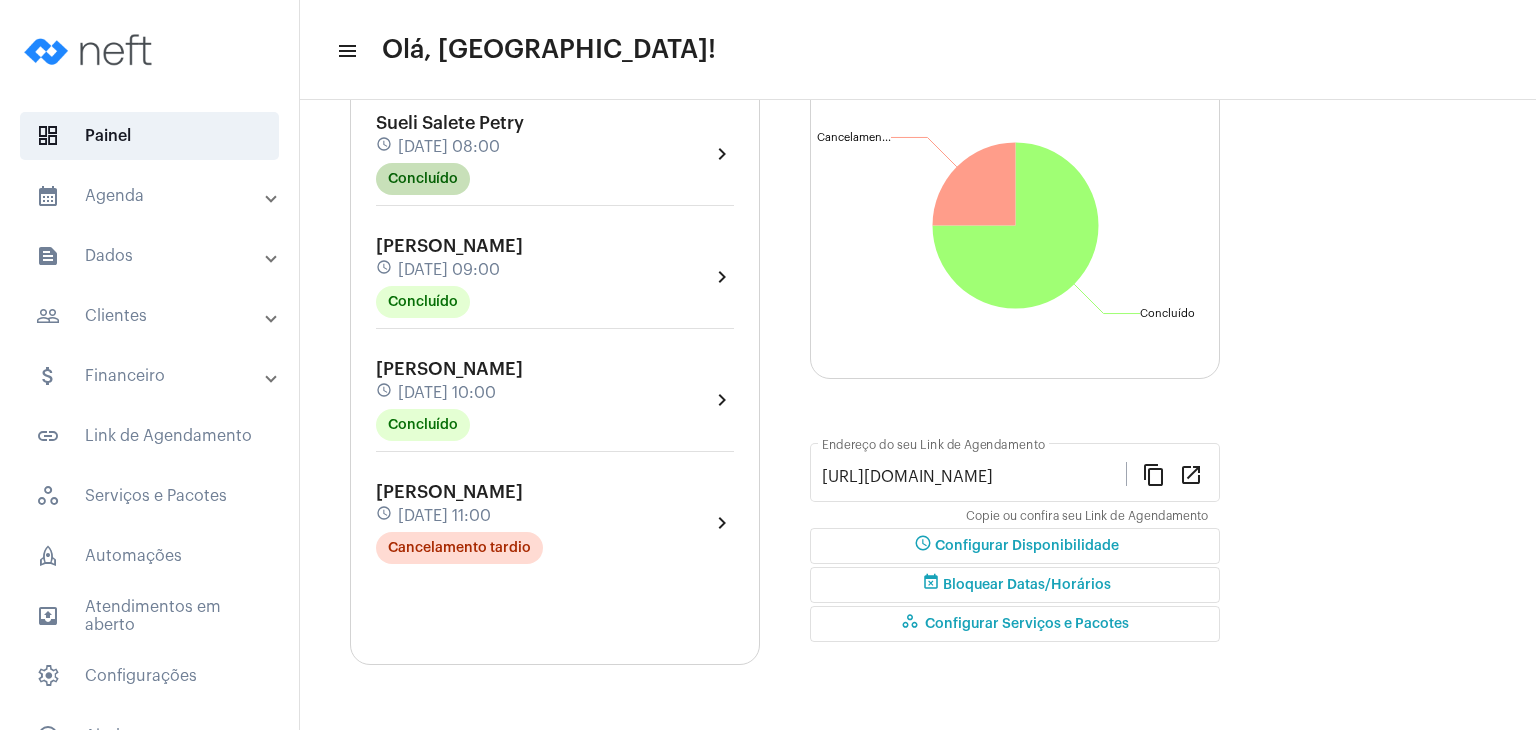 scroll, scrollTop: 0, scrollLeft: 0, axis: both 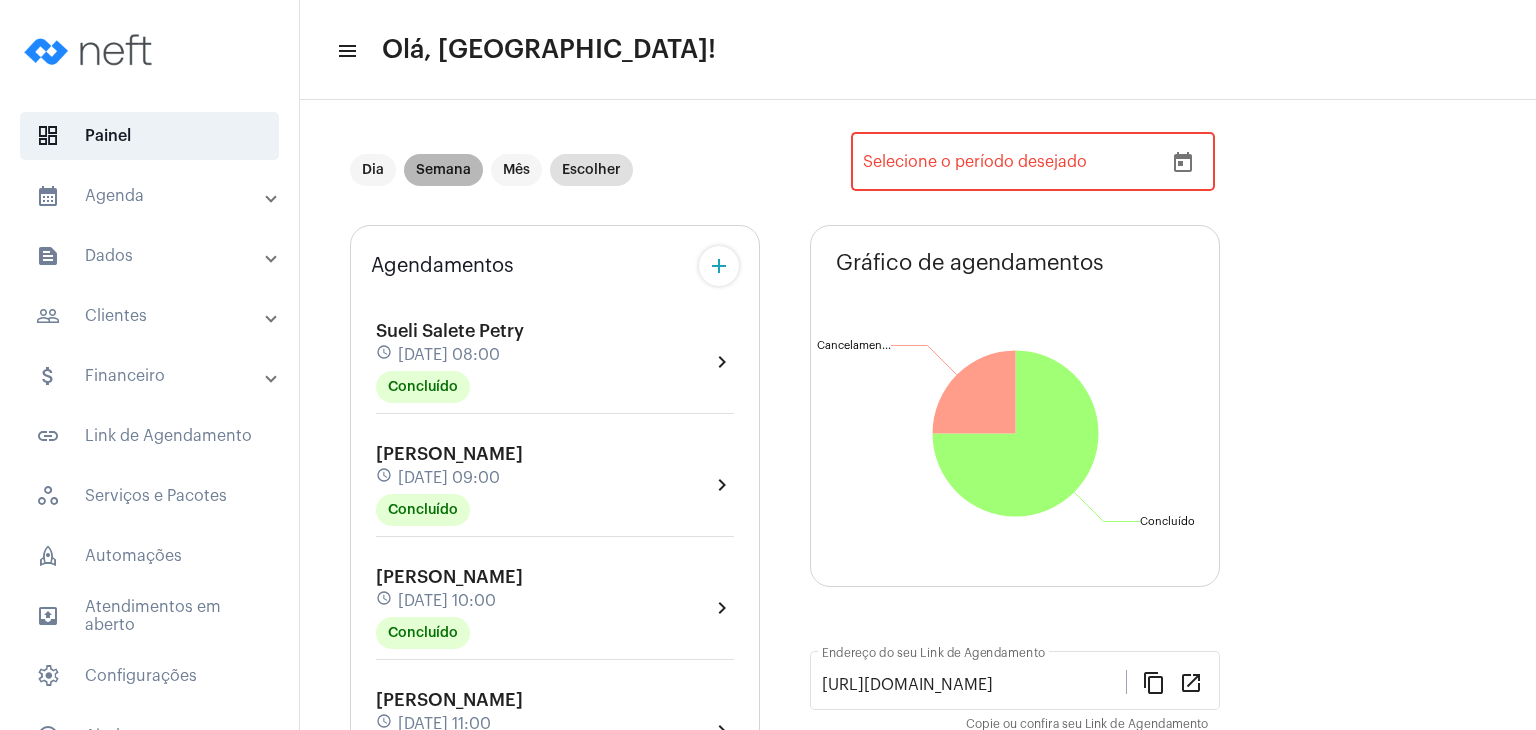 click on "Semana" at bounding box center [443, 170] 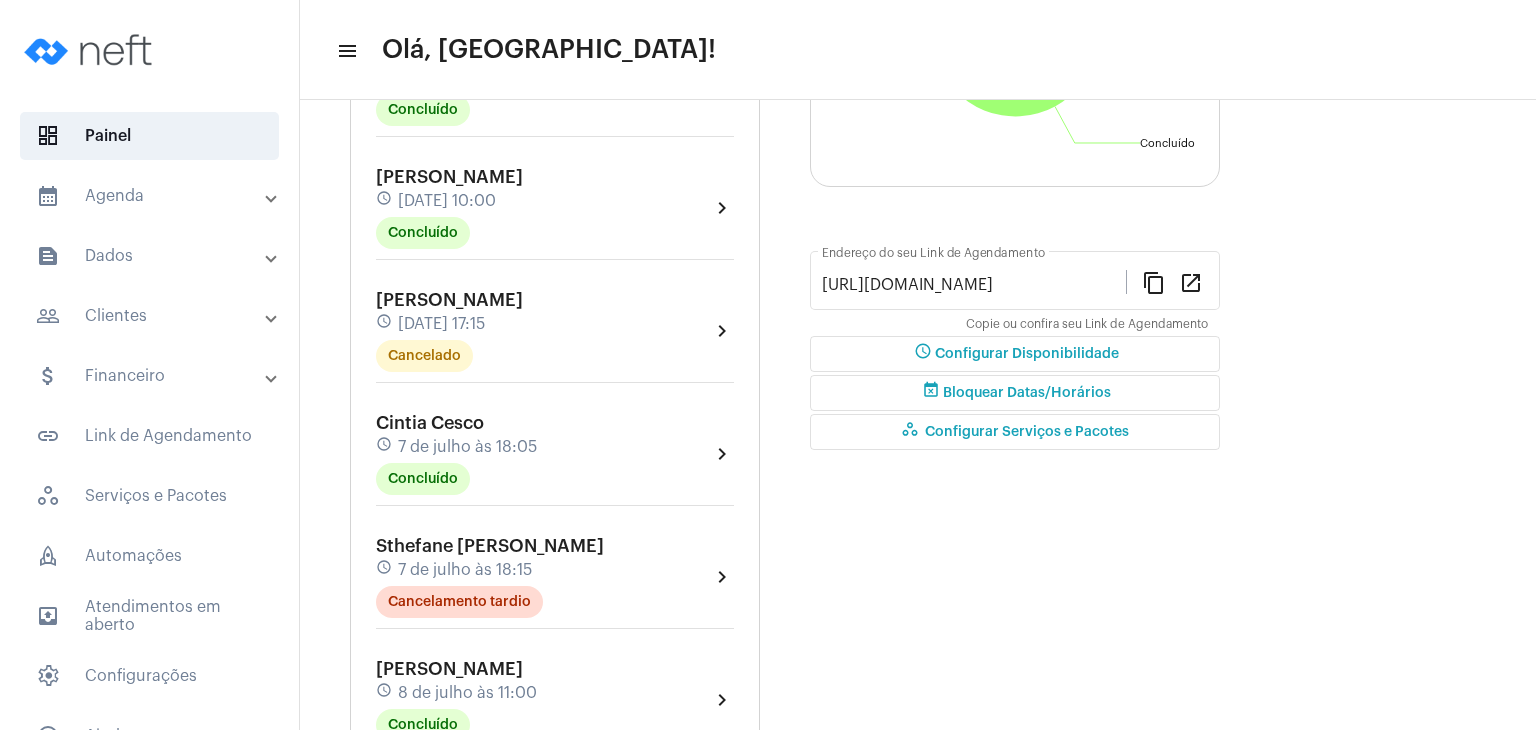 scroll, scrollTop: 600, scrollLeft: 0, axis: vertical 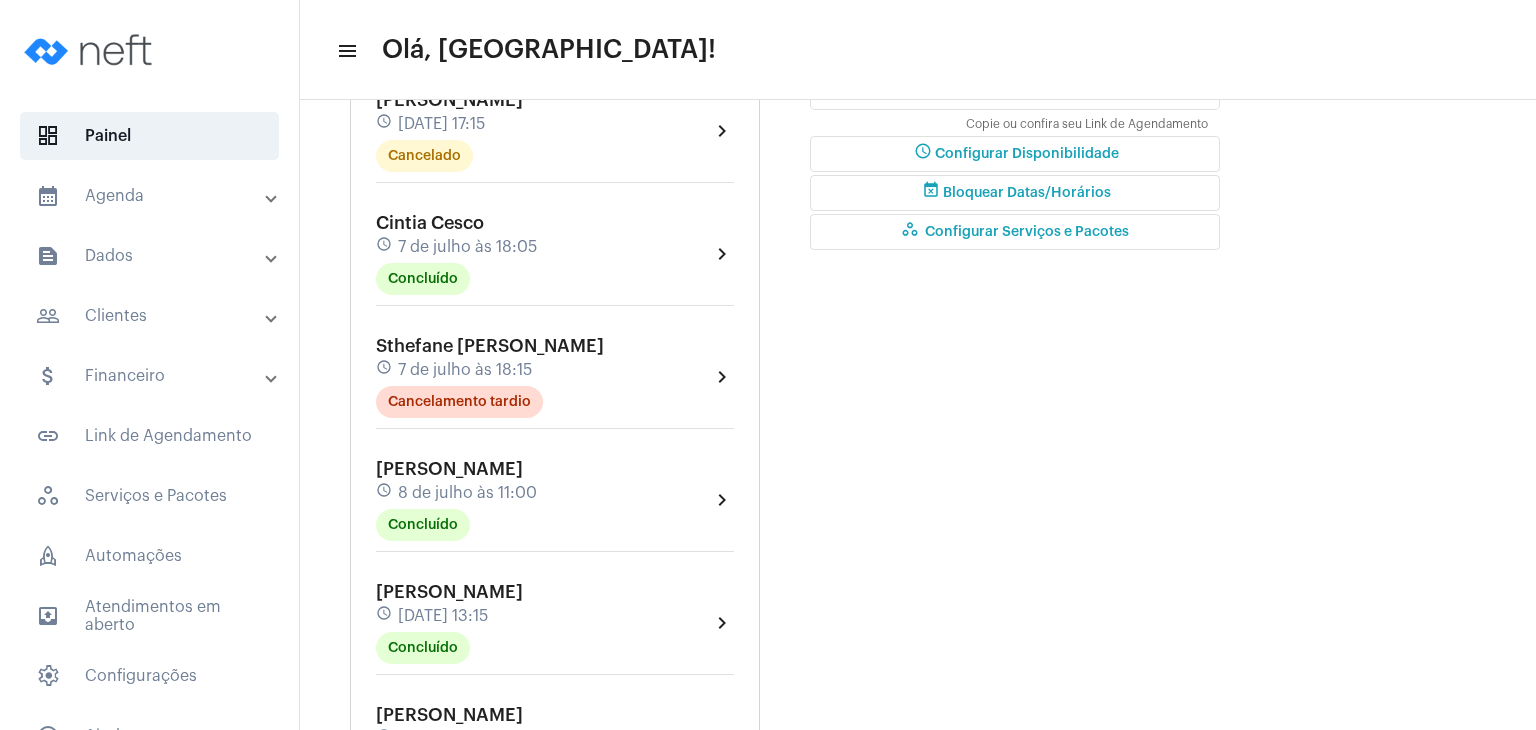 click on "[PERSON_NAME]" 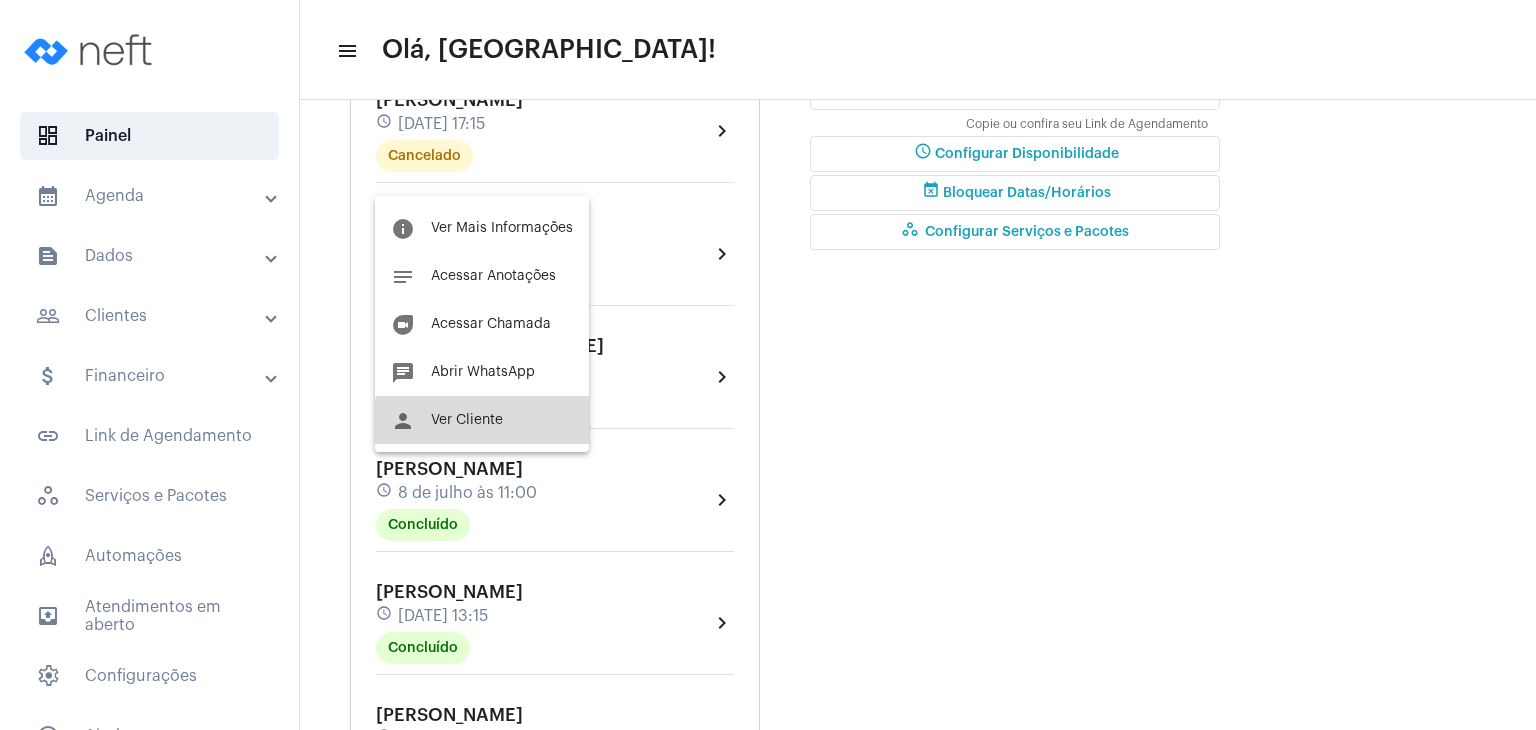 click on "person Ver Cliente" at bounding box center (482, 420) 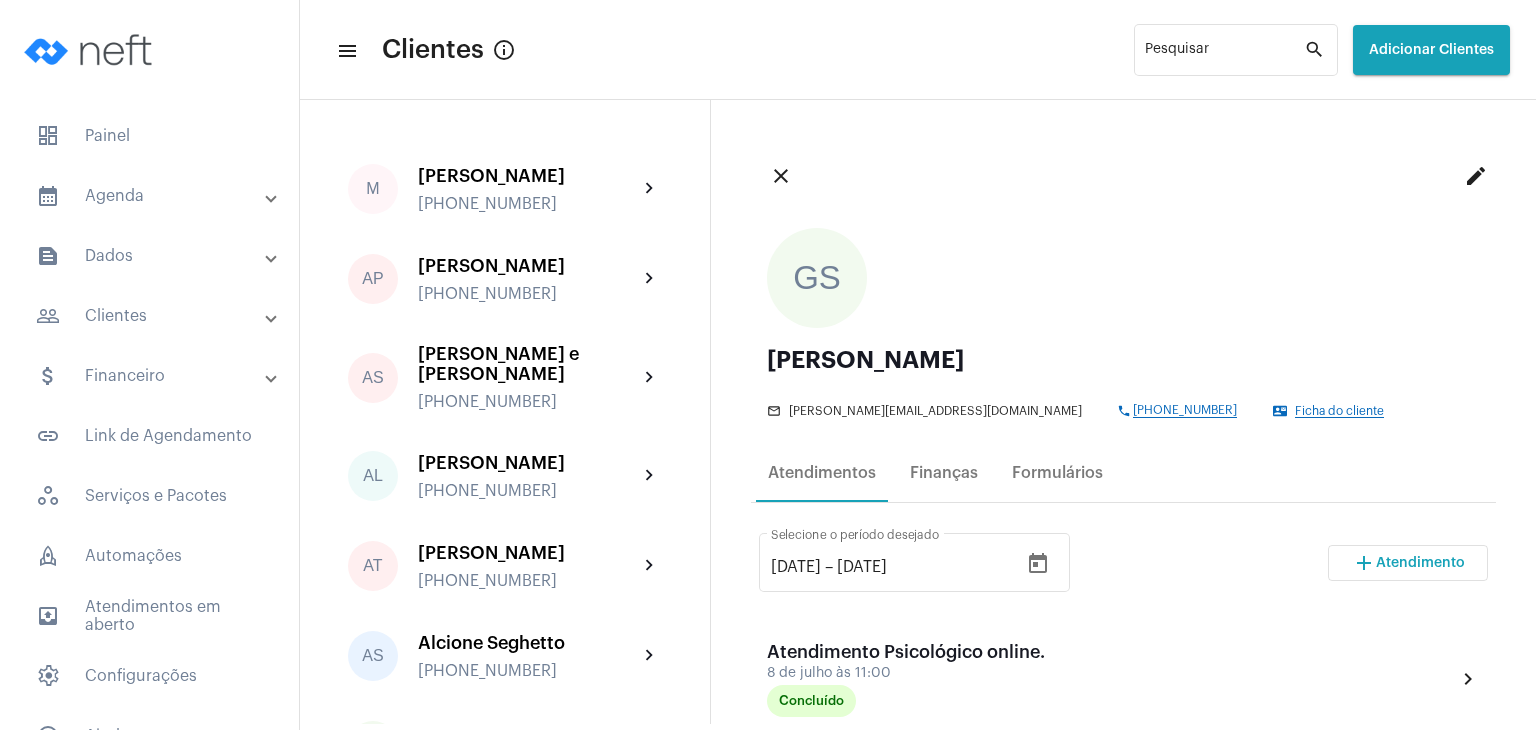 click on "Atendimento" at bounding box center (1420, 563) 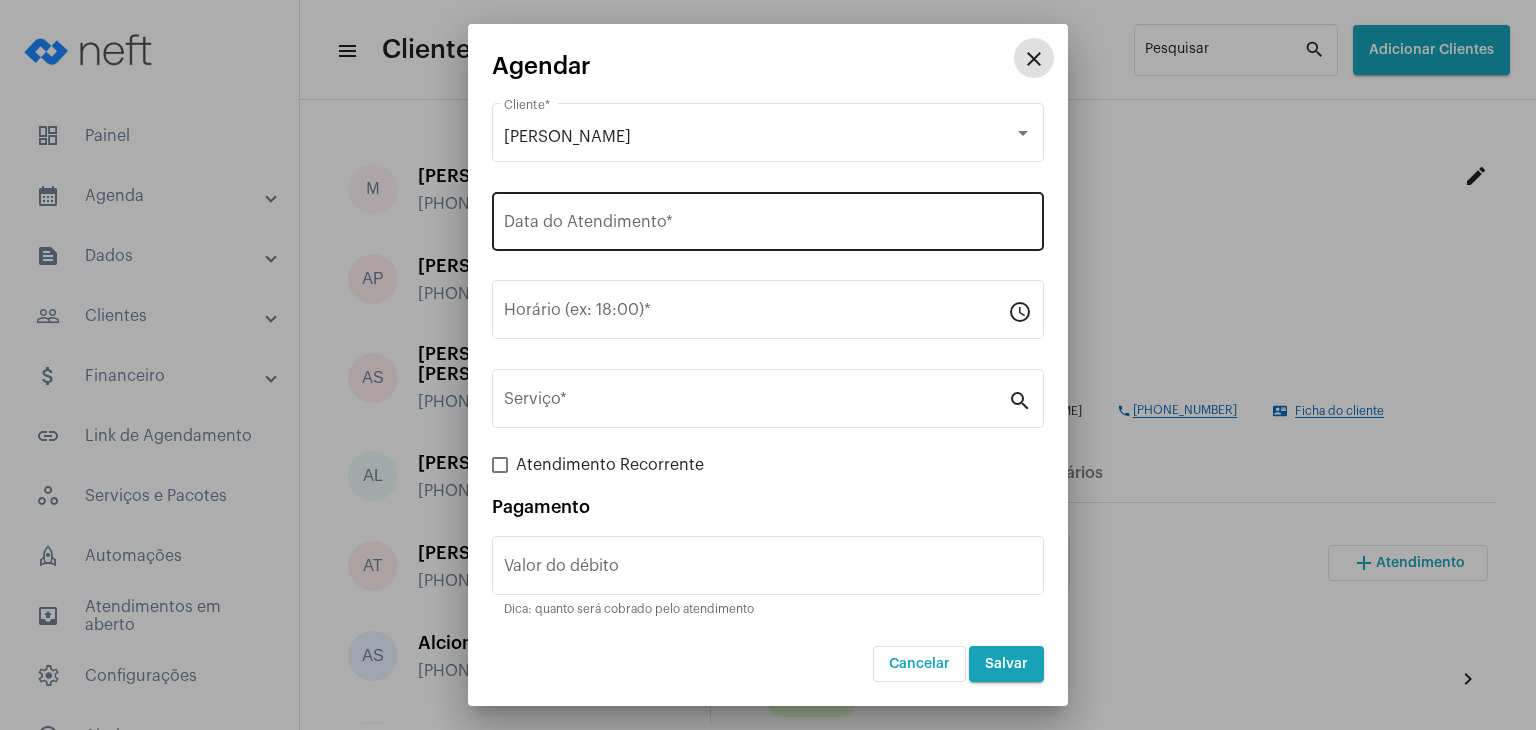 click on "Data do Atendimento  *" at bounding box center (768, 226) 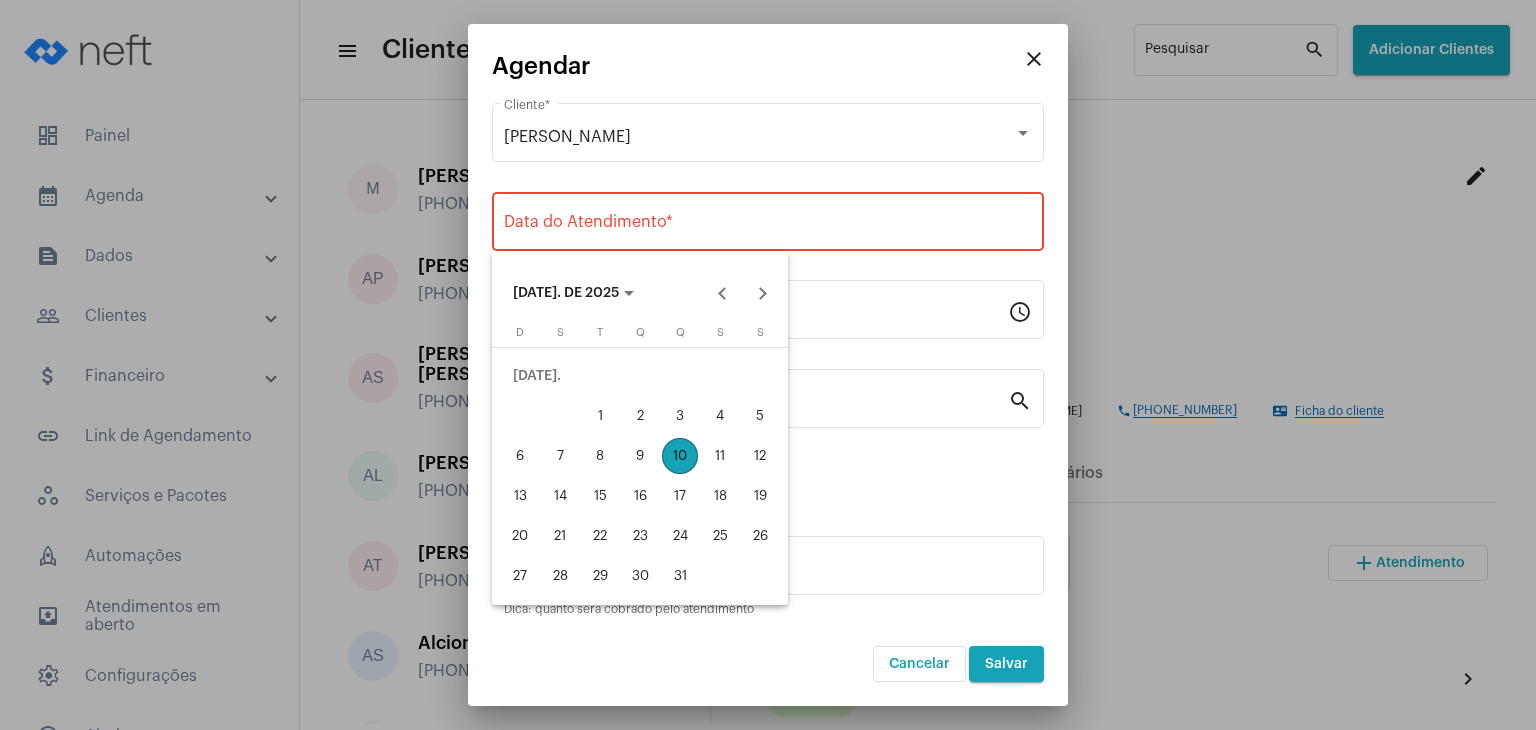 click on "22" at bounding box center [600, 536] 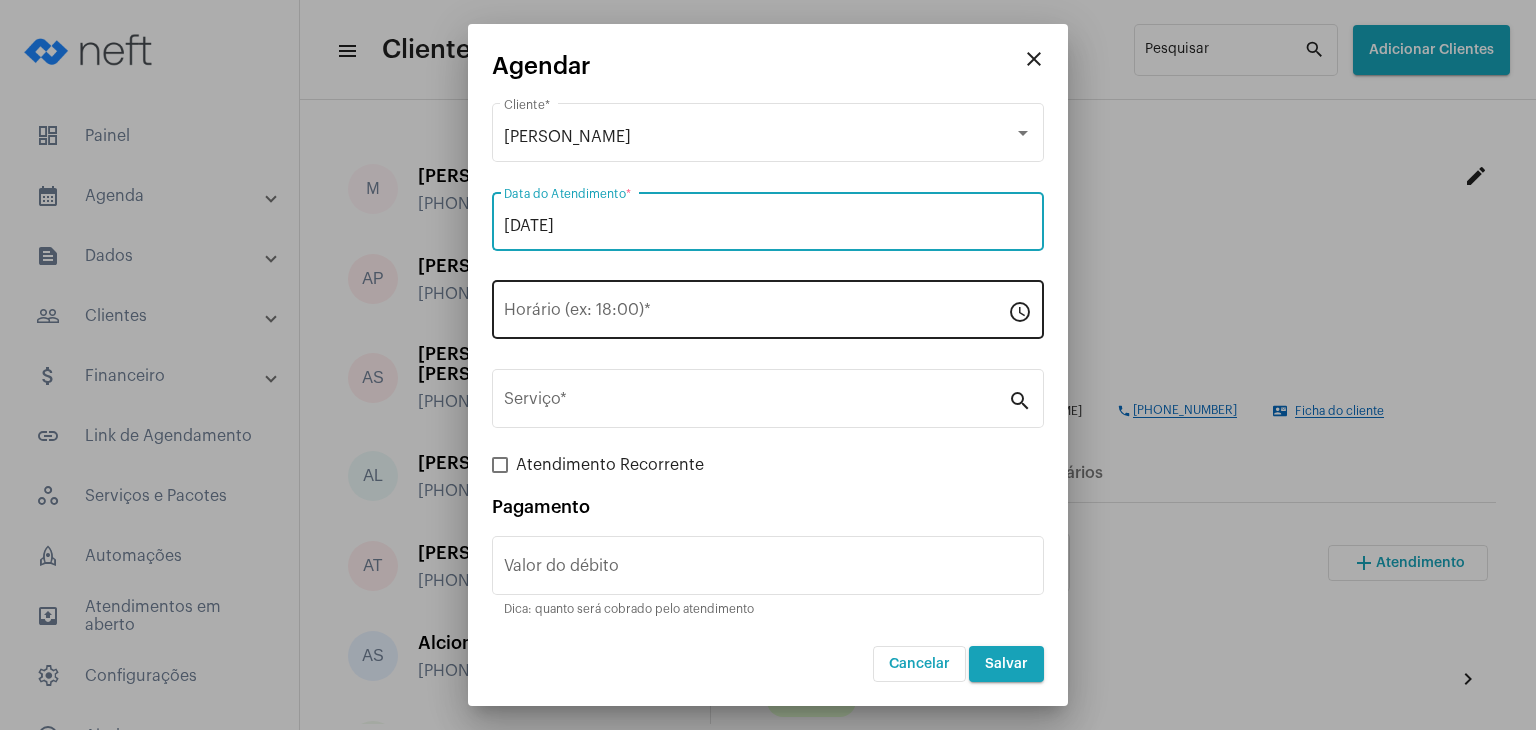 click on "Horário (ex: 18:00)  *" at bounding box center [756, 314] 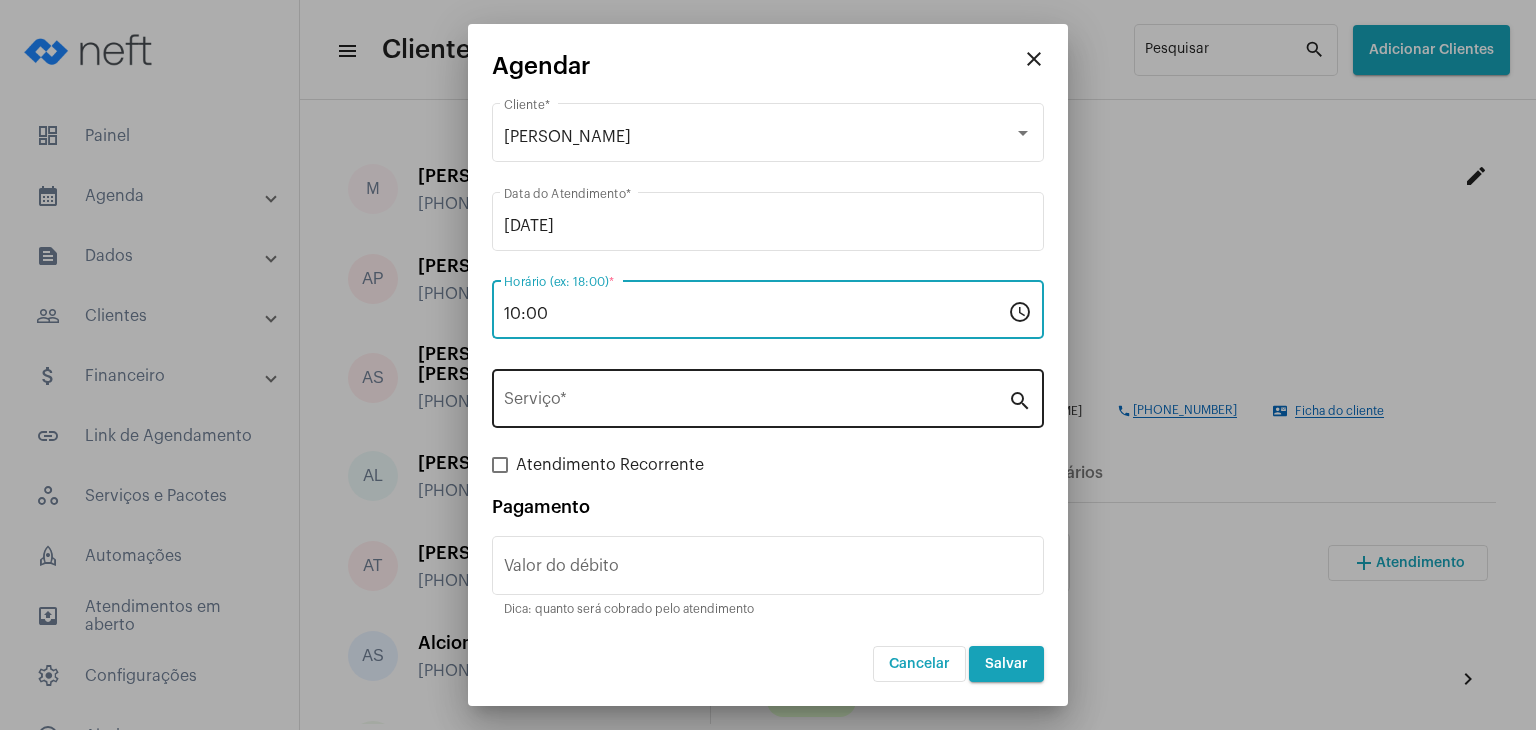 type on "10:00" 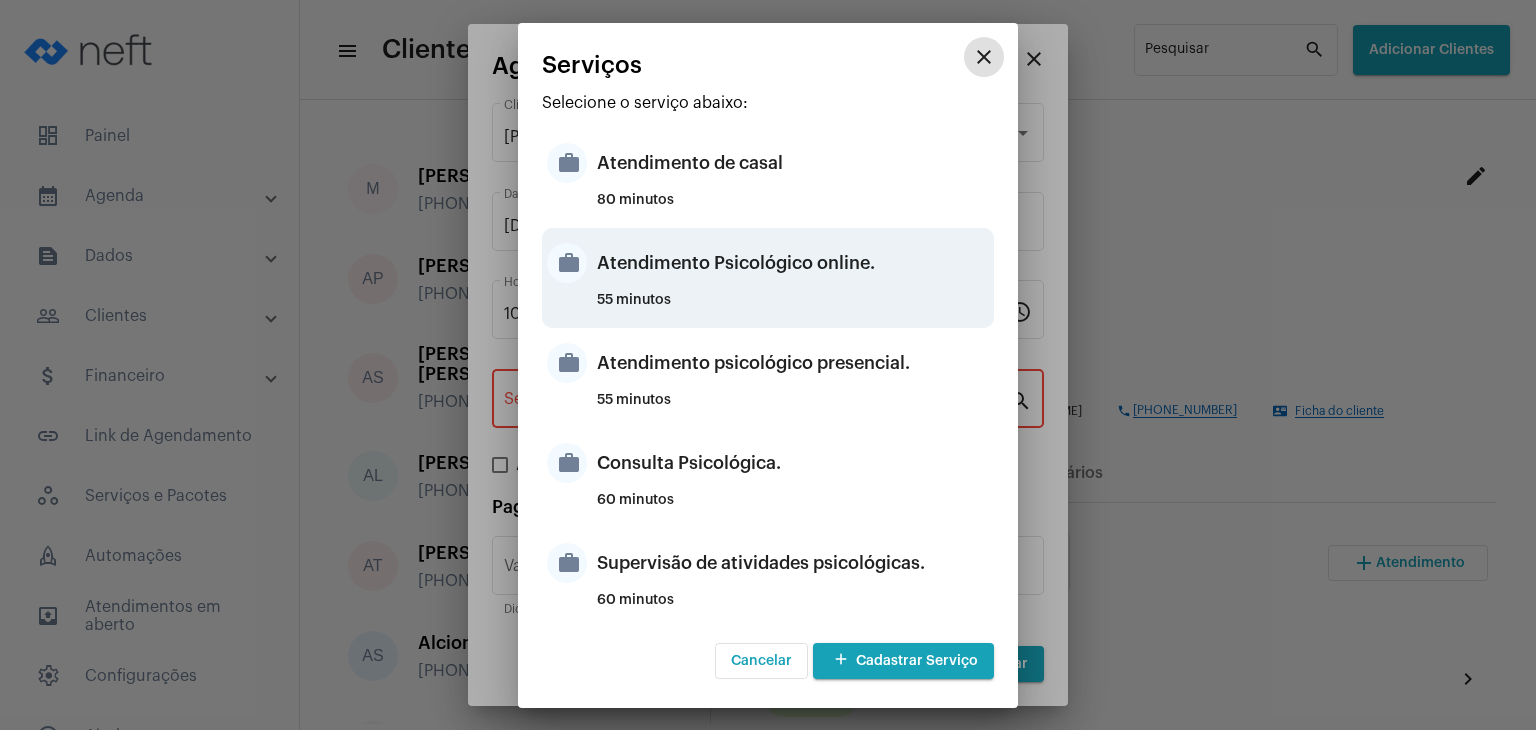 click on "Atendimento Psicológico online." at bounding box center [793, 263] 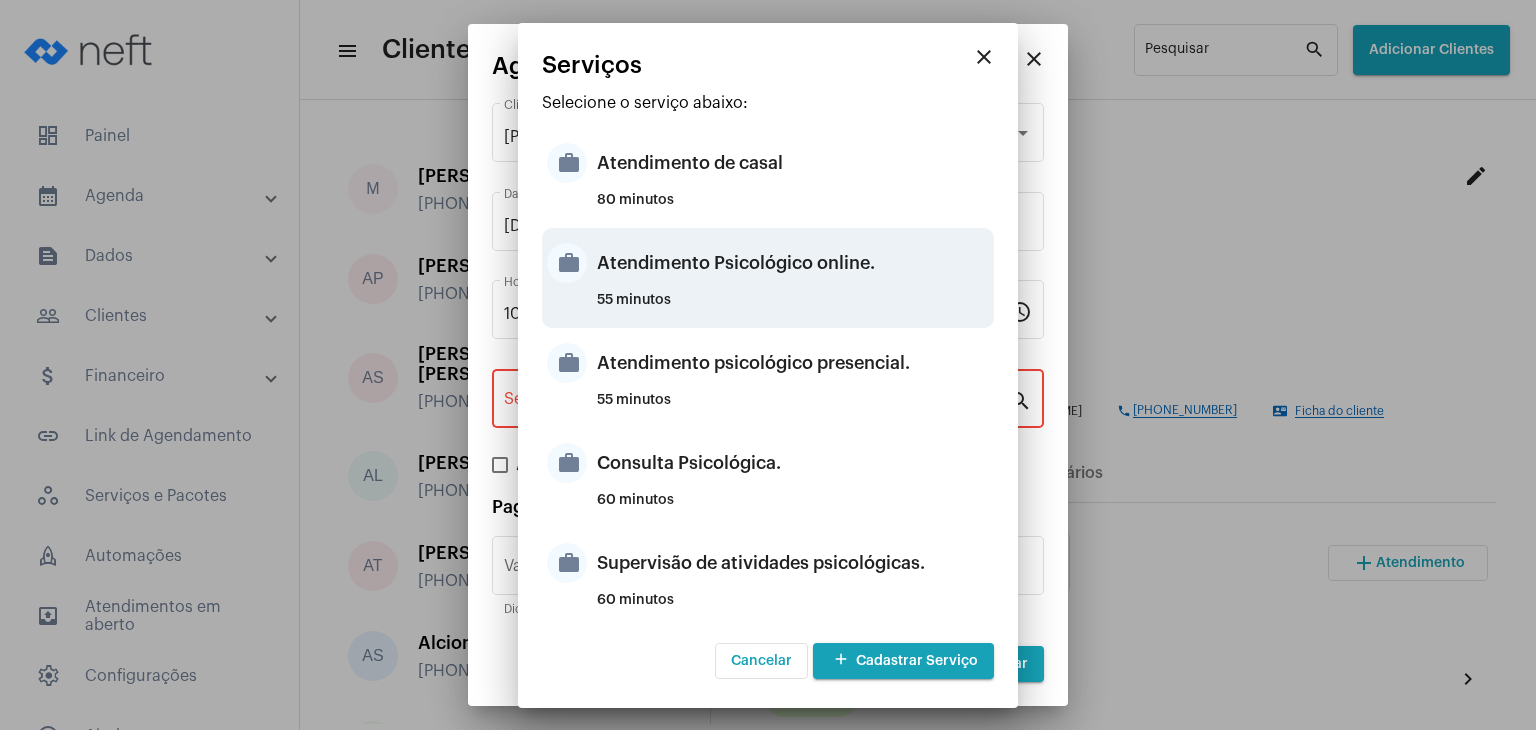 type on "Atendimento Psicológico online." 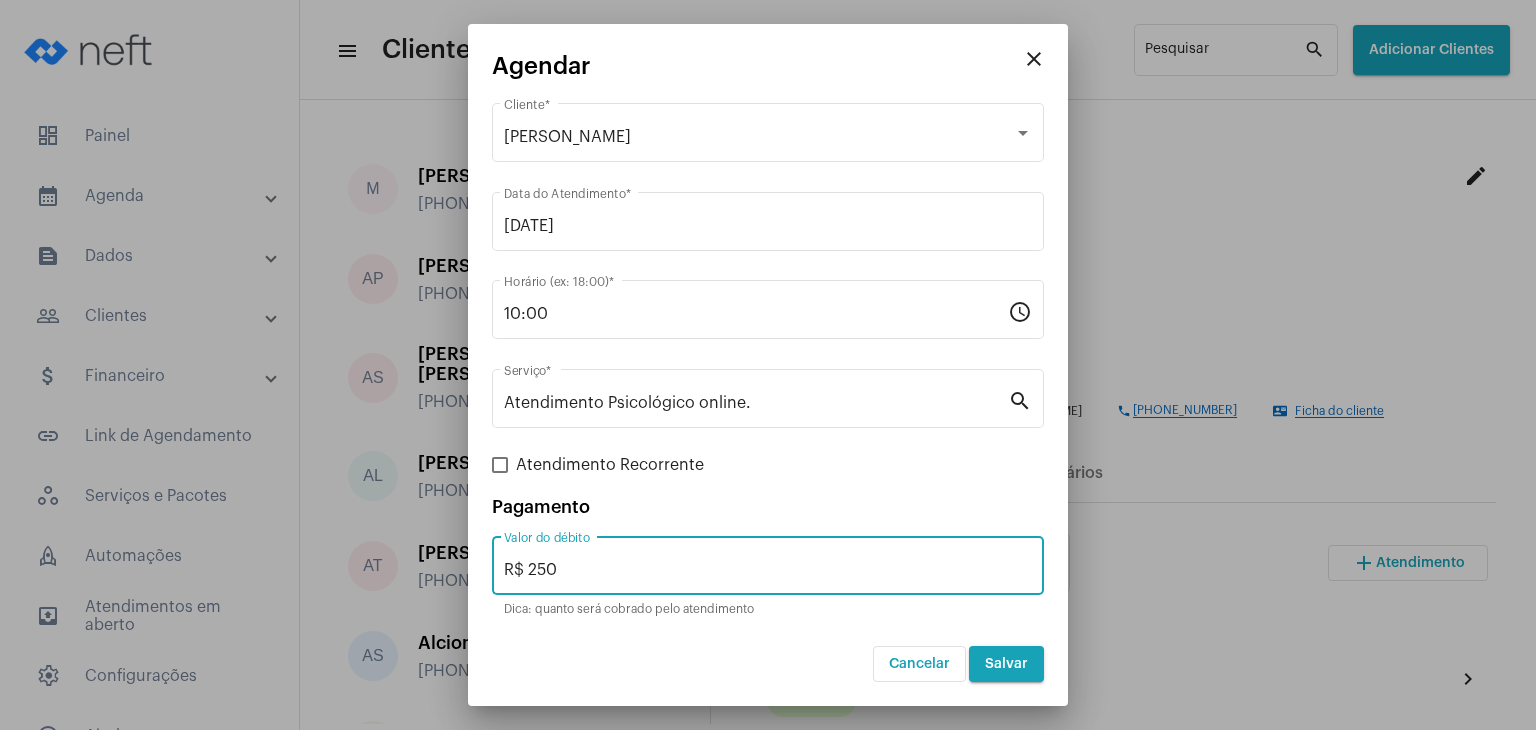 click on "R$ 250 Valor do débito" at bounding box center (768, 563) 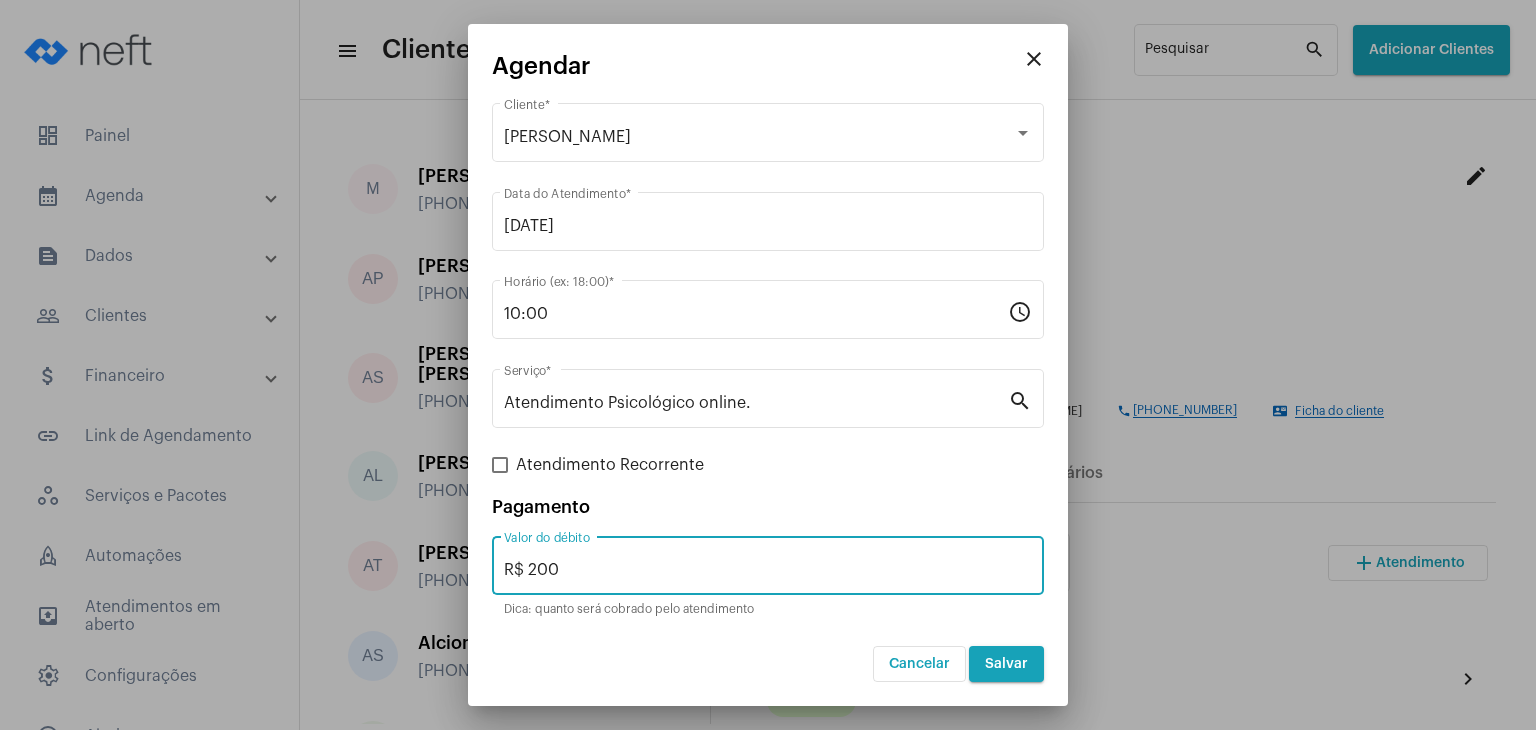 type on "R$ 200" 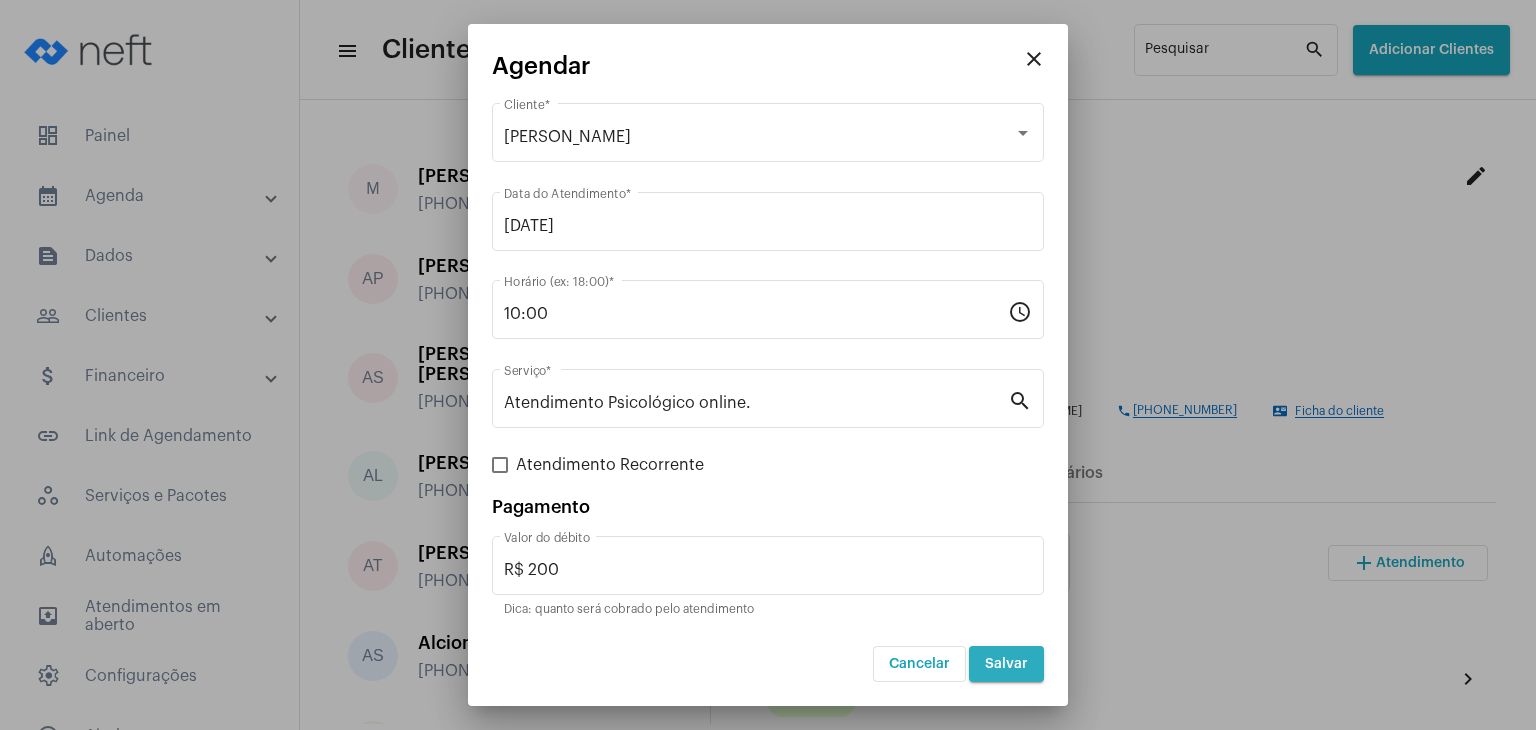 click on "Salvar" at bounding box center (1006, 664) 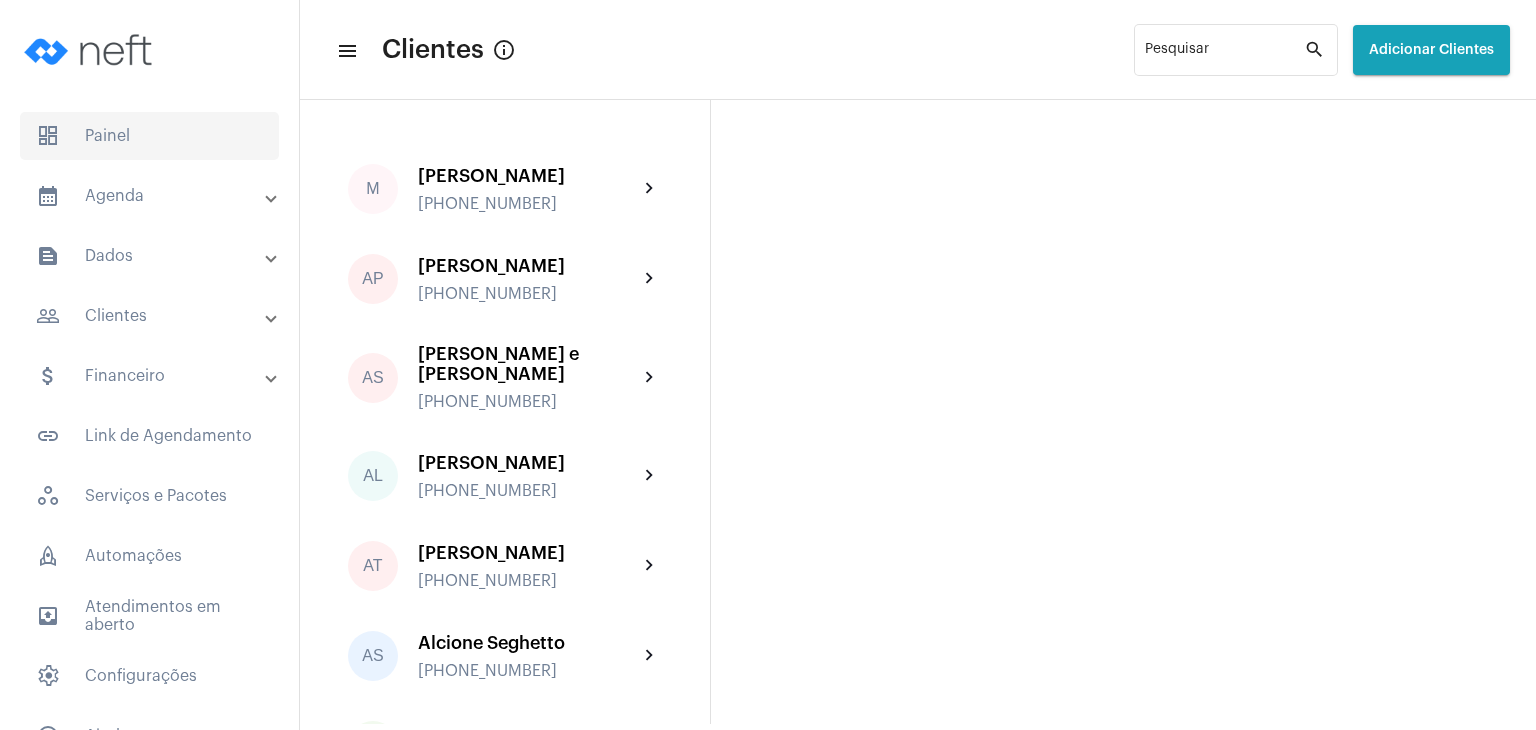 click on "dashboard   Painel" 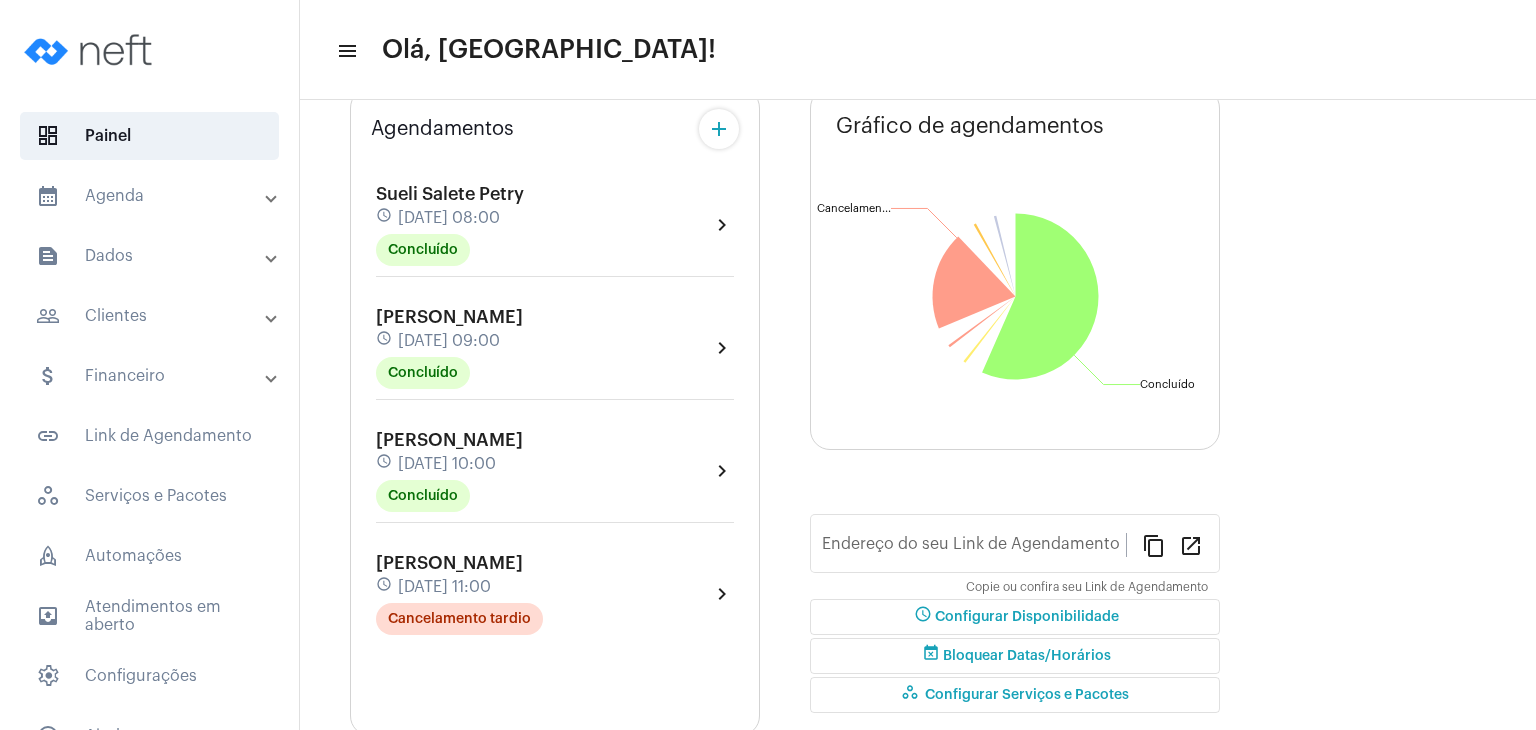 scroll, scrollTop: 200, scrollLeft: 0, axis: vertical 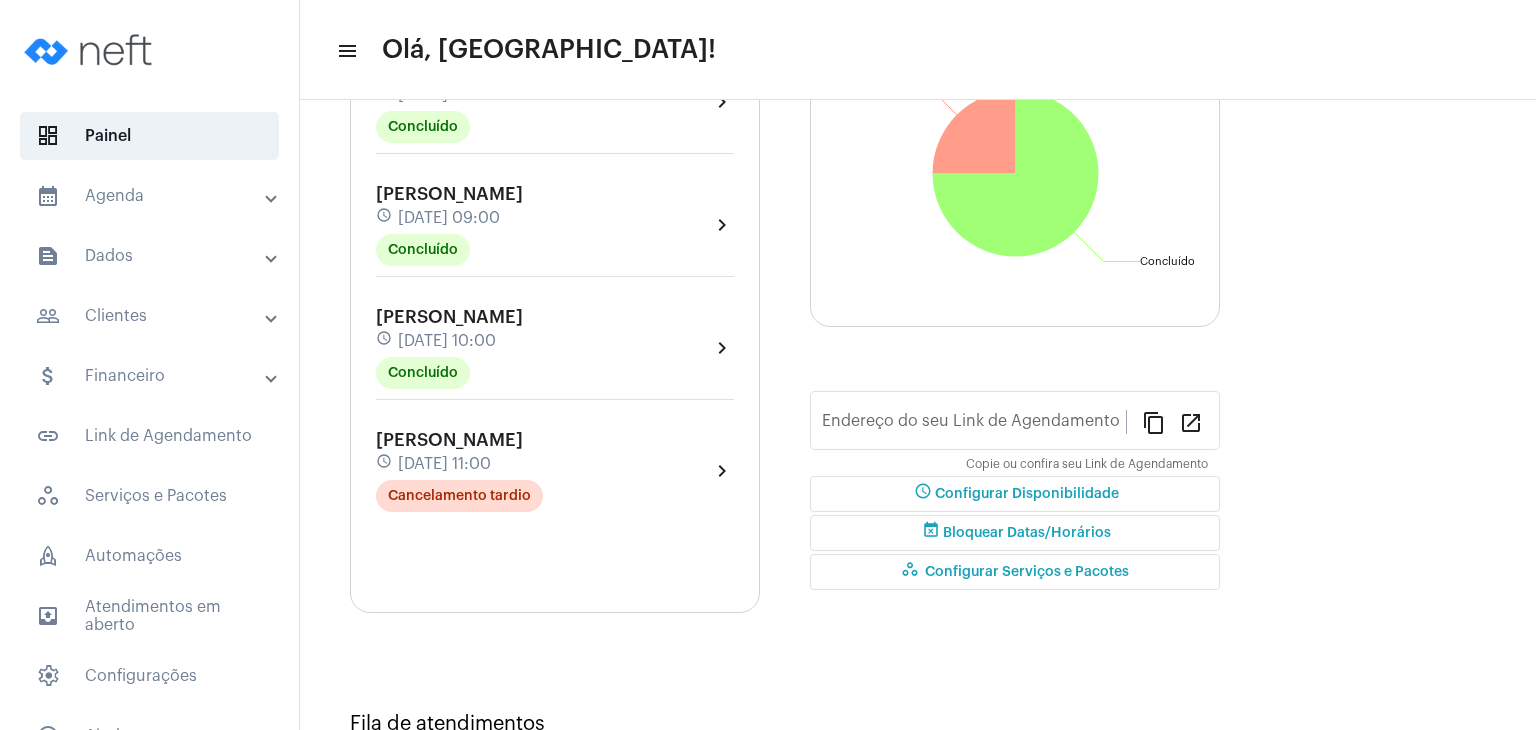 type on "[URL][DOMAIN_NAME]" 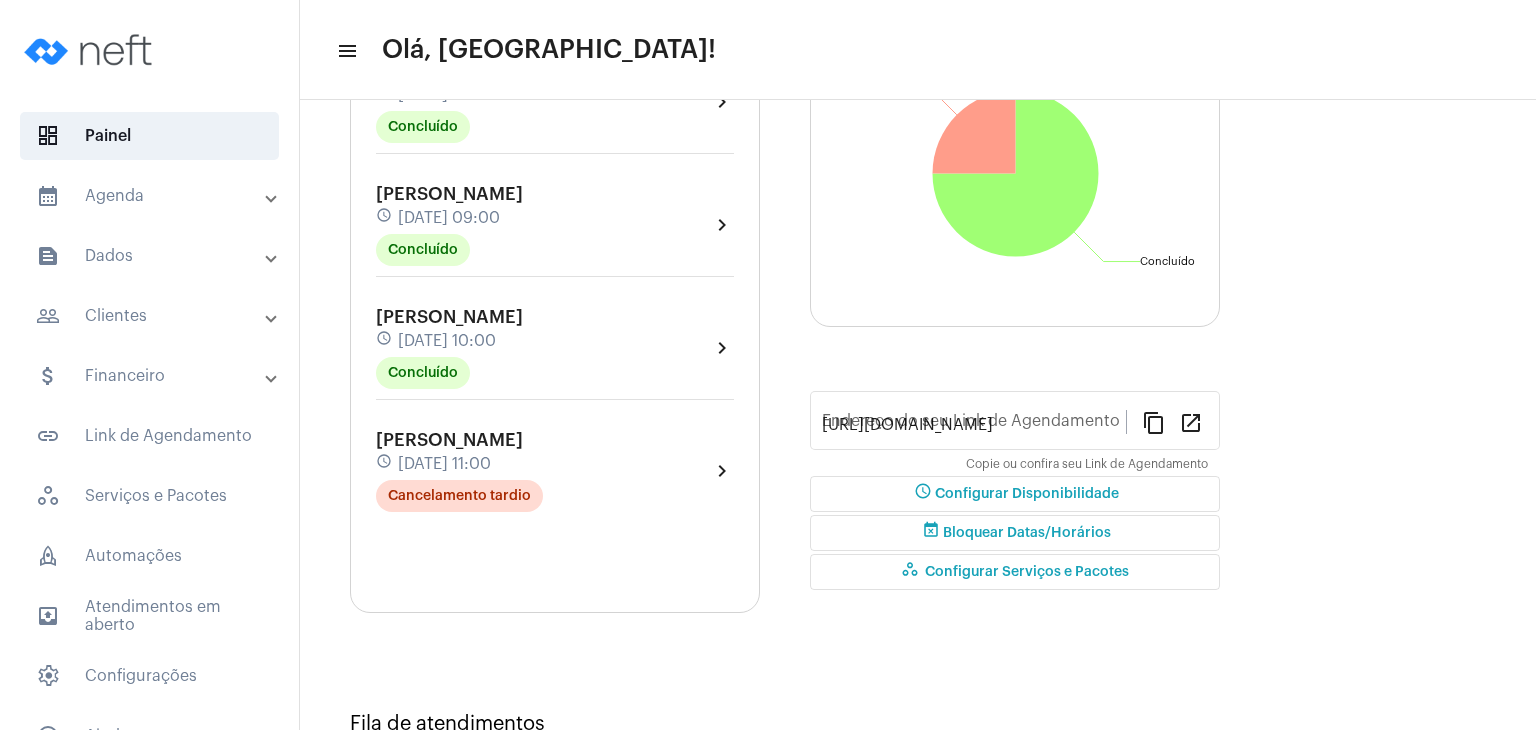 scroll, scrollTop: 260, scrollLeft: 0, axis: vertical 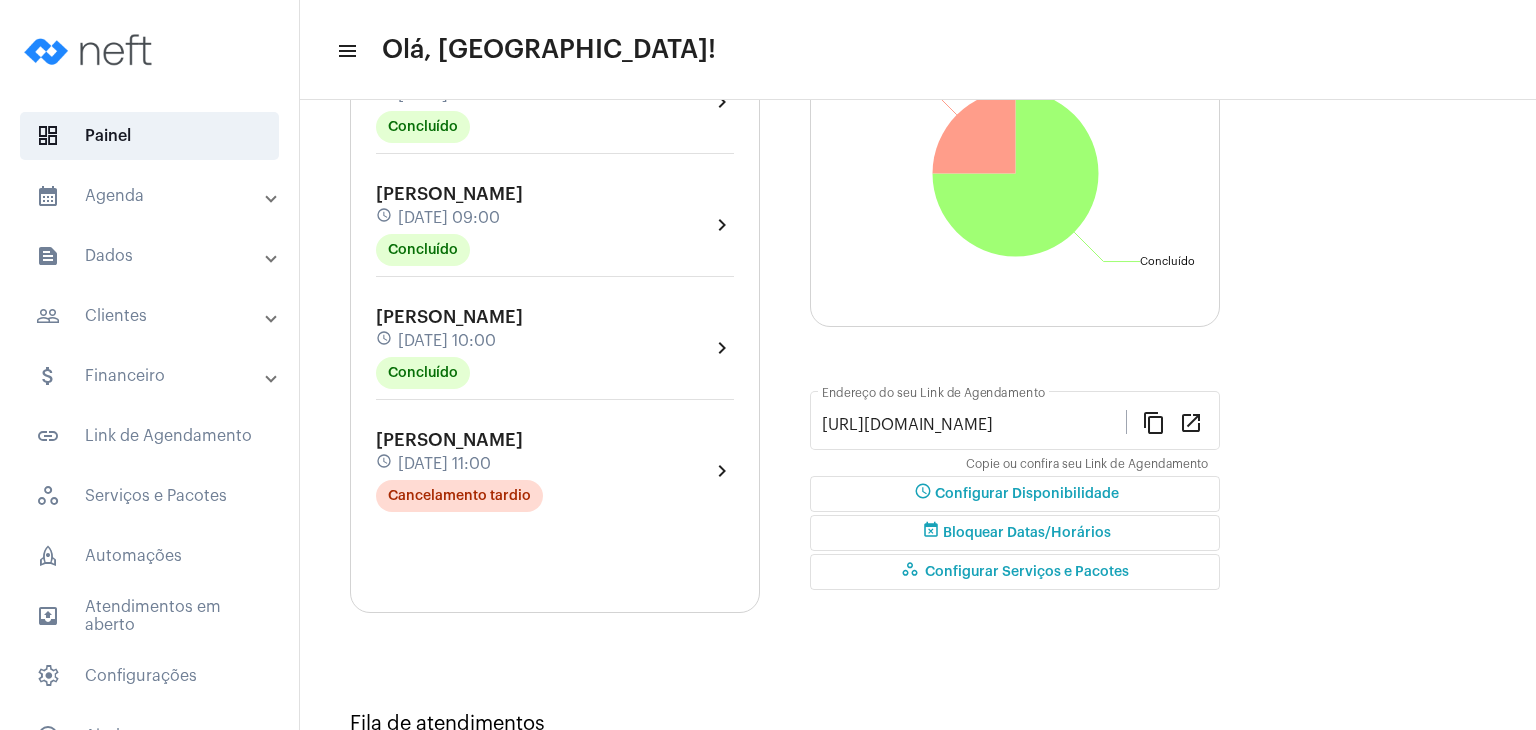 click on "schedule Configurar Disponibilidade" 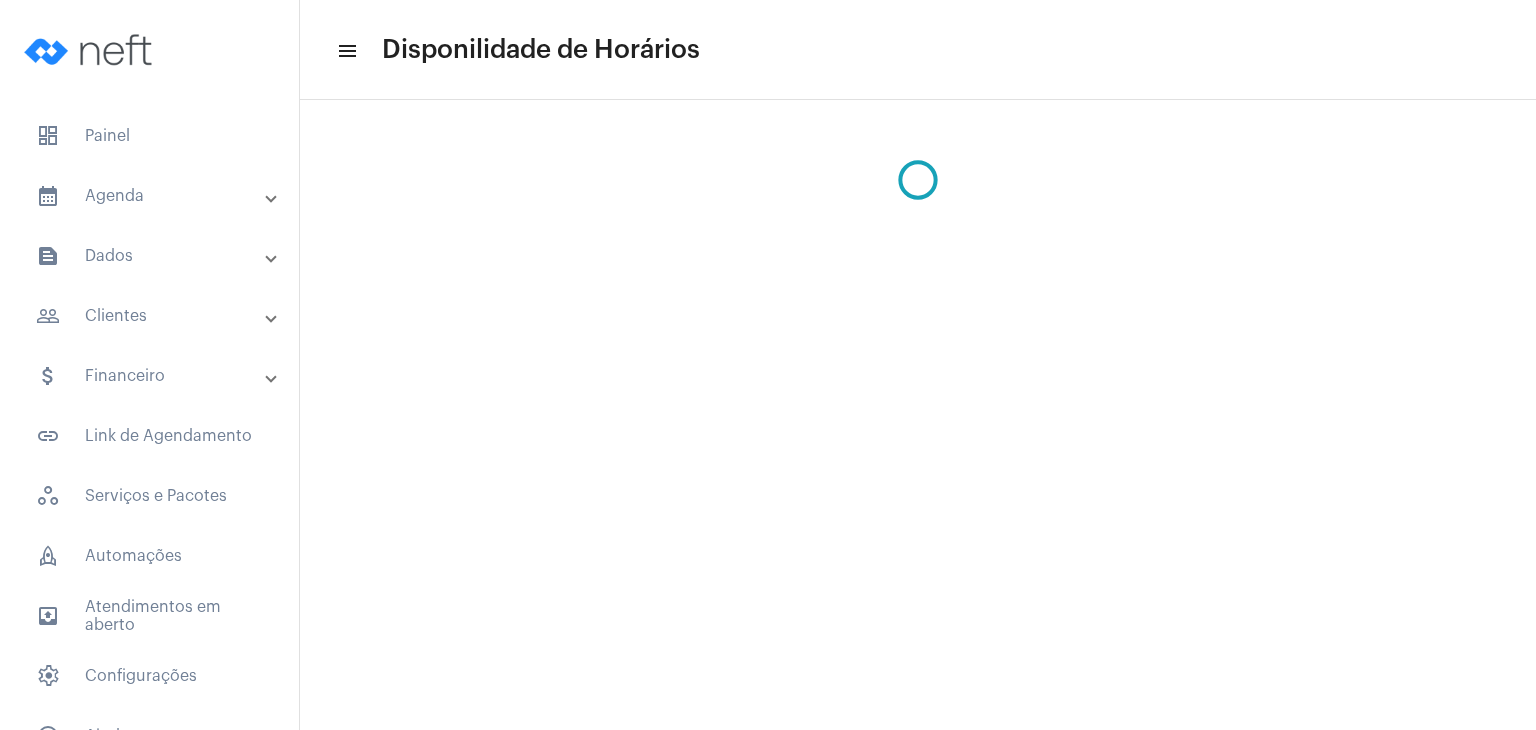 scroll, scrollTop: 0, scrollLeft: 0, axis: both 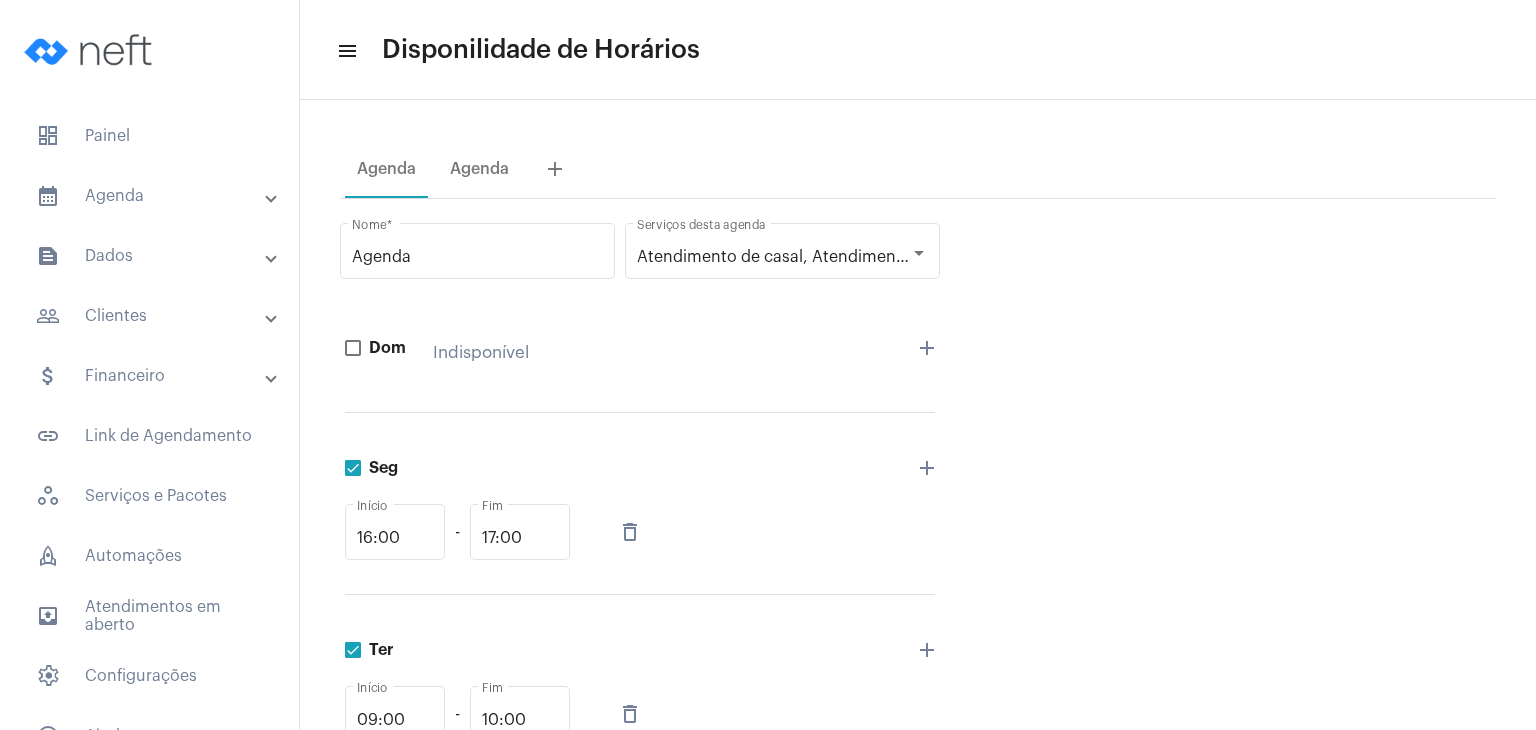 click on "add" at bounding box center [927, 468] 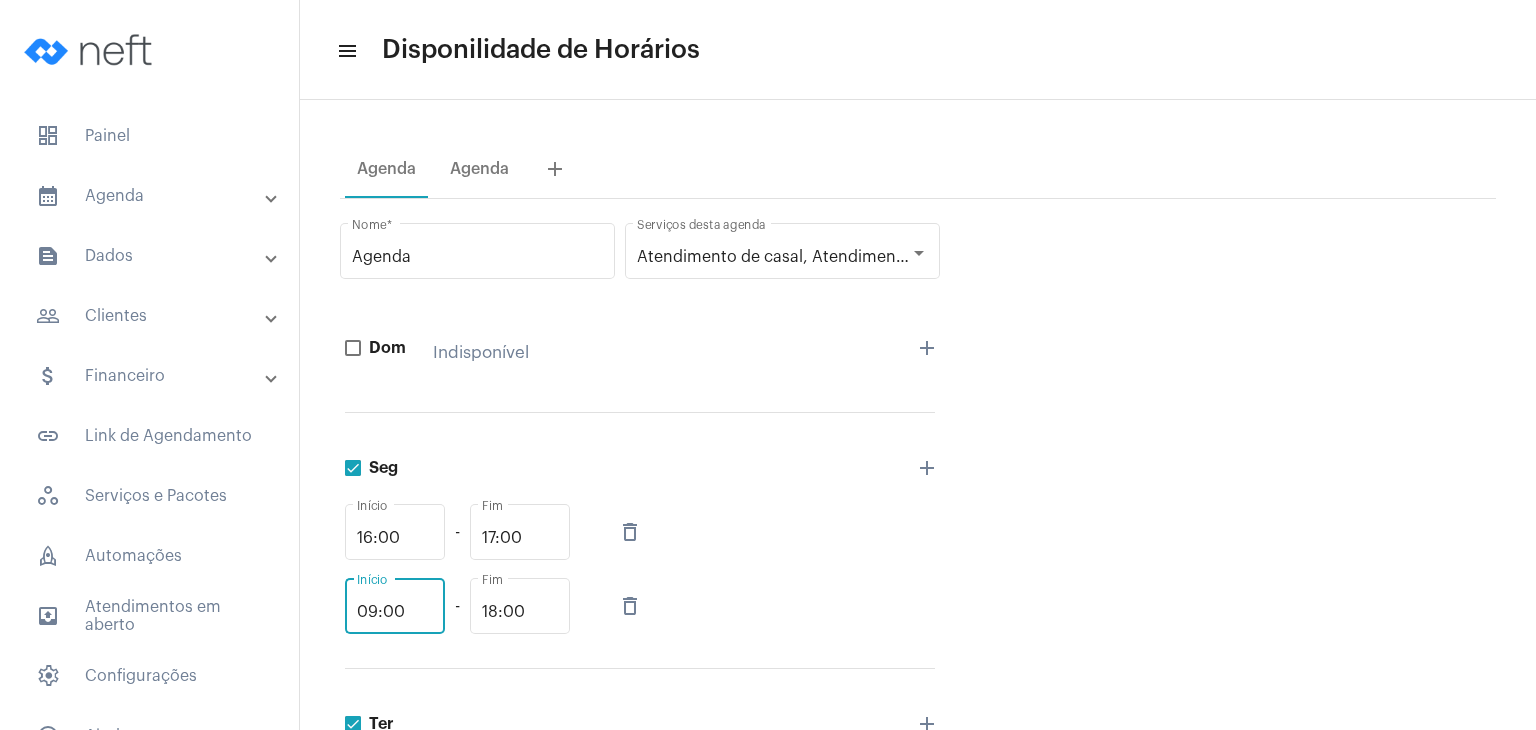 click on "09:00" at bounding box center [395, 612] 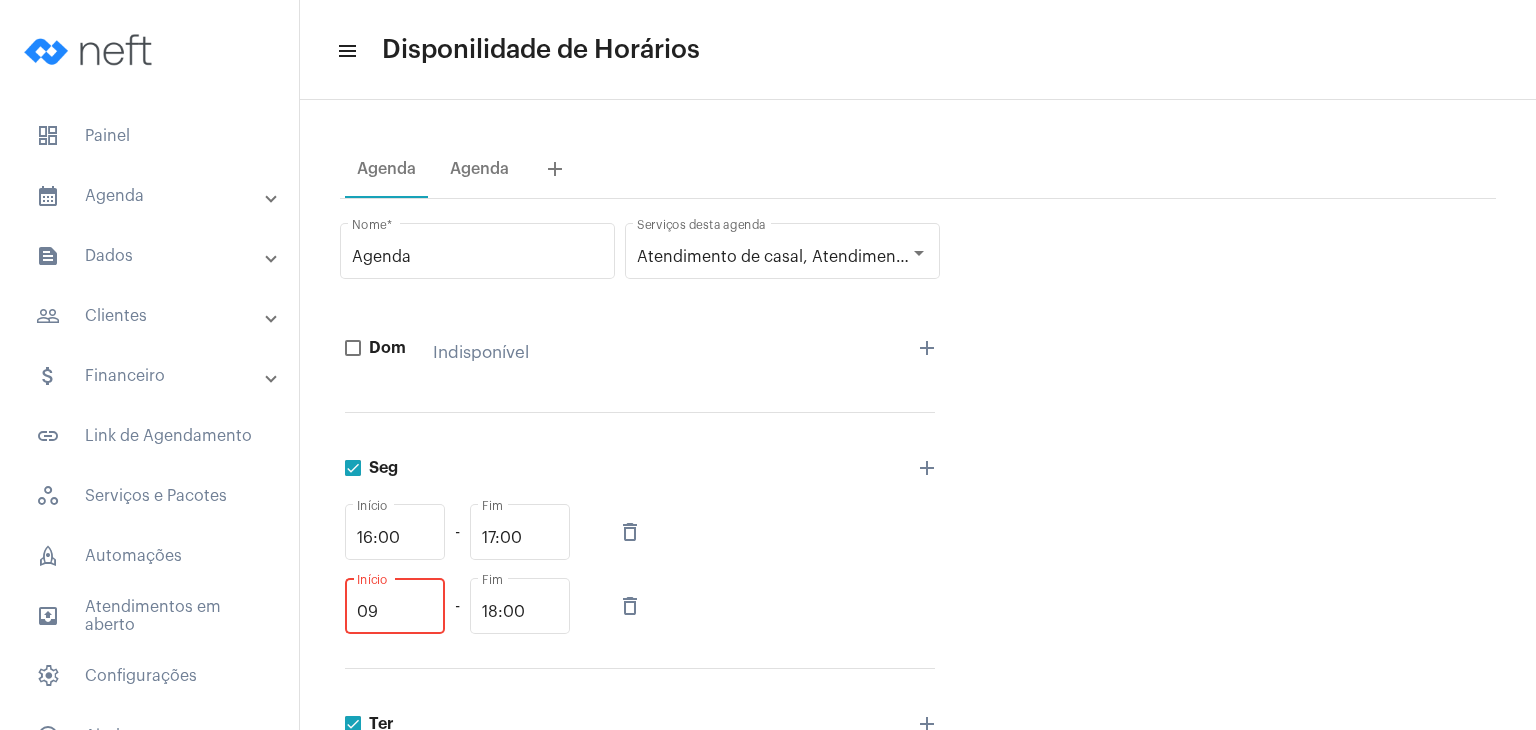 type on "0" 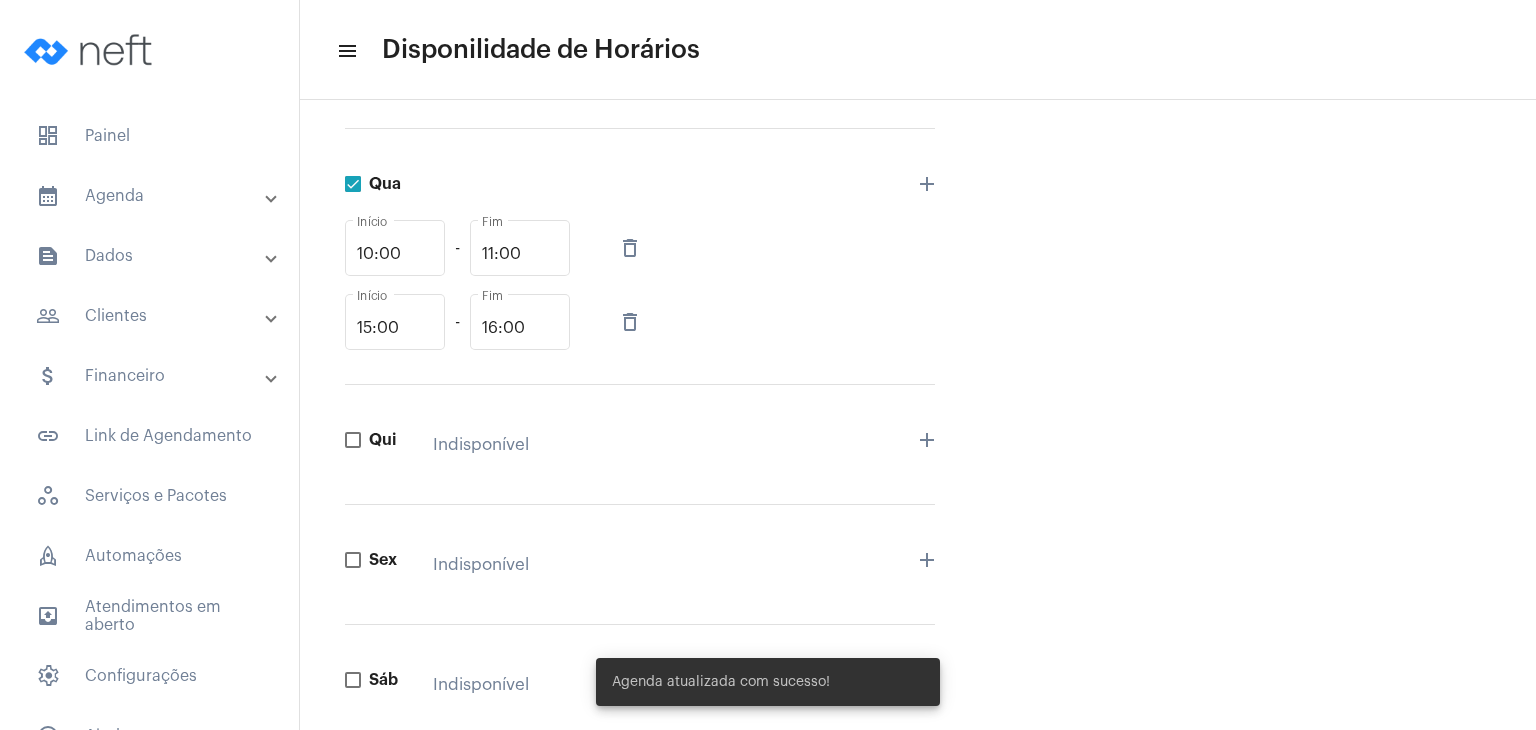 scroll, scrollTop: 1076, scrollLeft: 0, axis: vertical 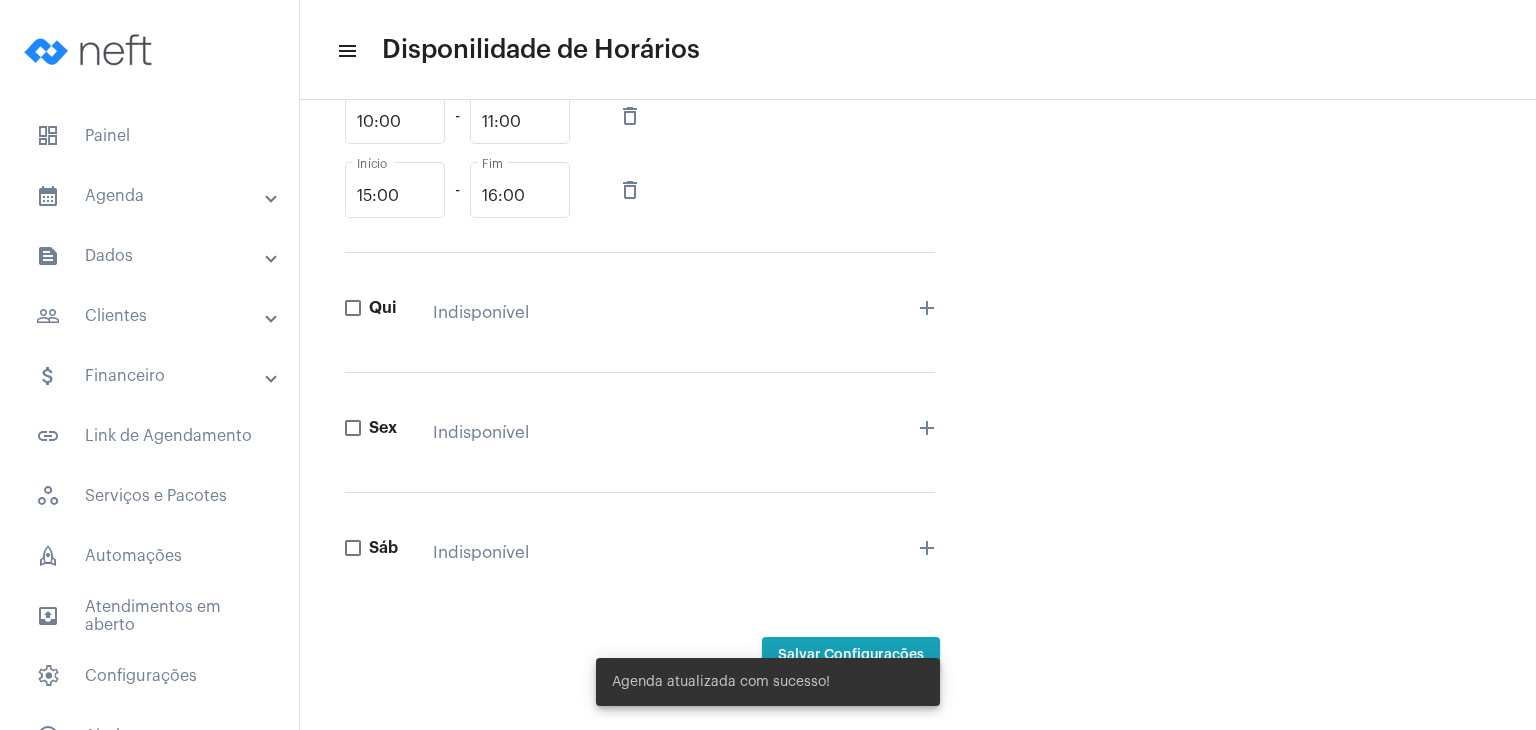 type on "17:00" 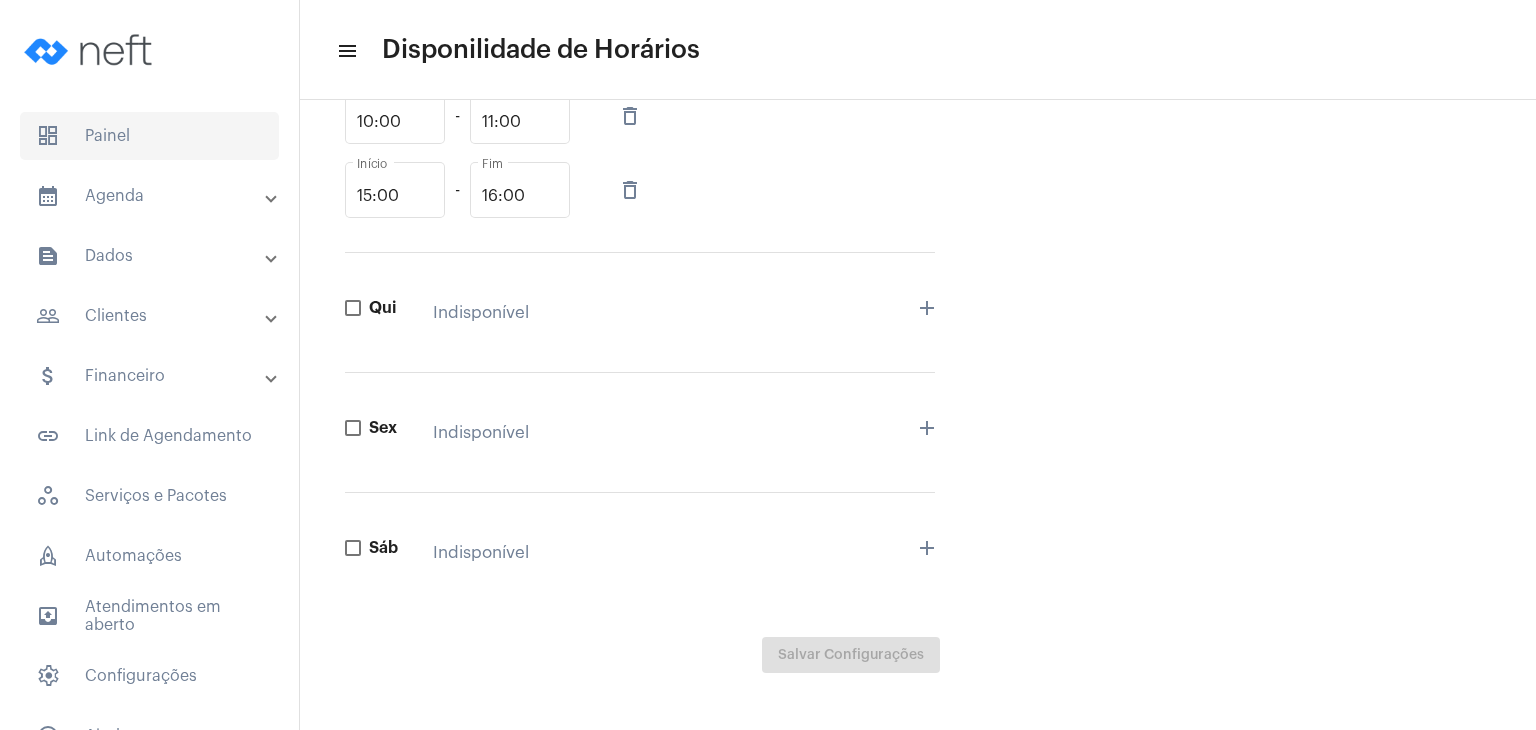 click on "dashboard   Painel" 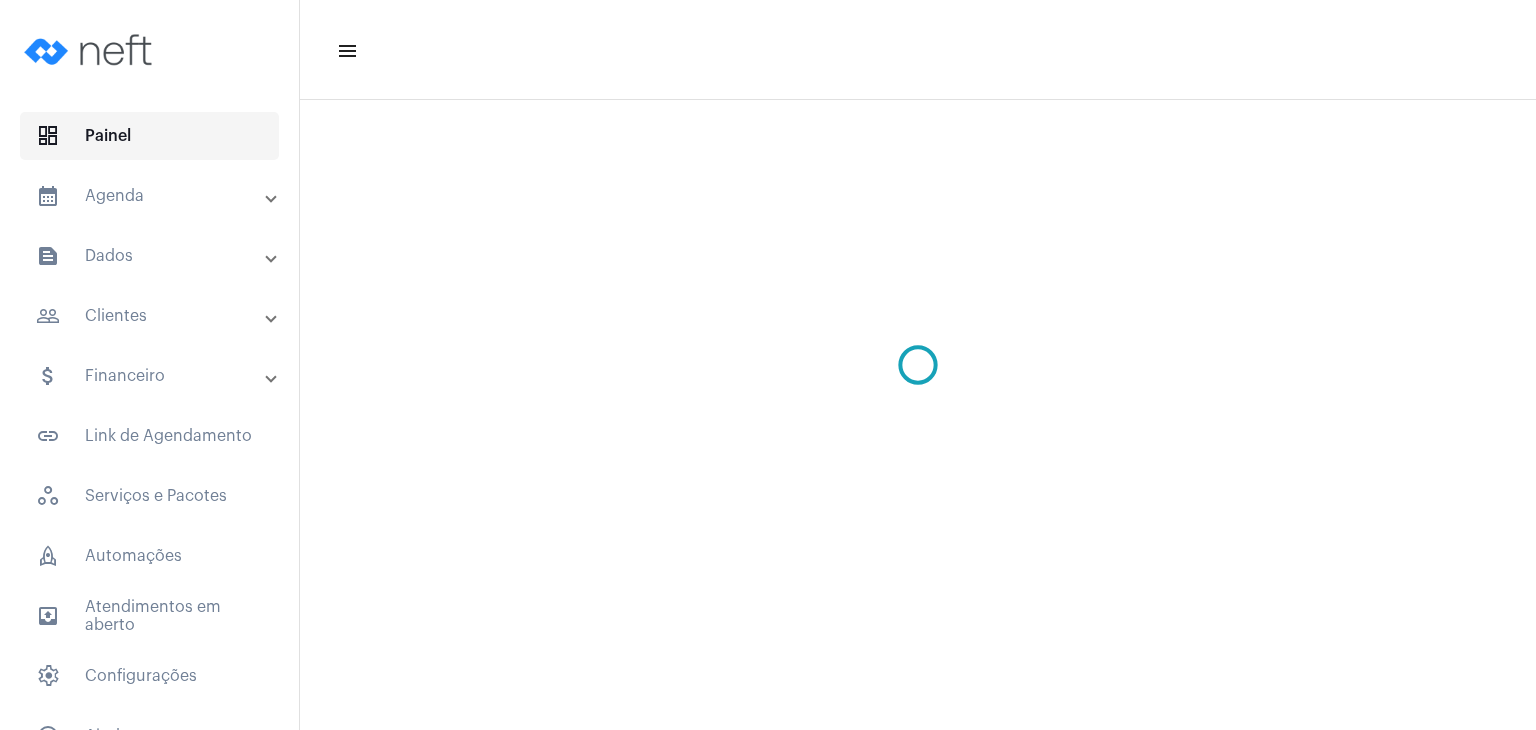 scroll, scrollTop: 0, scrollLeft: 0, axis: both 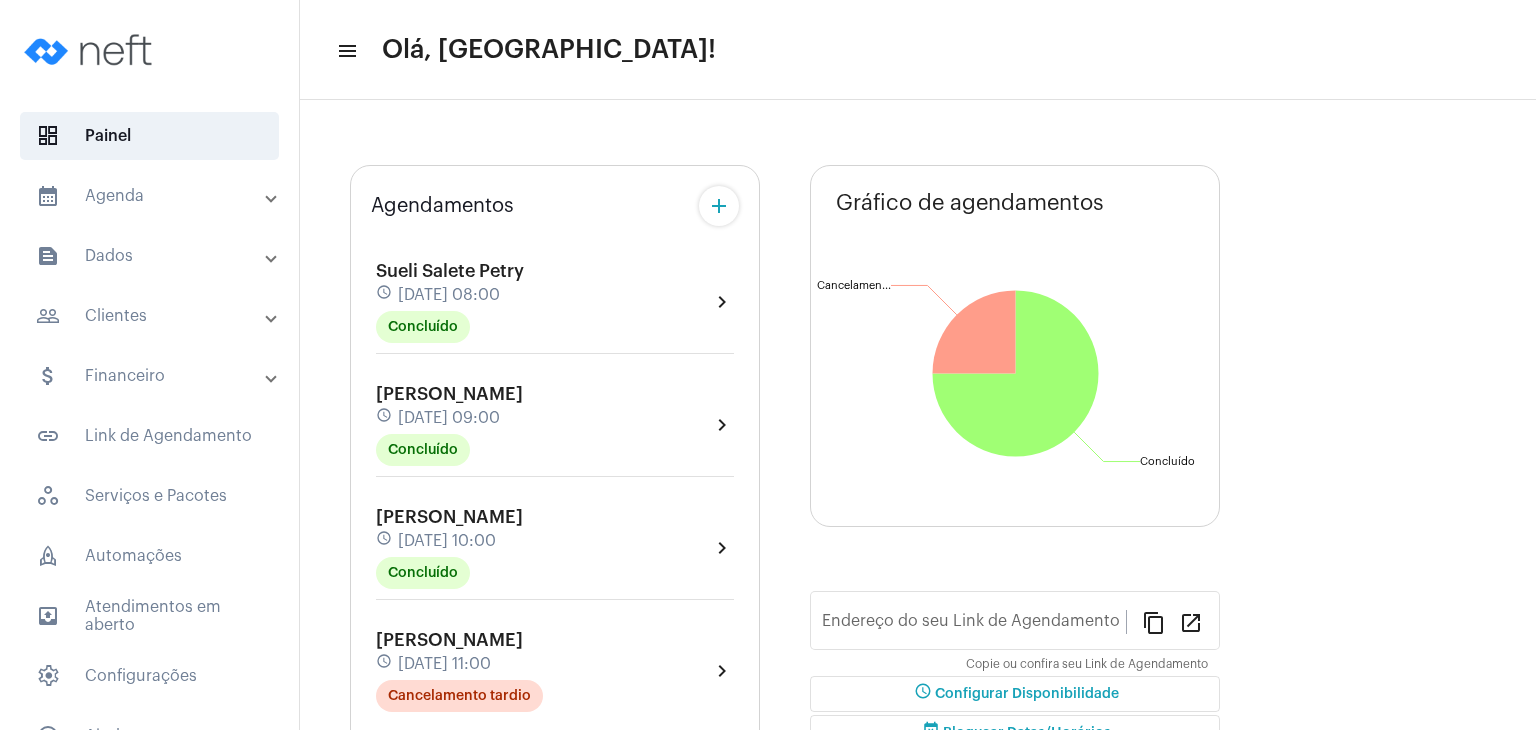 type on "[URL][DOMAIN_NAME]" 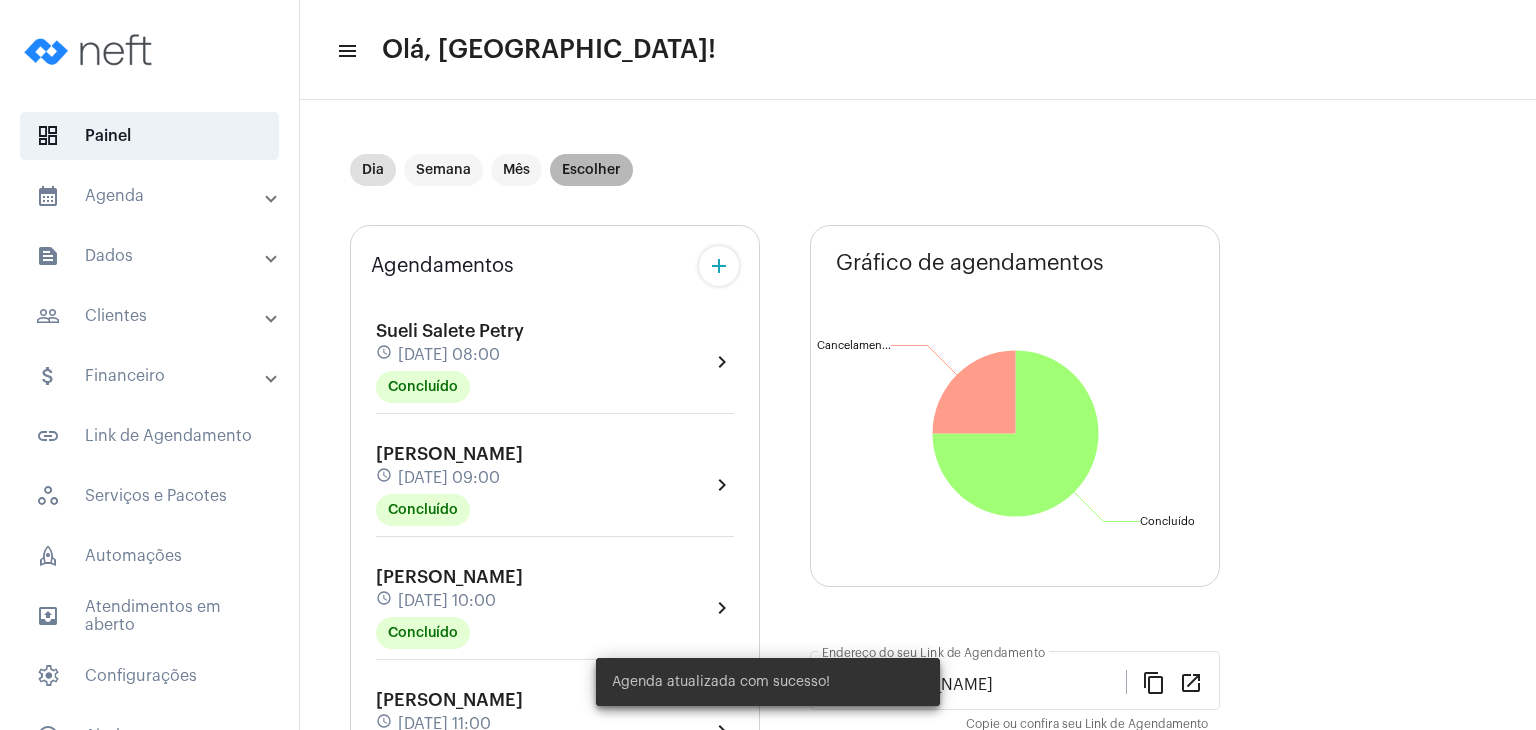 click on "Escolher" at bounding box center (591, 170) 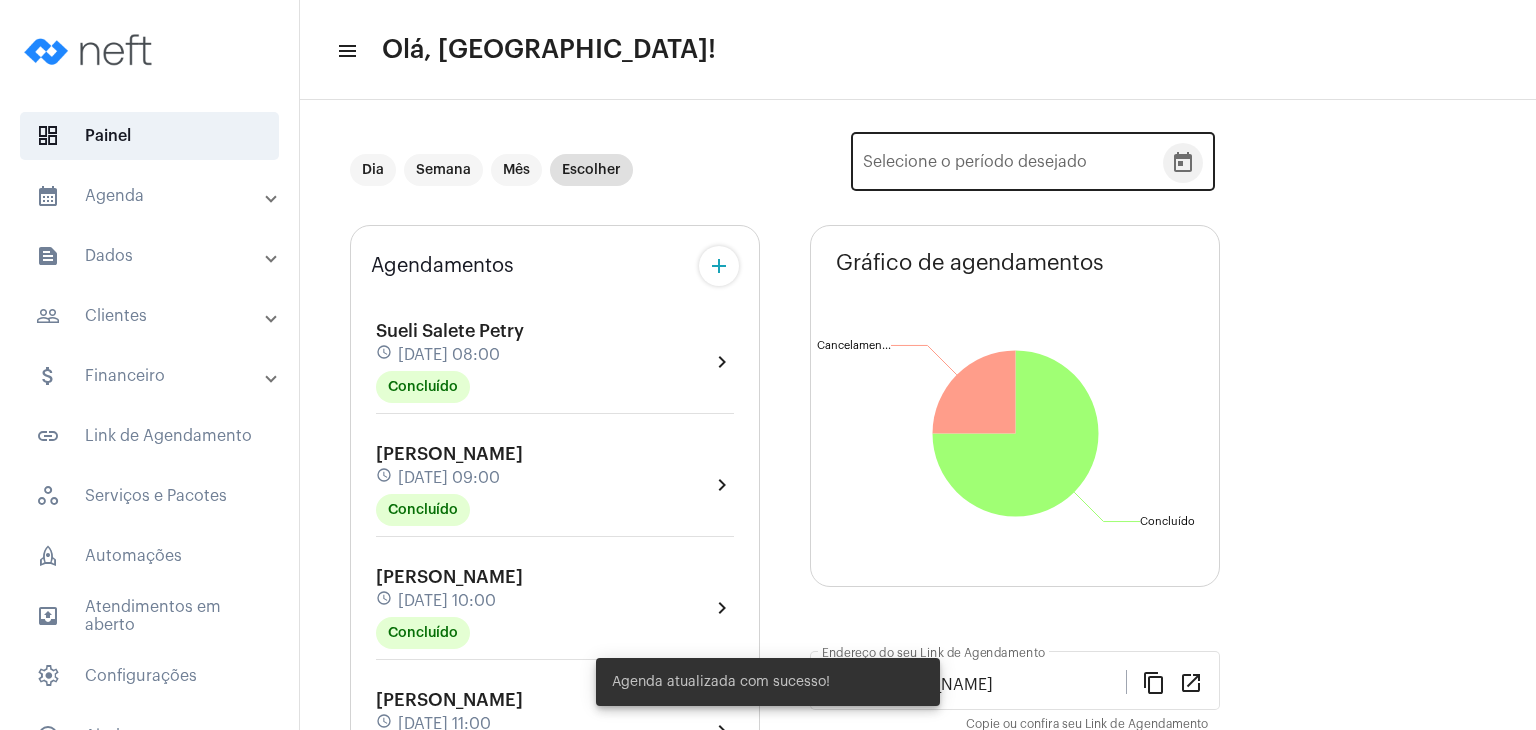 click 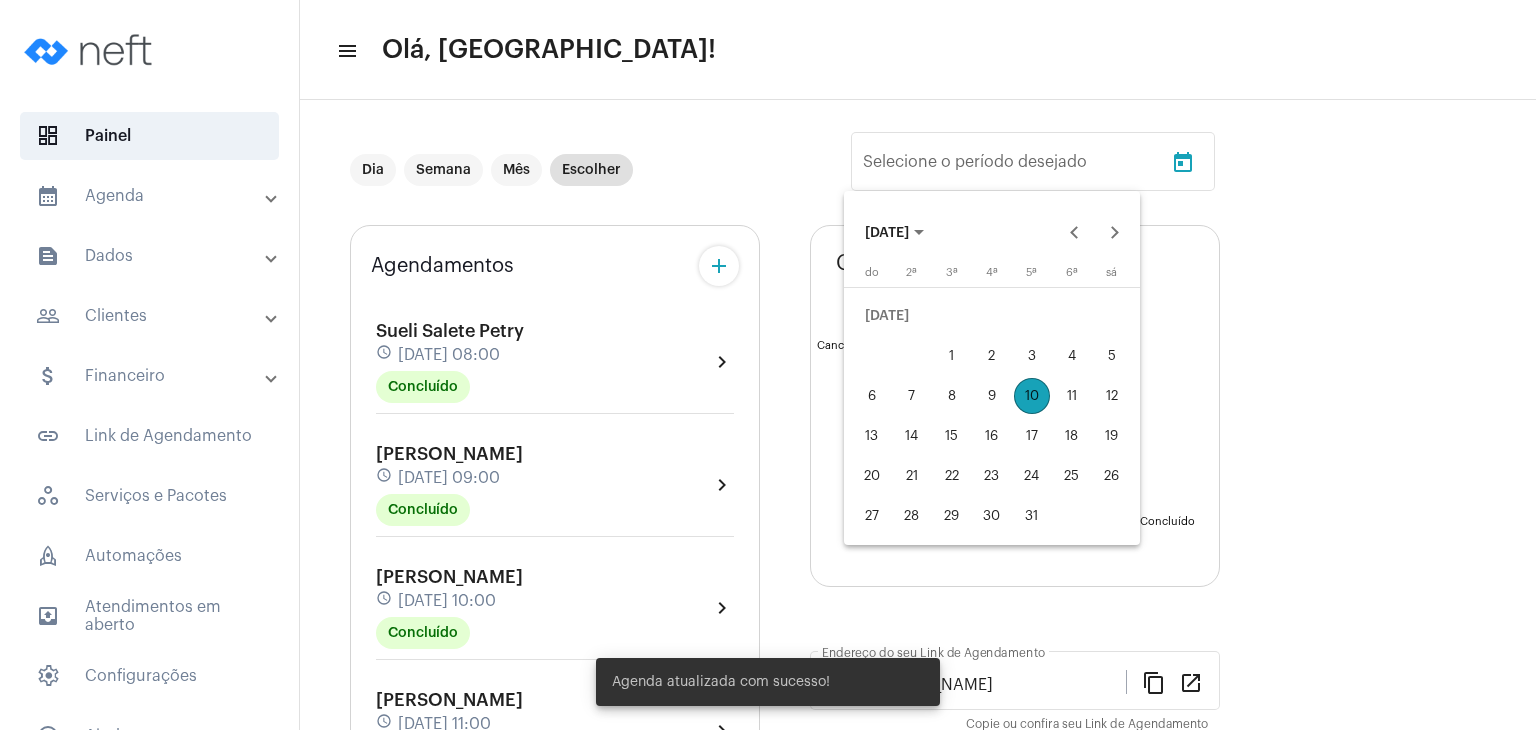 click on "13" at bounding box center (872, 436) 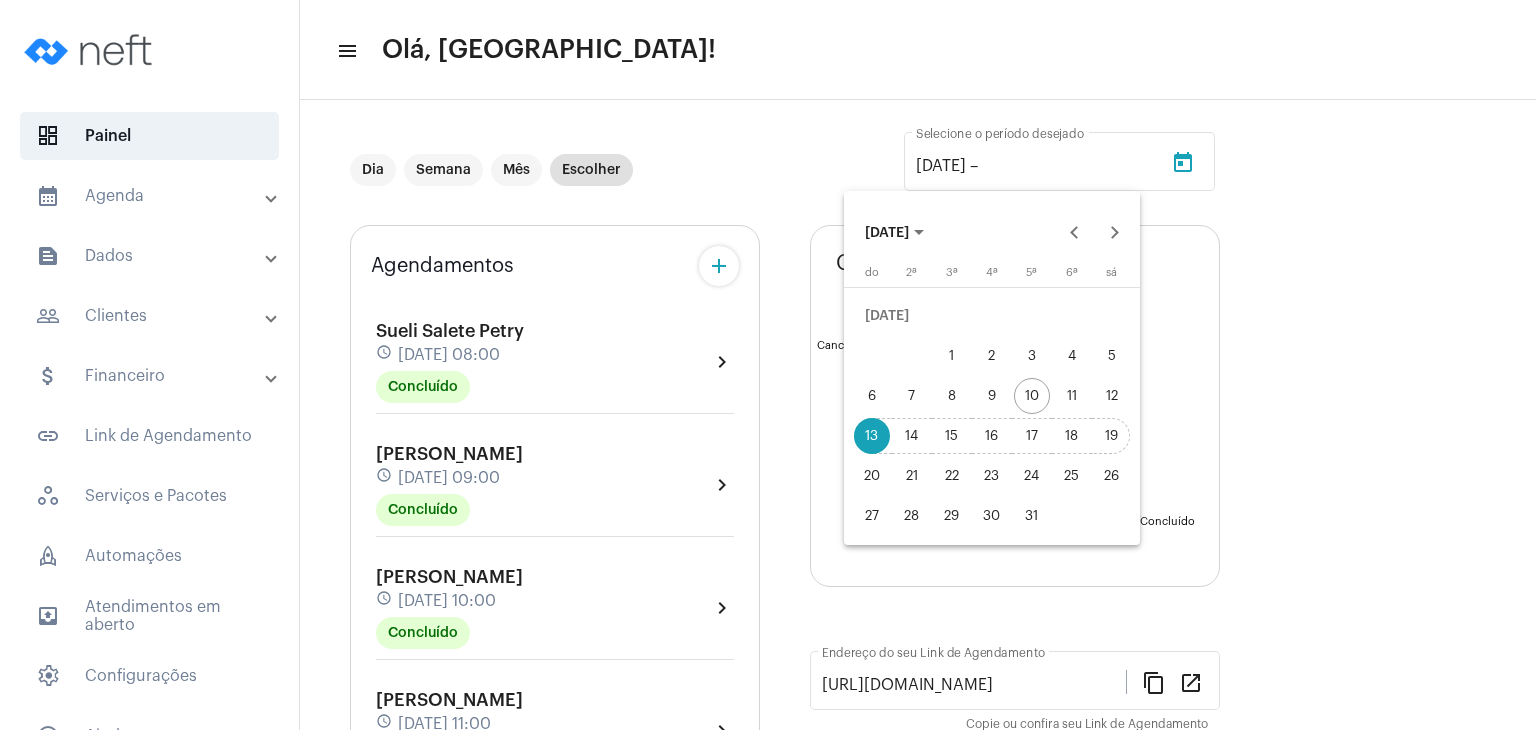 click on "19" at bounding box center (1112, 436) 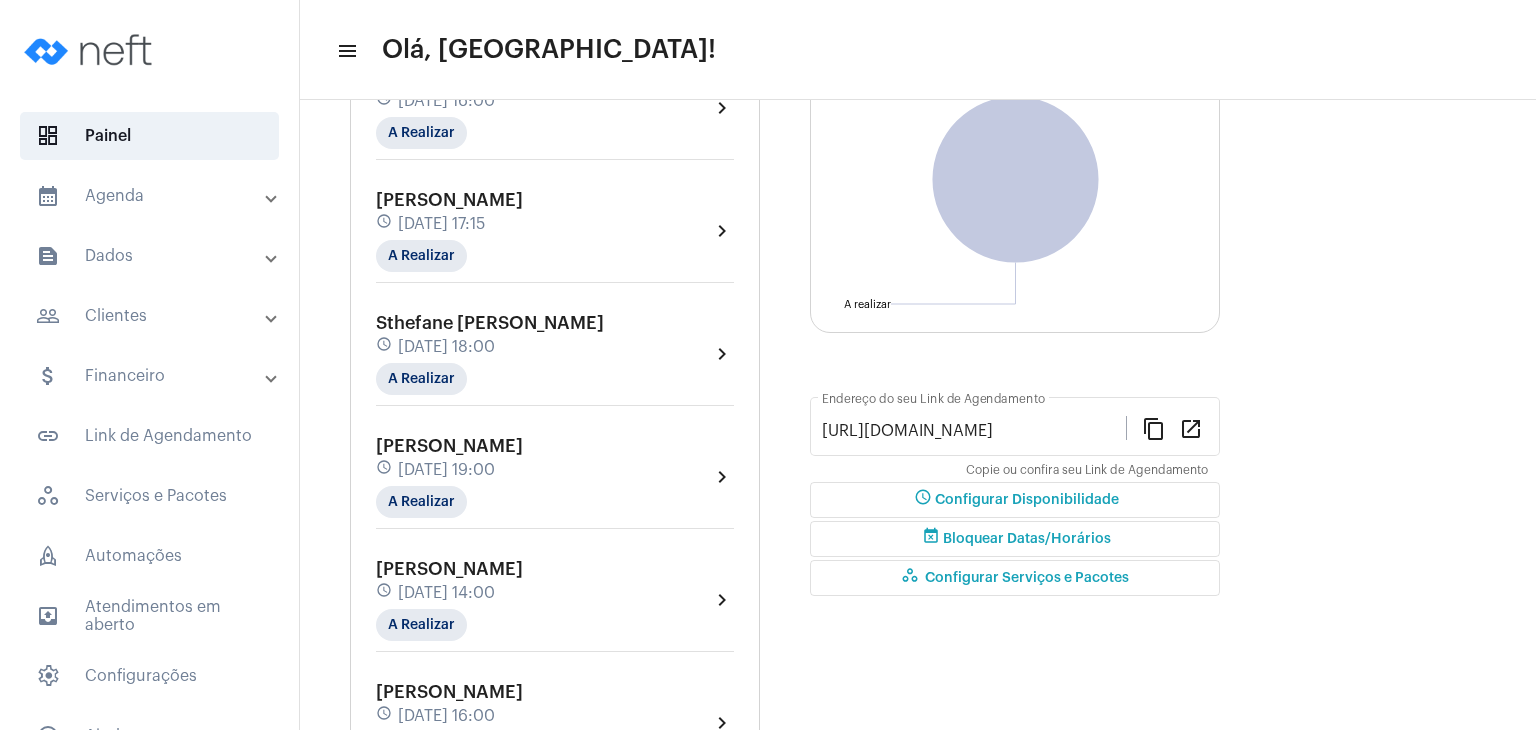 scroll, scrollTop: 0, scrollLeft: 0, axis: both 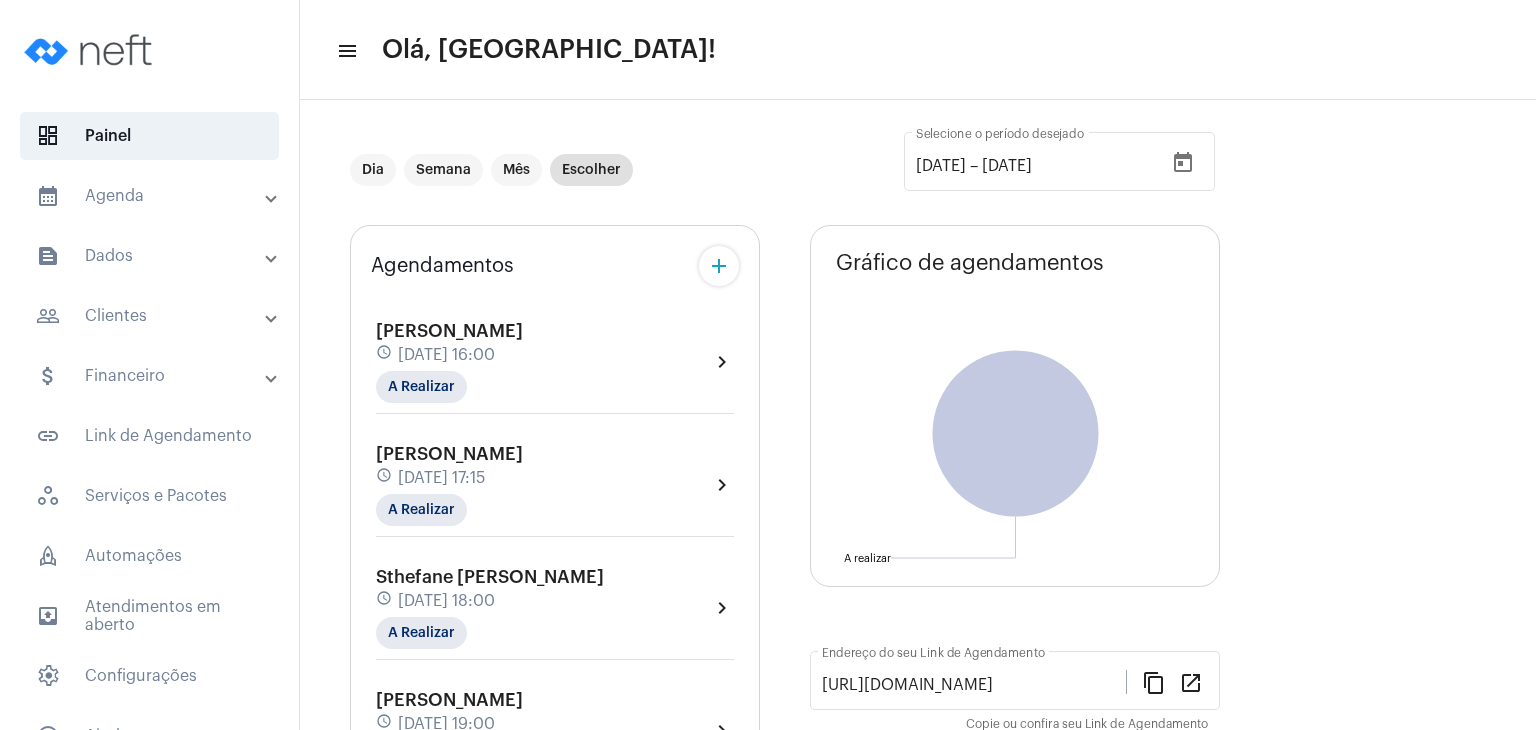 click on "[PERSON_NAME]" 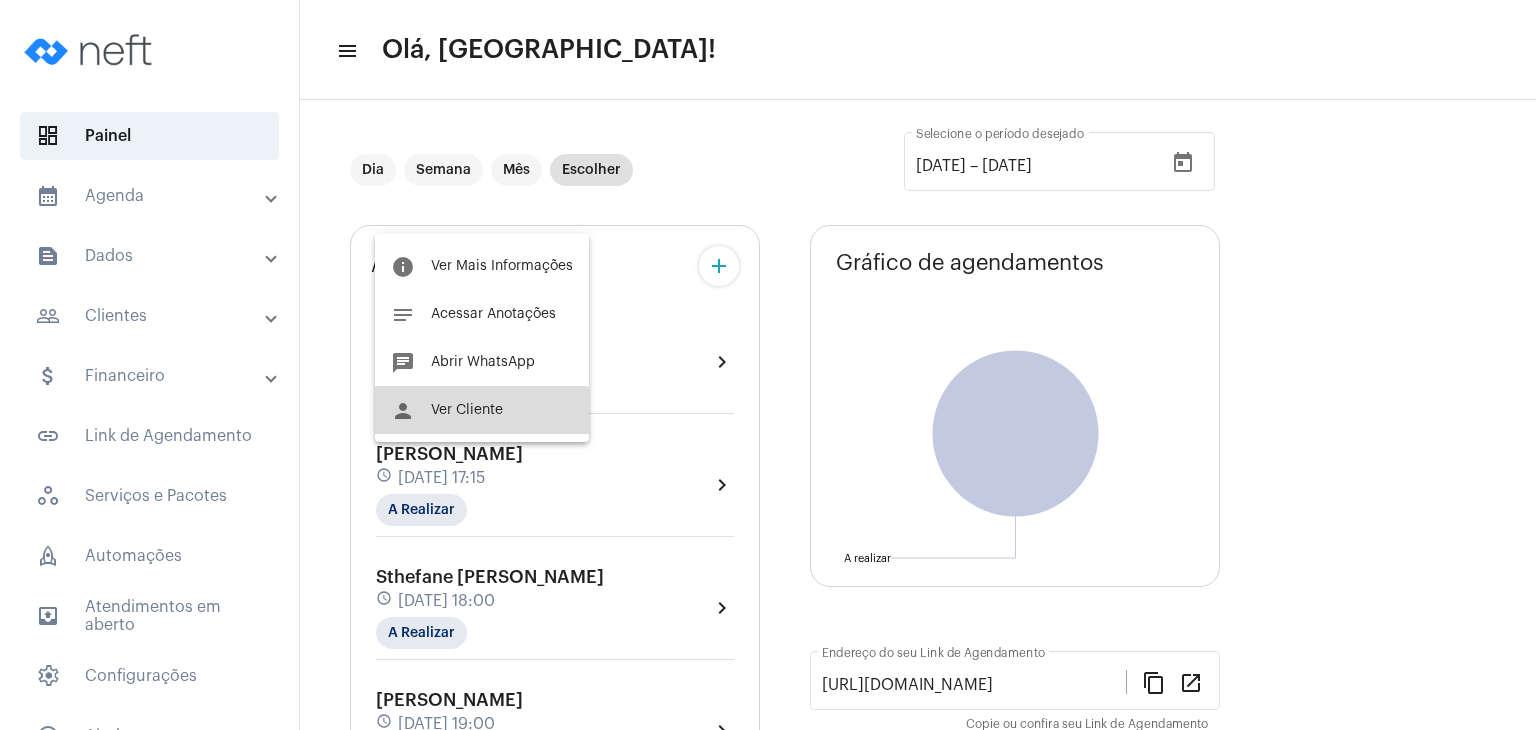 click on "person Ver Cliente" at bounding box center [482, 410] 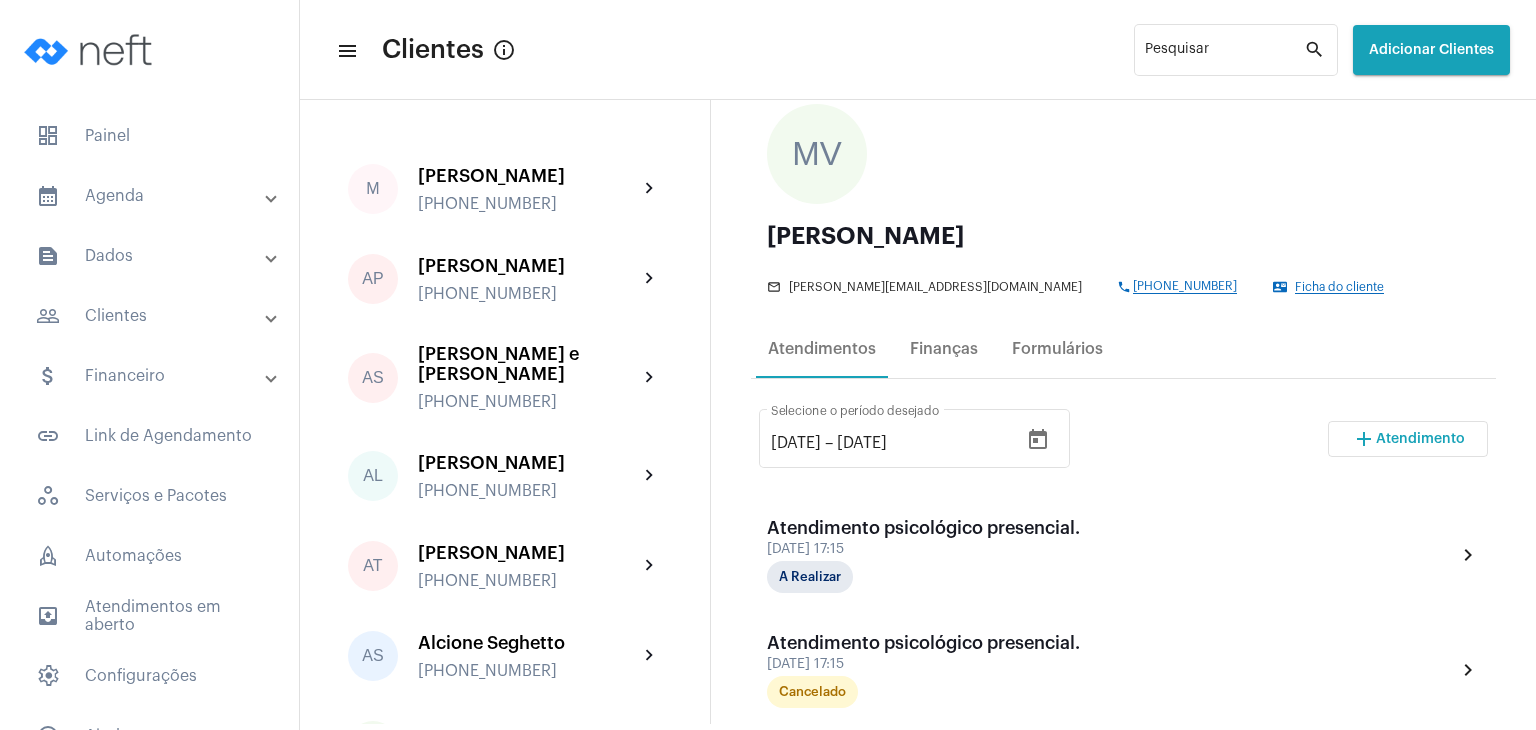 scroll, scrollTop: 200, scrollLeft: 0, axis: vertical 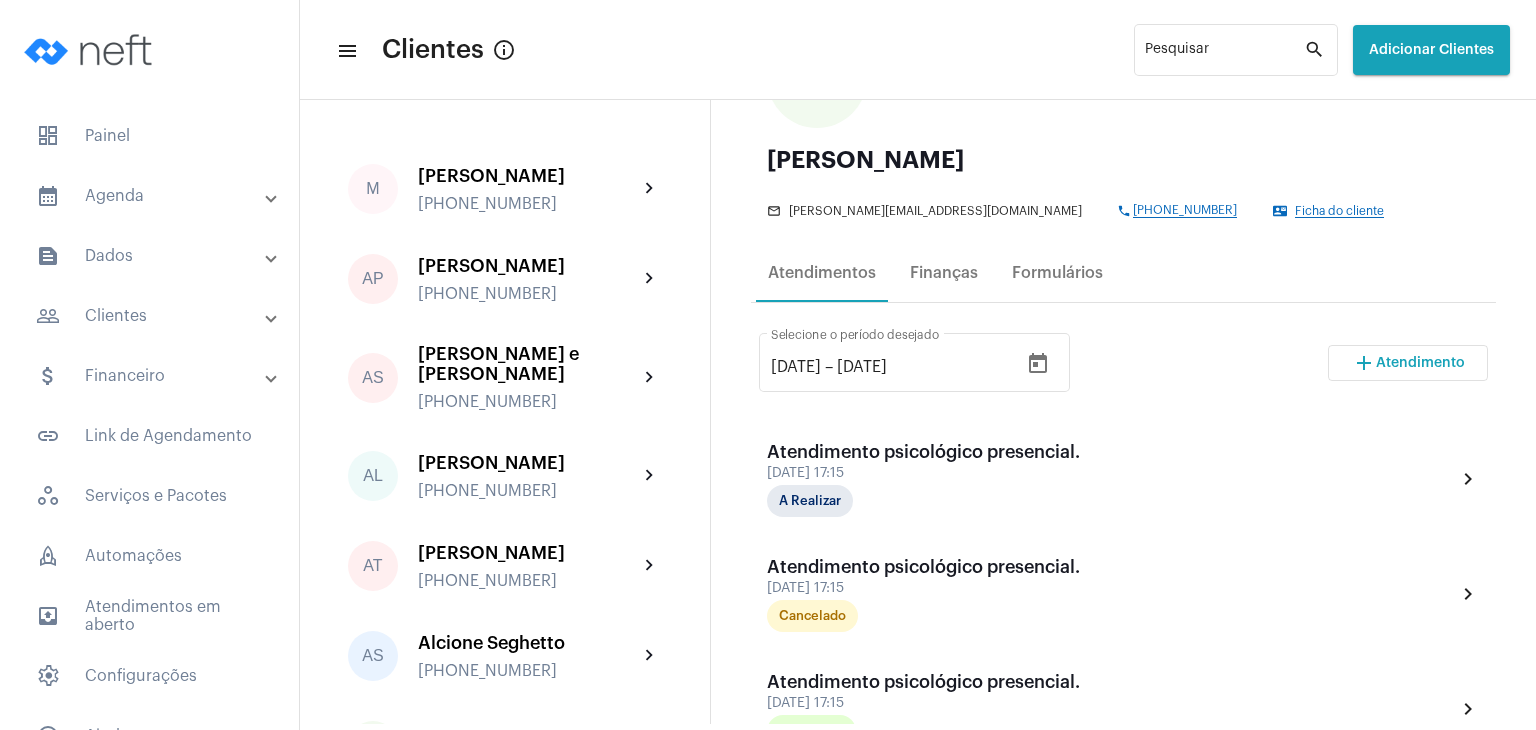 click on "add" at bounding box center (1364, 363) 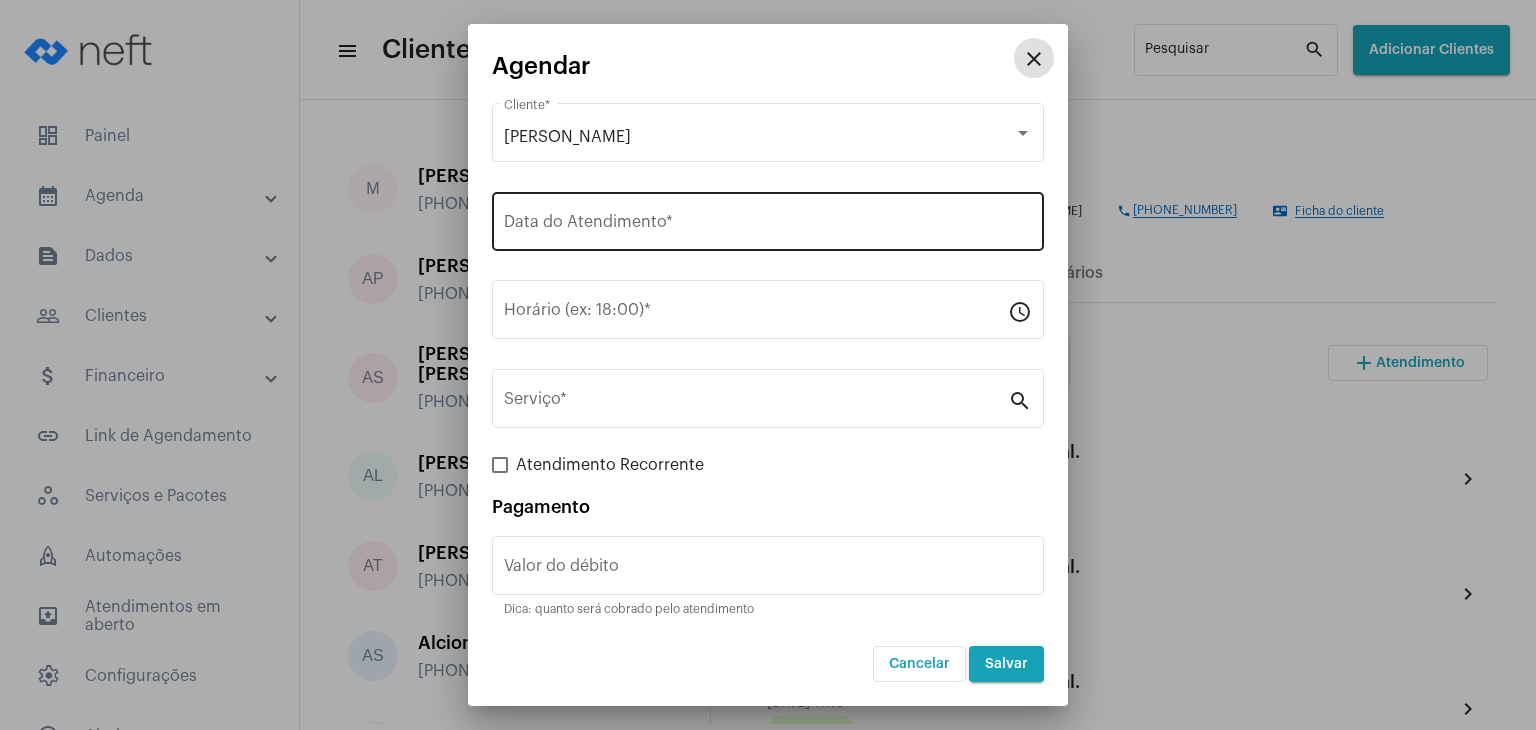 click on "Data do Atendimento  *" at bounding box center [768, 219] 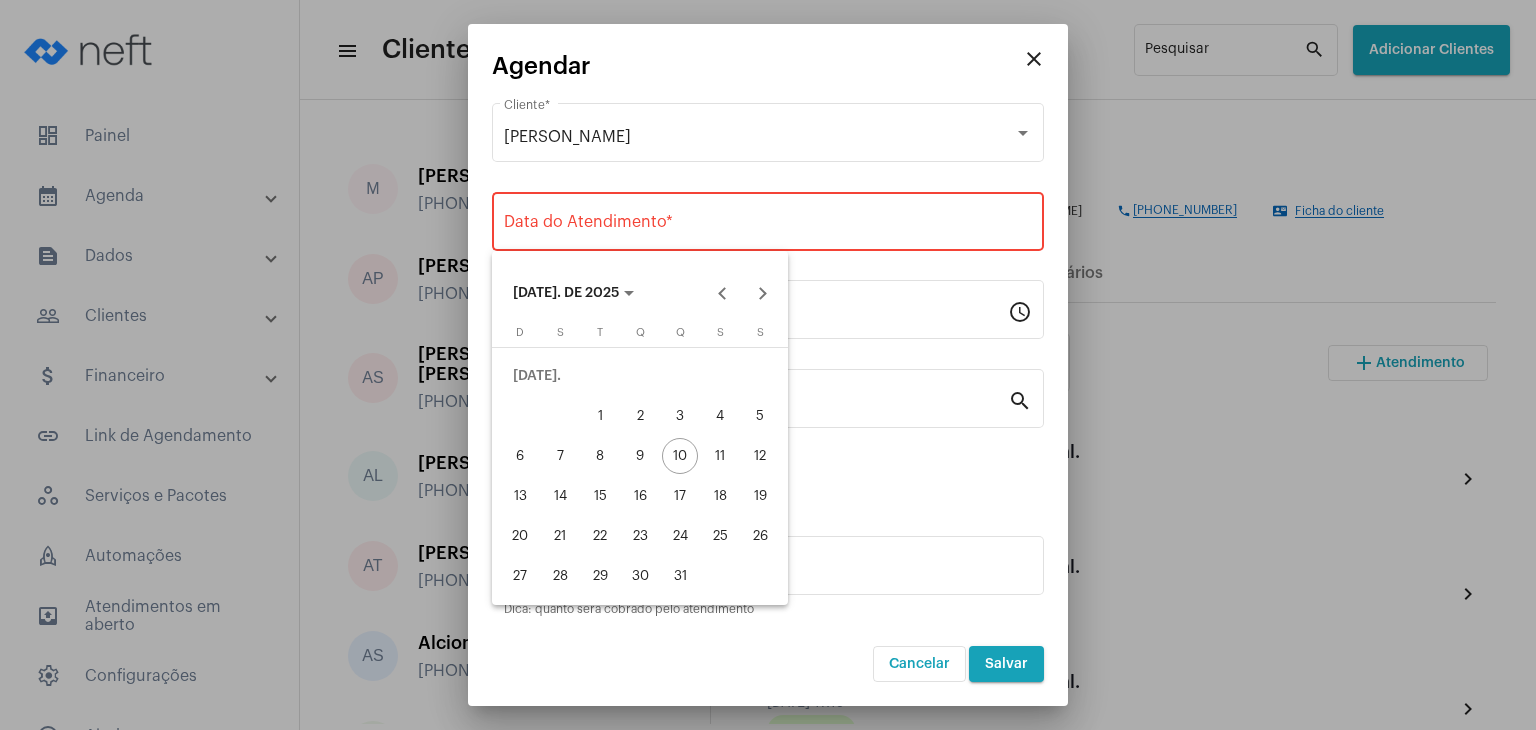 click on "28" at bounding box center [560, 576] 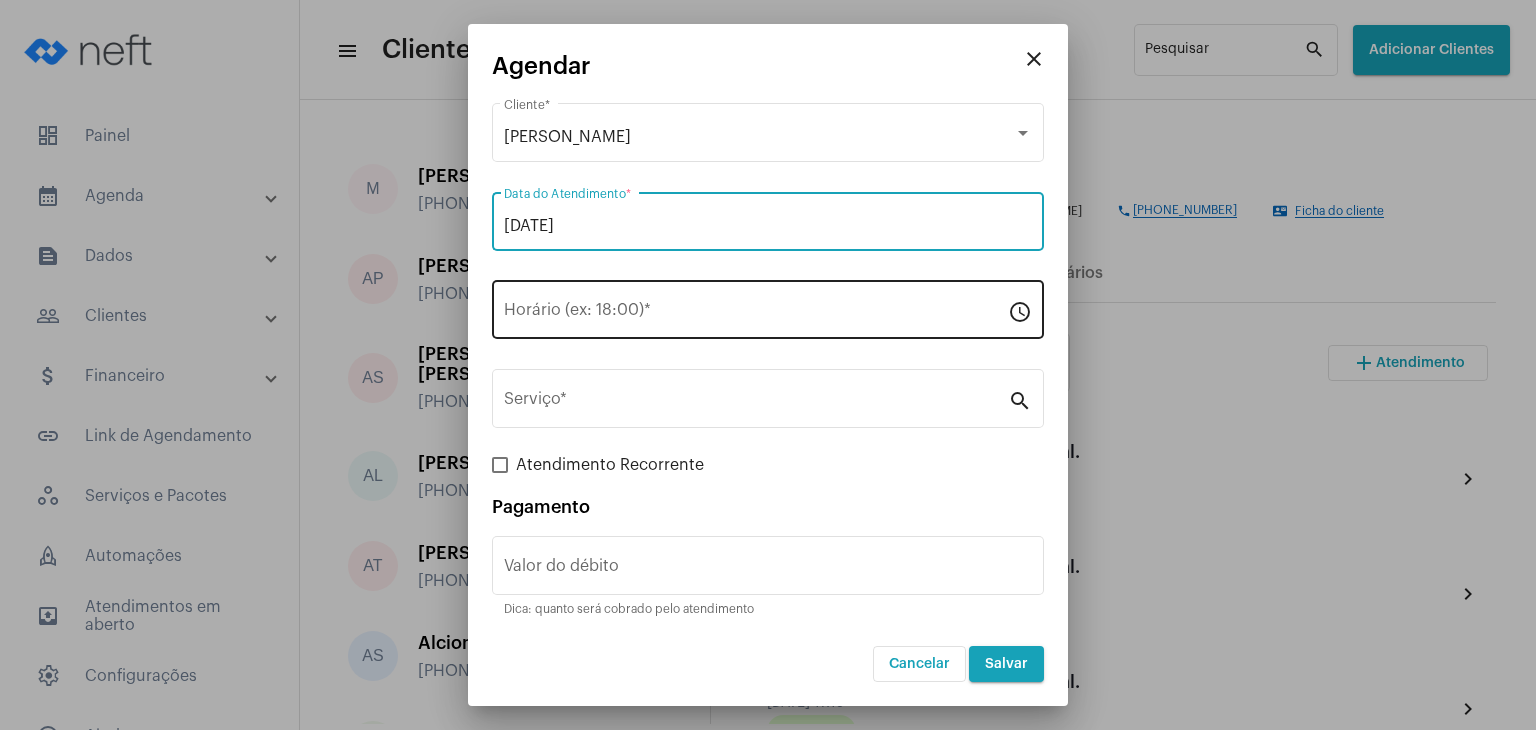 click on "Horário (ex: 18:00)  *" at bounding box center (756, 314) 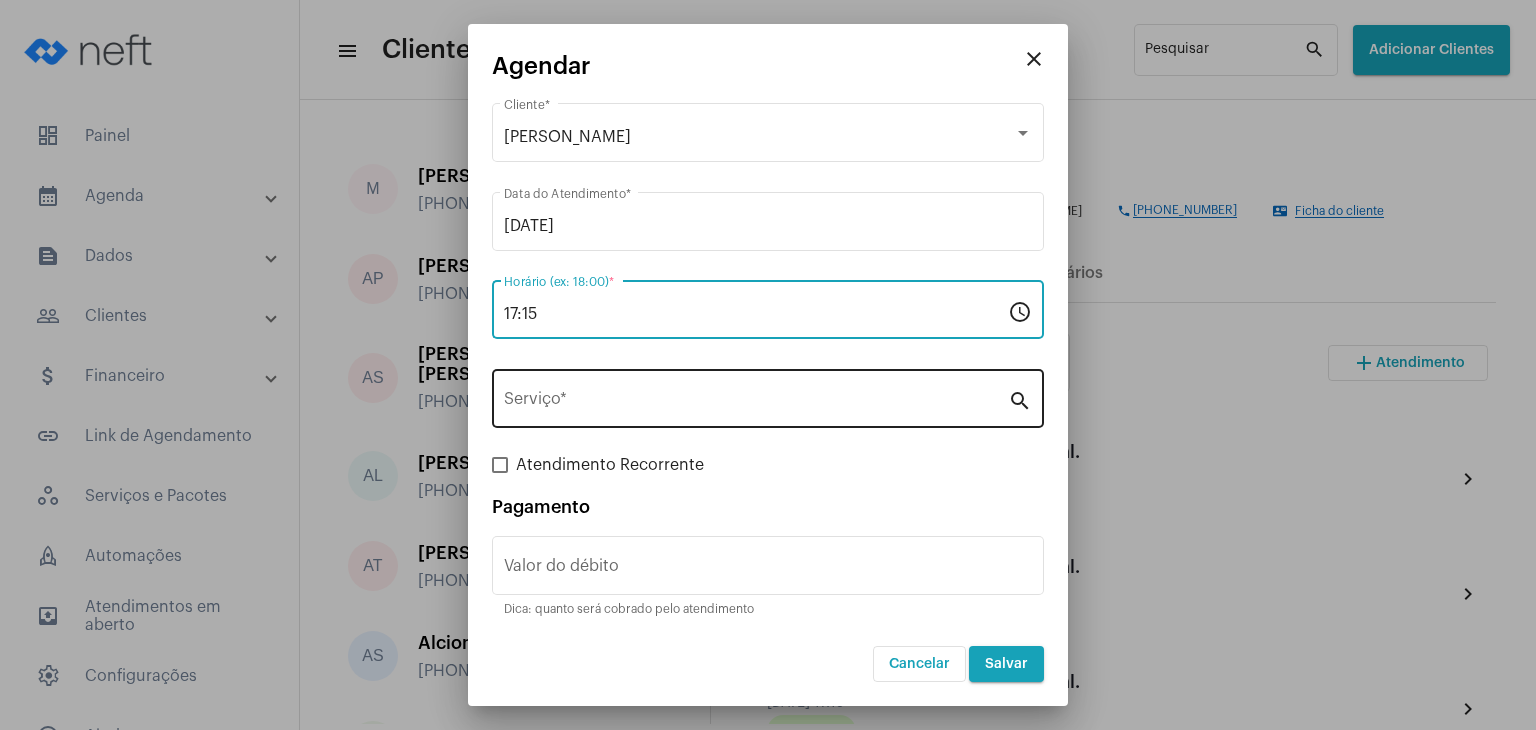 type on "17:15" 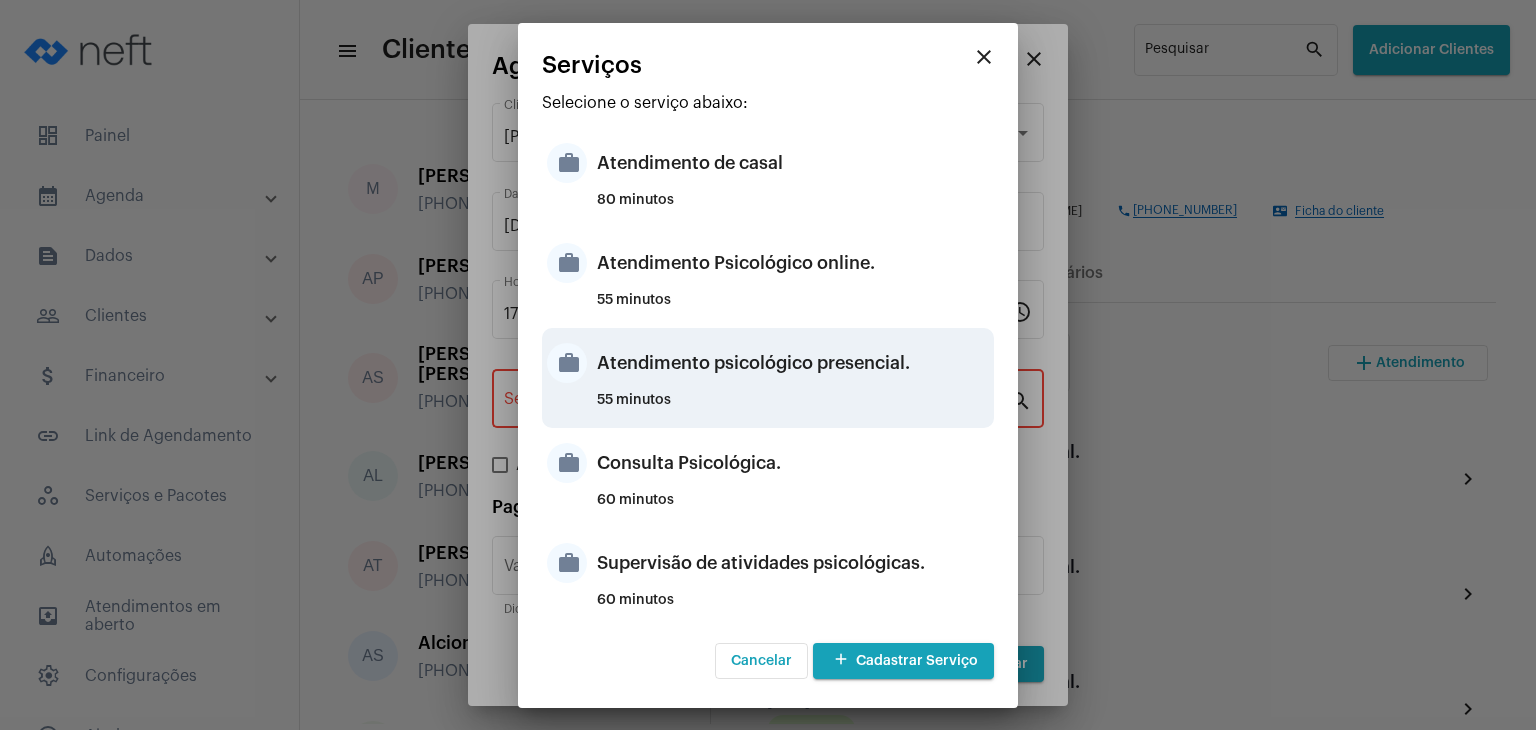 click on "Atendimento psicológico presencial." at bounding box center (793, 363) 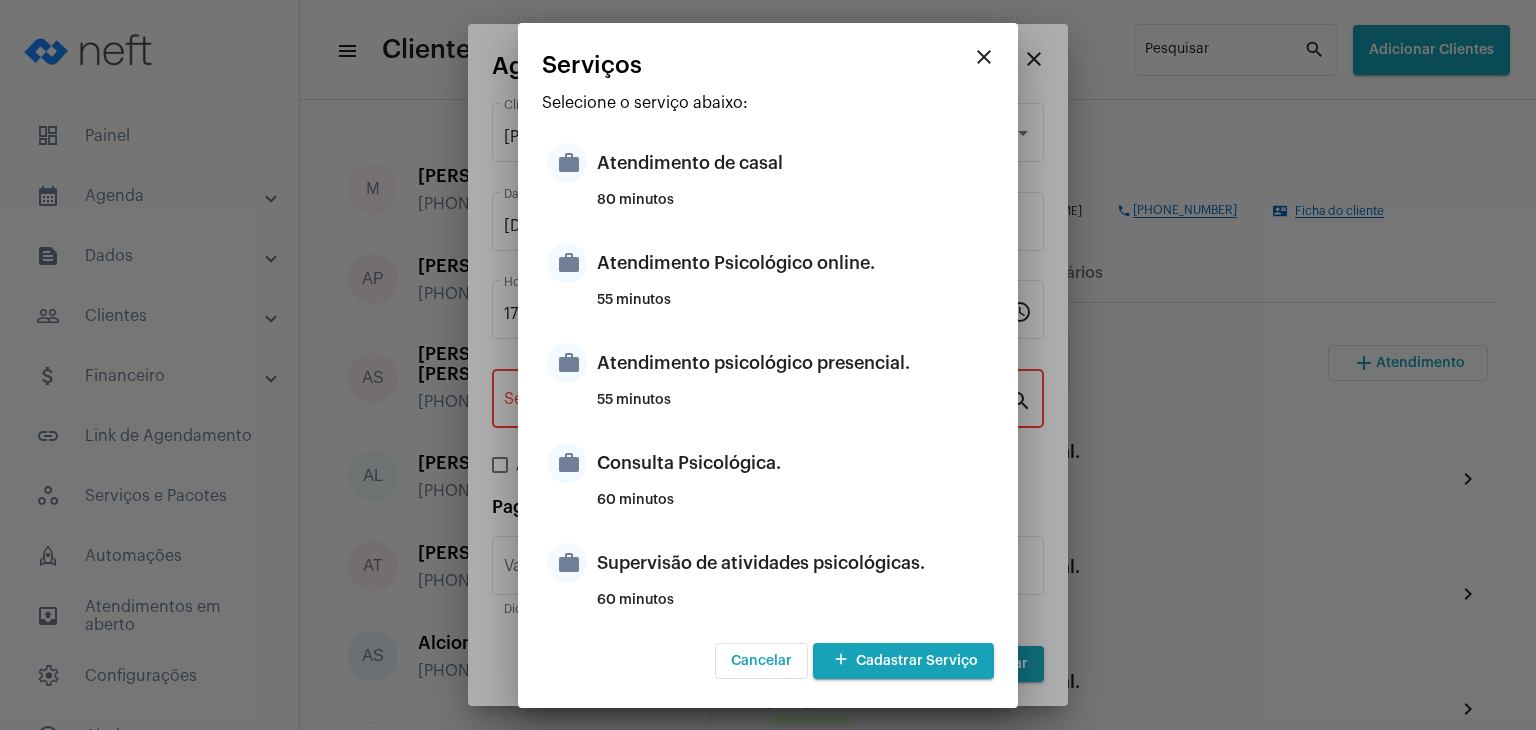 type on "Atendimento psicológico presencial." 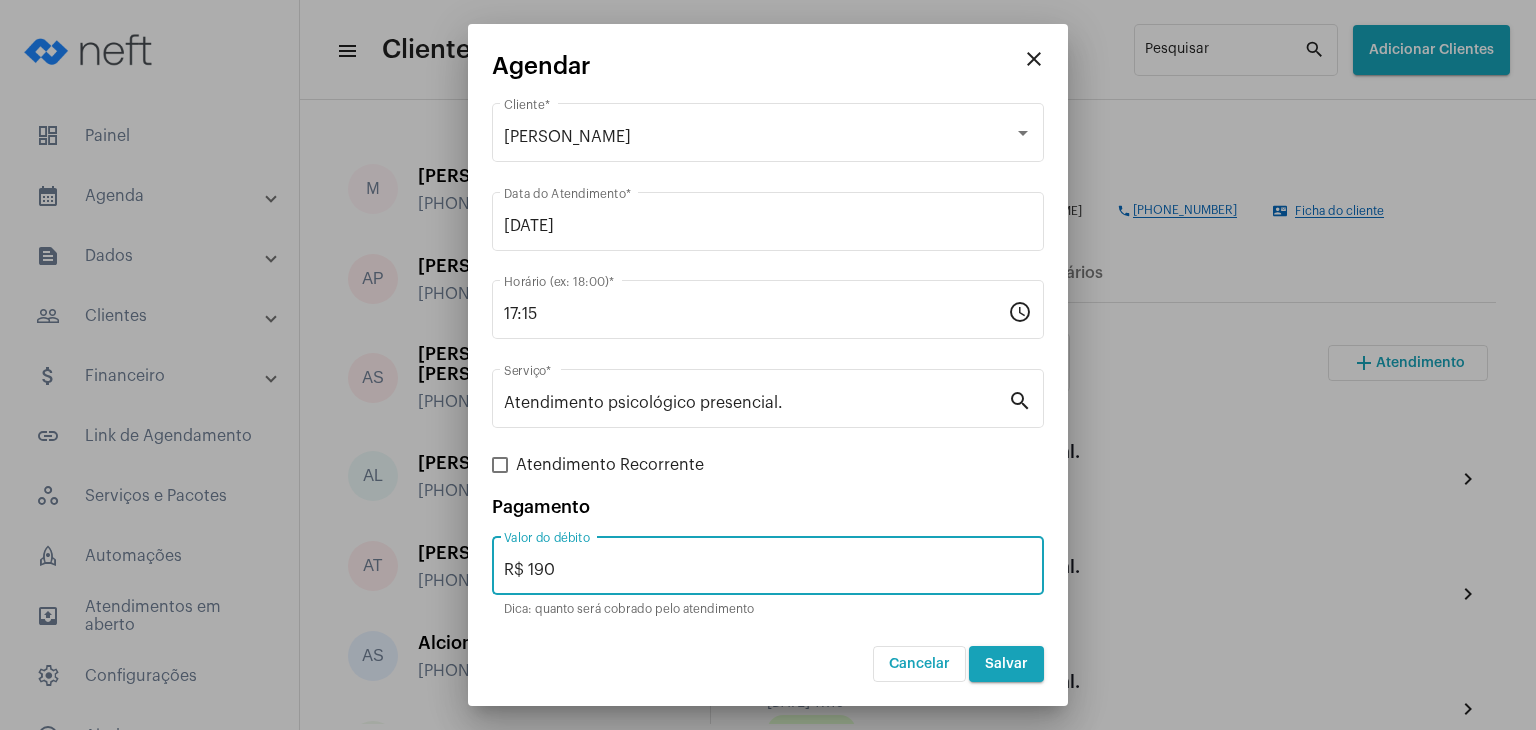 click on "R$ 190" at bounding box center [768, 570] 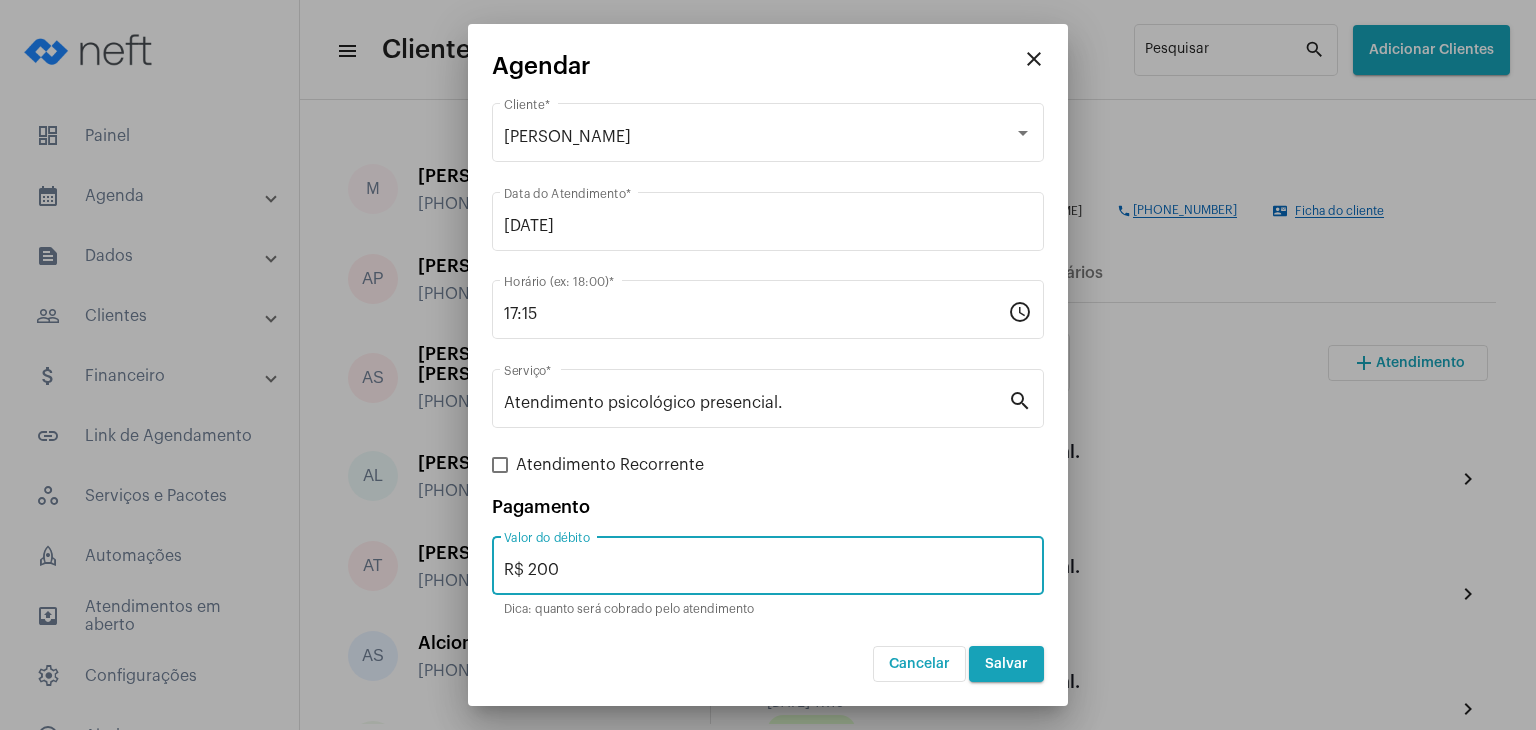 type on "R$ 200" 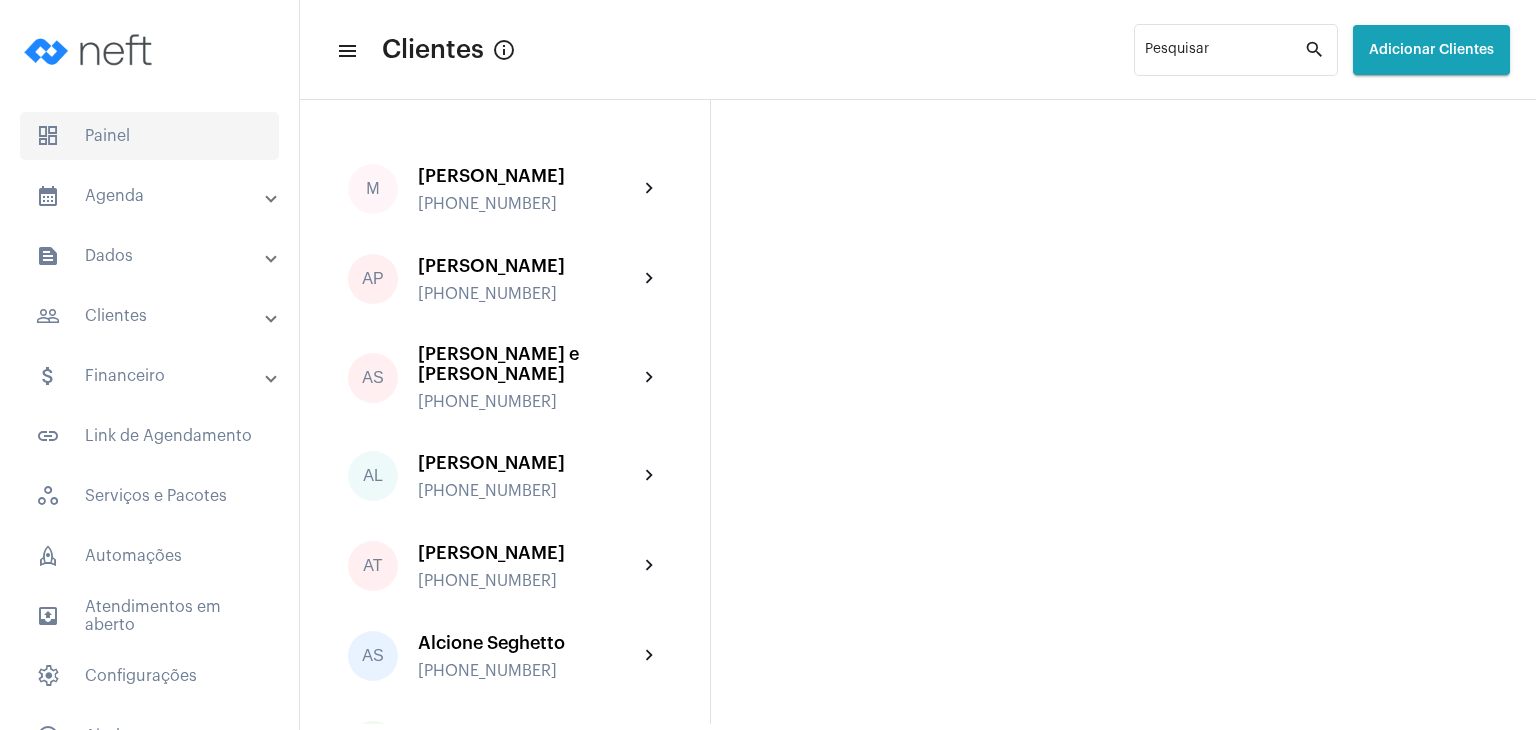 click on "dashboard   Painel" 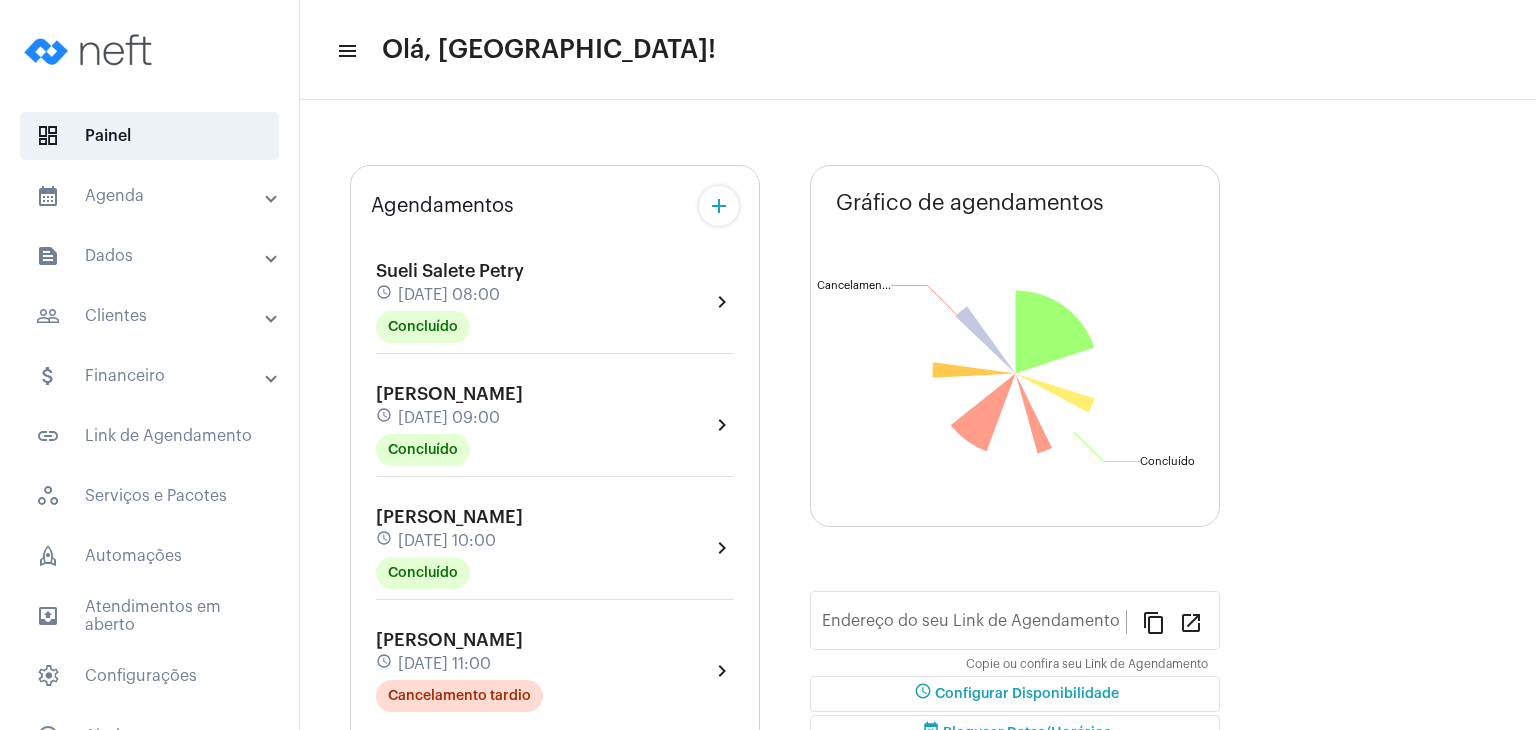 type on "[URL][DOMAIN_NAME]" 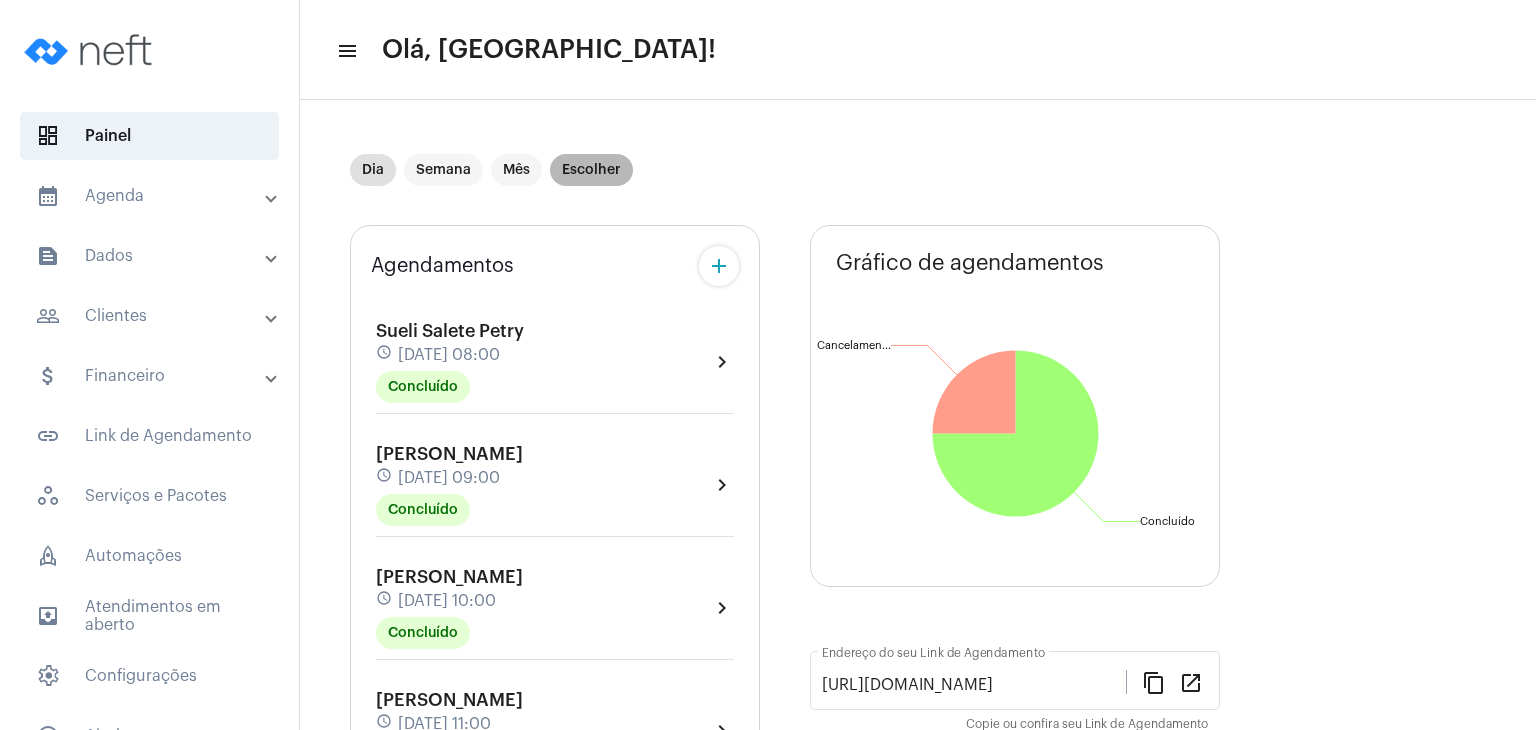 click on "Escolher" at bounding box center (591, 170) 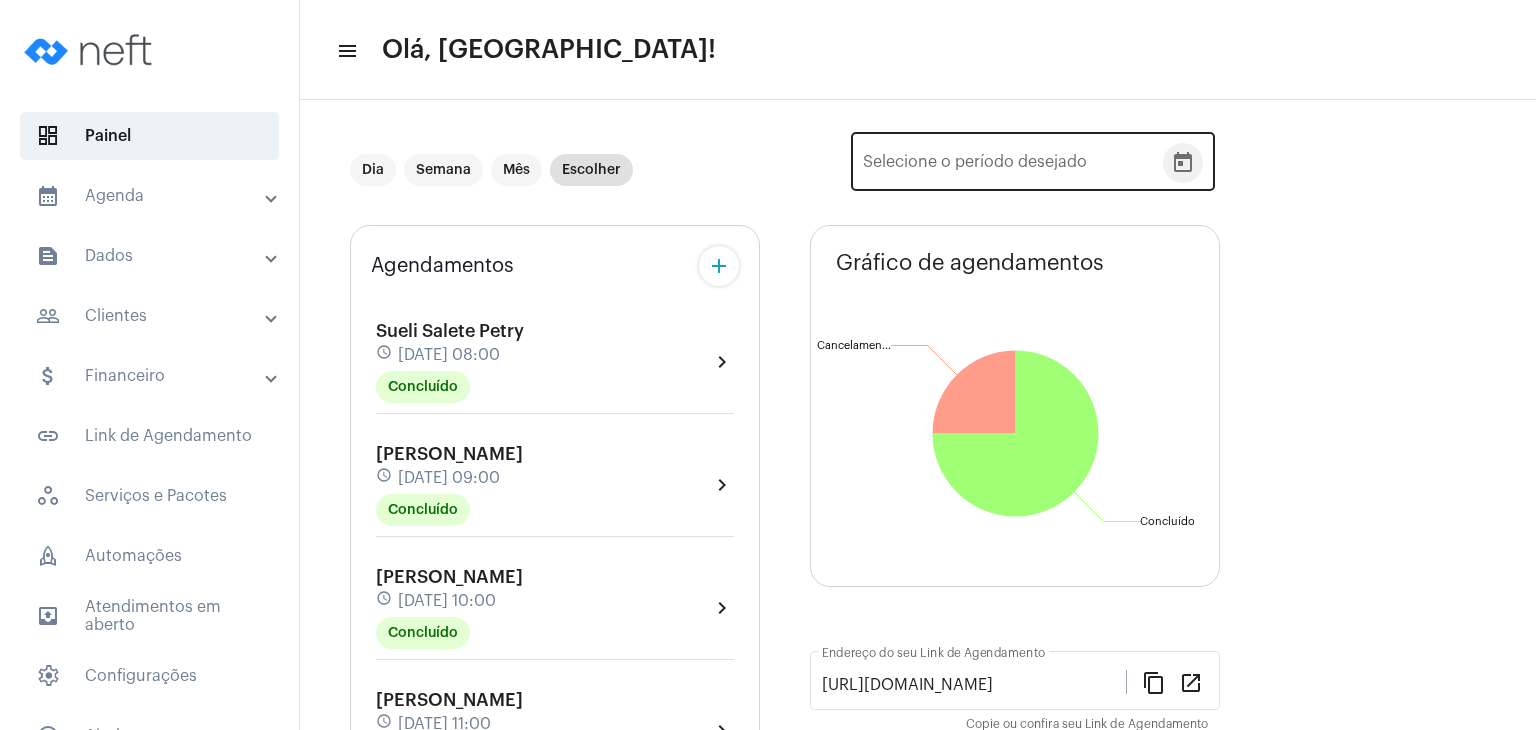 click 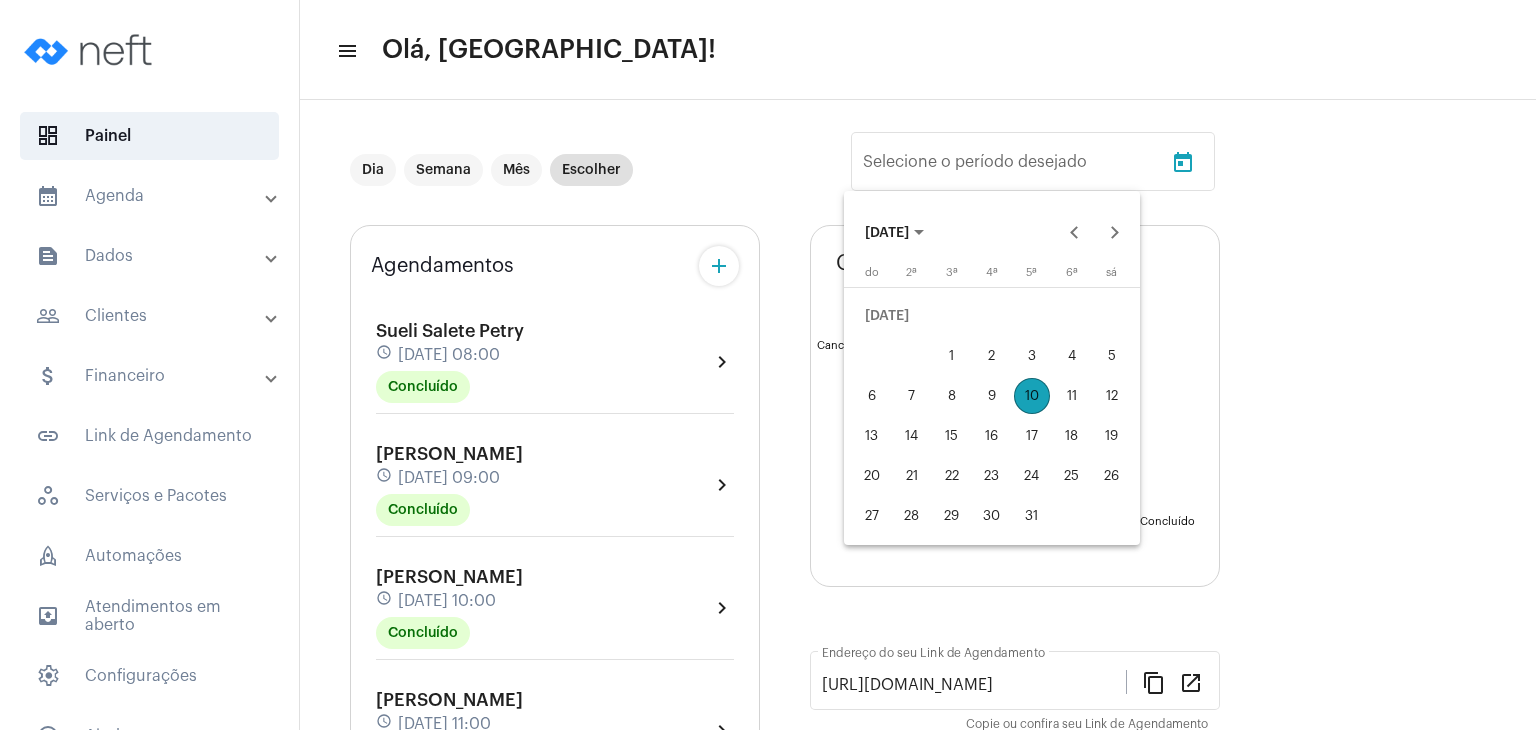 click on "13" at bounding box center (872, 436) 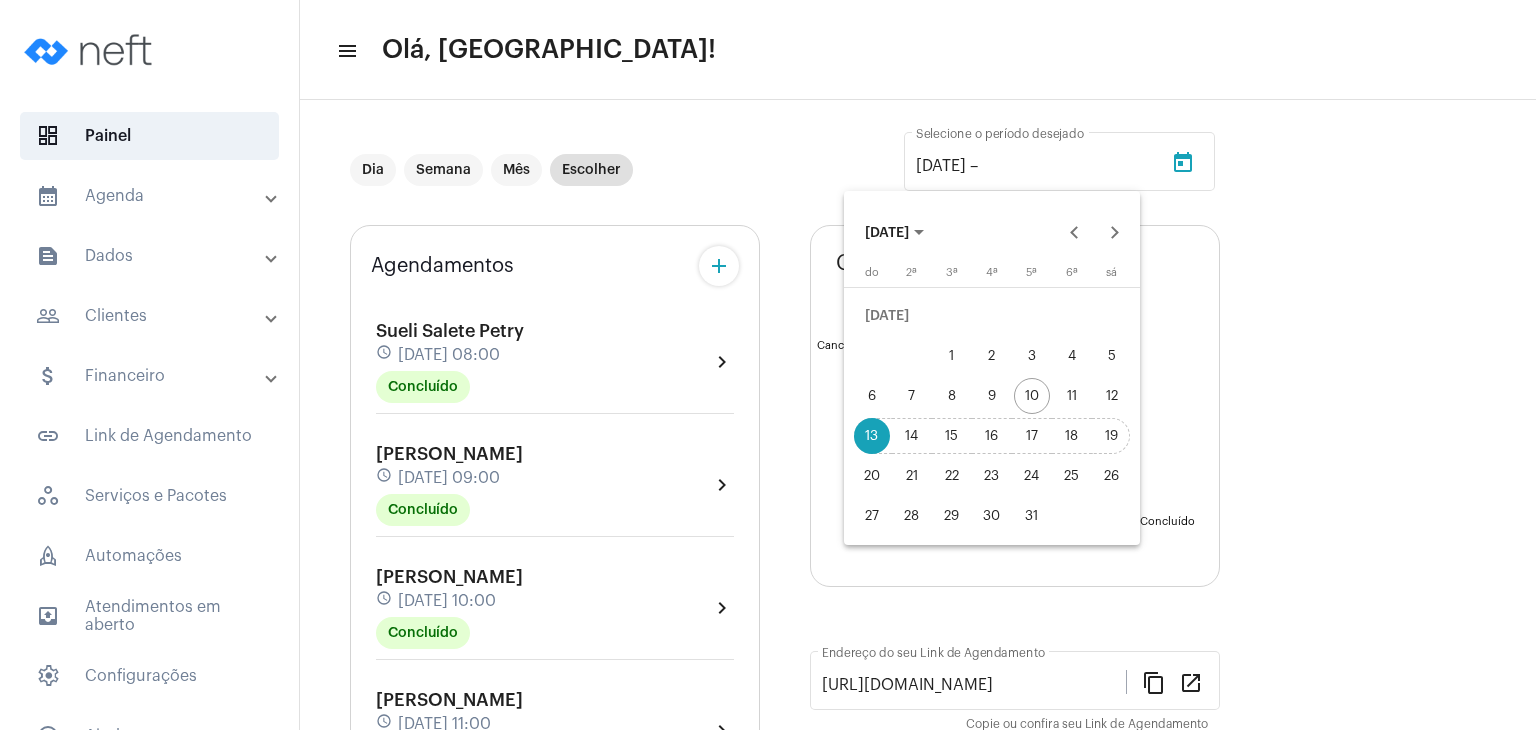 click on "19" at bounding box center [1112, 436] 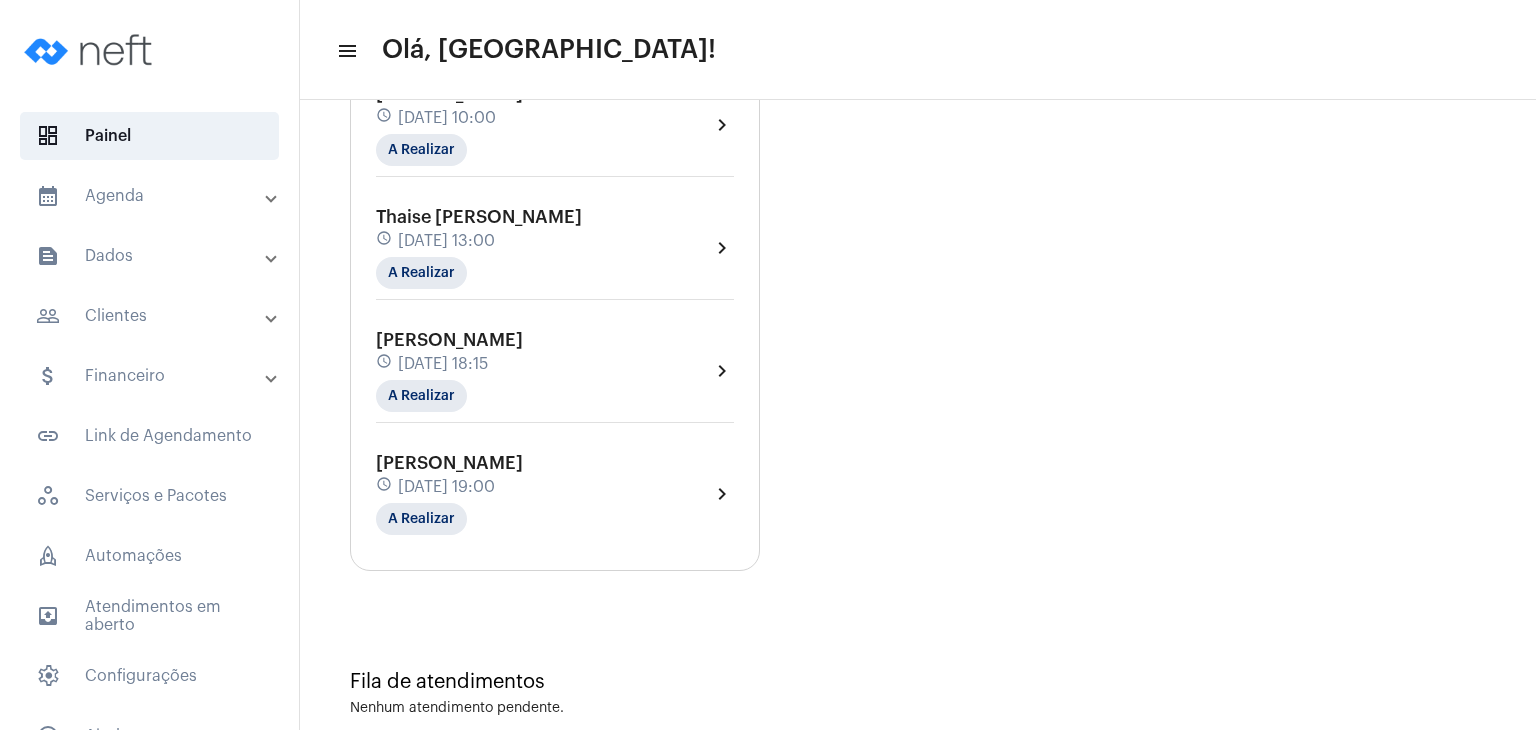 scroll, scrollTop: 1855, scrollLeft: 0, axis: vertical 